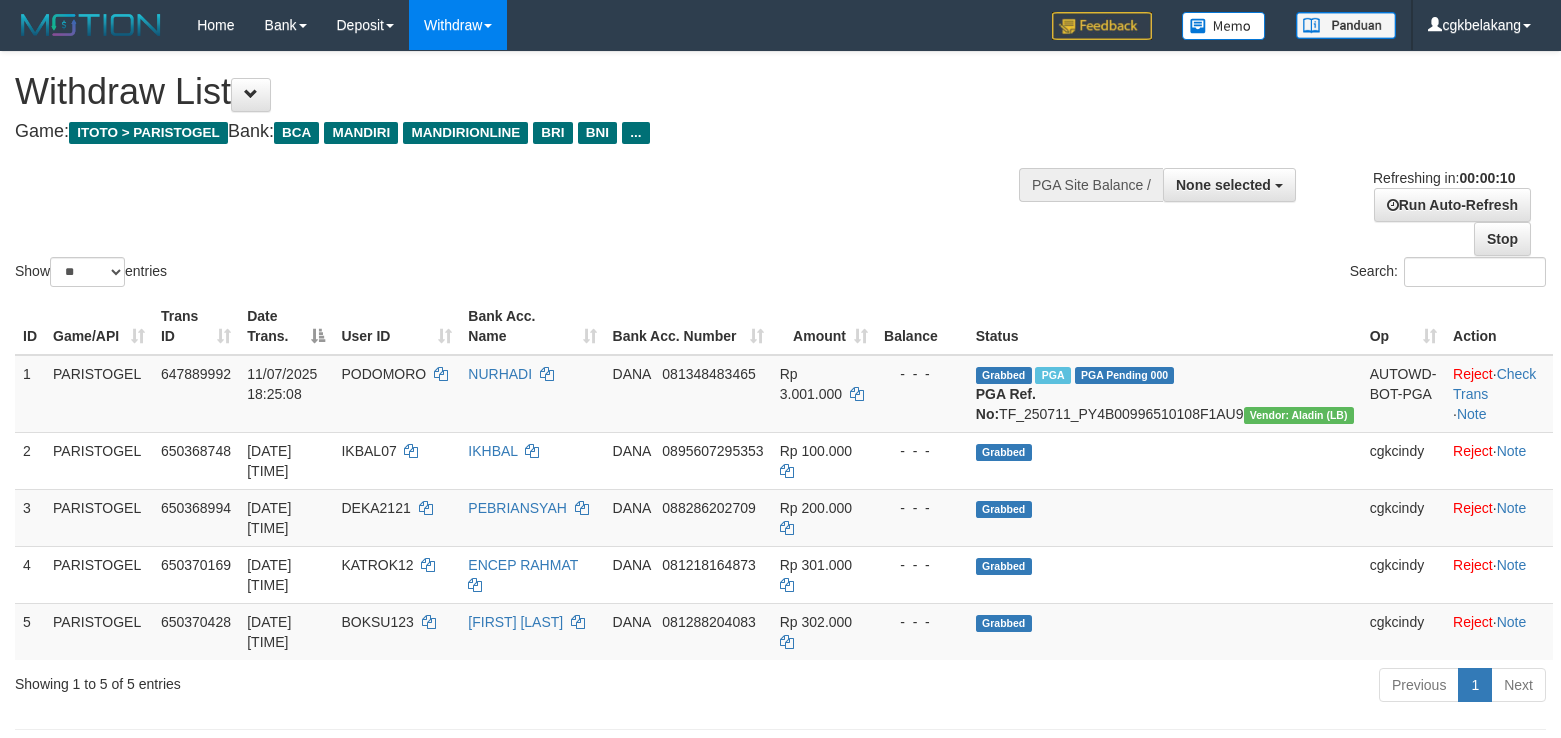 select 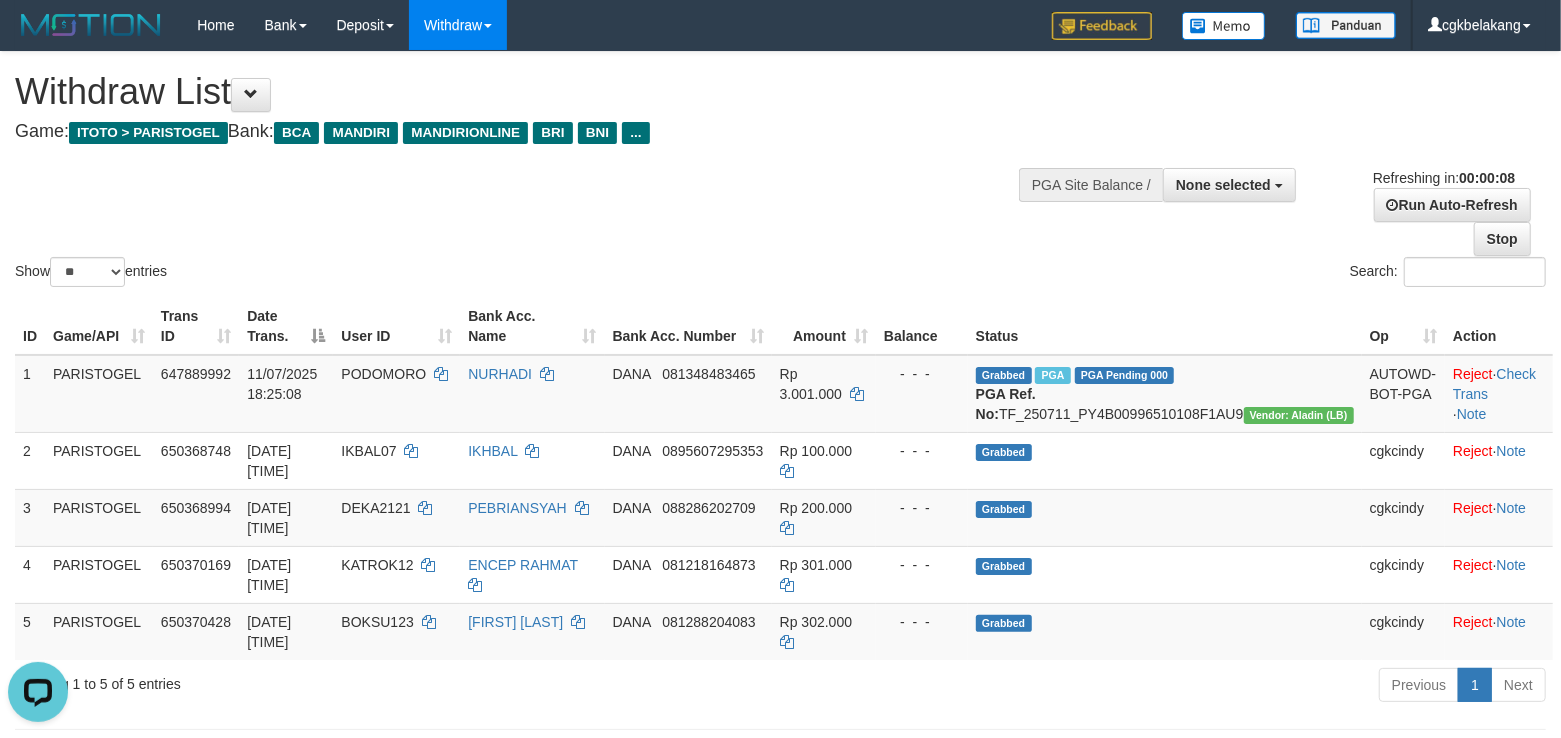 scroll, scrollTop: 0, scrollLeft: 0, axis: both 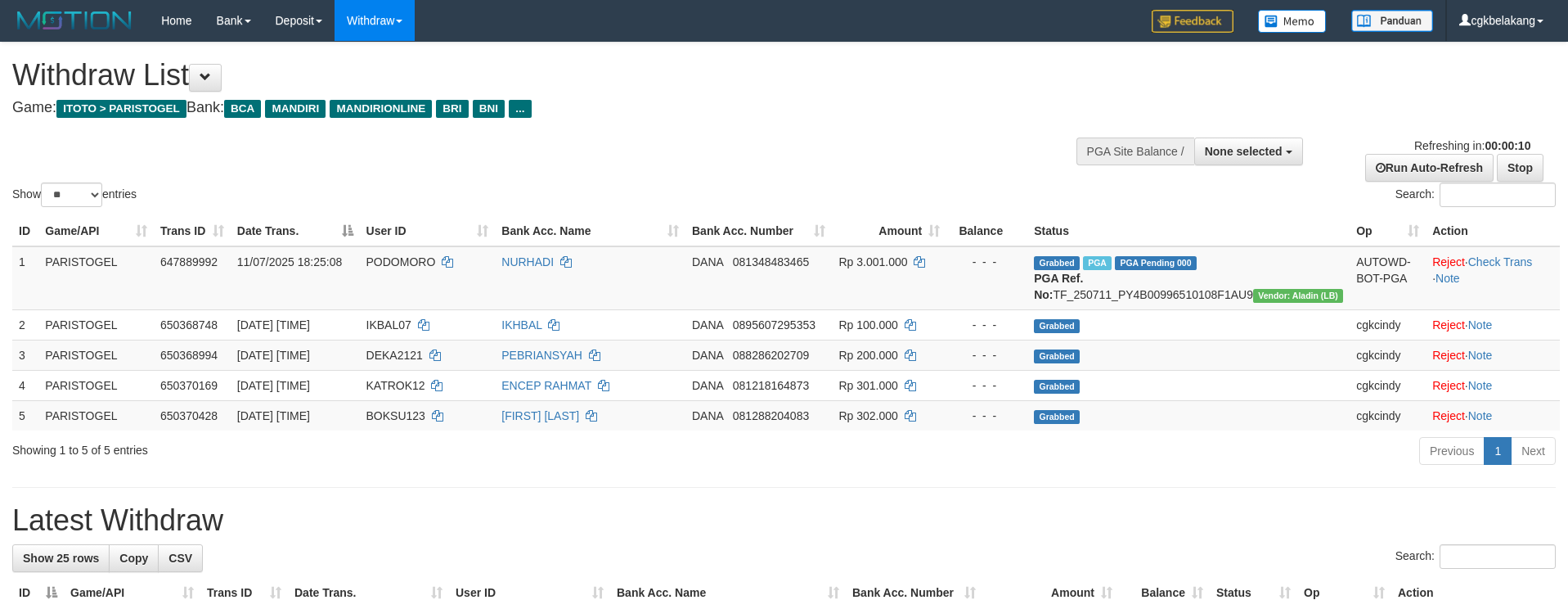 select 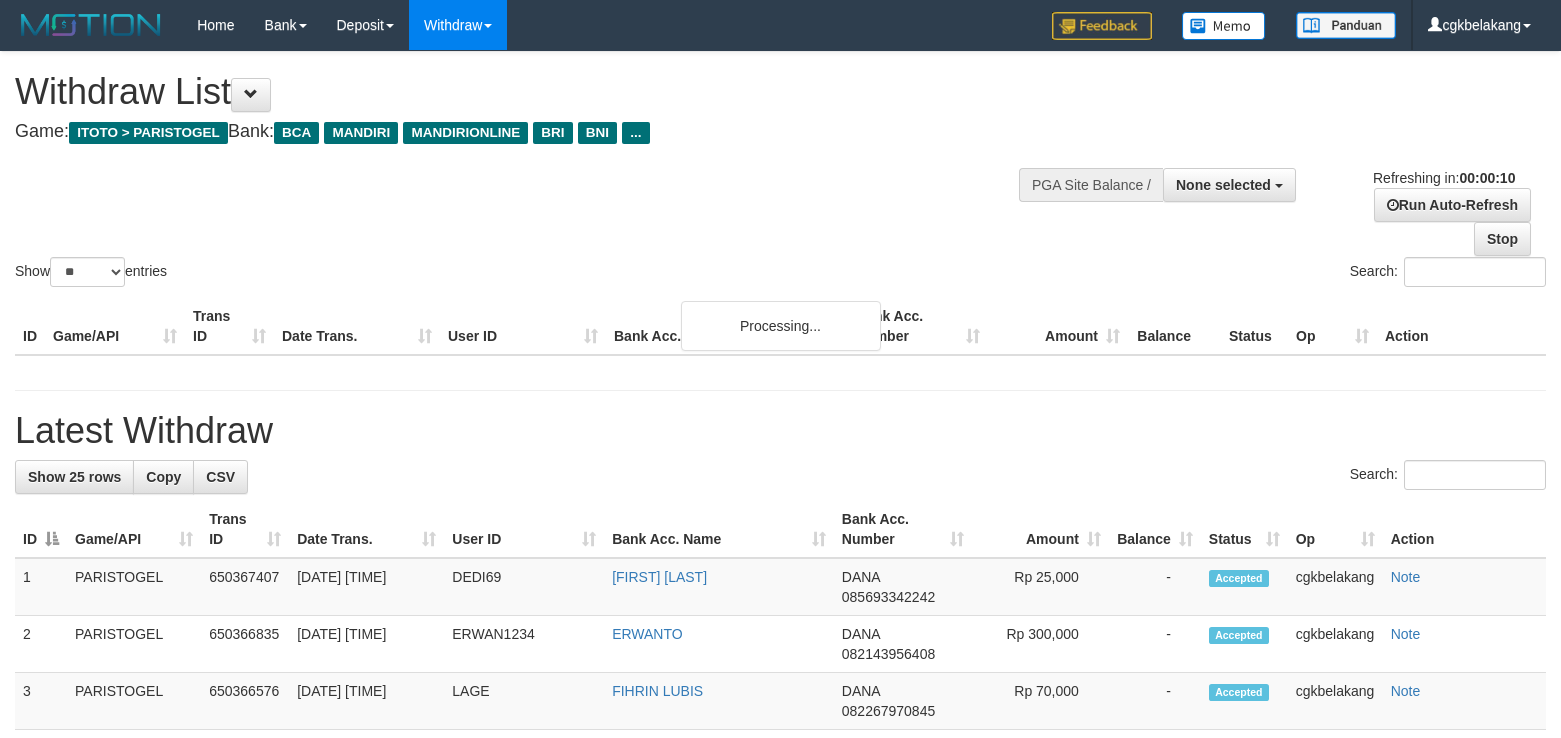 select 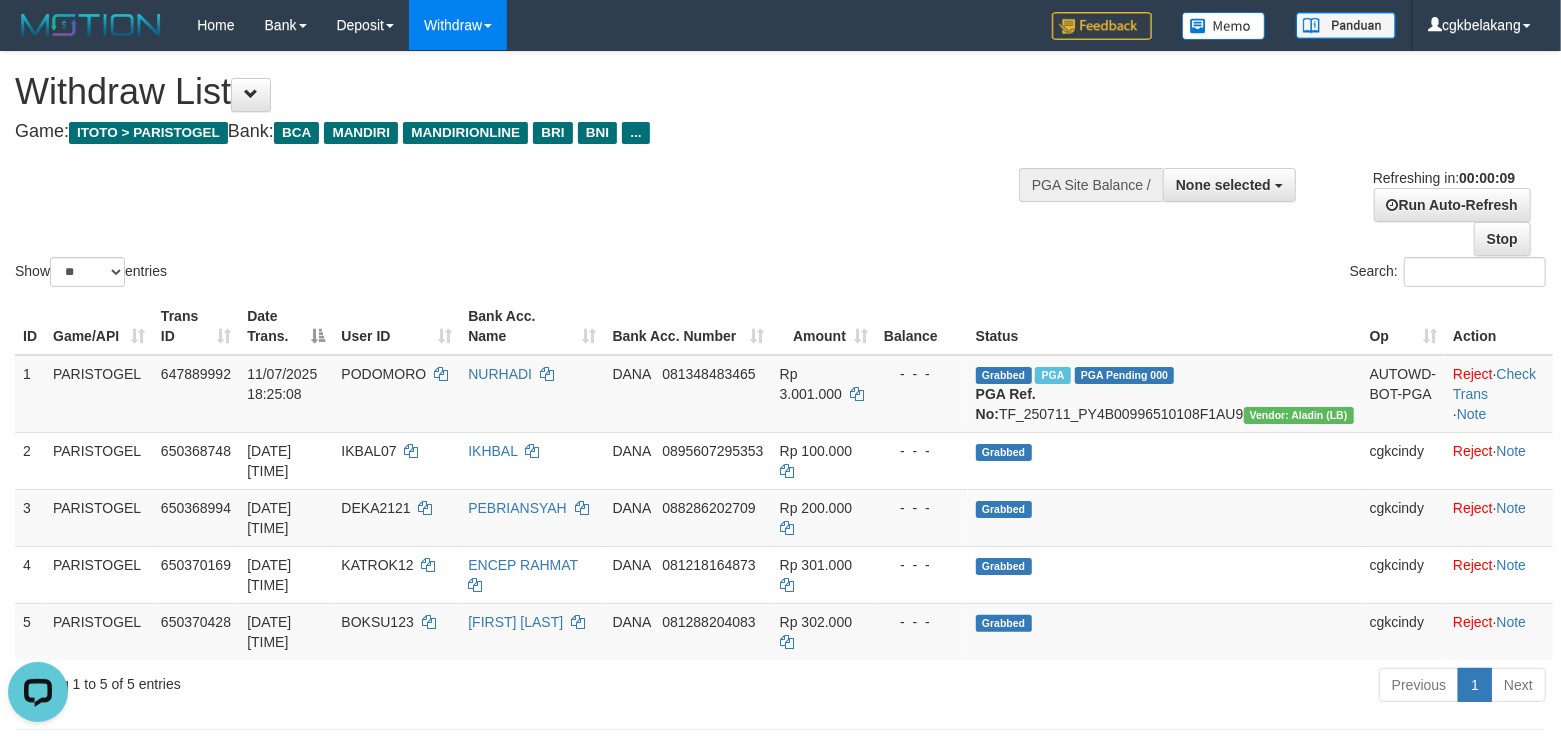 scroll, scrollTop: 0, scrollLeft: 0, axis: both 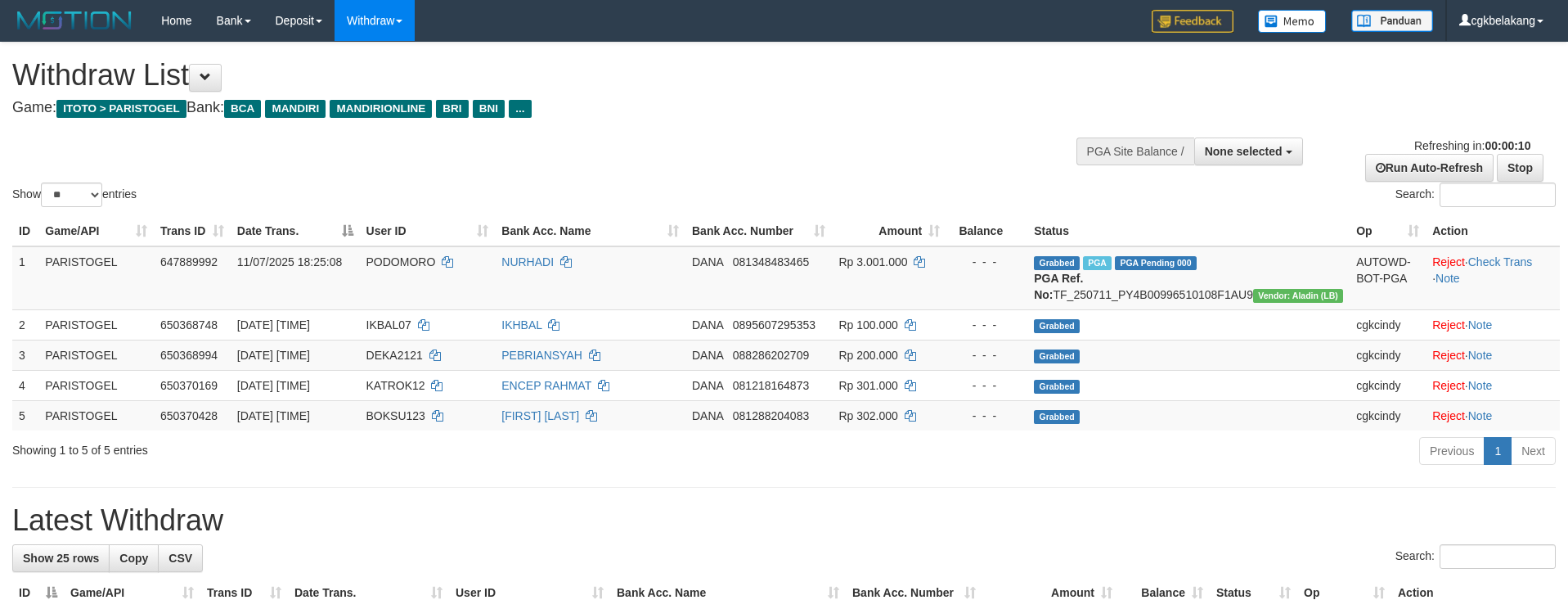select 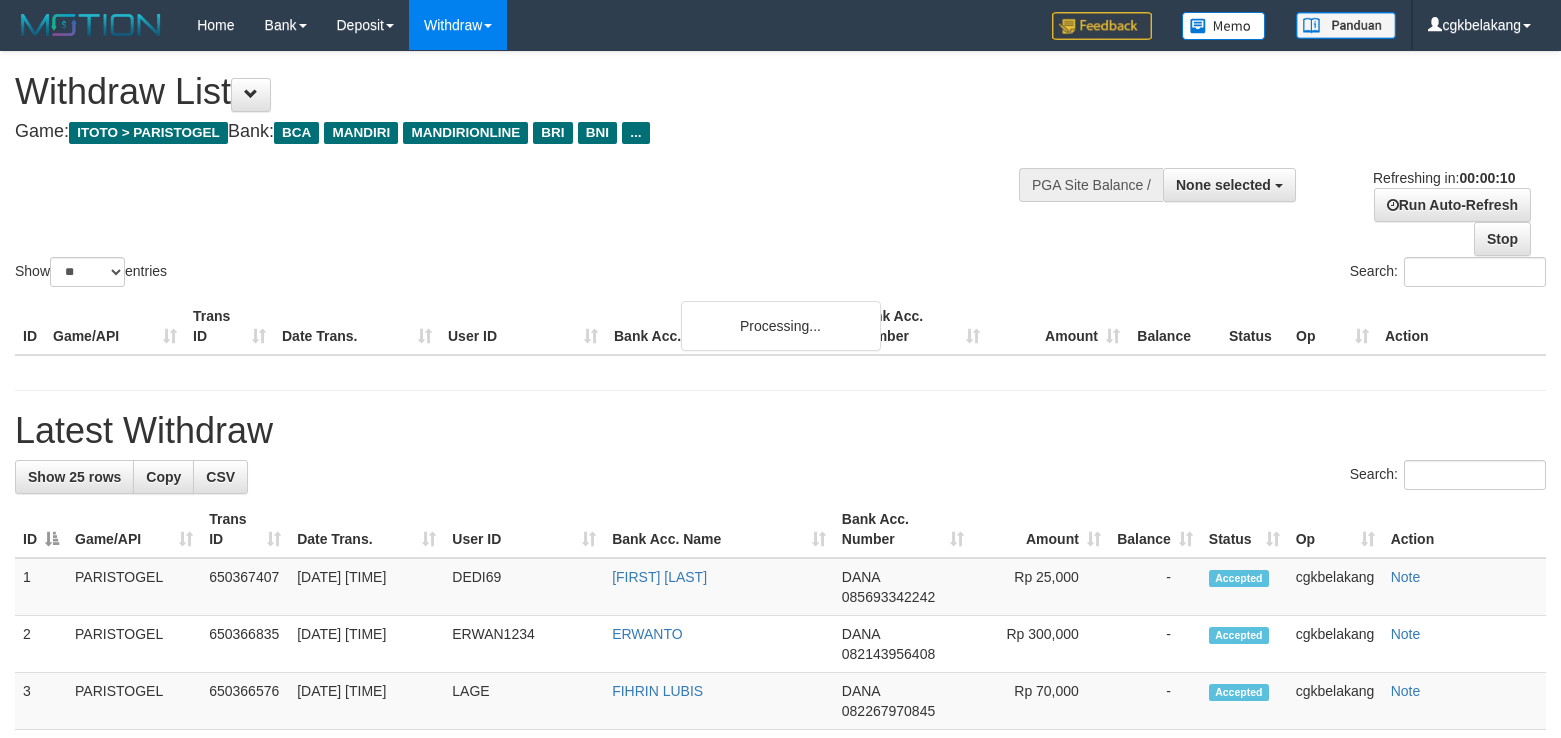 select 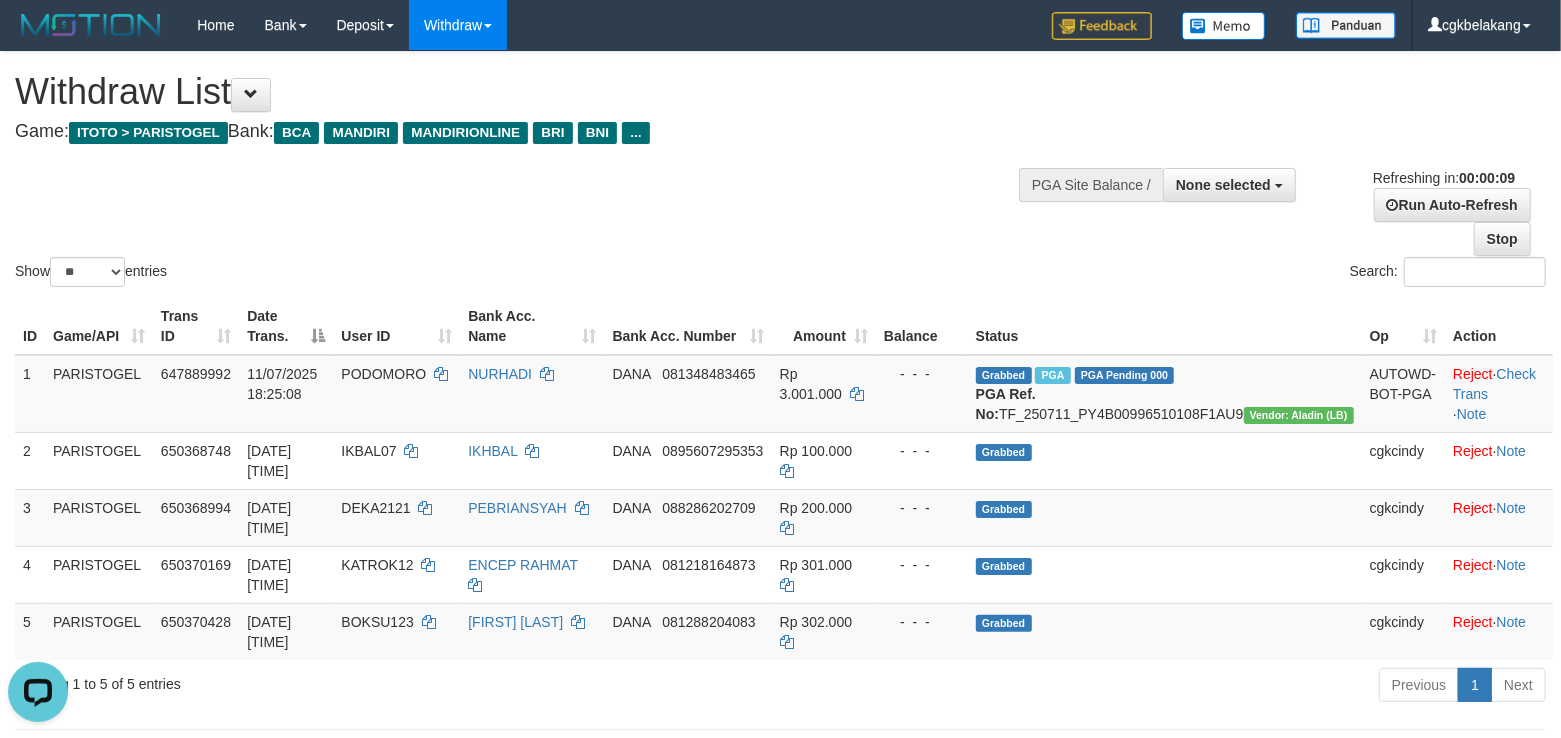 scroll, scrollTop: 0, scrollLeft: 0, axis: both 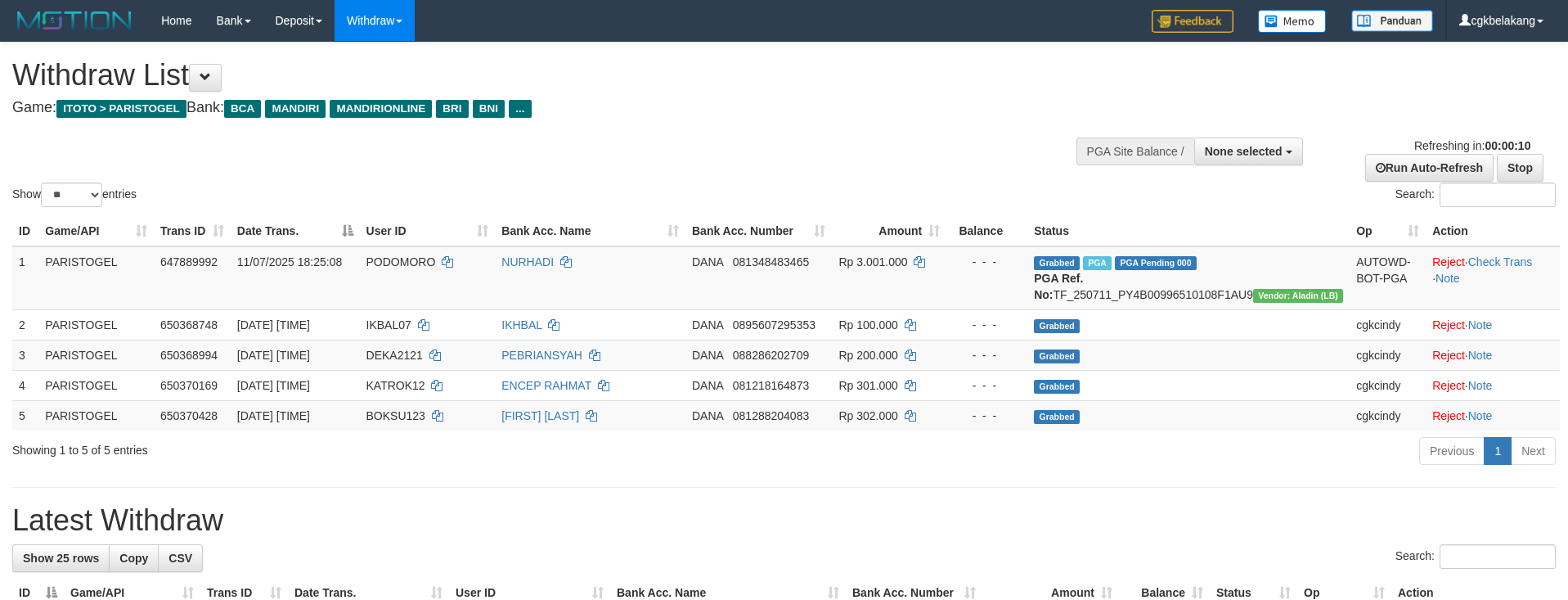 select 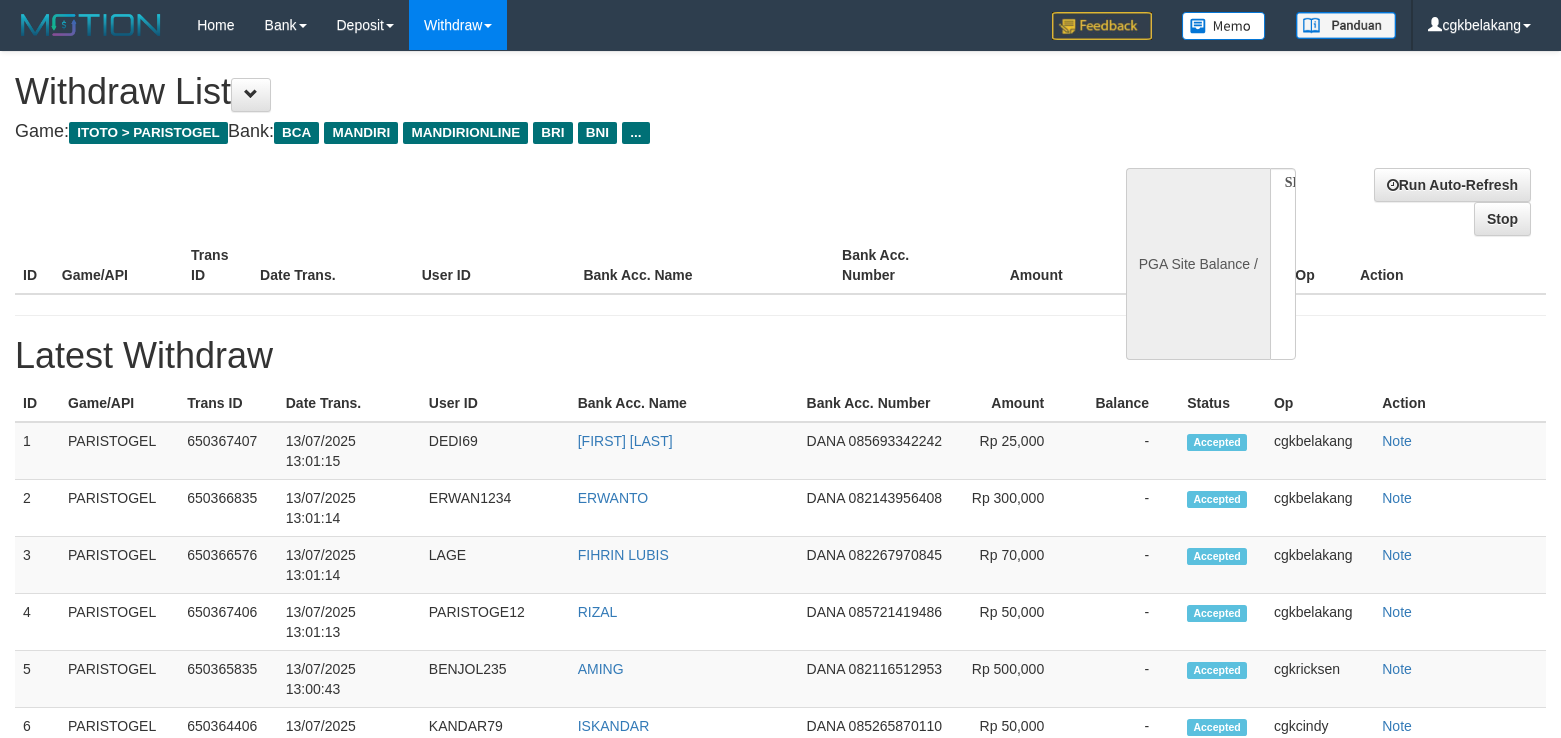 select 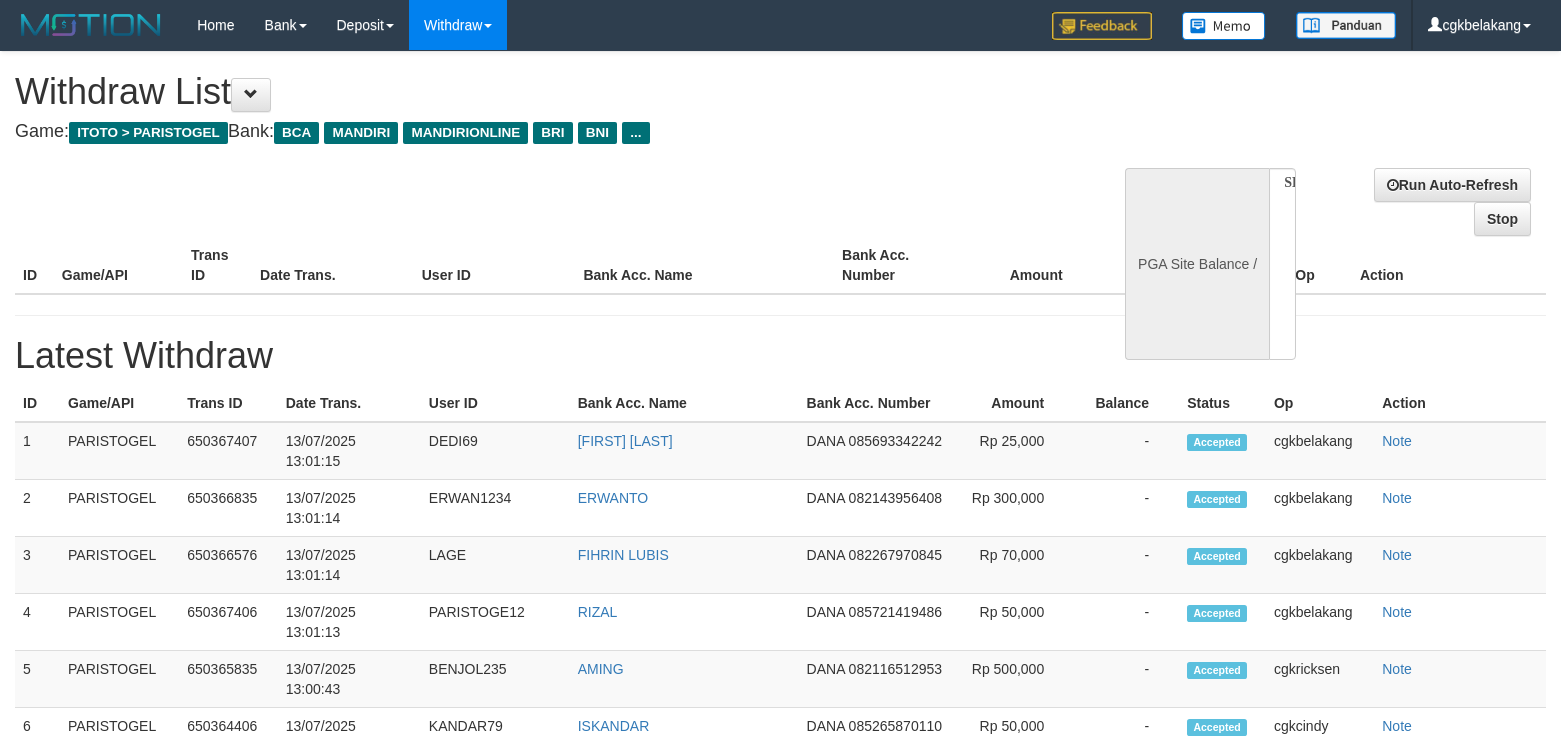 scroll, scrollTop: 0, scrollLeft: 0, axis: both 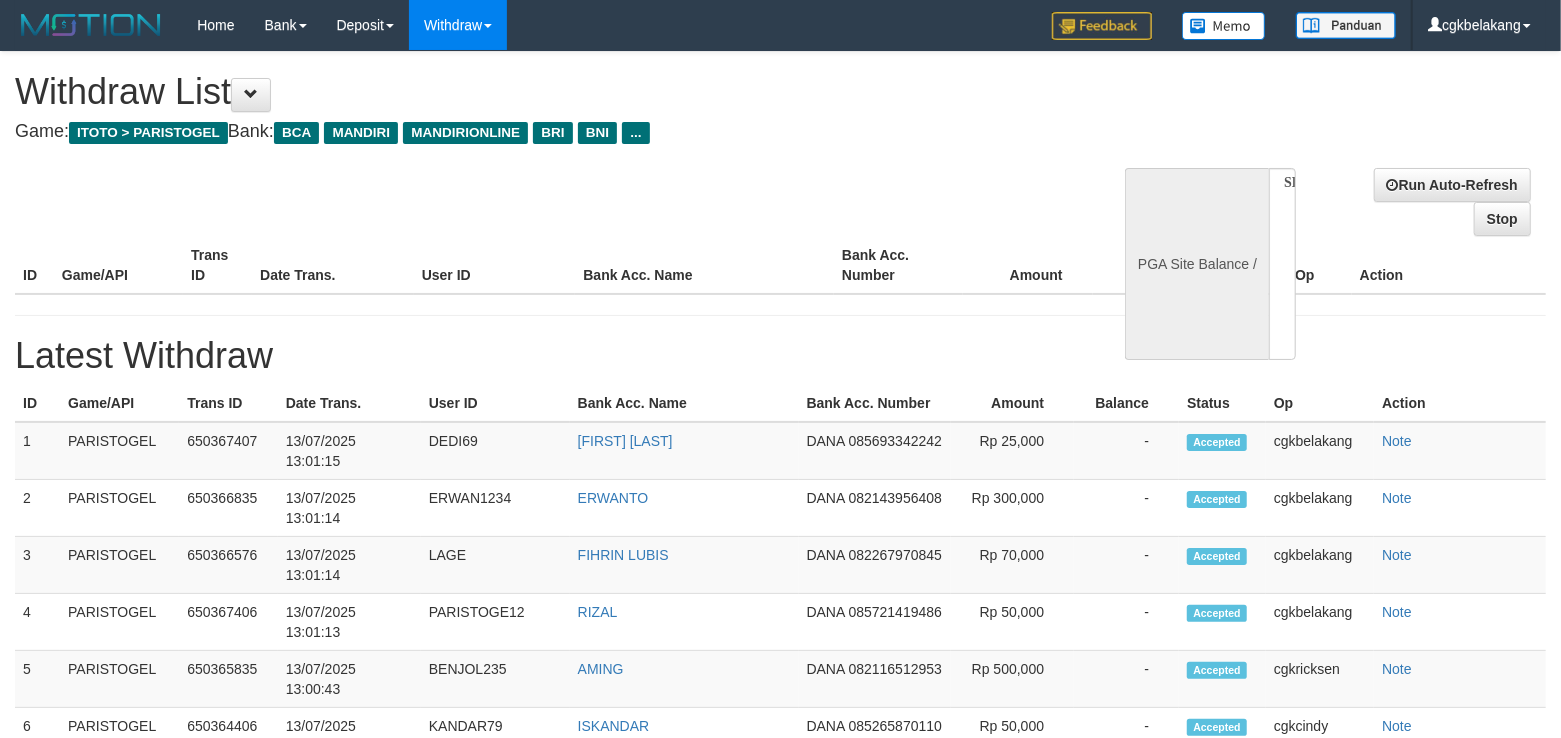 select on "**" 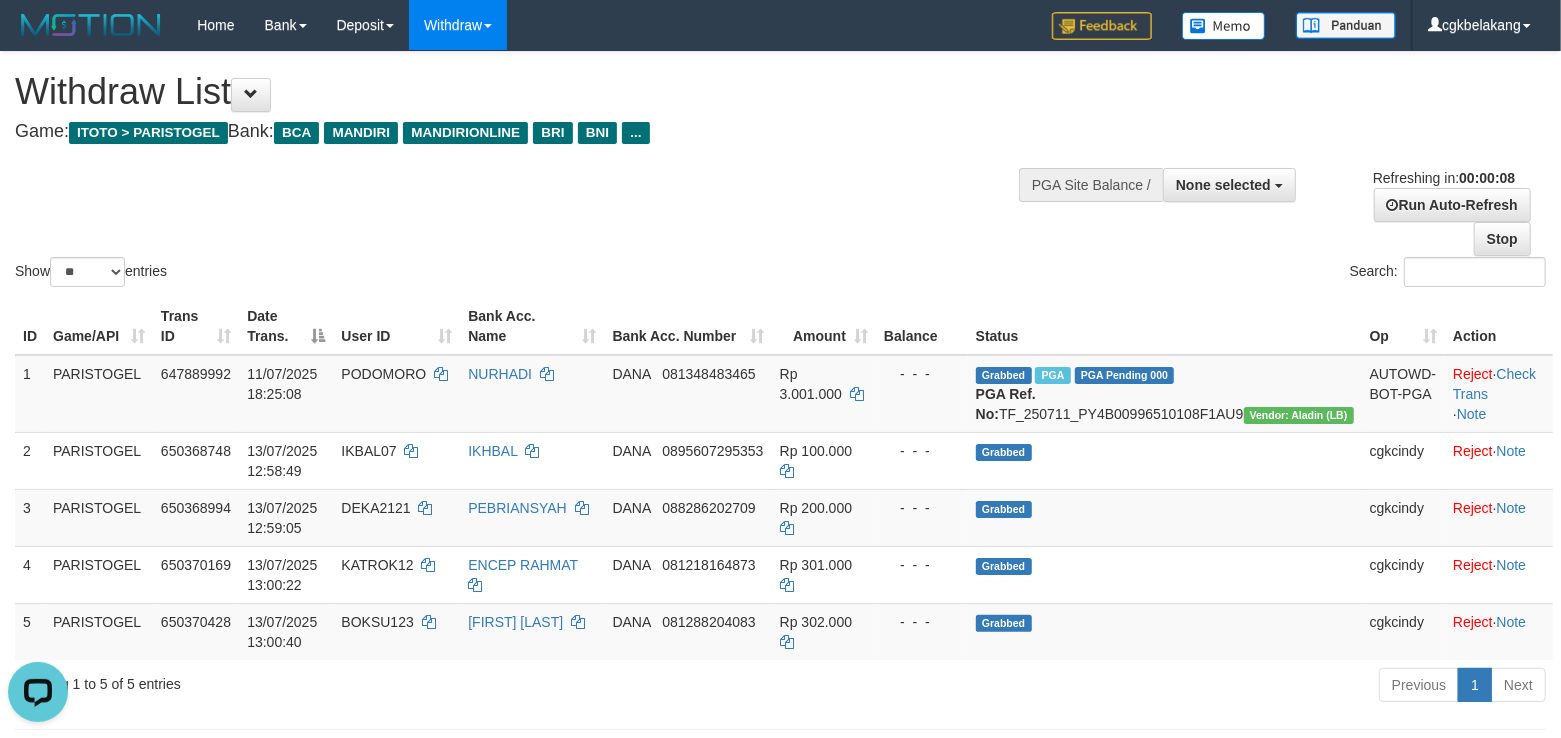 scroll, scrollTop: 0, scrollLeft: 0, axis: both 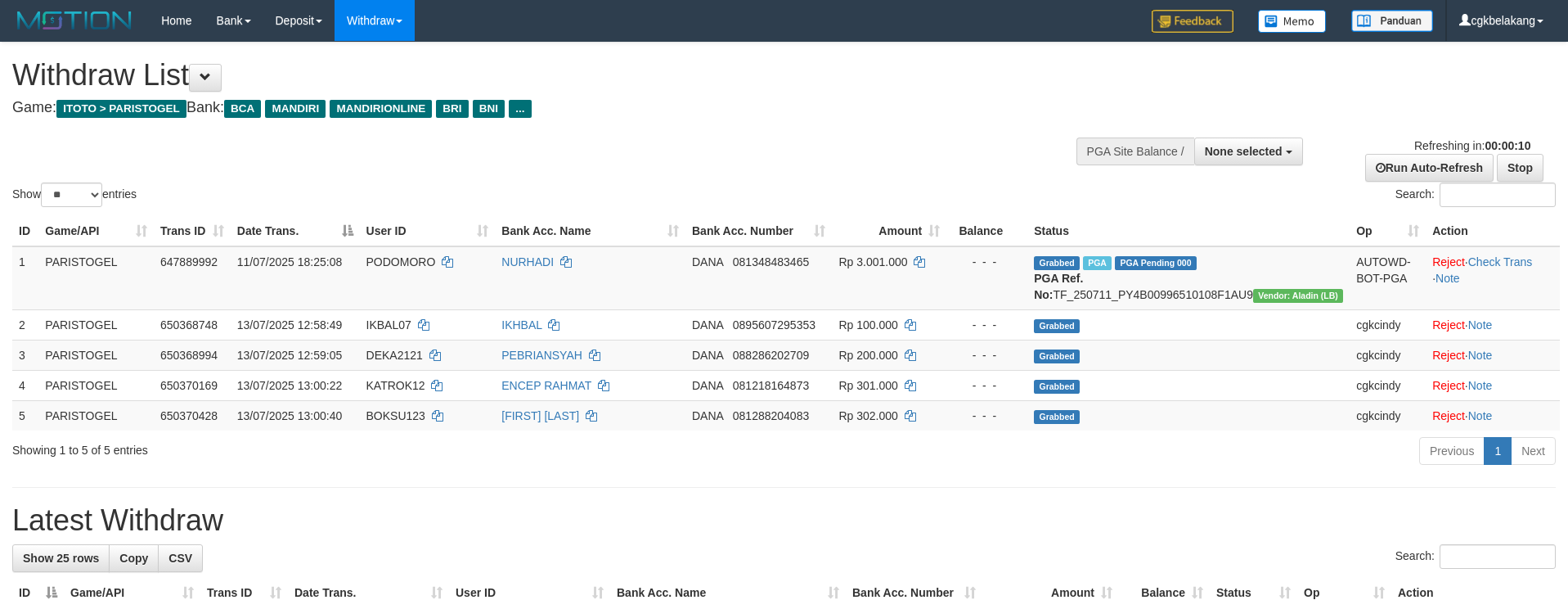 select 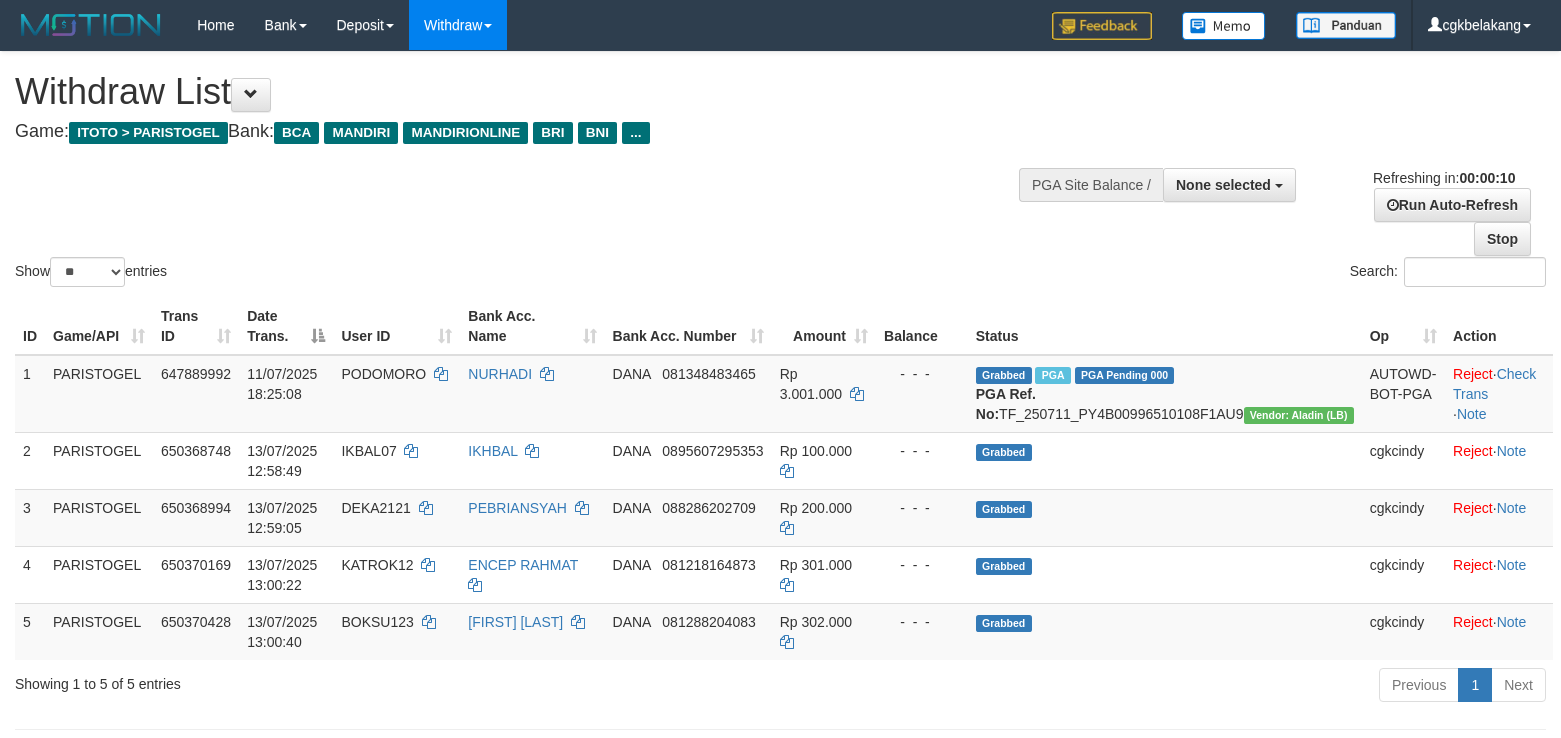 select 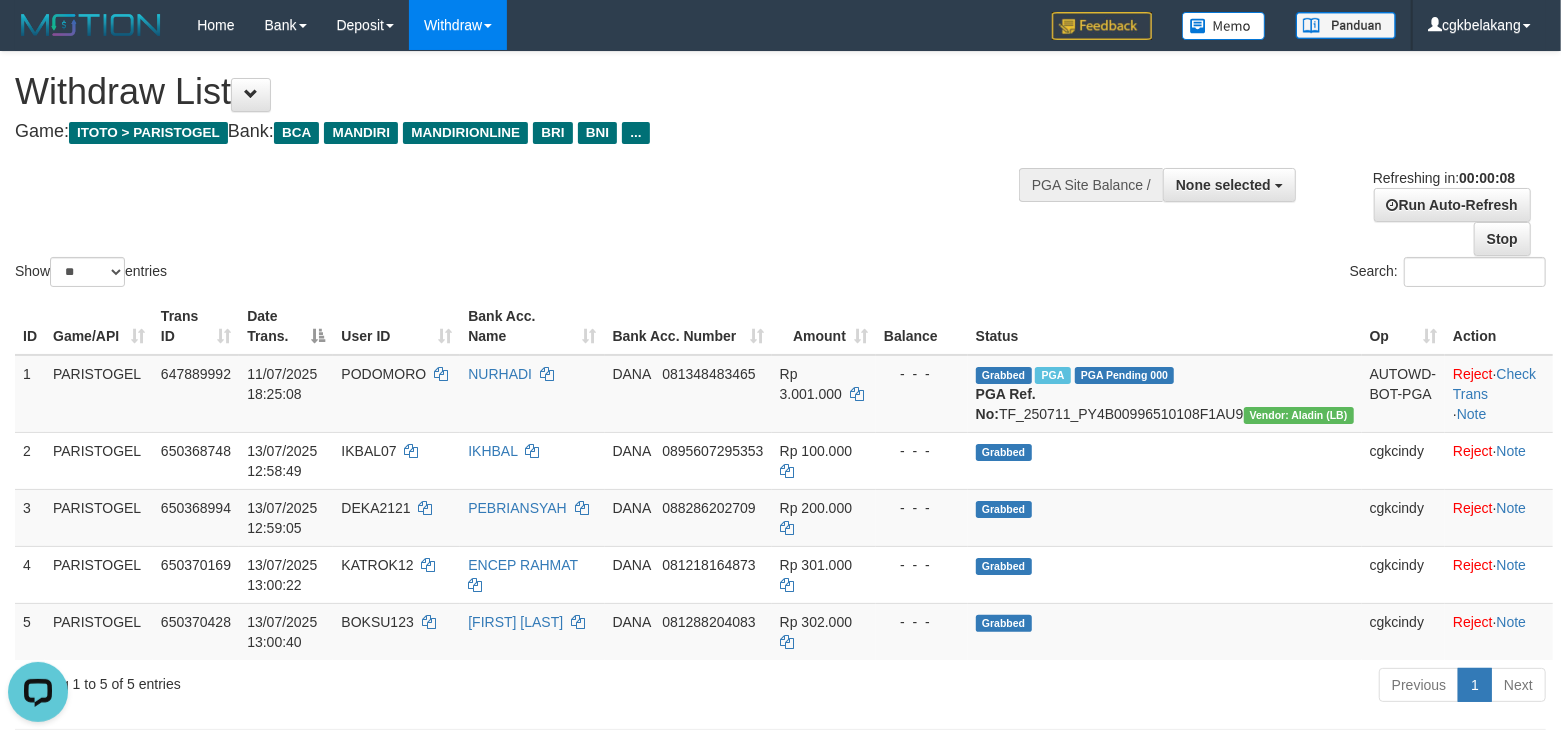 scroll, scrollTop: 0, scrollLeft: 0, axis: both 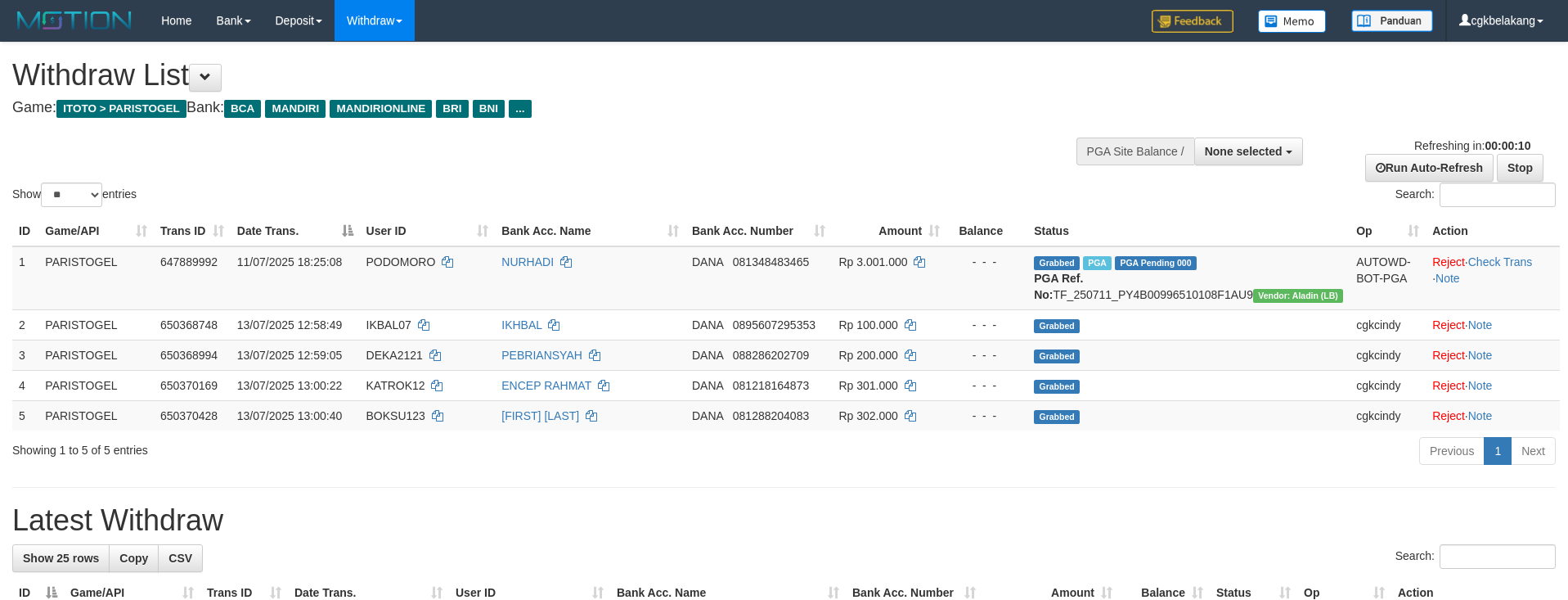select 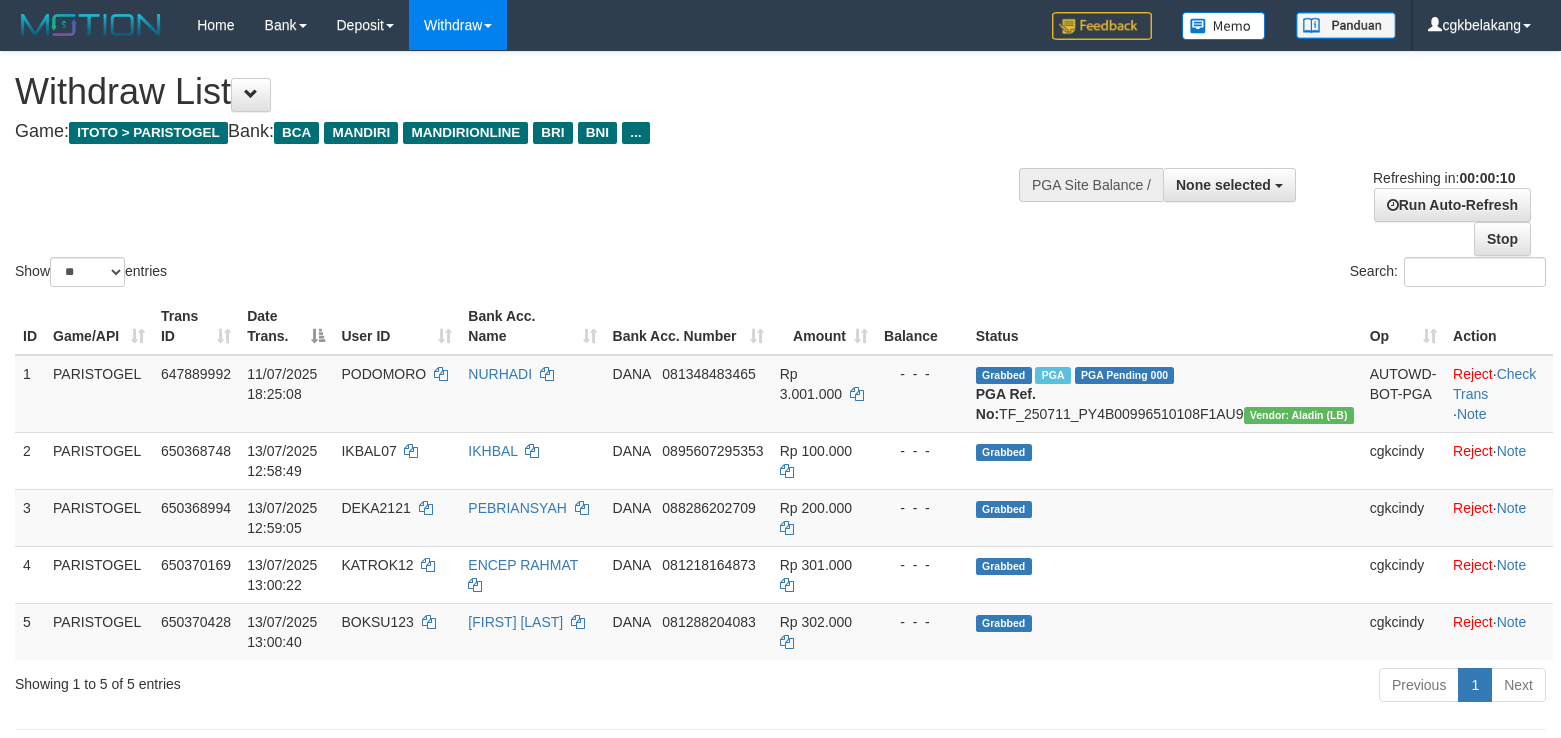 select 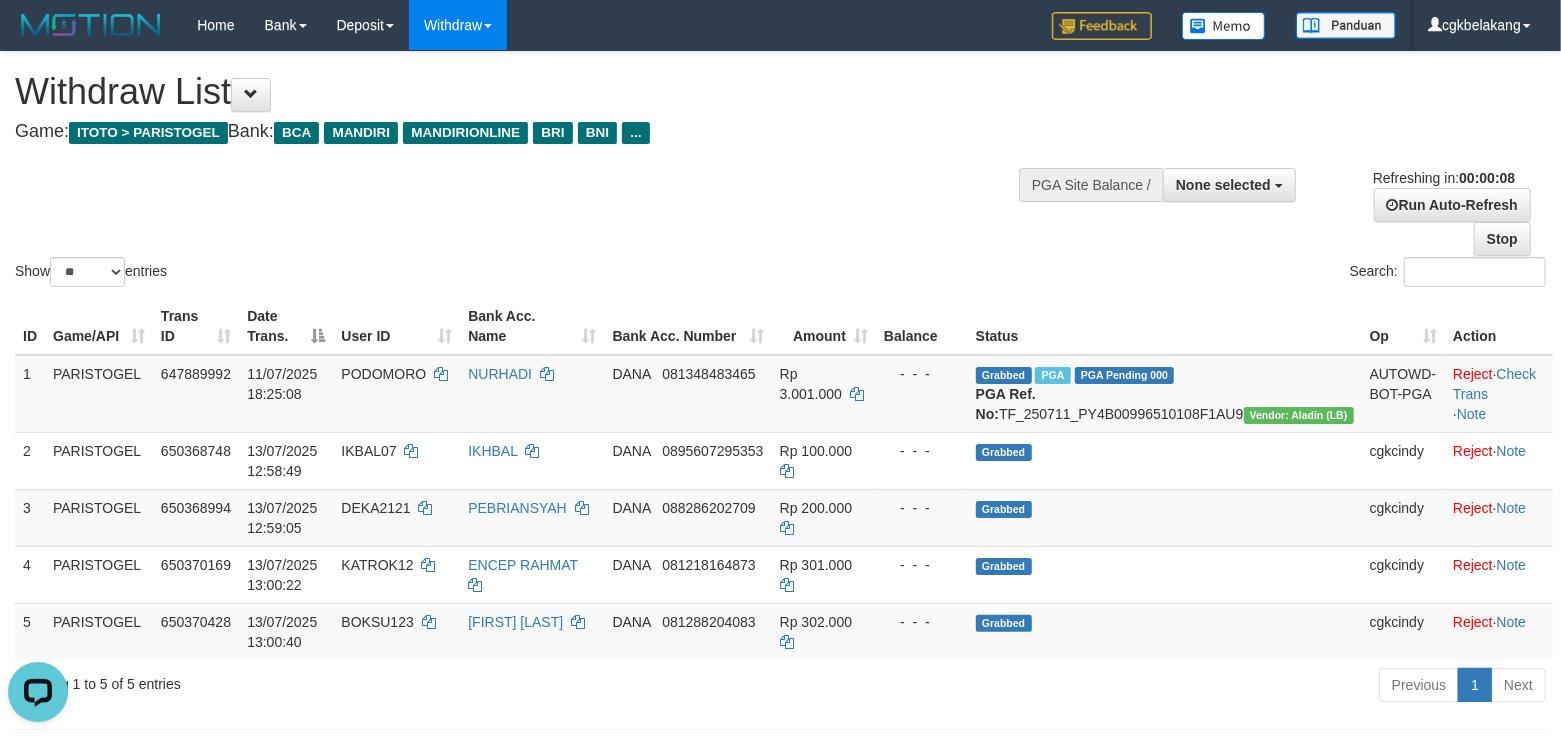 scroll, scrollTop: 0, scrollLeft: 0, axis: both 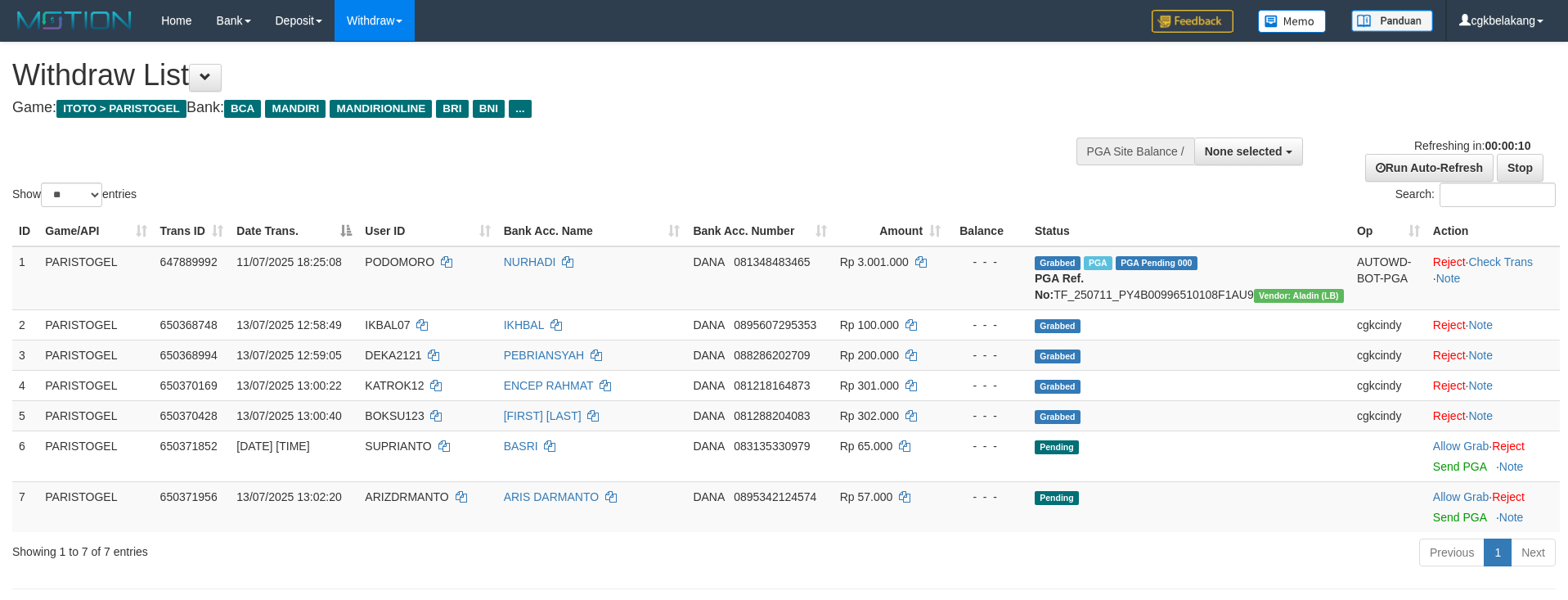 select 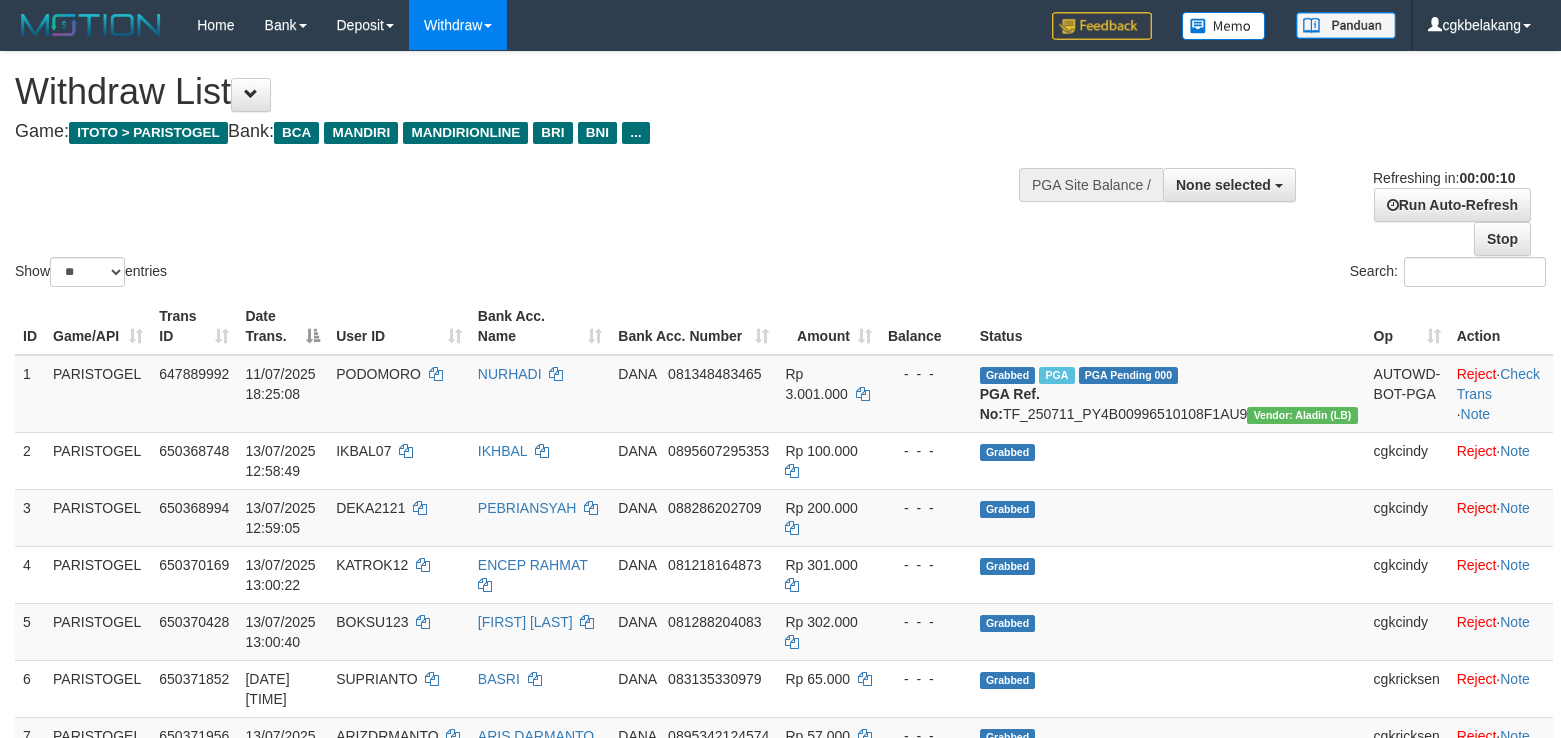select 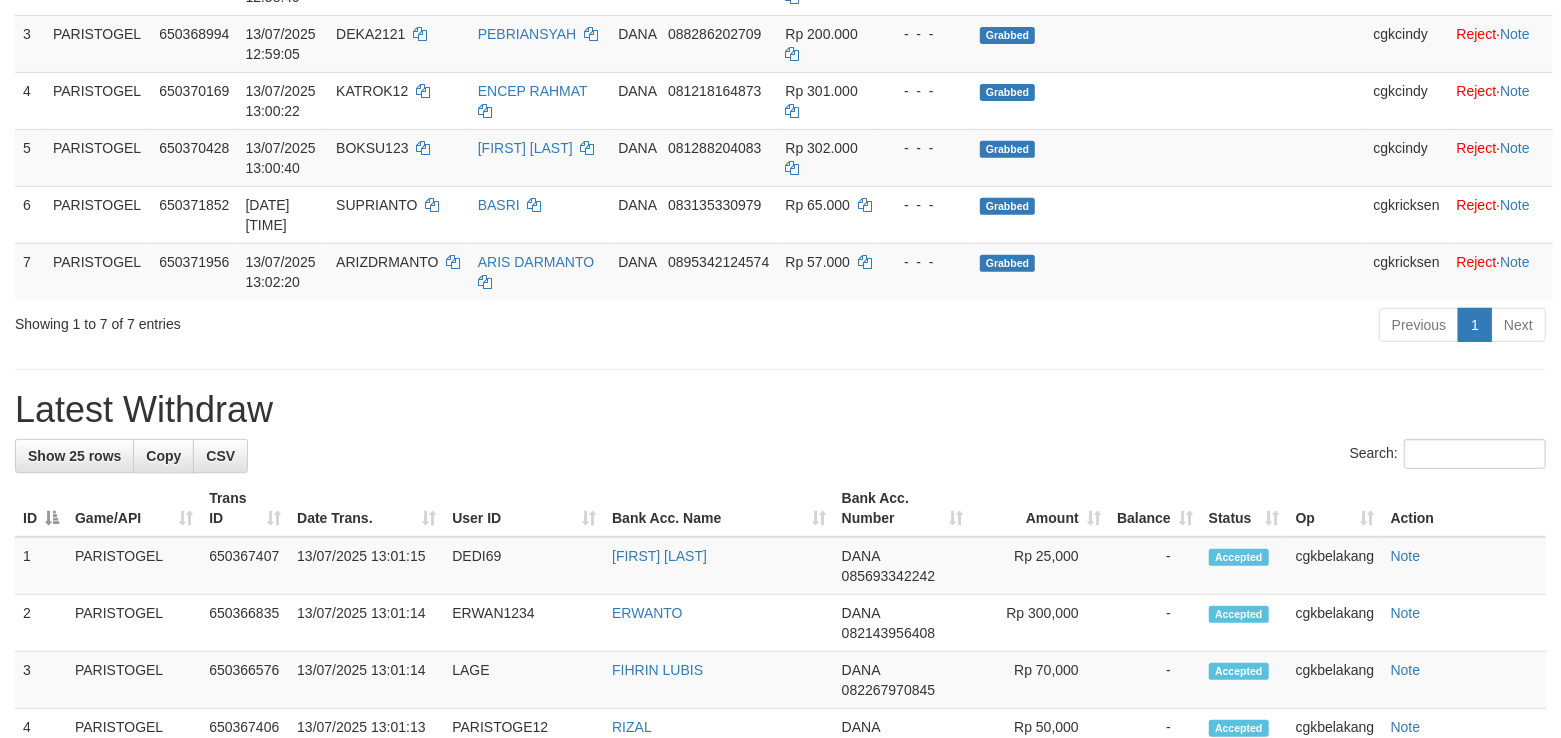 scroll, scrollTop: 400, scrollLeft: 0, axis: vertical 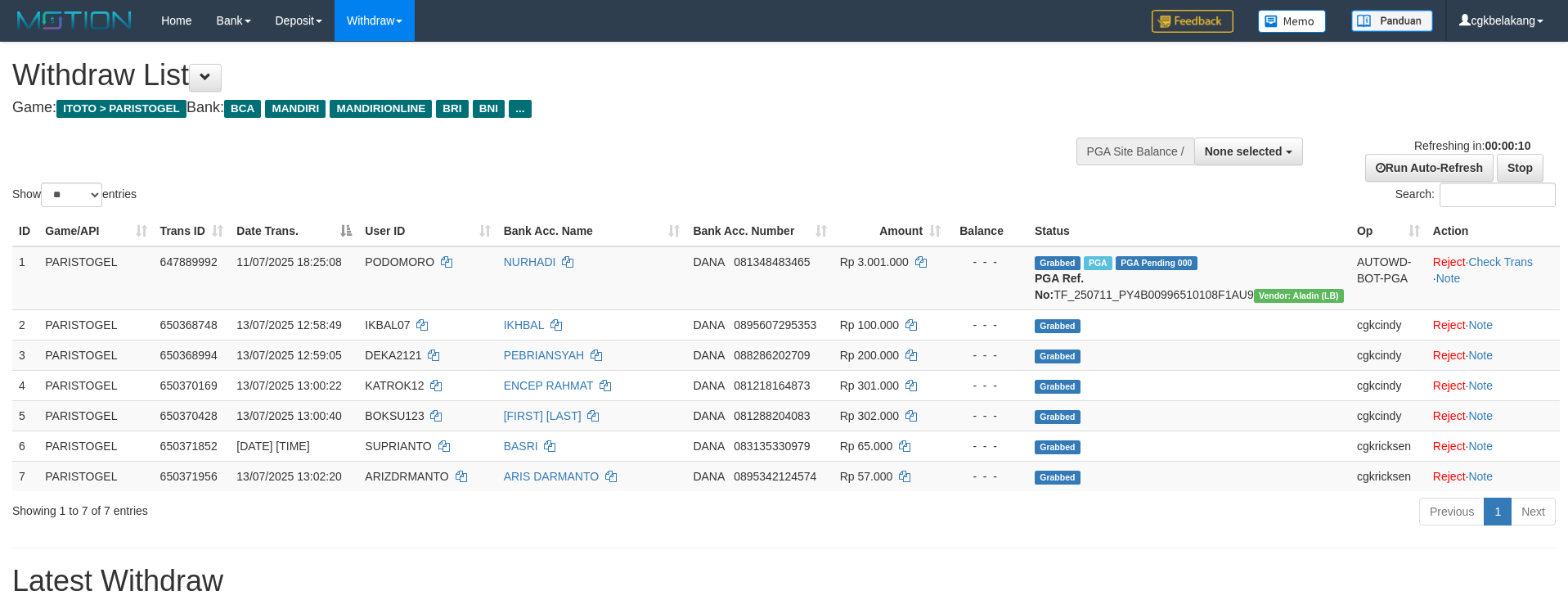 select 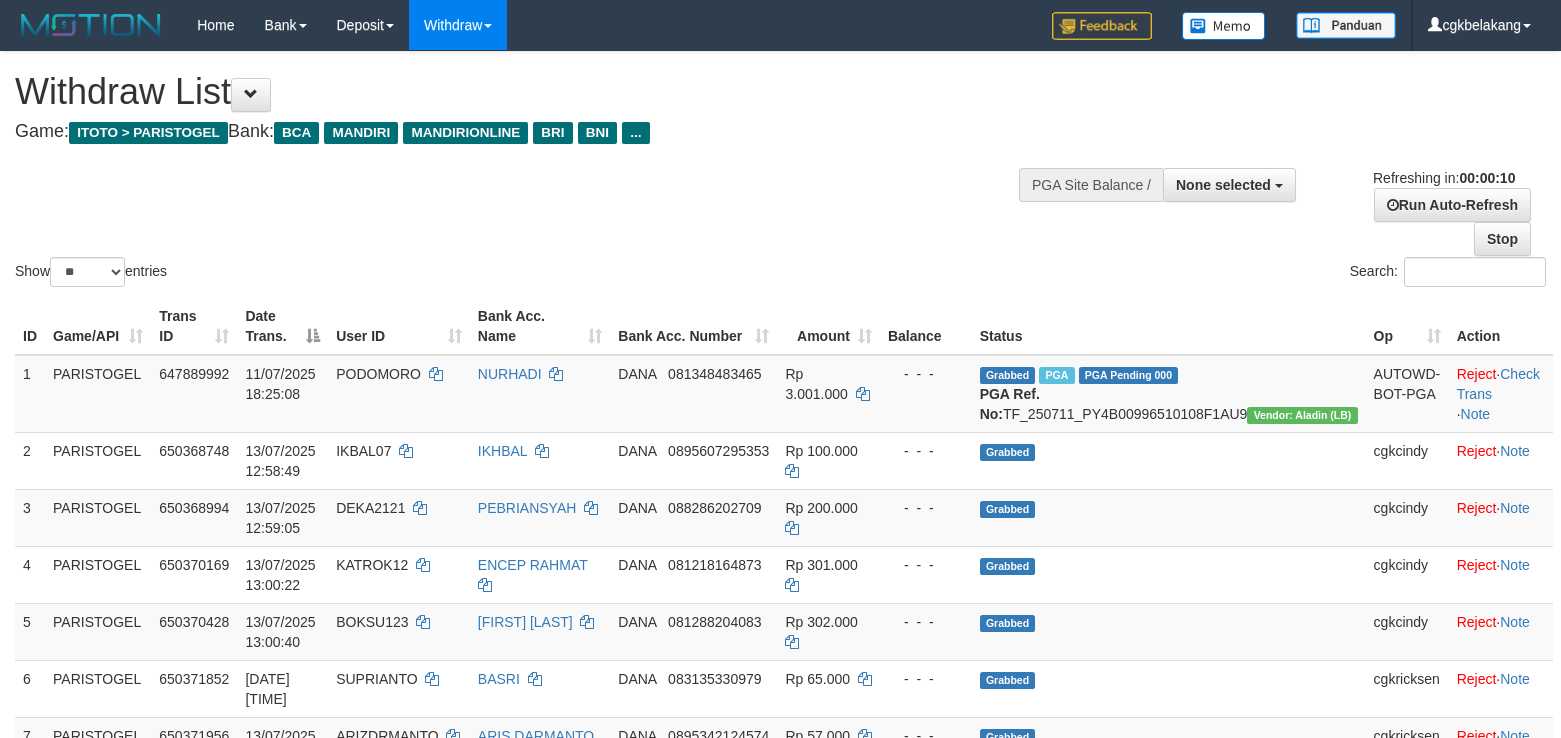 select 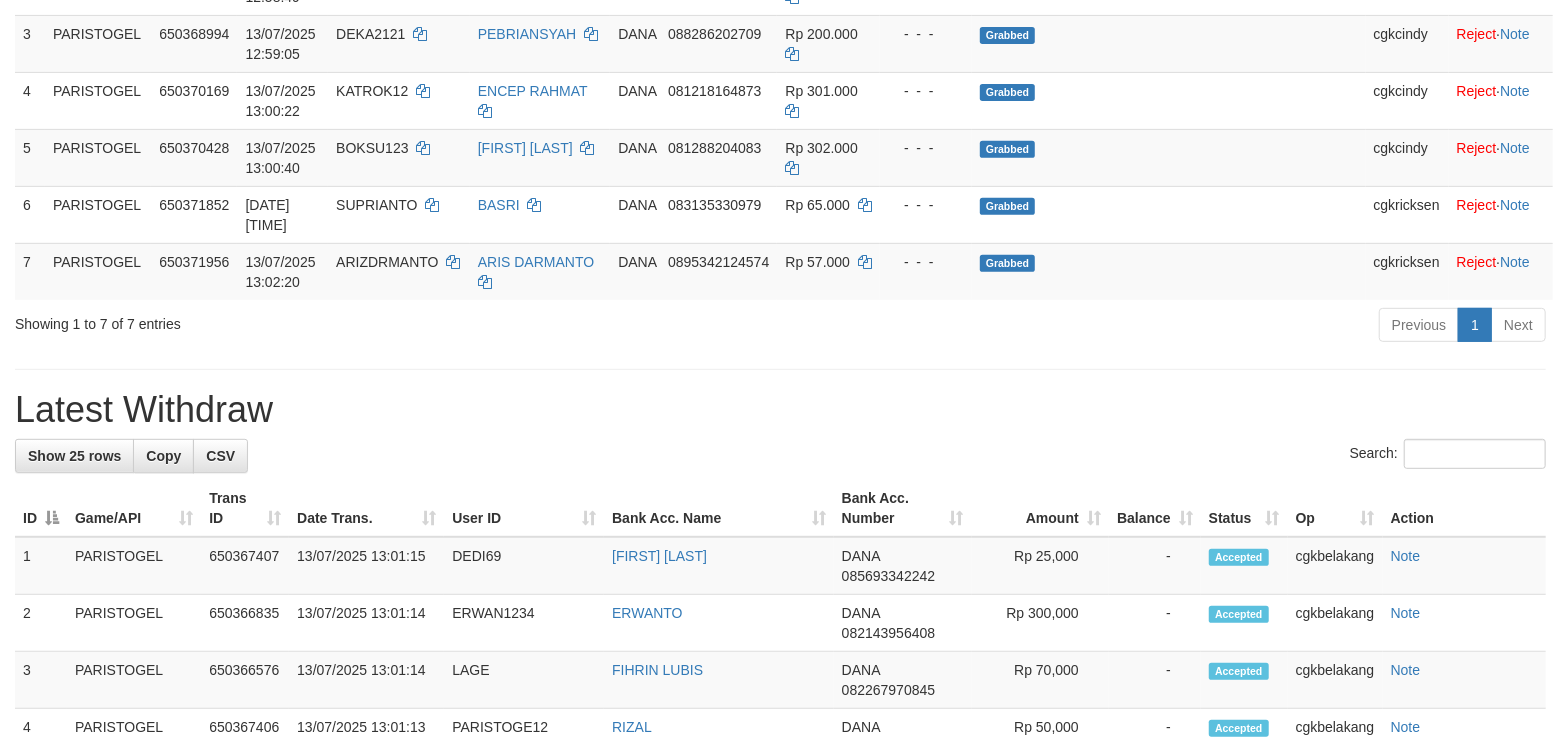 scroll, scrollTop: 400, scrollLeft: 0, axis: vertical 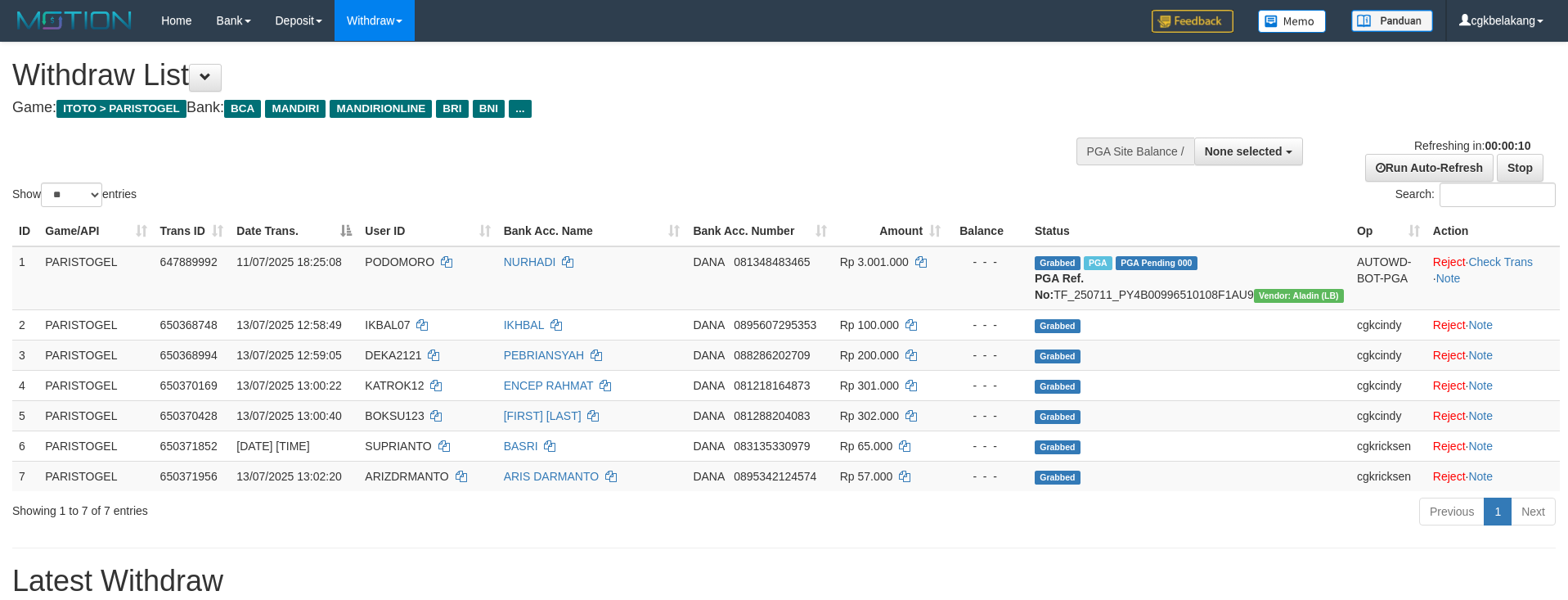 select 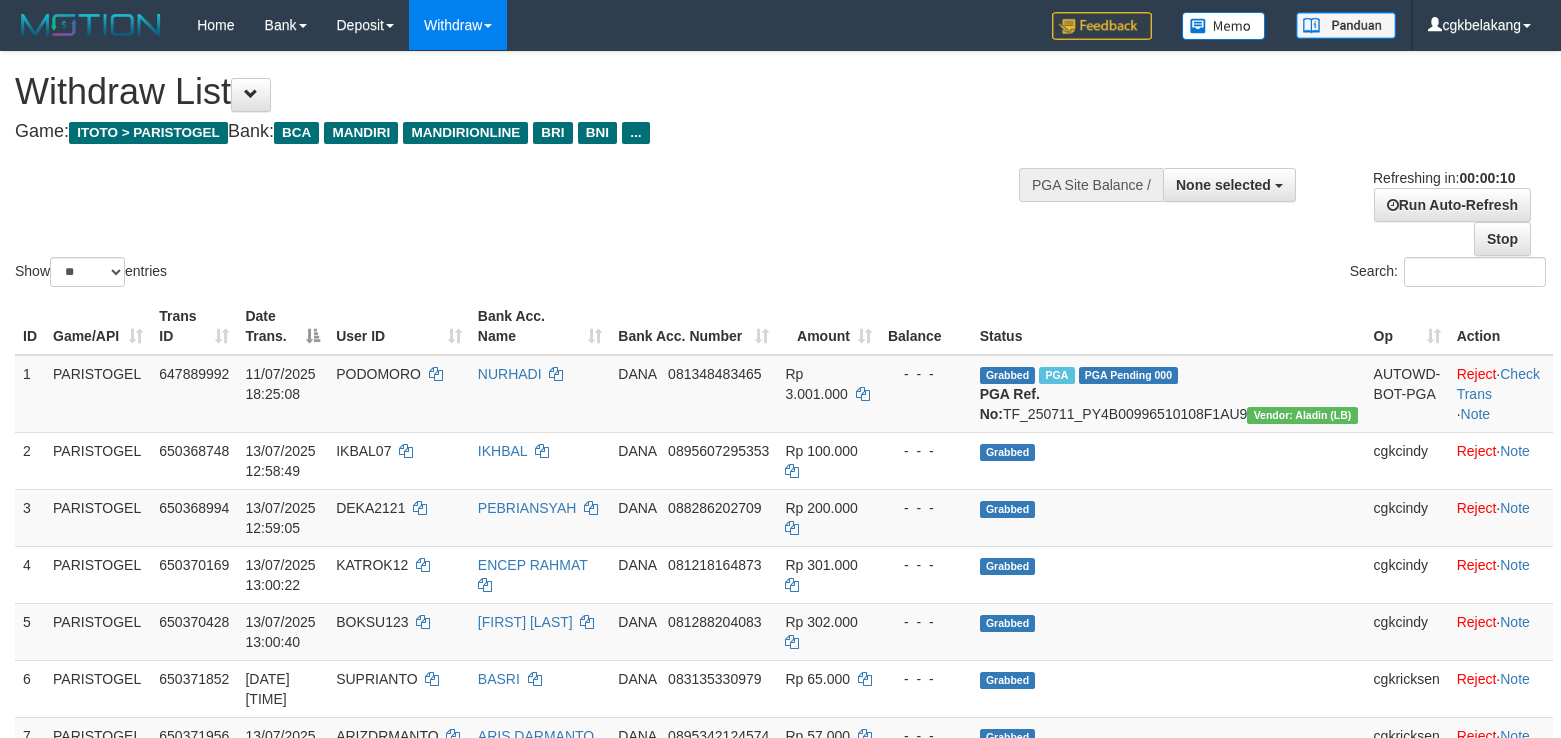 select 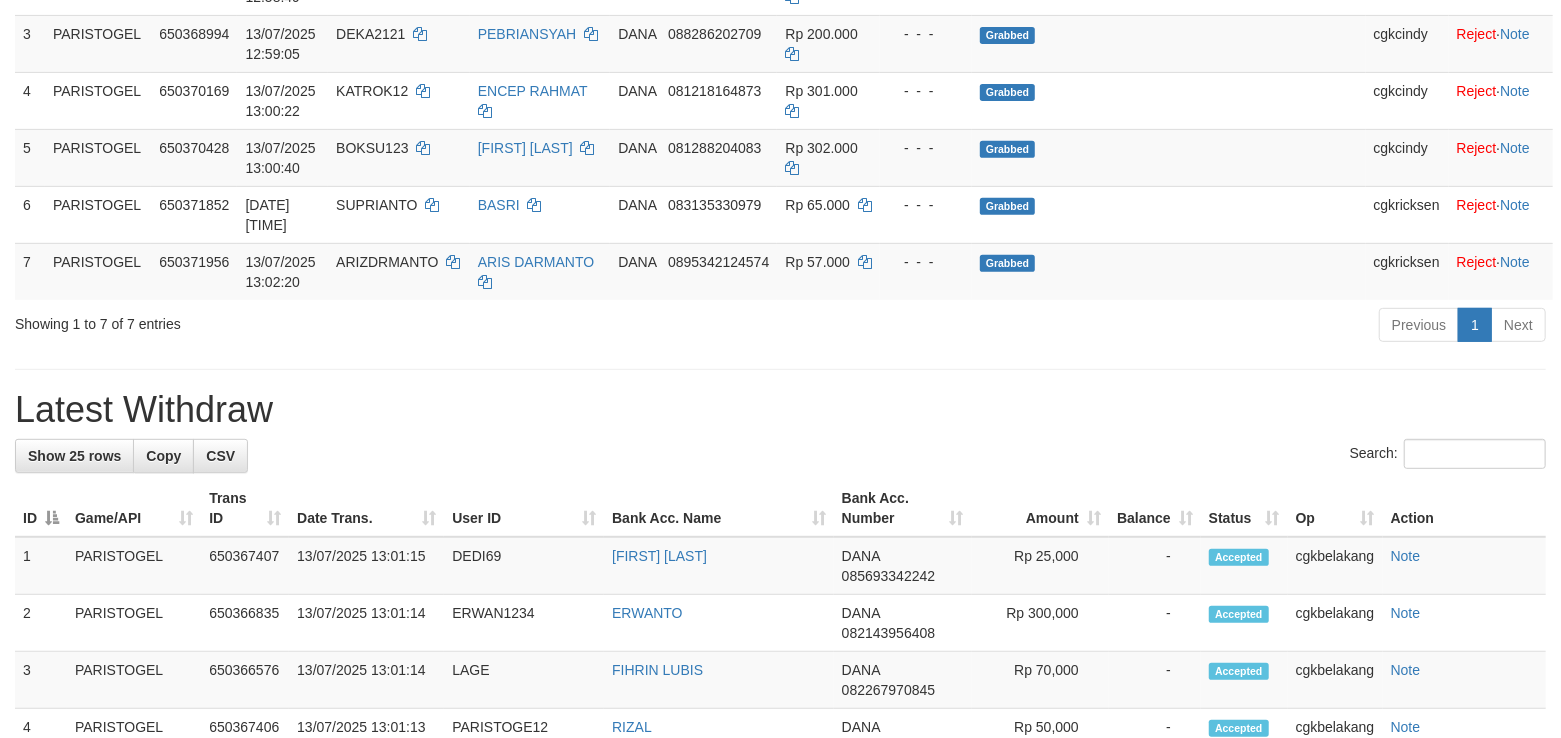 scroll, scrollTop: 400, scrollLeft: 0, axis: vertical 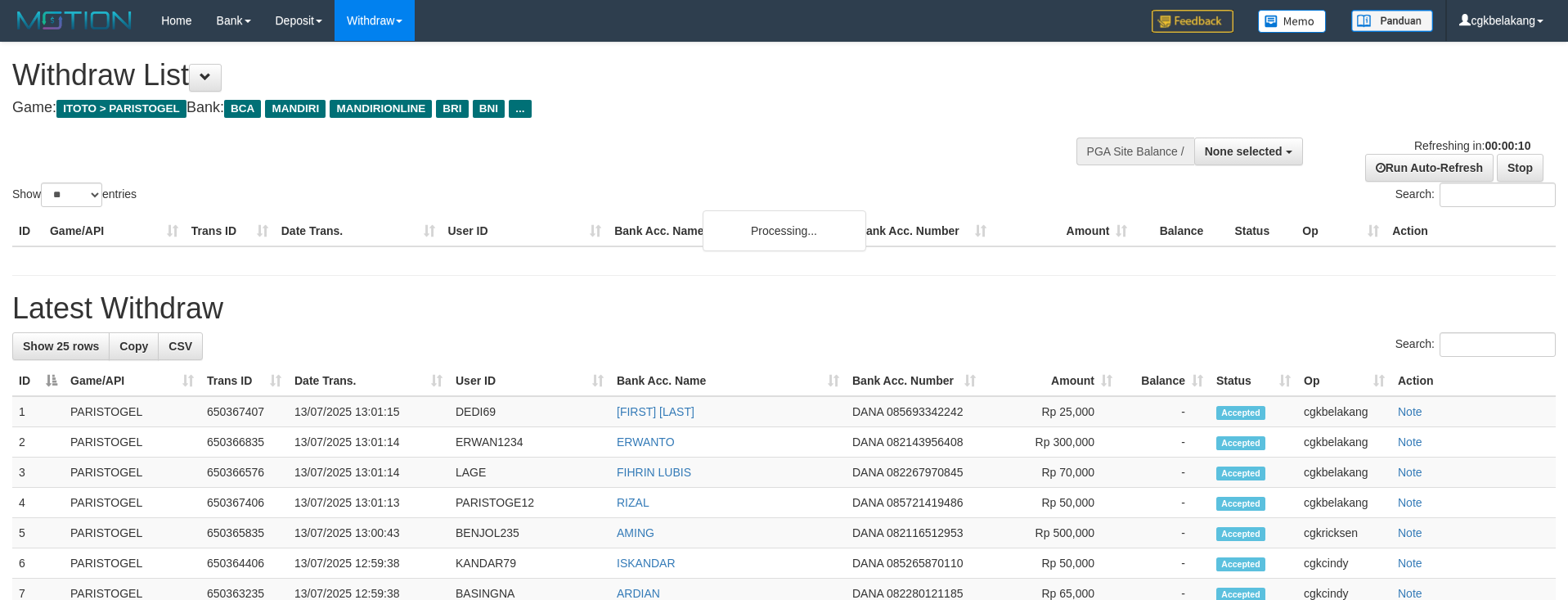 select 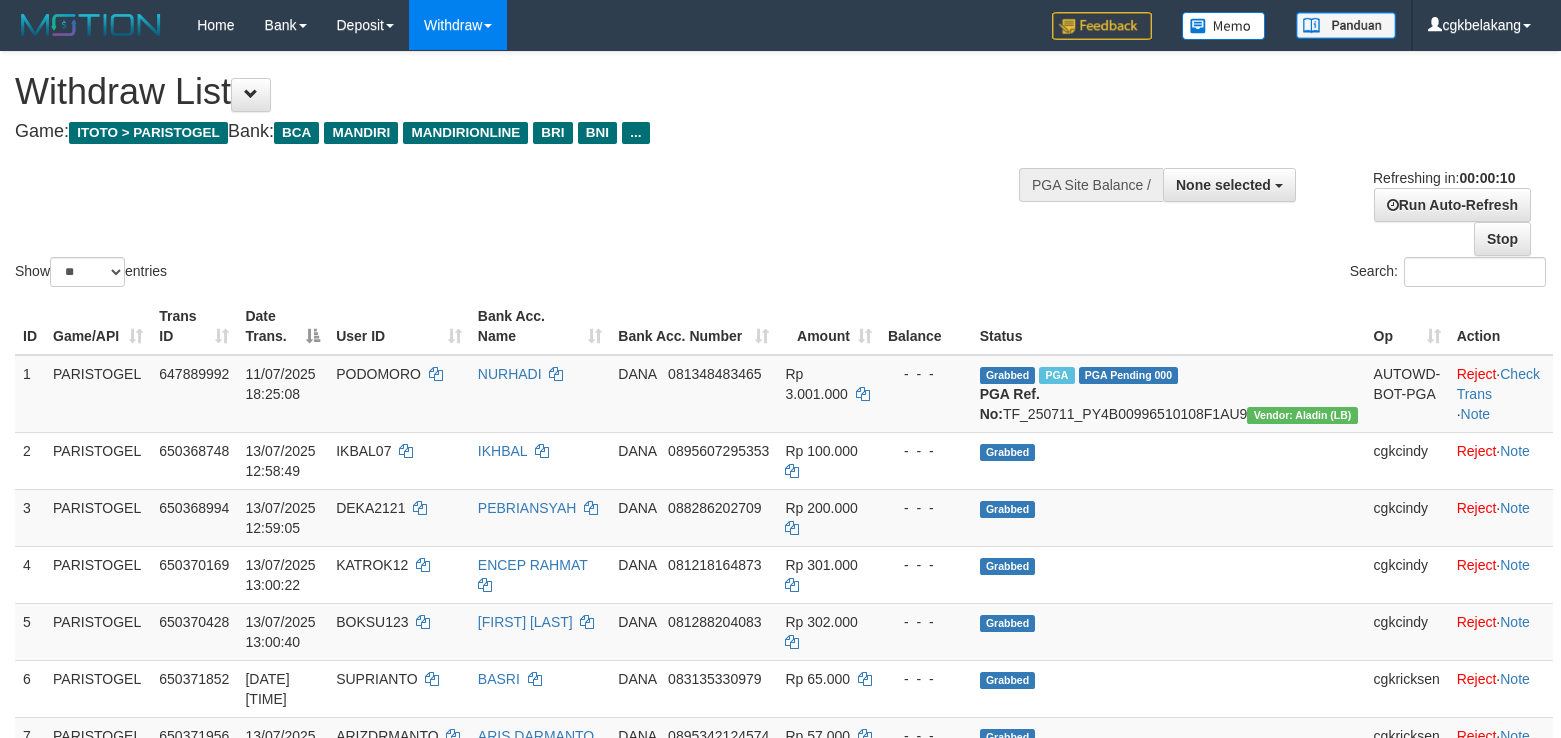 select 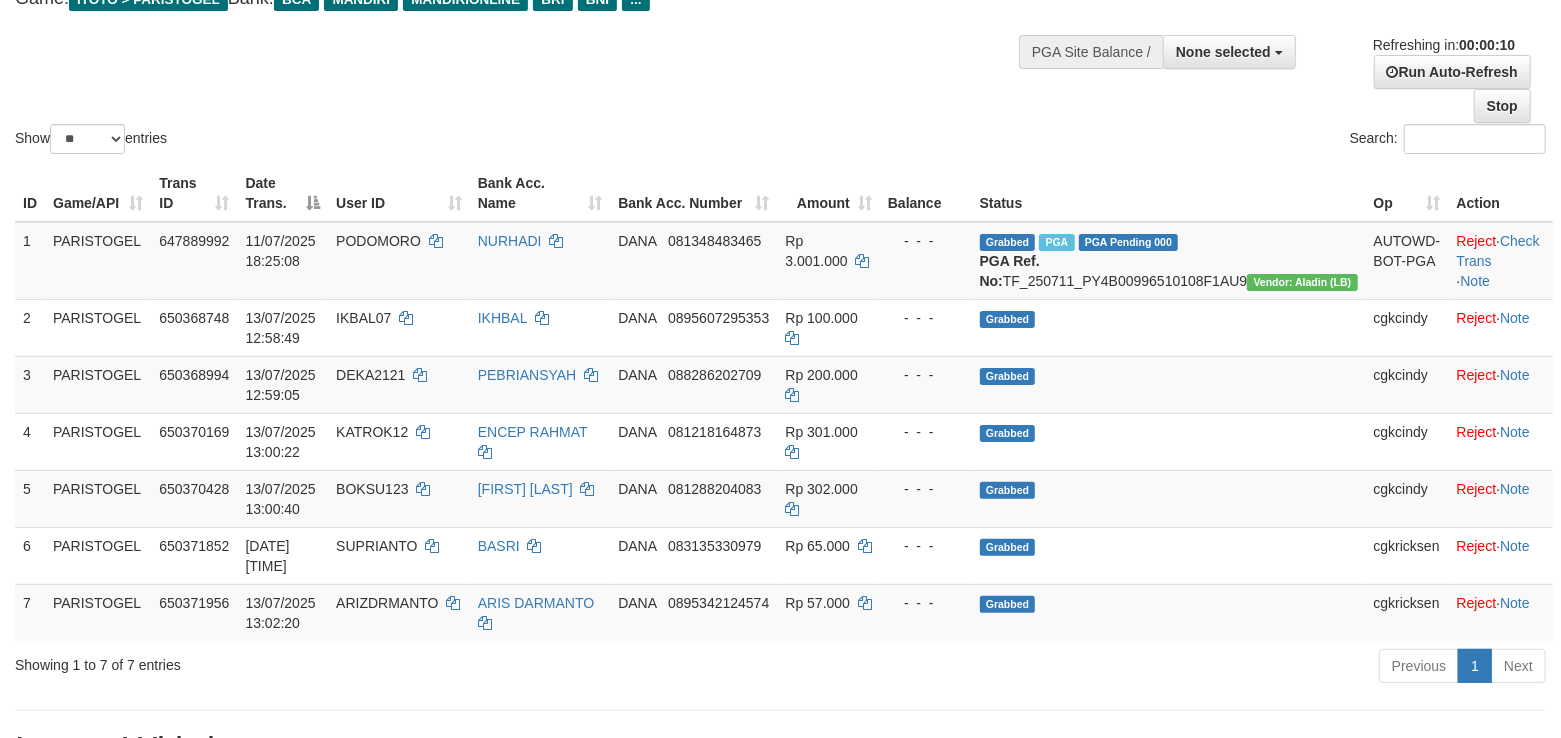 scroll, scrollTop: 74, scrollLeft: 0, axis: vertical 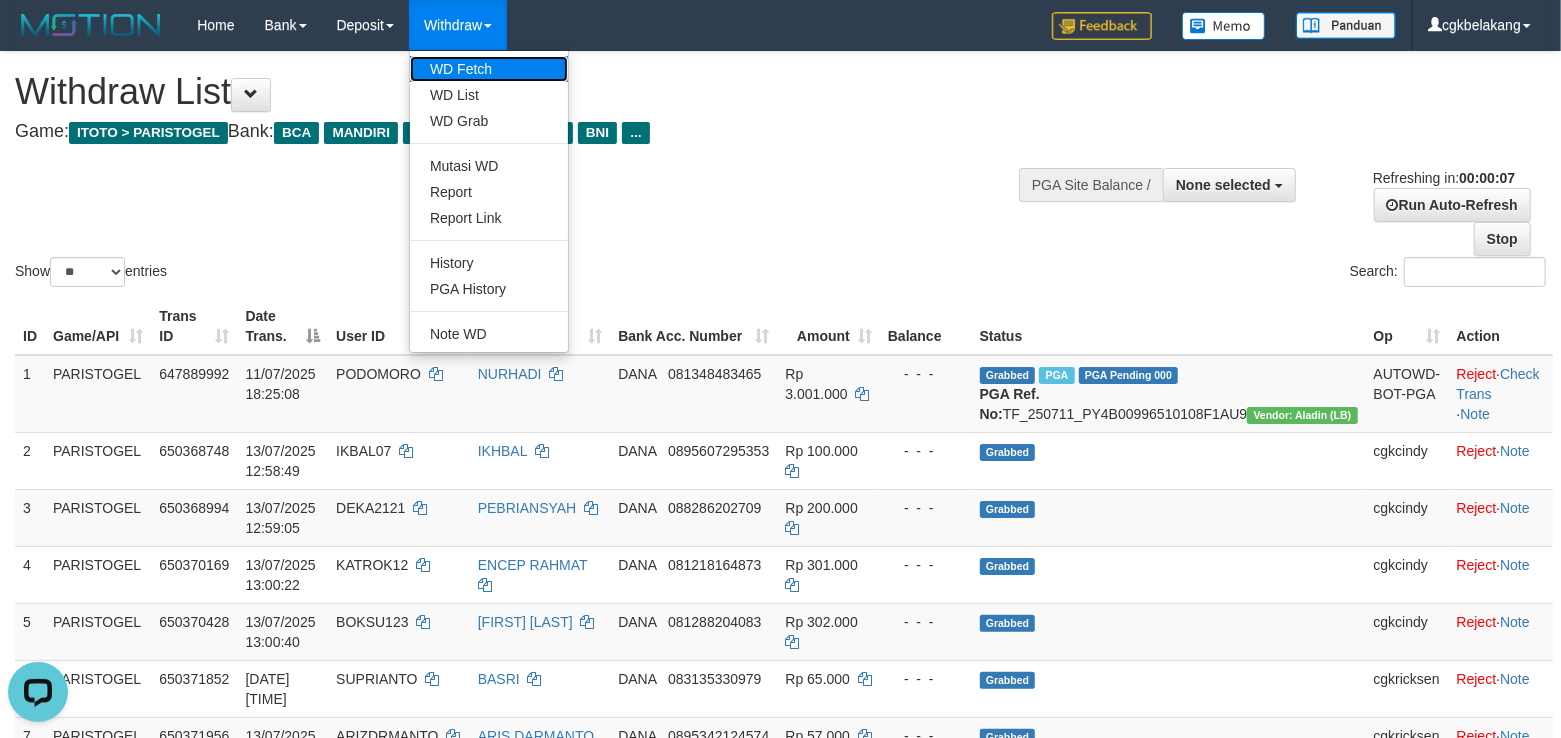 click on "WD Fetch" at bounding box center (489, 69) 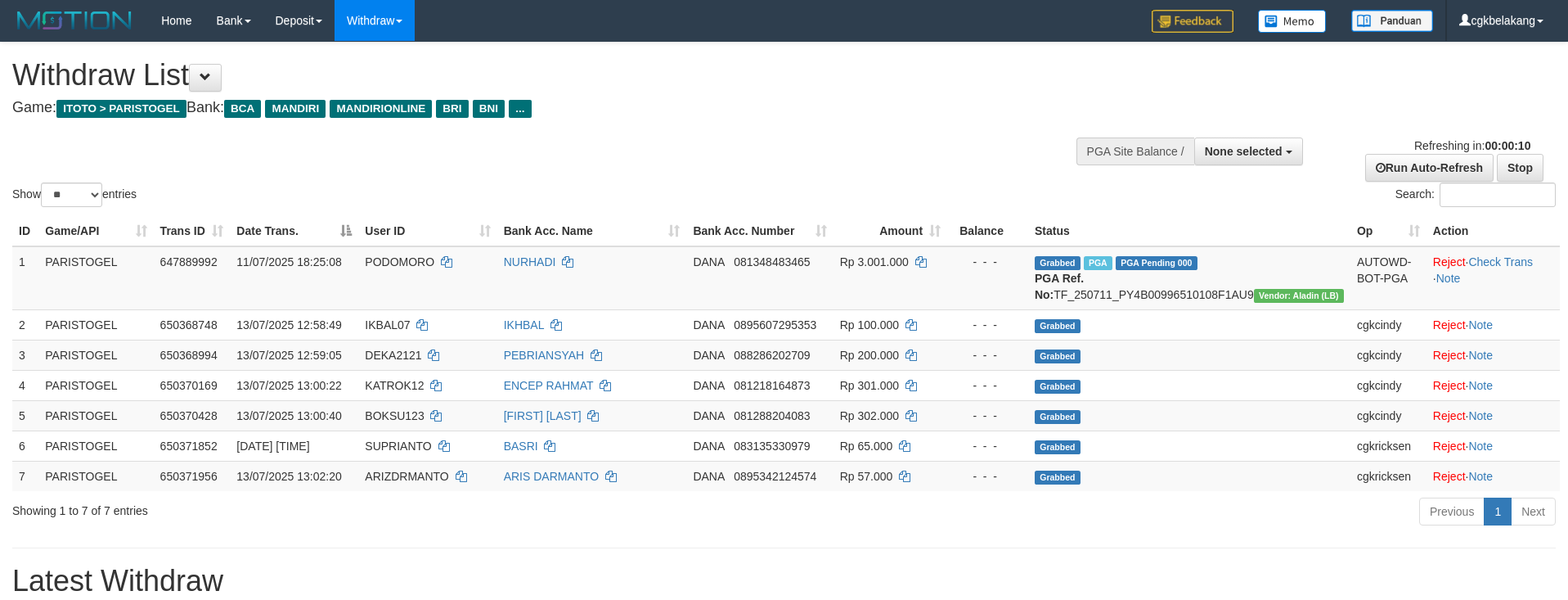 select 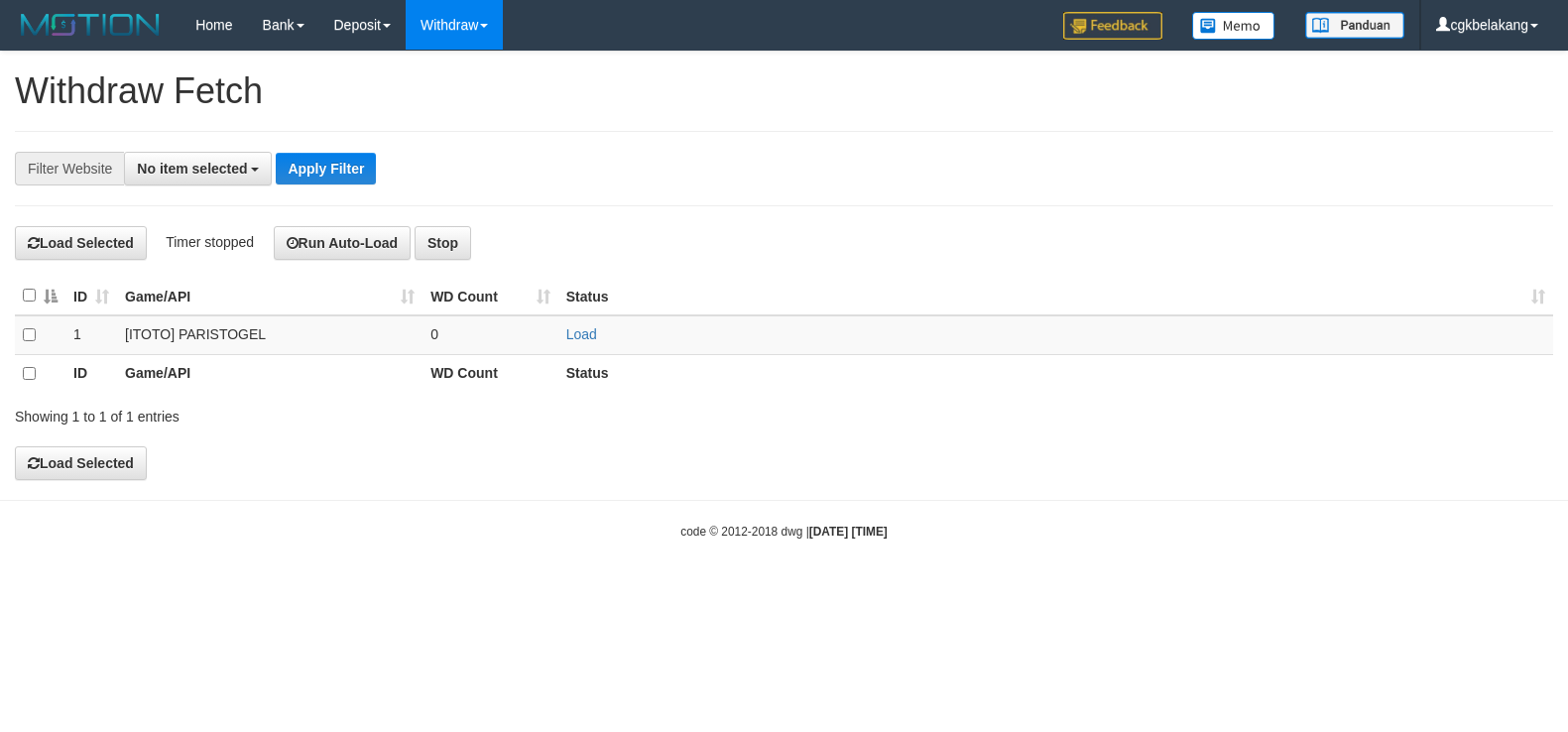 select 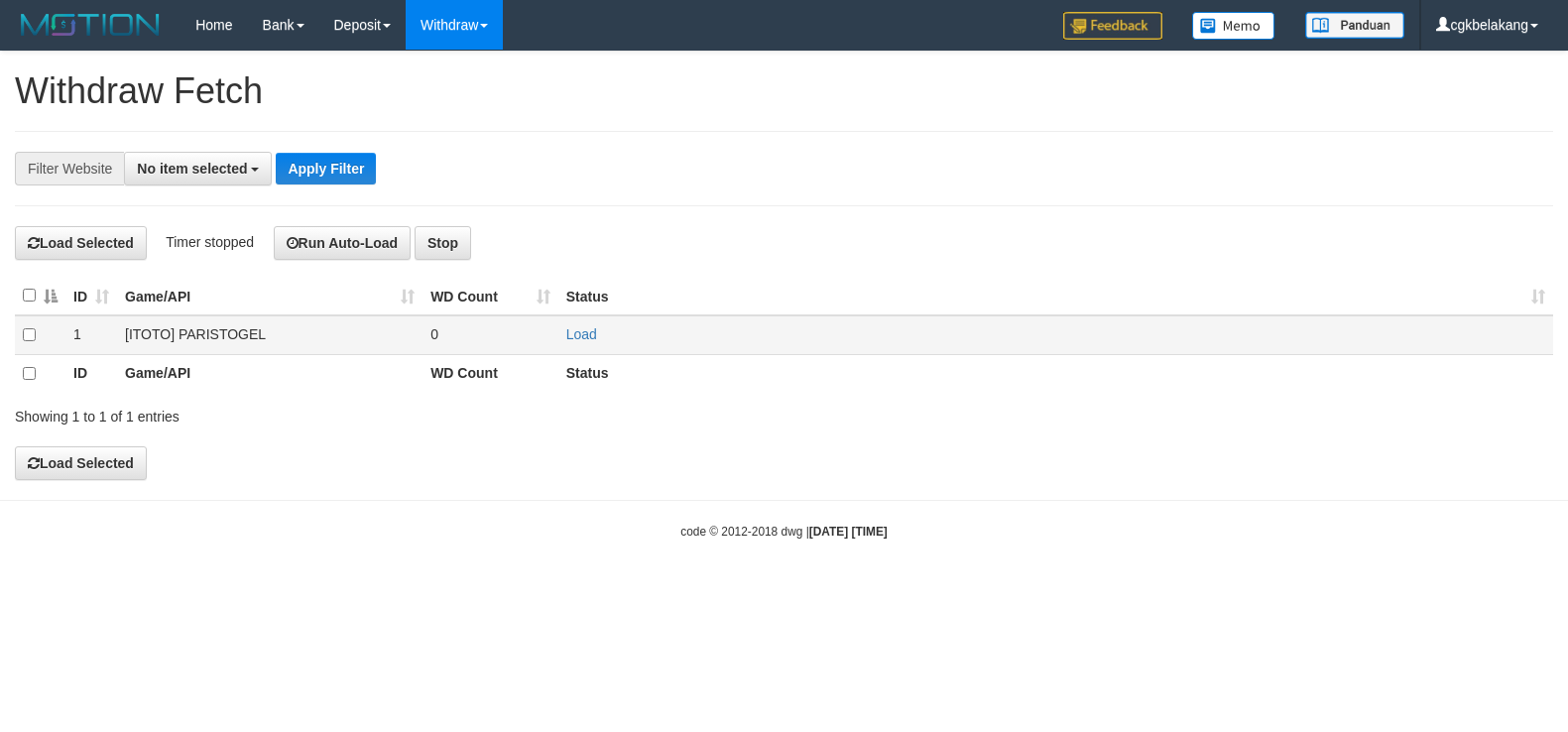 scroll, scrollTop: 0, scrollLeft: 0, axis: both 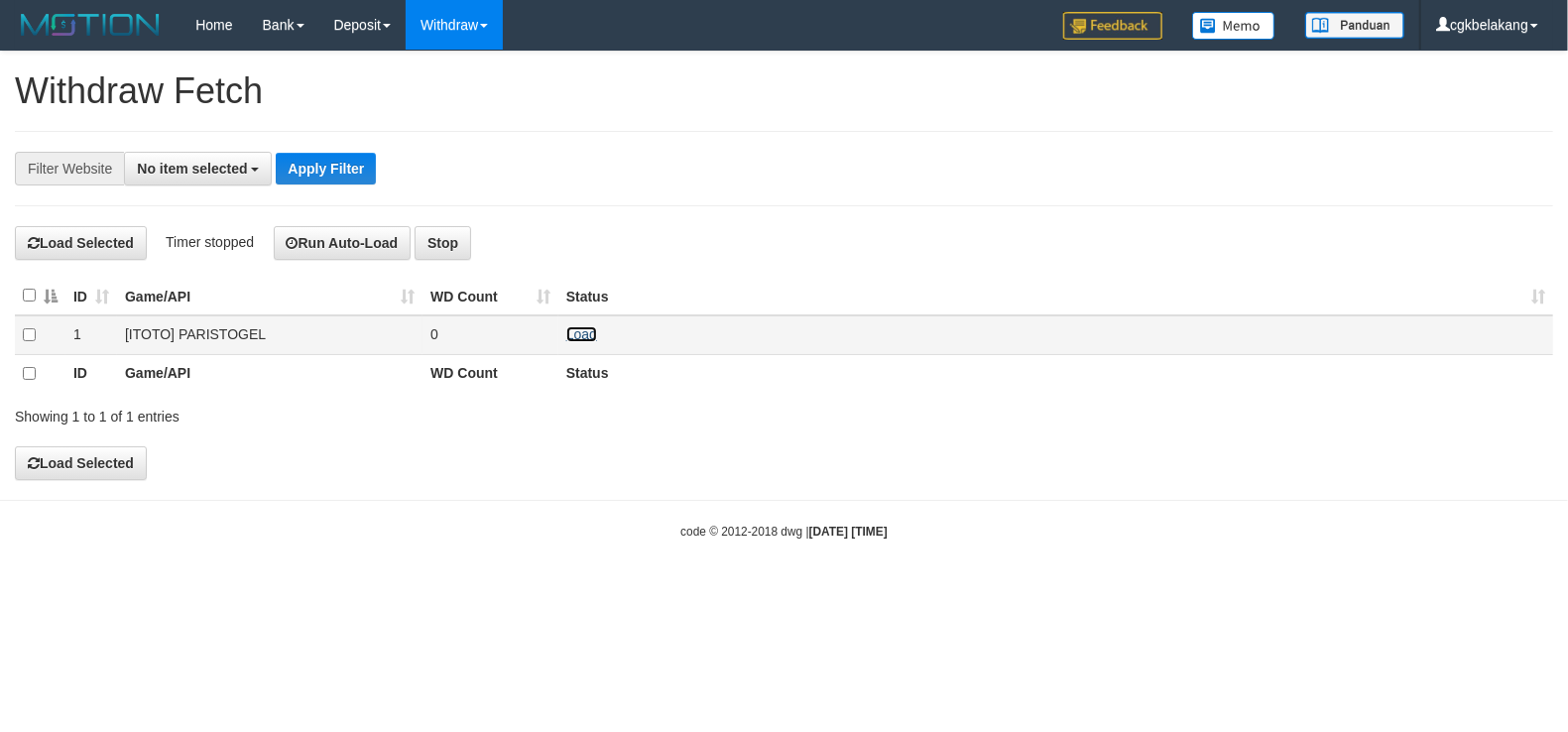 click on "Load" at bounding box center (581, 334) 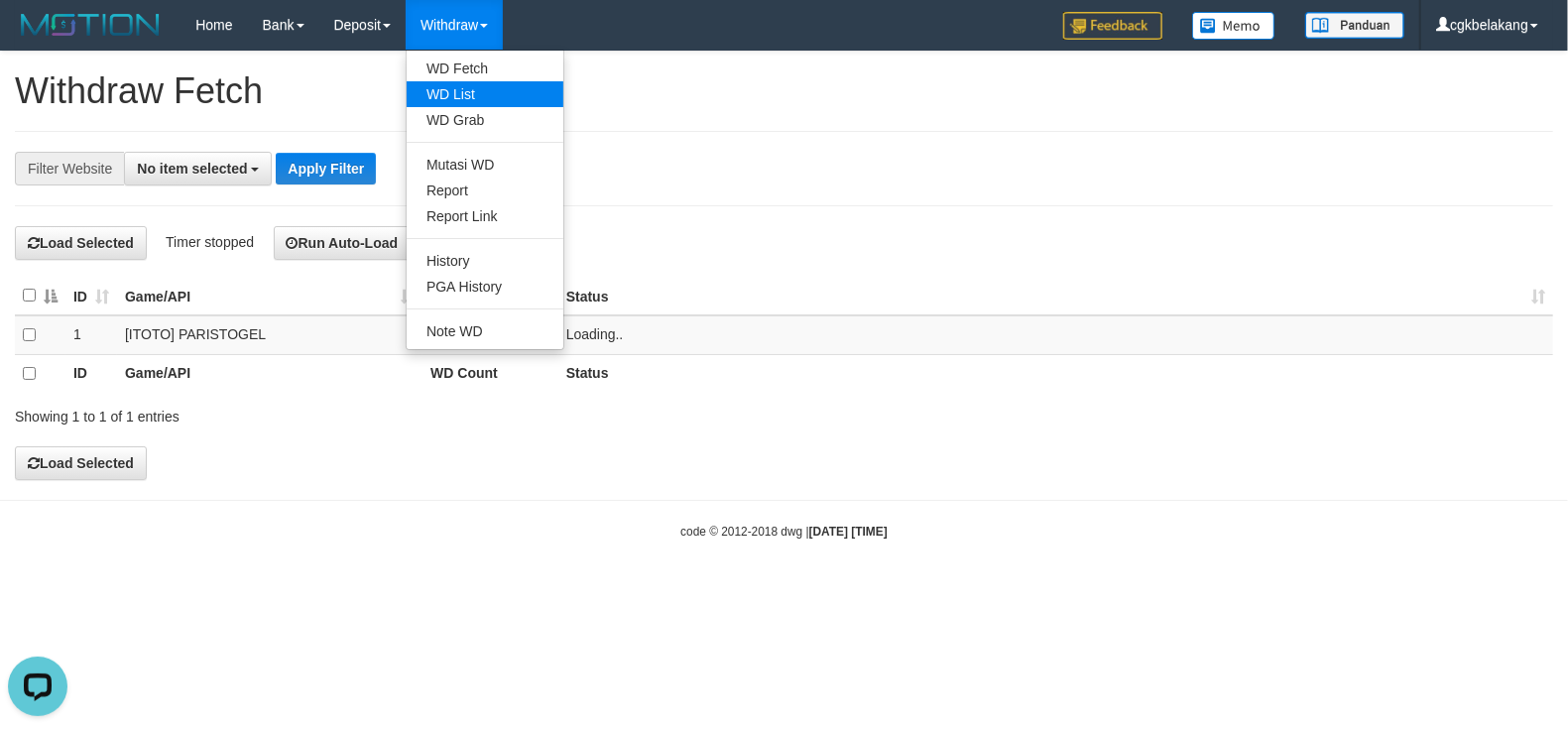scroll, scrollTop: 0, scrollLeft: 0, axis: both 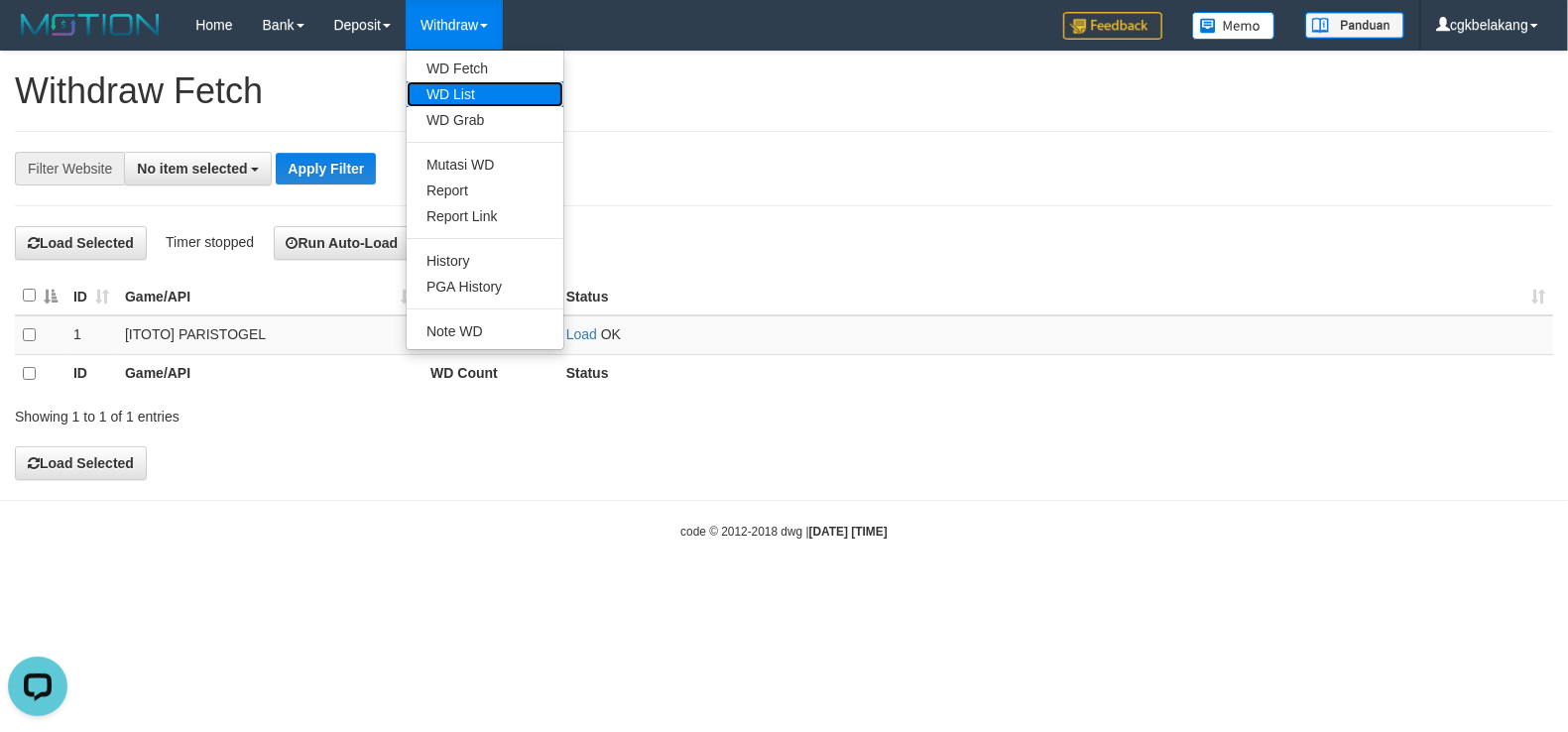 click on "WD List" at bounding box center (485, 94) 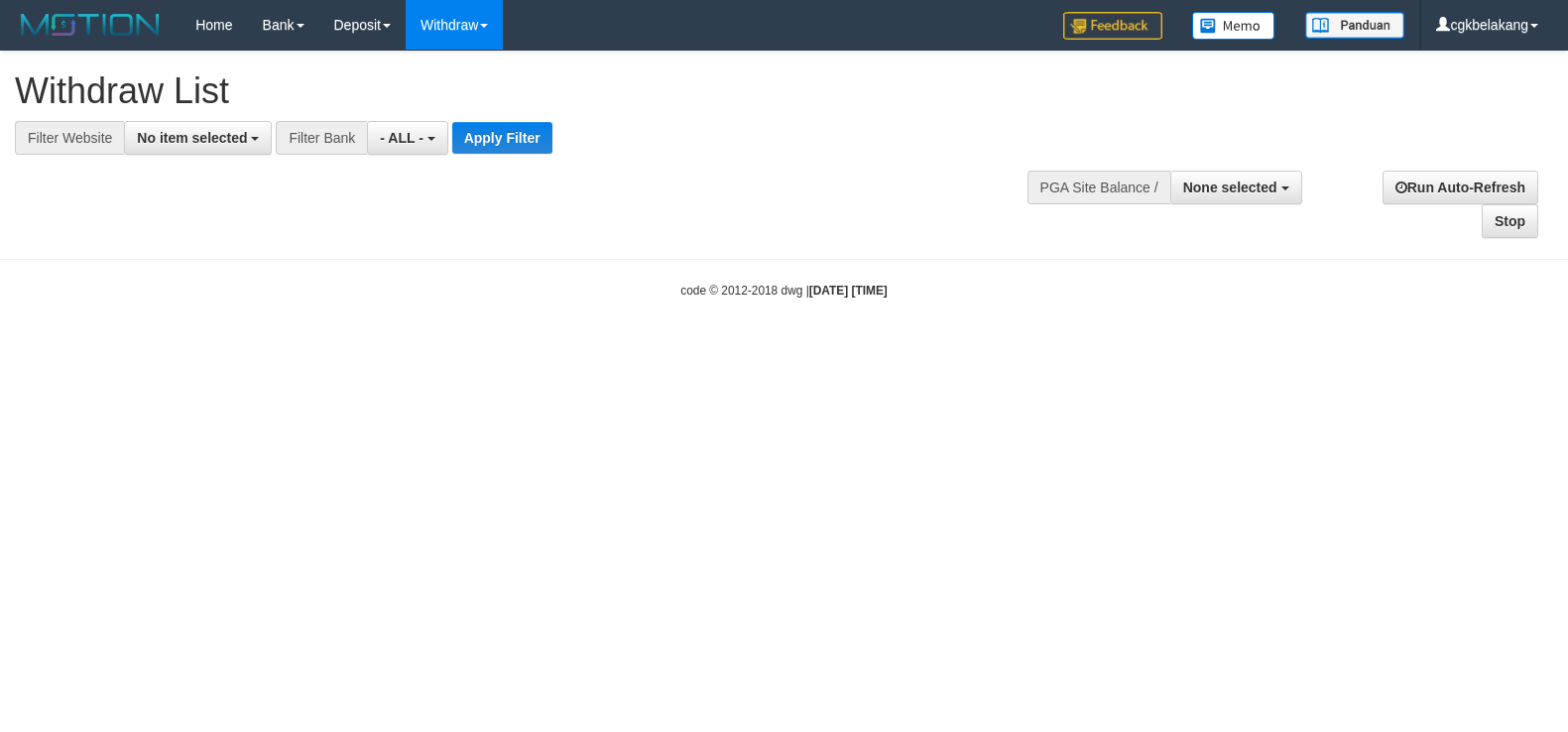 select 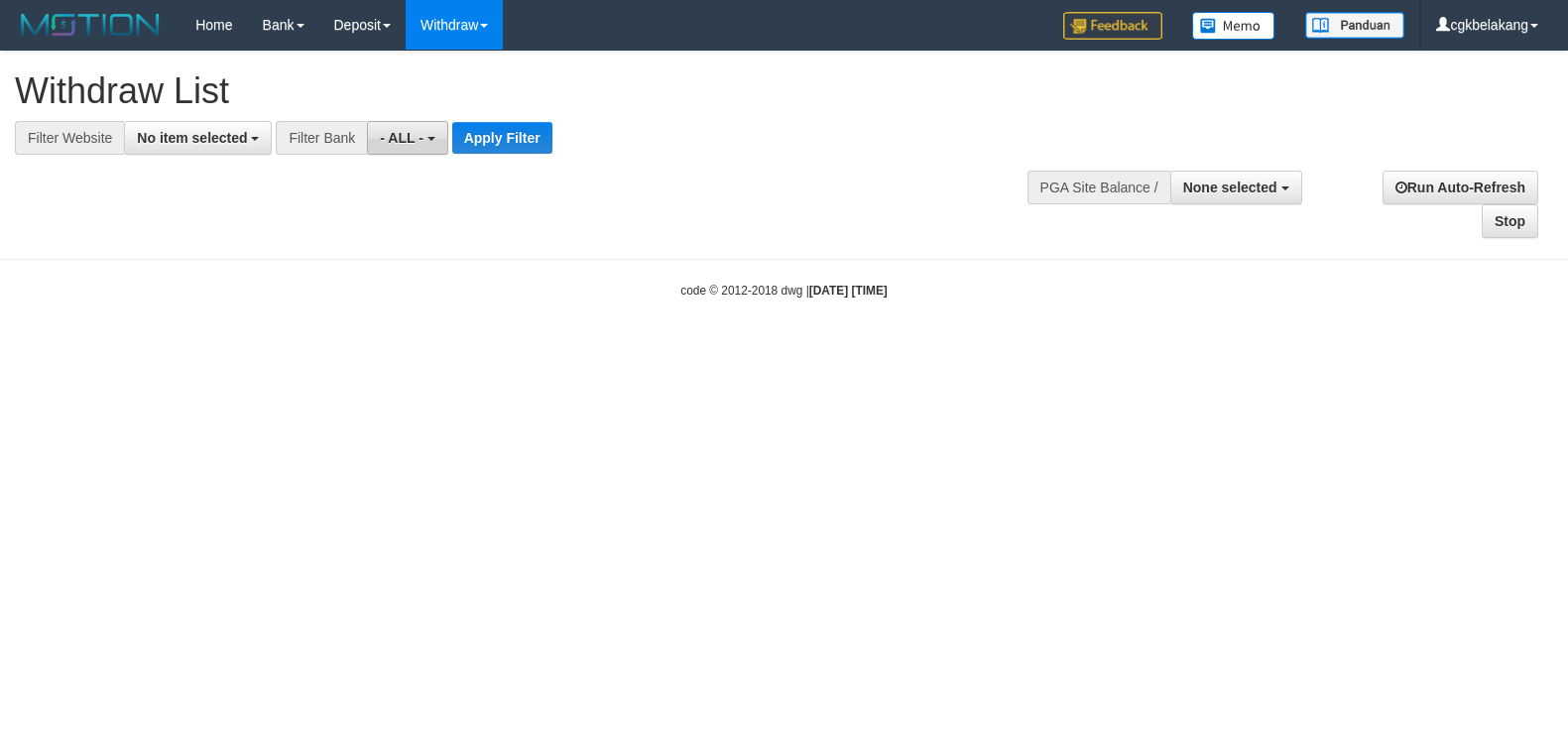 scroll, scrollTop: 0, scrollLeft: 0, axis: both 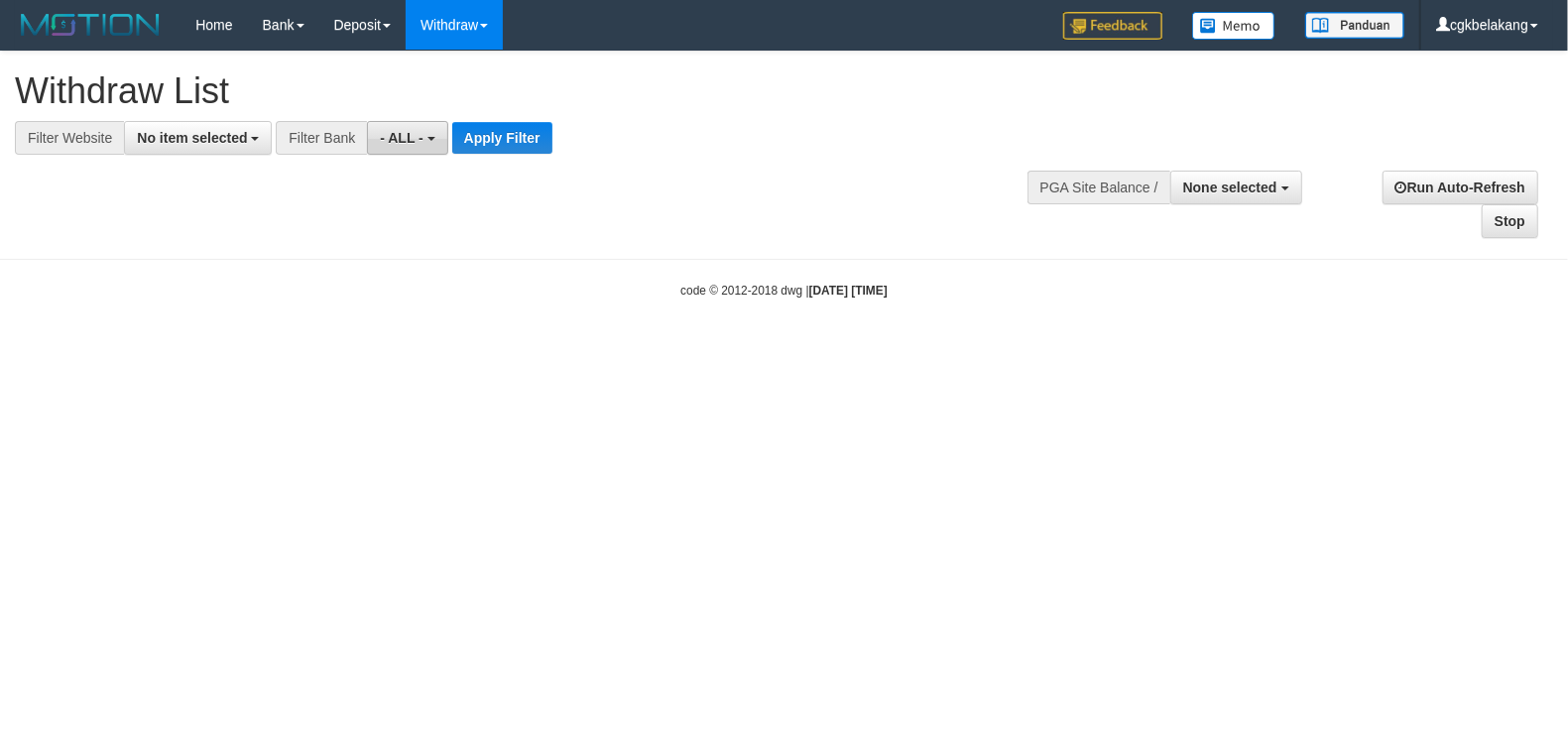 click on "- ALL -" at bounding box center [402, 138] 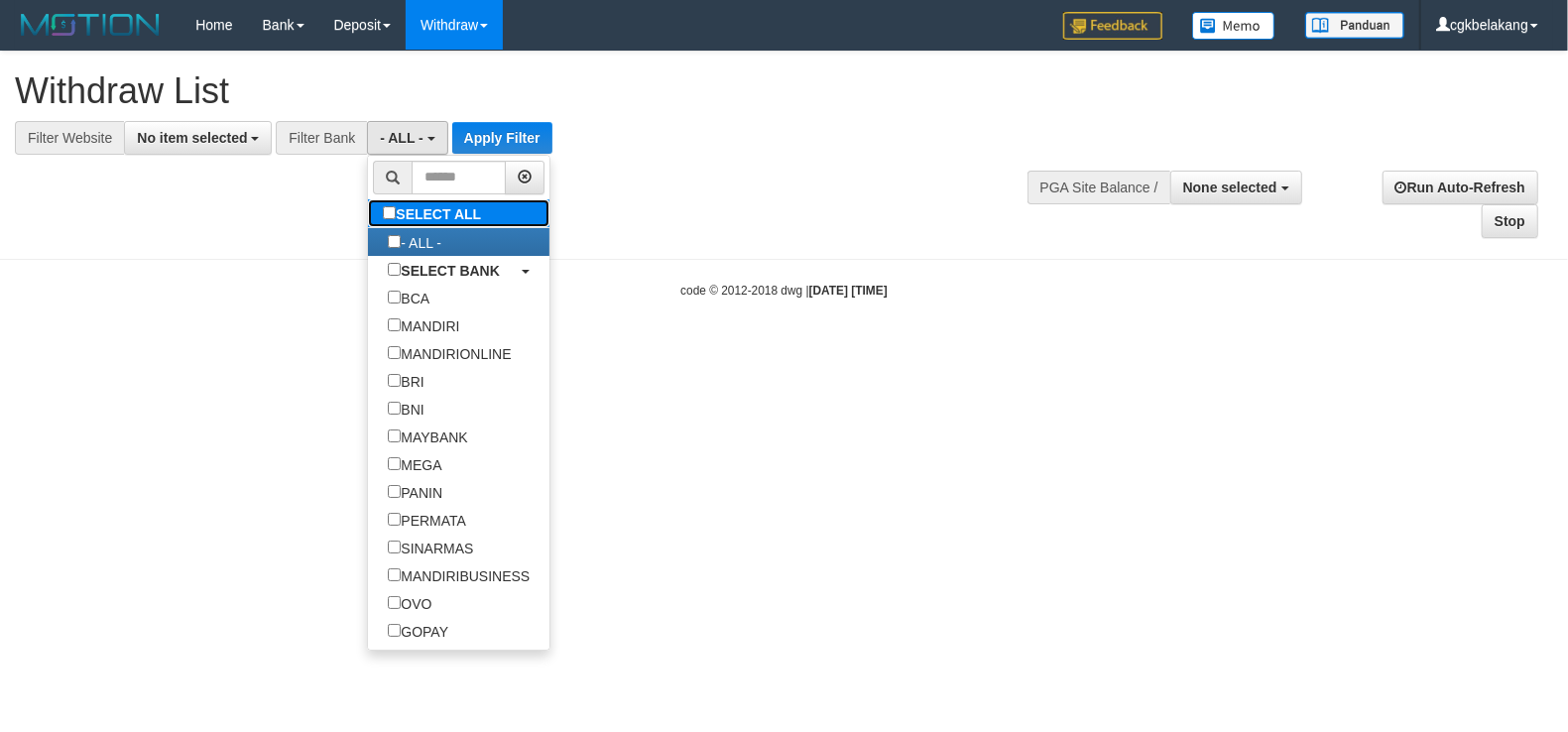 click on "SELECT ALL" at bounding box center [434, 213] 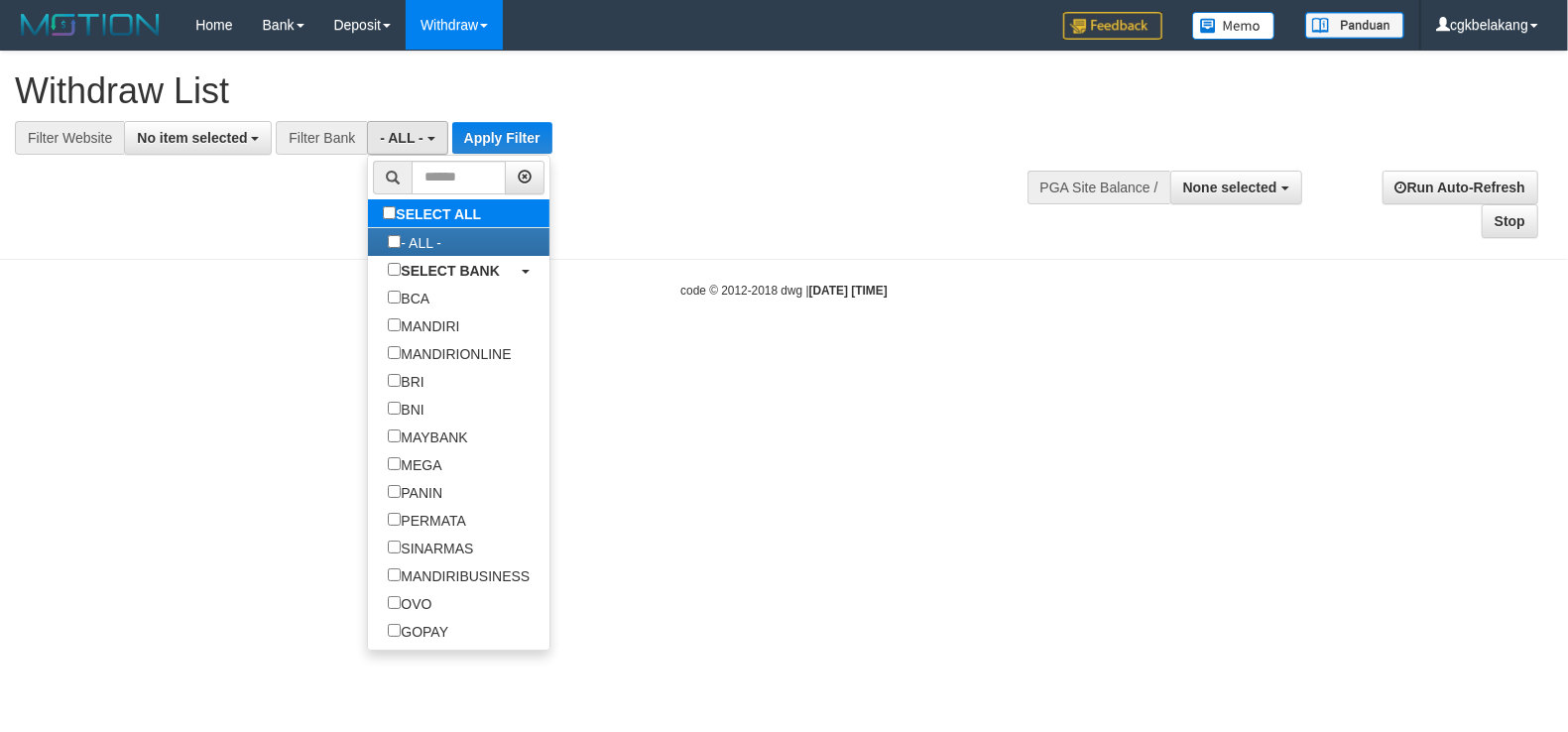 type 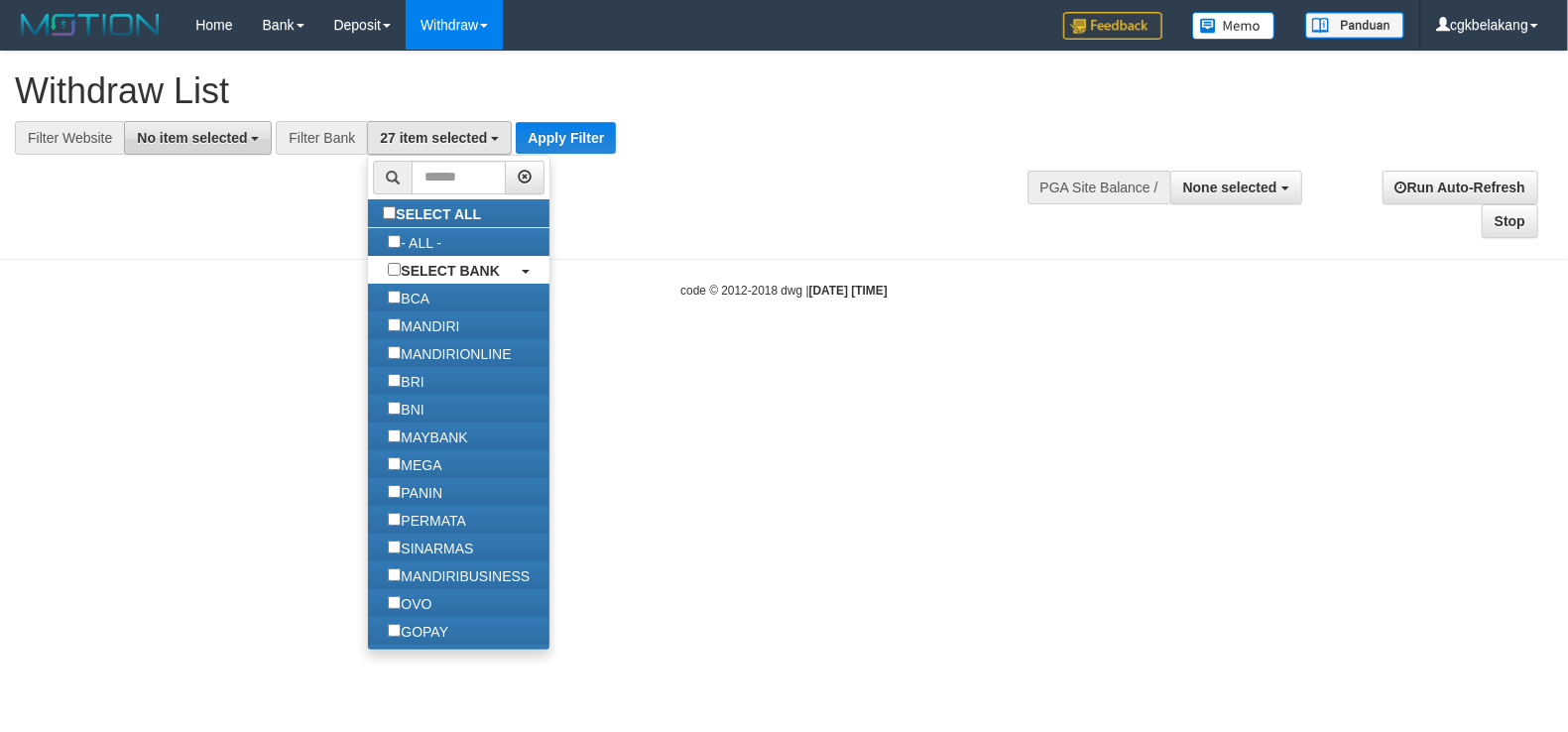 click on "No item selected" at bounding box center (197, 138) 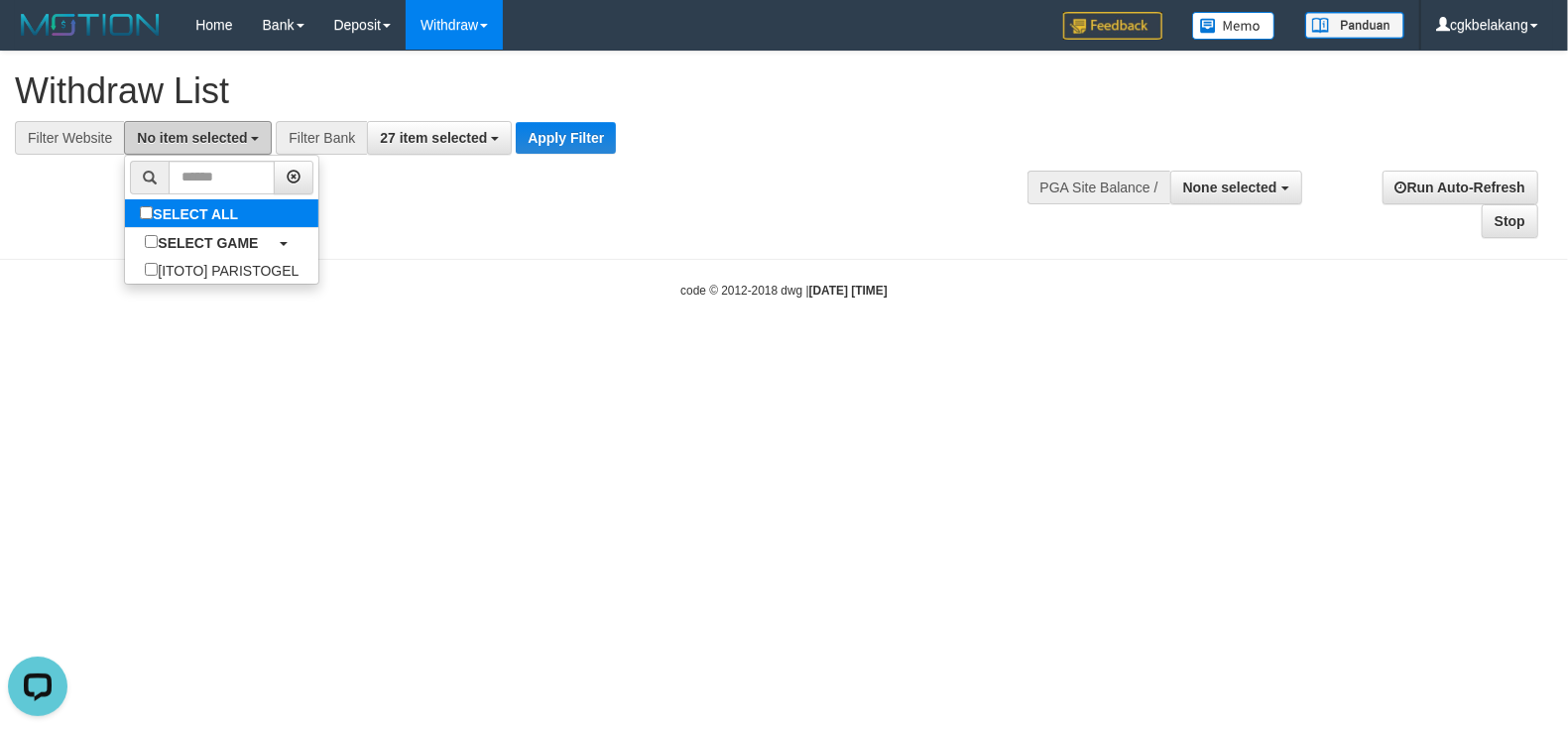 scroll, scrollTop: 0, scrollLeft: 0, axis: both 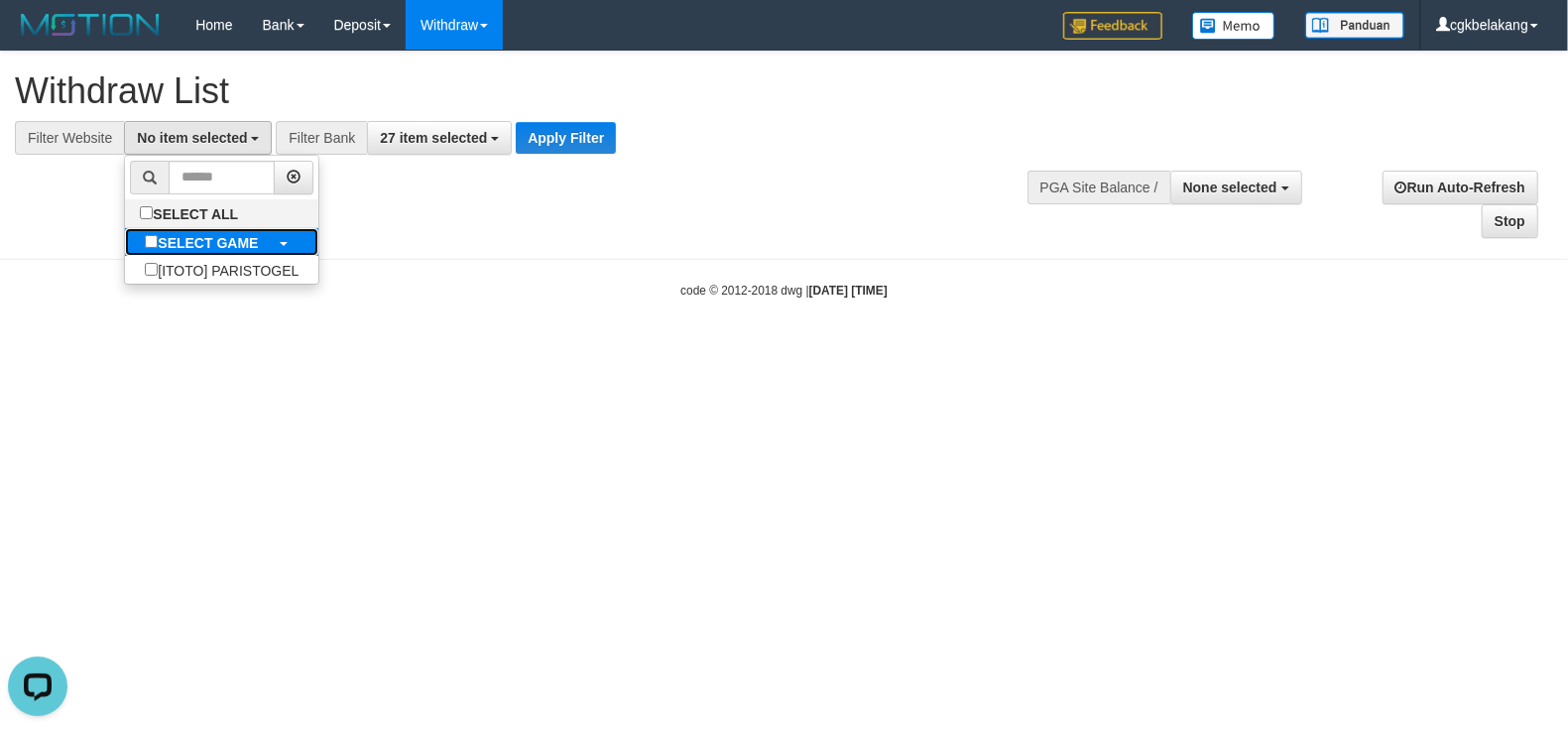 click on "SELECT GAME" at bounding box center (201, 242) 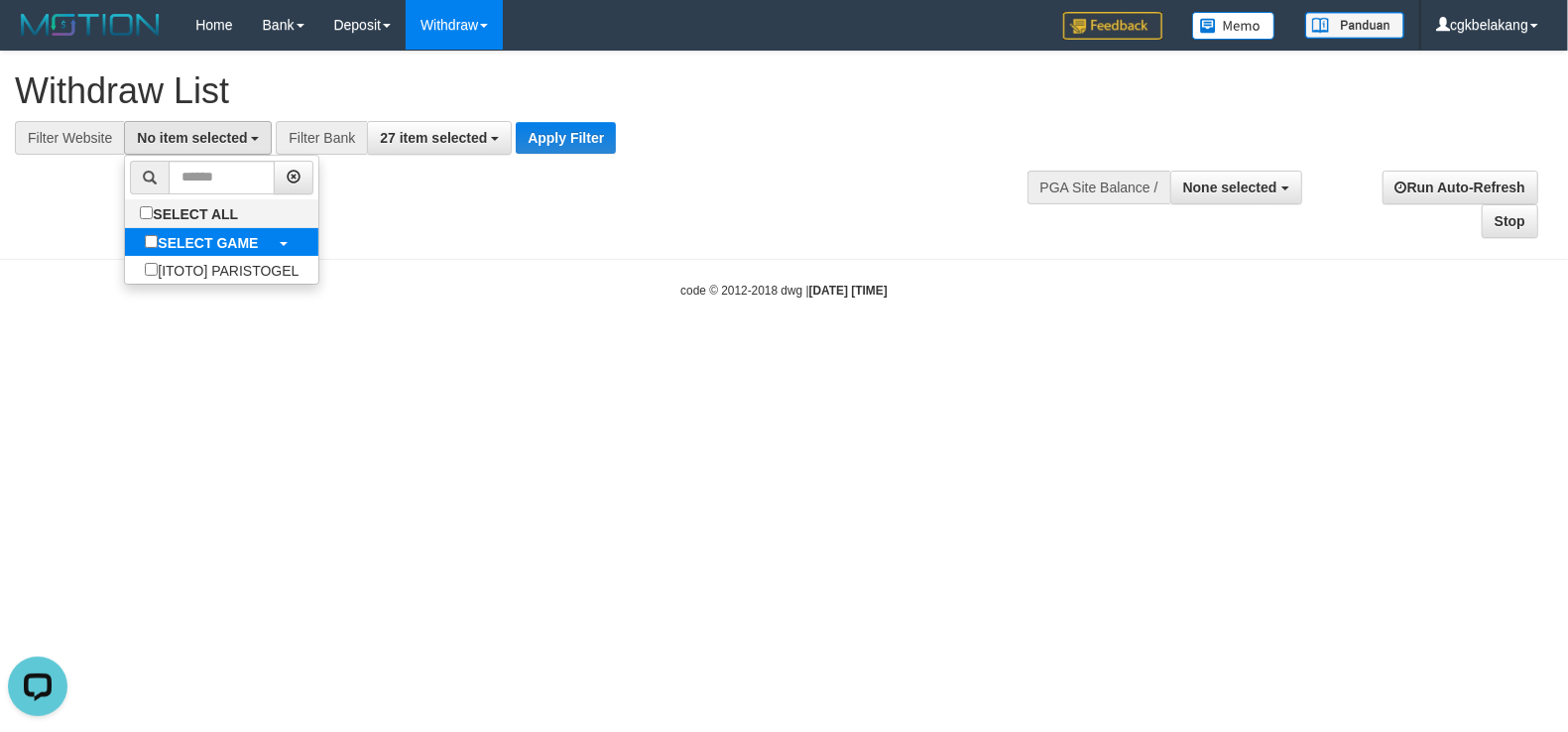 select on "****" 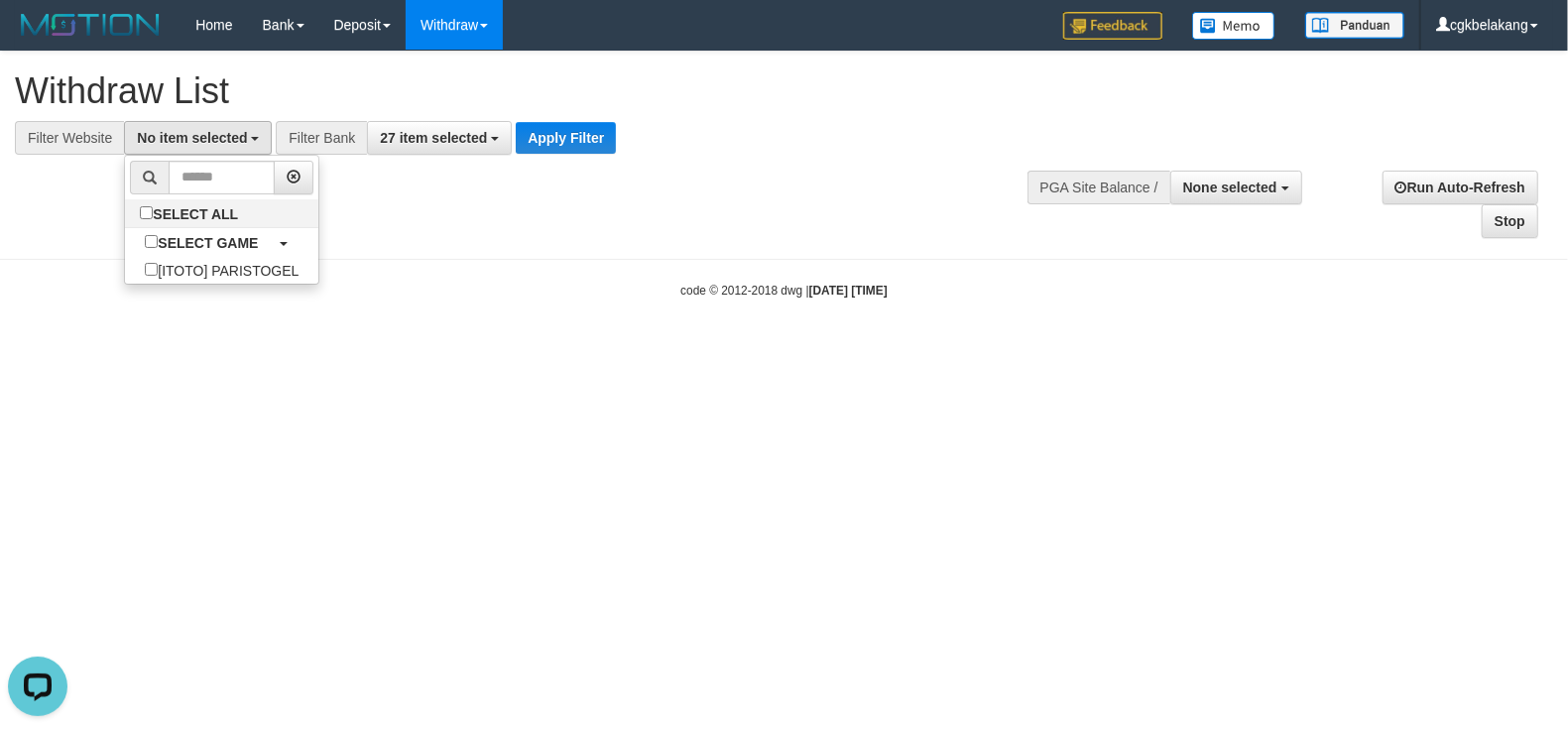scroll, scrollTop: 17, scrollLeft: 0, axis: vertical 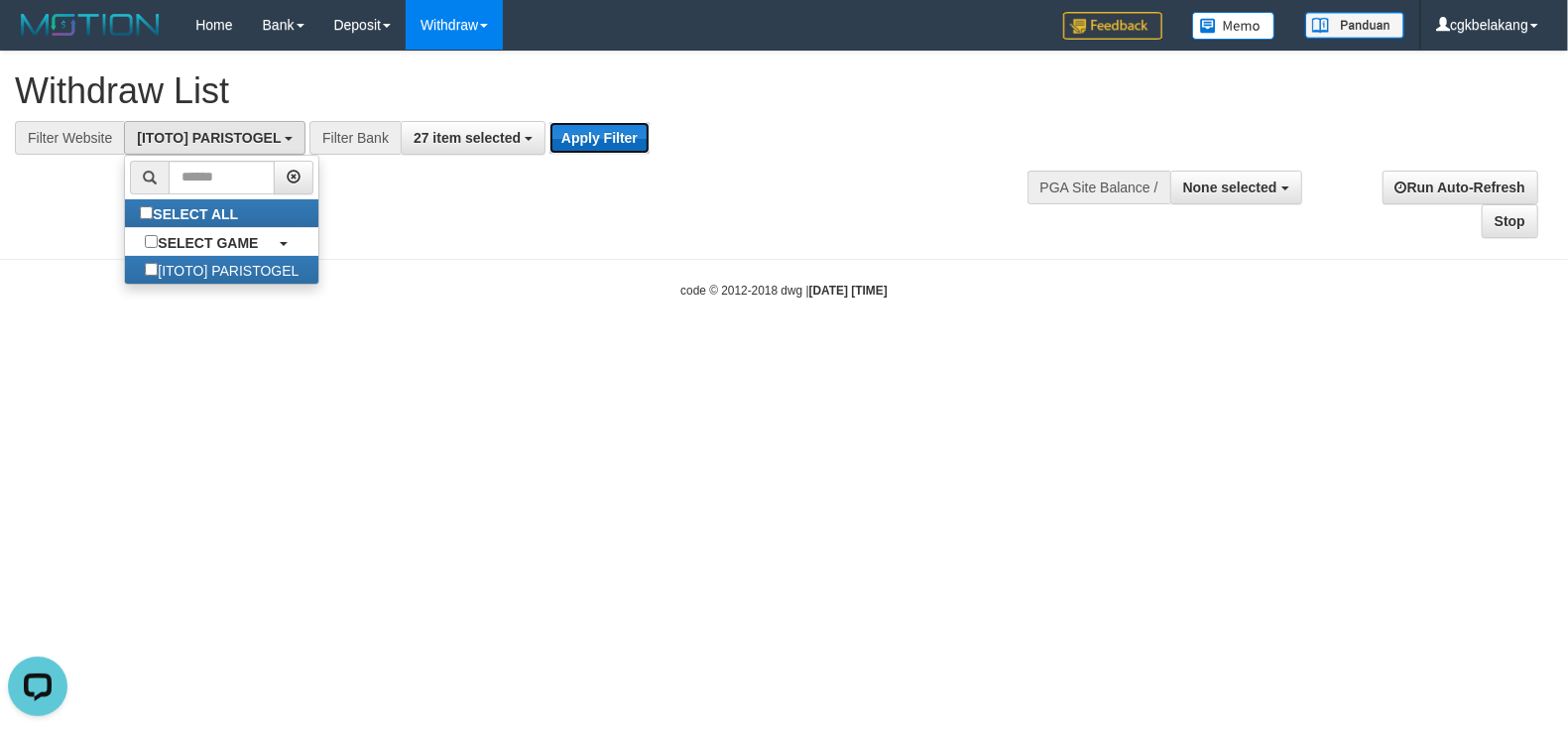 click on "Apply Filter" at bounding box center (599, 138) 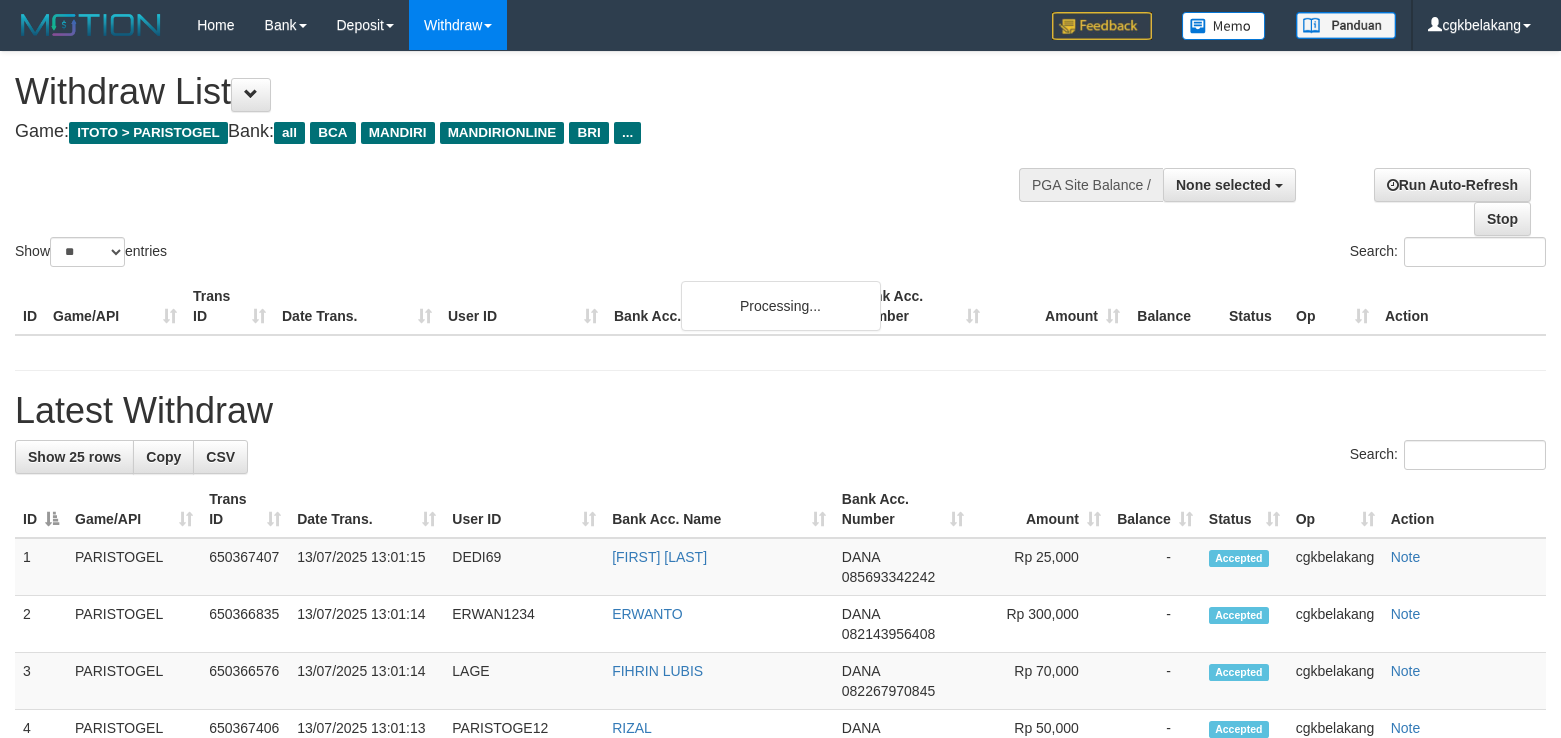 select 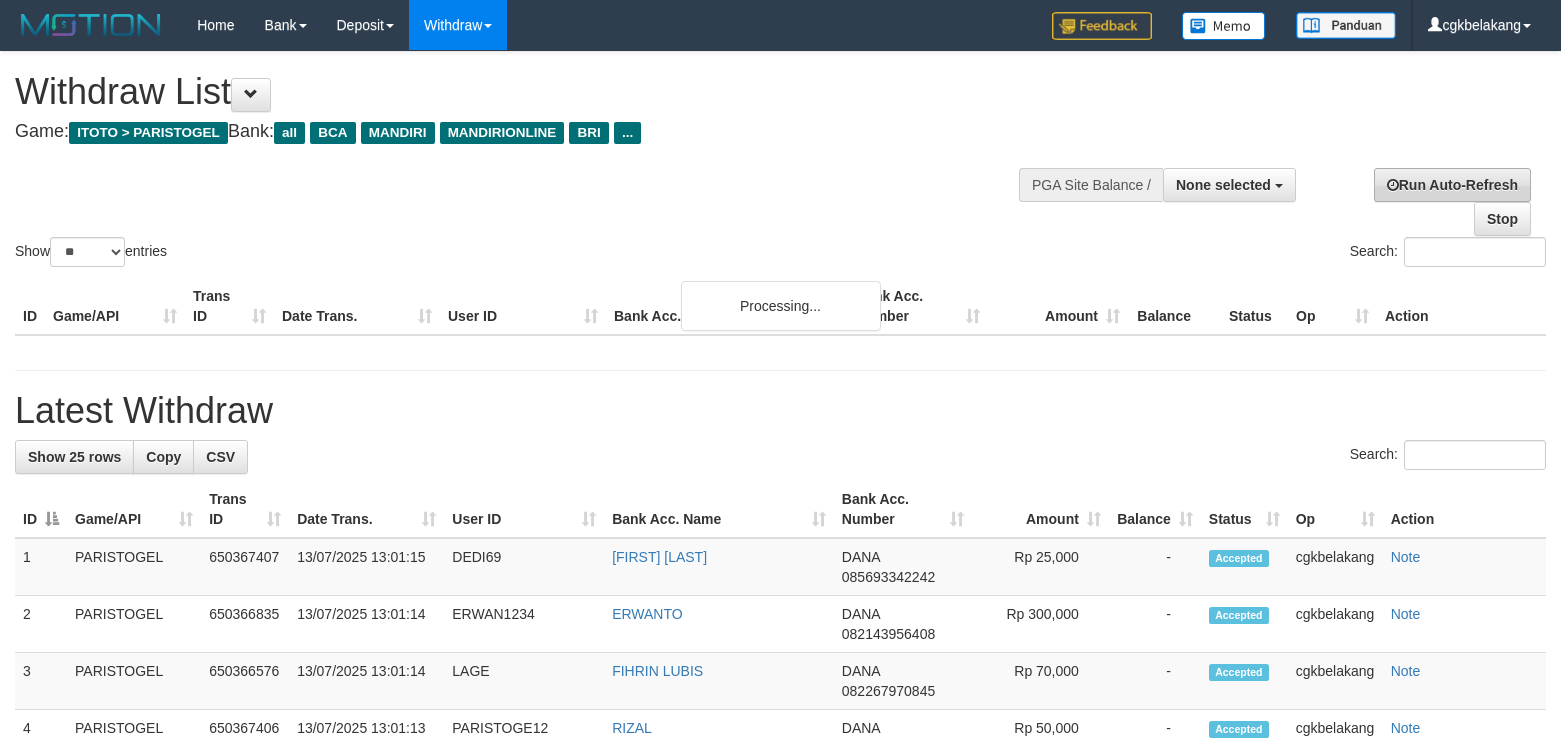 scroll, scrollTop: 0, scrollLeft: 0, axis: both 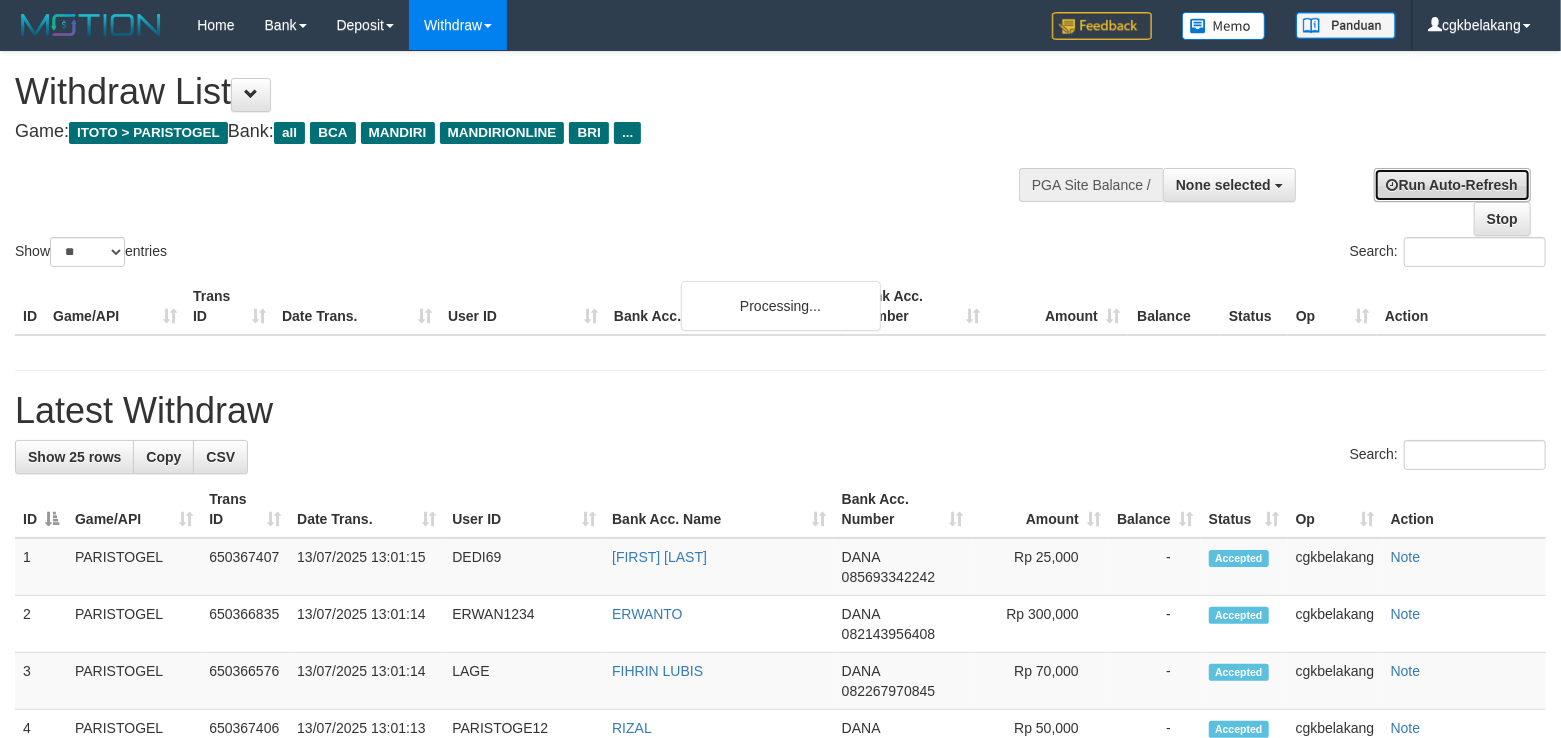 click on "Run Auto-Refresh" at bounding box center [1452, 185] 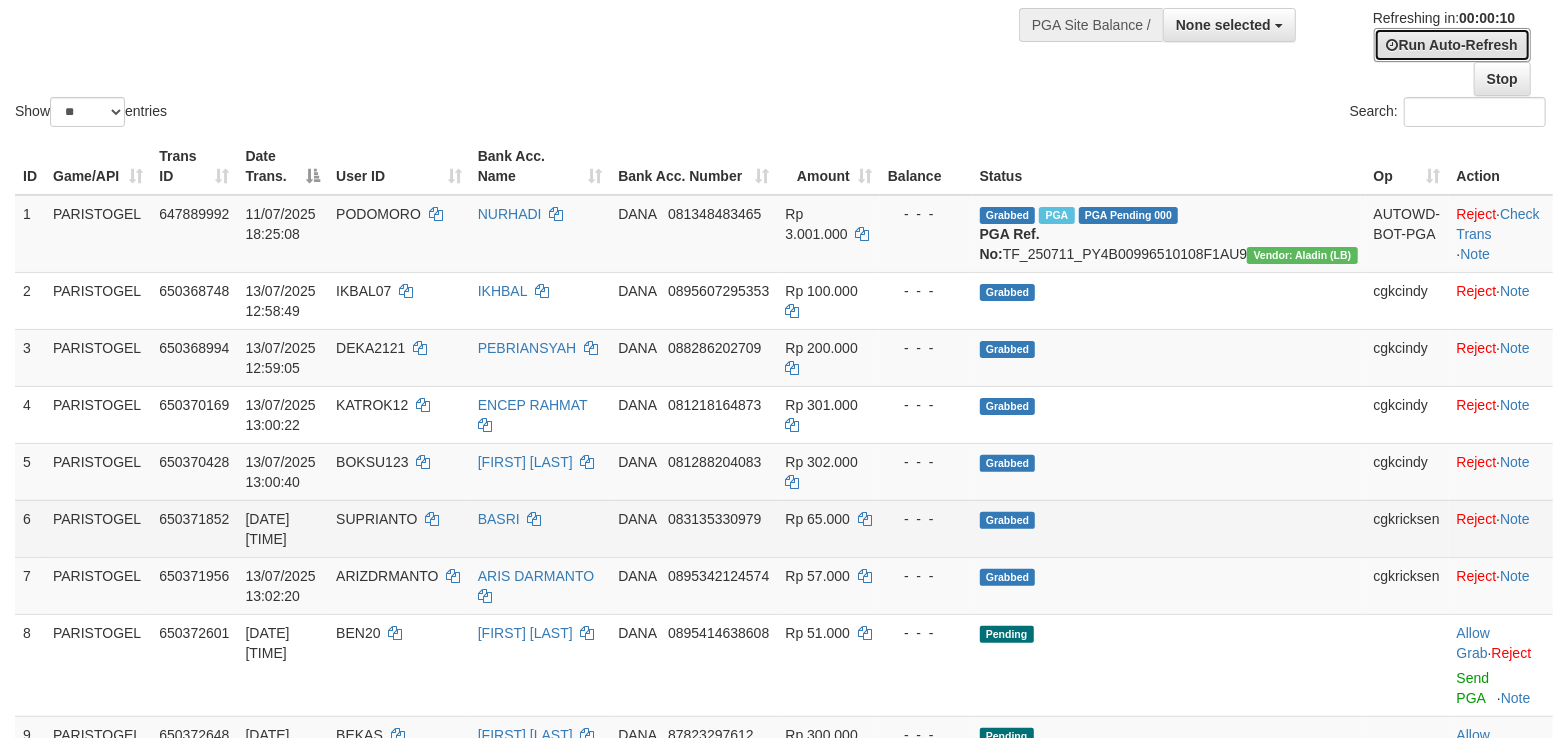 scroll, scrollTop: 533, scrollLeft: 0, axis: vertical 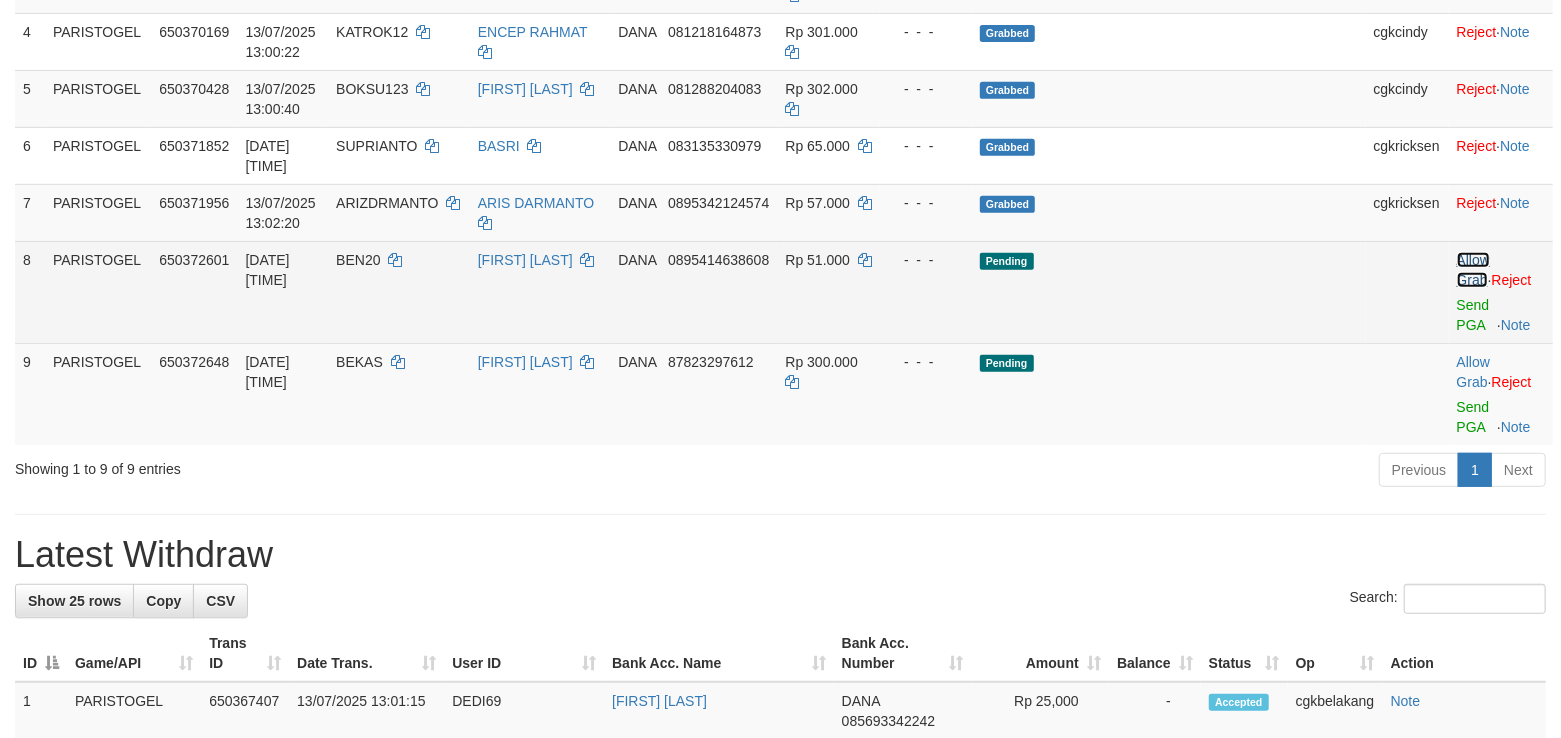 click on "Allow Grab" at bounding box center [1473, 270] 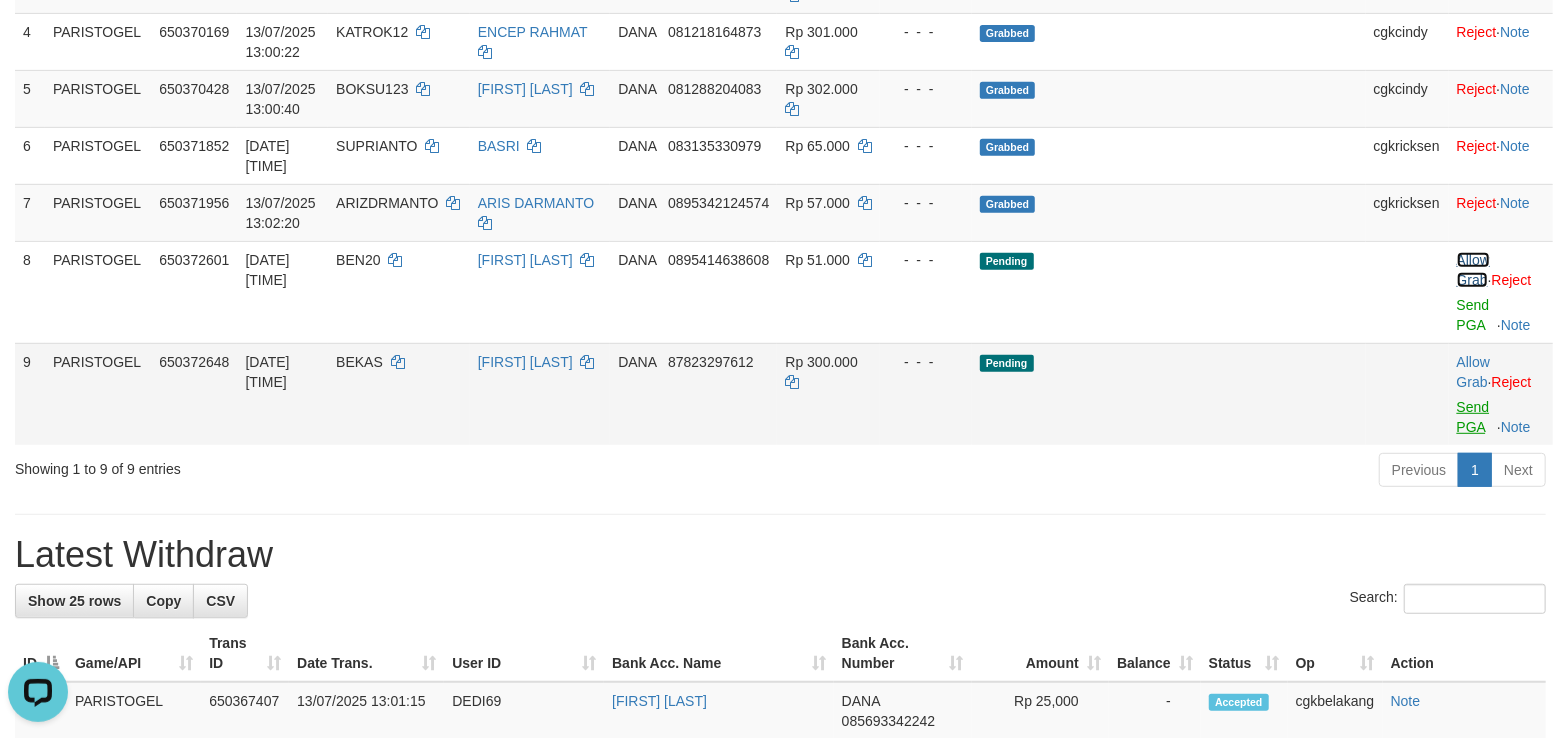 scroll, scrollTop: 0, scrollLeft: 0, axis: both 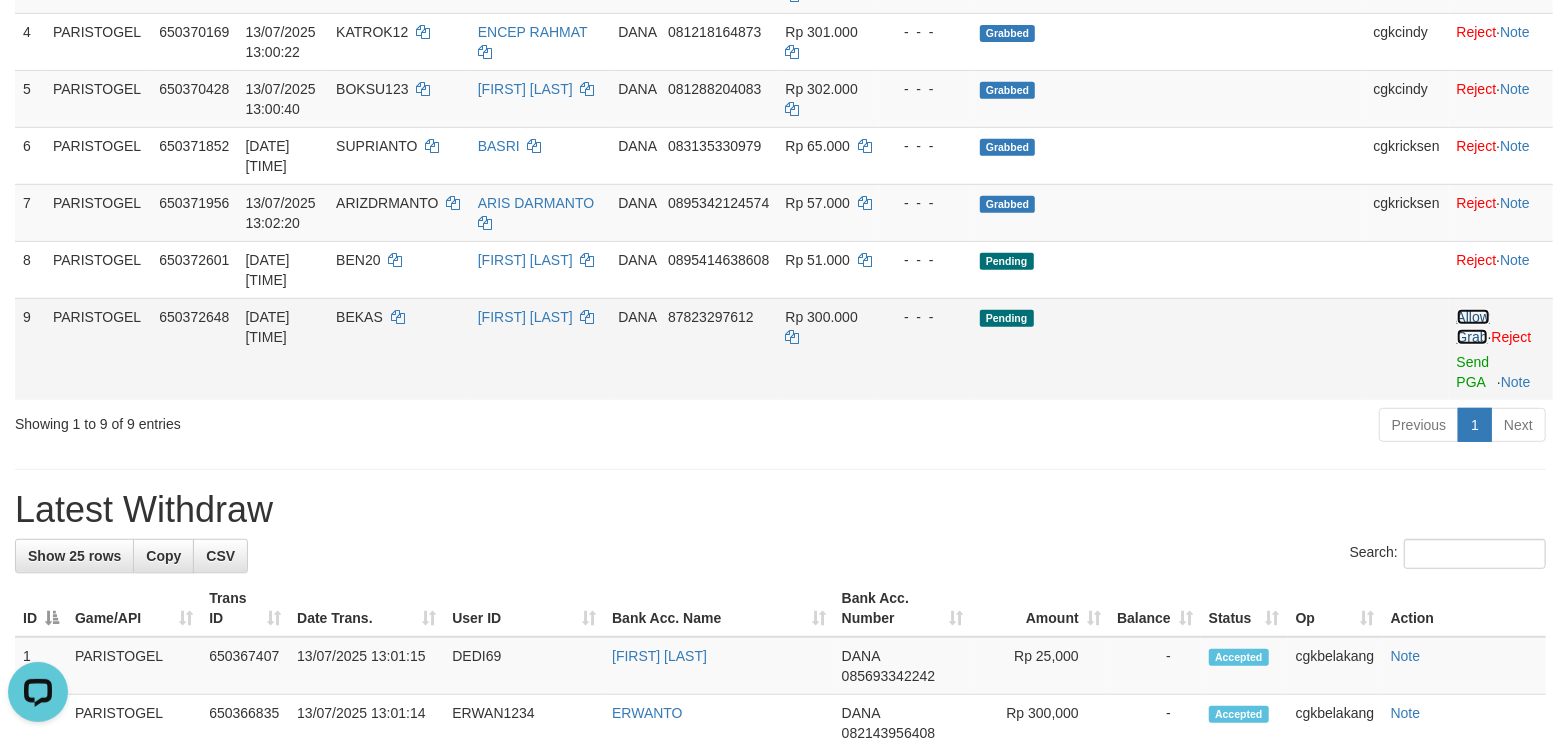 click on "Allow Grab" at bounding box center [1473, 327] 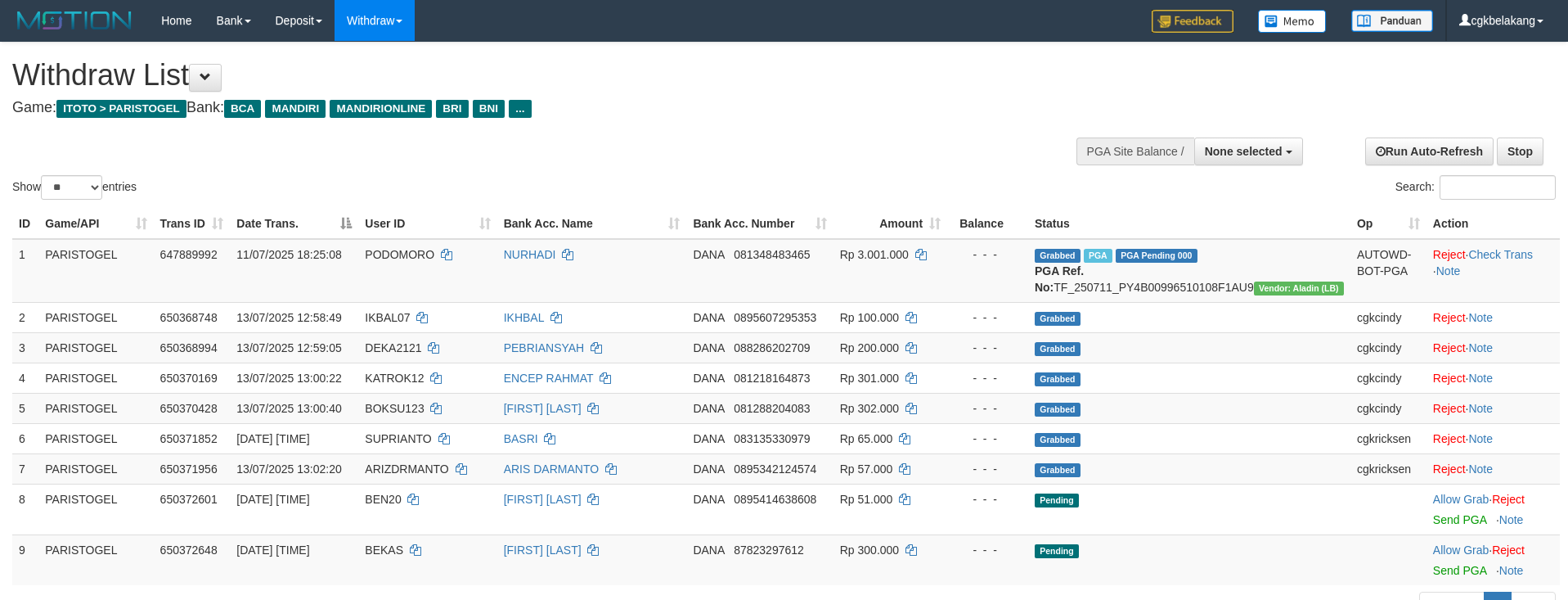select 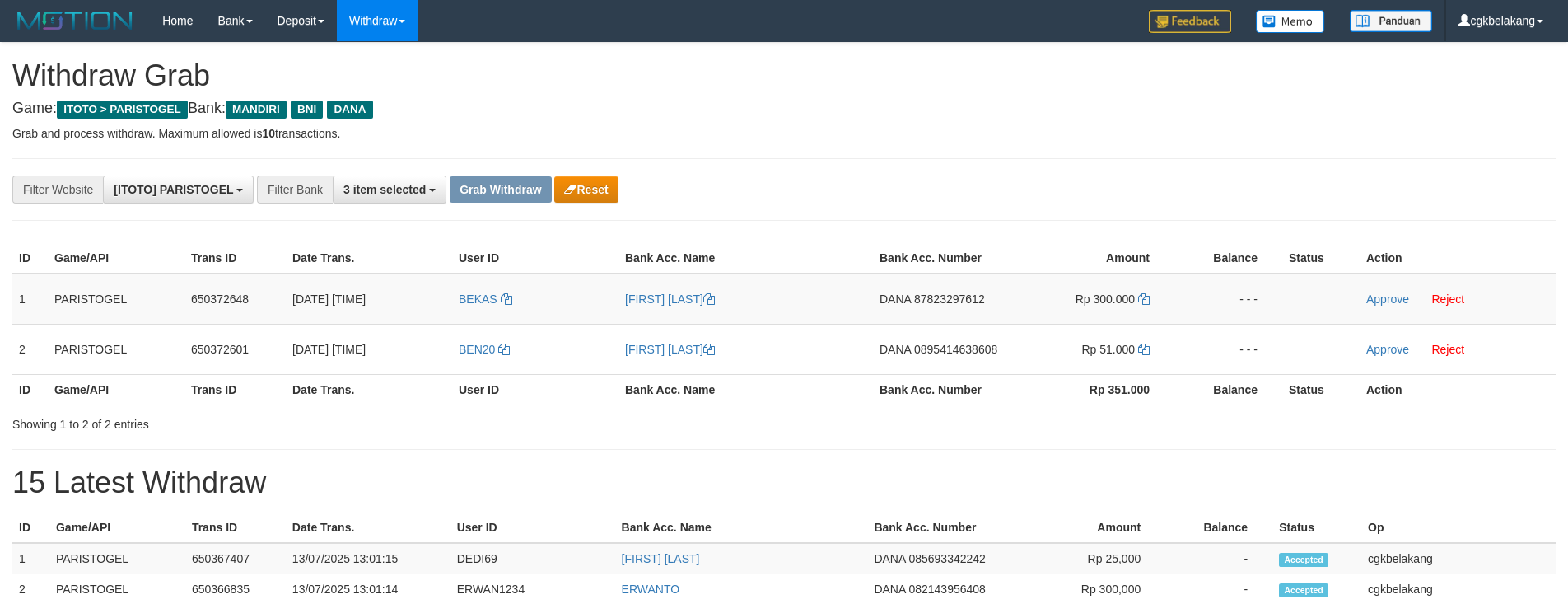 scroll, scrollTop: 0, scrollLeft: 0, axis: both 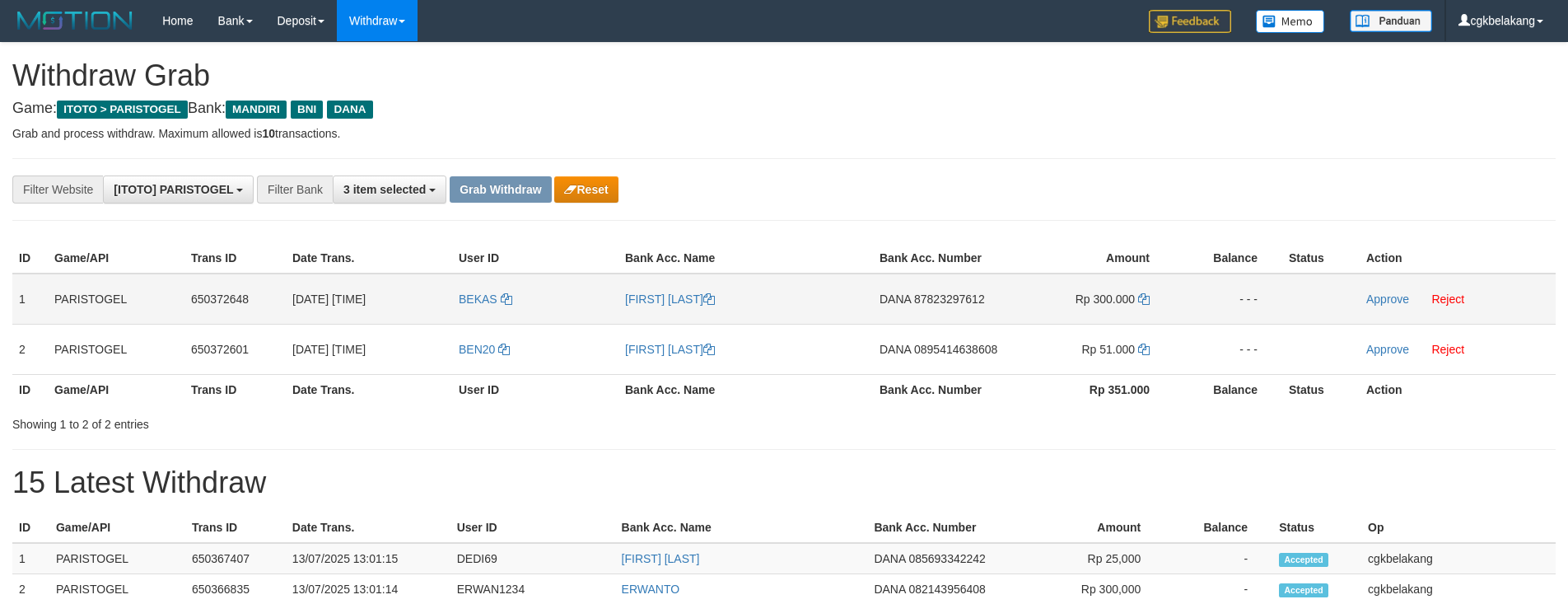 click on "BEKAS" at bounding box center [535, 299] 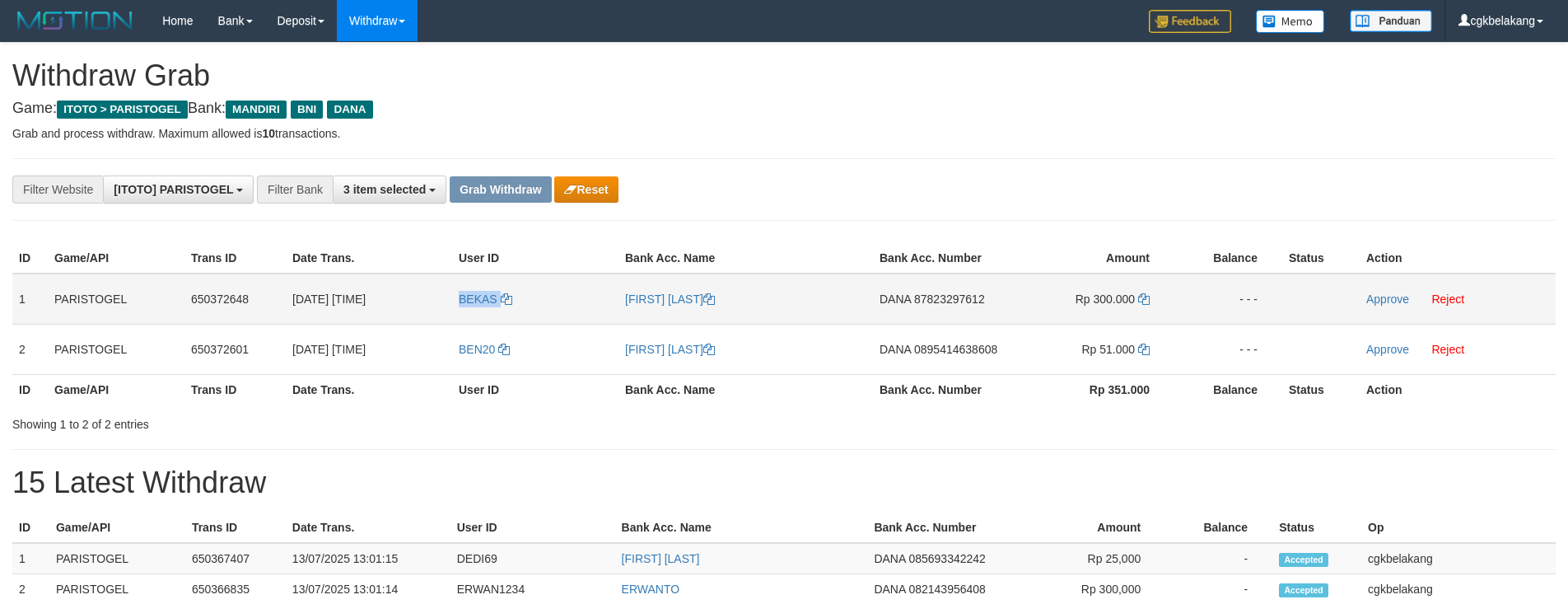 click on "BEKAS" at bounding box center [535, 299] 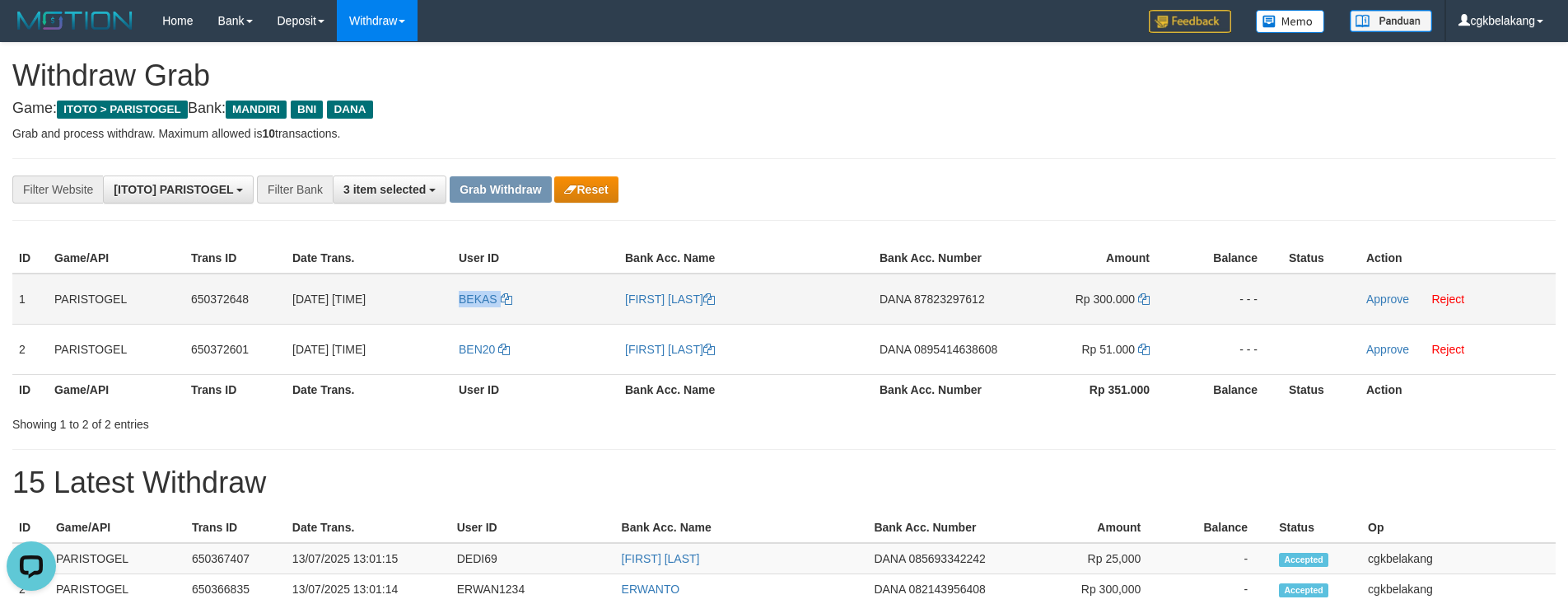 scroll, scrollTop: 0, scrollLeft: 0, axis: both 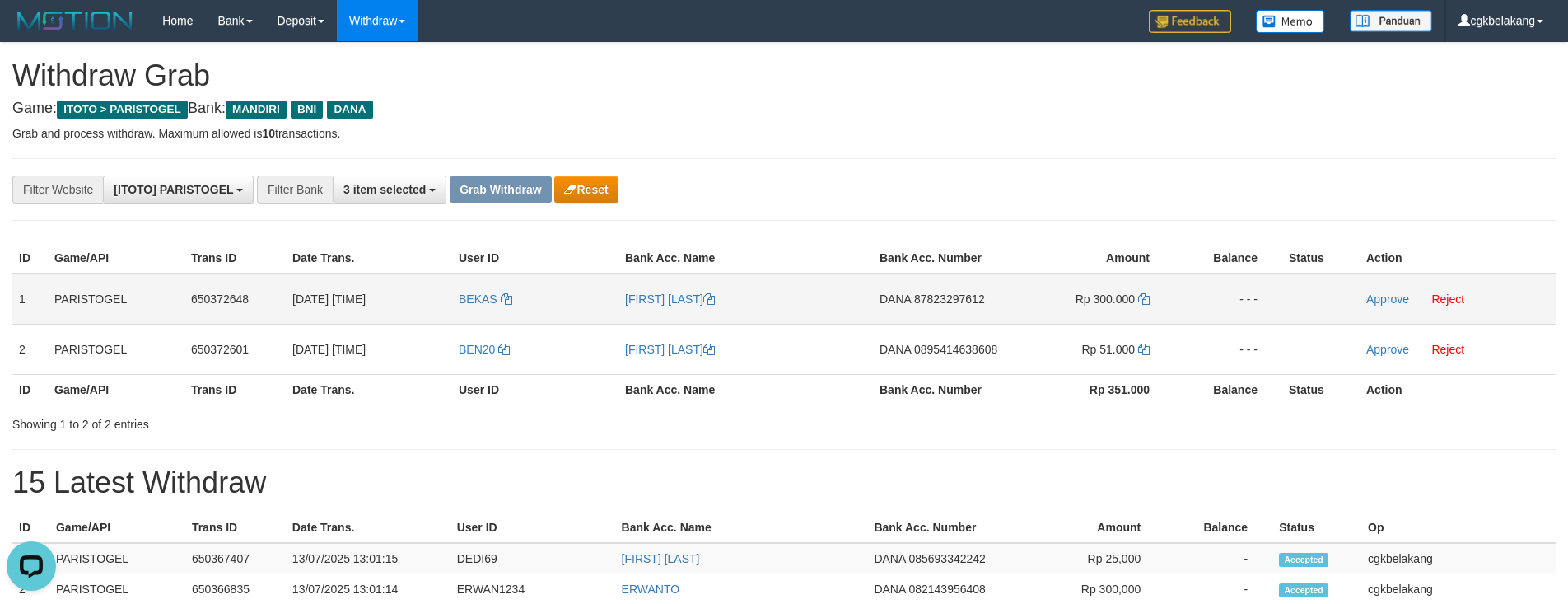 click on "[FIRST] [LAST]" at bounding box center [745, 299] 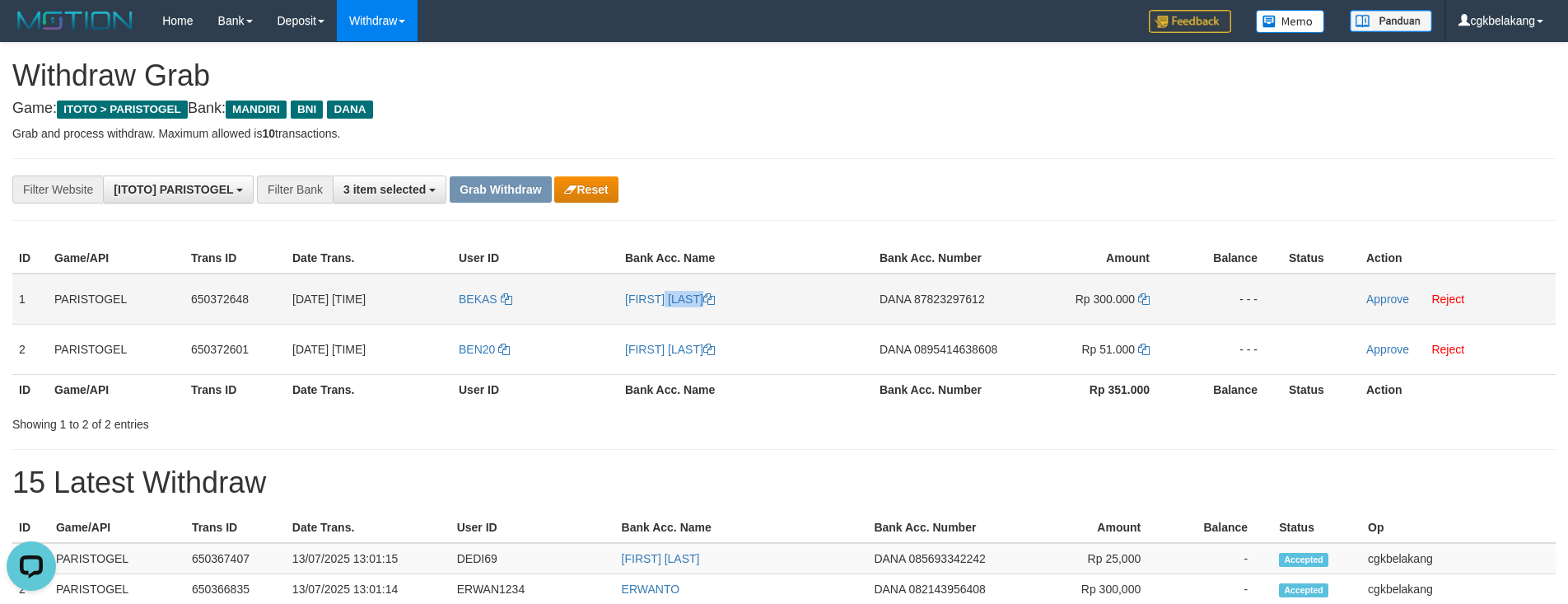 click on "[FIRST] [LAST]" at bounding box center [745, 299] 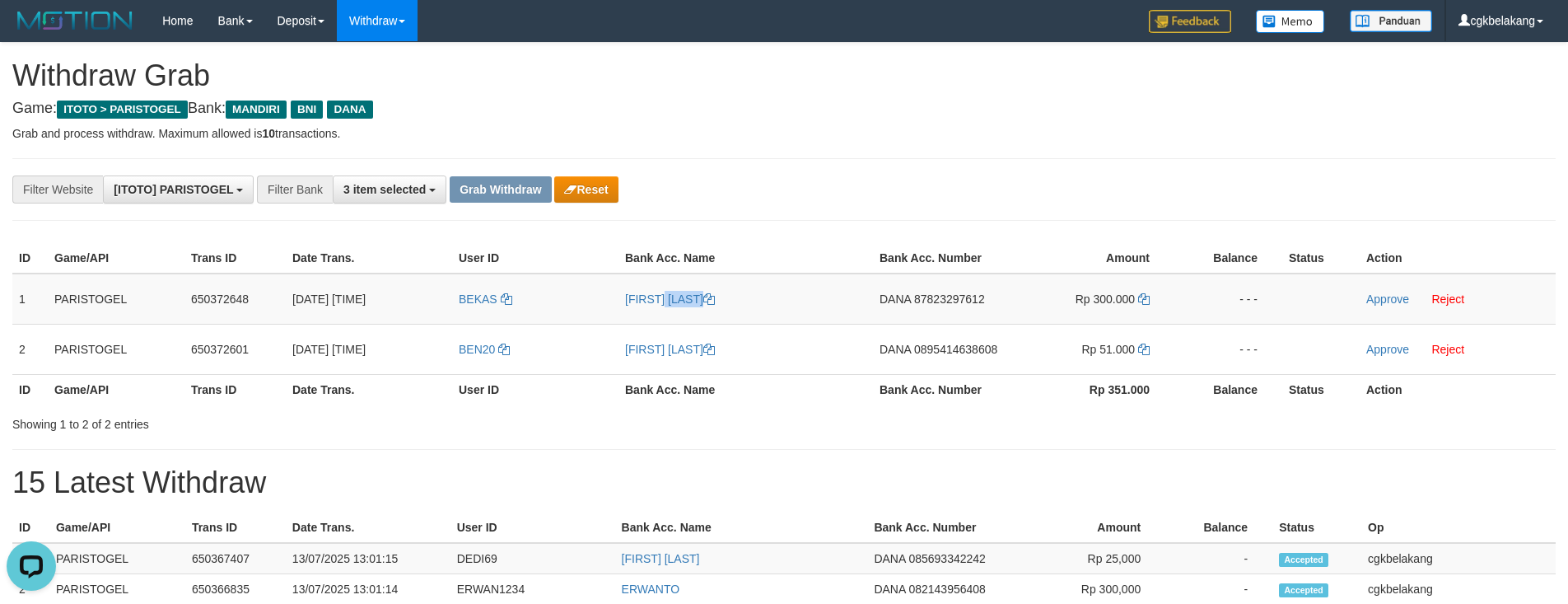 copy on "[FIRST] [LAST]" 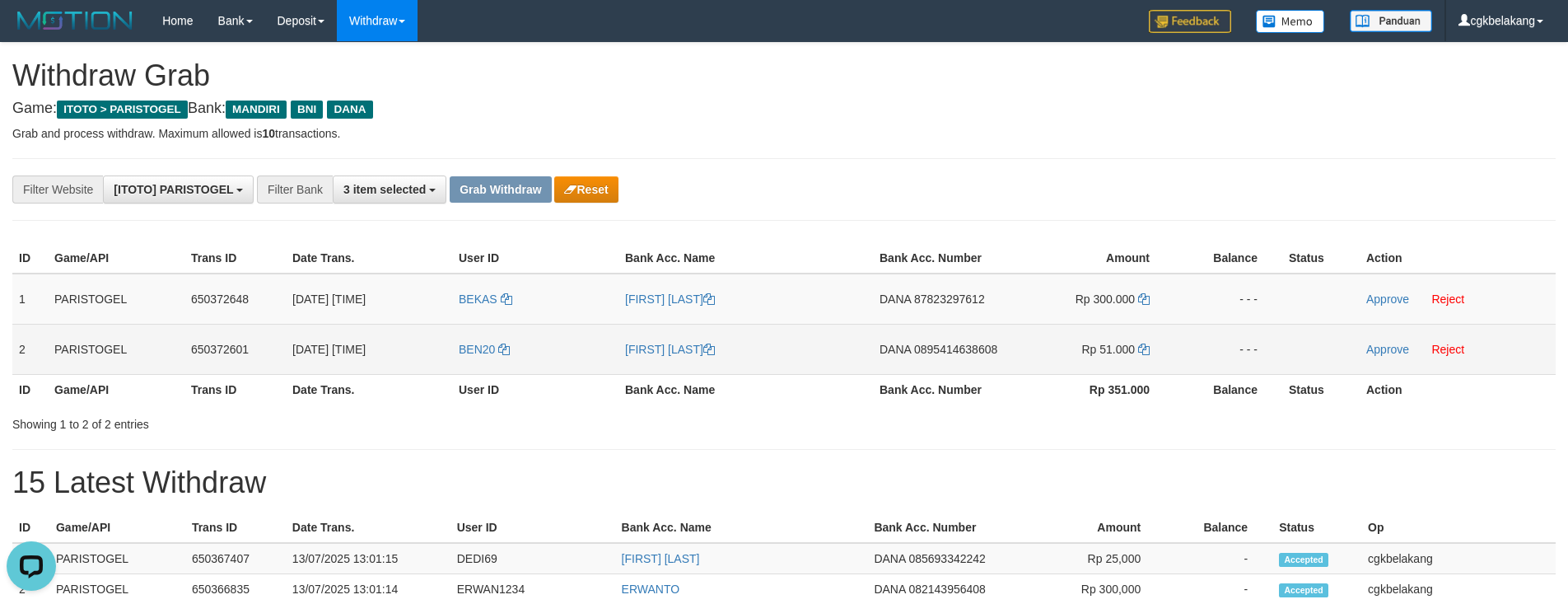 click on "BEN20" at bounding box center (535, 349) 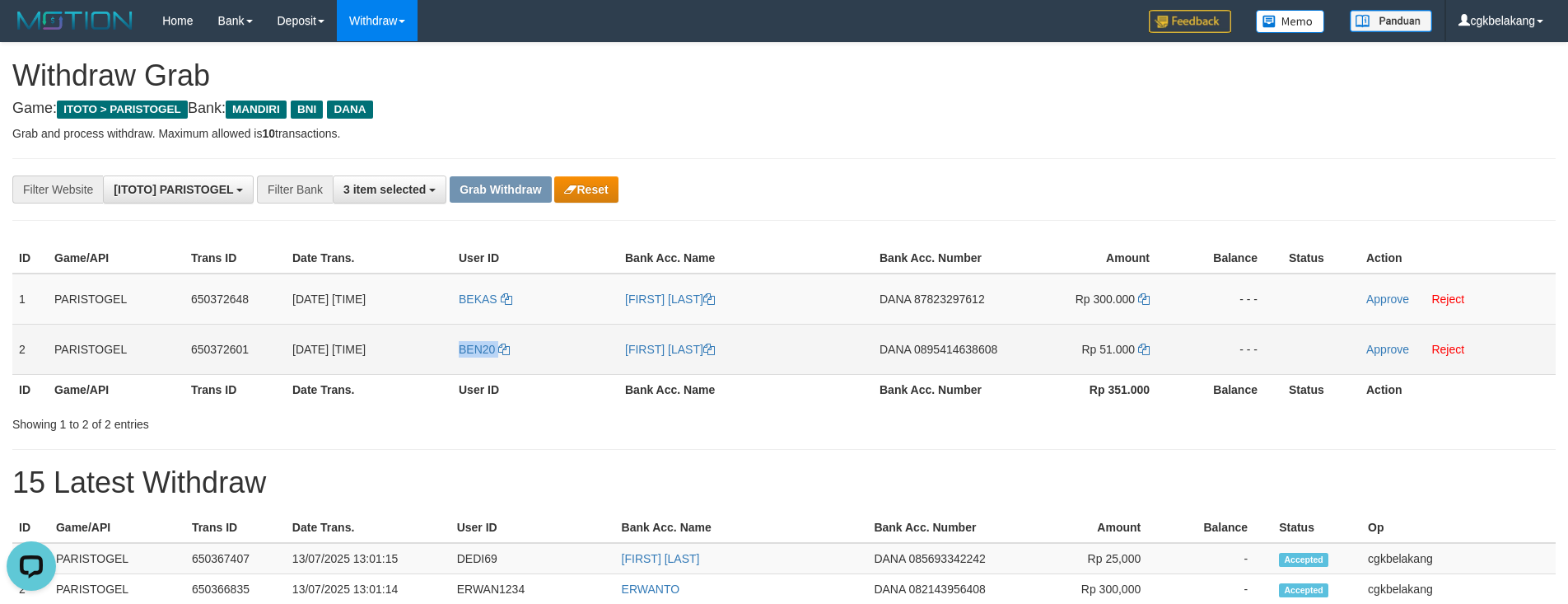 click on "BEN20" at bounding box center [535, 349] 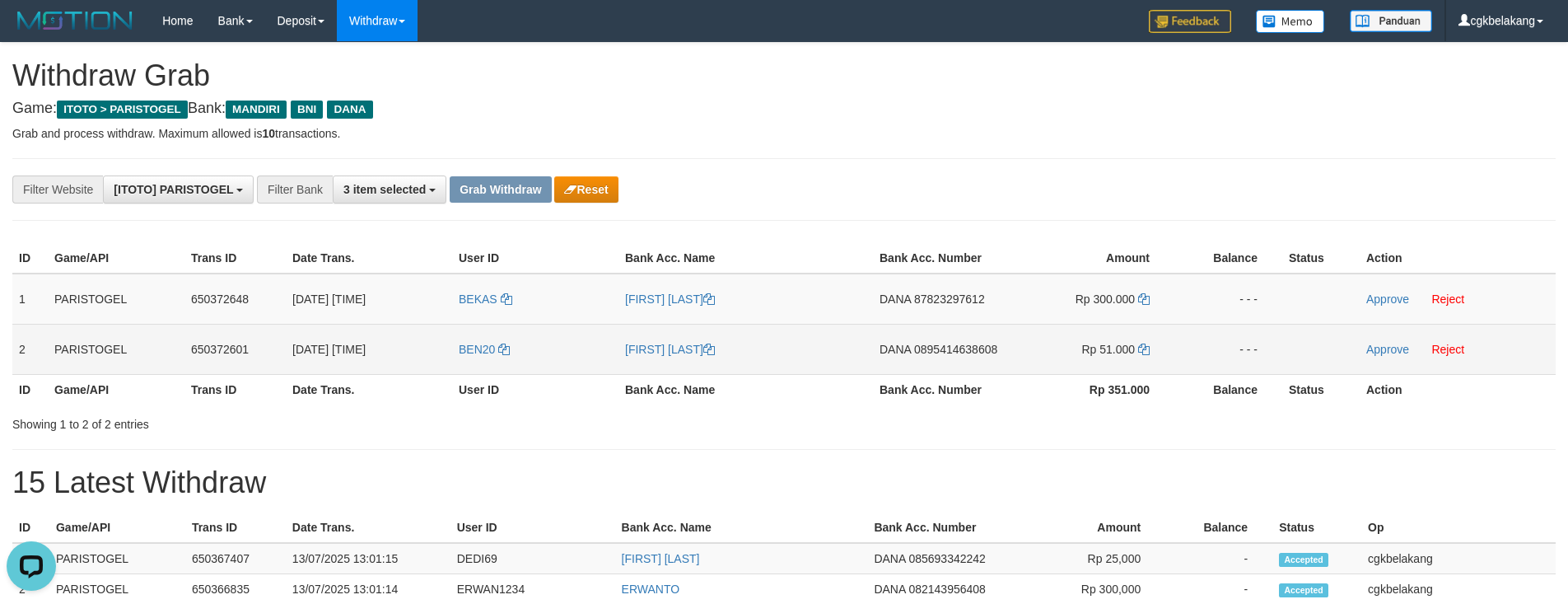 click on "[FIRST] [LAST]" at bounding box center (745, 349) 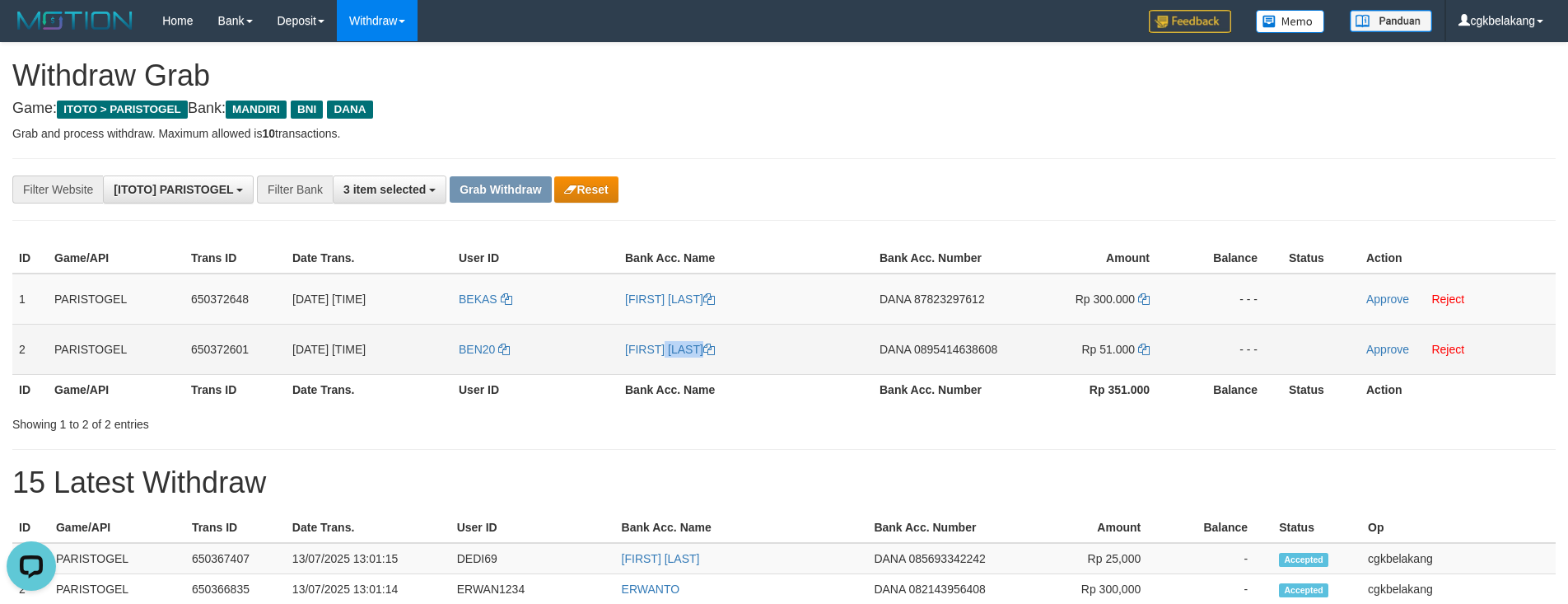 click on "[FIRST] [LAST]" at bounding box center [745, 349] 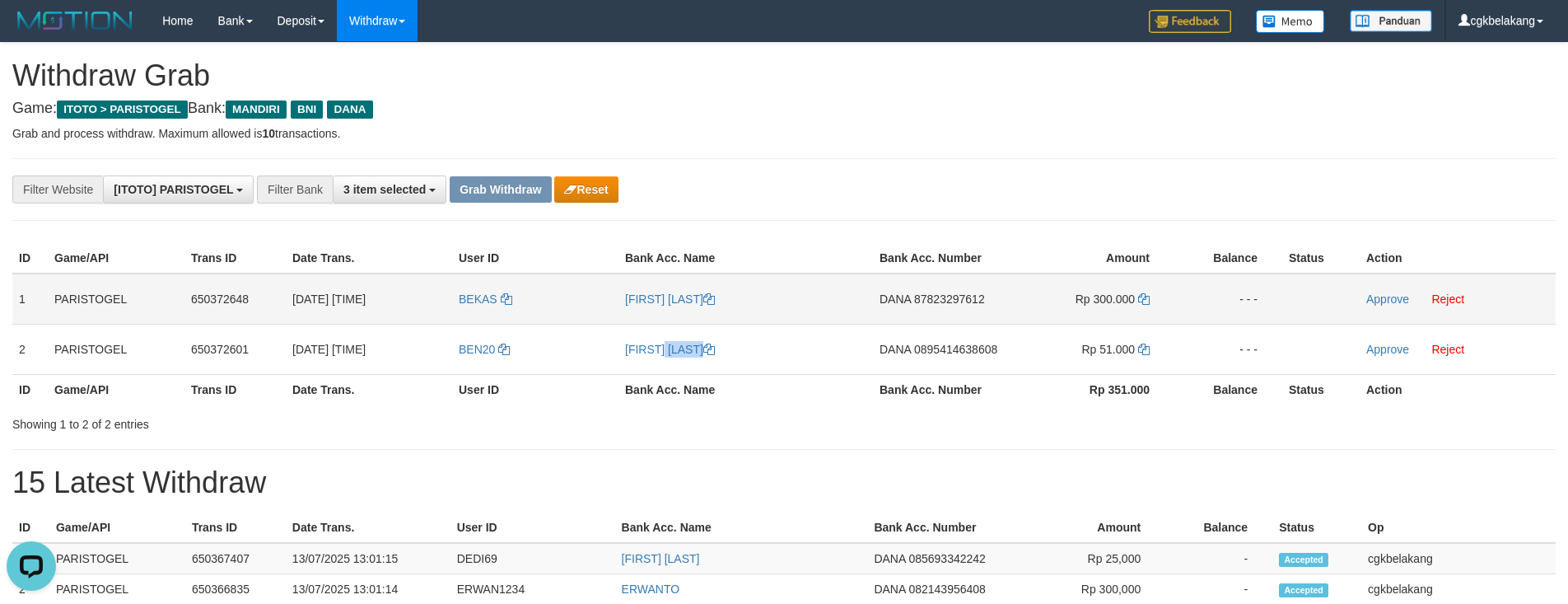 copy on "[FIRST] [LAST]" 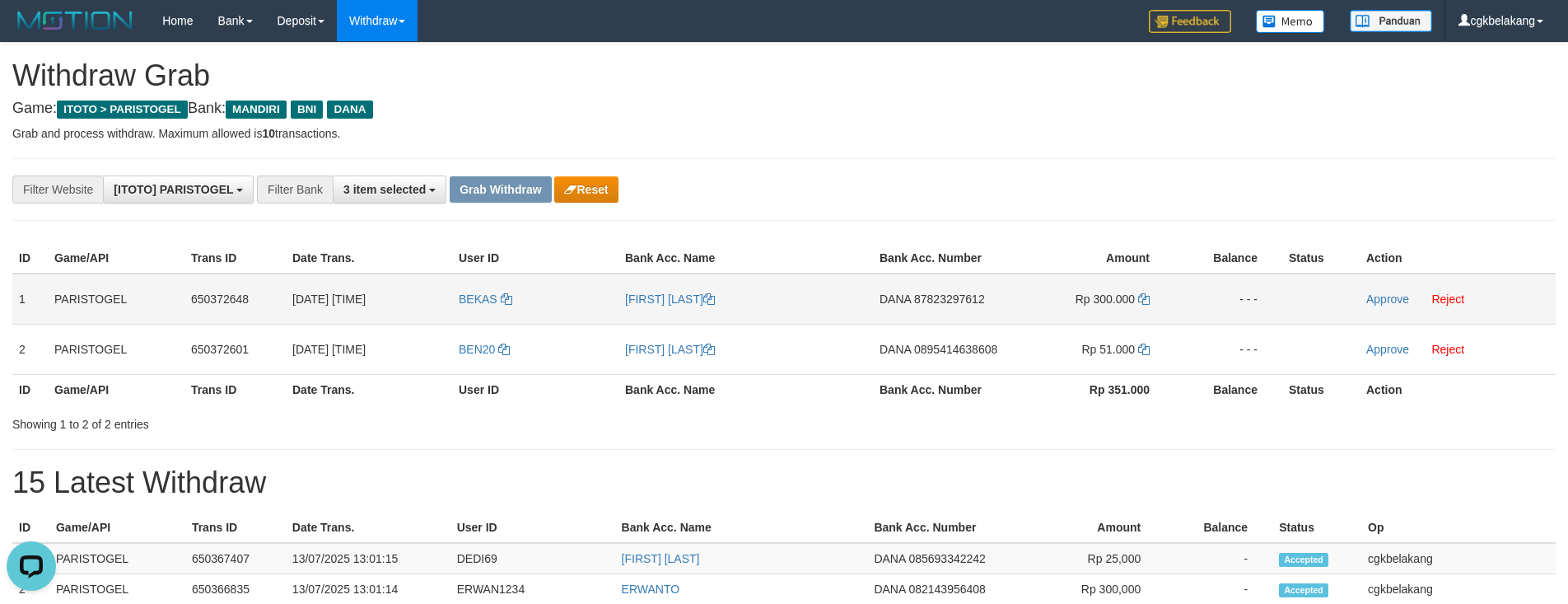 click on "DANA
87823297612" at bounding box center [942, 299] 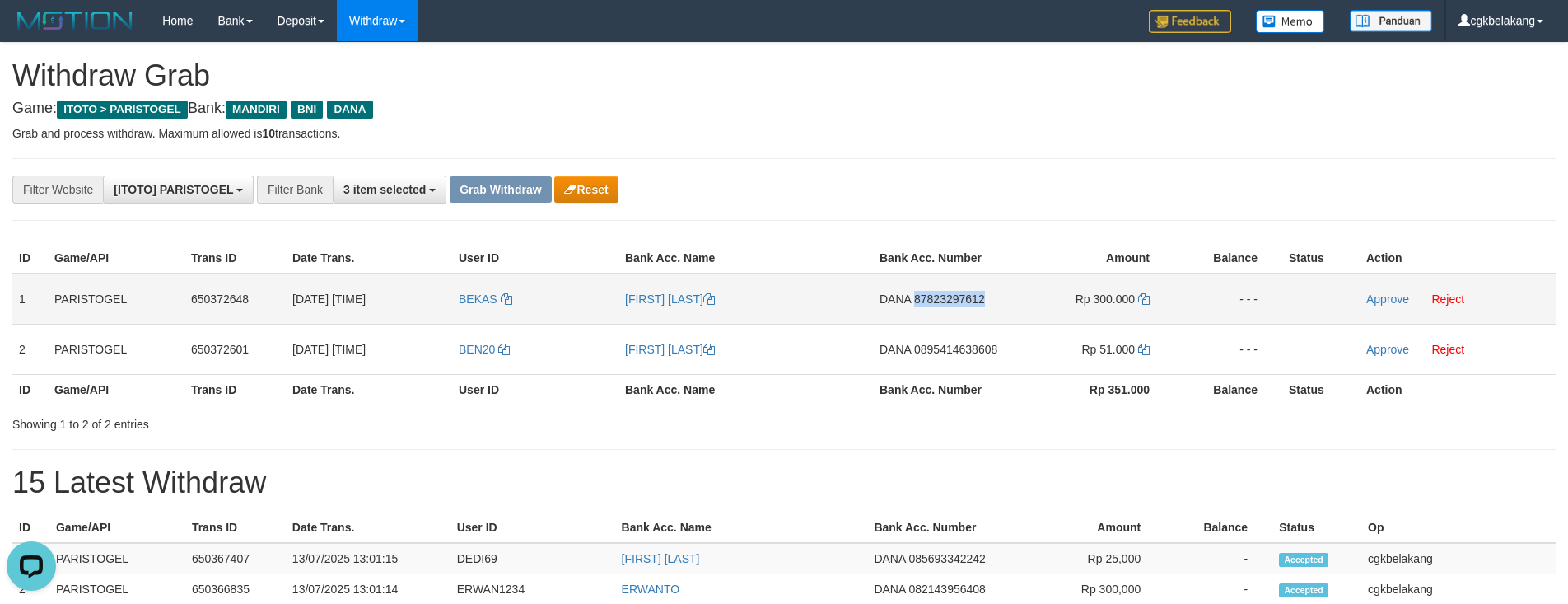 click on "DANA
87823297612" at bounding box center [942, 299] 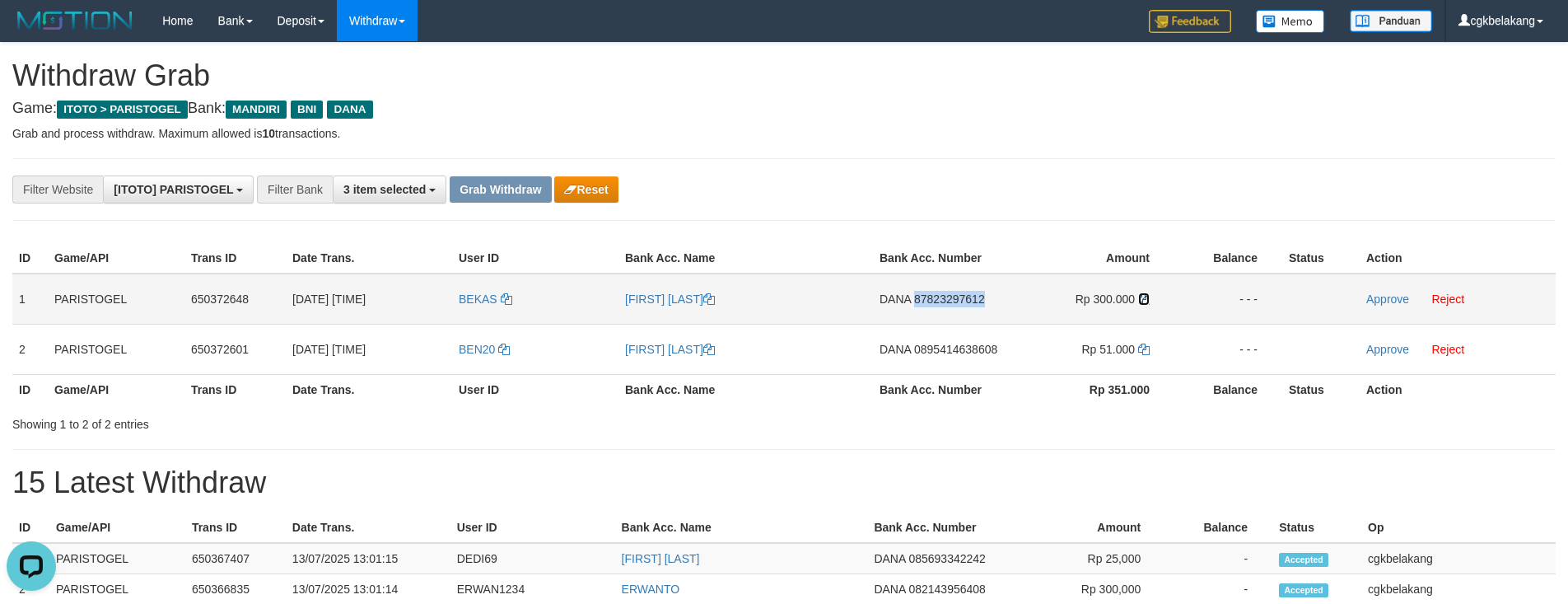 click at bounding box center [1144, 299] 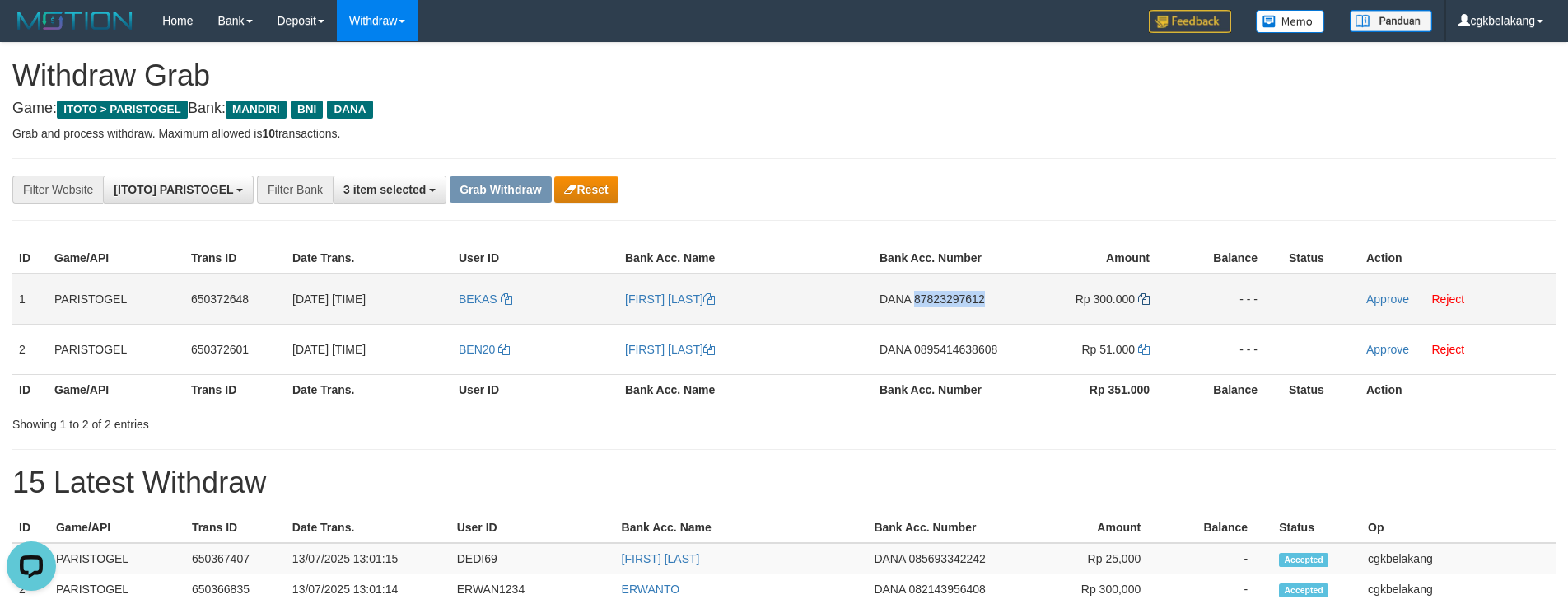 copy on "87823297612" 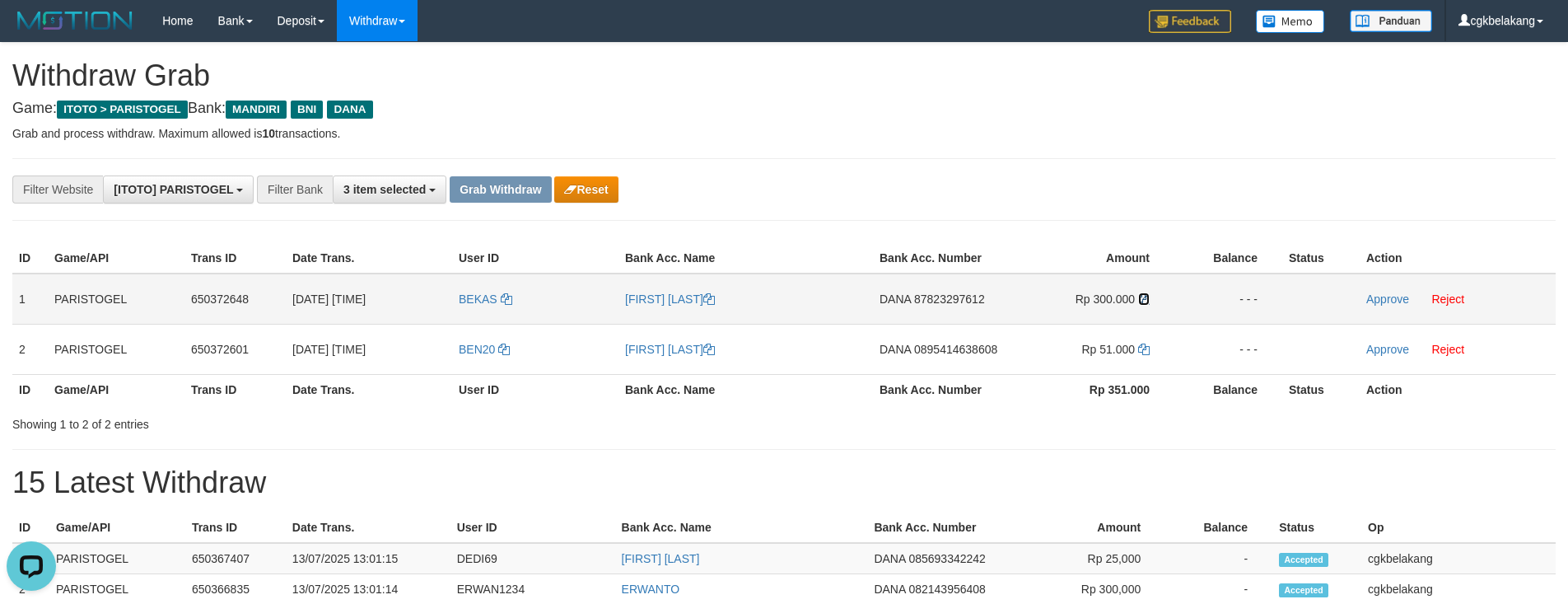 click at bounding box center [1144, 299] 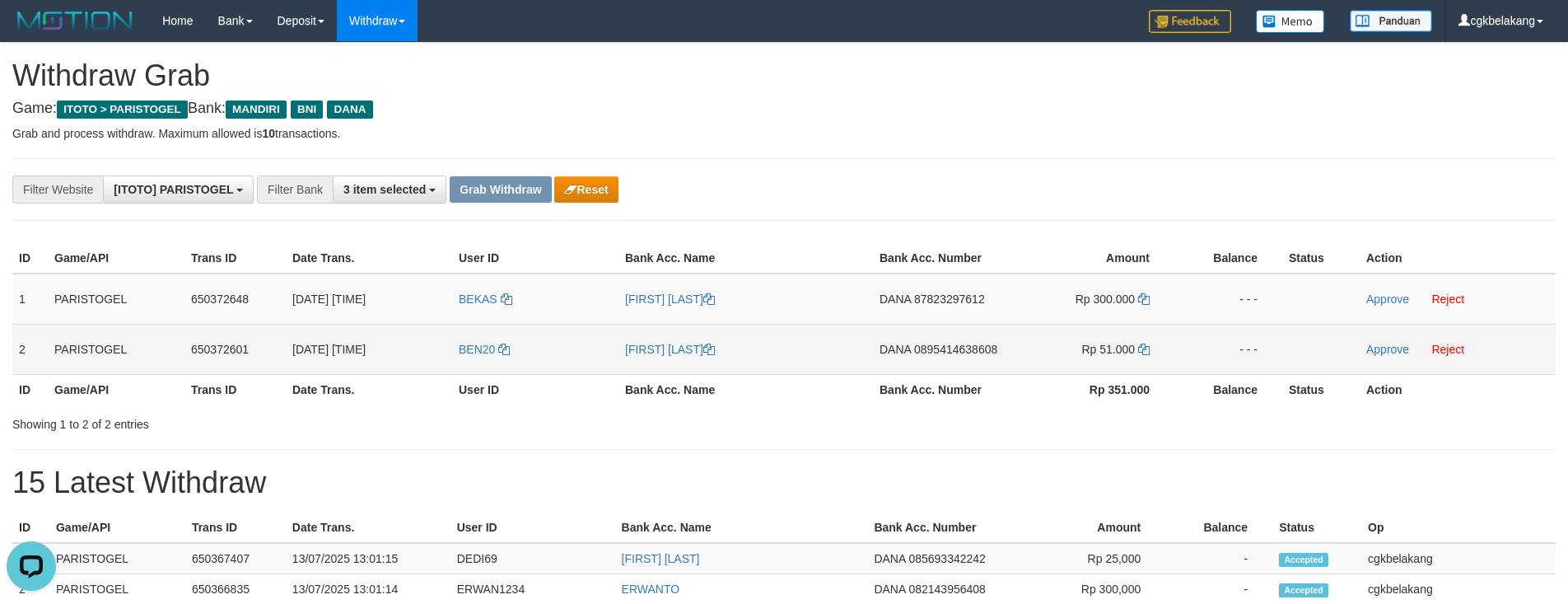 click on "DANA
0895414638608" at bounding box center [942, 349] 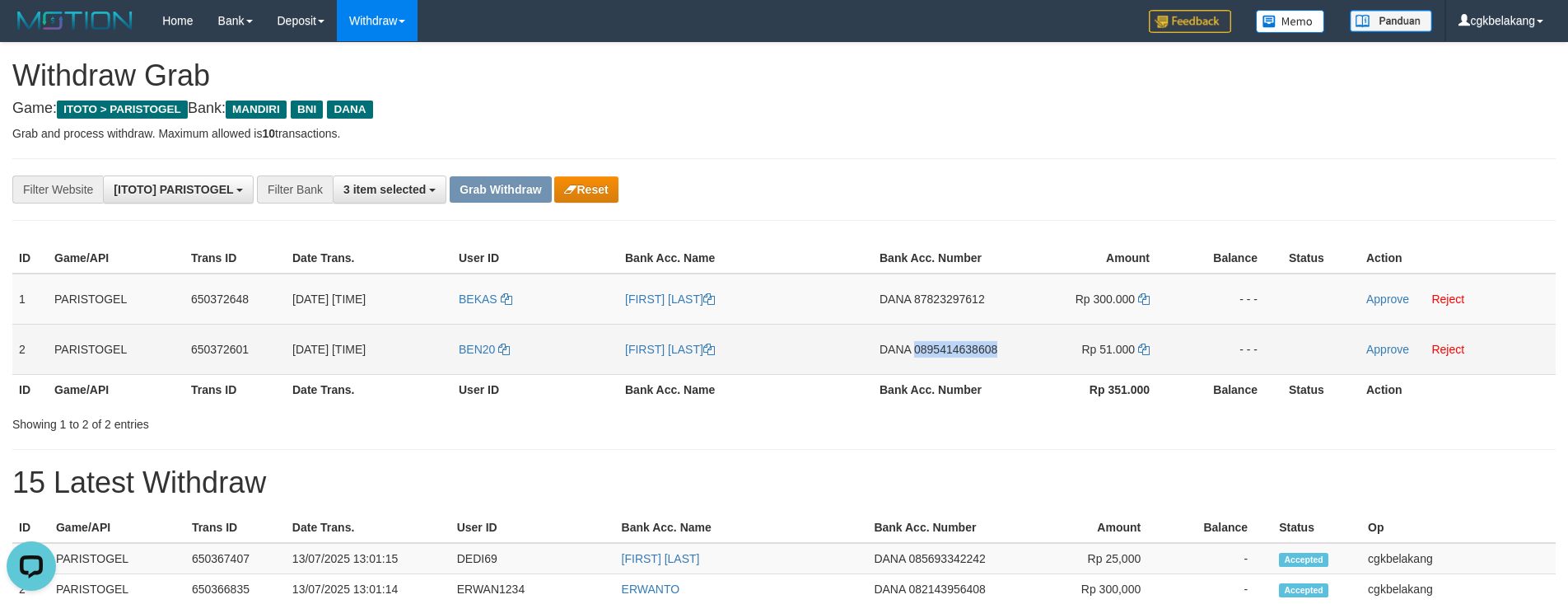 click on "DANA
0895414638608" at bounding box center [942, 349] 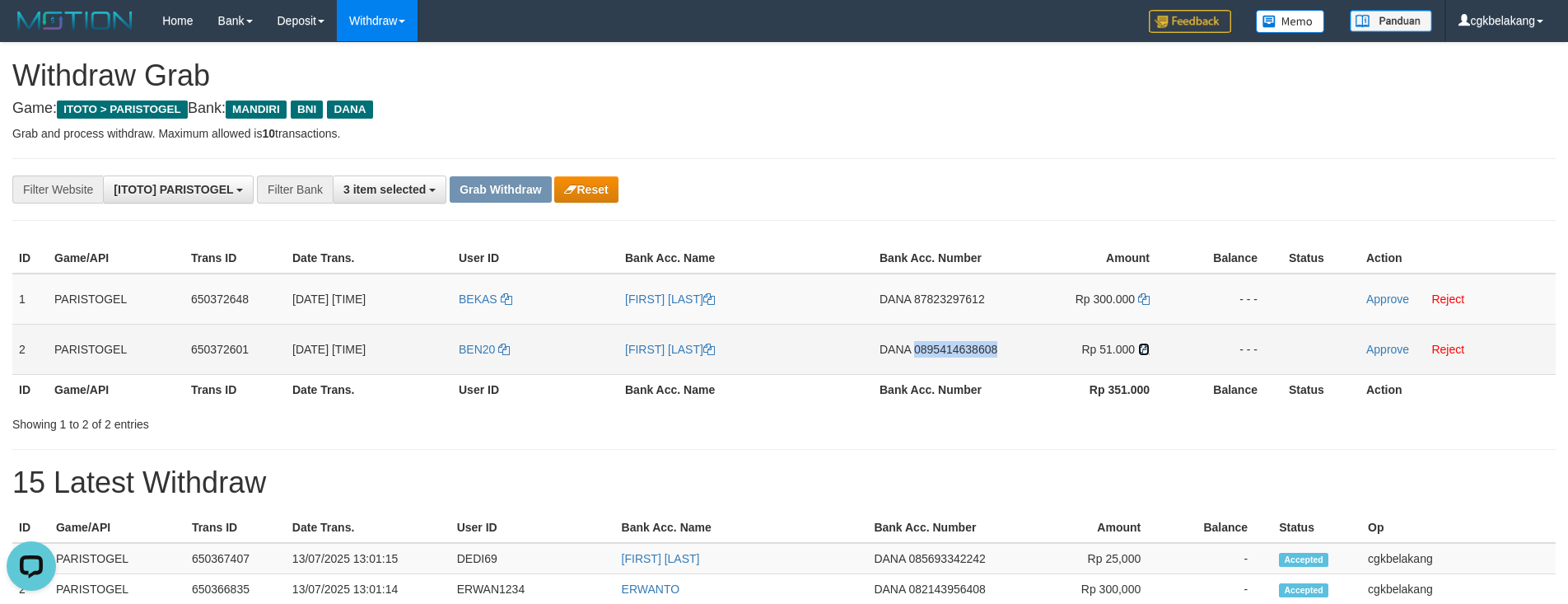 click at bounding box center (1144, 349) 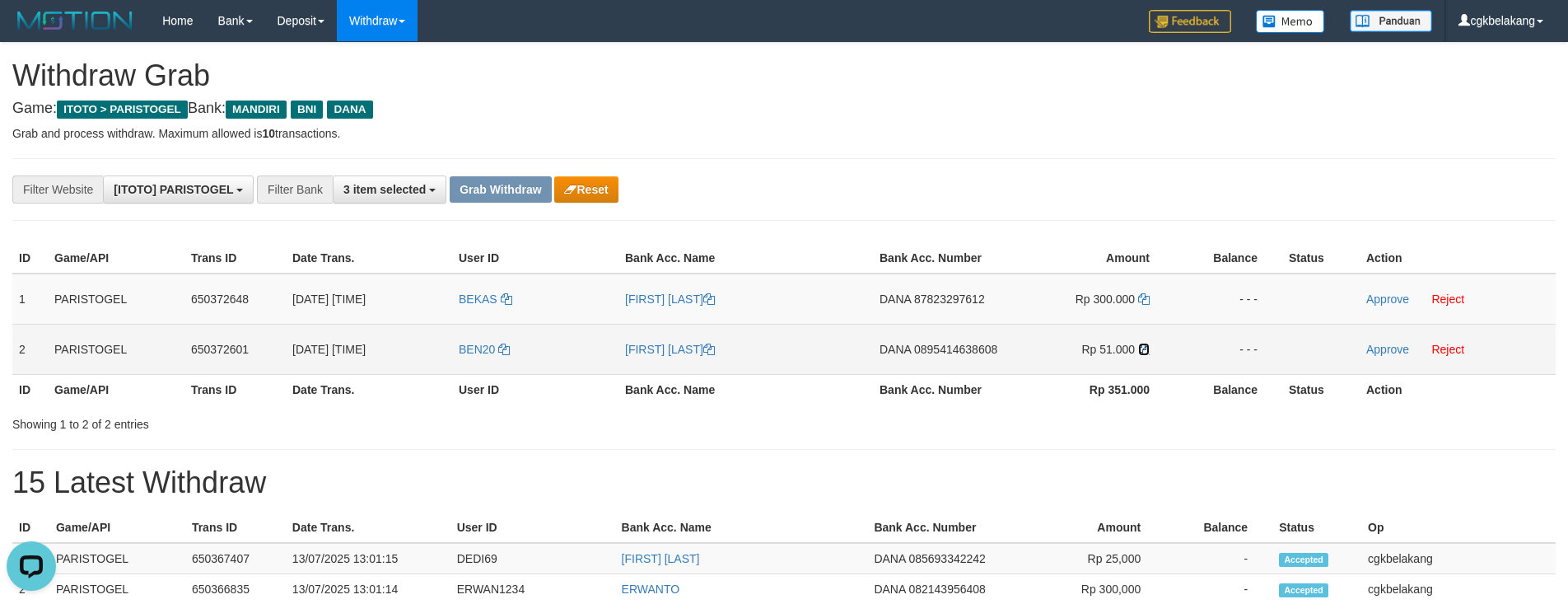 click at bounding box center (1144, 349) 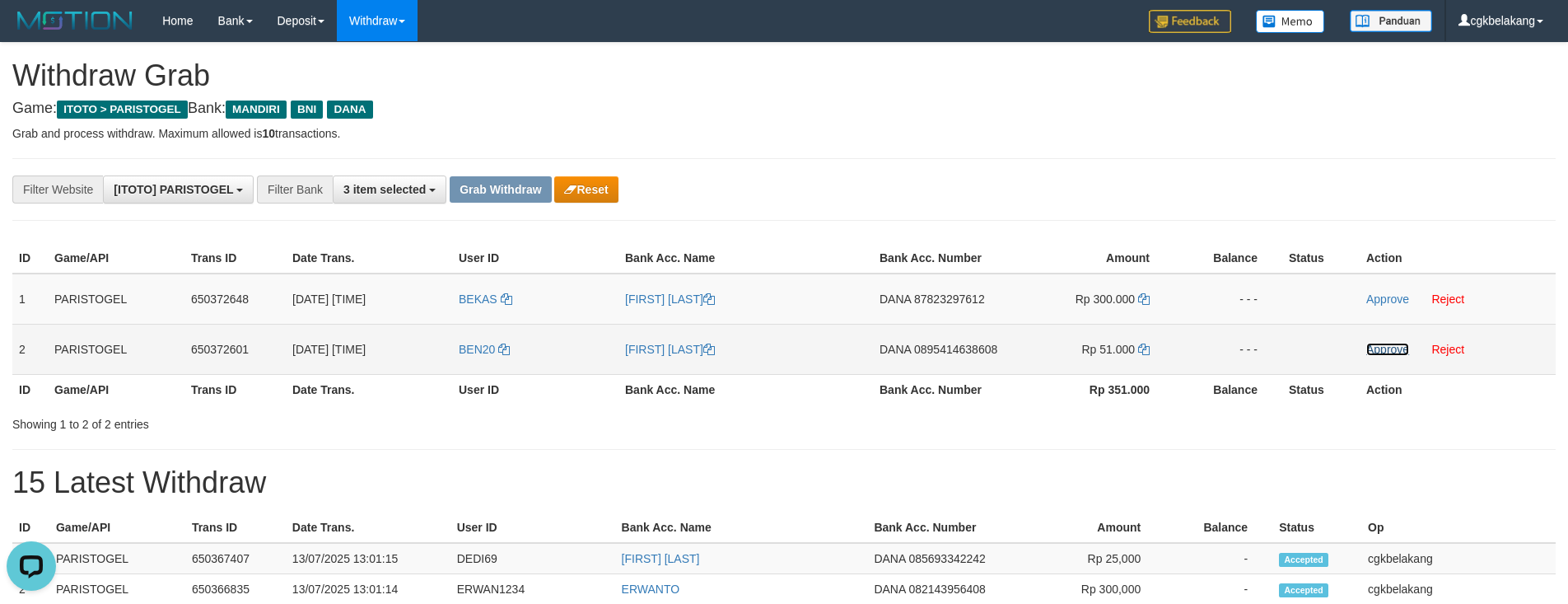 click on "Approve" at bounding box center (1388, 349) 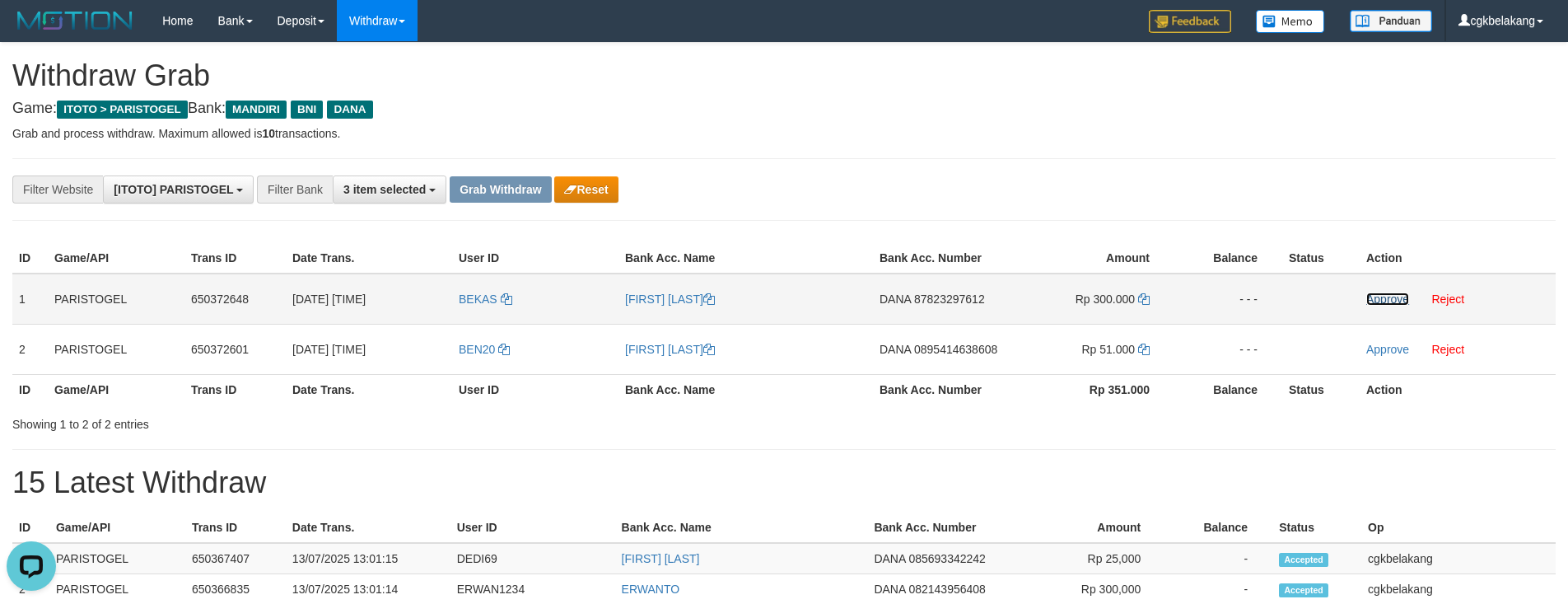 click on "Approve" at bounding box center [1388, 299] 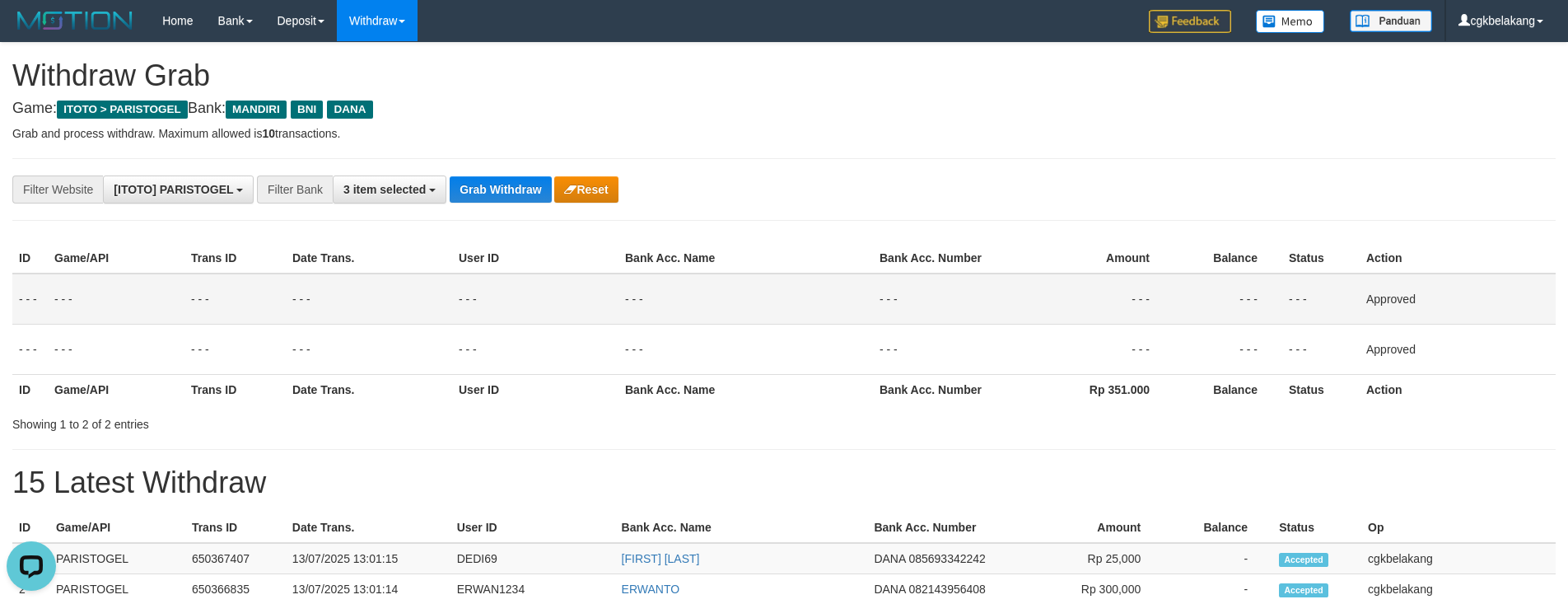 click on "15 Latest Withdraw" at bounding box center [784, 483] 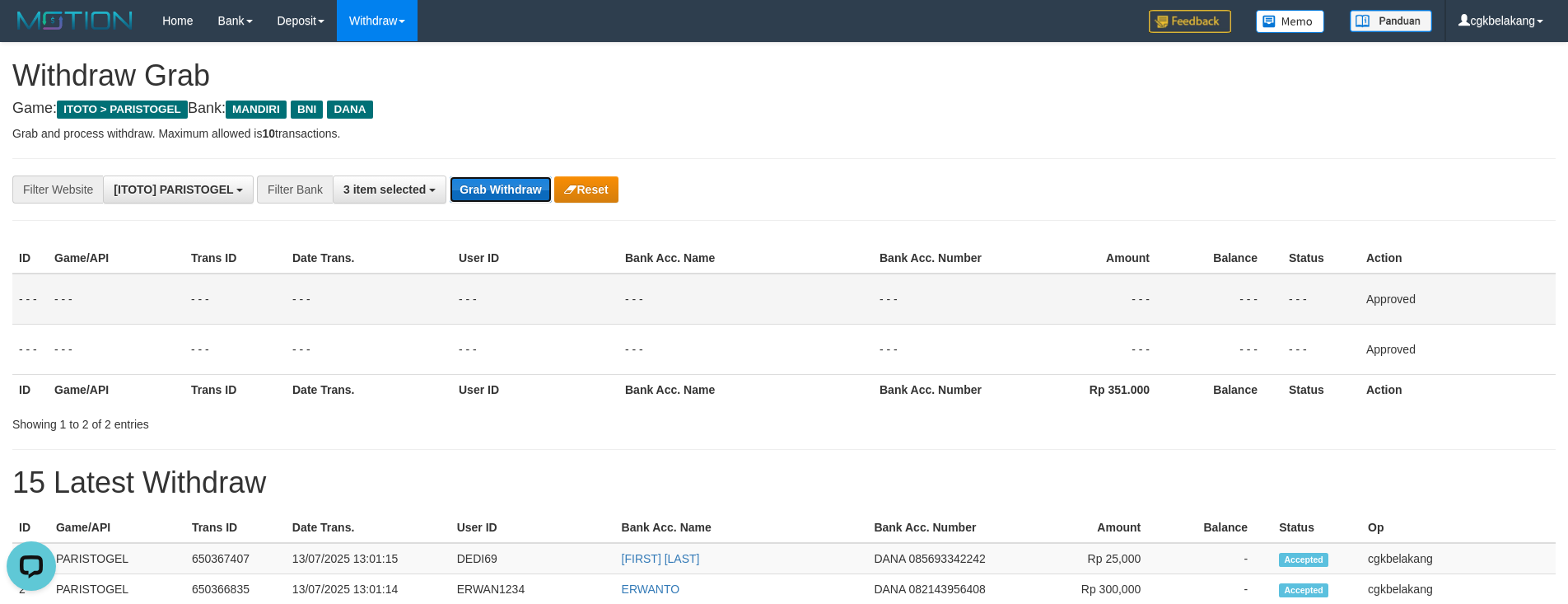 click on "Grab Withdraw" at bounding box center [500, 190] 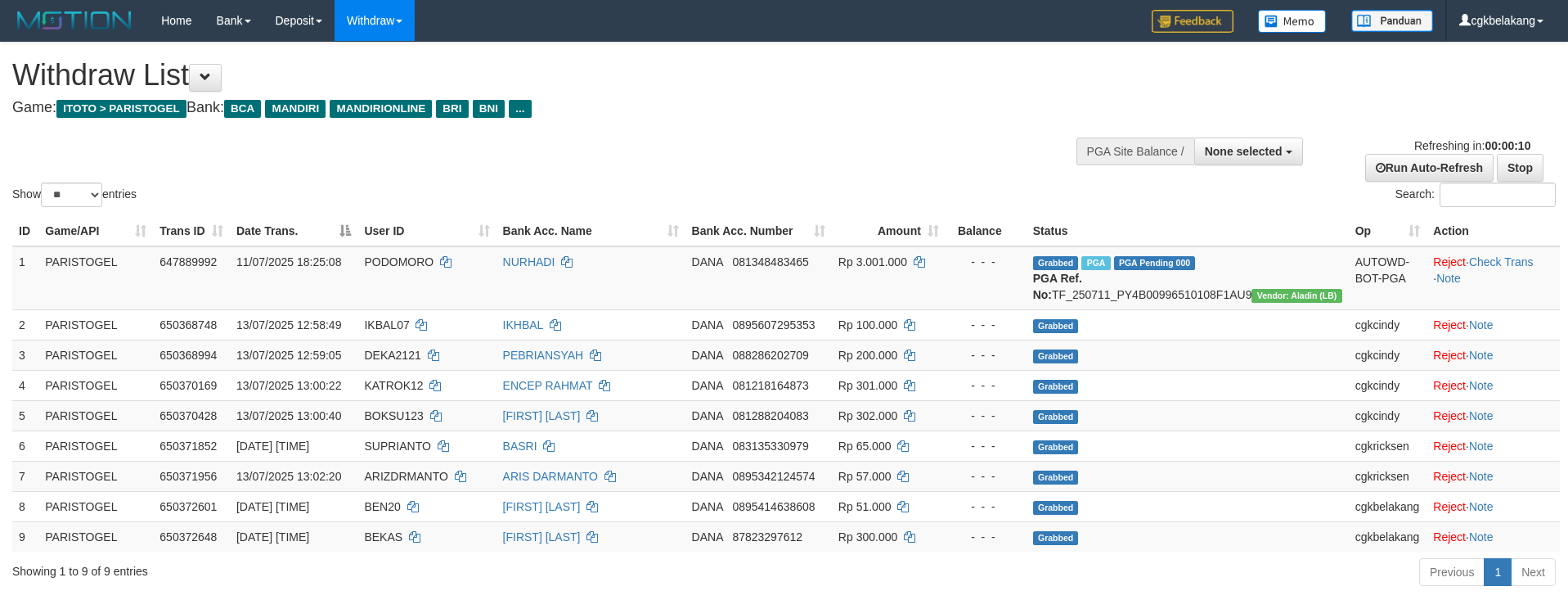 select 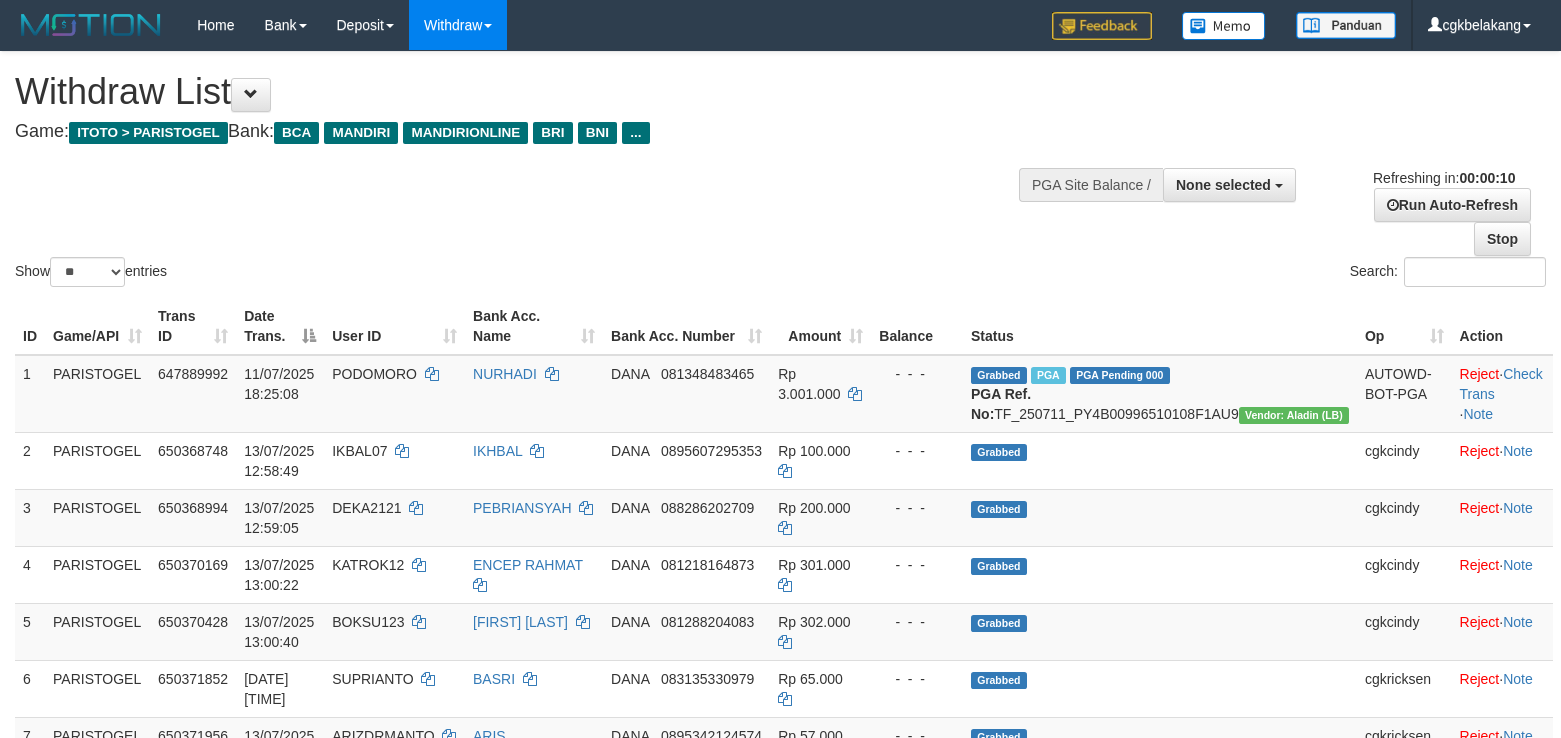select 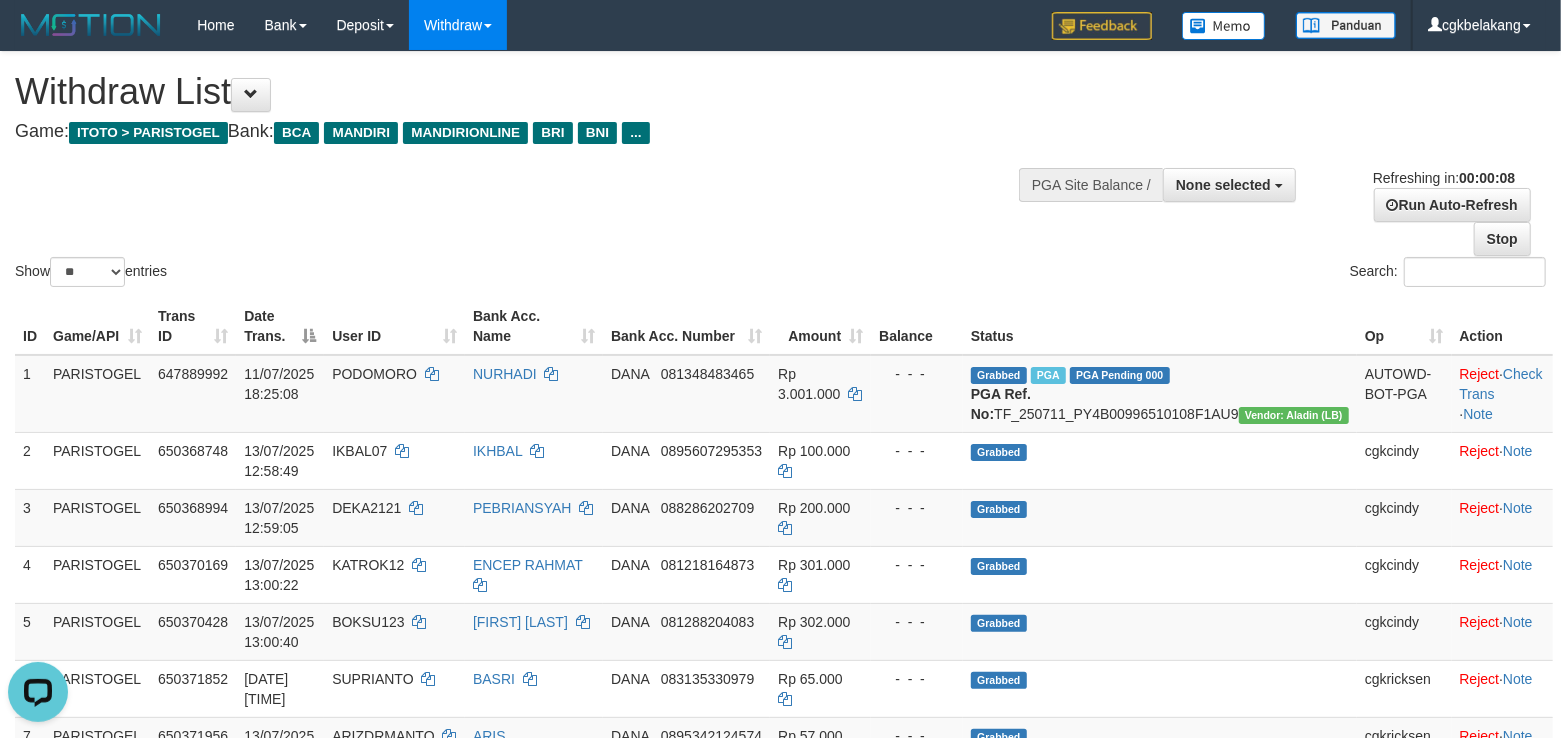 scroll, scrollTop: 0, scrollLeft: 0, axis: both 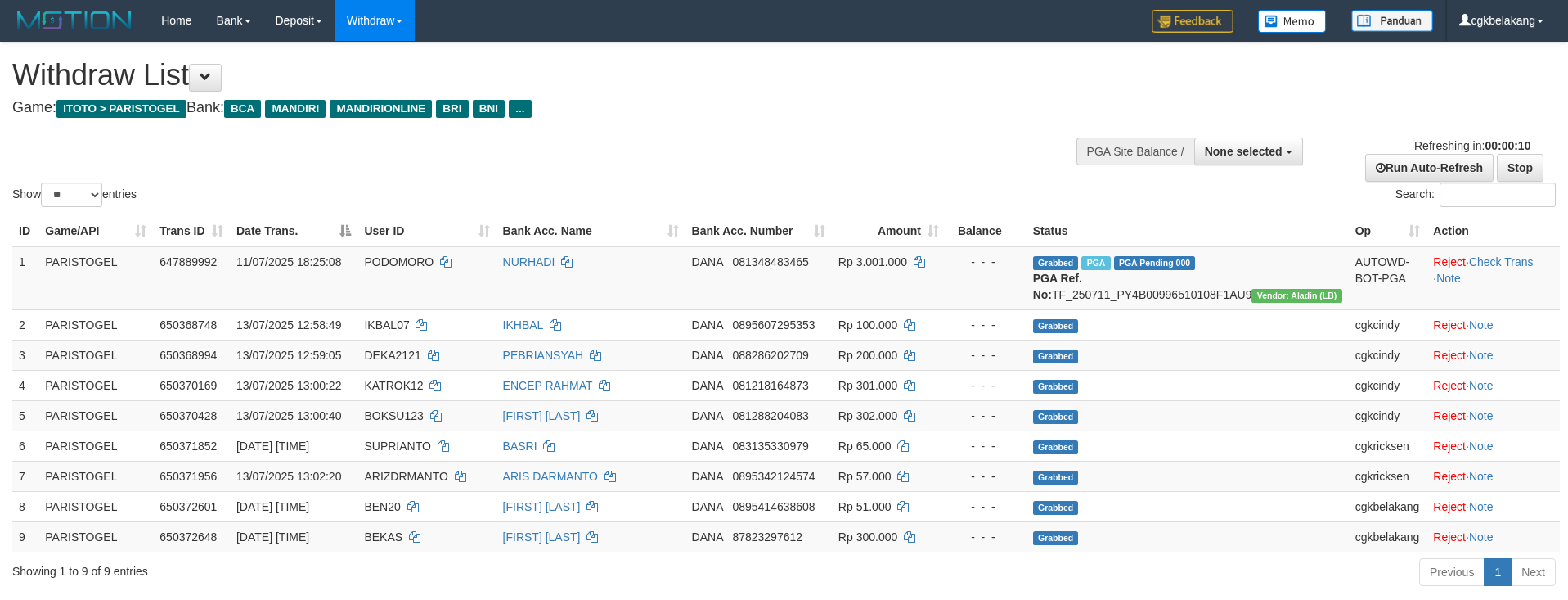 select 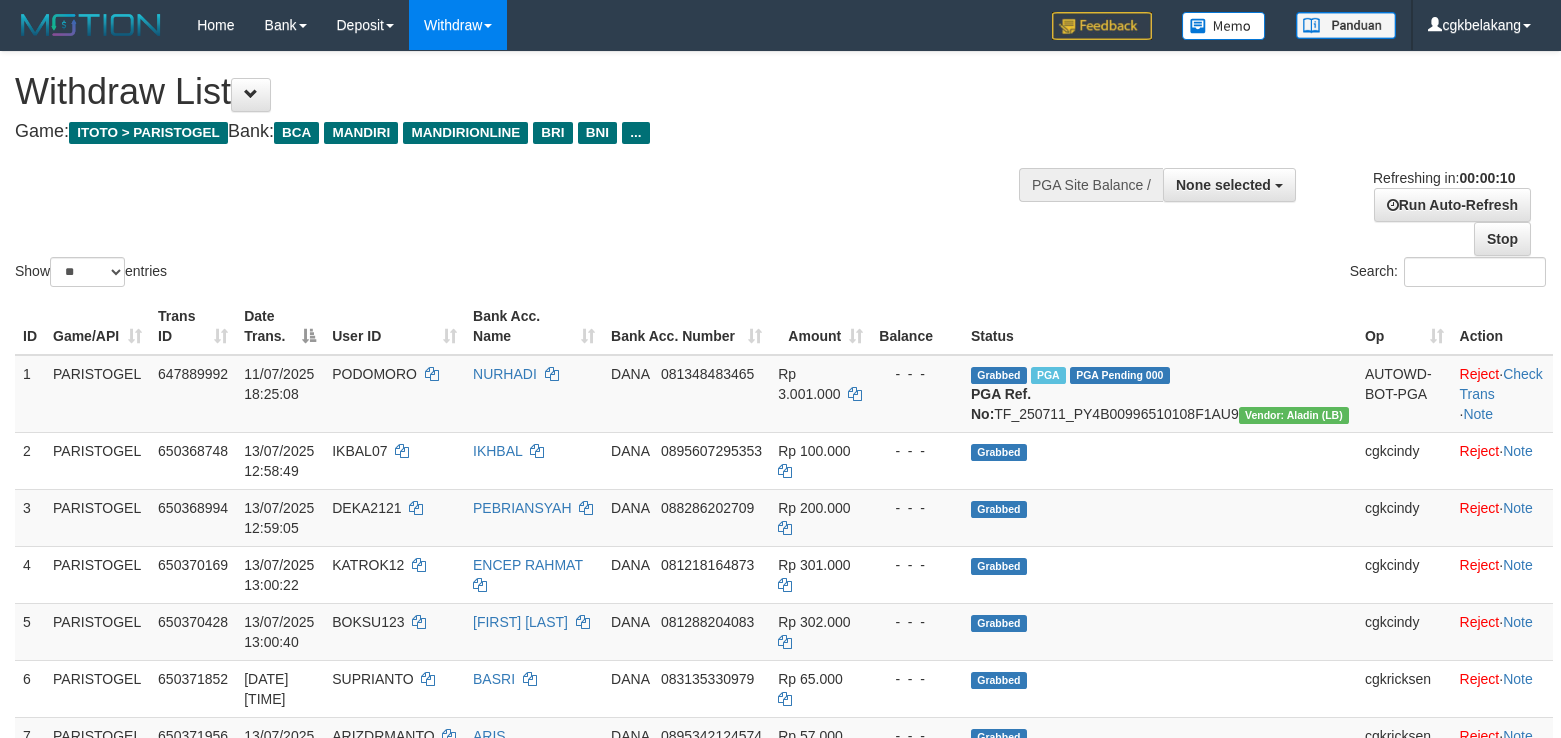 select 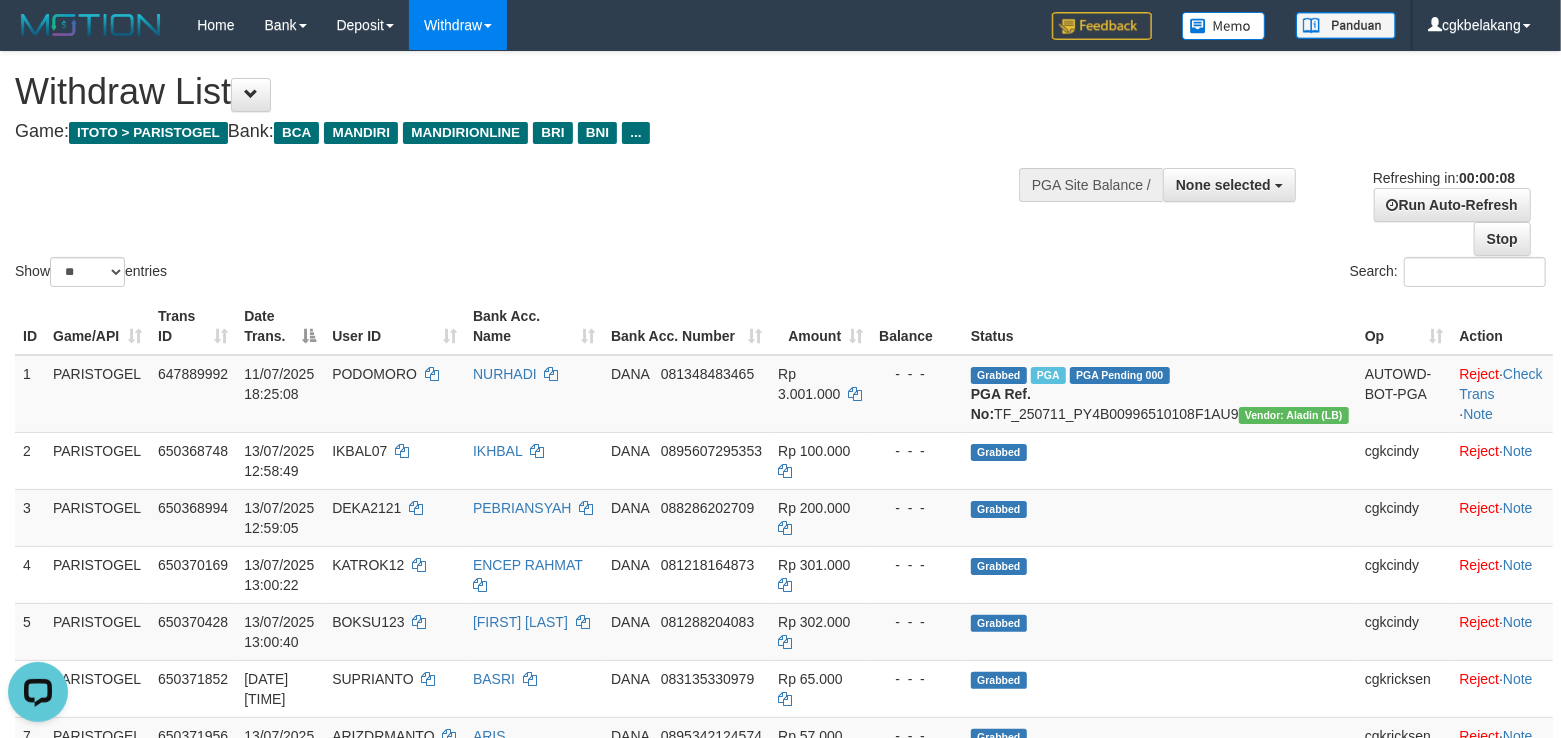 scroll, scrollTop: 0, scrollLeft: 0, axis: both 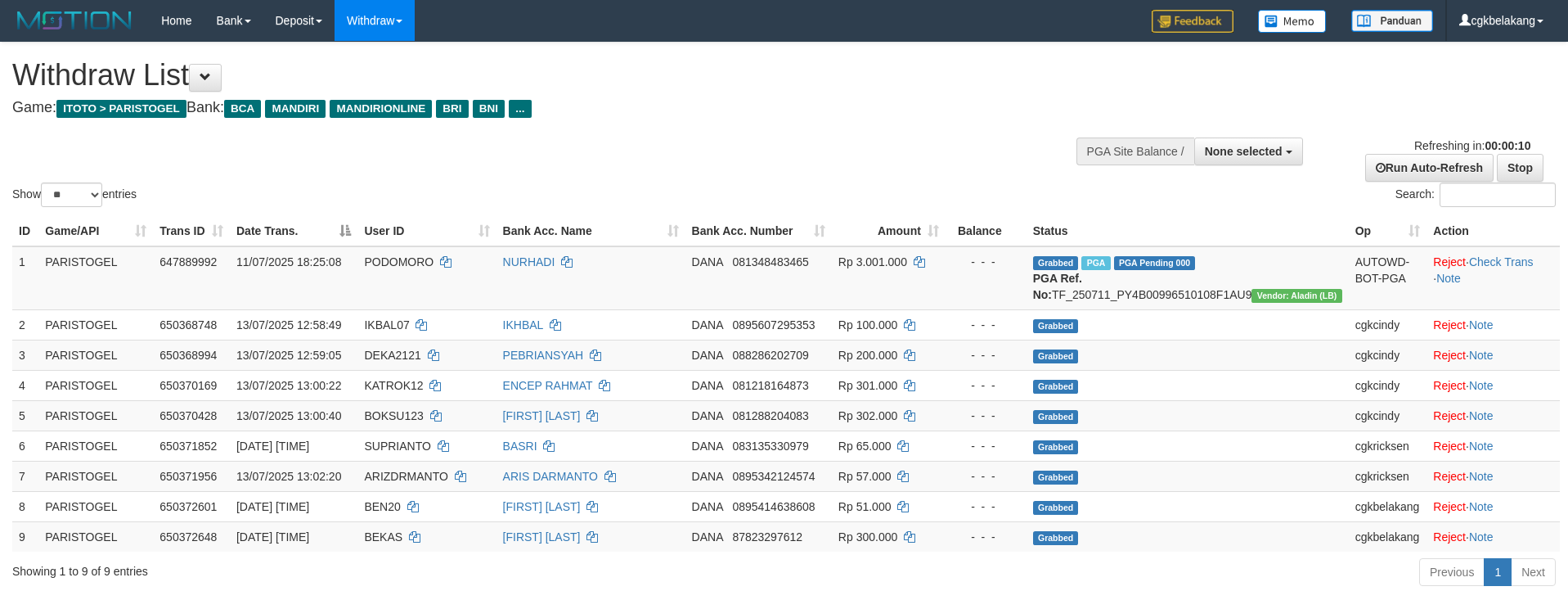 select 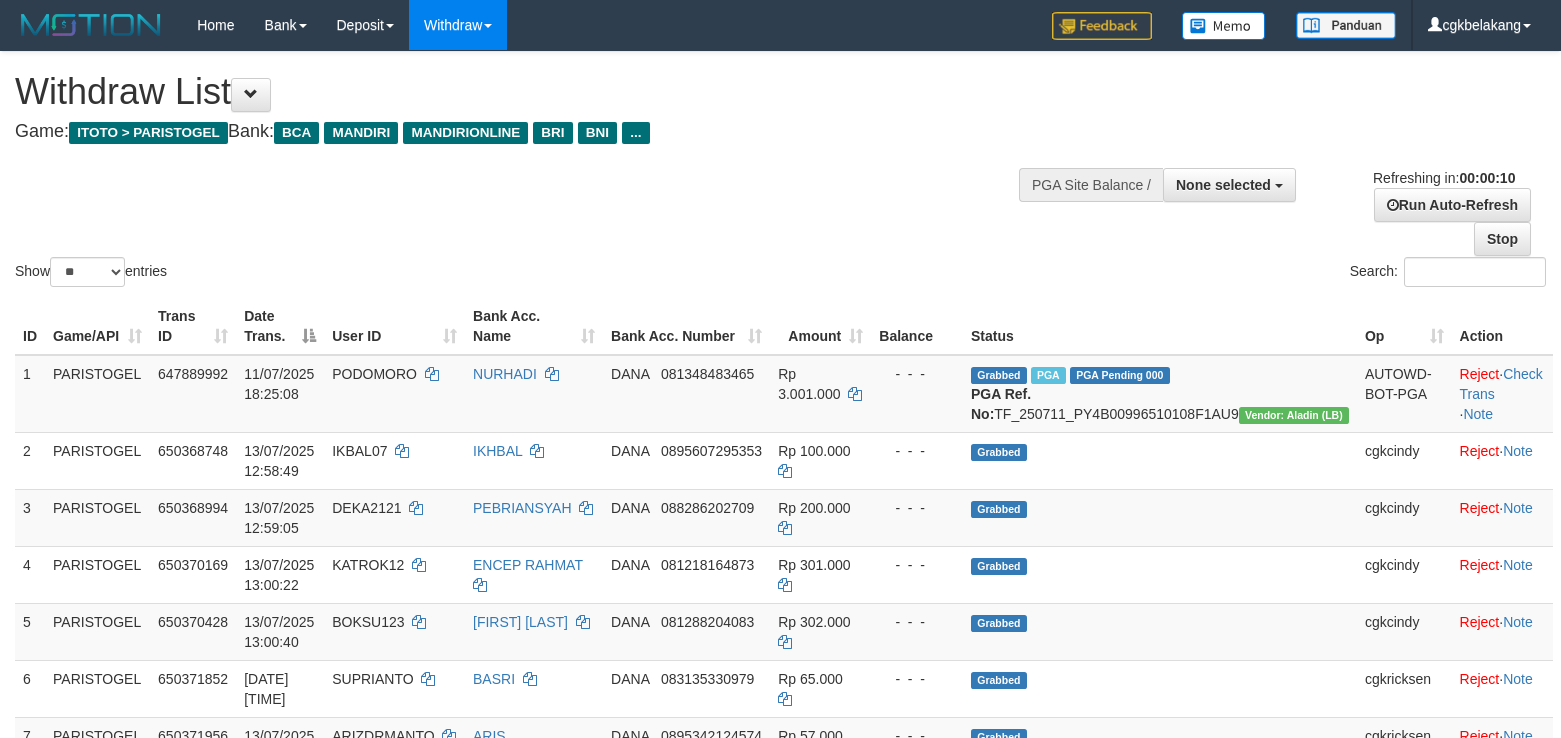 select 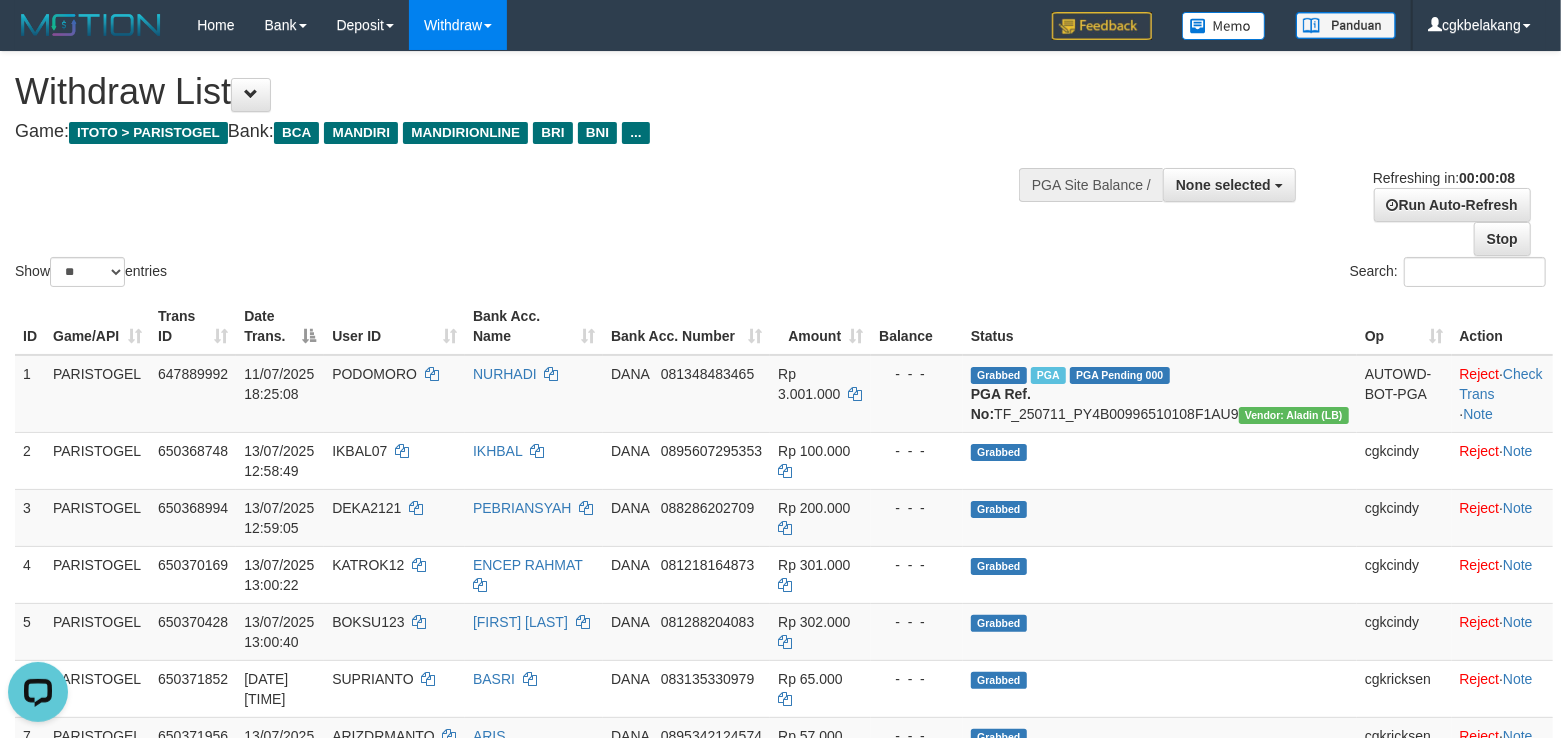 scroll, scrollTop: 0, scrollLeft: 0, axis: both 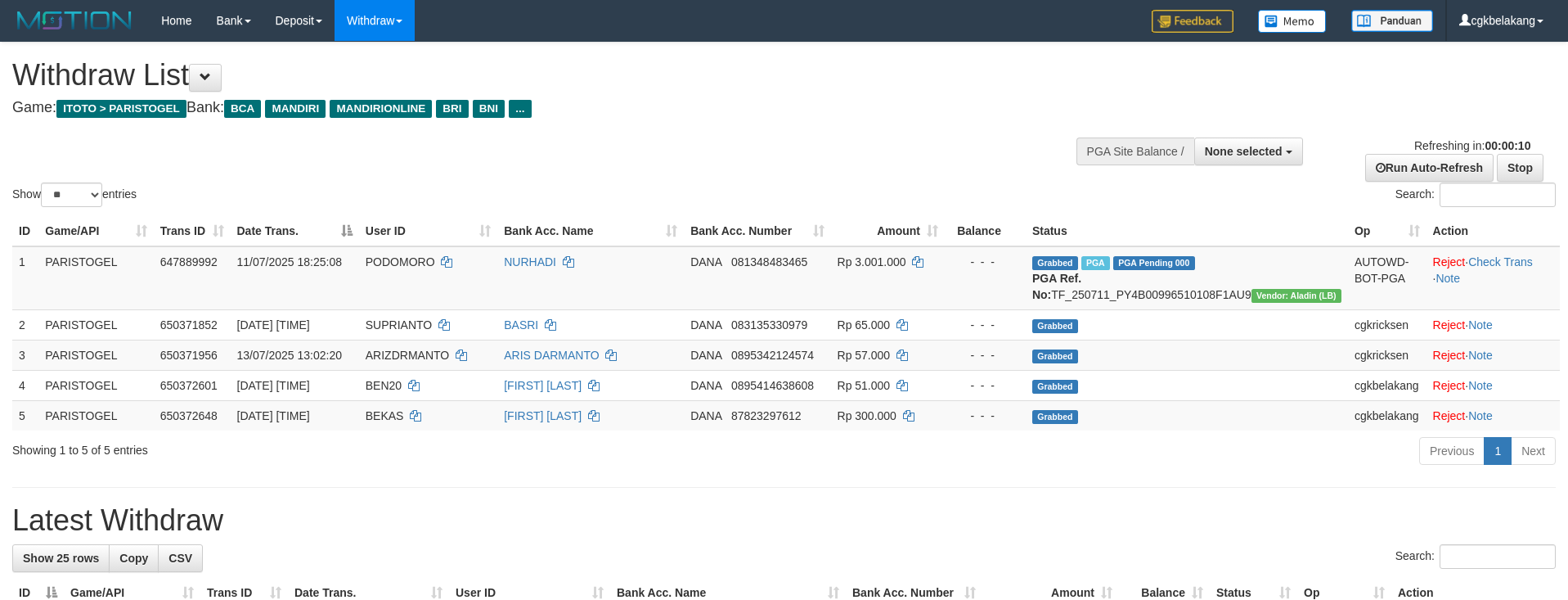select 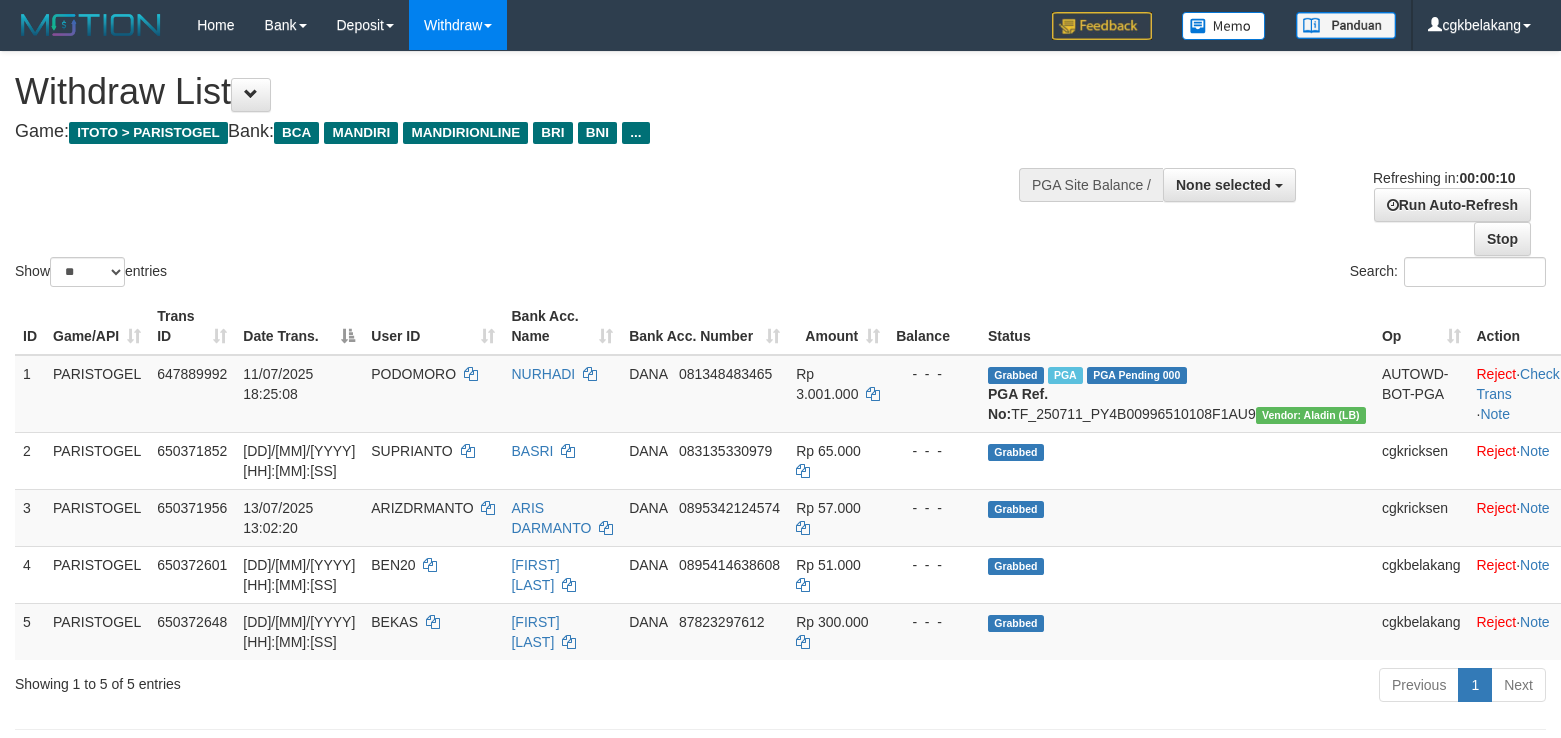 select 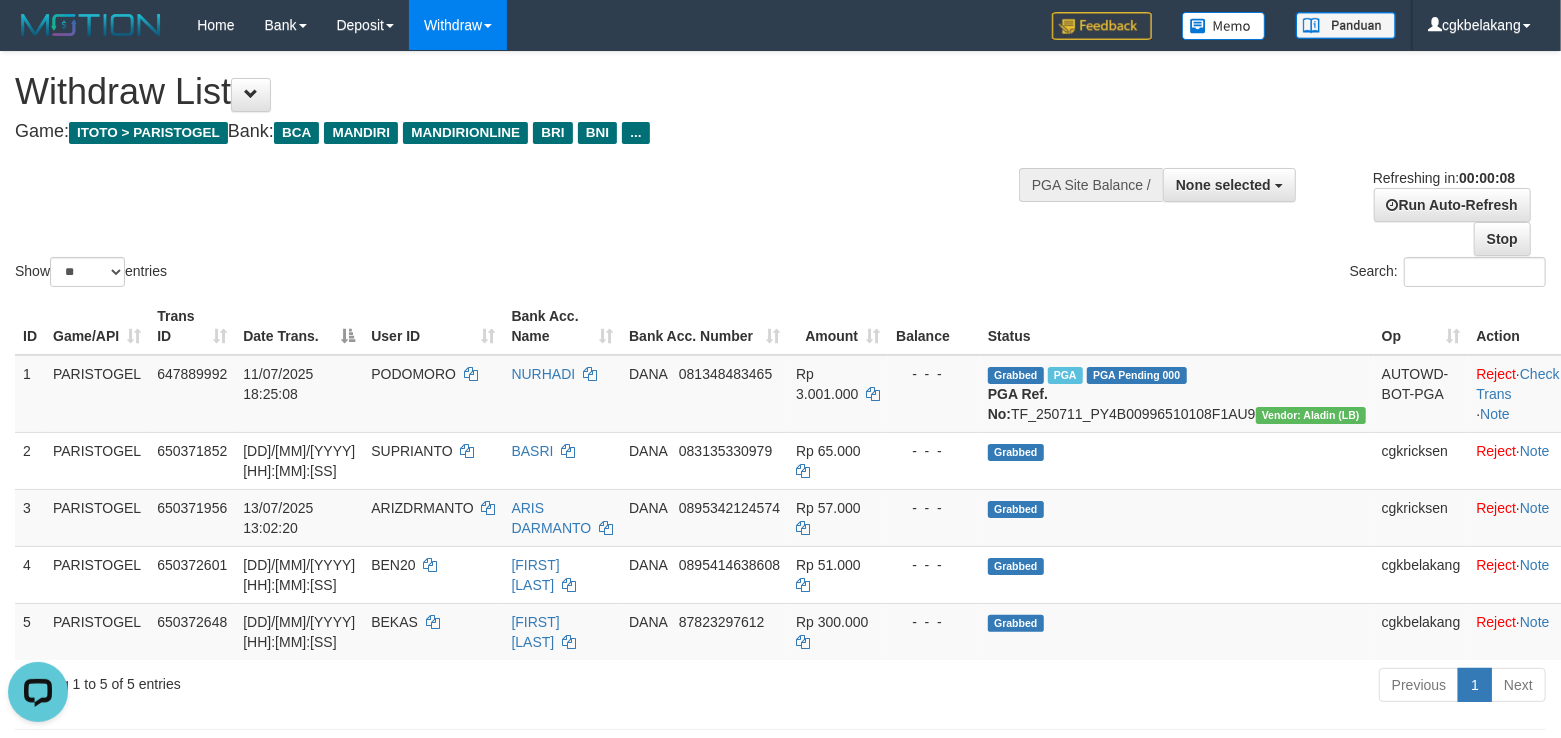 scroll, scrollTop: 0, scrollLeft: 0, axis: both 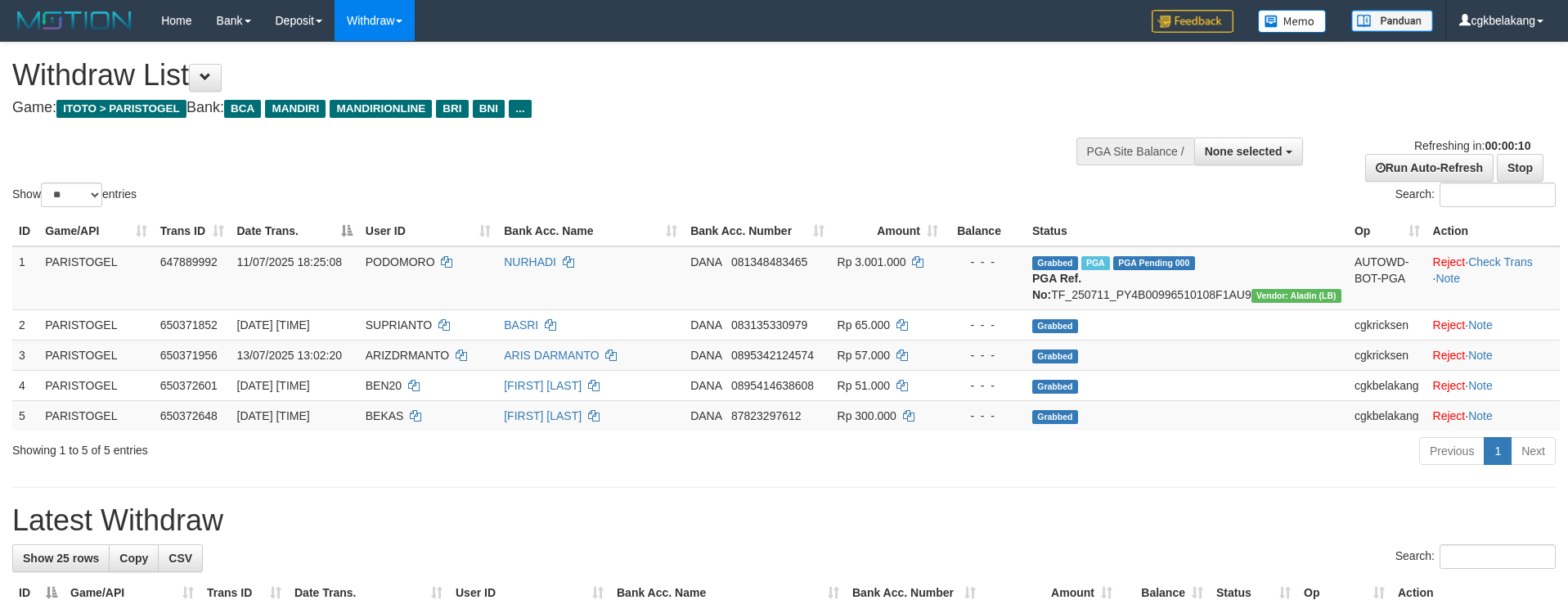 select 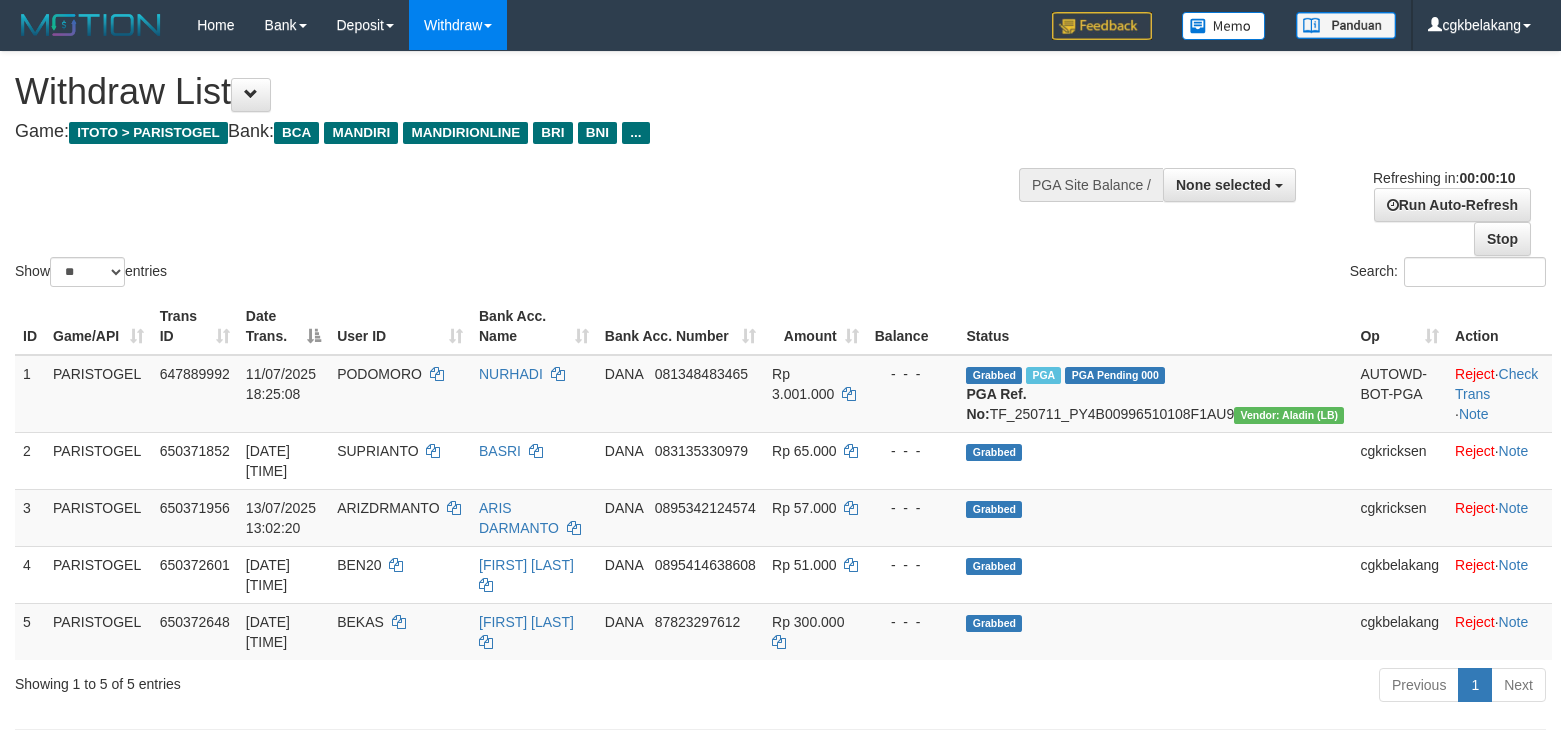 select 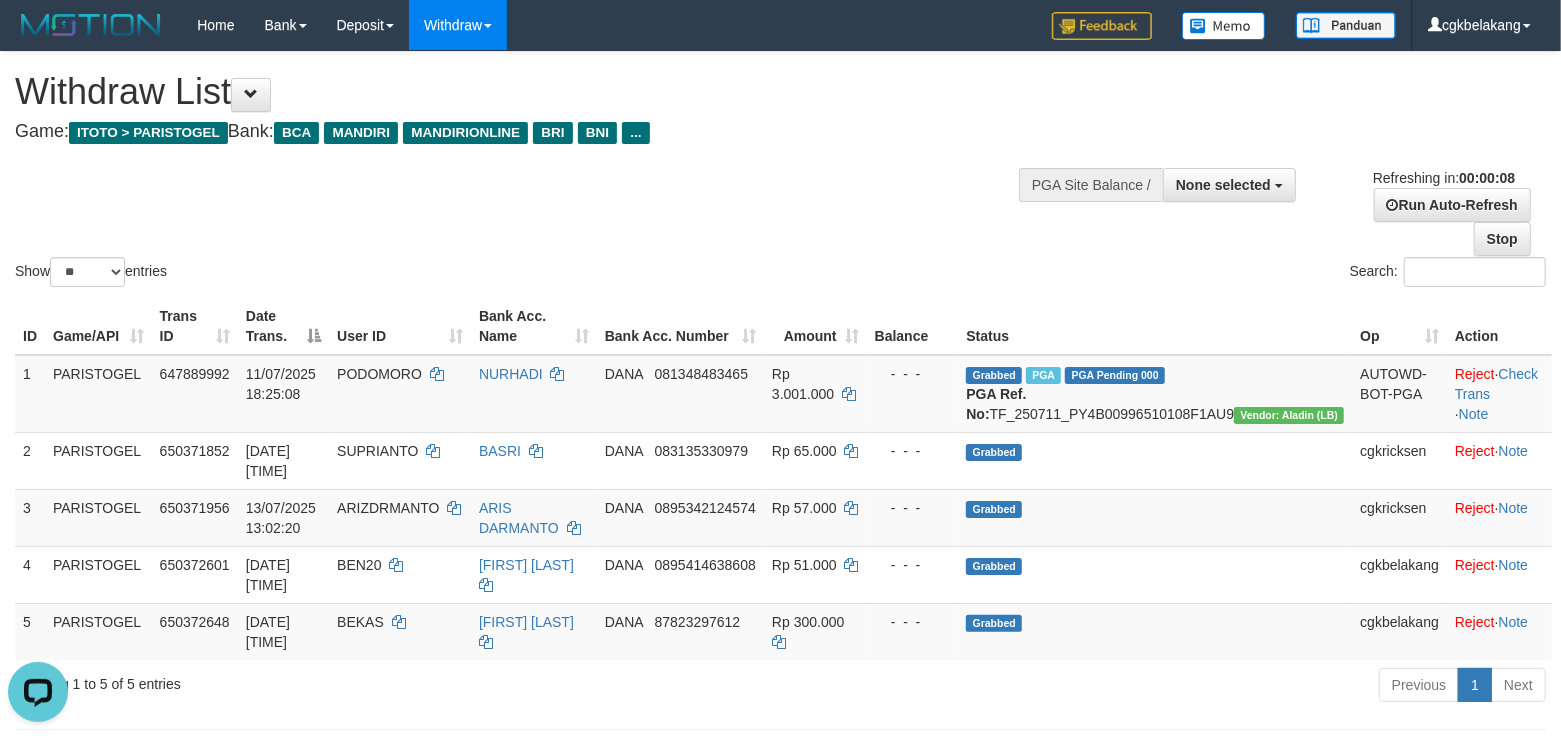 scroll, scrollTop: 0, scrollLeft: 0, axis: both 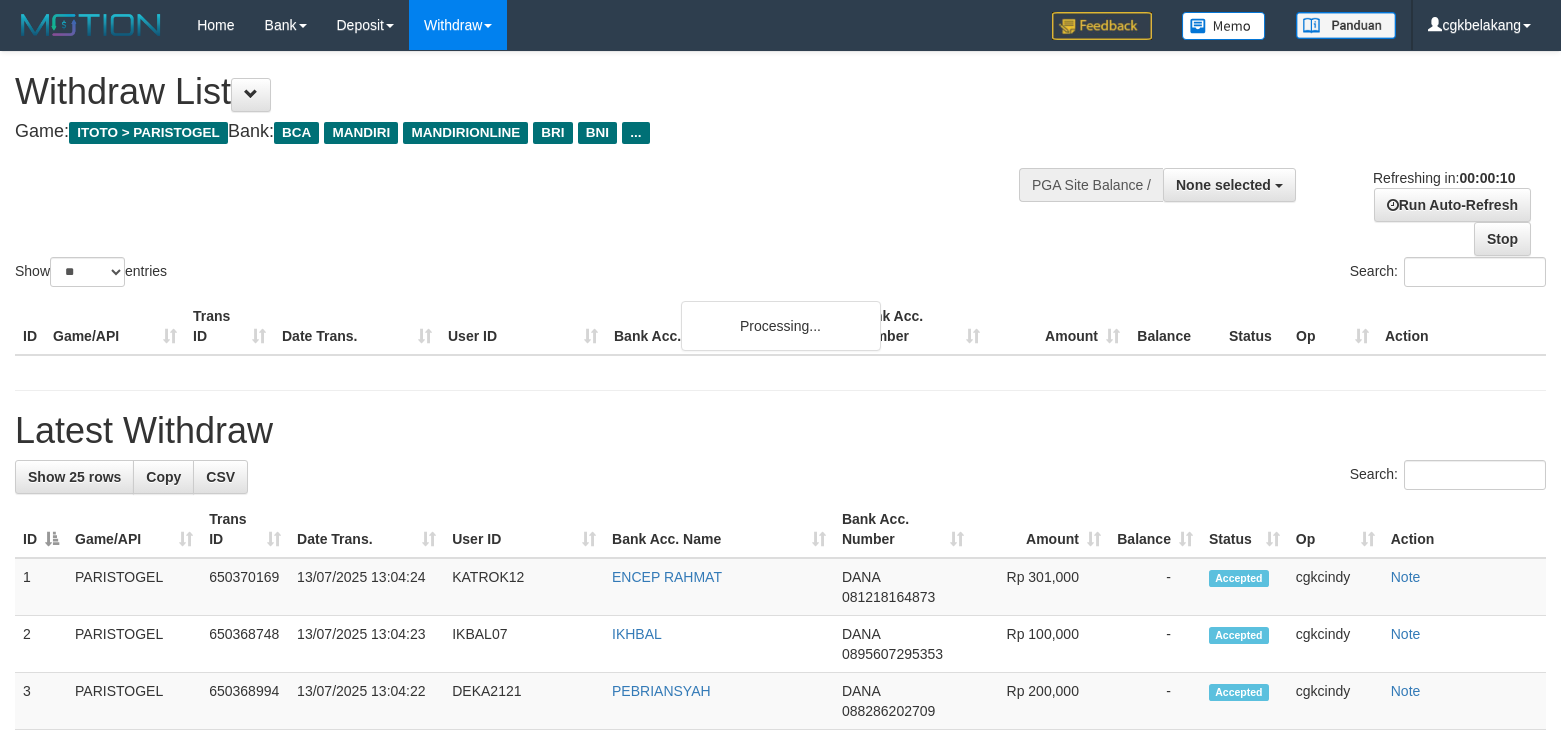 select 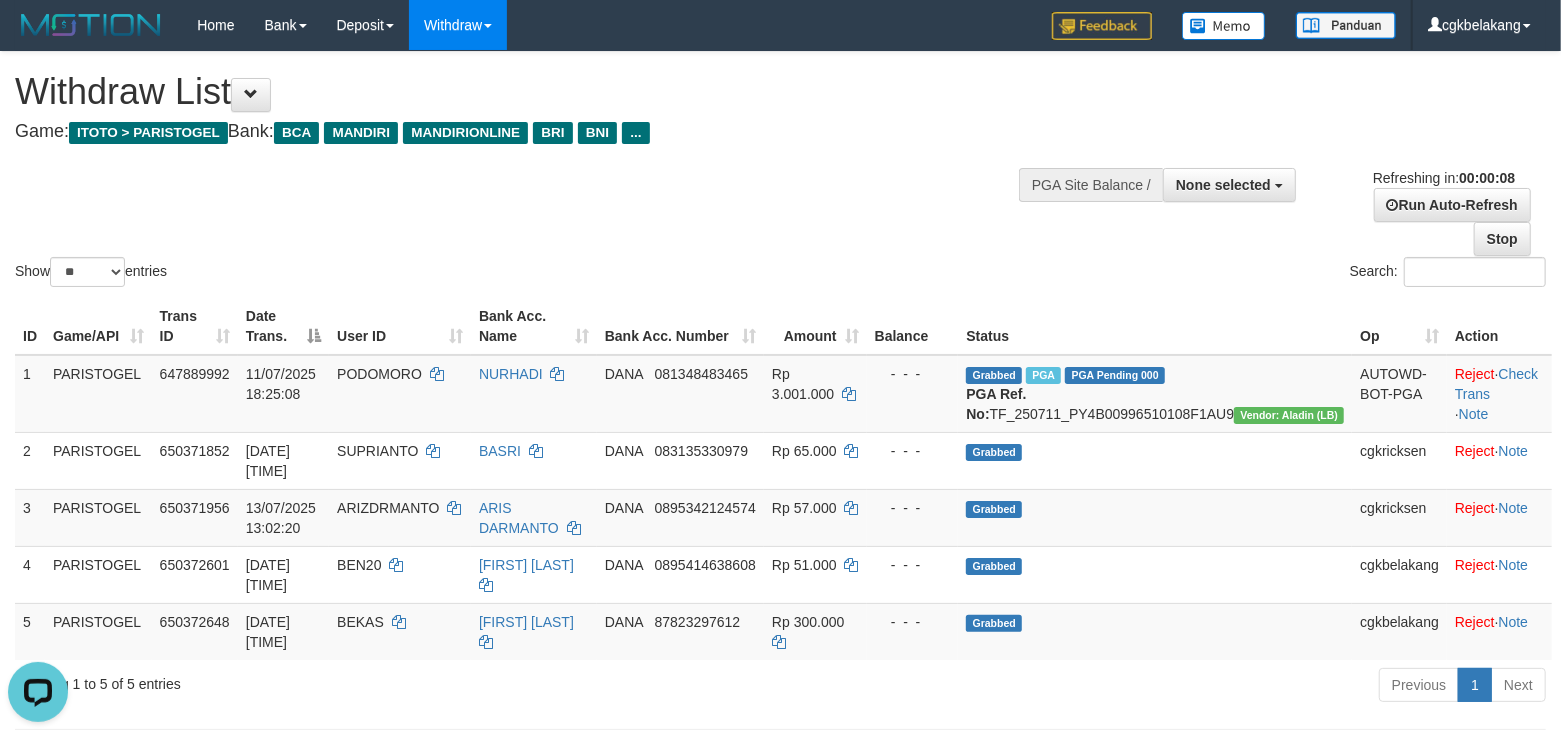 scroll, scrollTop: 0, scrollLeft: 0, axis: both 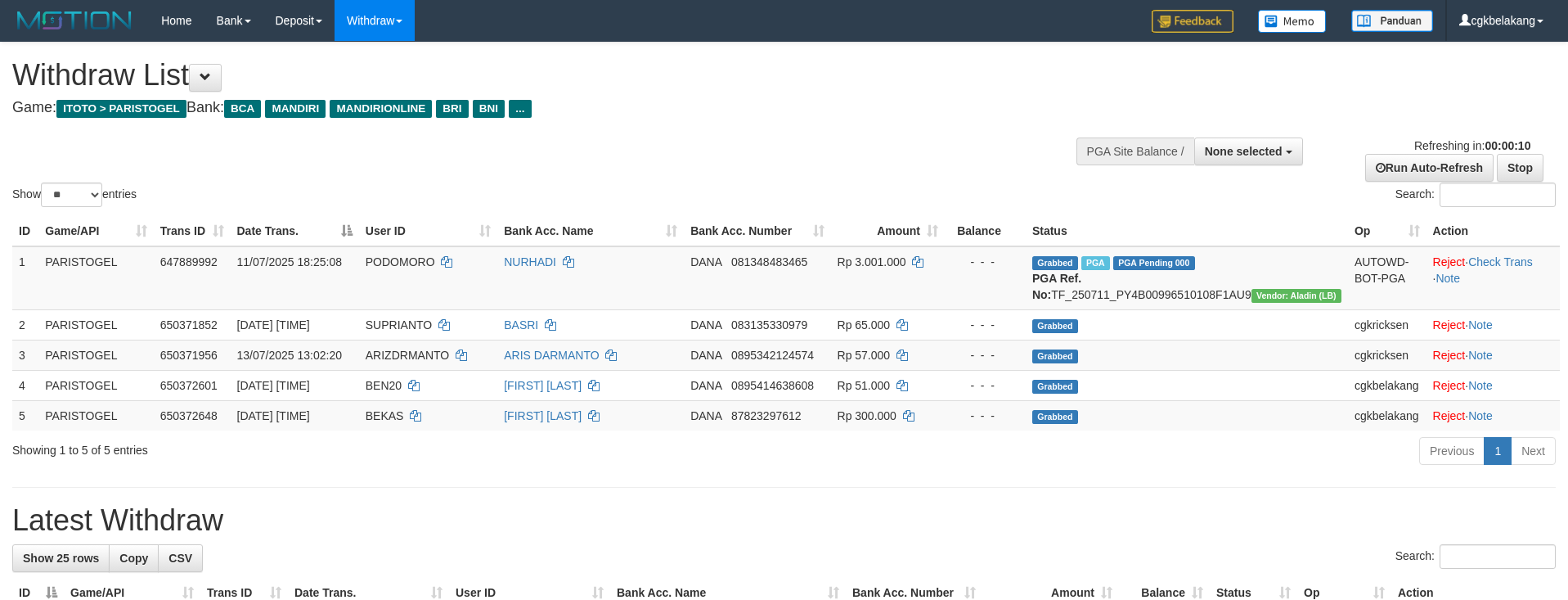 select 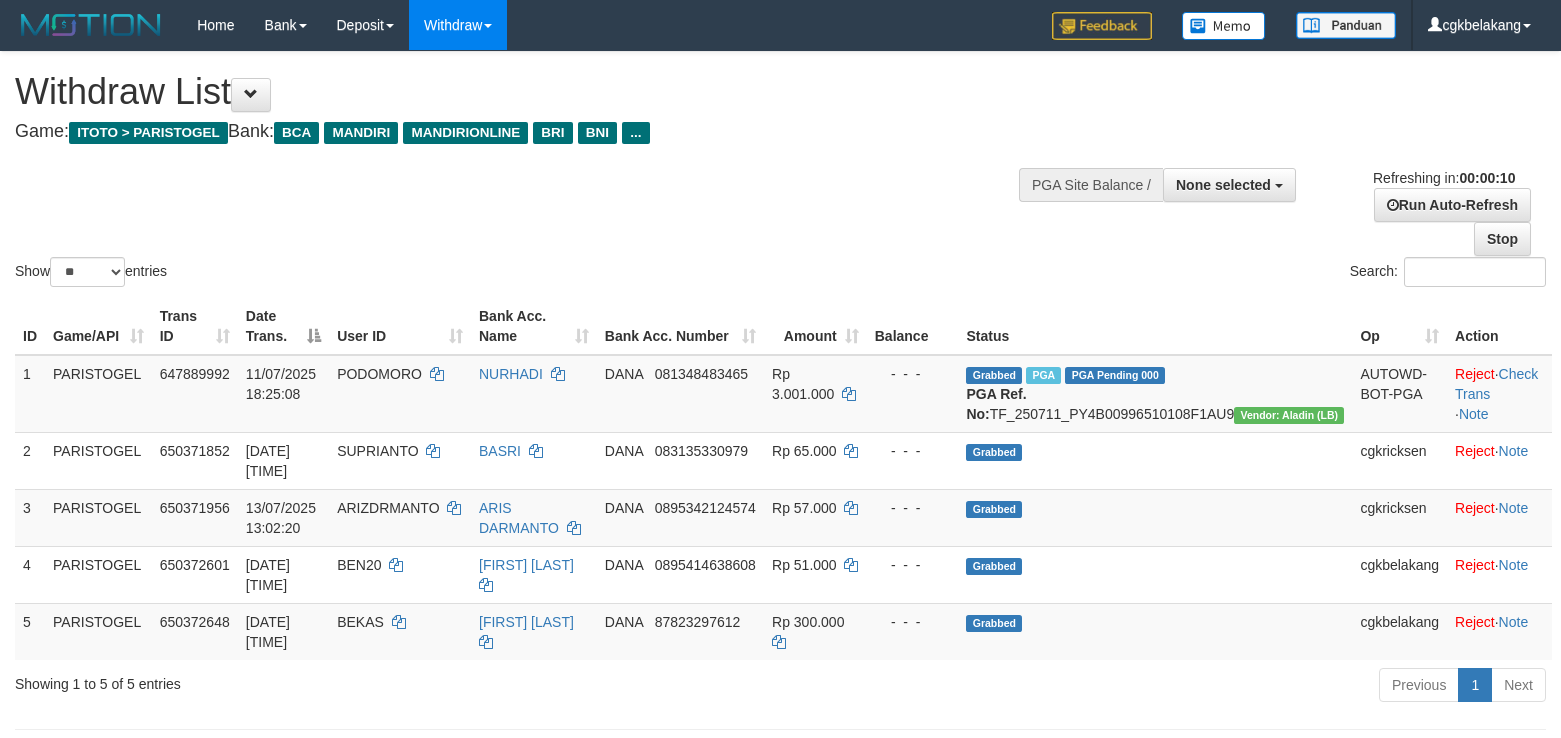 select 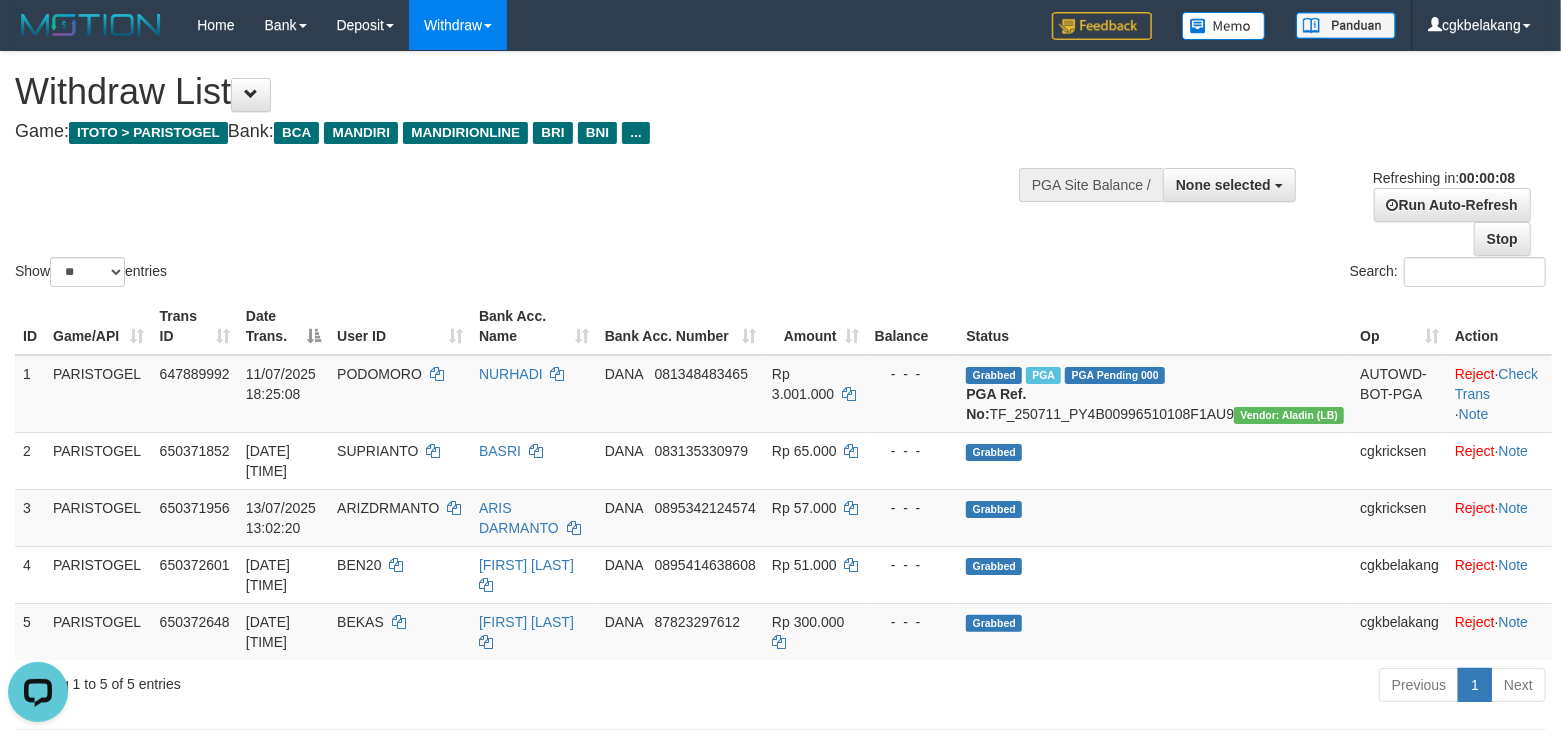 scroll, scrollTop: 0, scrollLeft: 0, axis: both 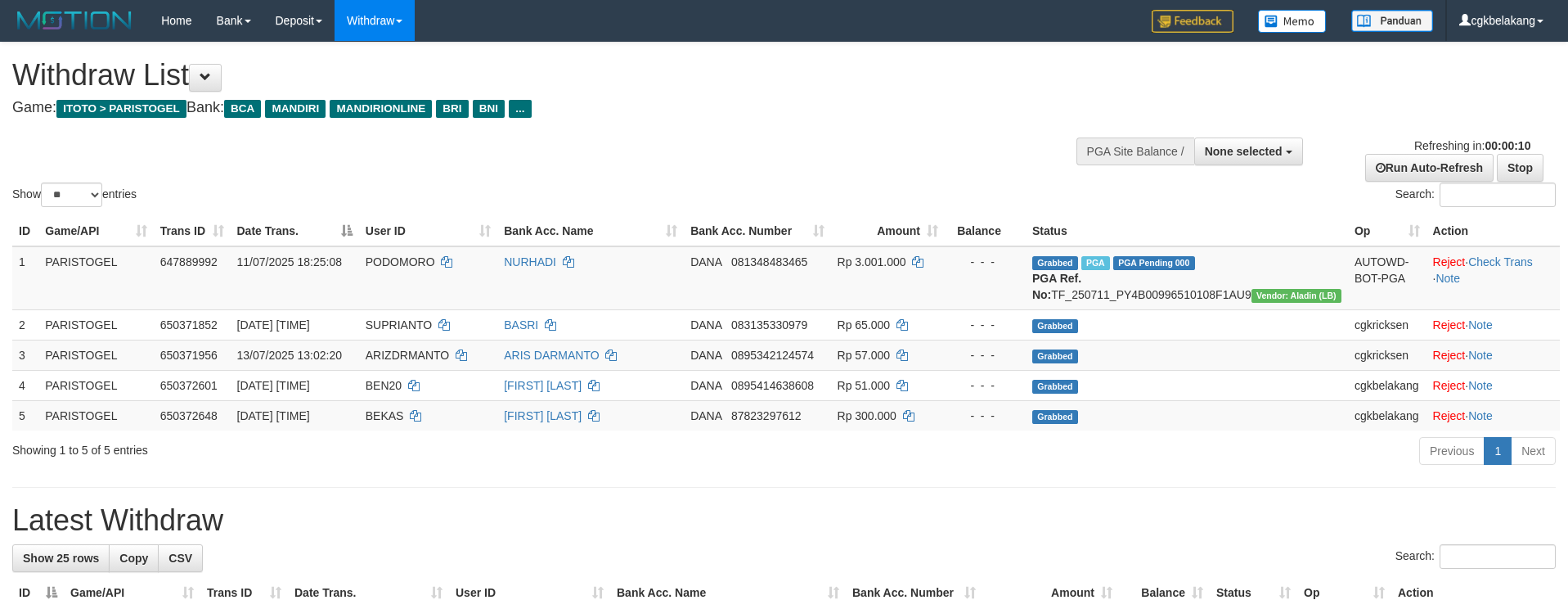 select 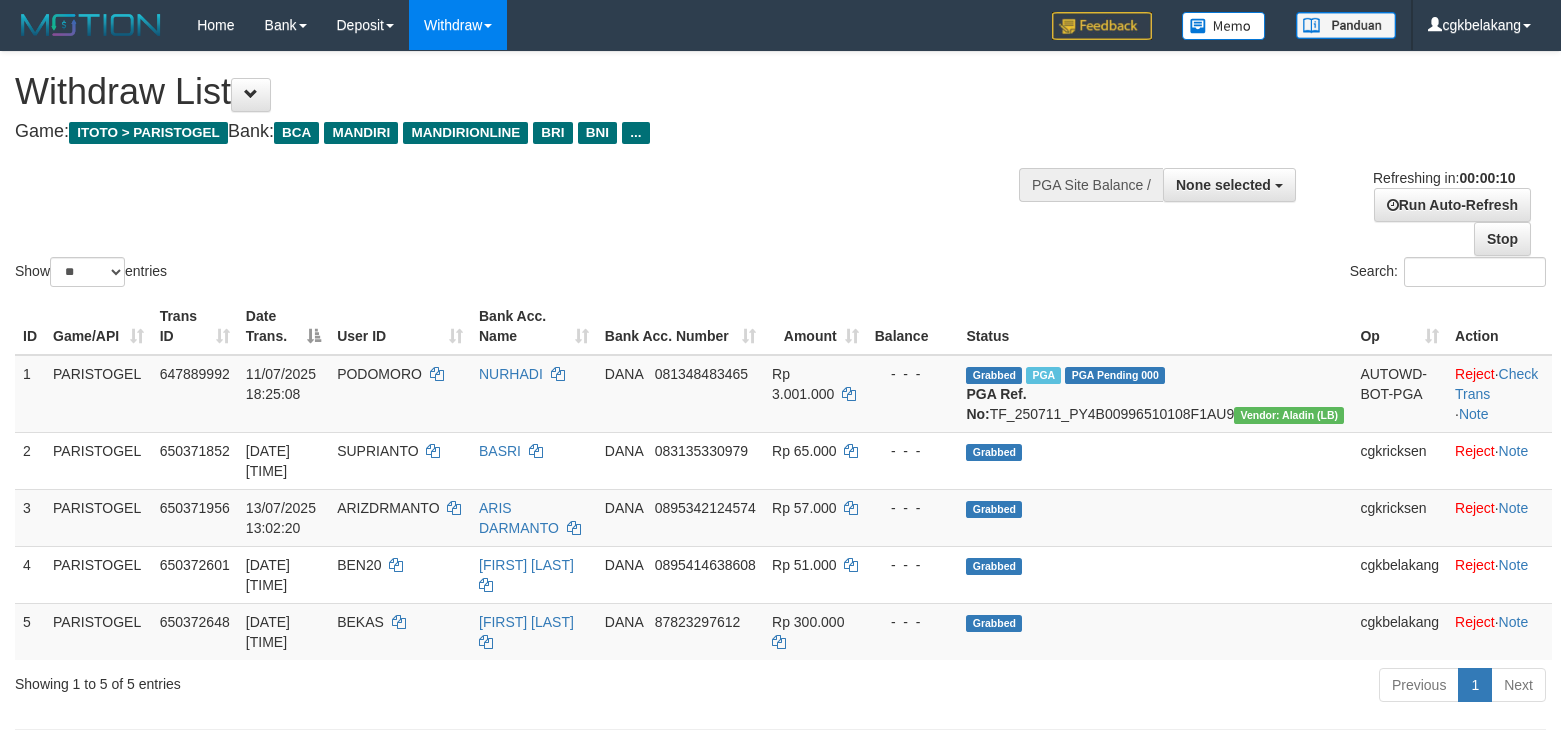 select 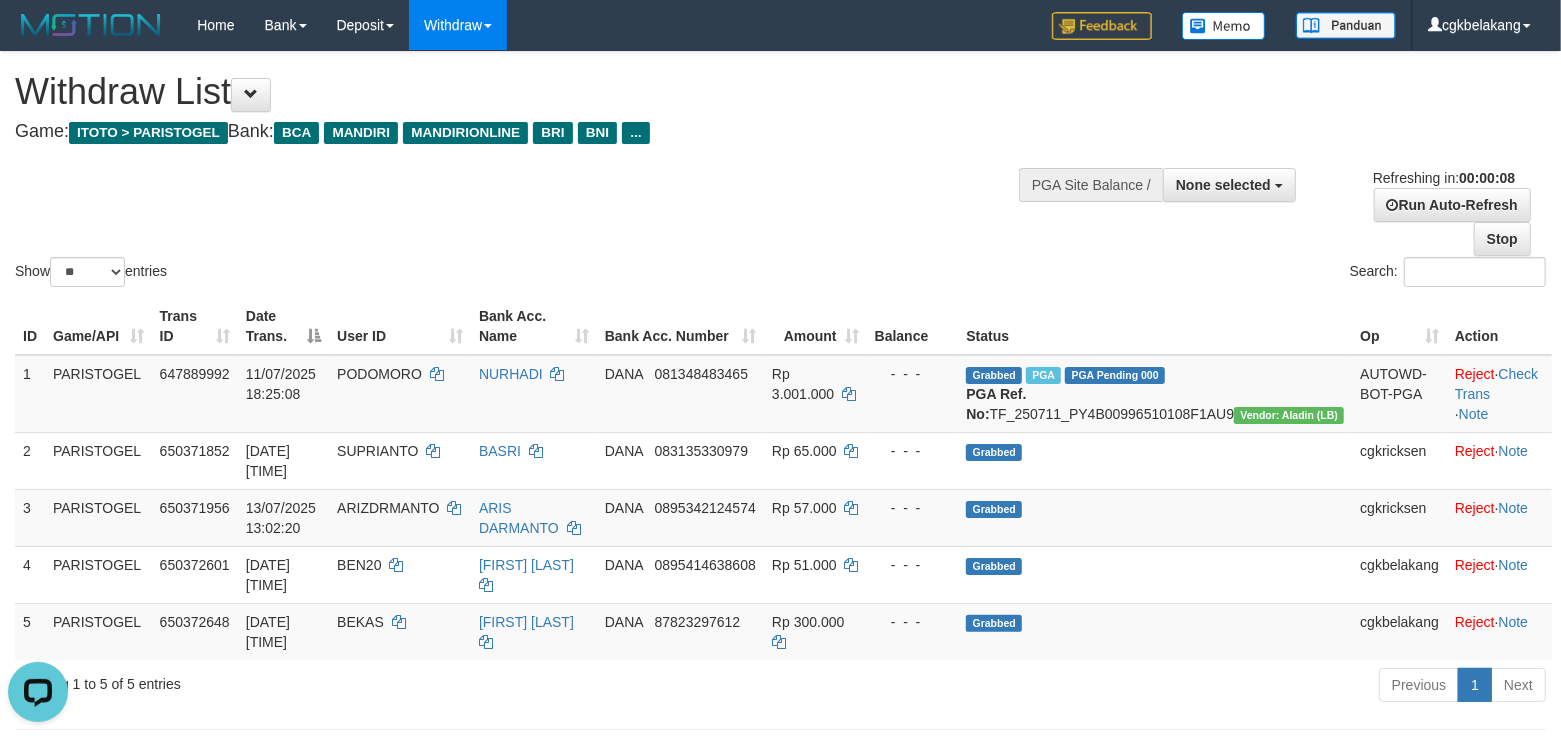 scroll, scrollTop: 0, scrollLeft: 0, axis: both 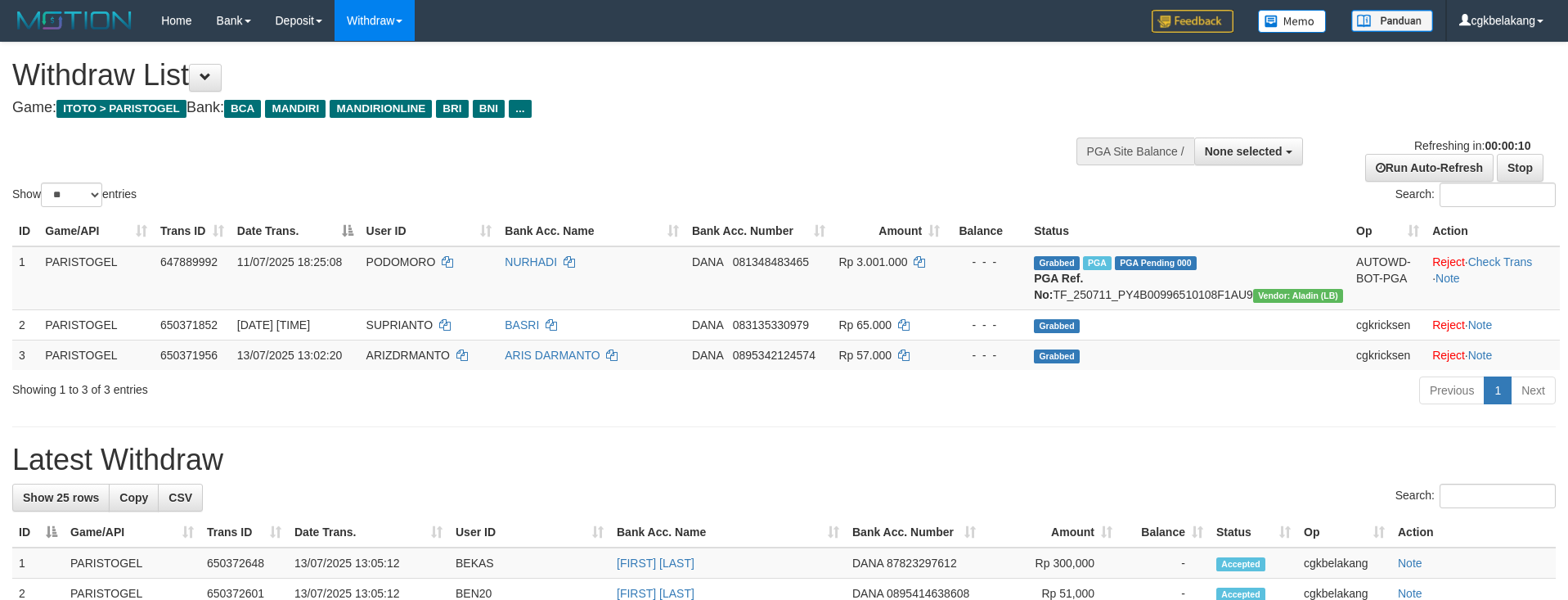 select 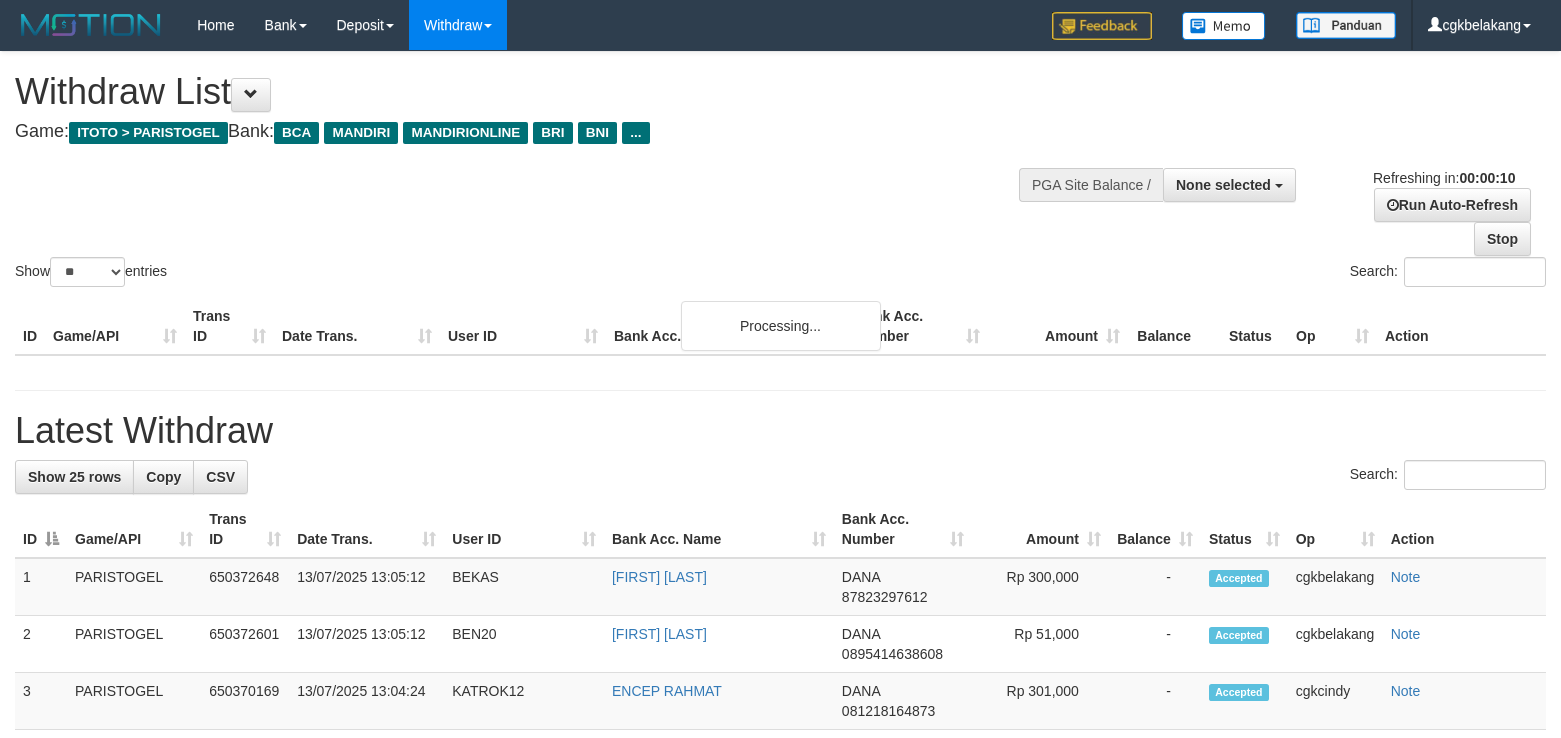 select 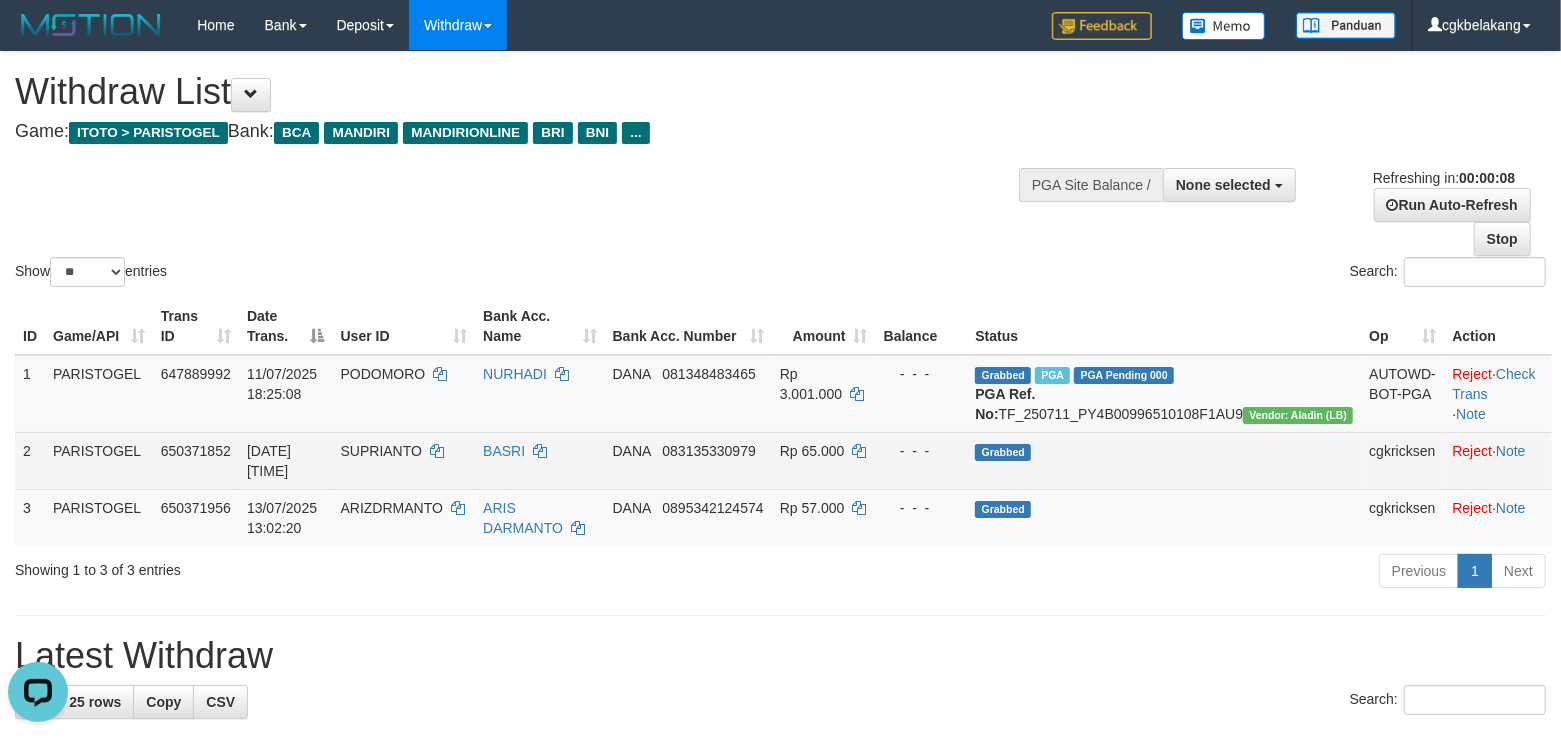 scroll, scrollTop: 0, scrollLeft: 0, axis: both 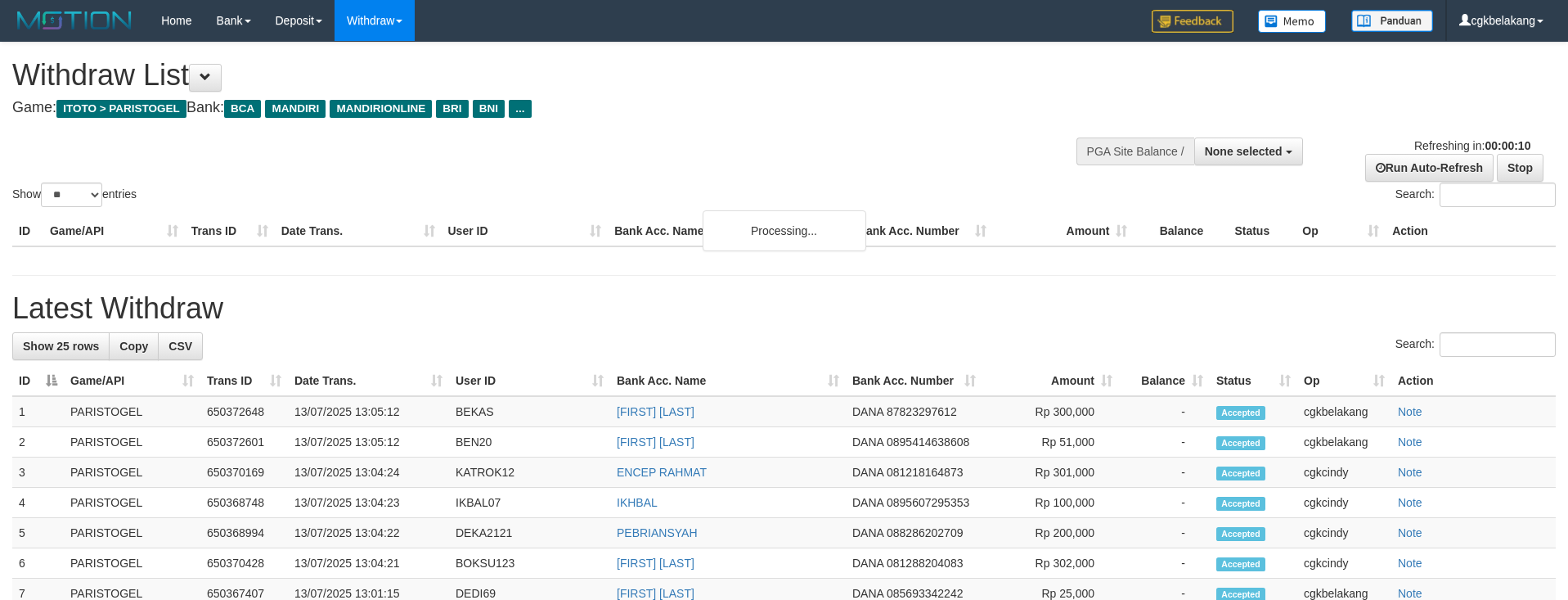 select 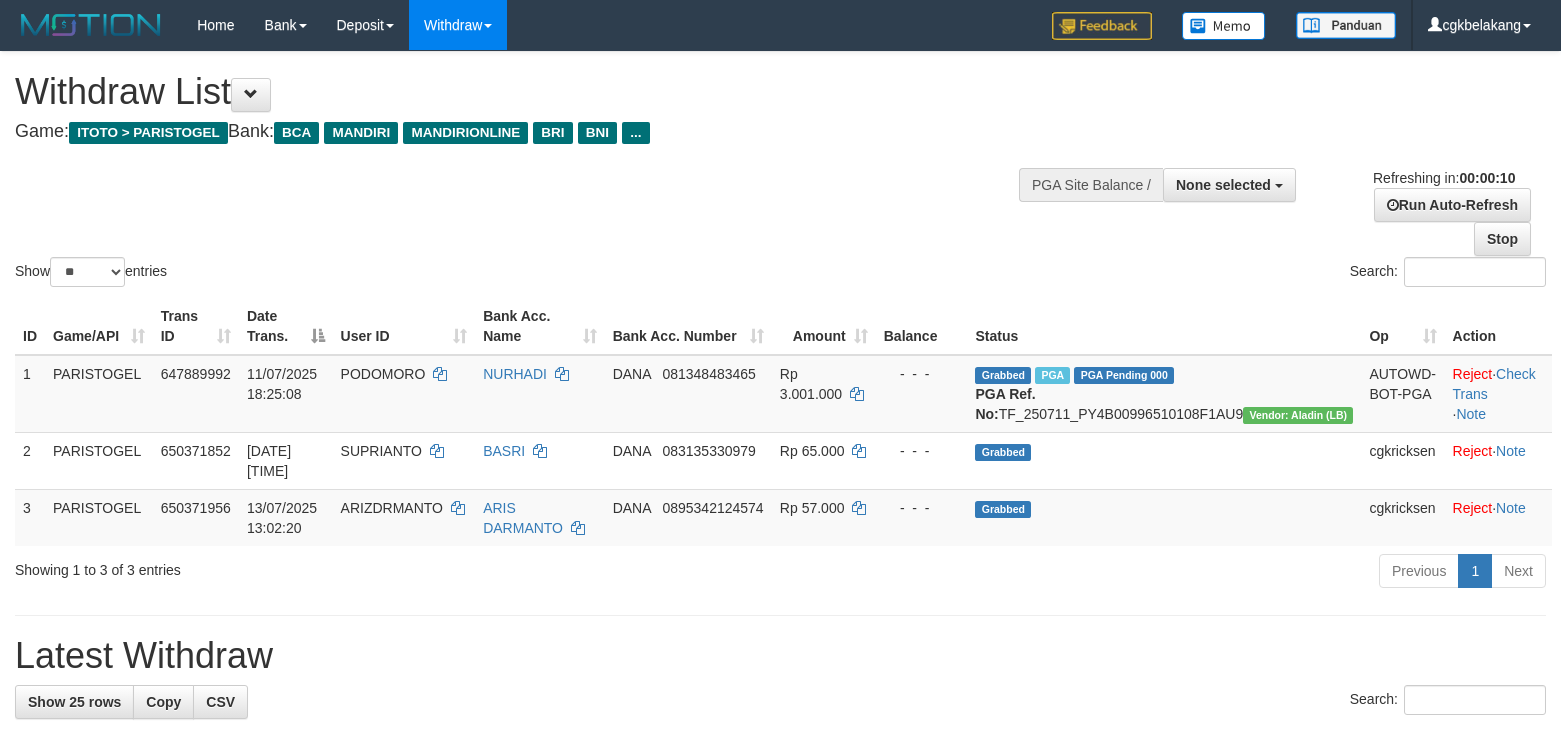 select 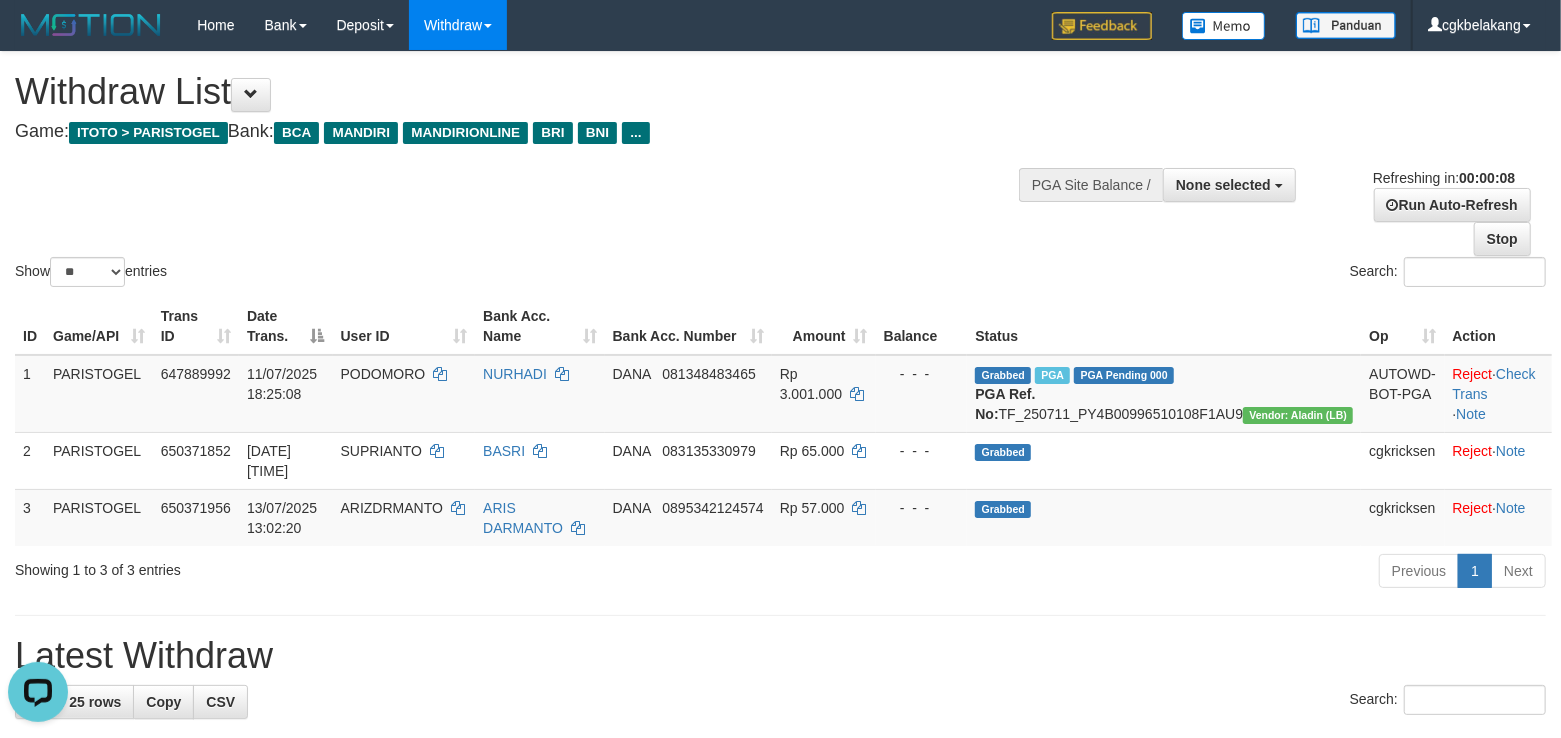 scroll, scrollTop: 0, scrollLeft: 0, axis: both 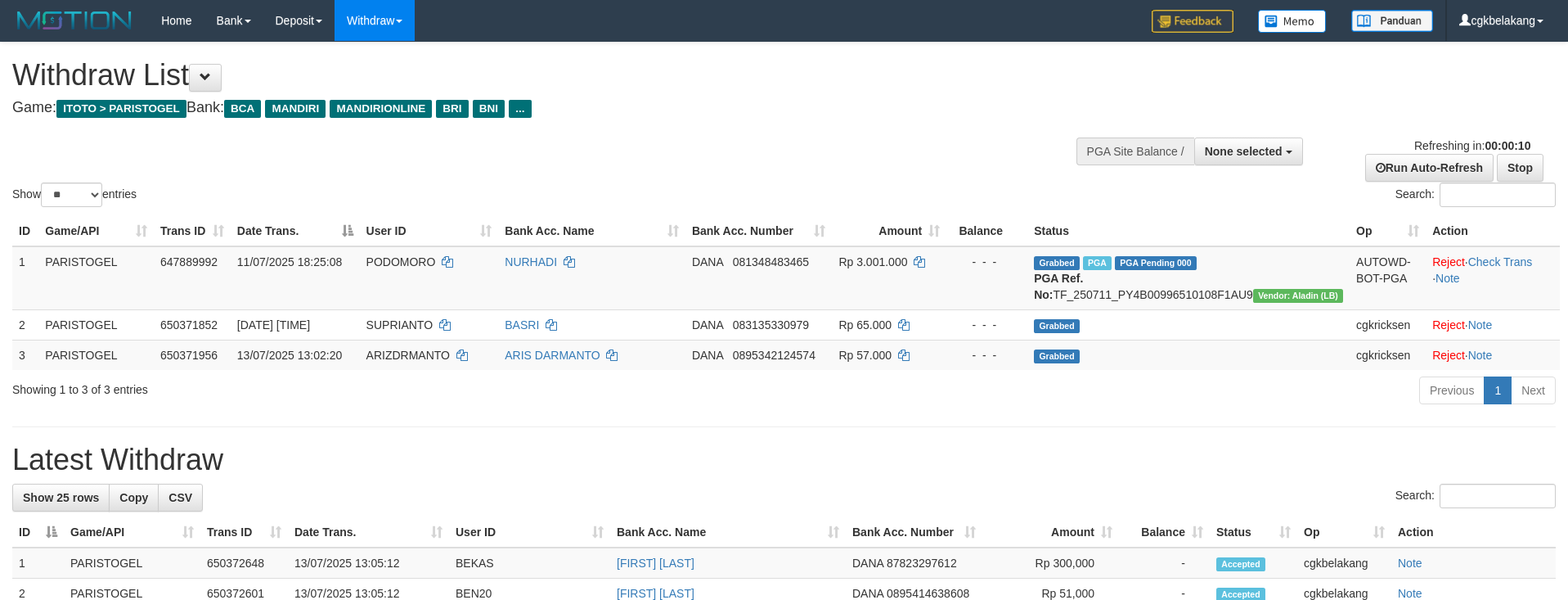 select 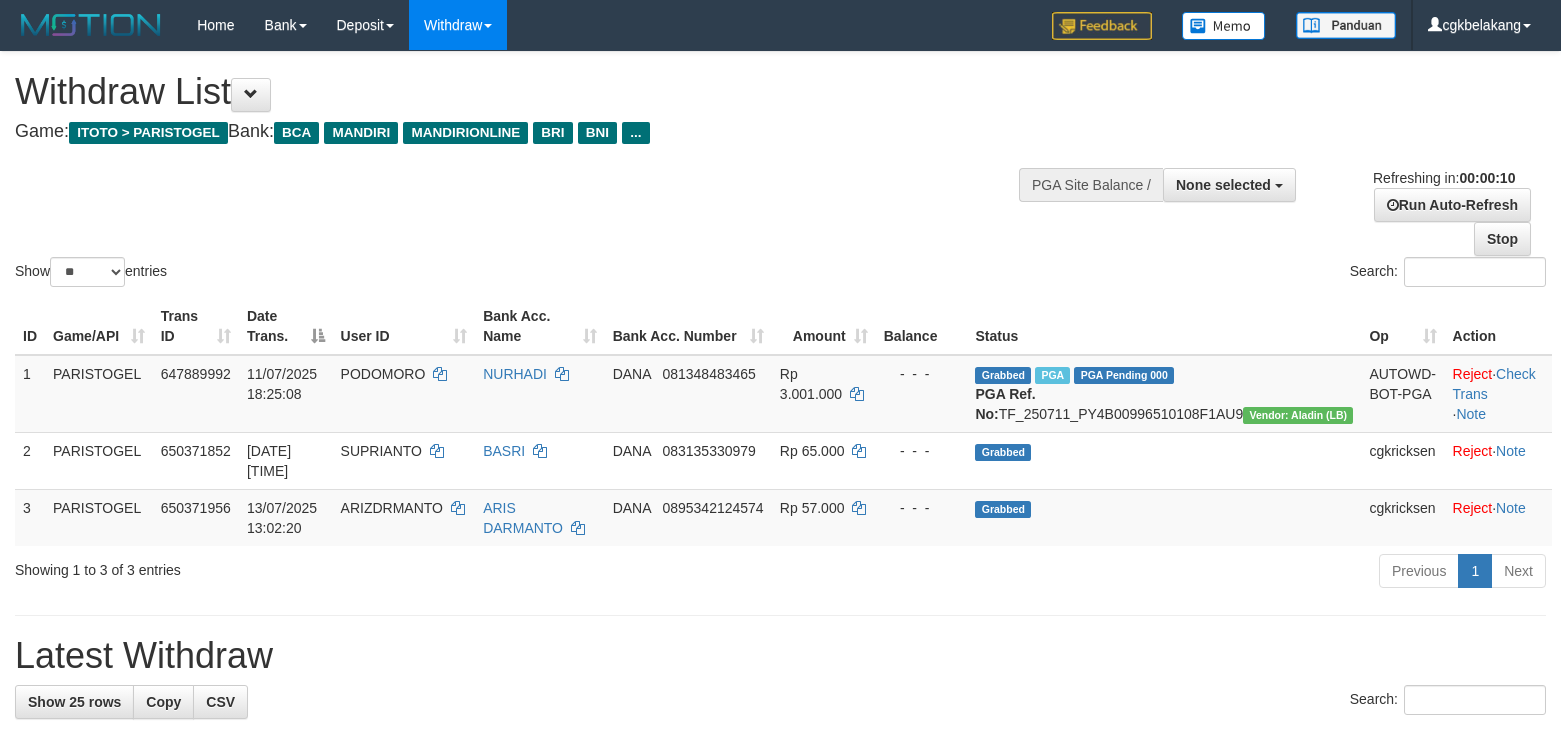 select 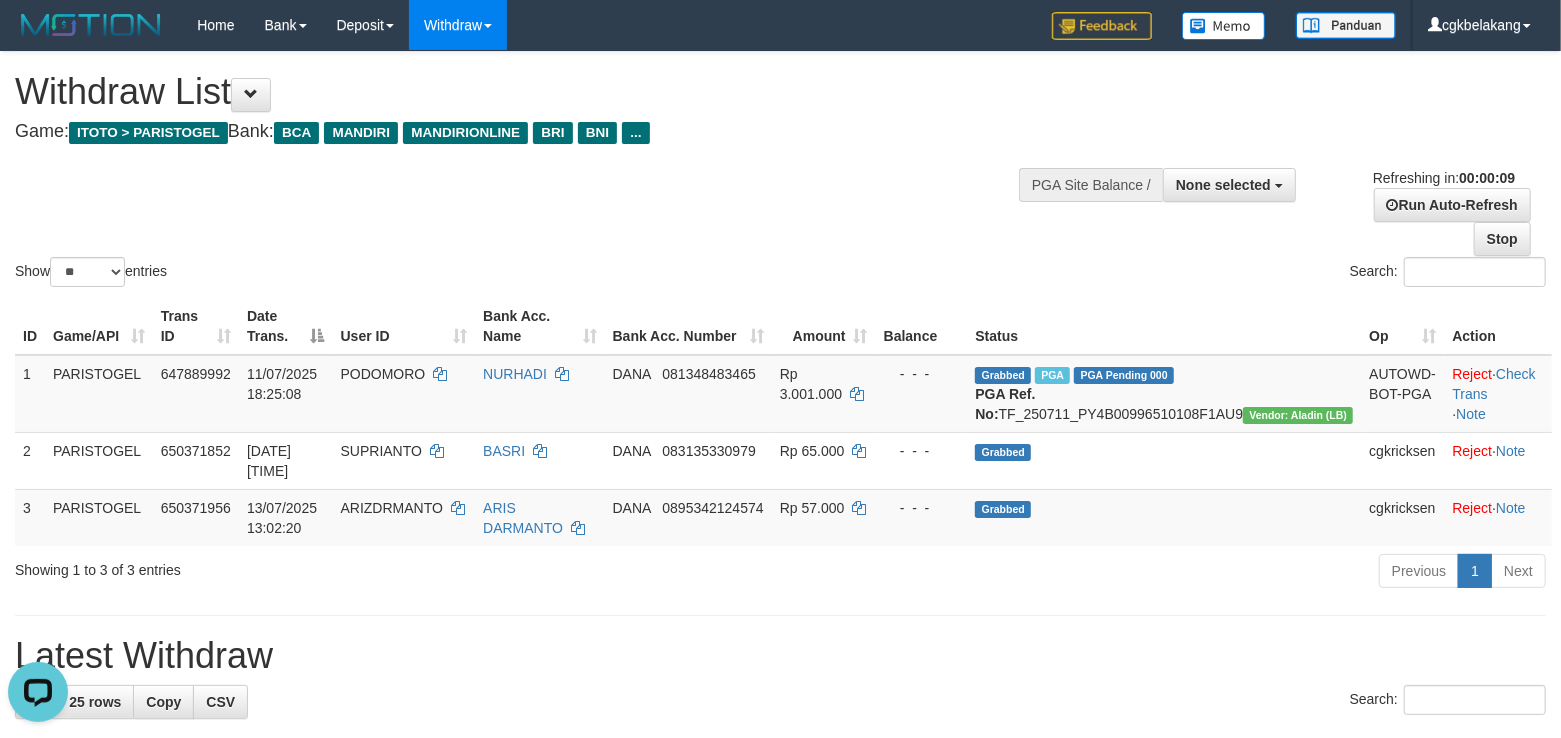 scroll, scrollTop: 0, scrollLeft: 0, axis: both 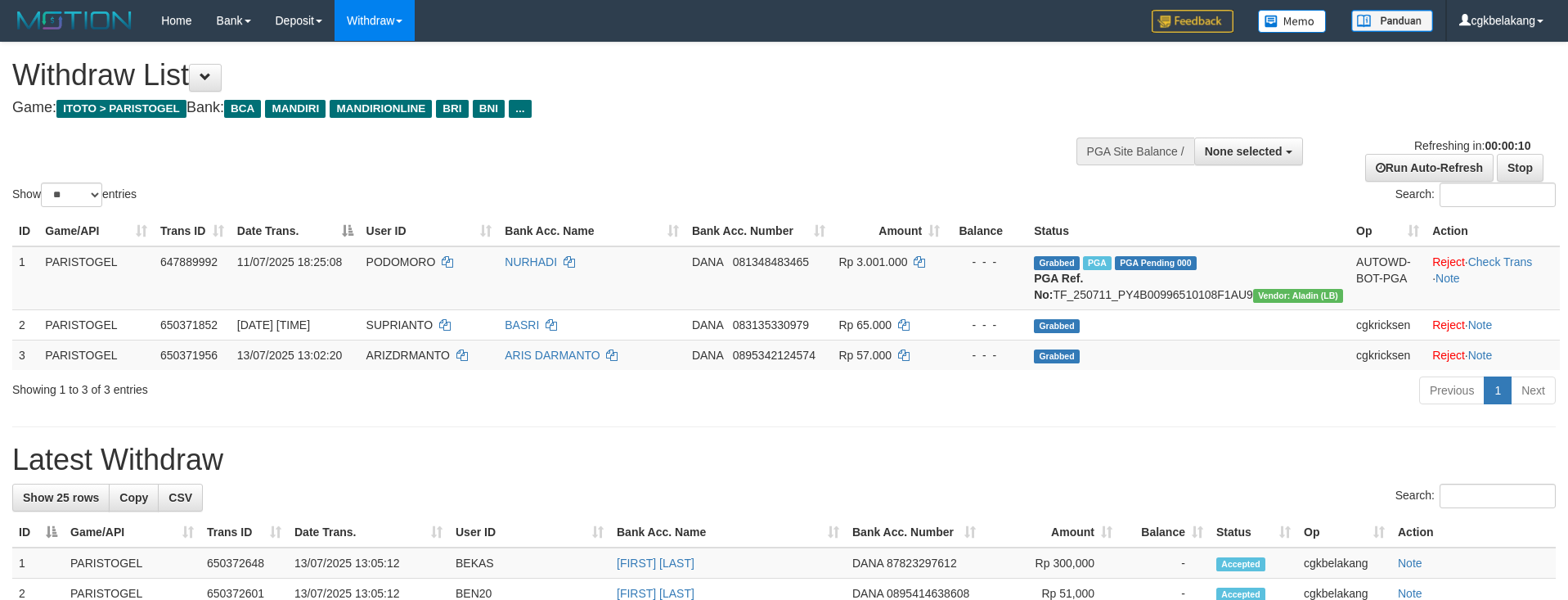 select 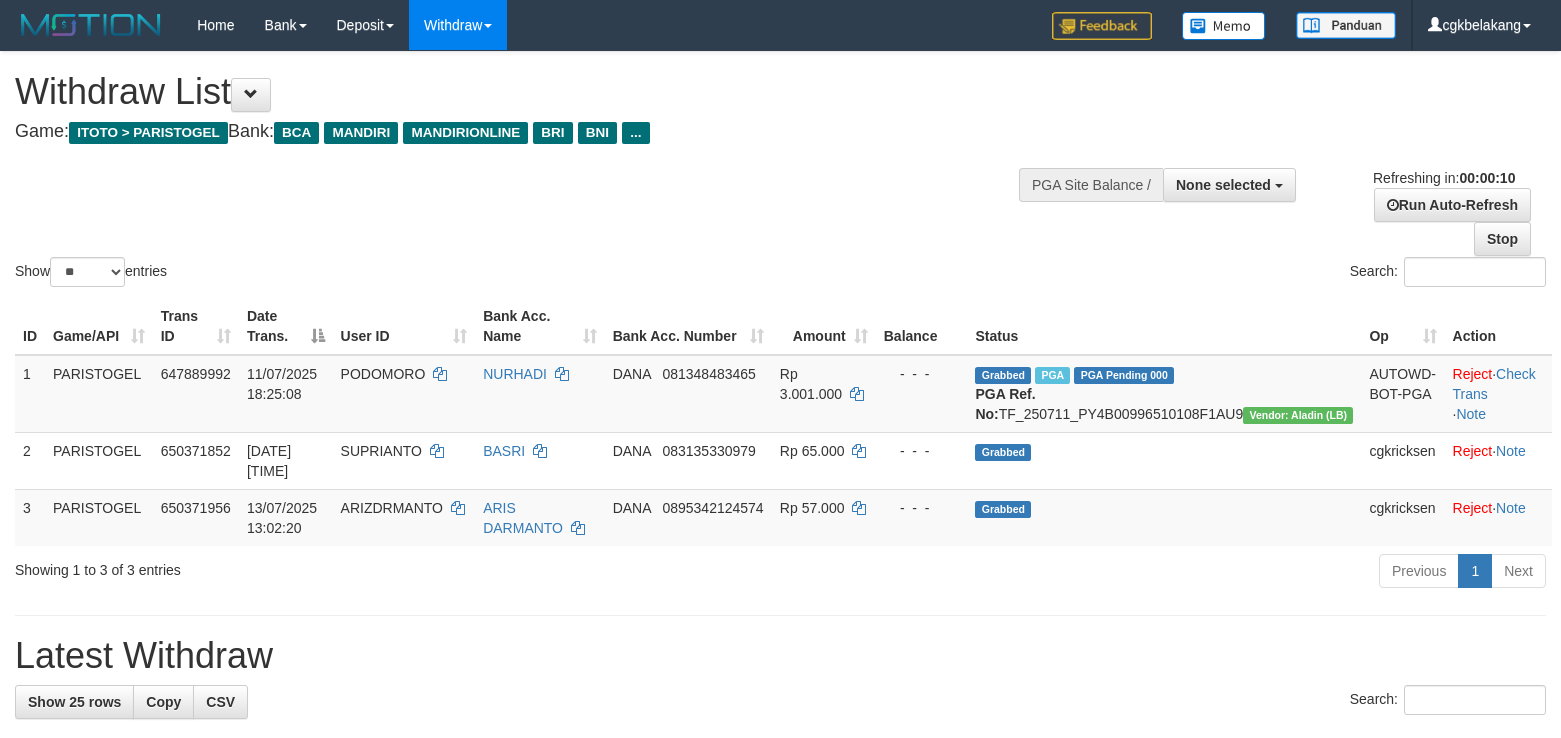 select 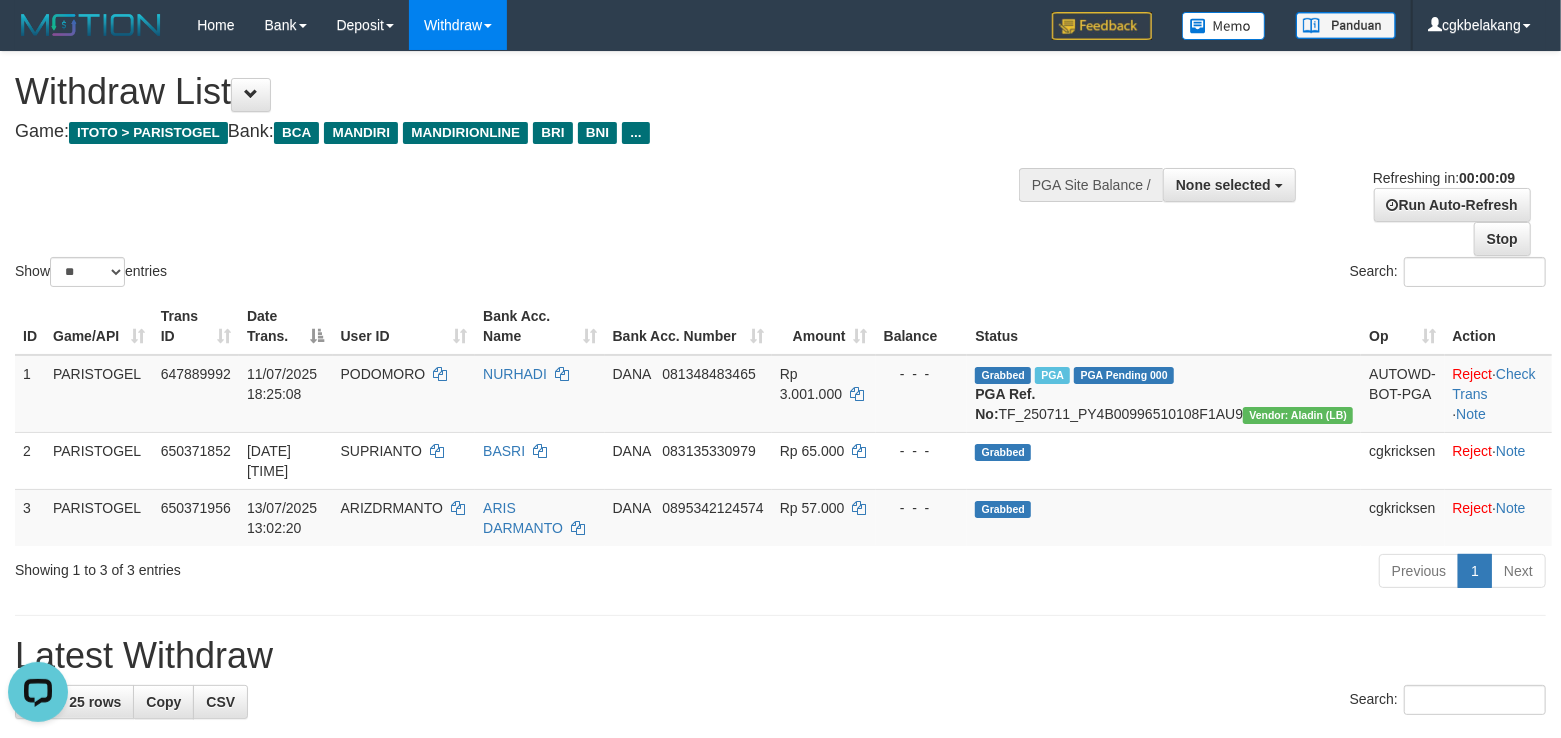 scroll, scrollTop: 0, scrollLeft: 0, axis: both 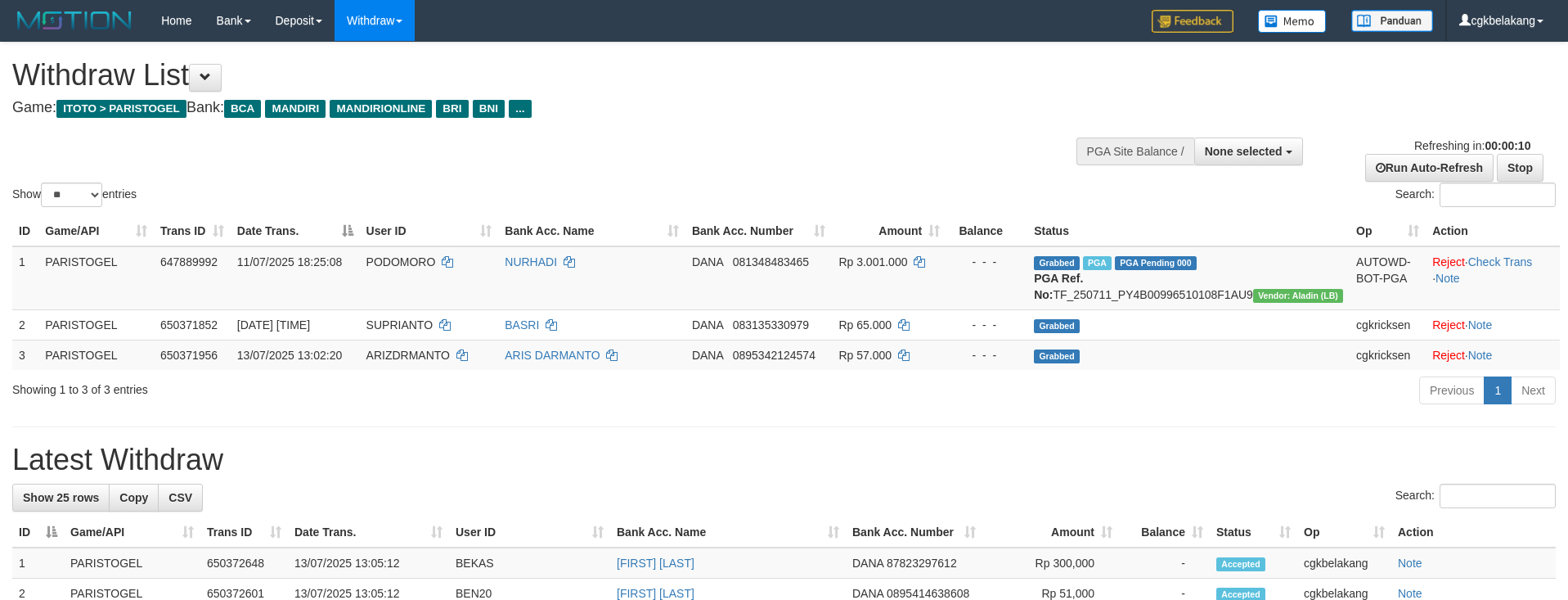 select 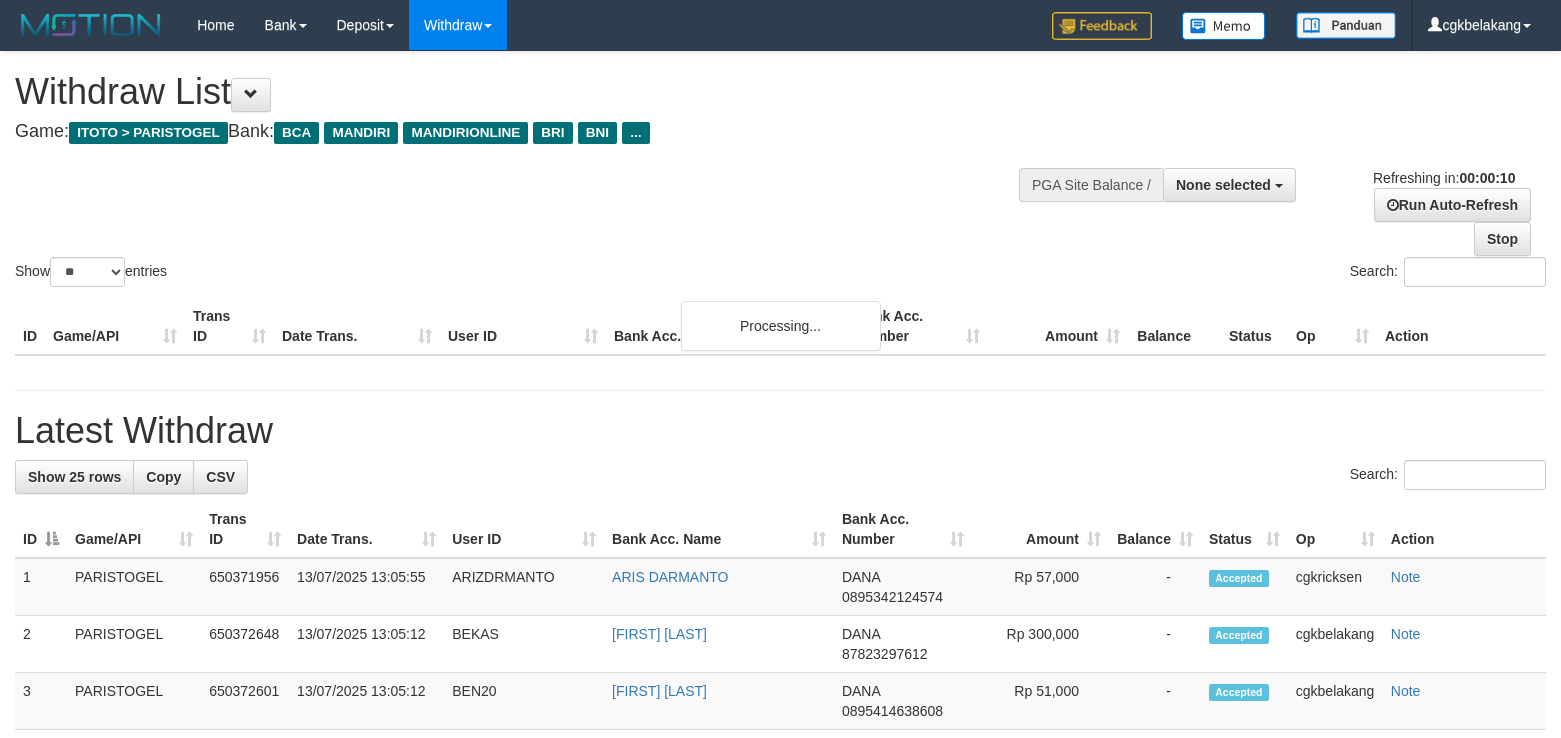 select 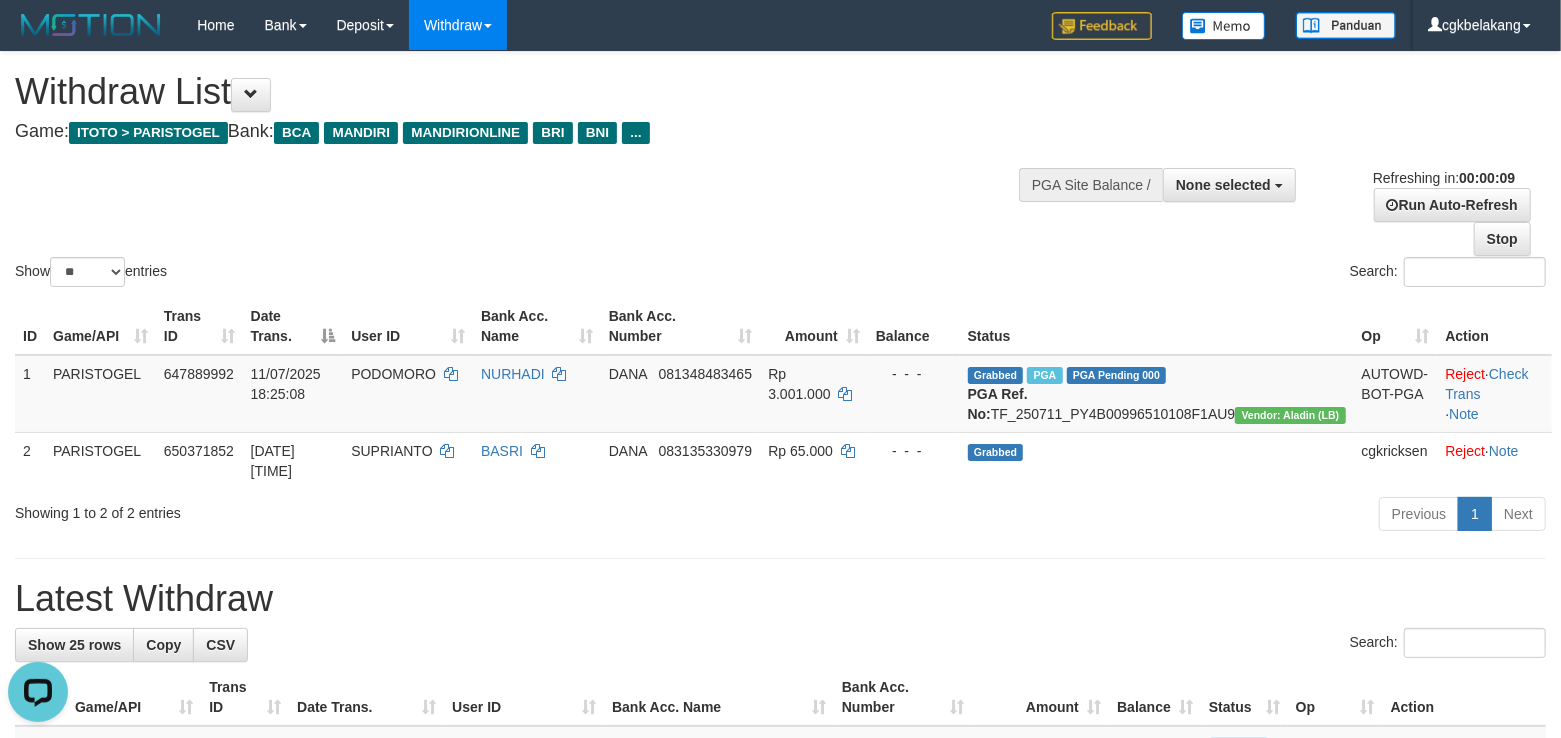 scroll, scrollTop: 0, scrollLeft: 0, axis: both 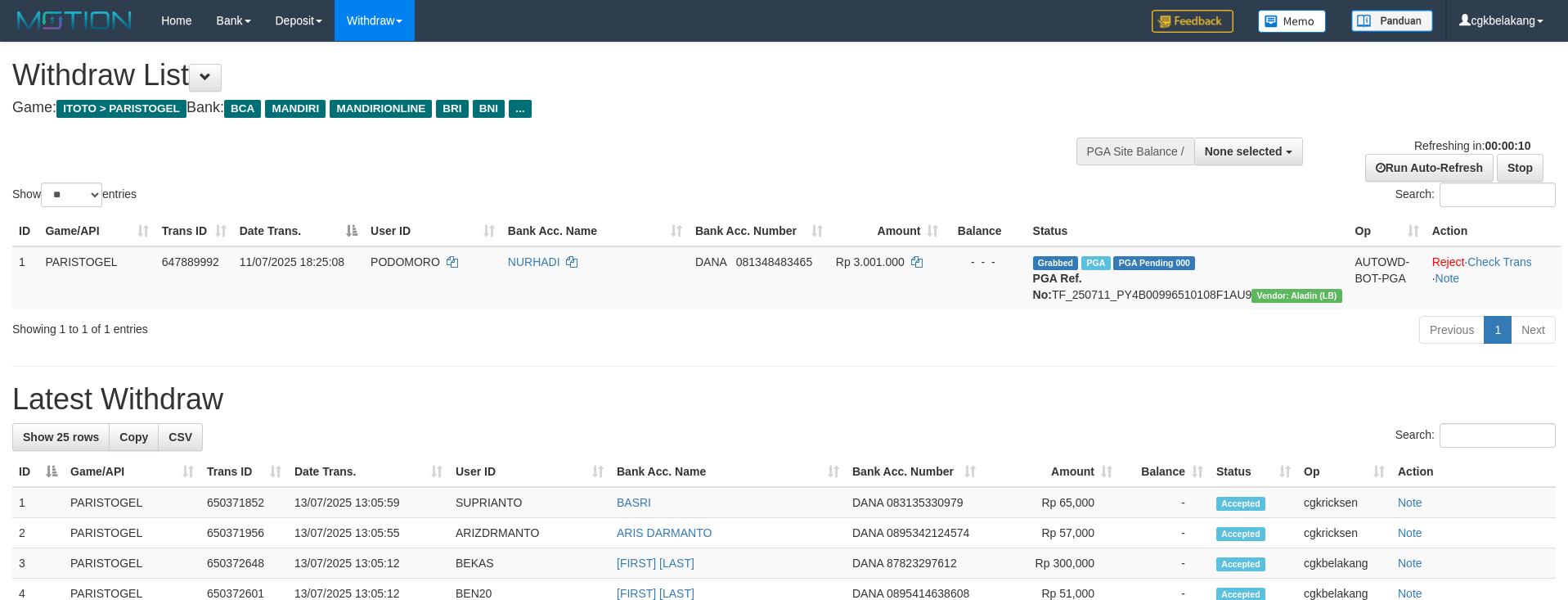 select 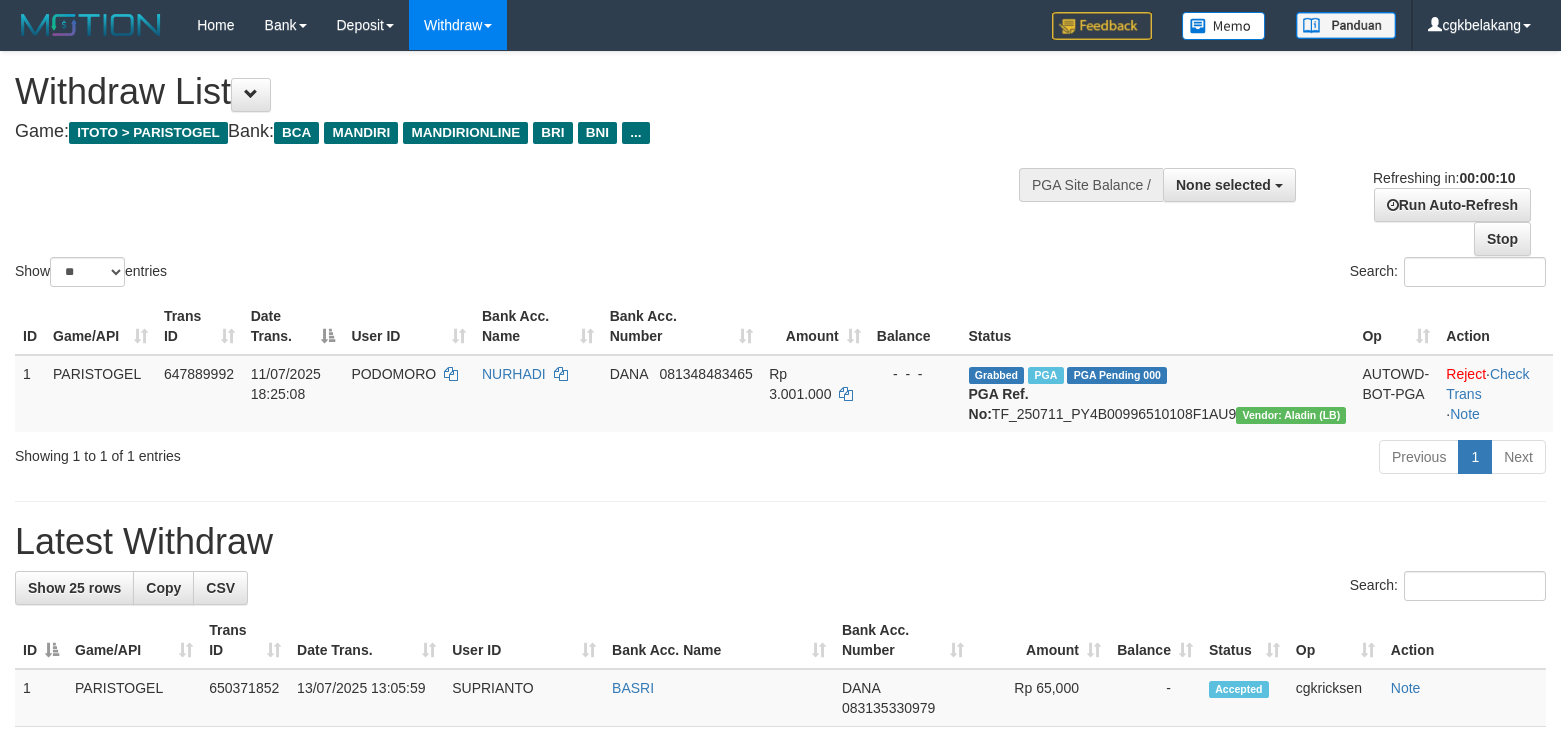 select 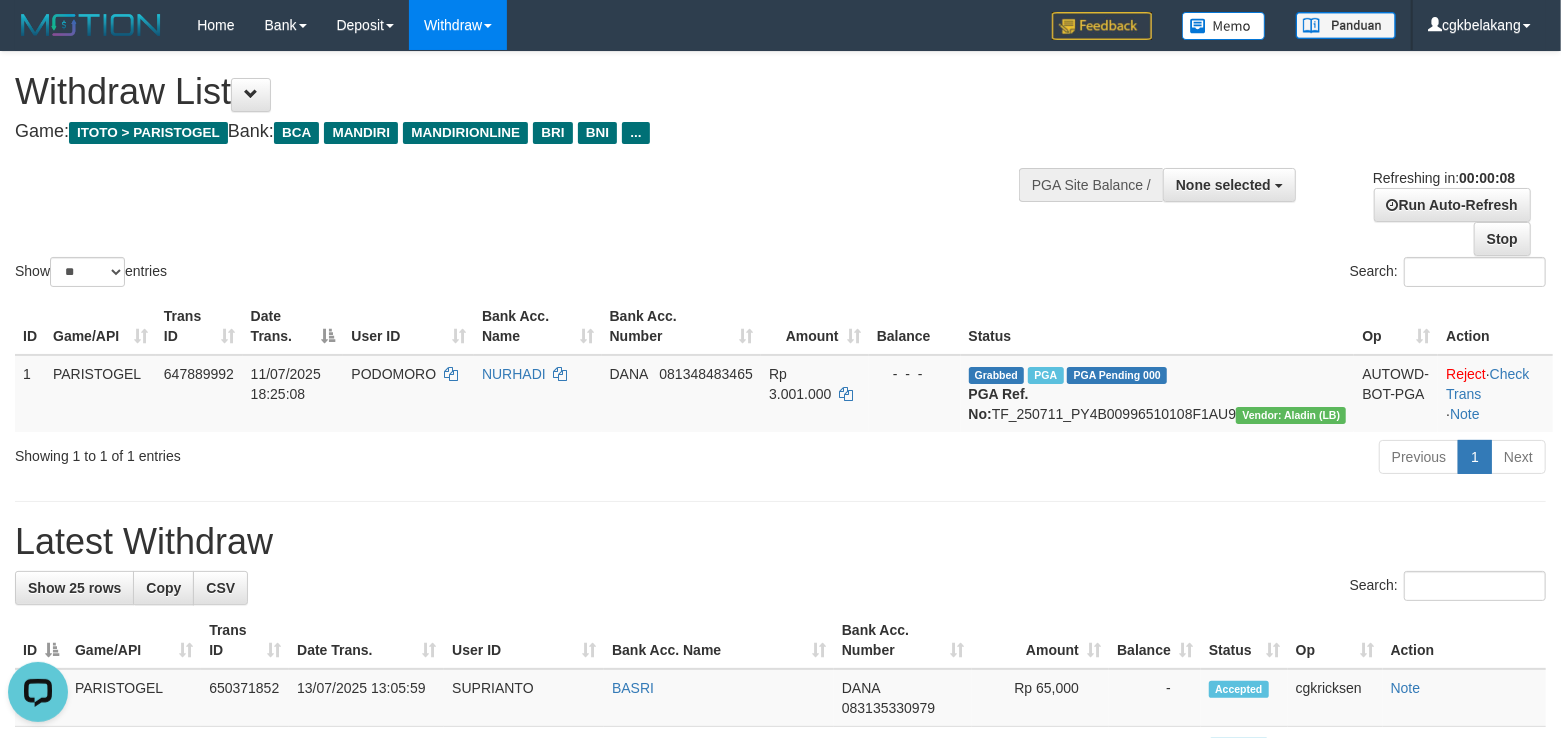 scroll, scrollTop: 0, scrollLeft: 0, axis: both 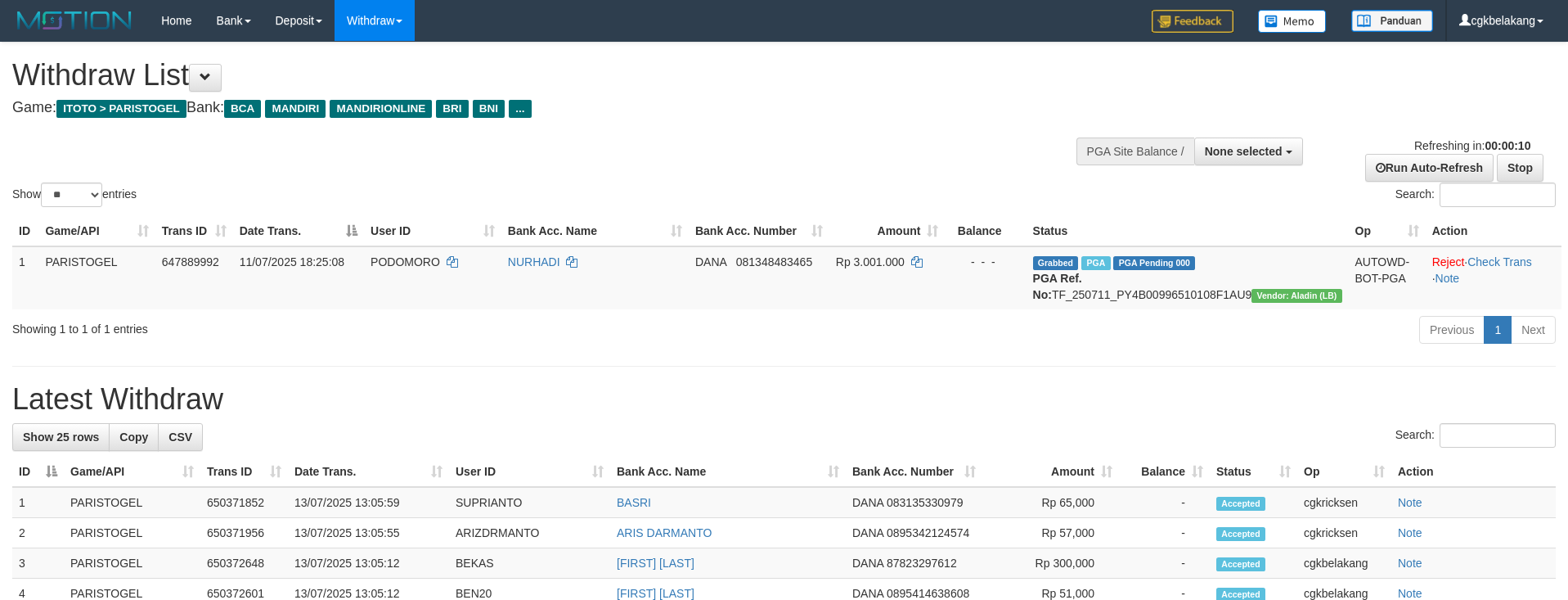 select 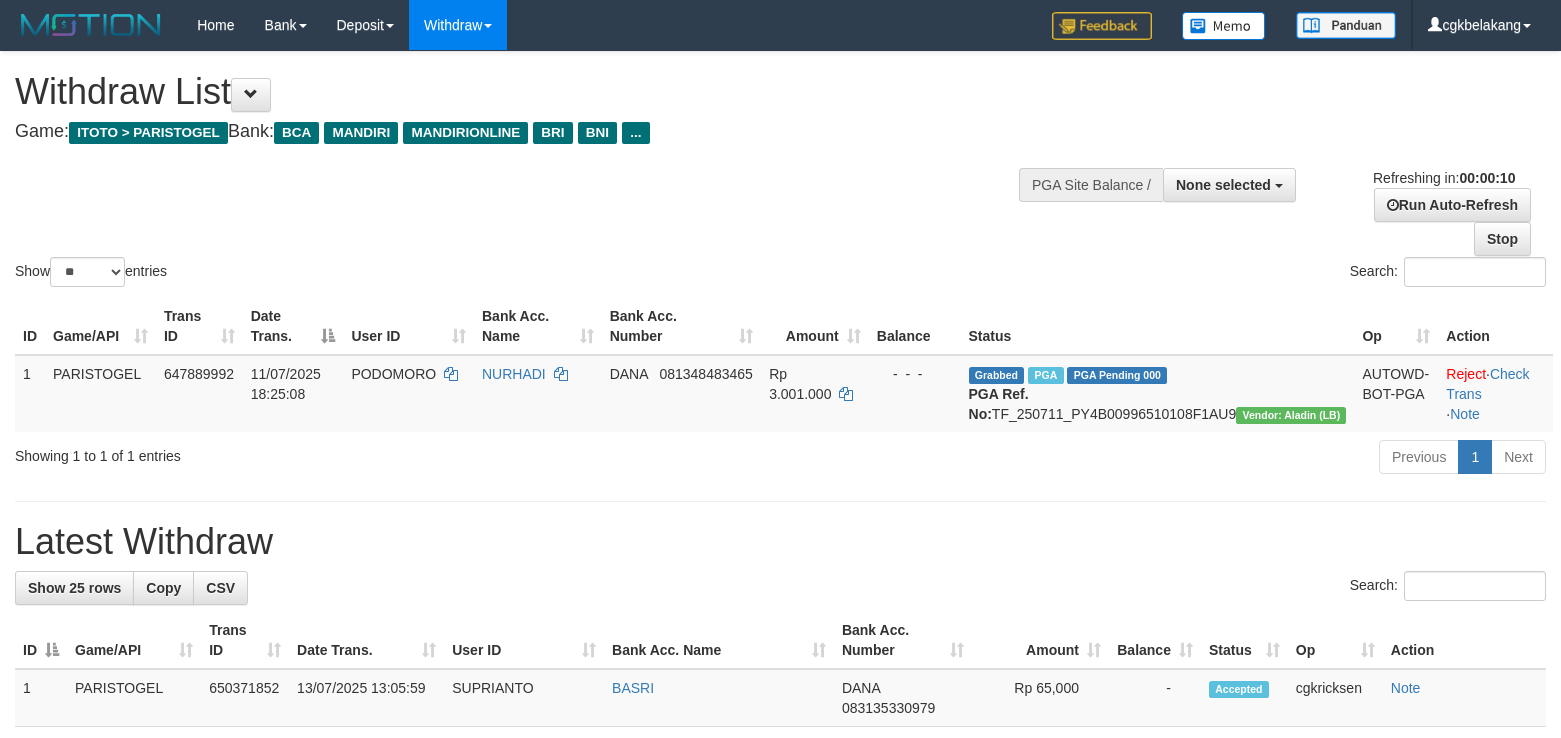 select 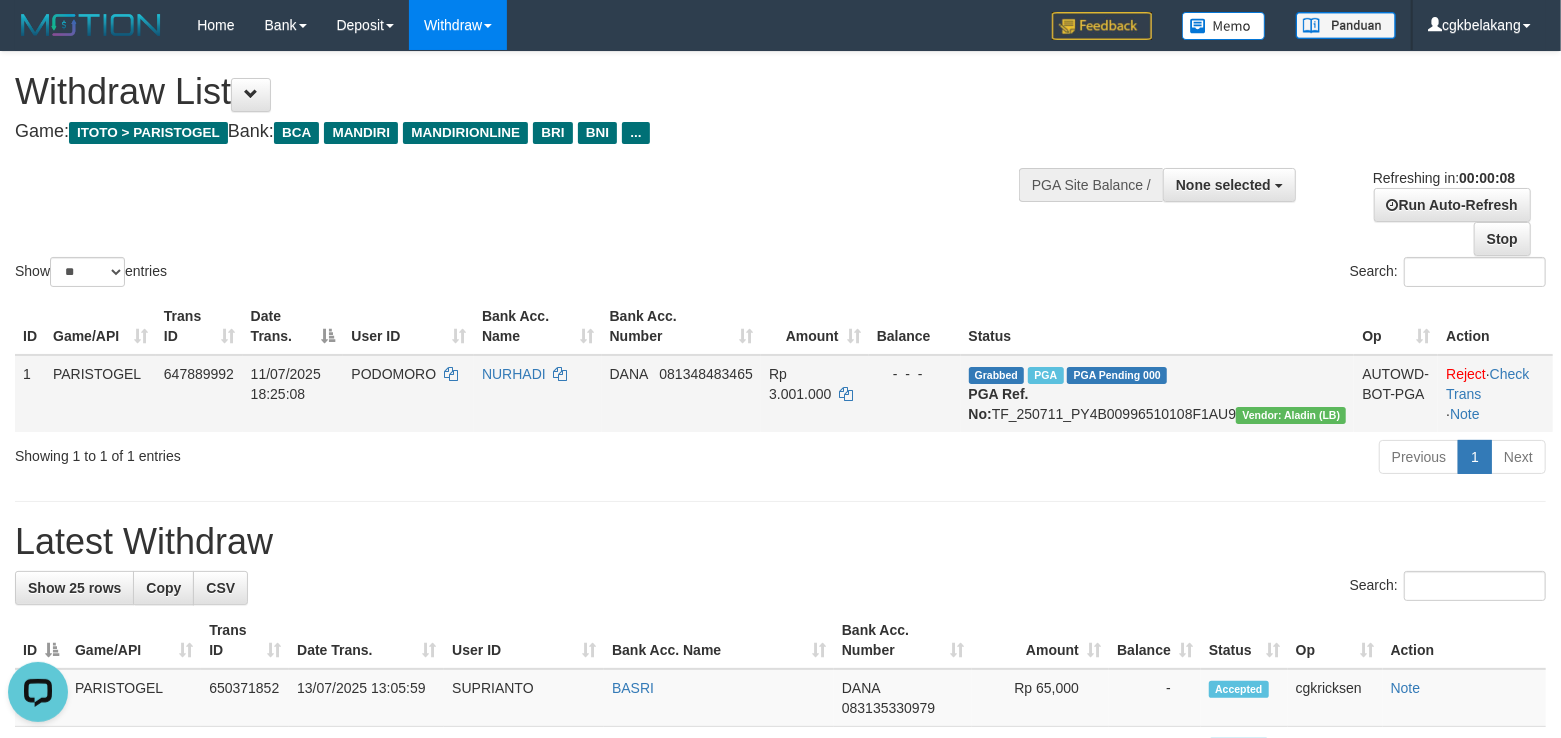scroll, scrollTop: 0, scrollLeft: 0, axis: both 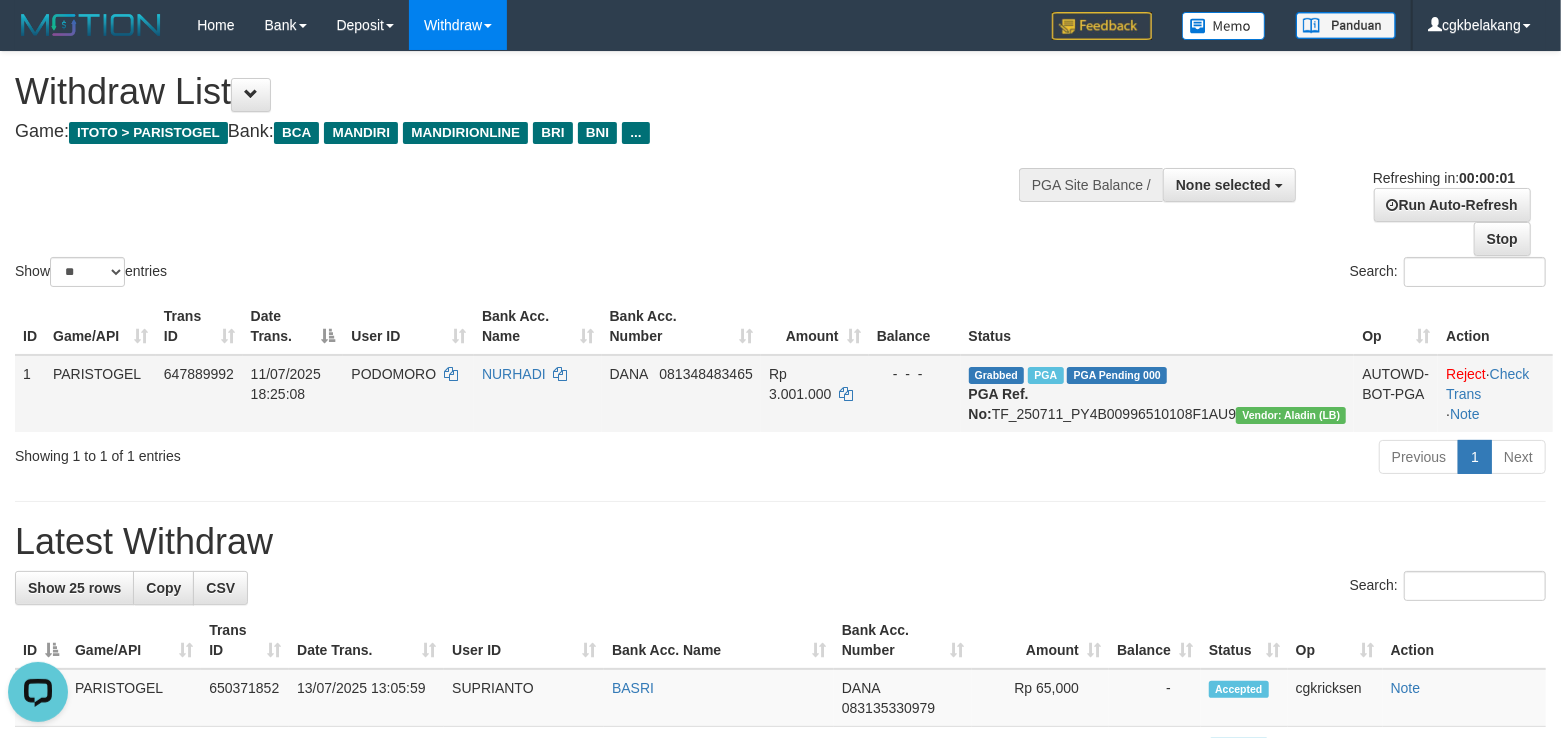 click on "NURHADI" at bounding box center [538, 393] 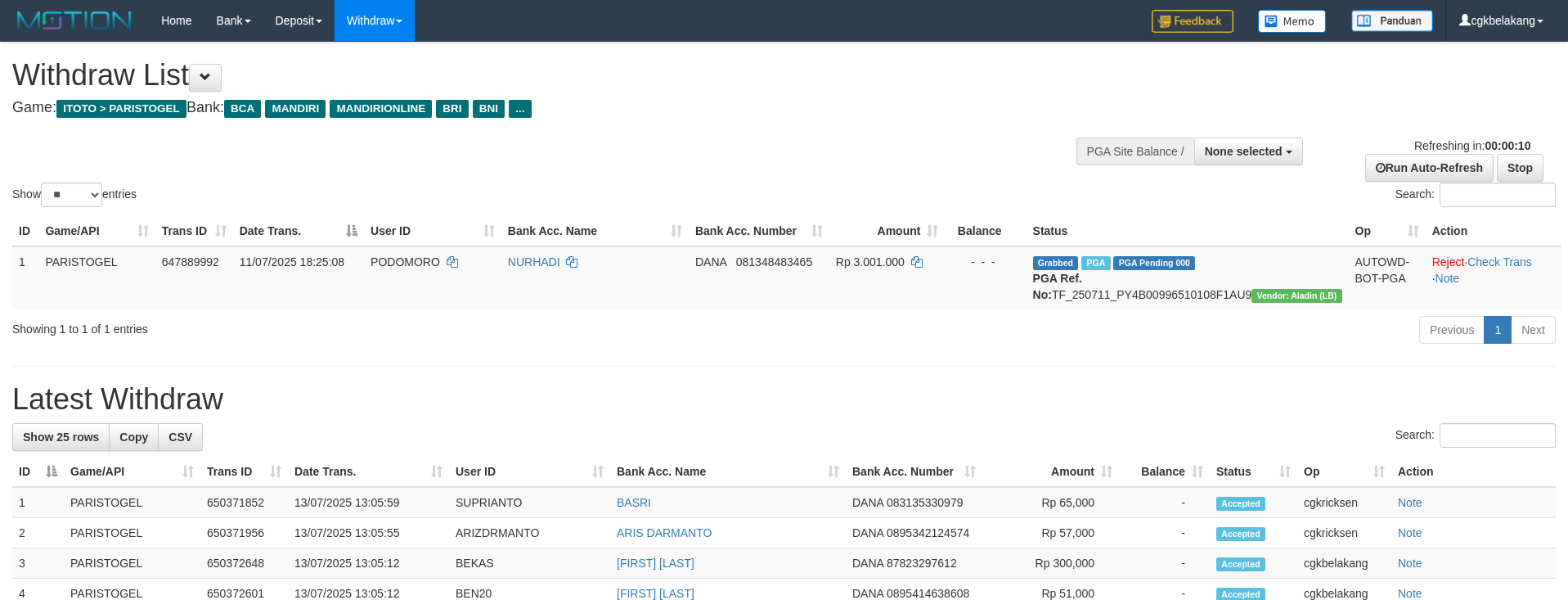 select 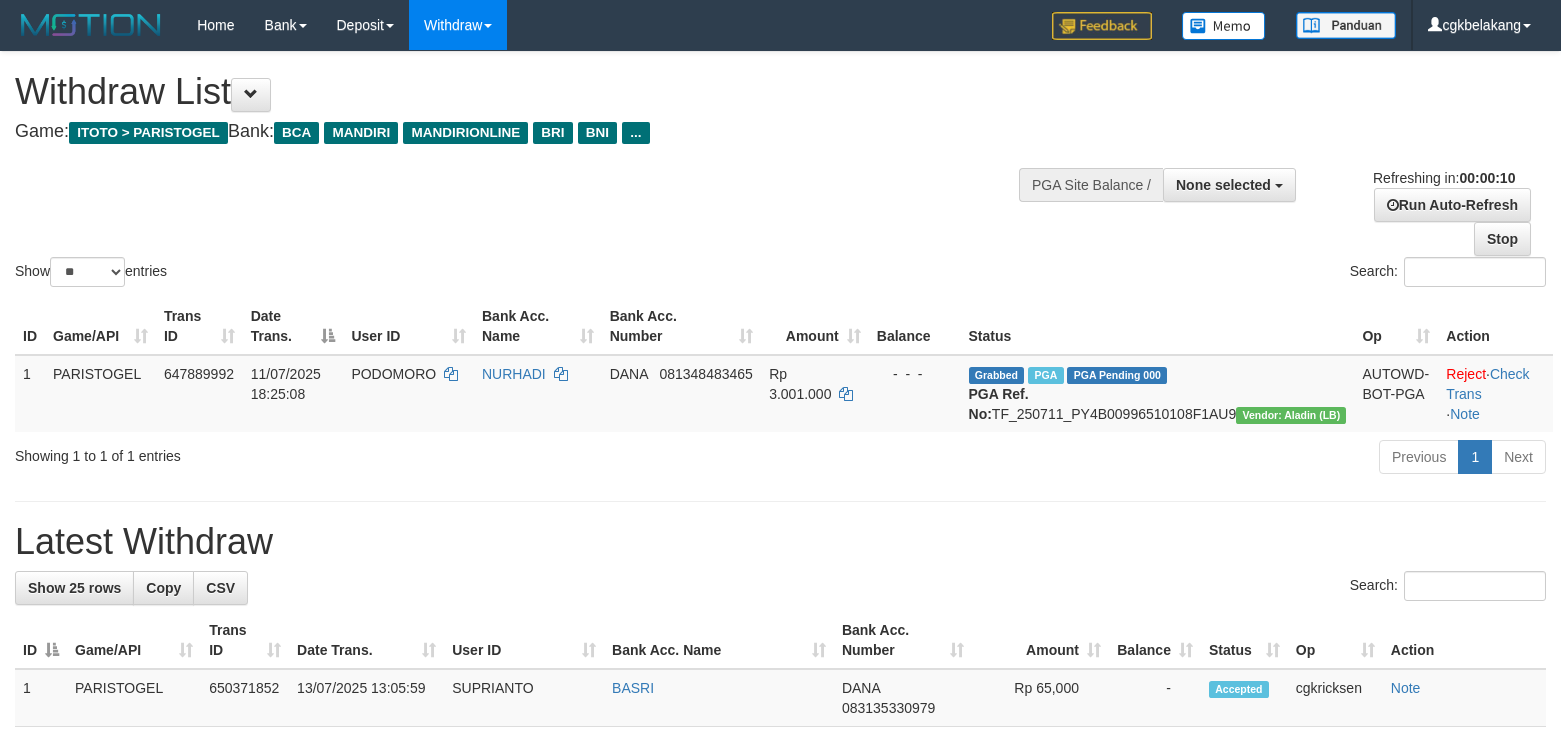 select 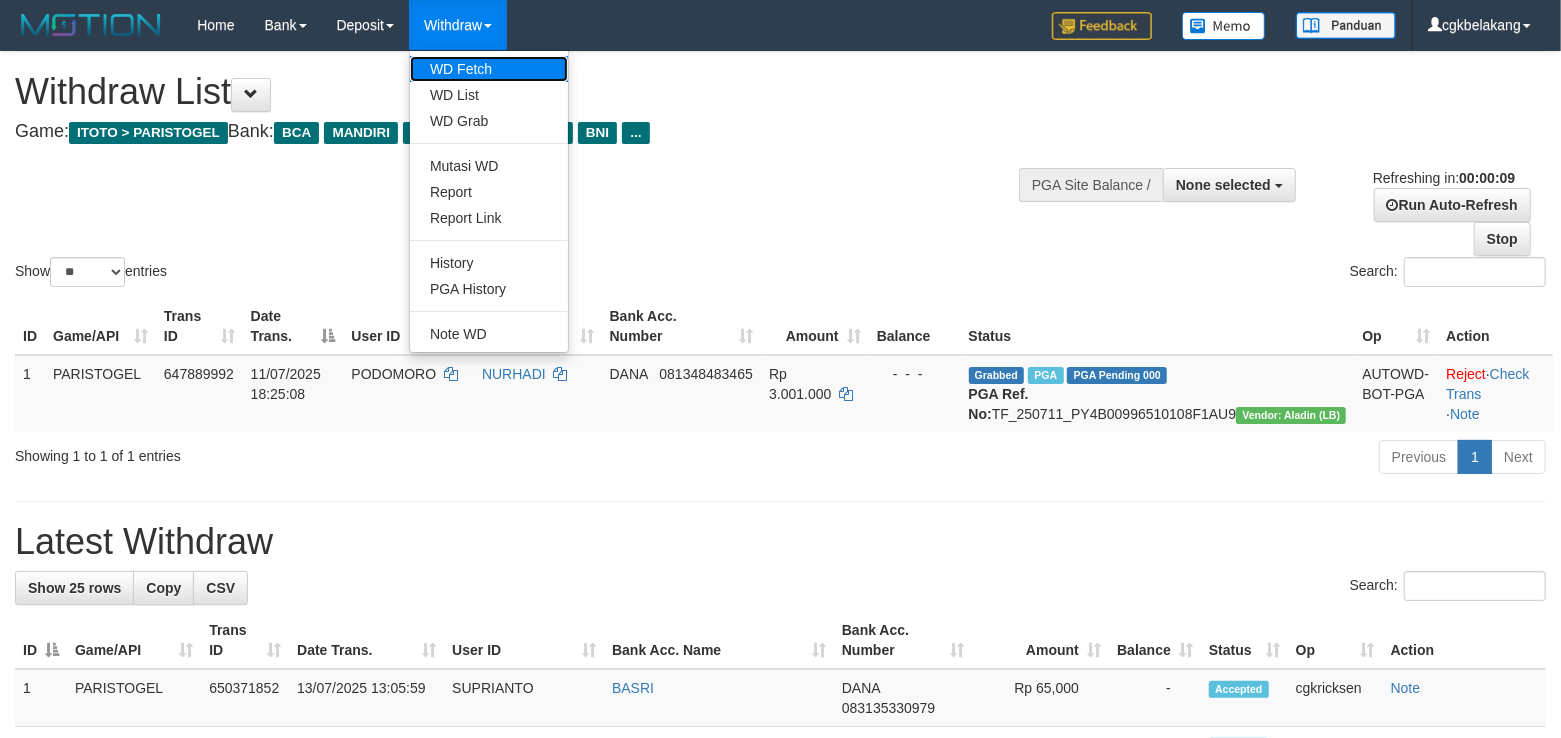 click on "WD Fetch" at bounding box center (489, 69) 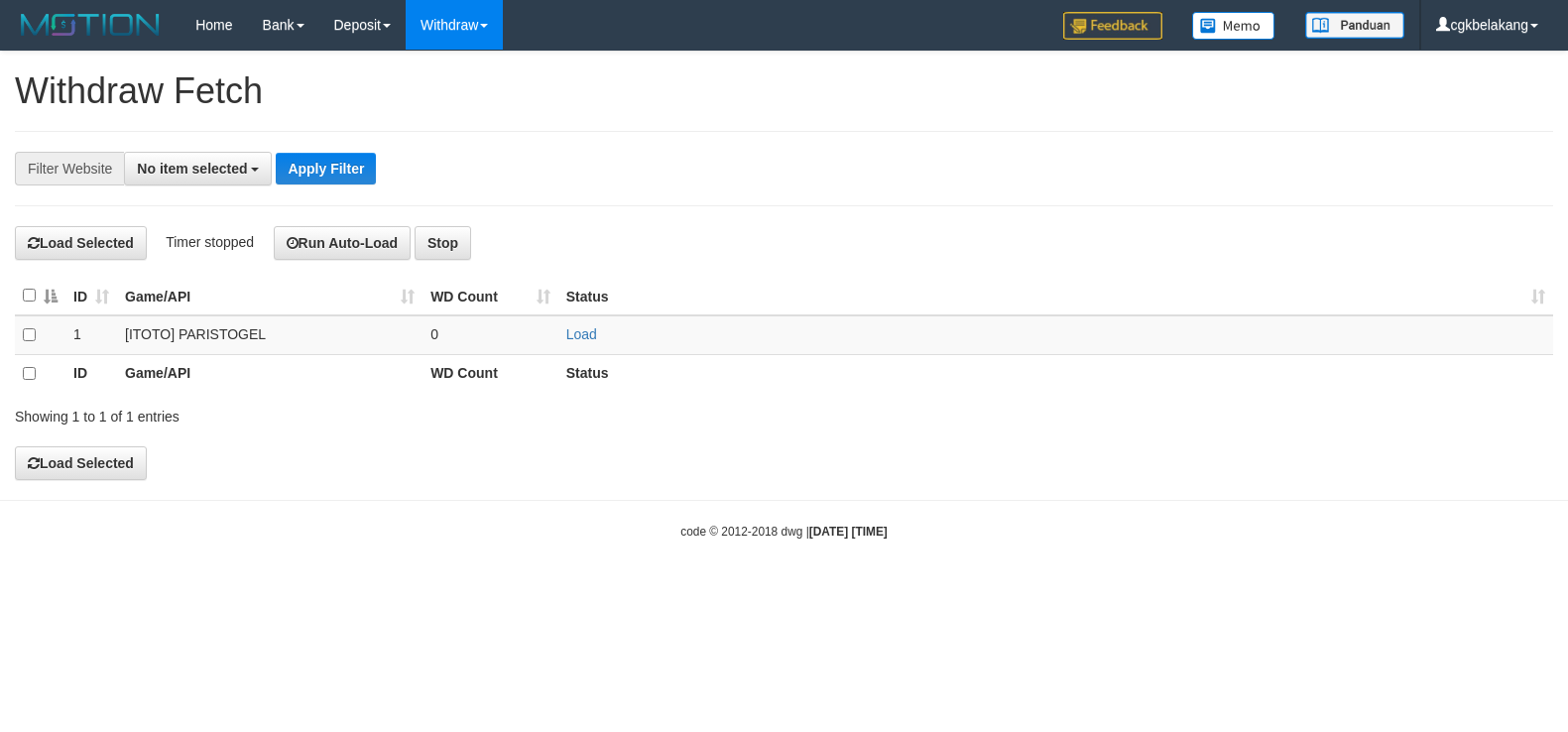 select 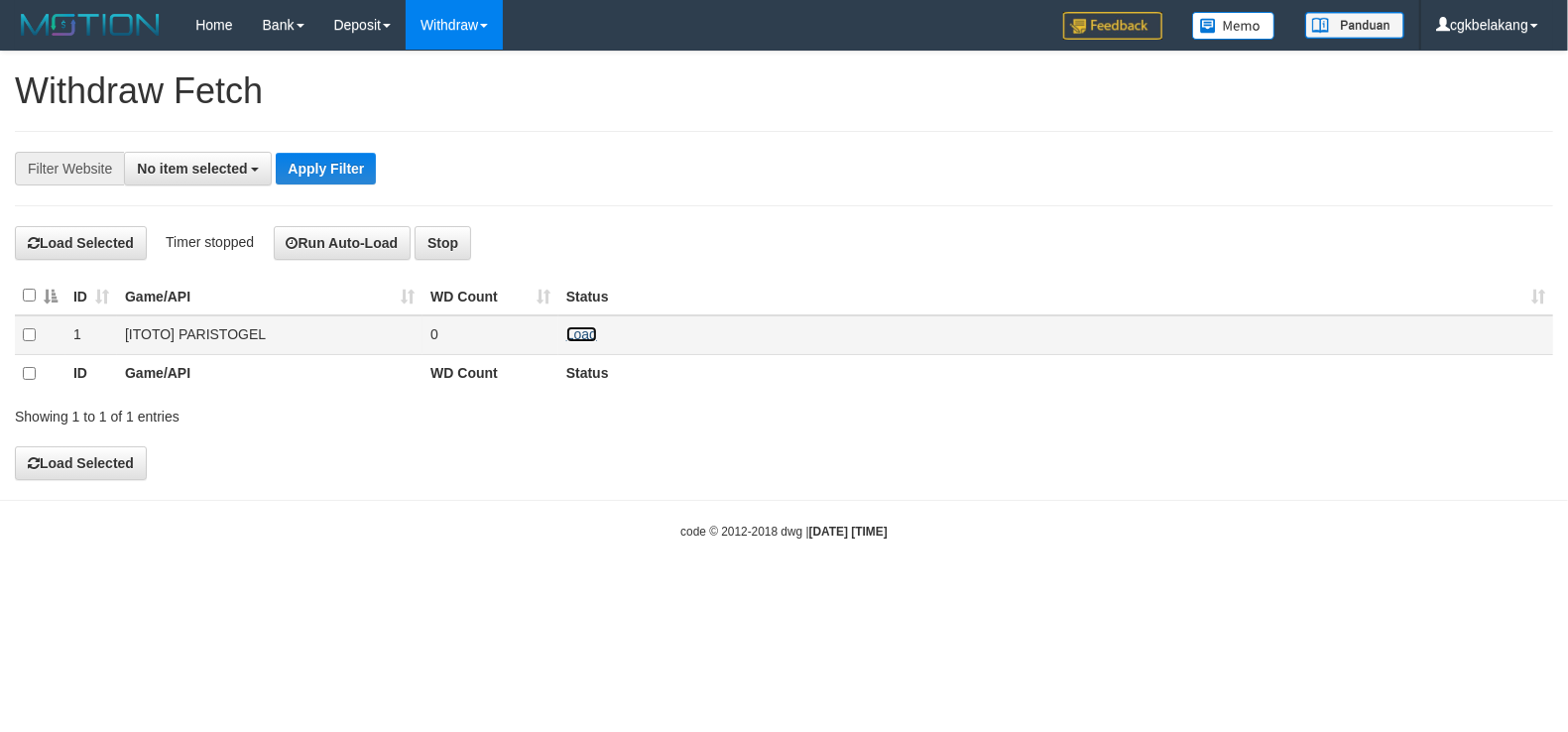 click on "Load" at bounding box center (581, 334) 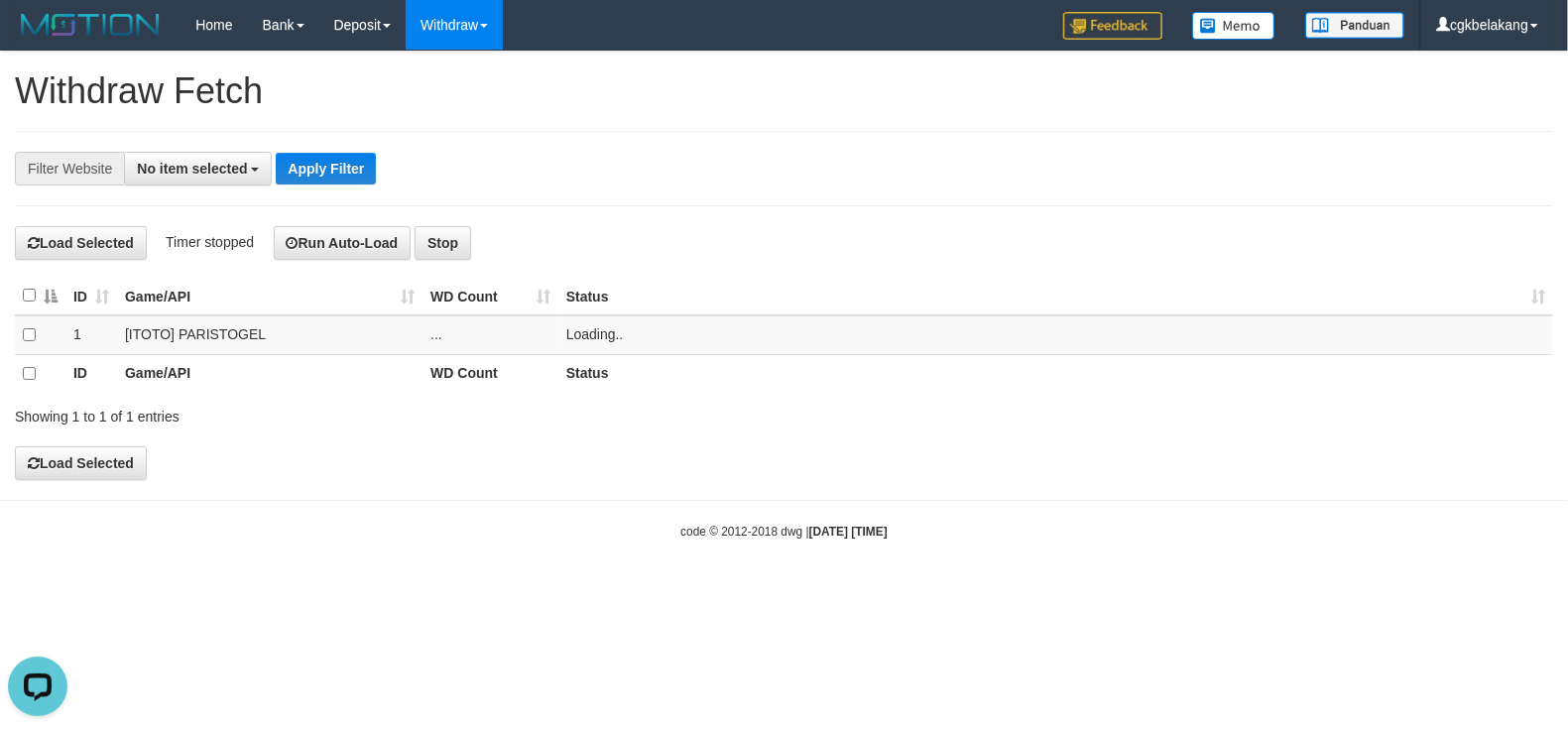 scroll, scrollTop: 0, scrollLeft: 0, axis: both 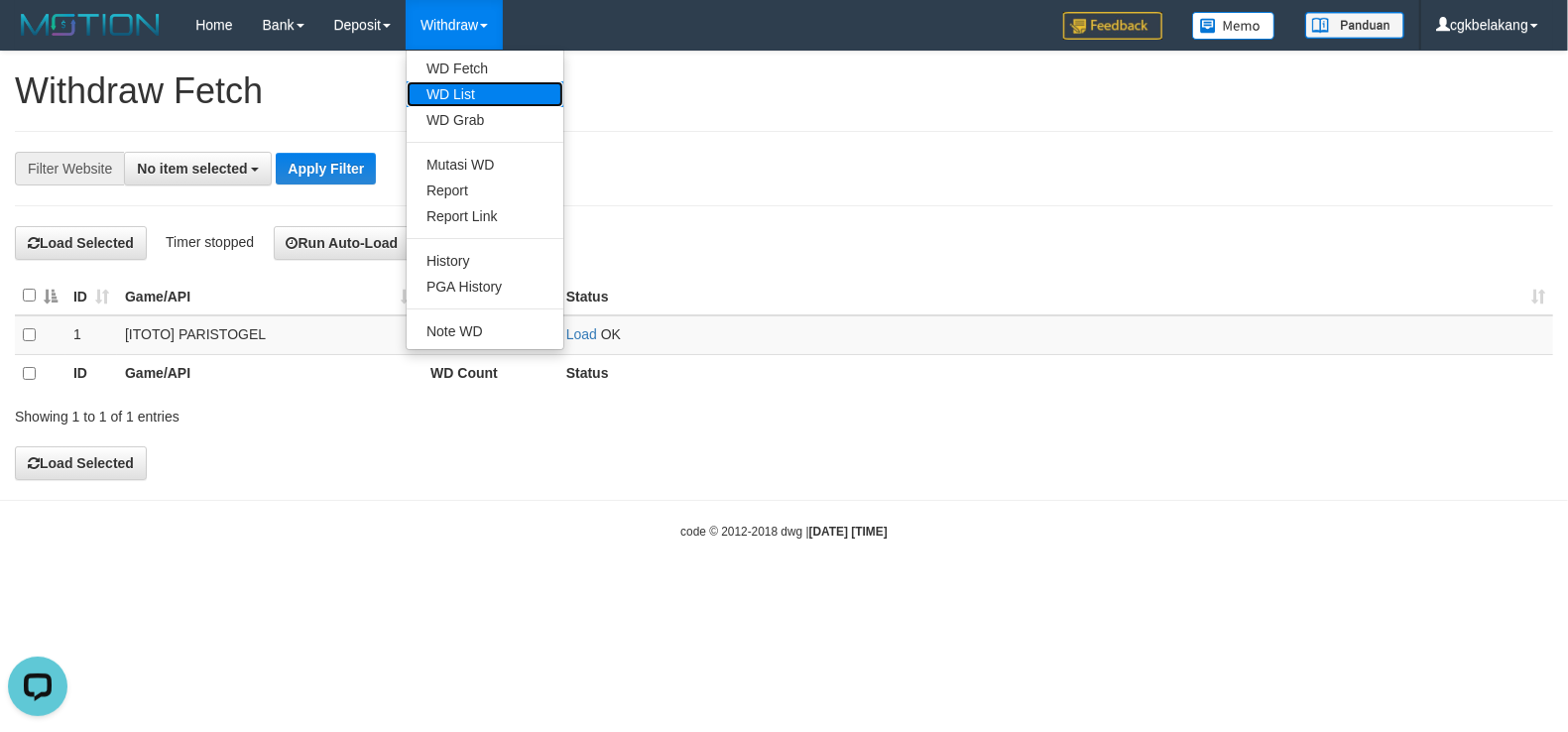 click on "WD List" at bounding box center (485, 94) 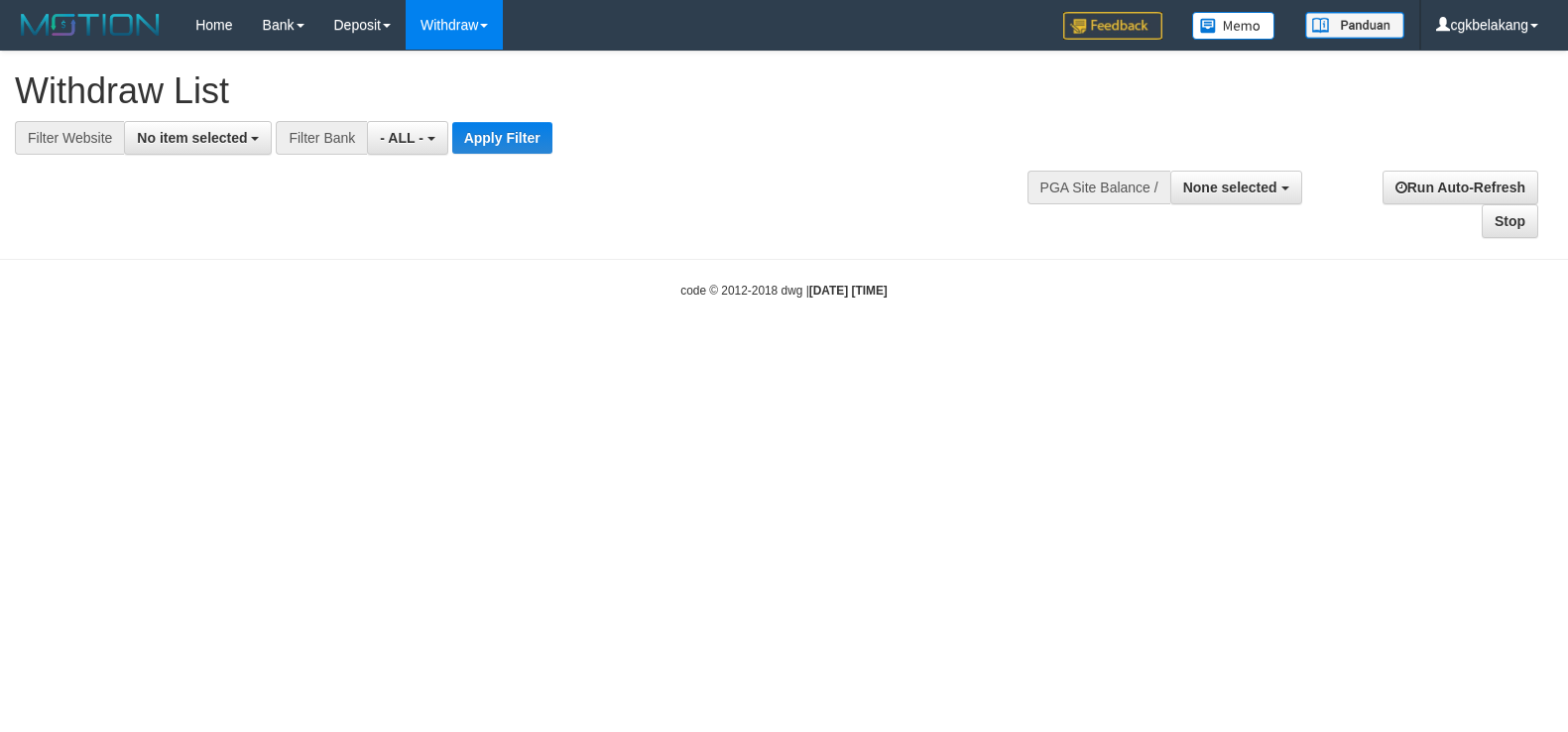 select 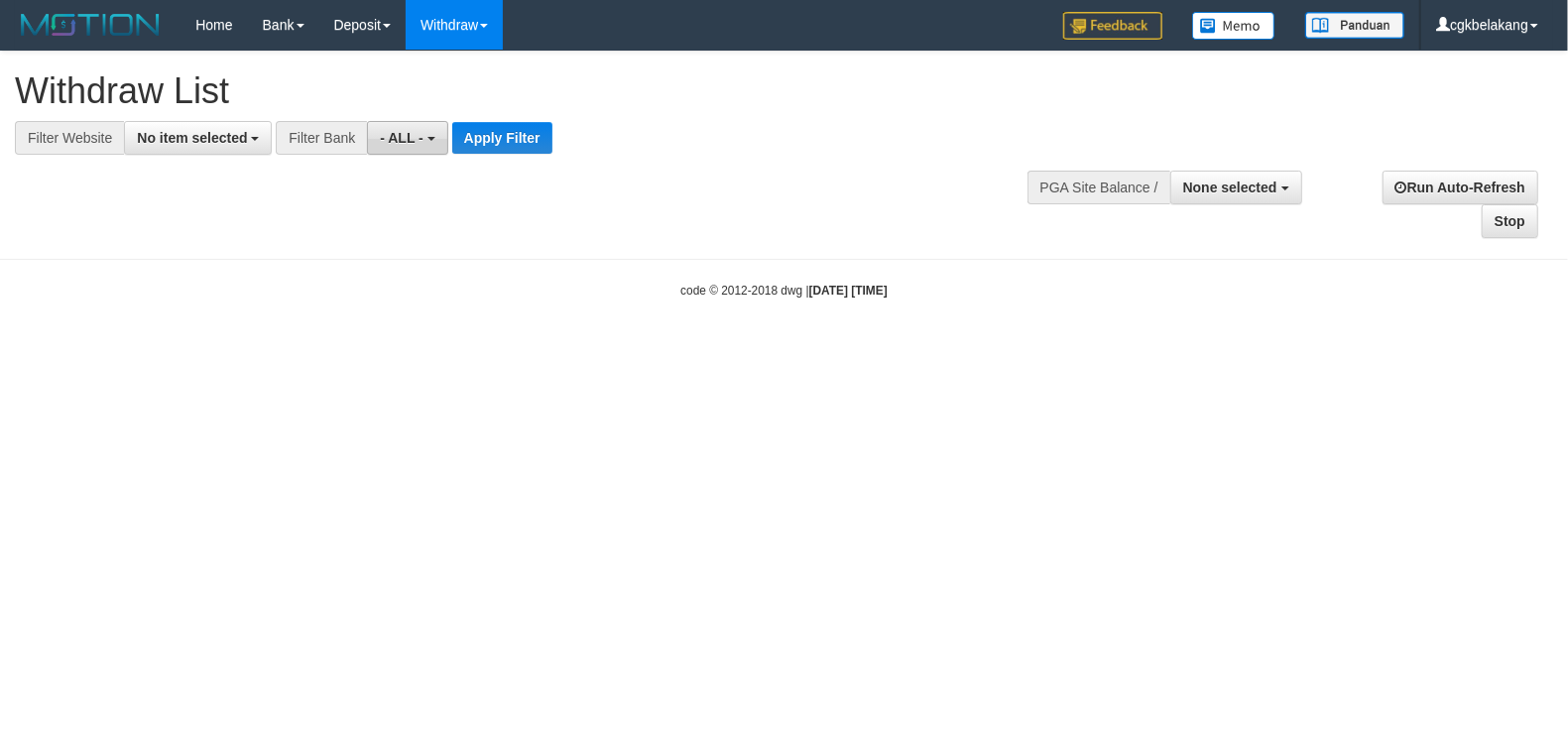 click on "- ALL -" at bounding box center (407, 138) 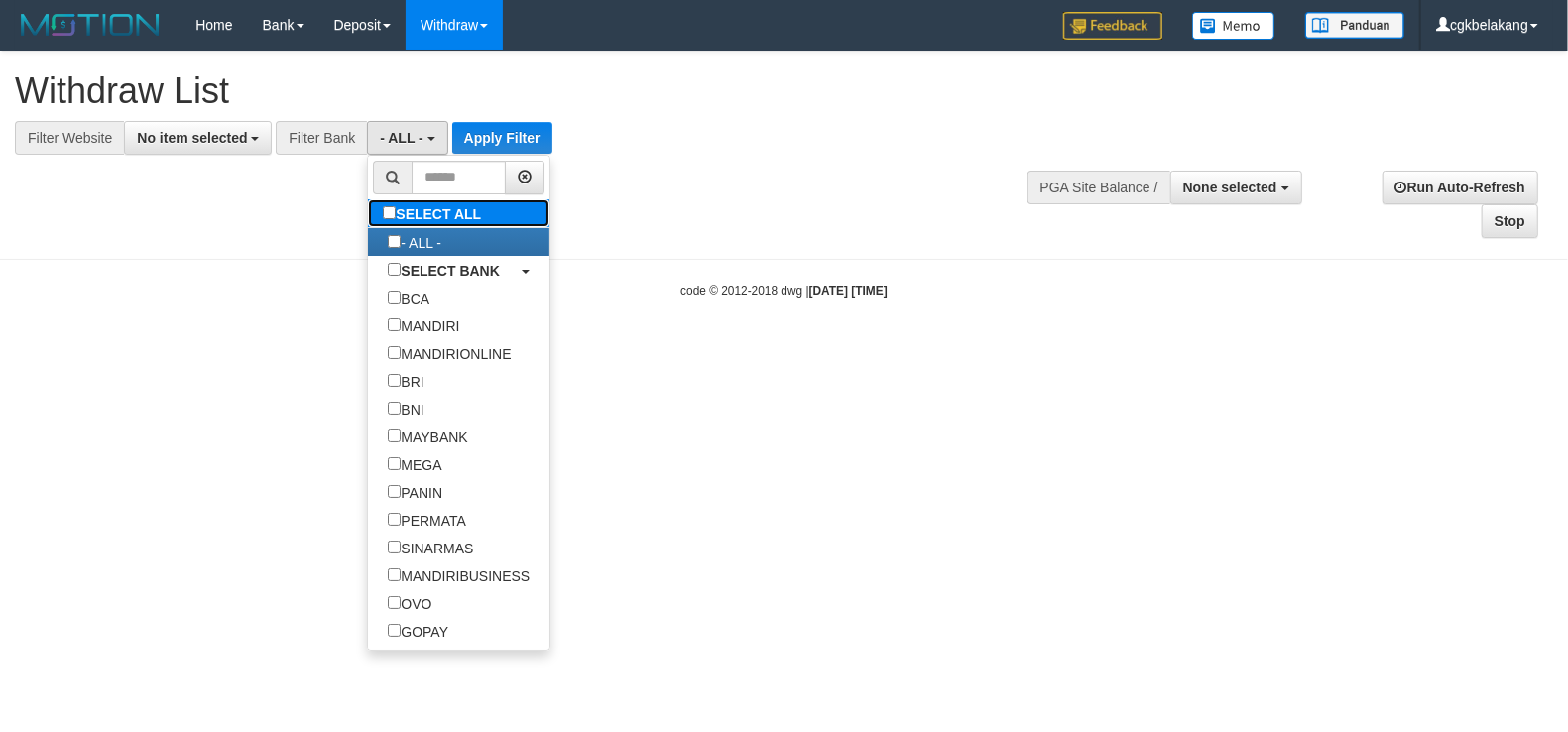click on "SELECT ALL" at bounding box center [434, 213] 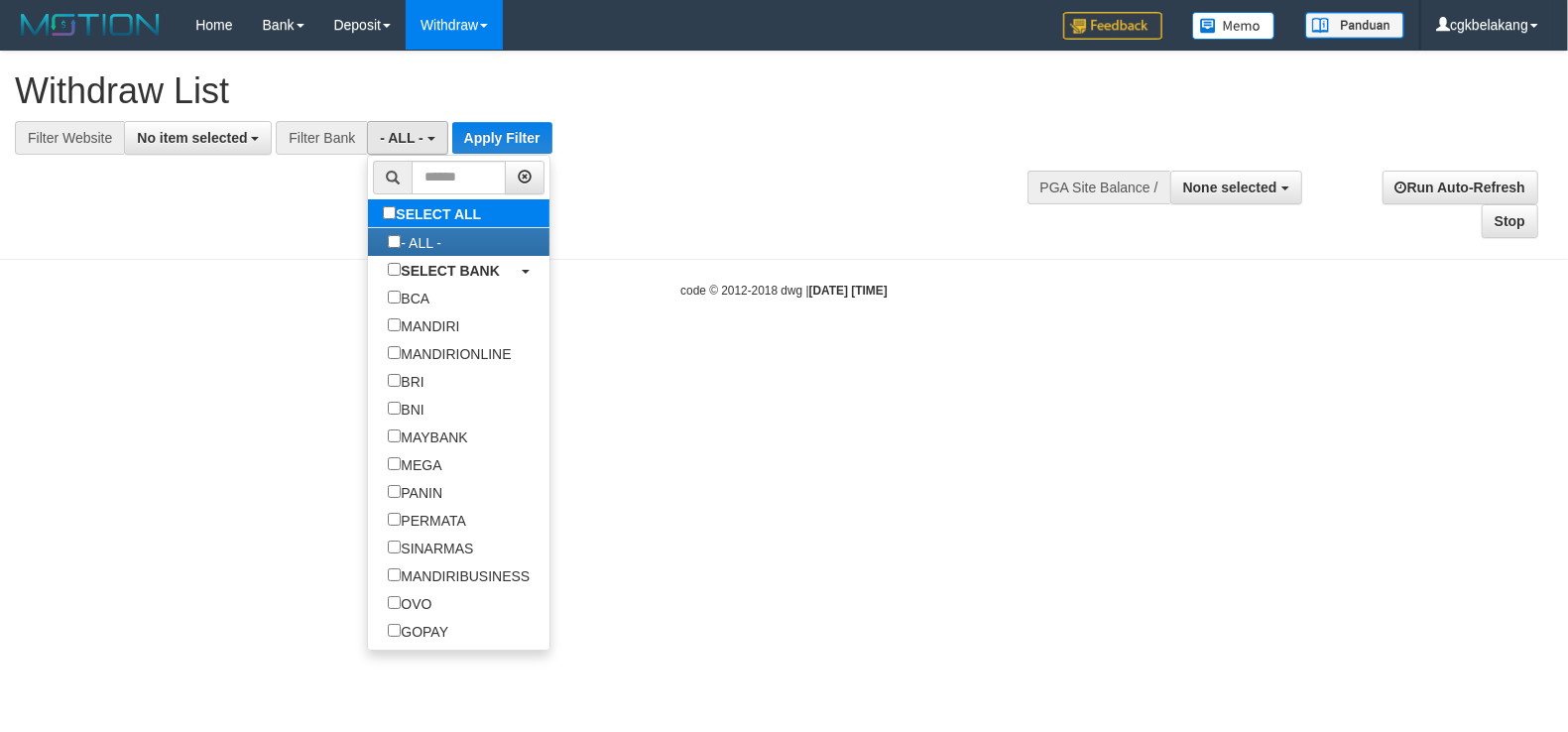 type 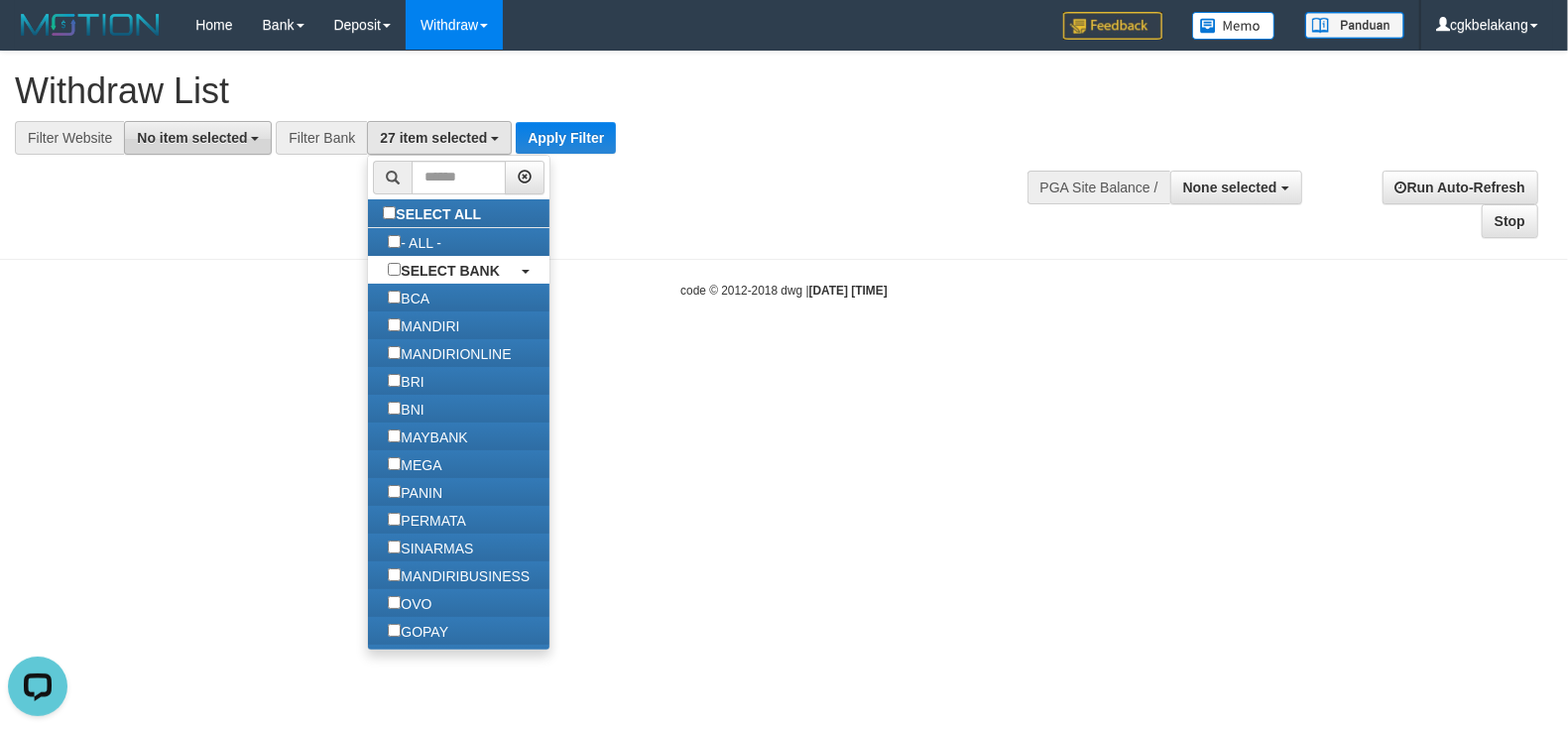 scroll, scrollTop: 0, scrollLeft: 0, axis: both 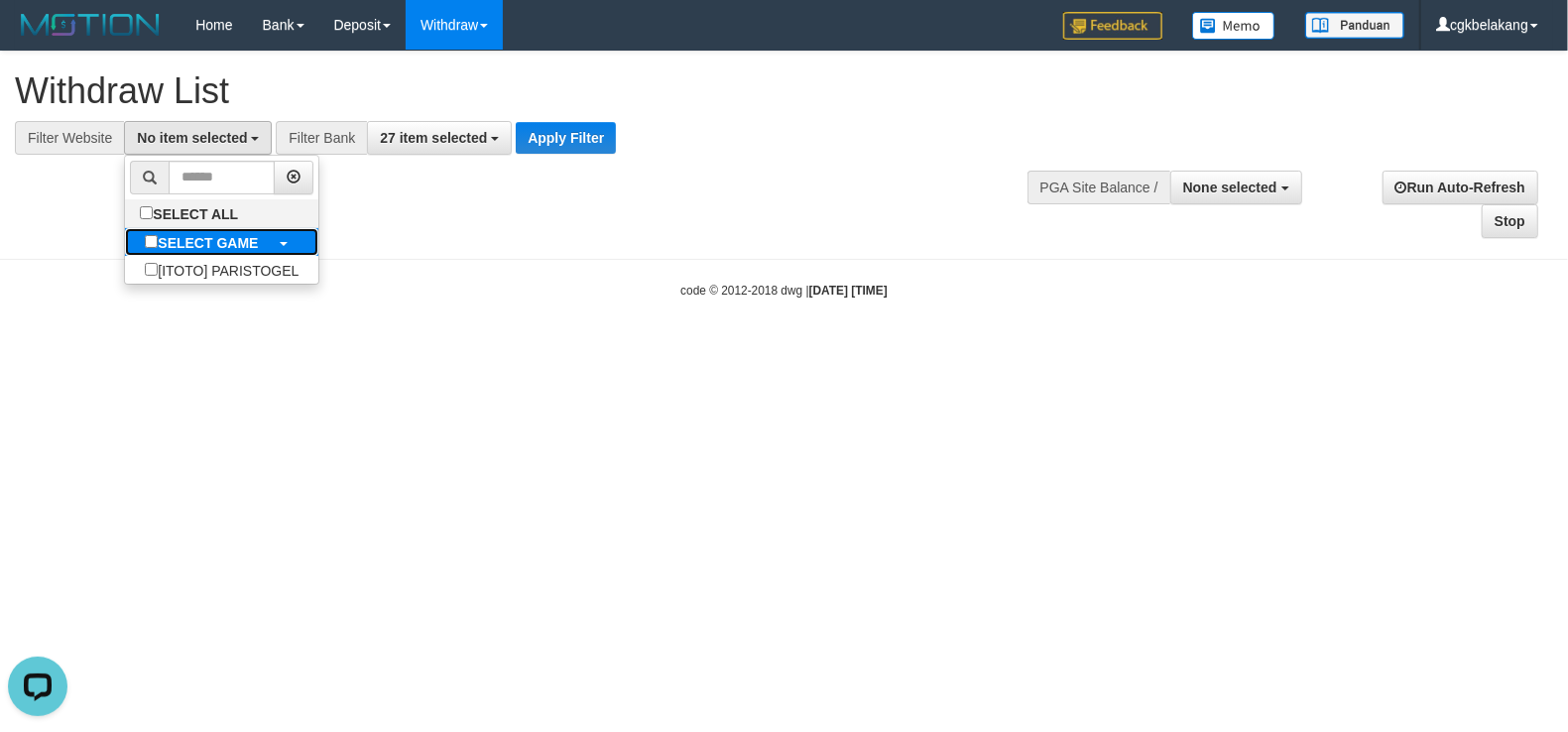 click on "SELECT GAME" at bounding box center [201, 242] 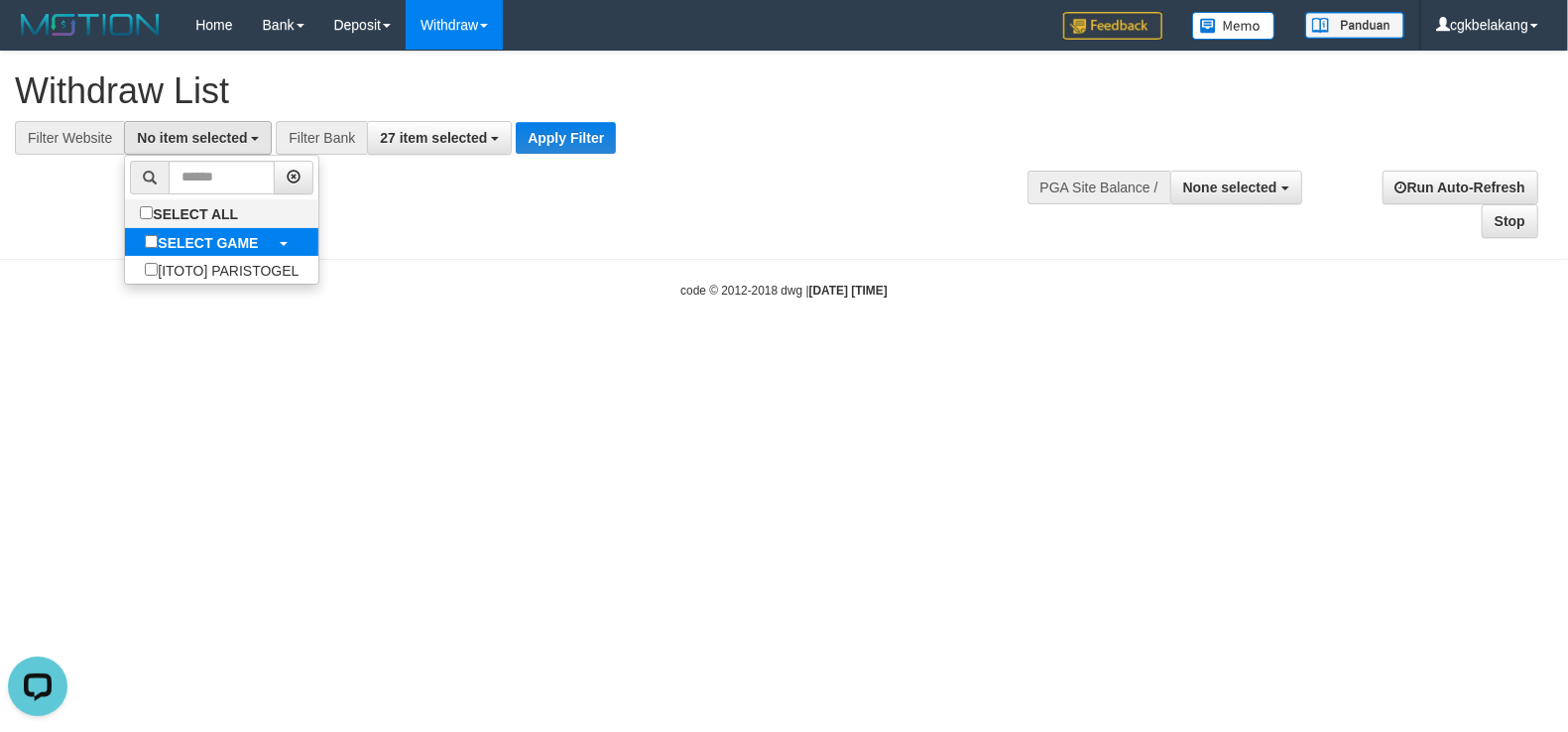 select on "****" 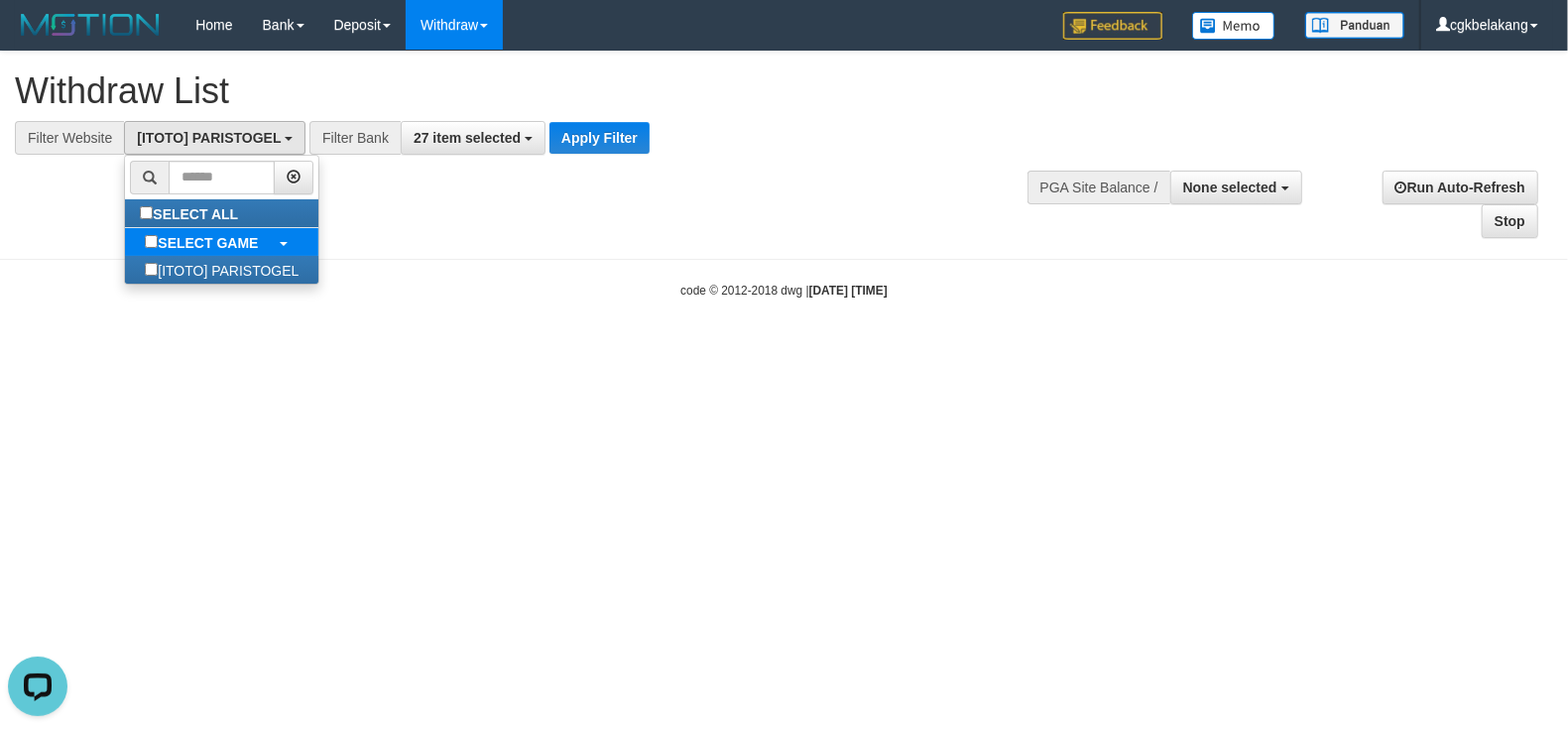 scroll, scrollTop: 17, scrollLeft: 0, axis: vertical 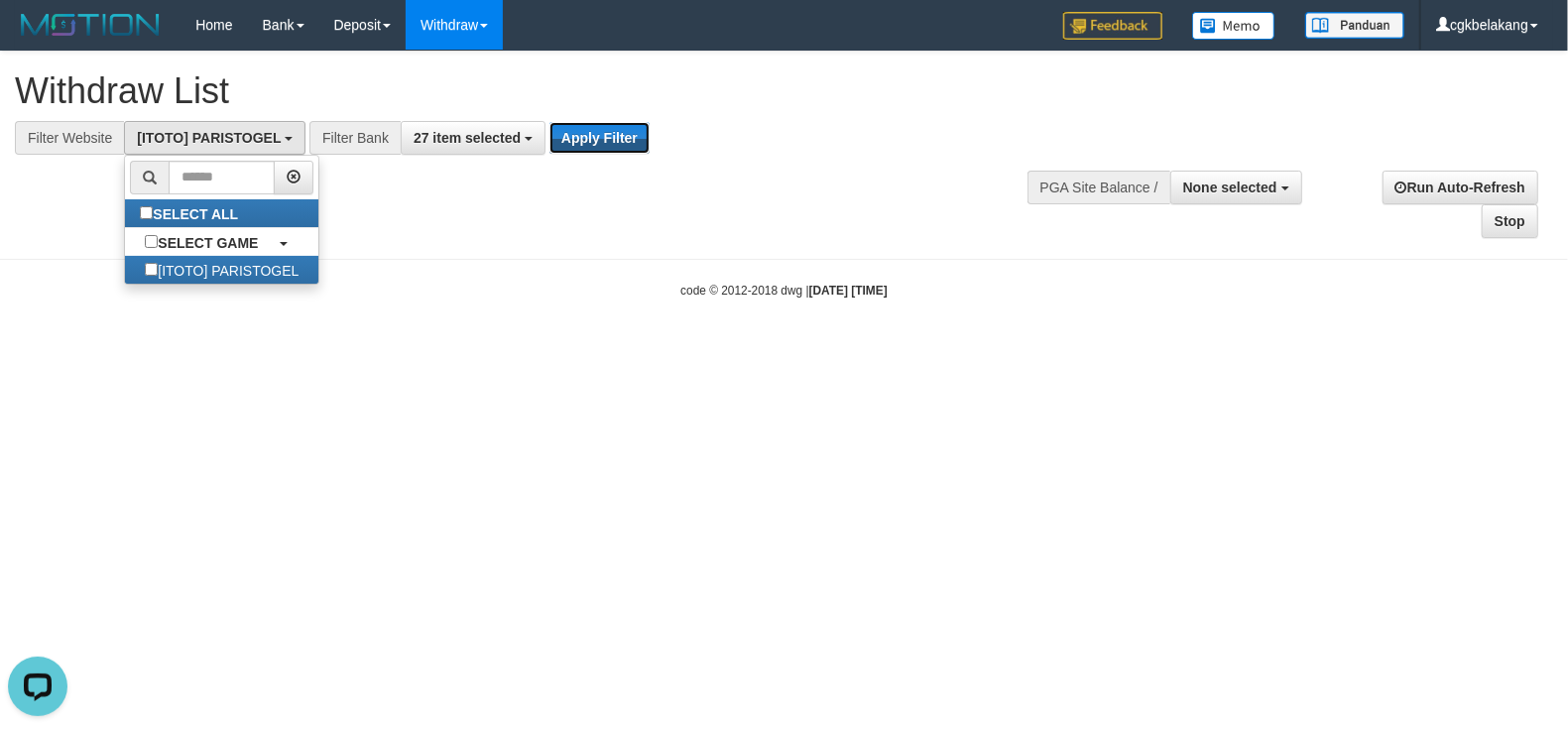 drag, startPoint x: 615, startPoint y: 135, endPoint x: 667, endPoint y: 149, distance: 53.85165 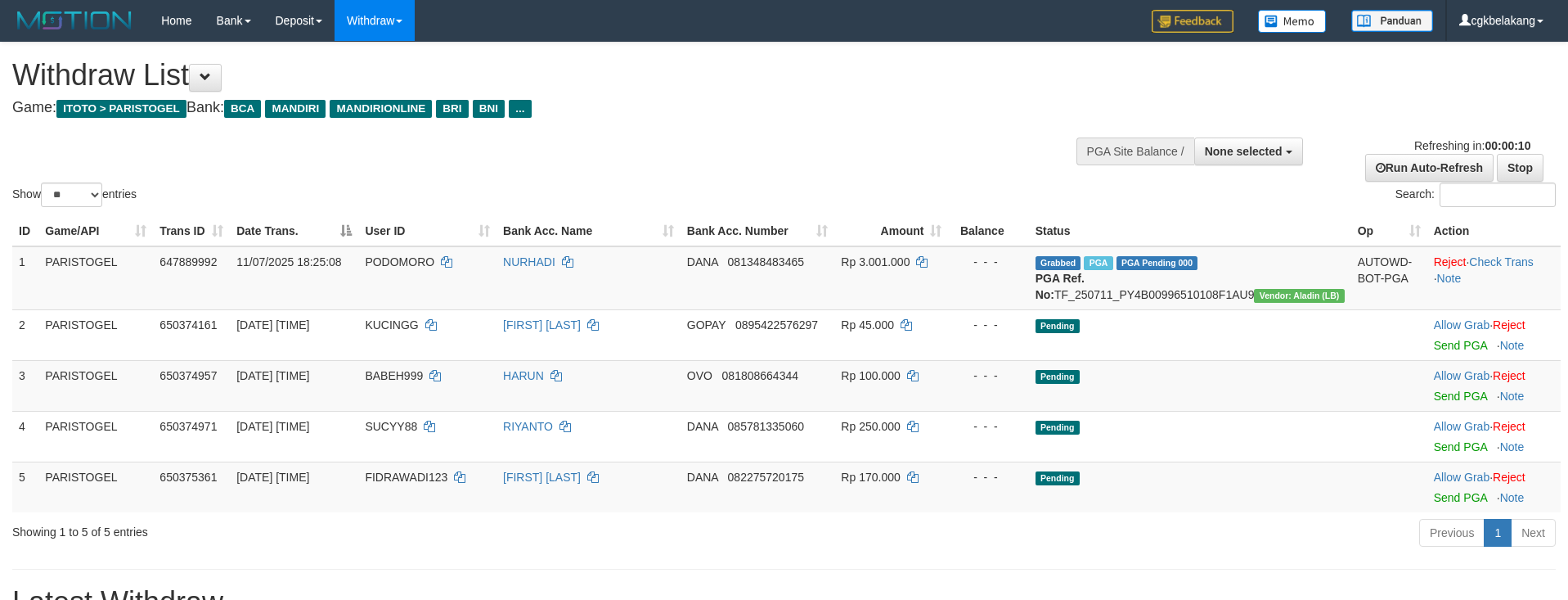 select 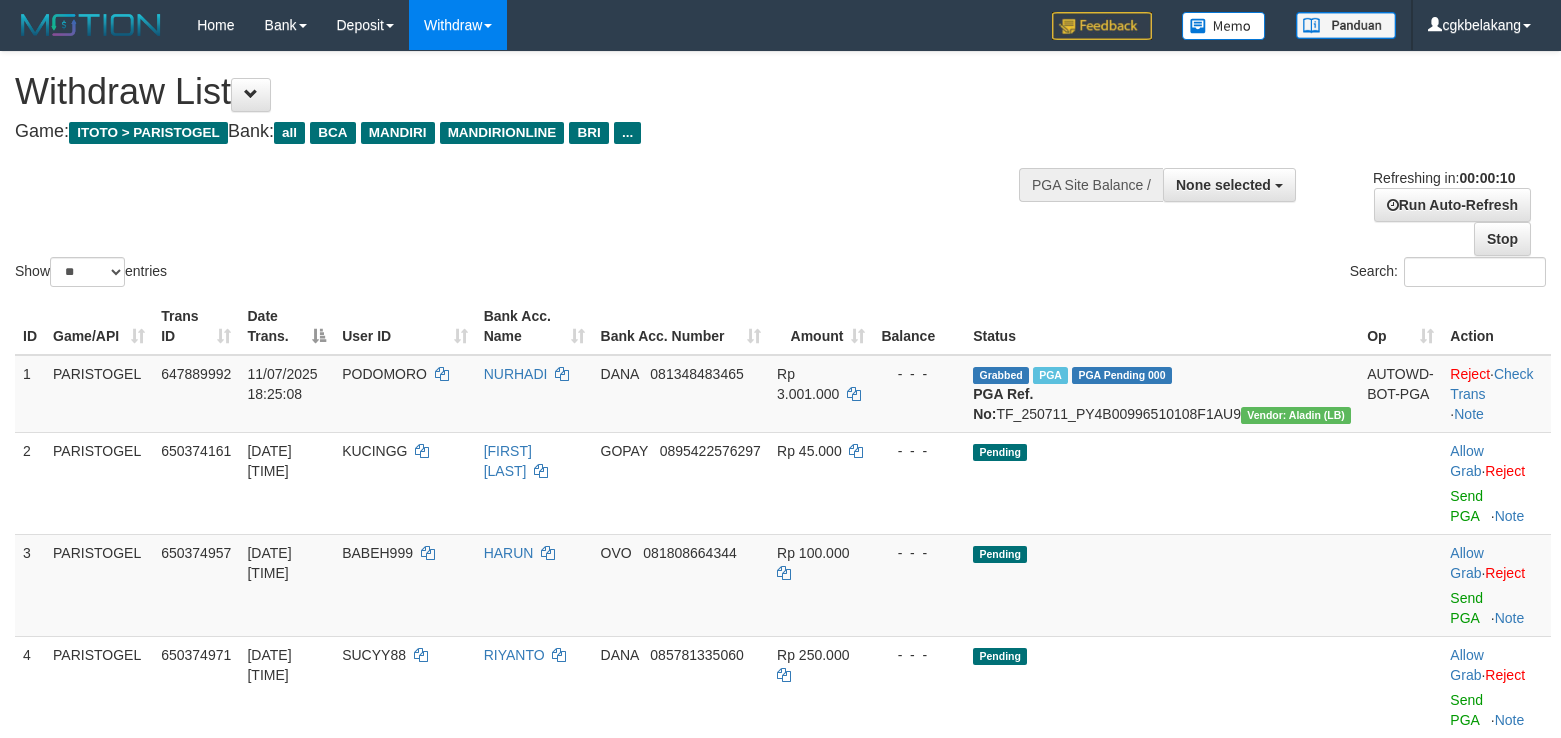 select 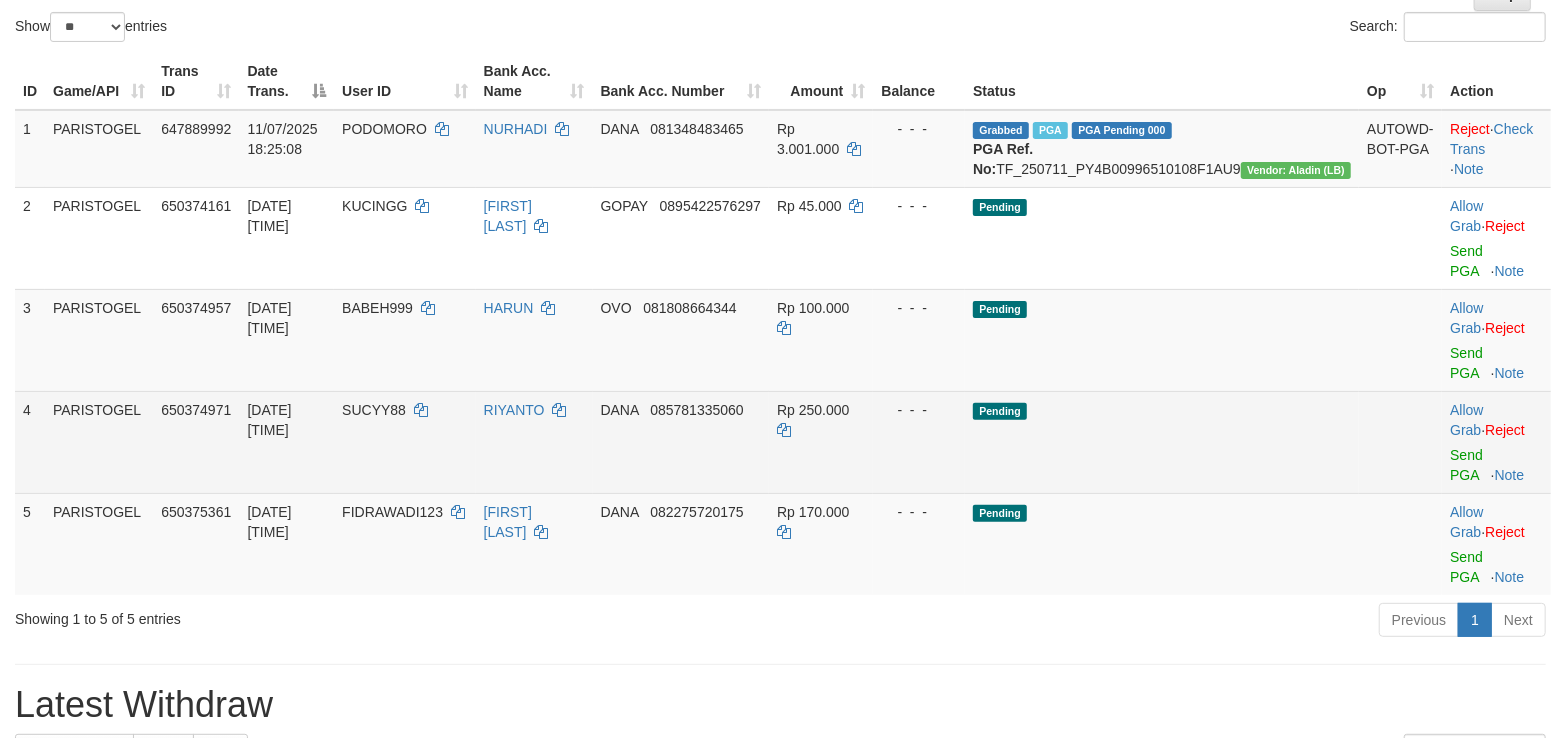 scroll, scrollTop: 266, scrollLeft: 0, axis: vertical 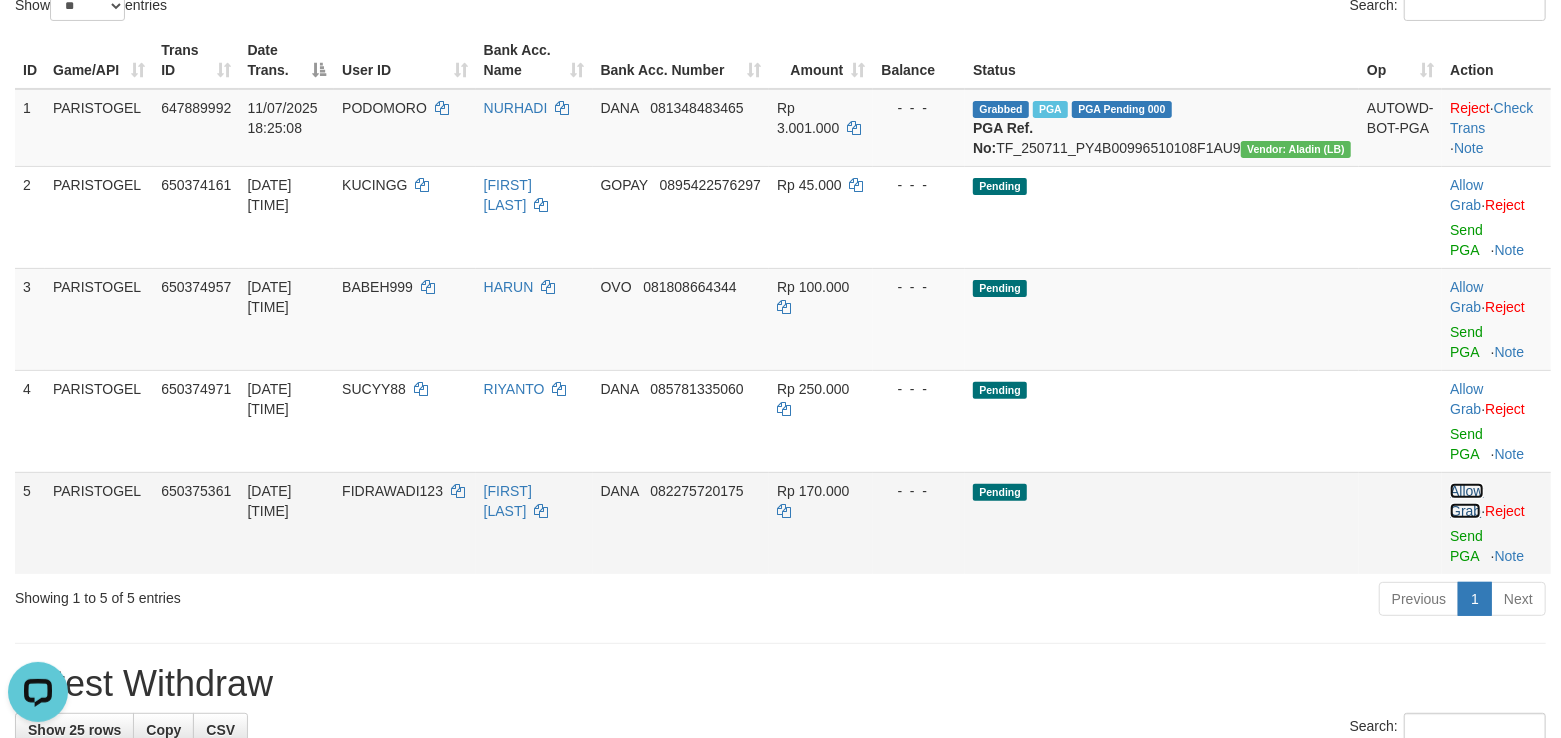 click on "Allow Grab" at bounding box center (1466, 501) 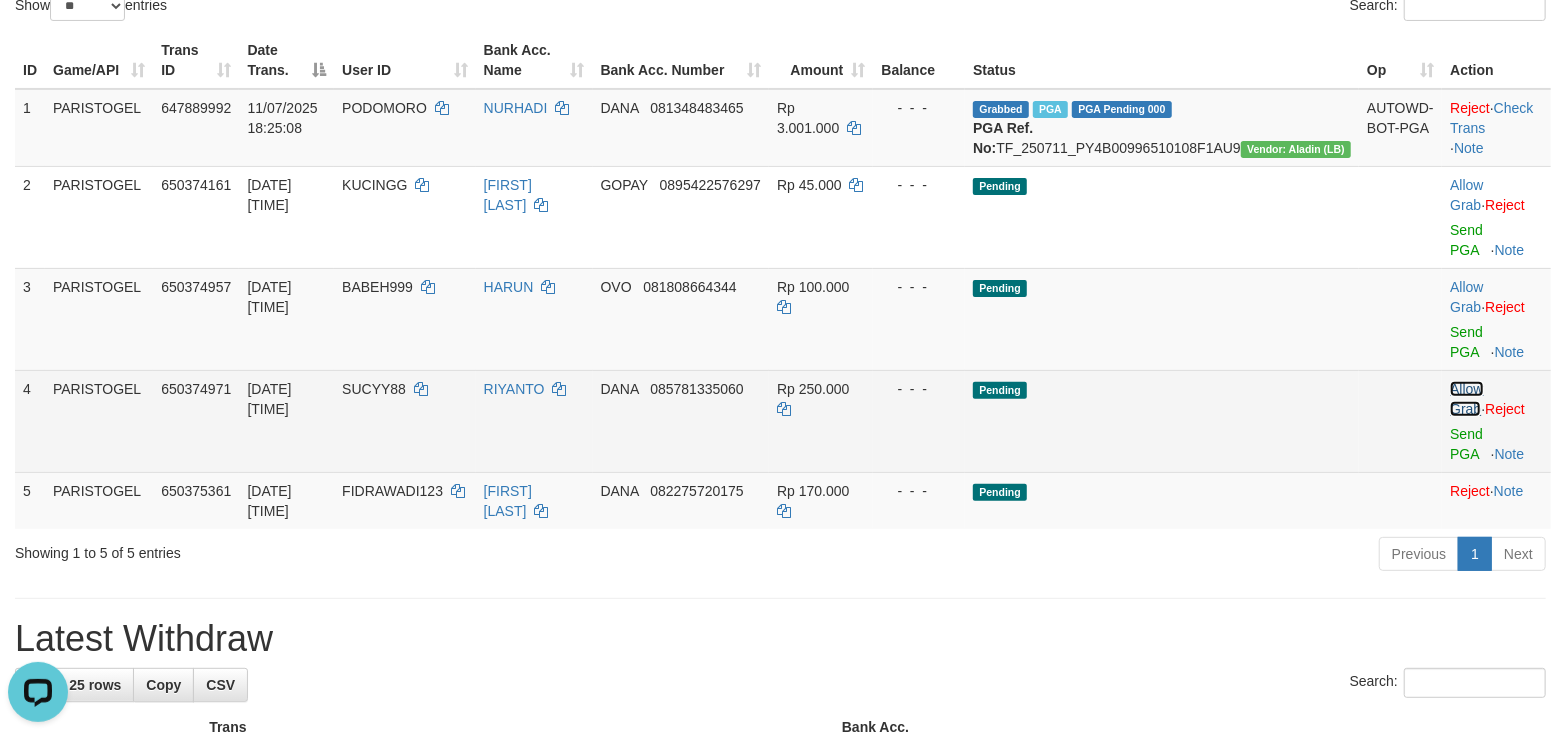 click on "Allow Grab" at bounding box center (1466, 399) 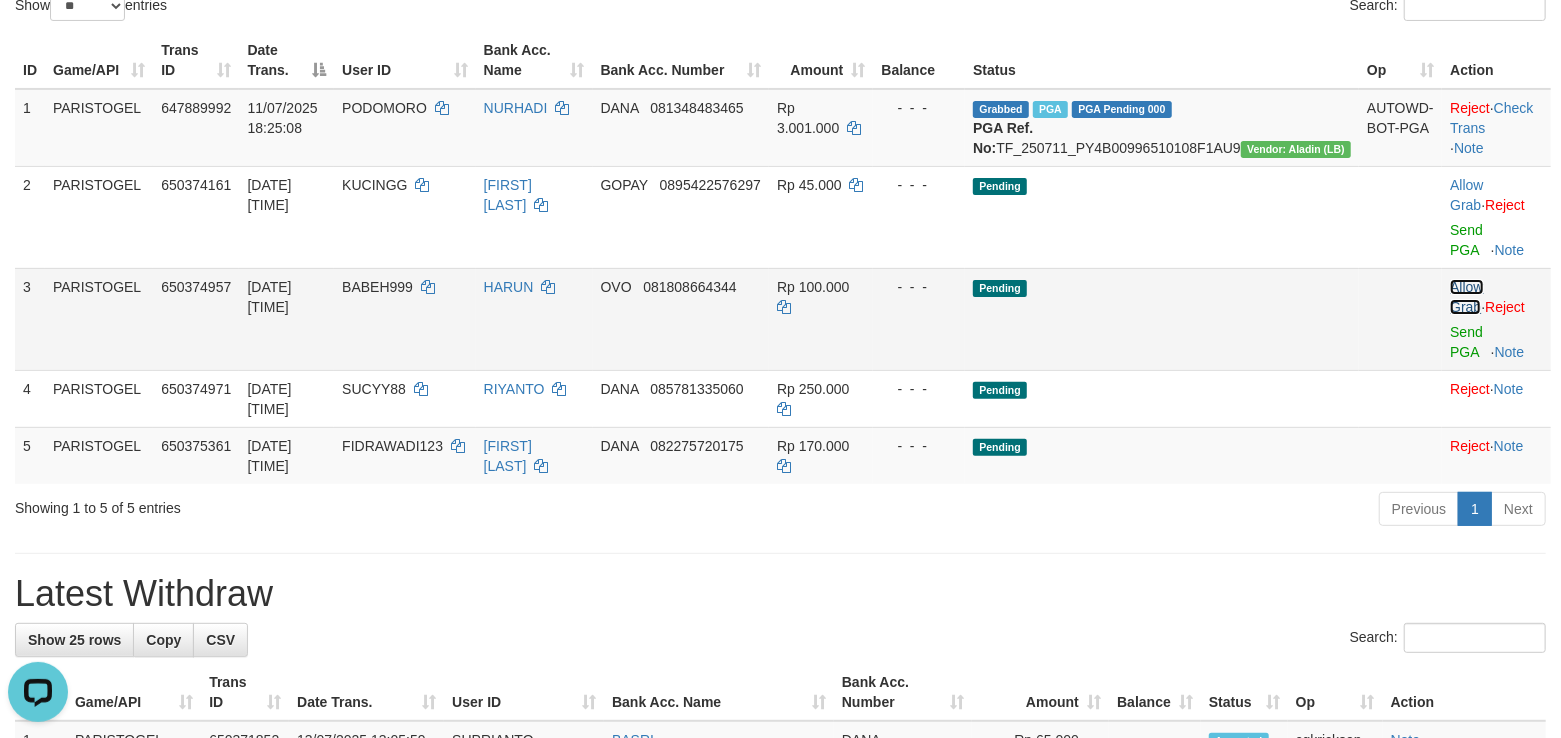 click on "Allow Grab" at bounding box center (1466, 297) 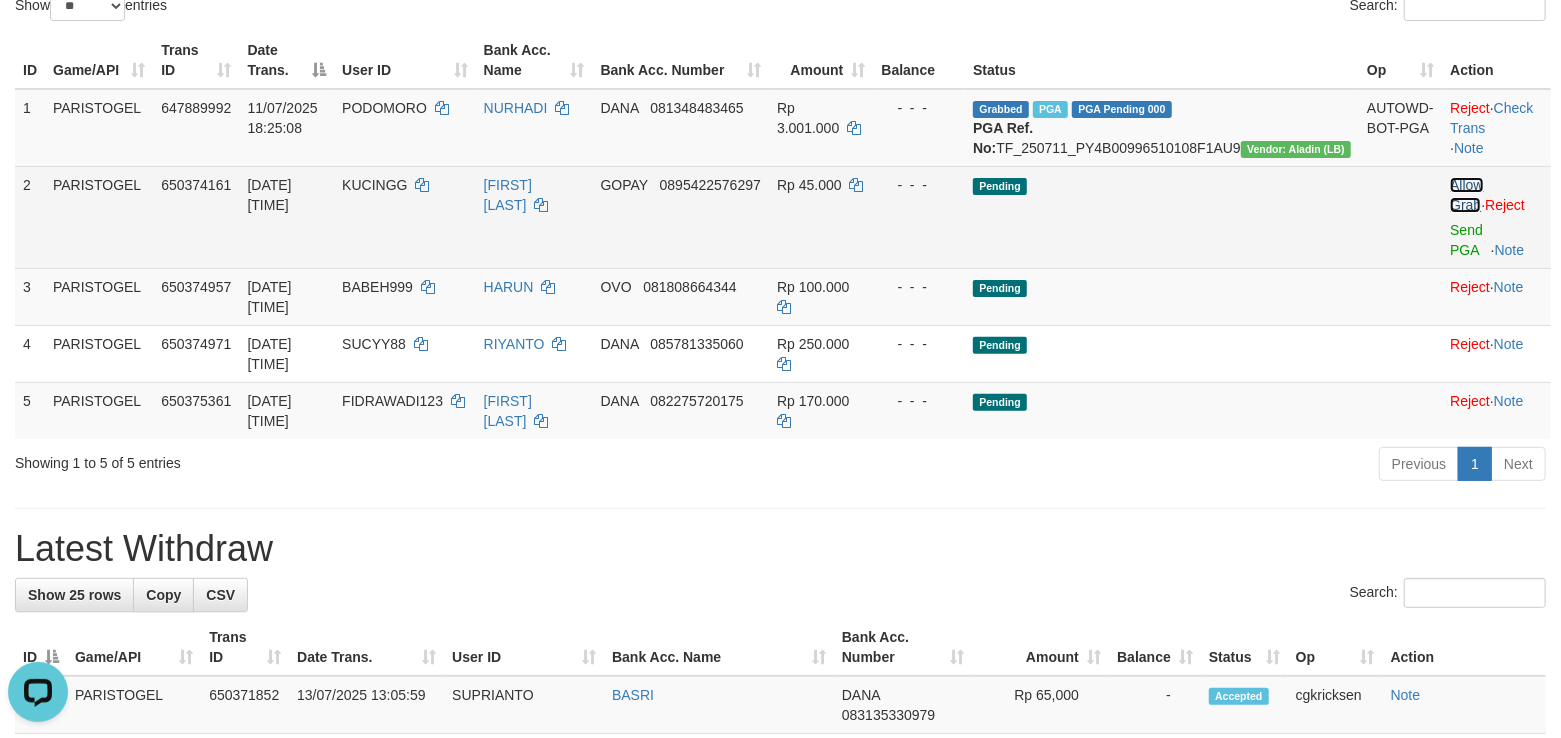 click on "Allow Grab" at bounding box center [1466, 195] 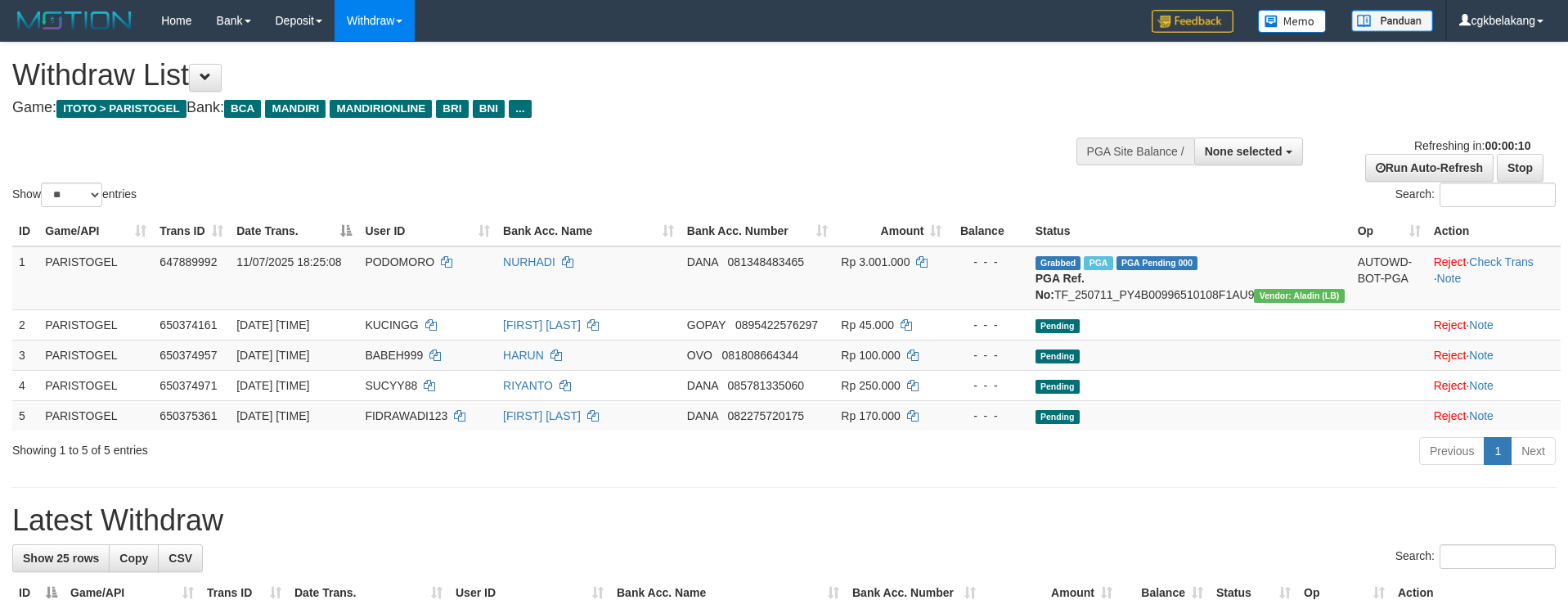 select 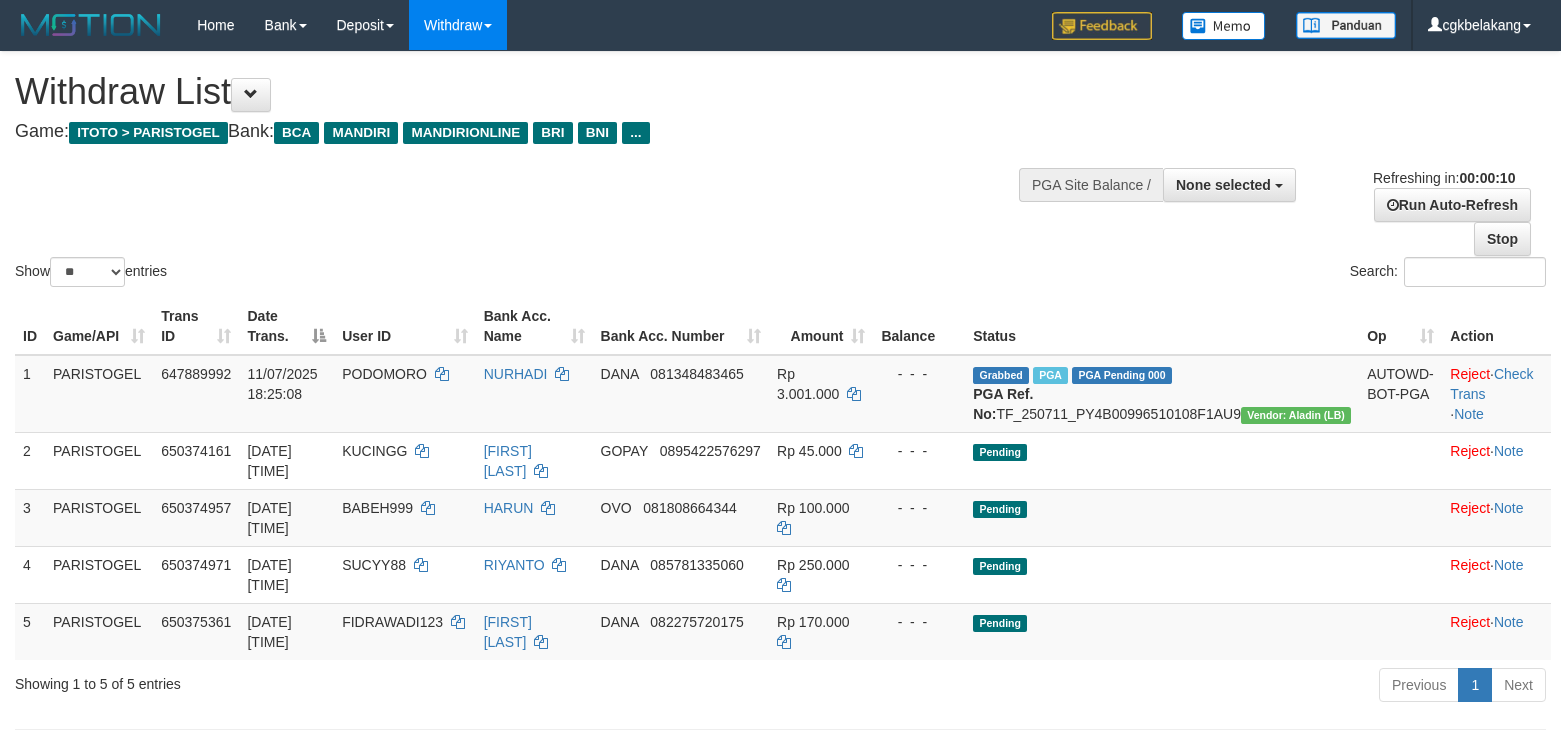 select 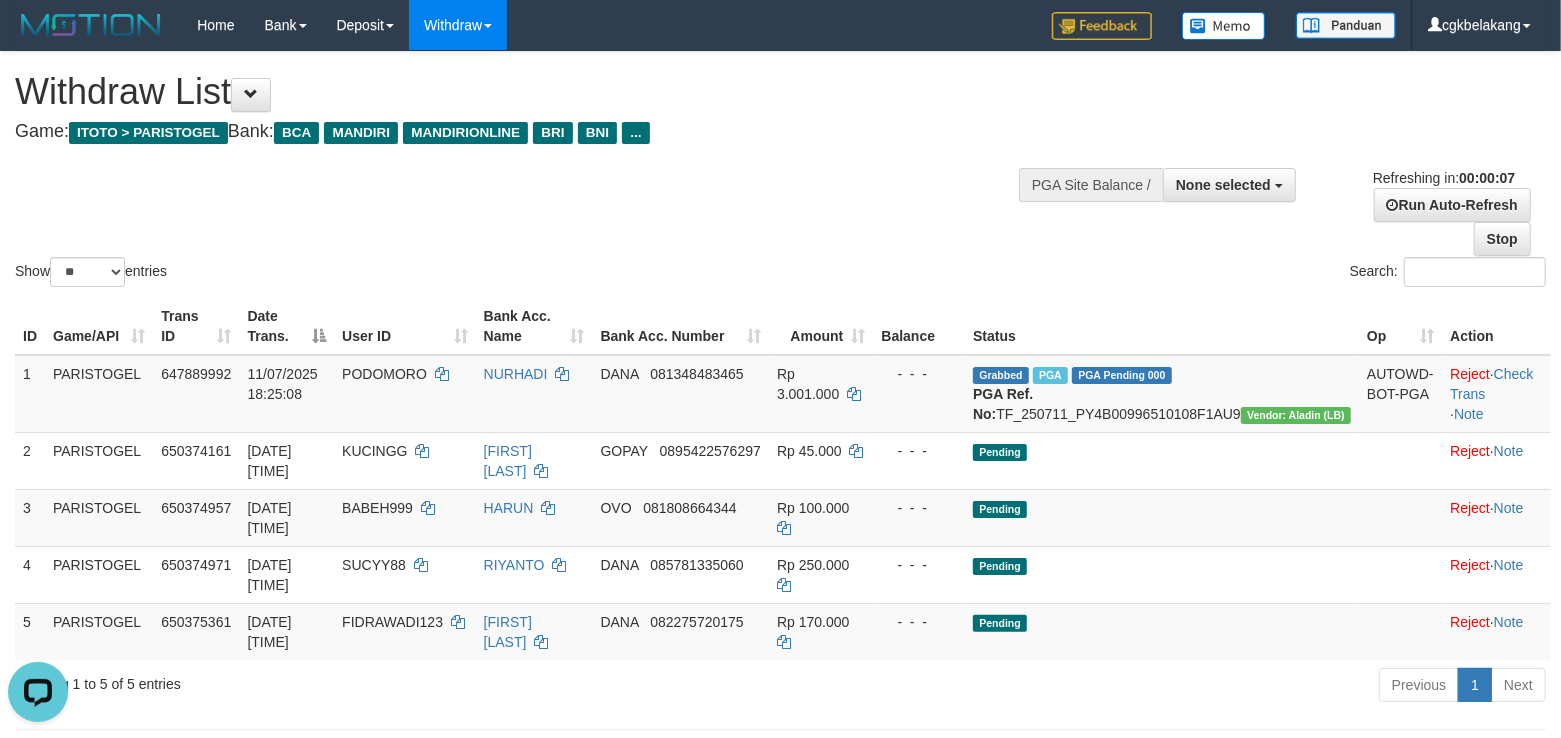 scroll, scrollTop: 0, scrollLeft: 0, axis: both 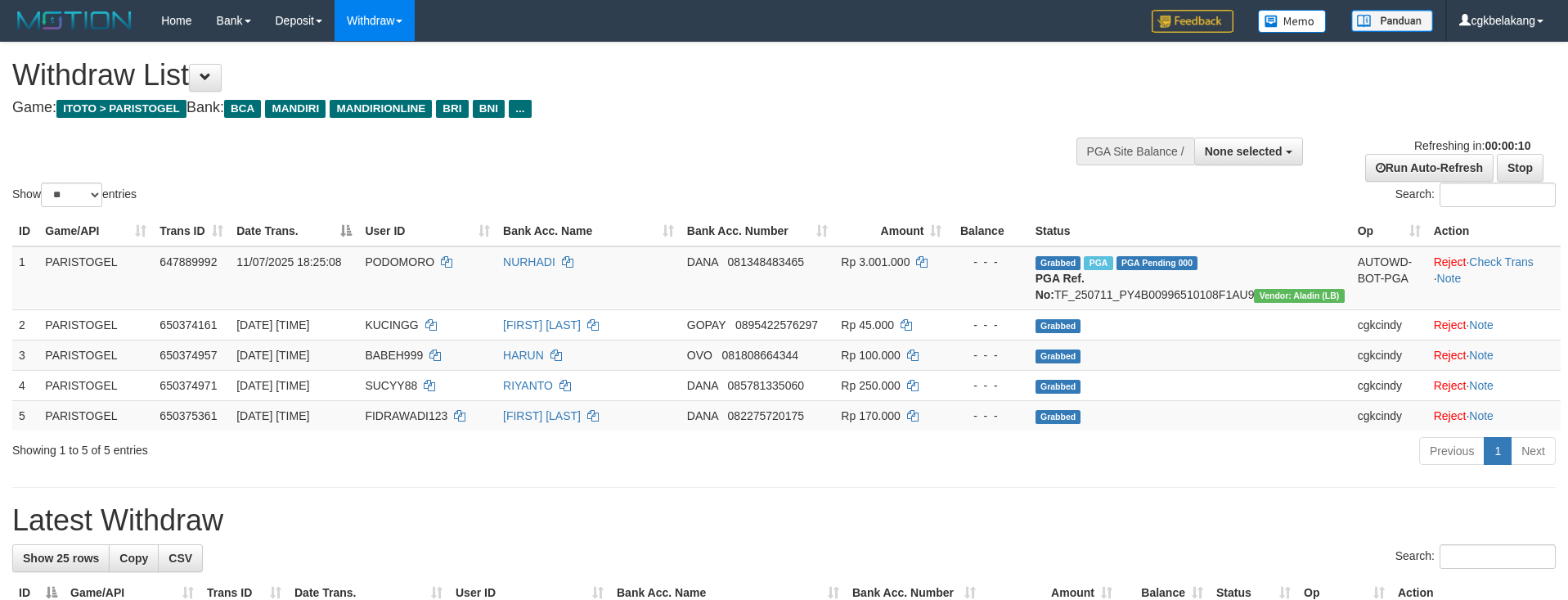 select 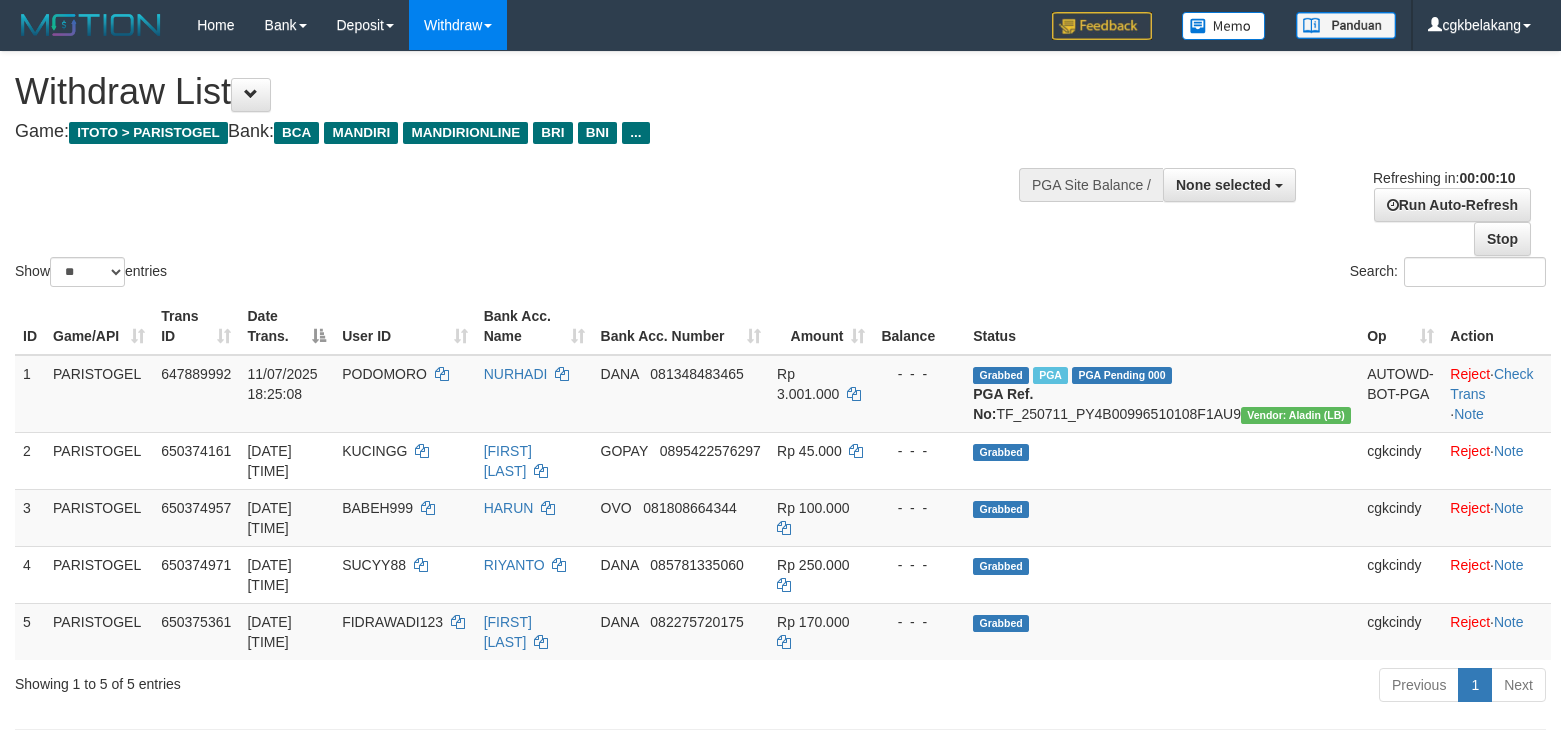 select 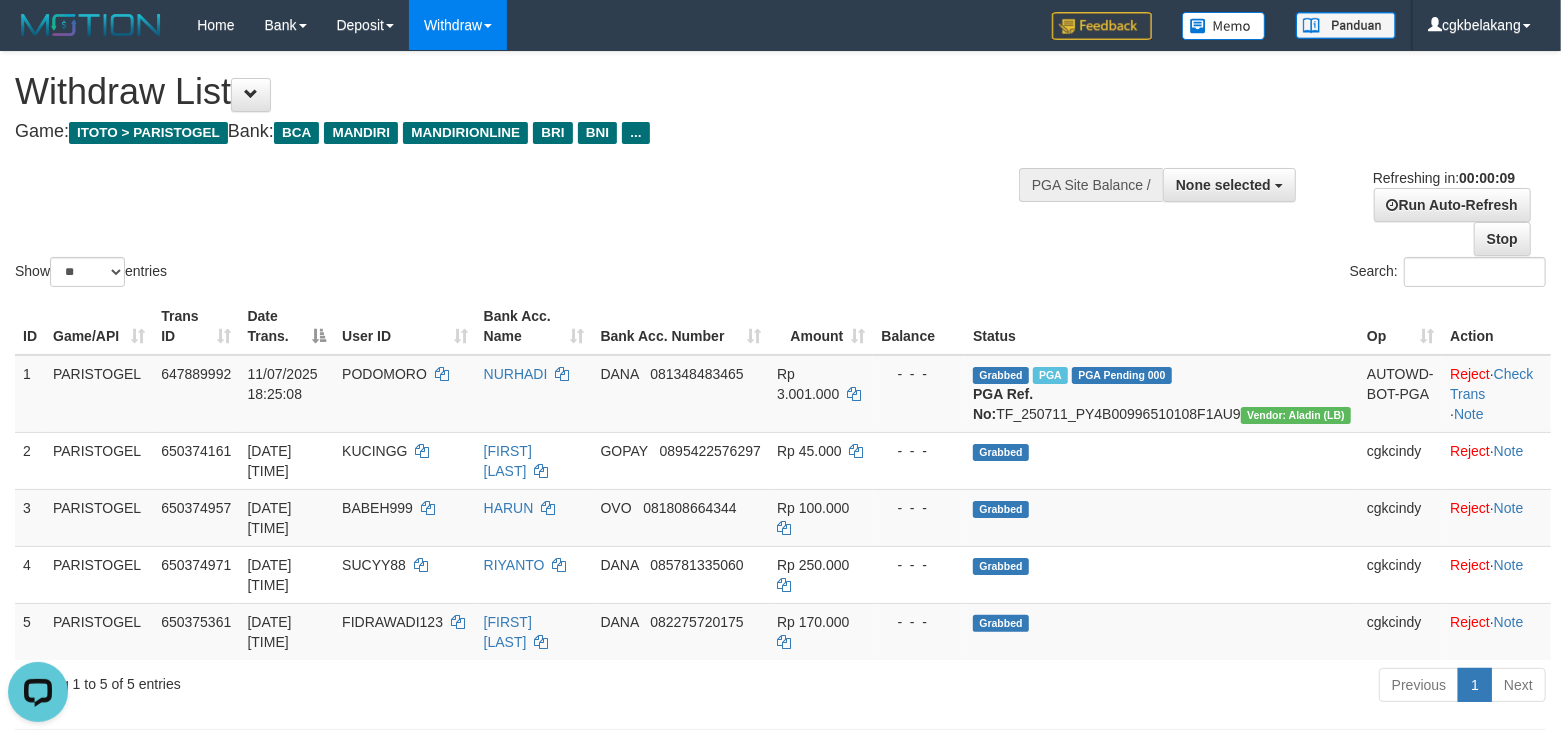 scroll, scrollTop: 0, scrollLeft: 0, axis: both 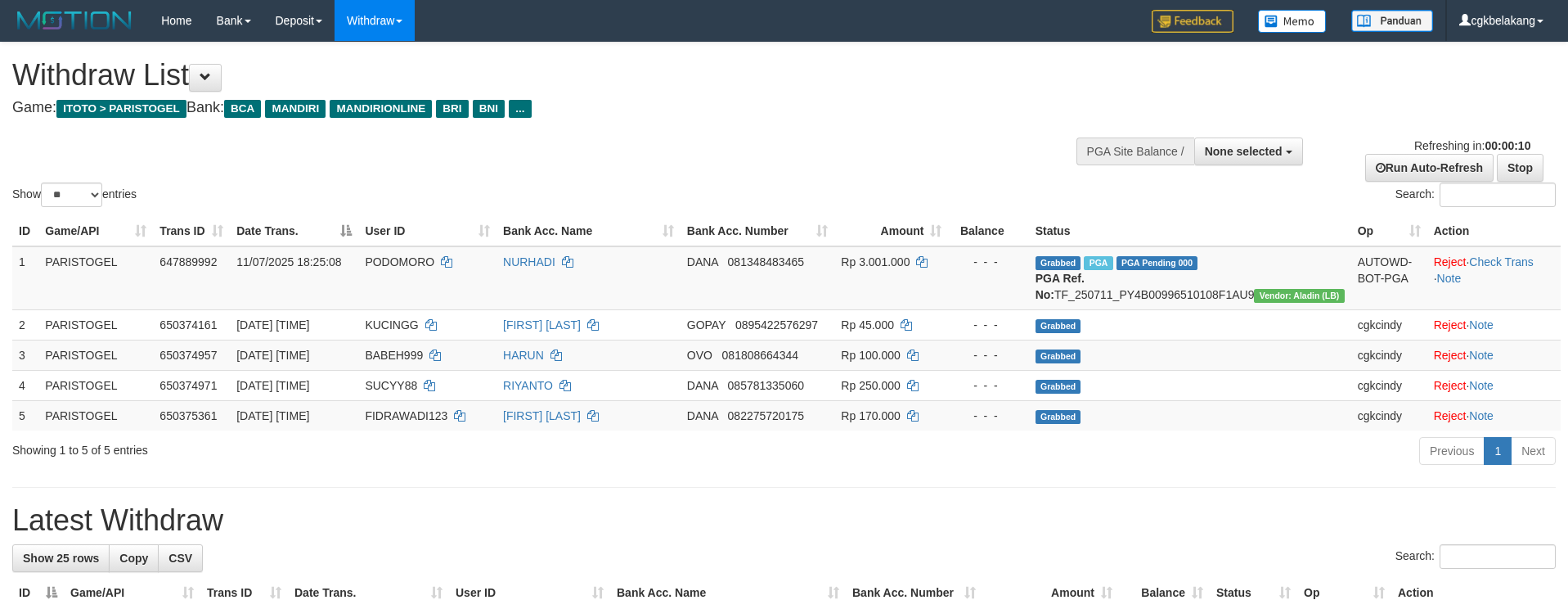 select 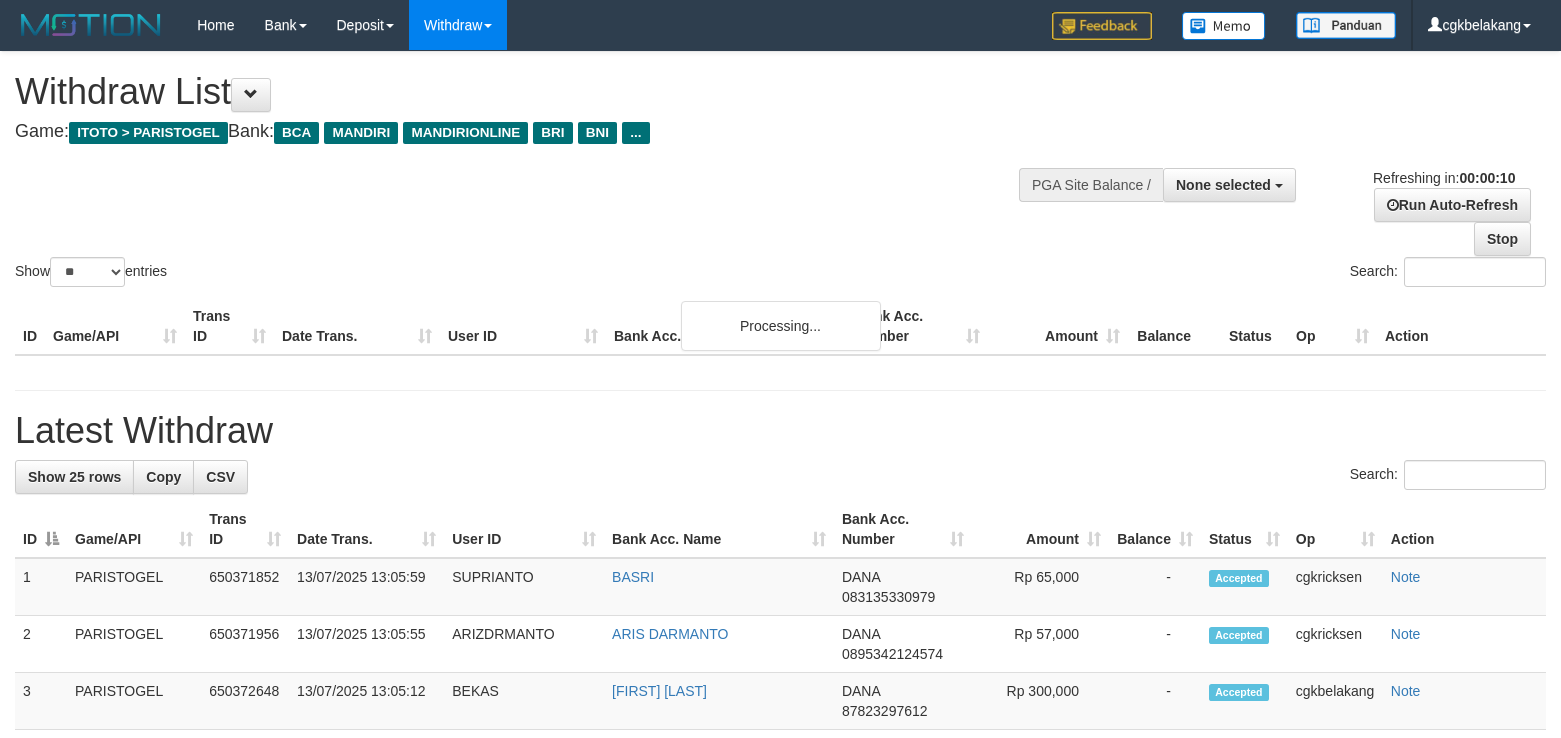 select 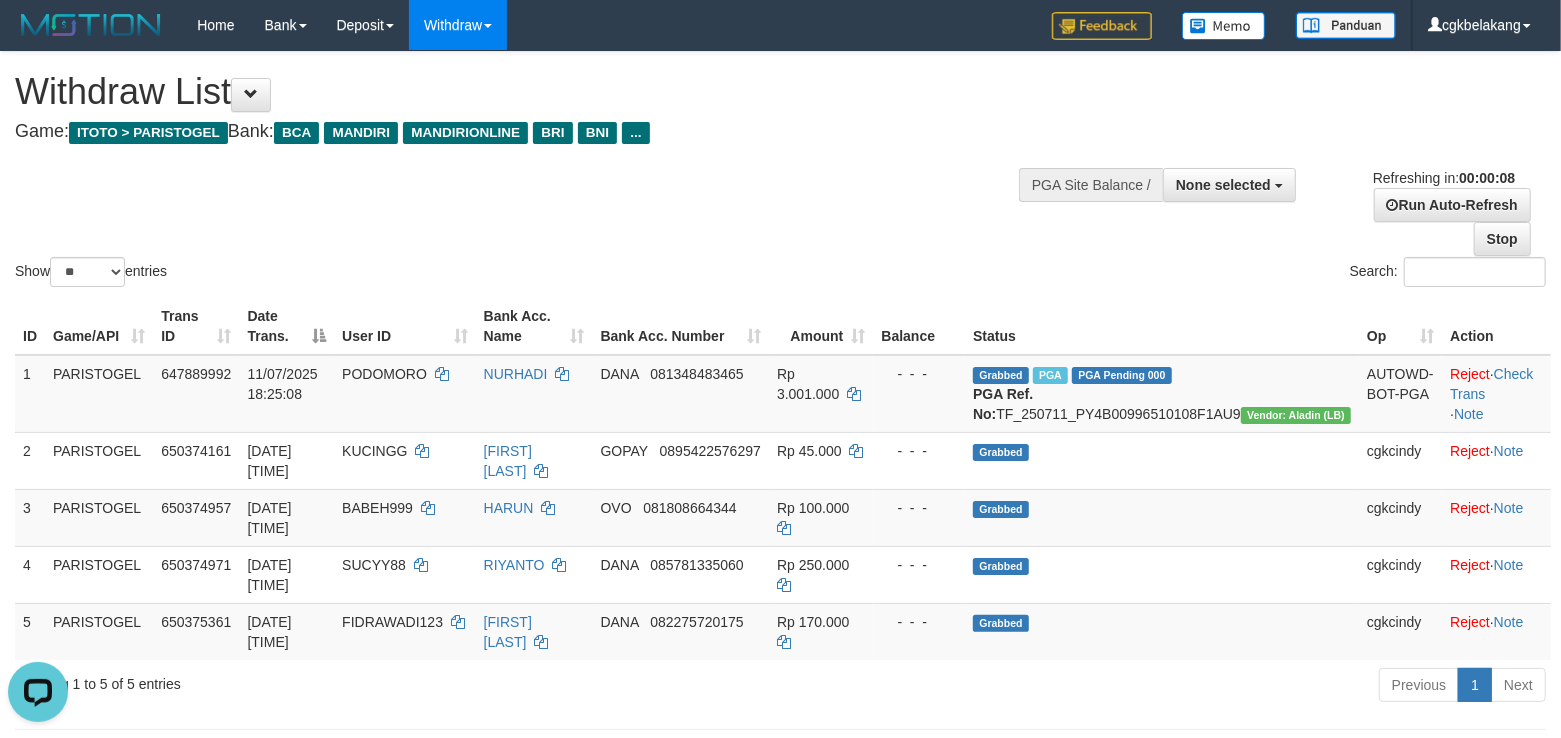 scroll, scrollTop: 0, scrollLeft: 0, axis: both 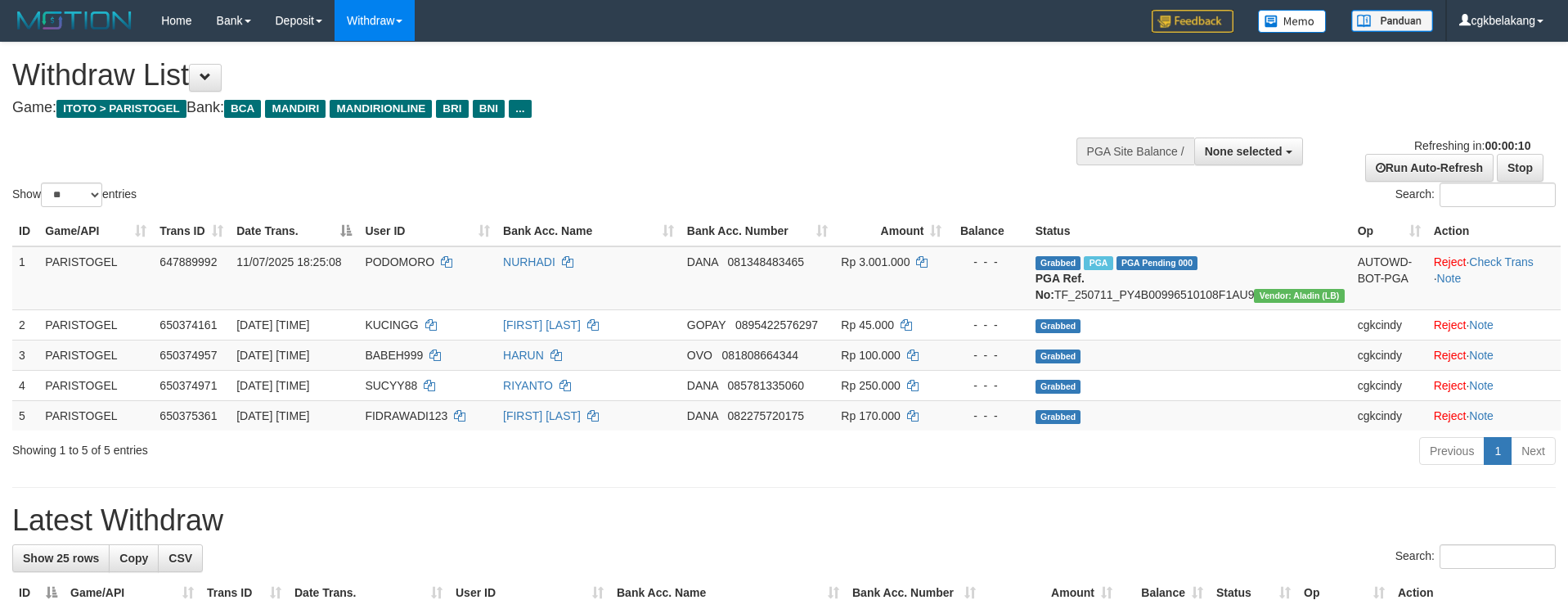 select 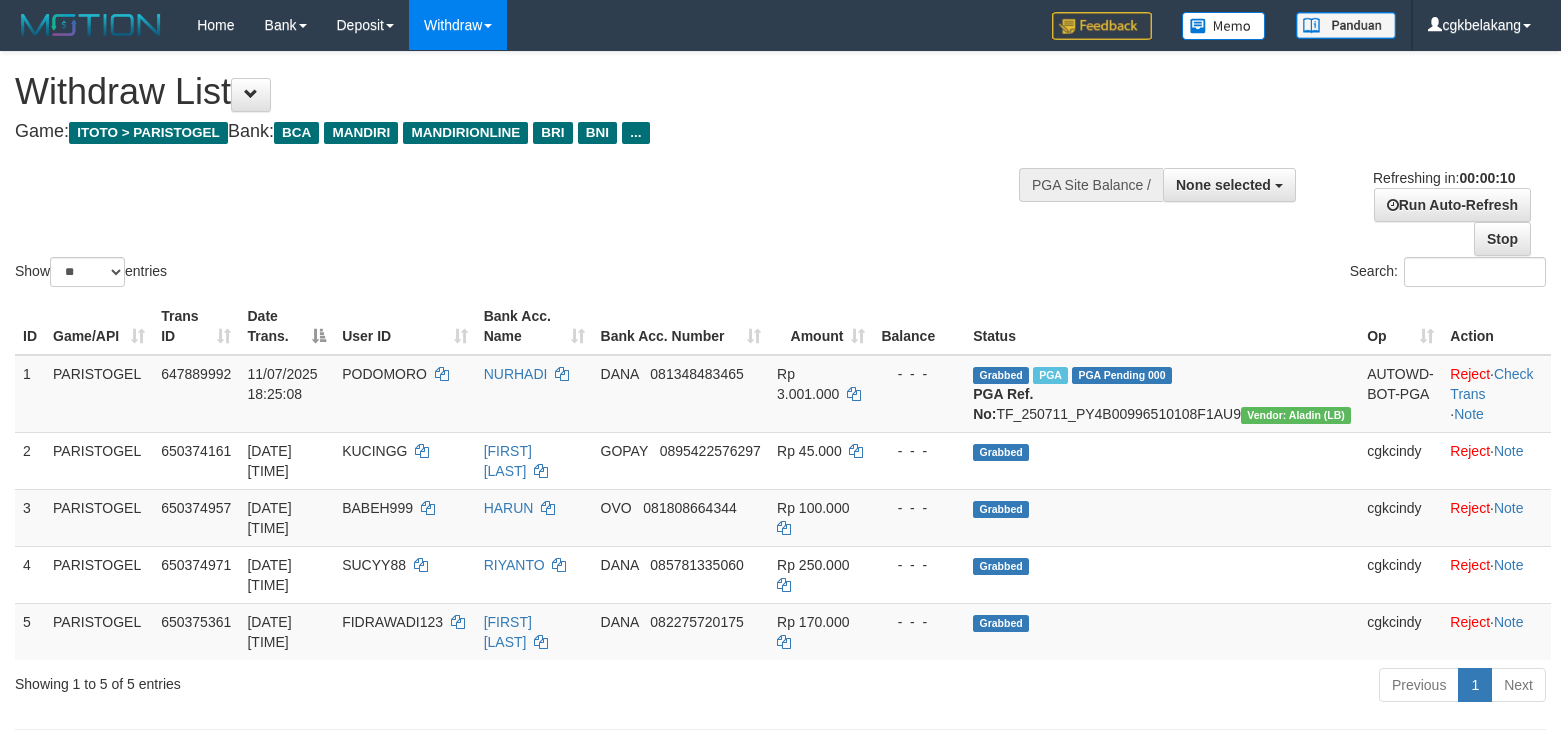 select 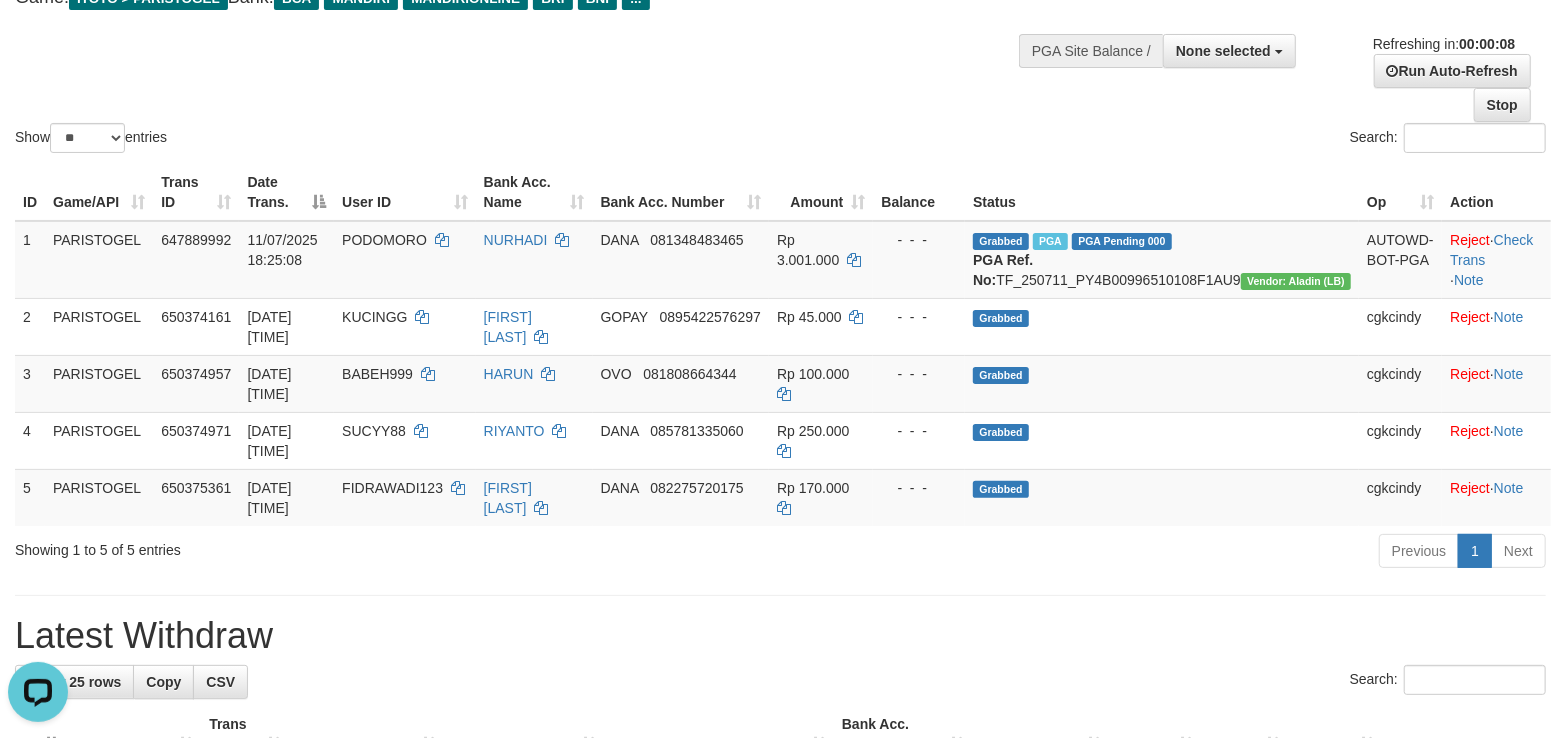scroll, scrollTop: 0, scrollLeft: 0, axis: both 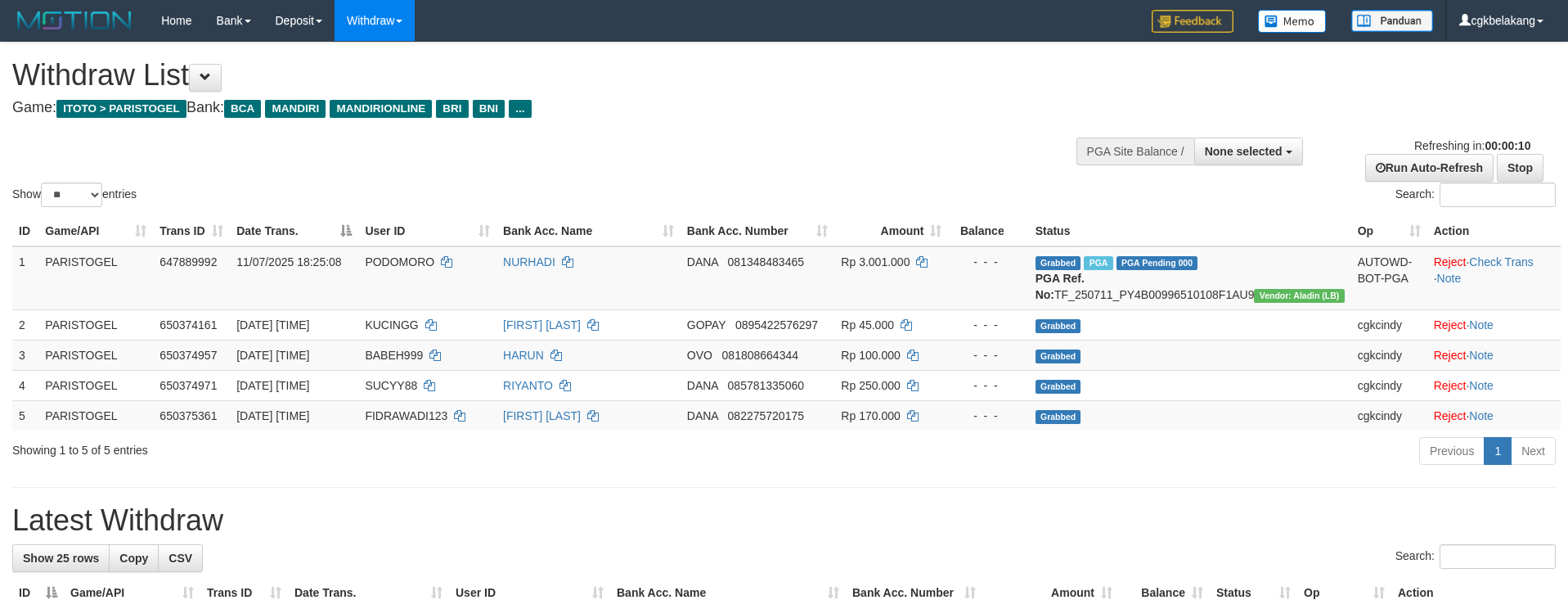 select 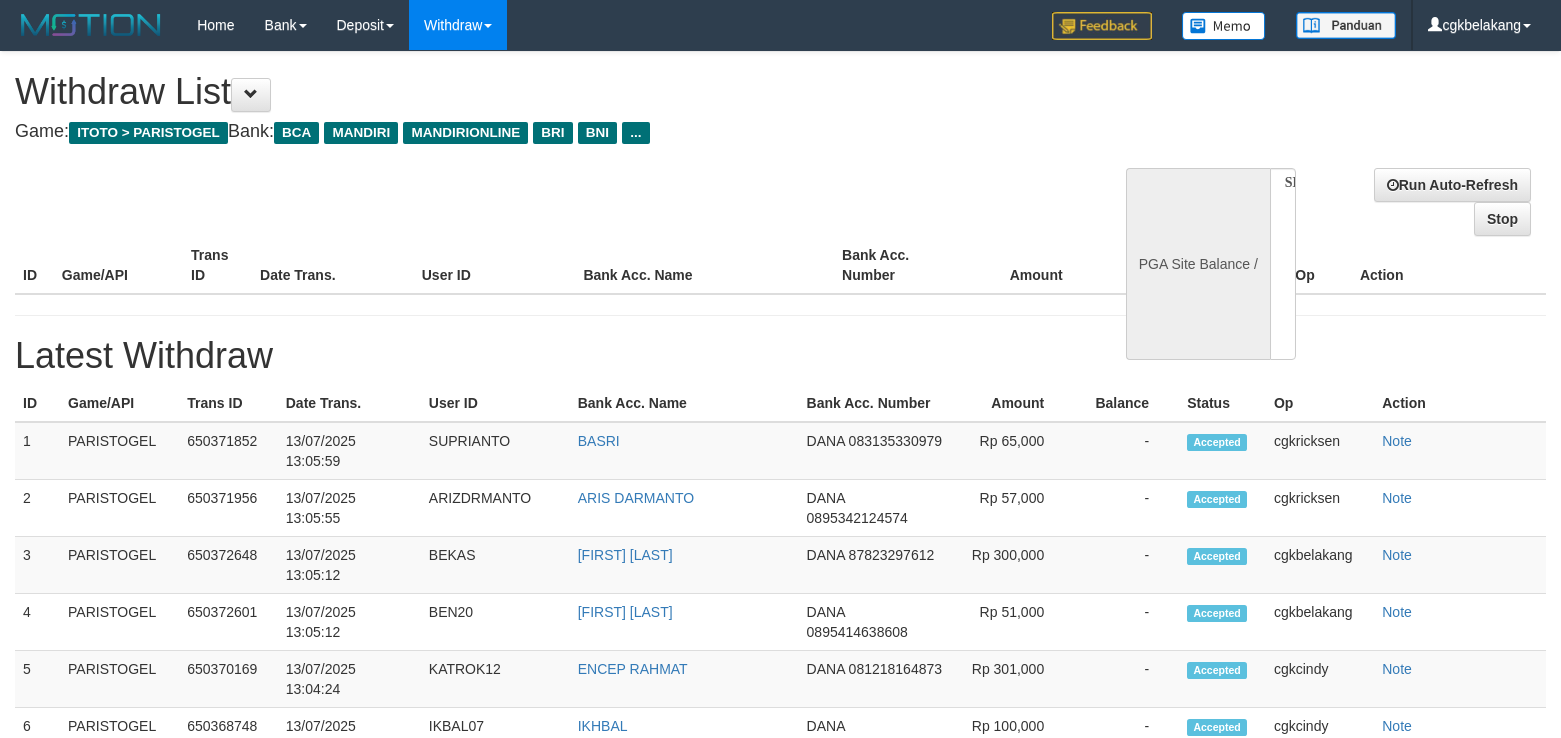 select 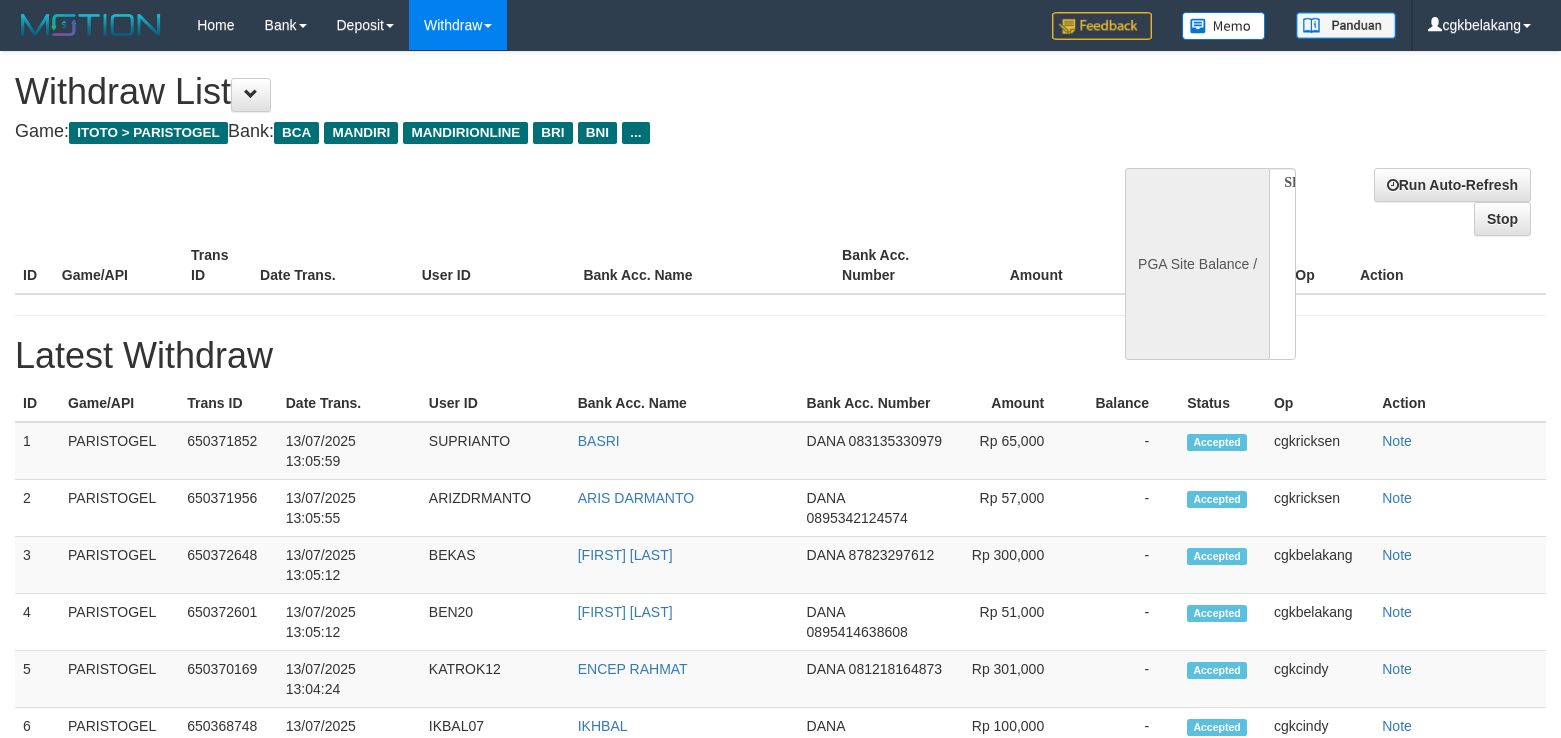 scroll, scrollTop: 136, scrollLeft: 0, axis: vertical 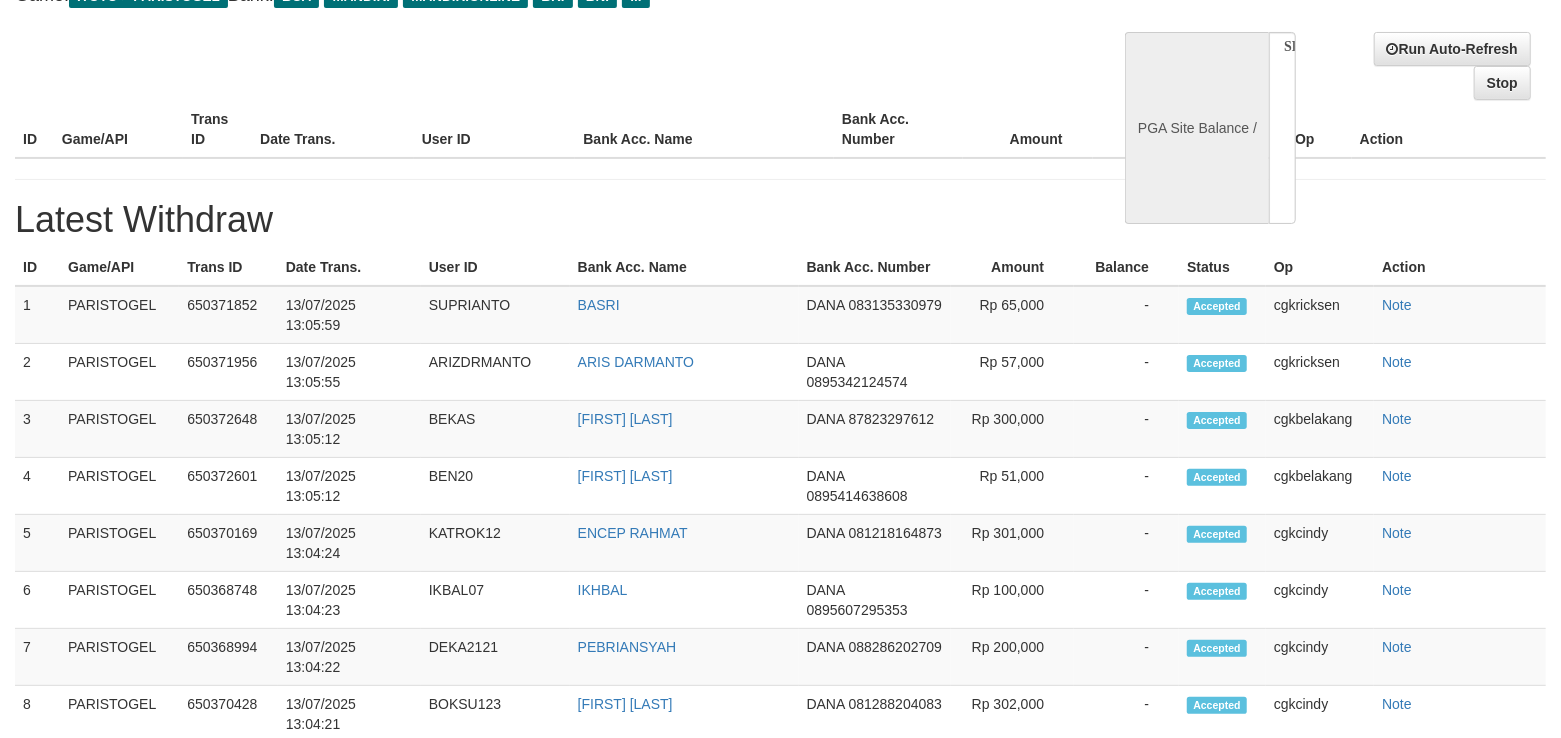 select on "**" 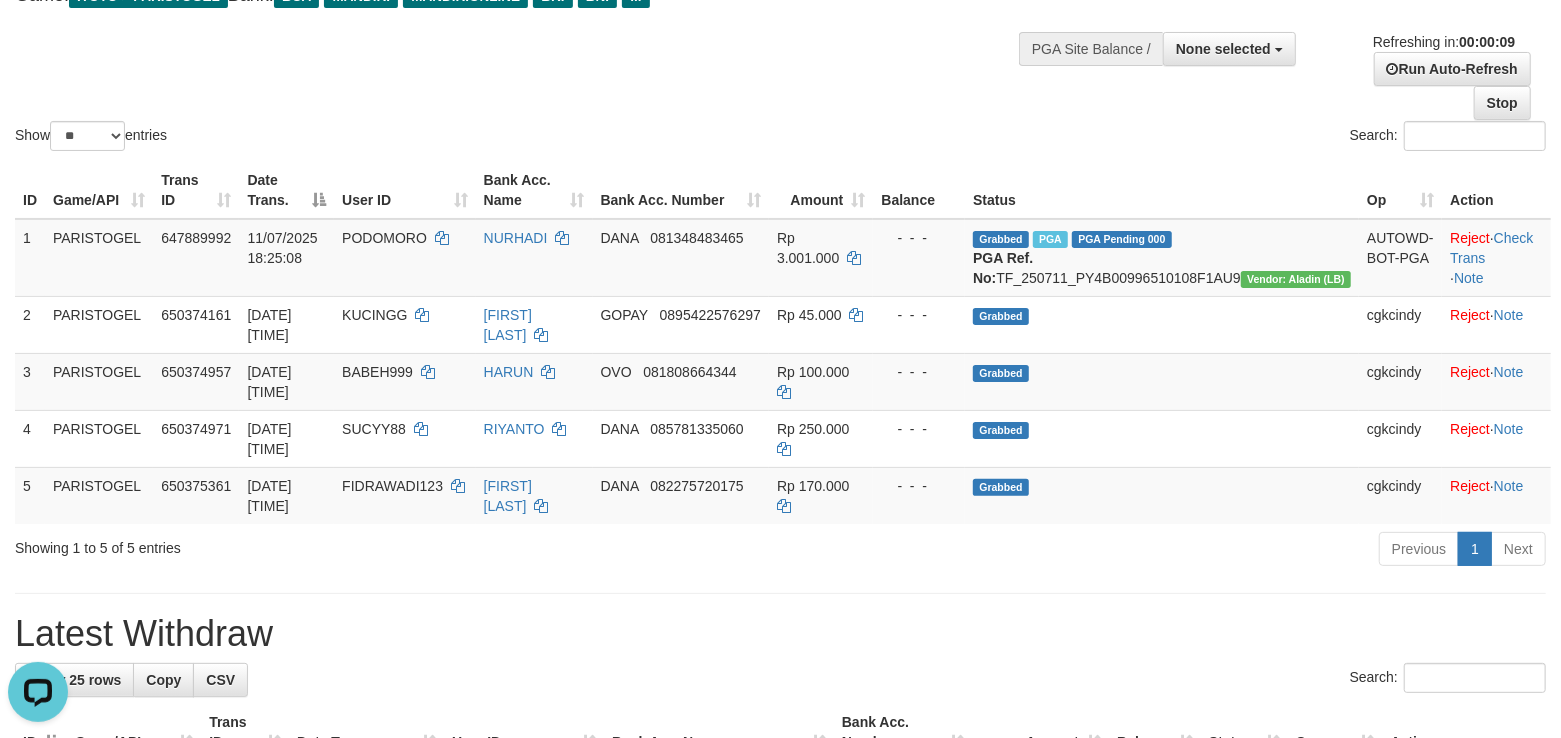 scroll, scrollTop: 0, scrollLeft: 0, axis: both 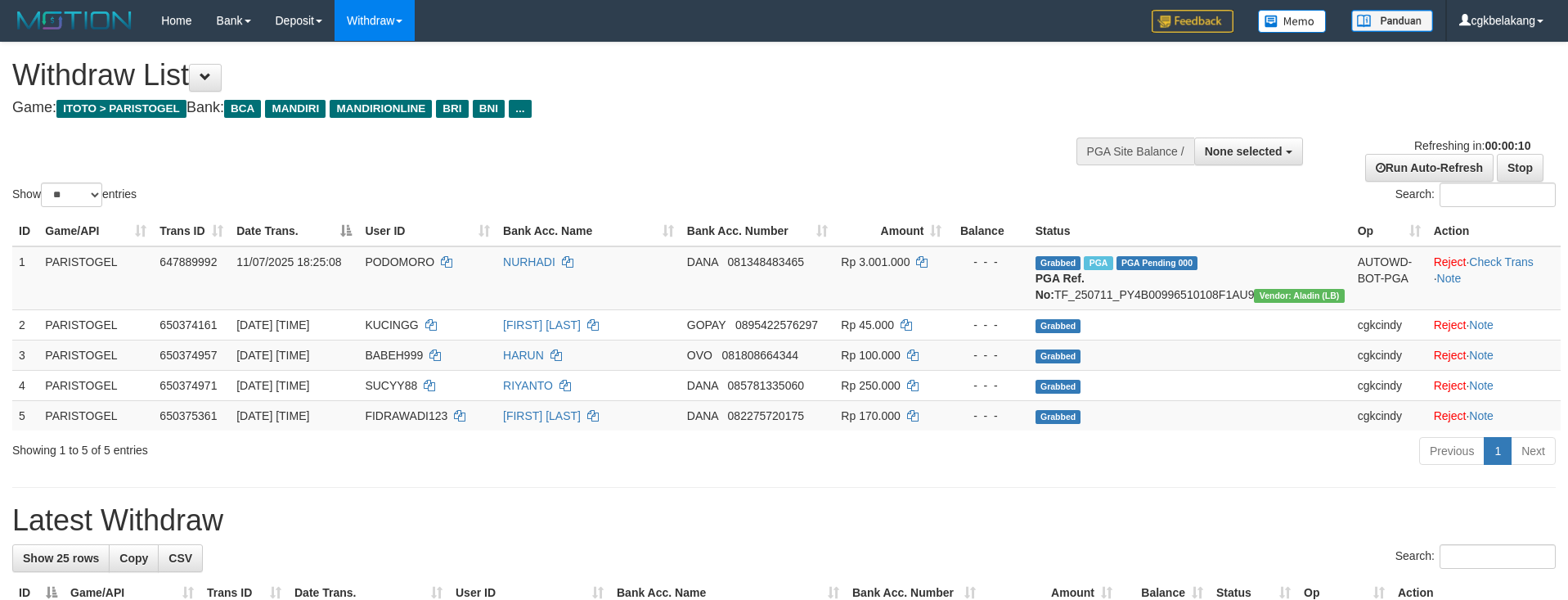 select 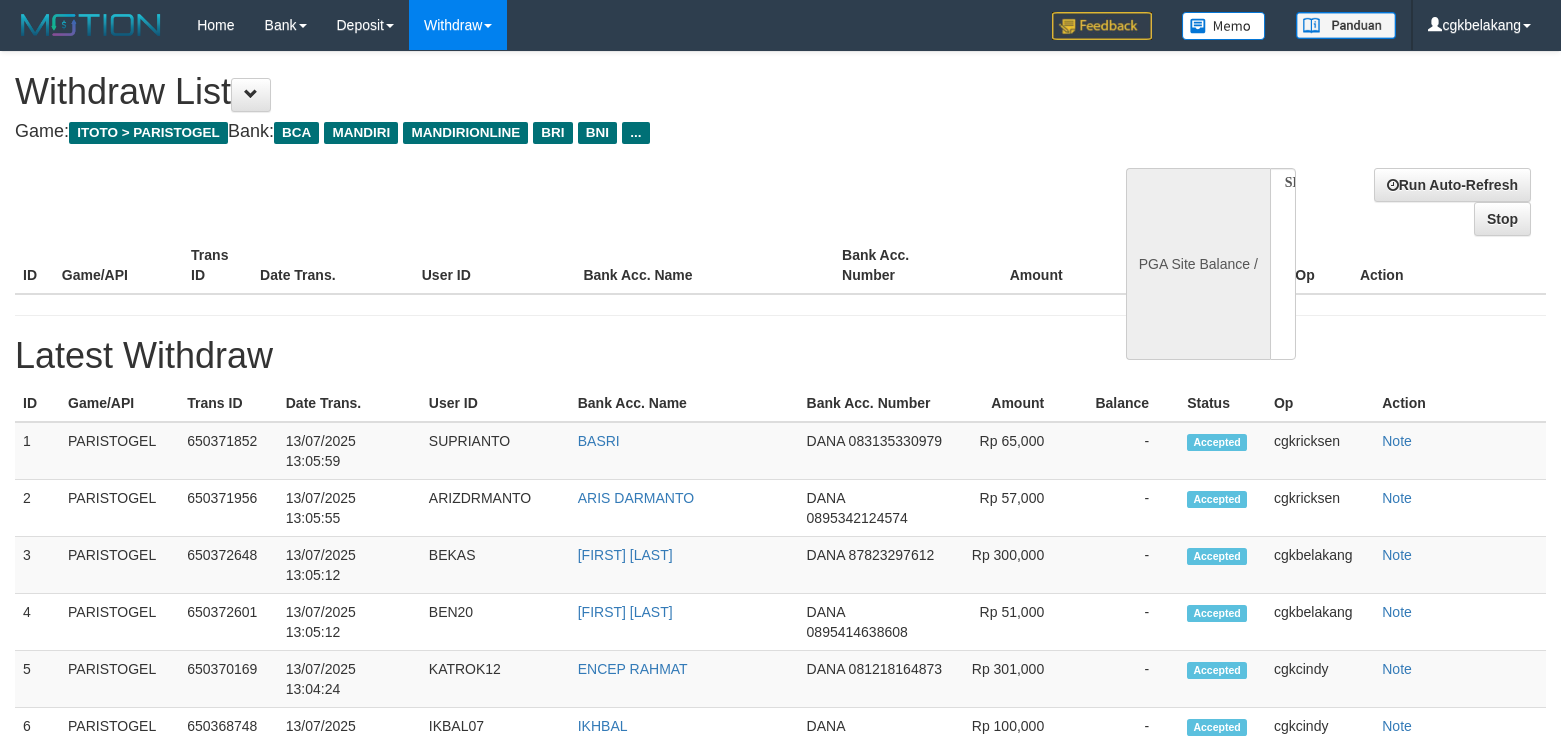 select 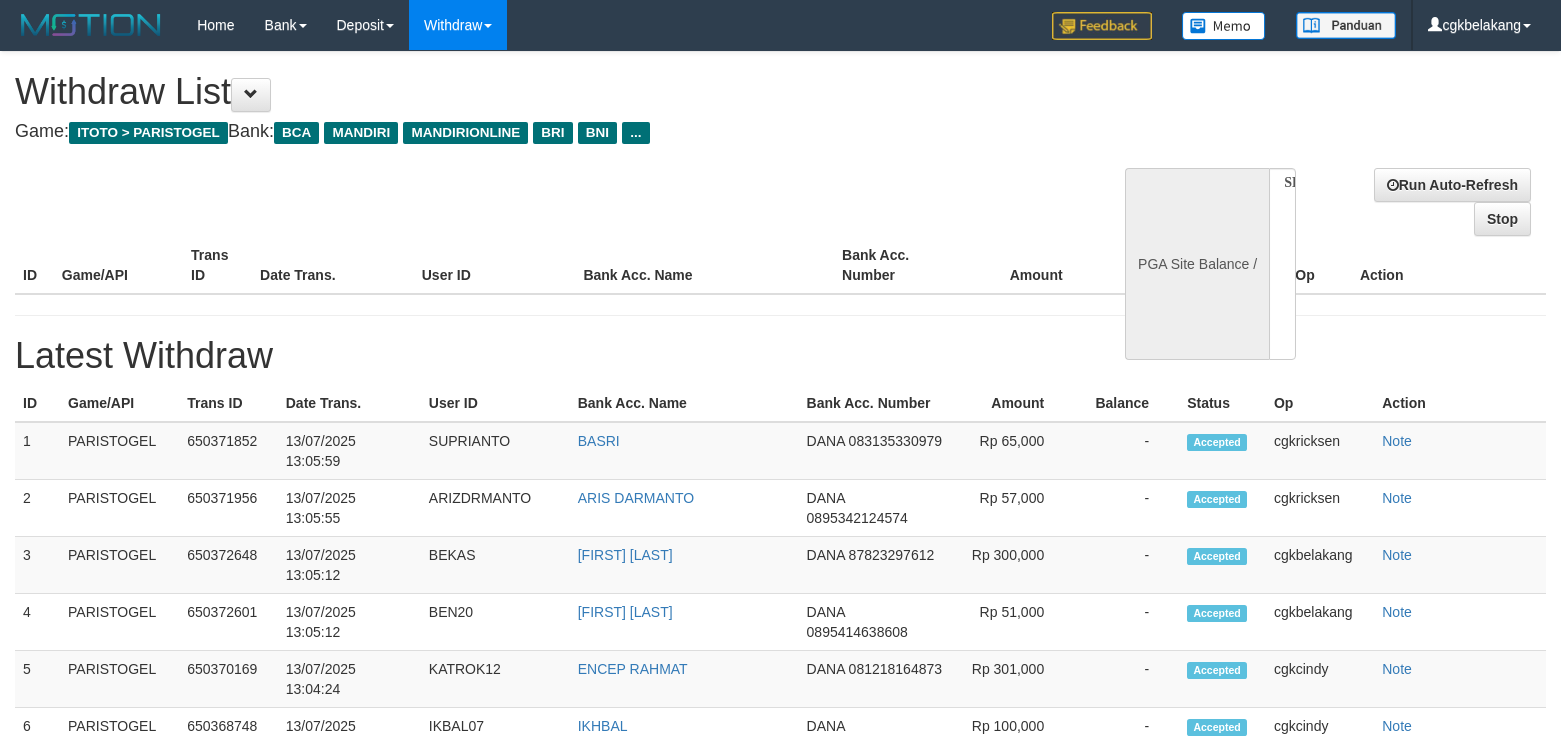 scroll, scrollTop: 137, scrollLeft: 0, axis: vertical 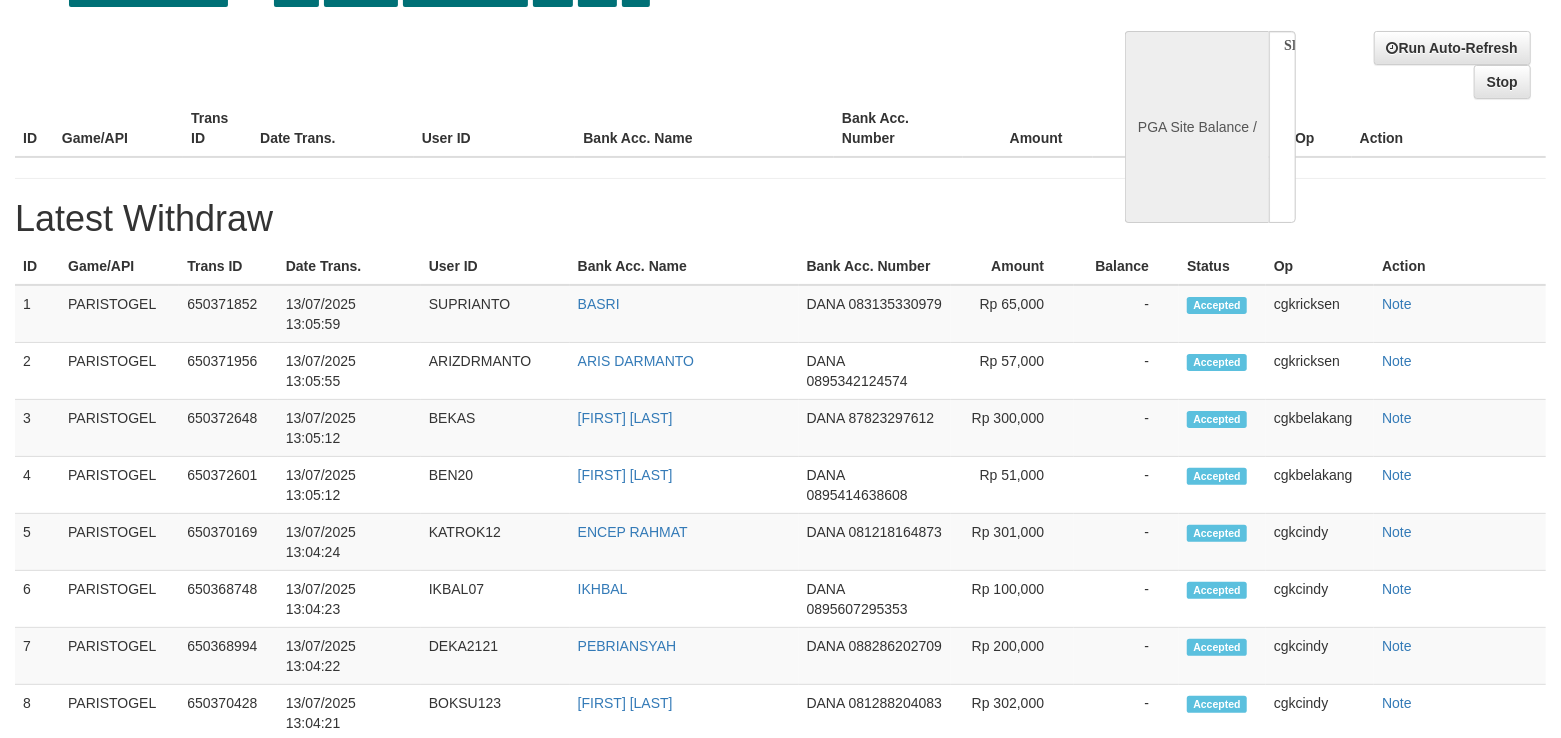 select on "**" 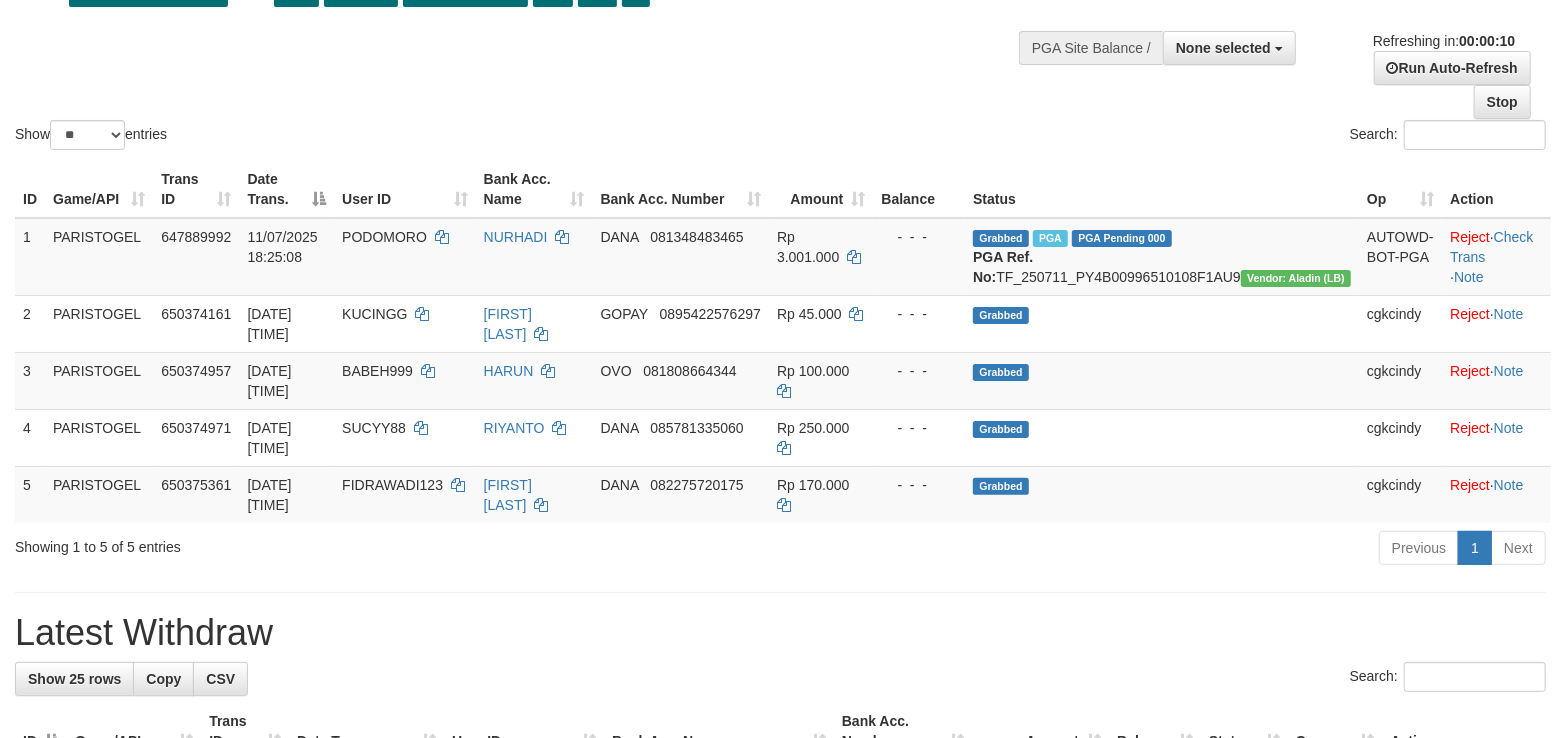 scroll, scrollTop: 270, scrollLeft: 0, axis: vertical 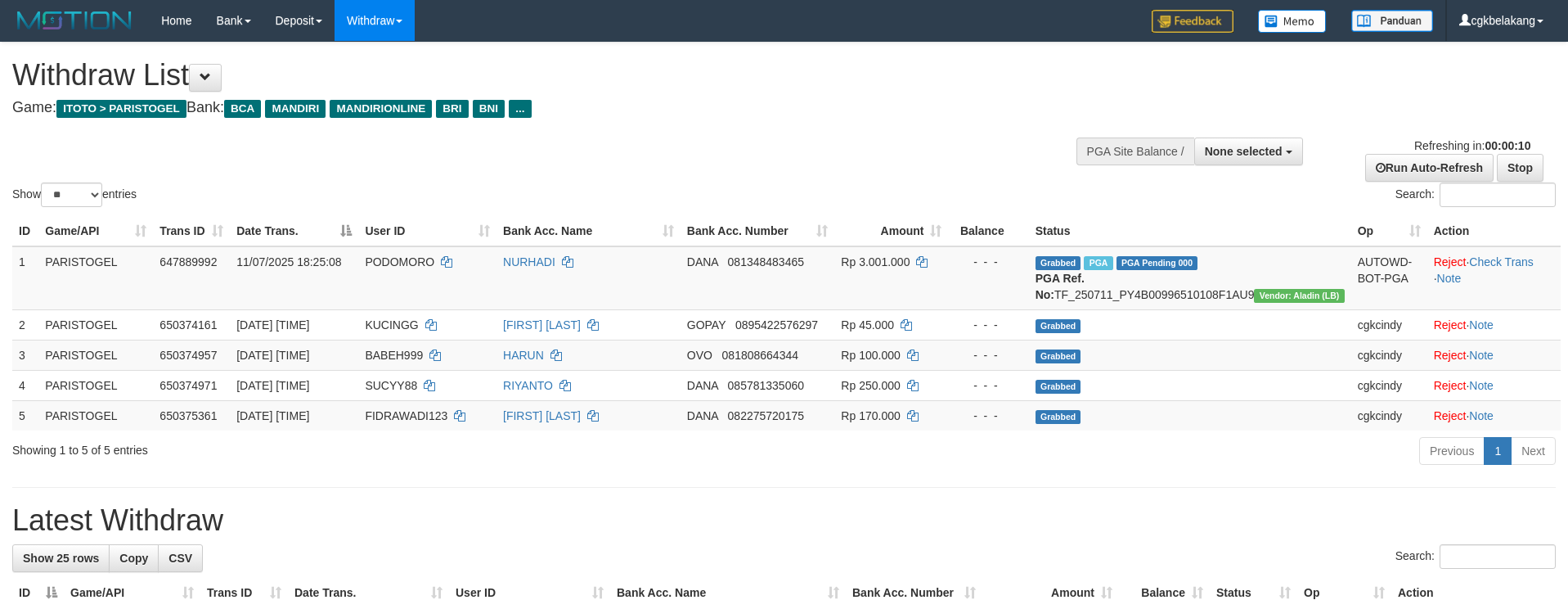 select 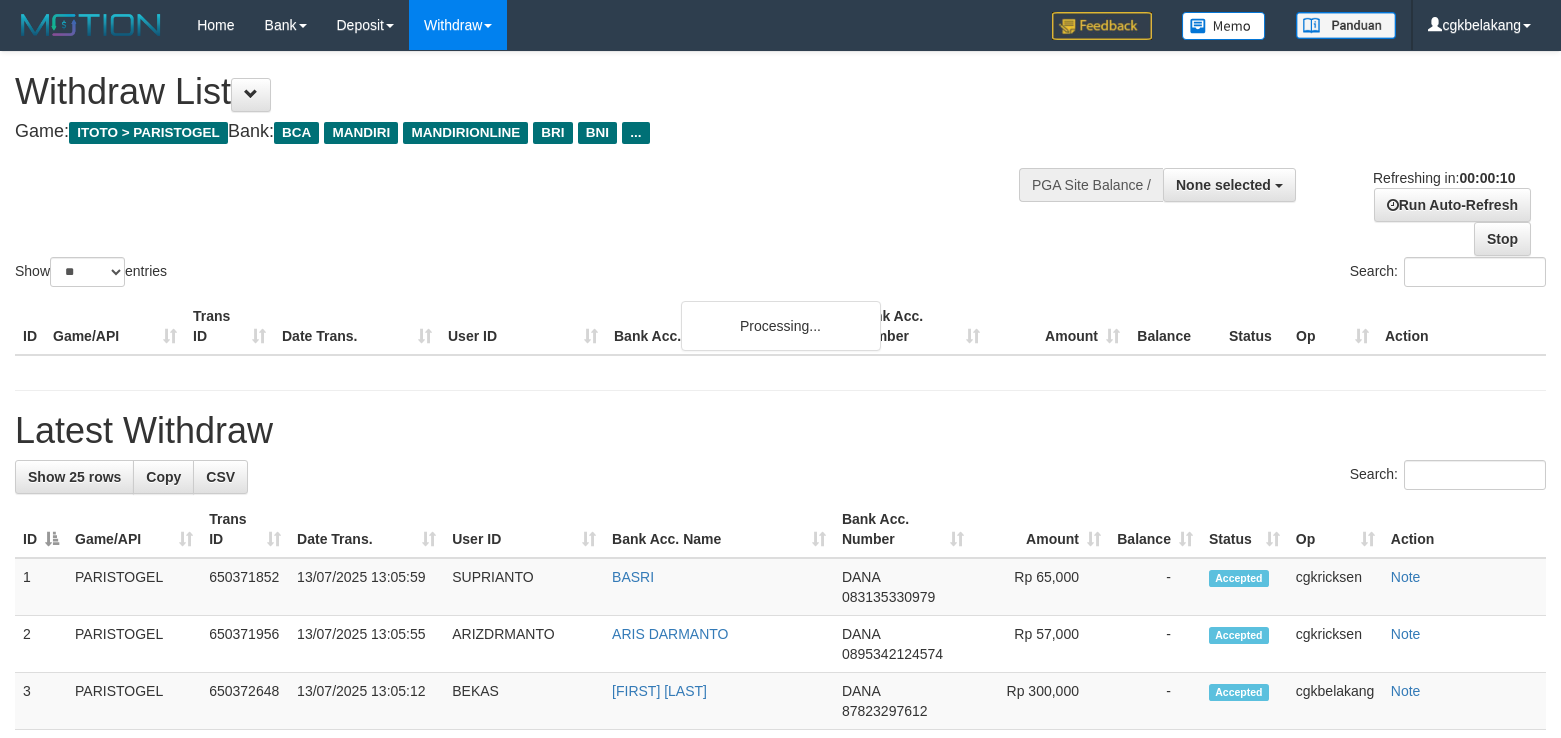 select 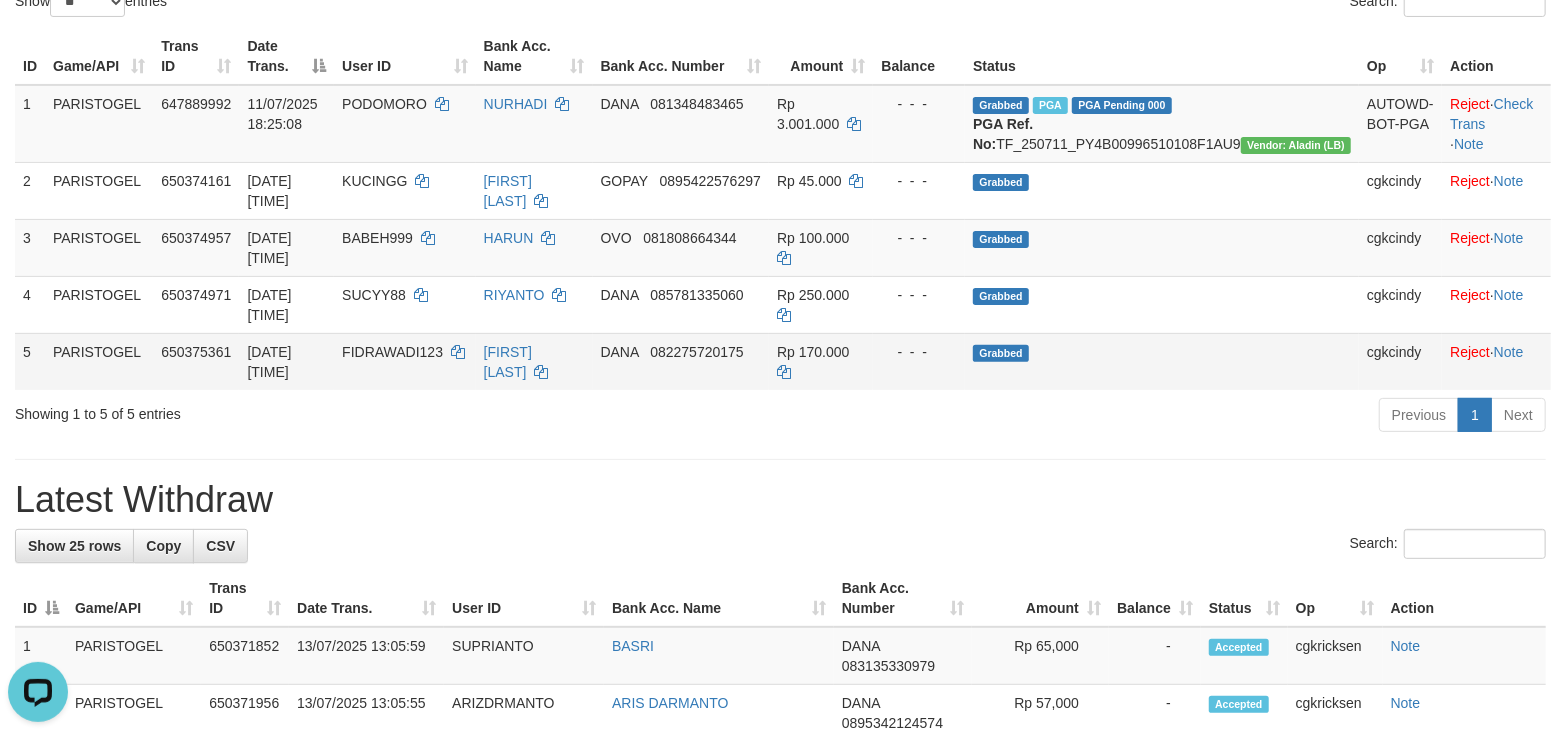 scroll, scrollTop: 0, scrollLeft: 0, axis: both 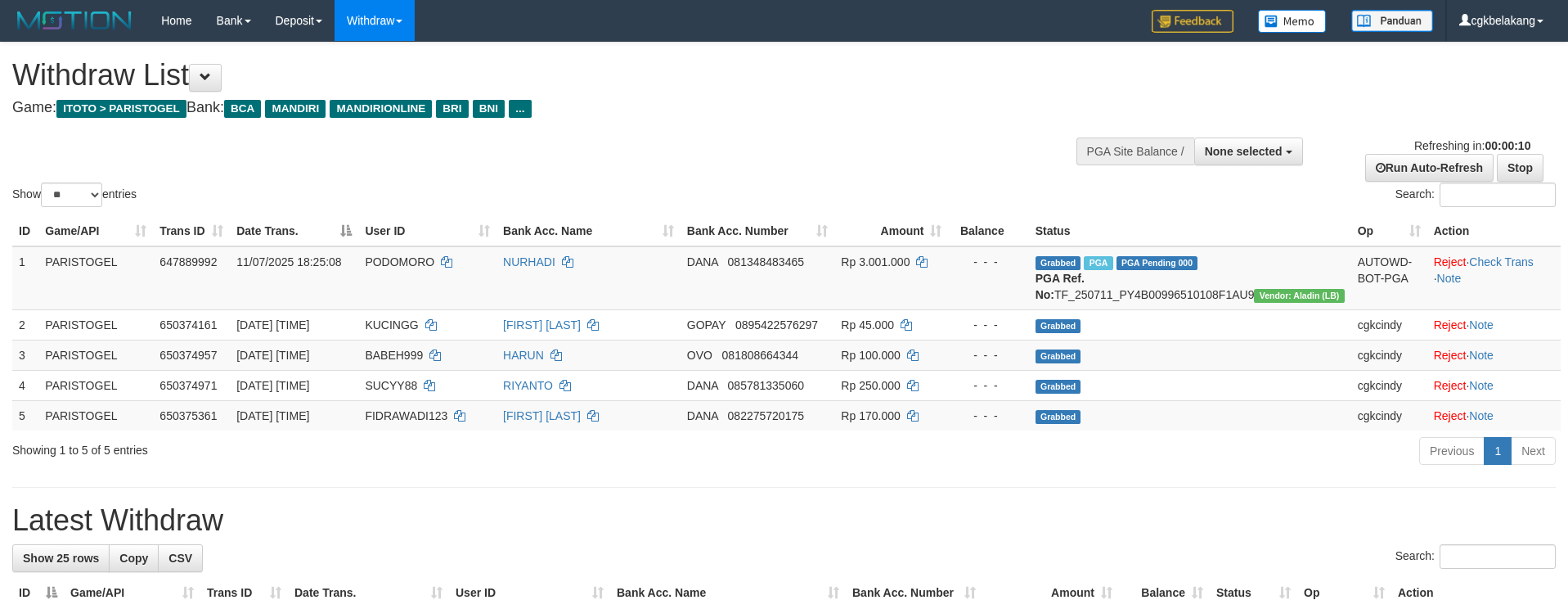 select 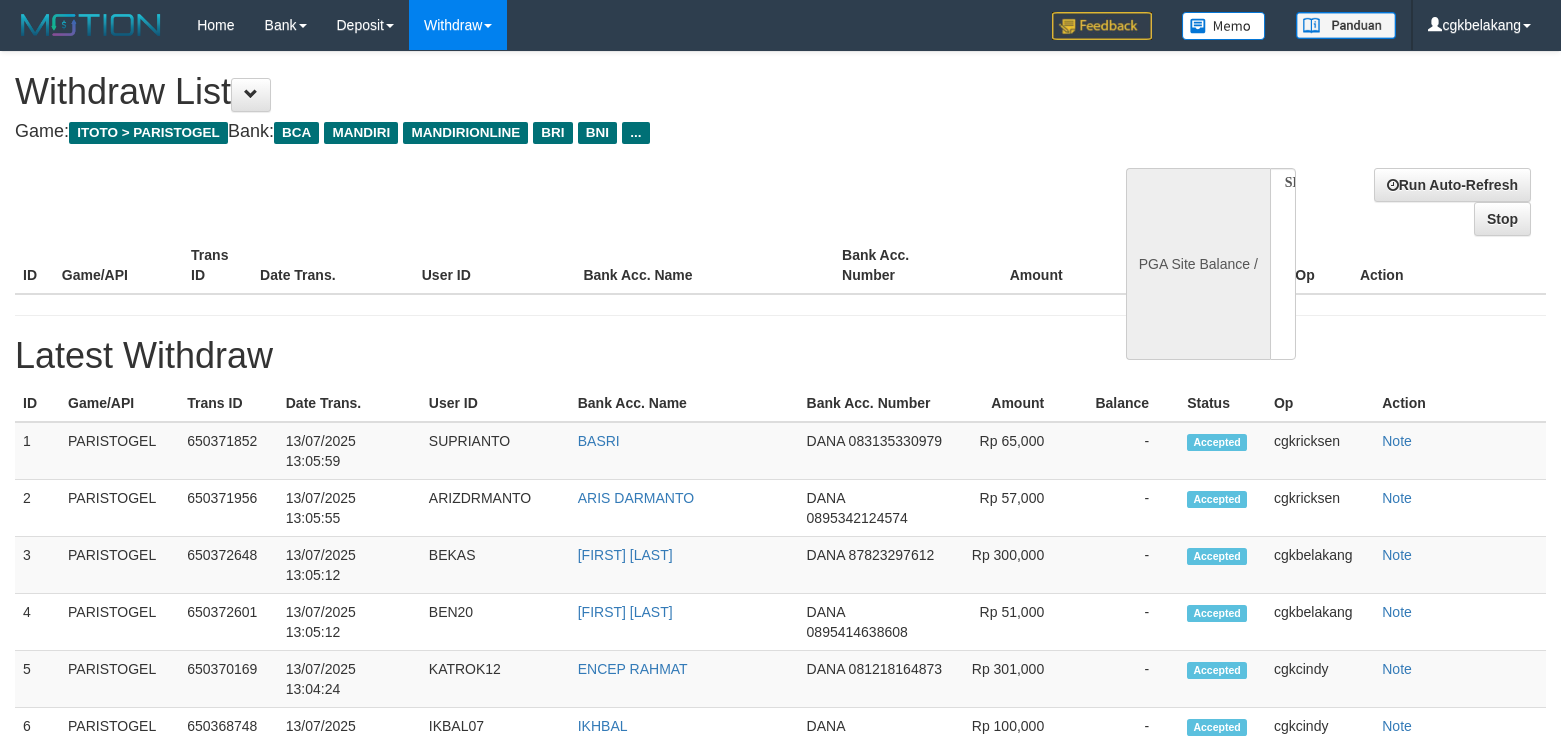 select 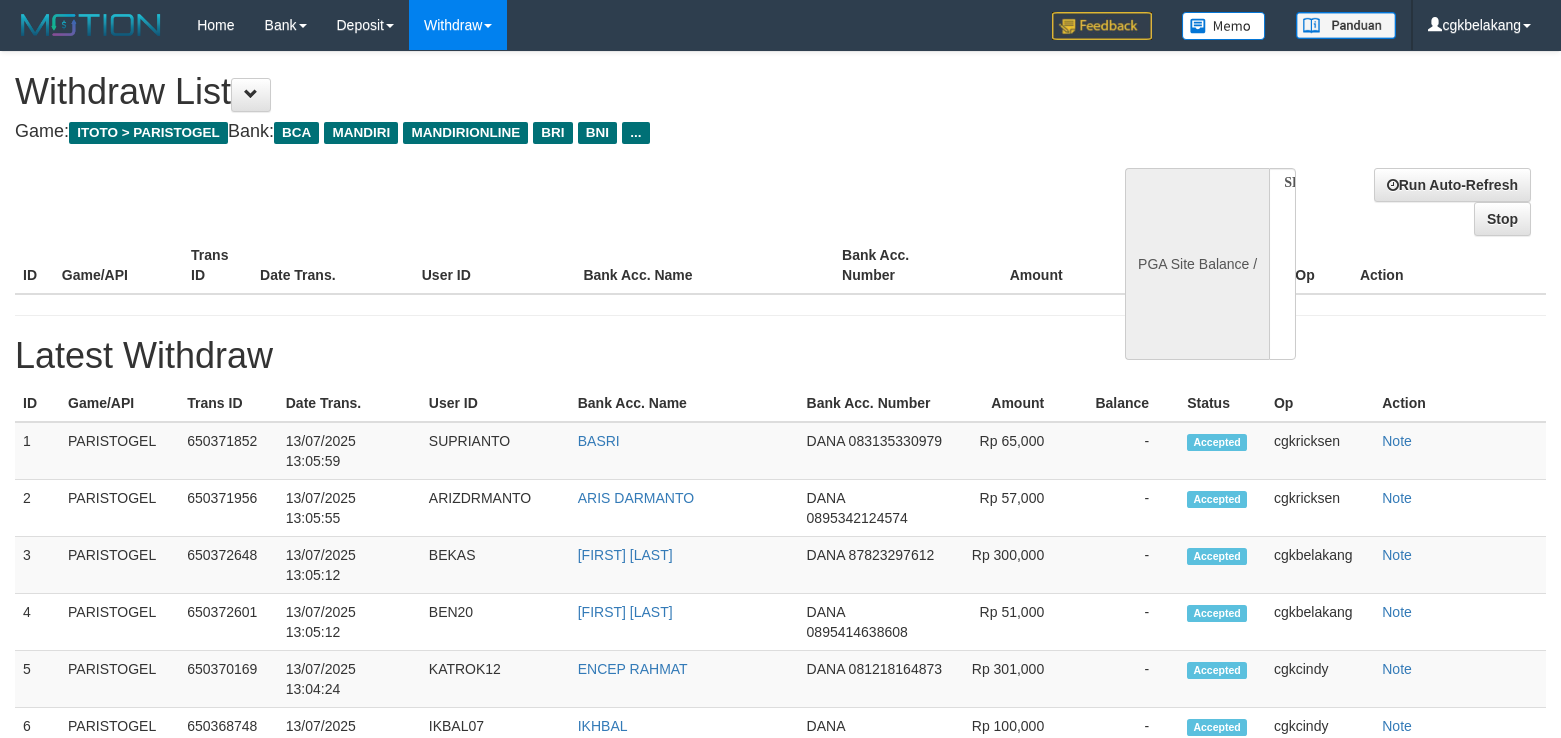 scroll, scrollTop: 270, scrollLeft: 0, axis: vertical 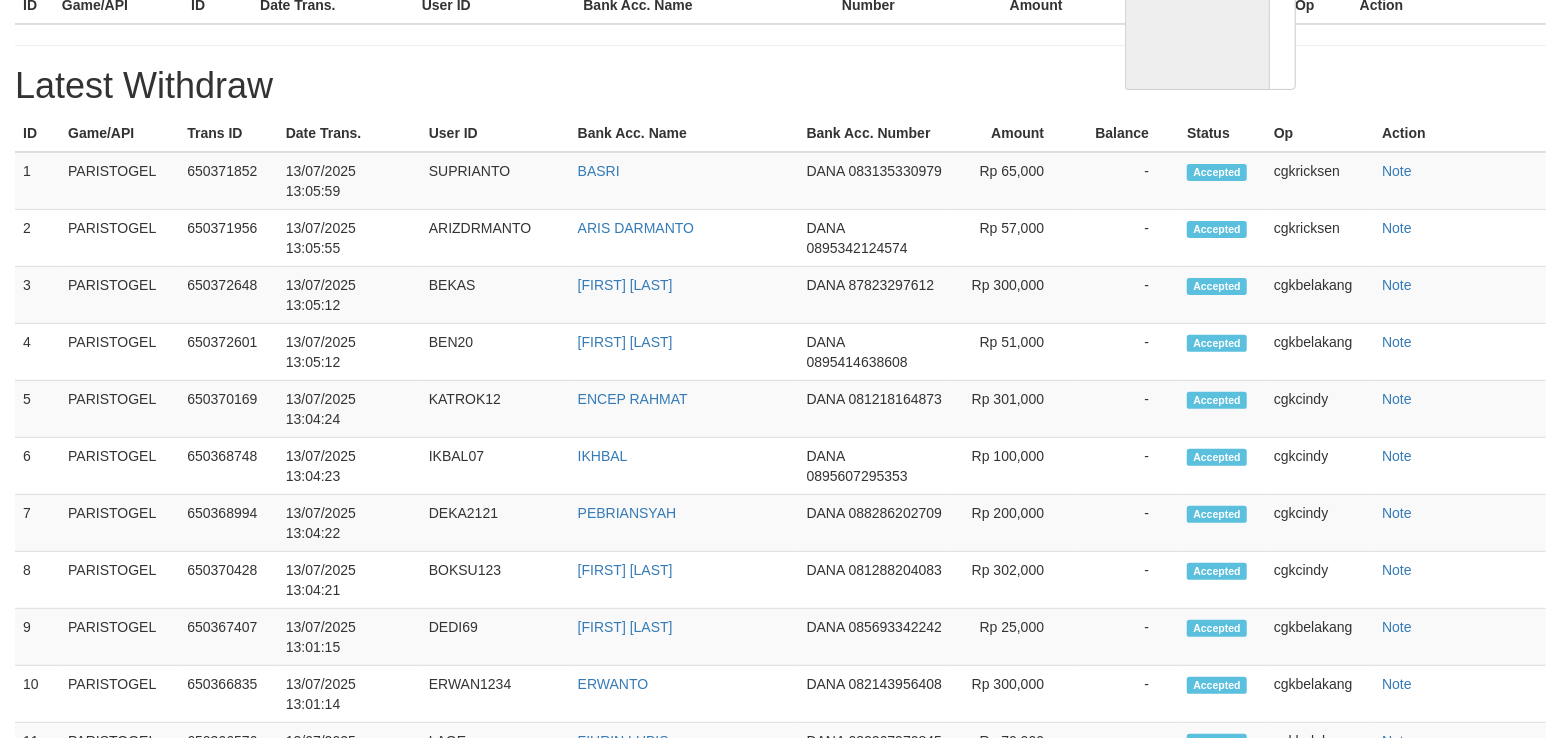 select on "**" 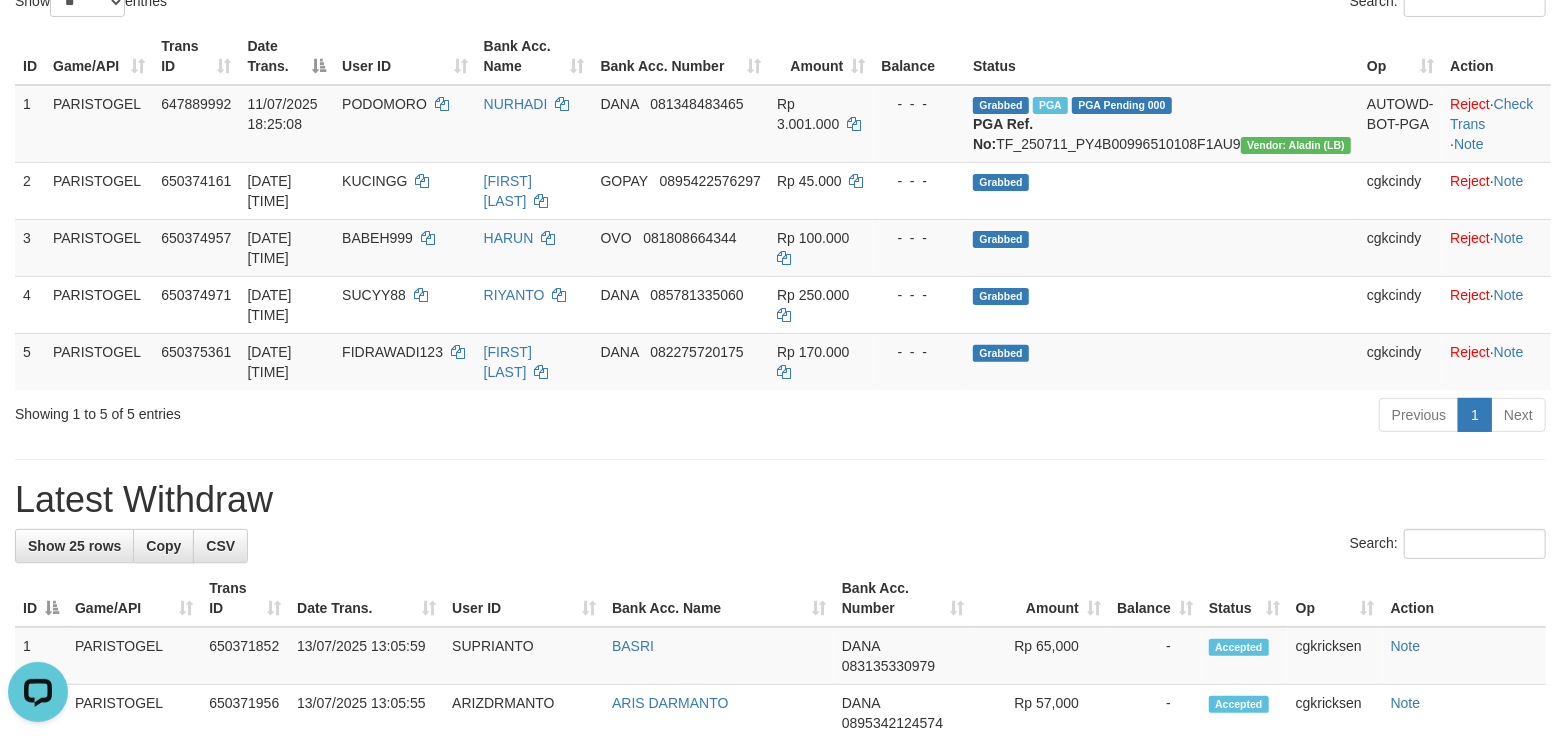 scroll, scrollTop: 0, scrollLeft: 0, axis: both 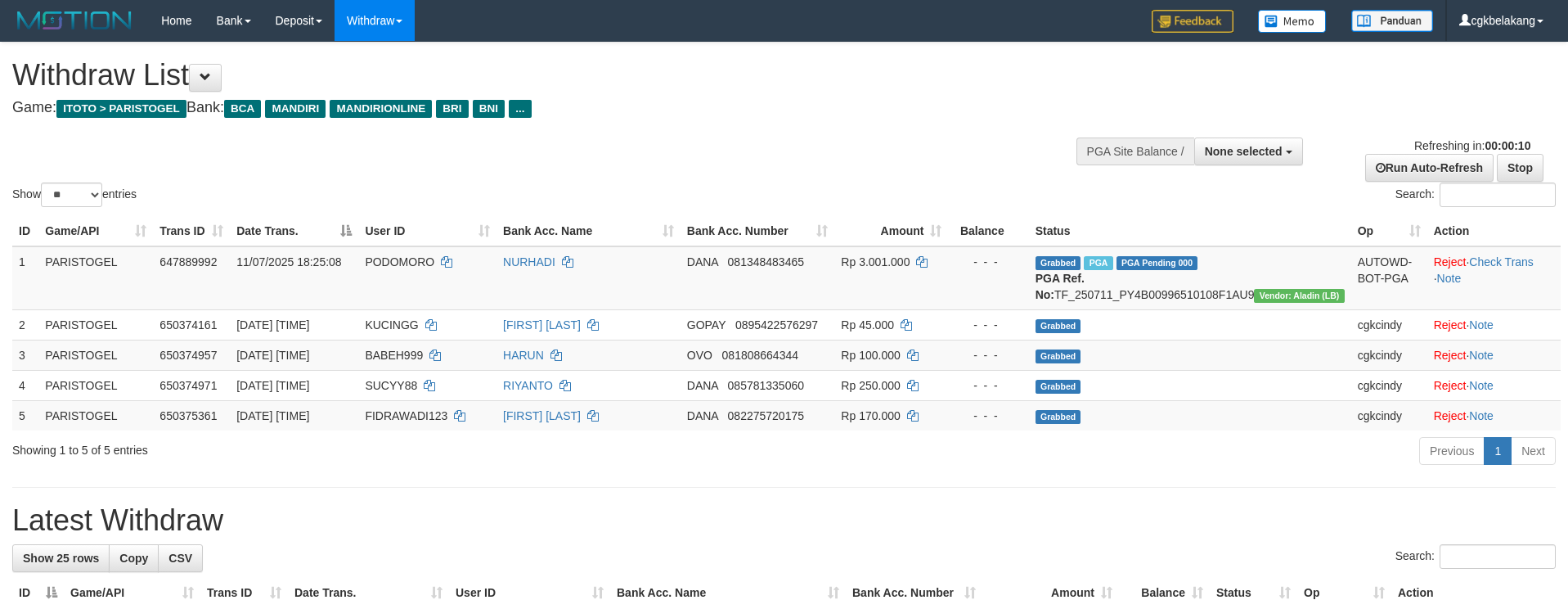 select 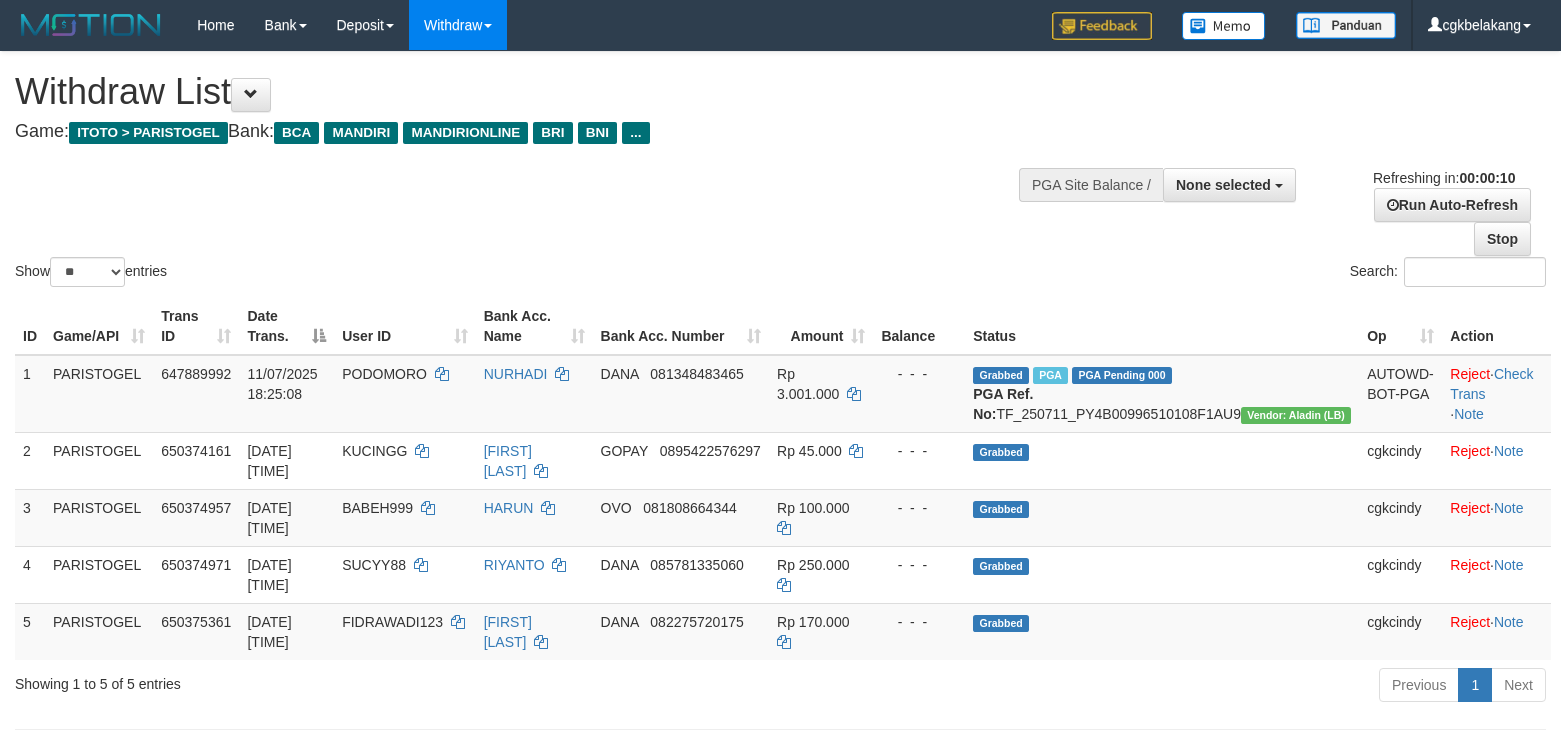 select 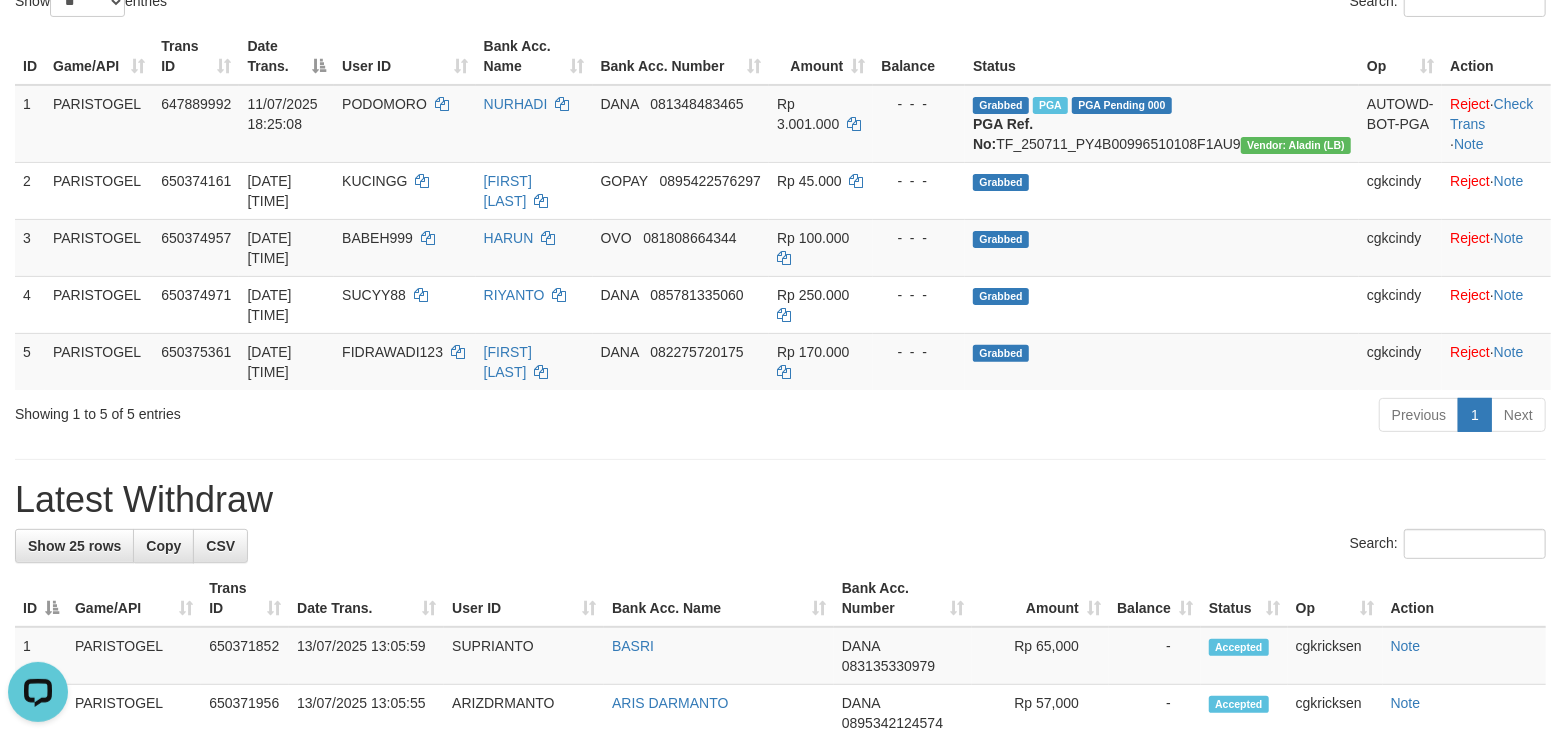 scroll, scrollTop: 0, scrollLeft: 0, axis: both 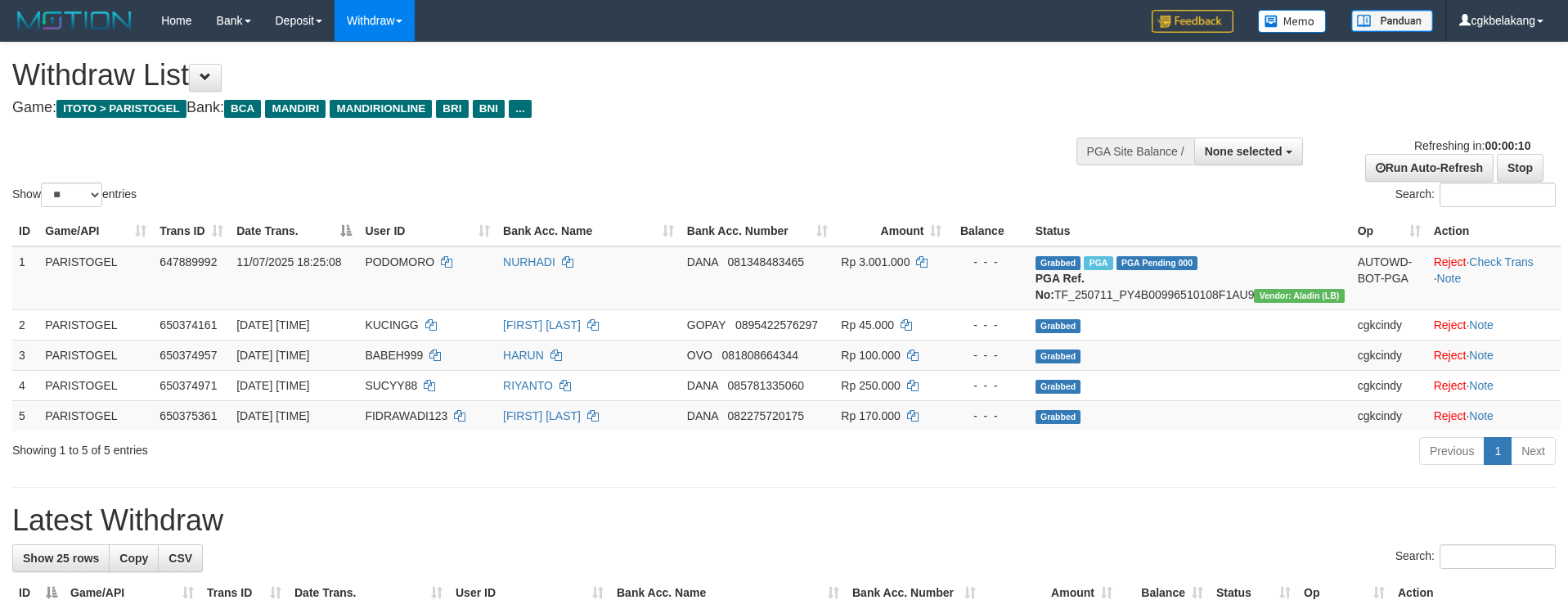 select 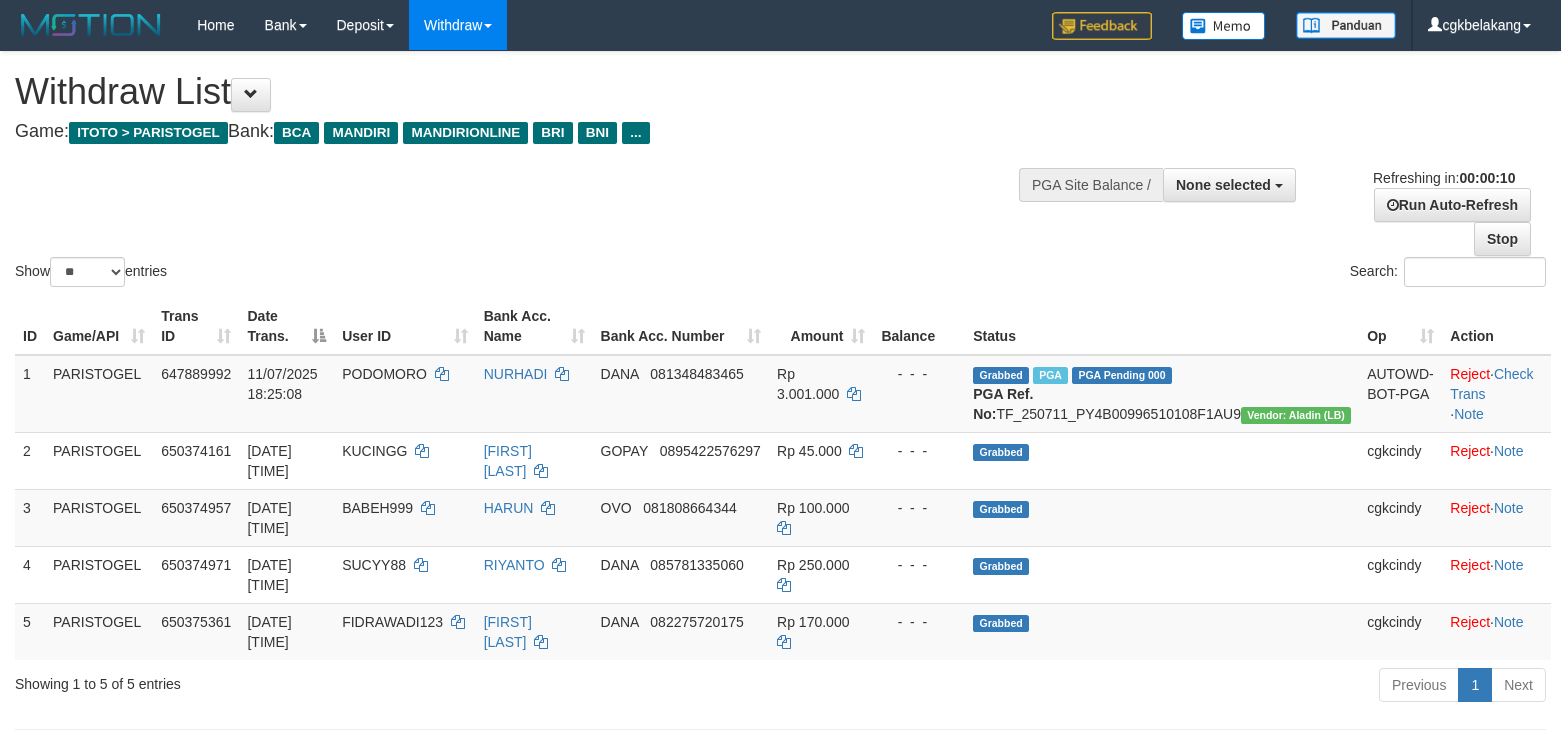 select 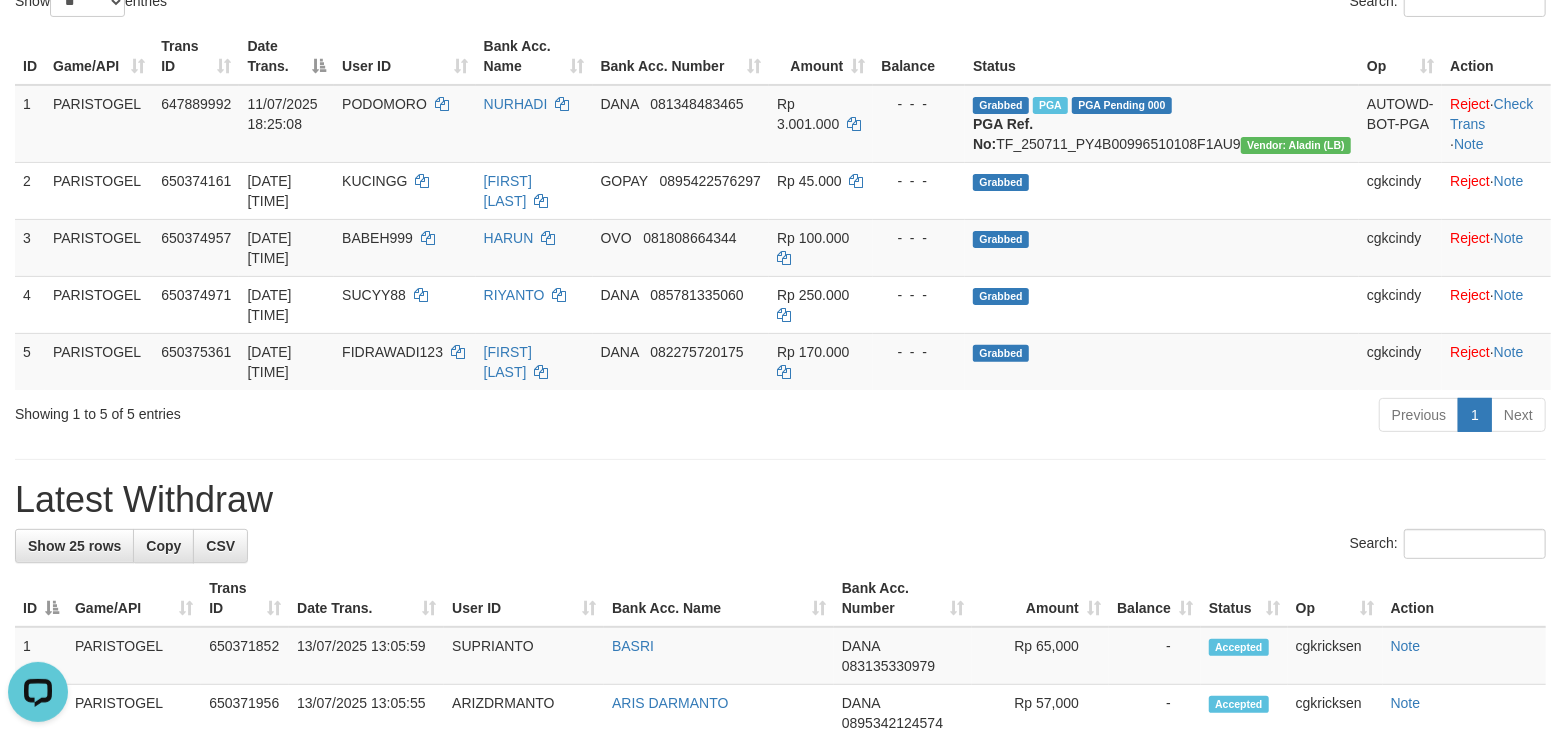 scroll, scrollTop: 0, scrollLeft: 0, axis: both 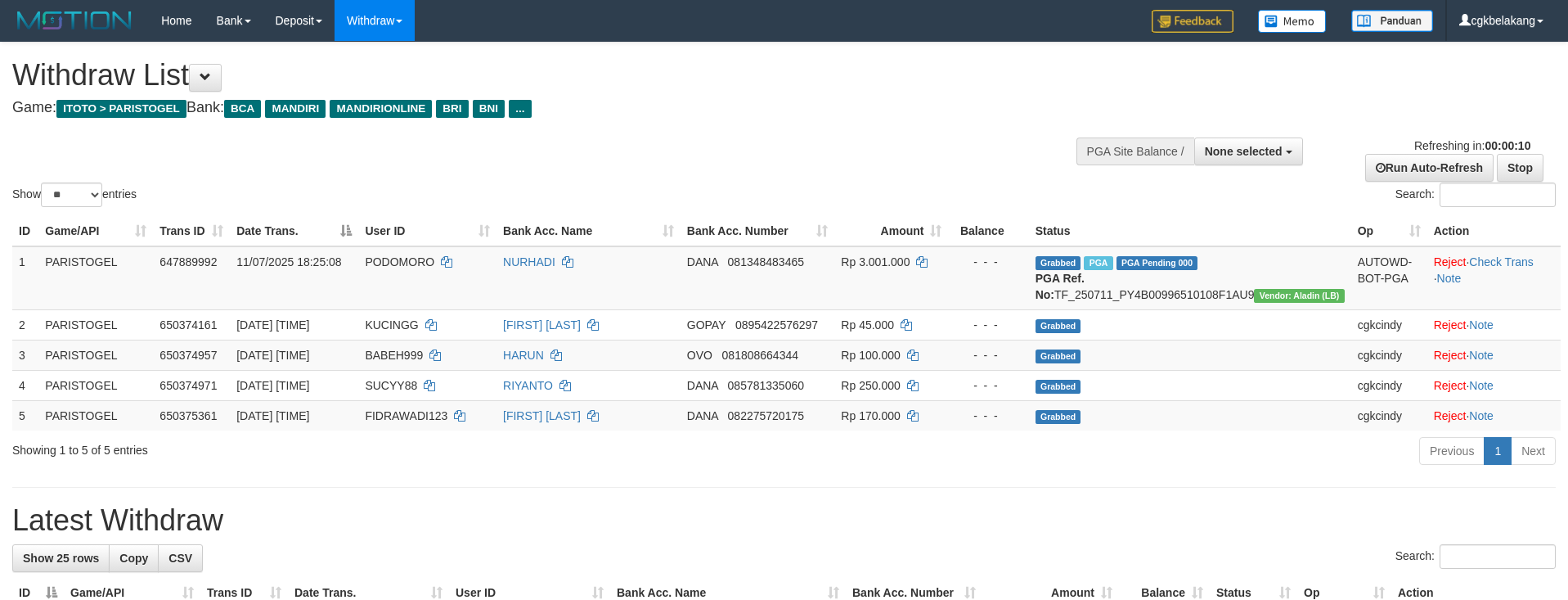 select 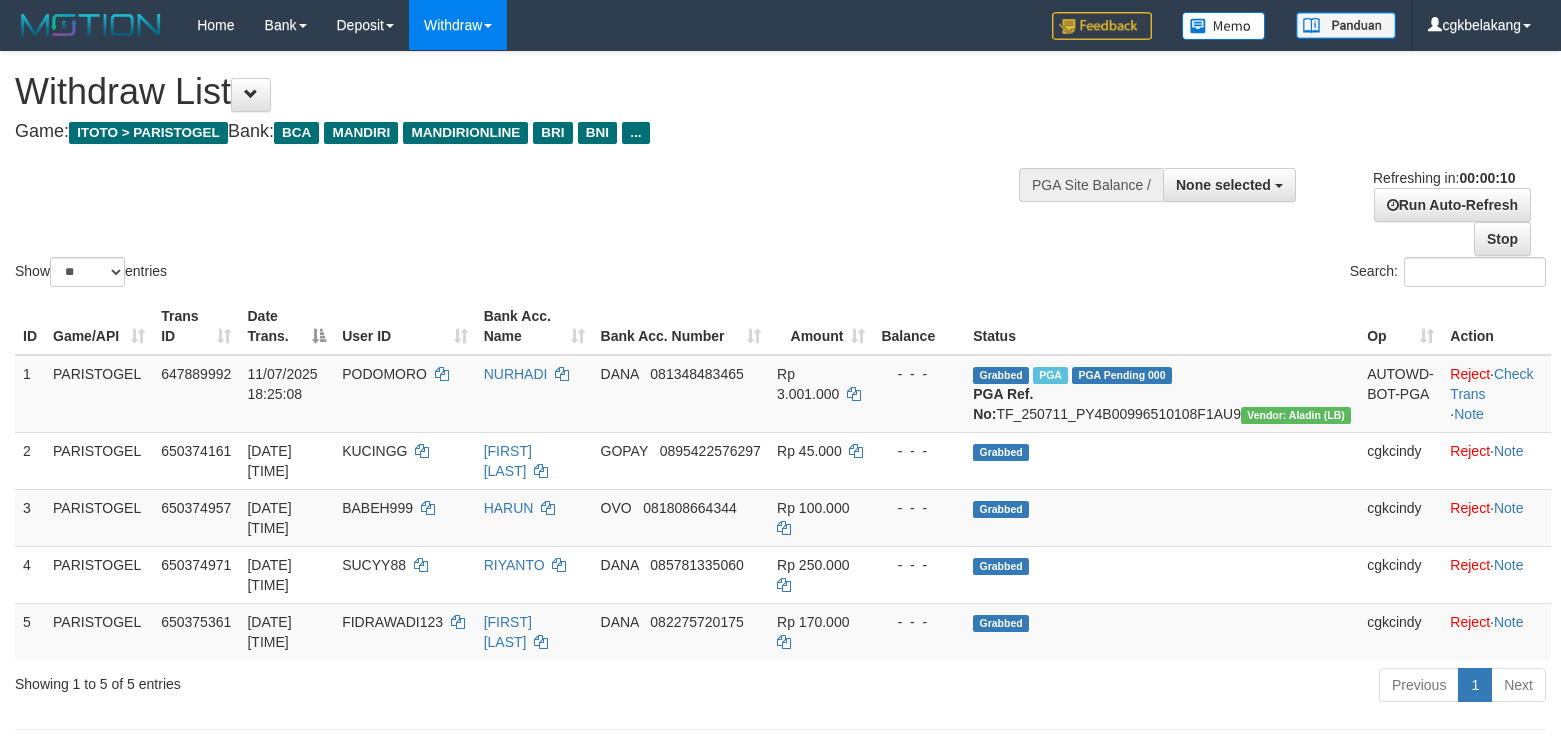 select 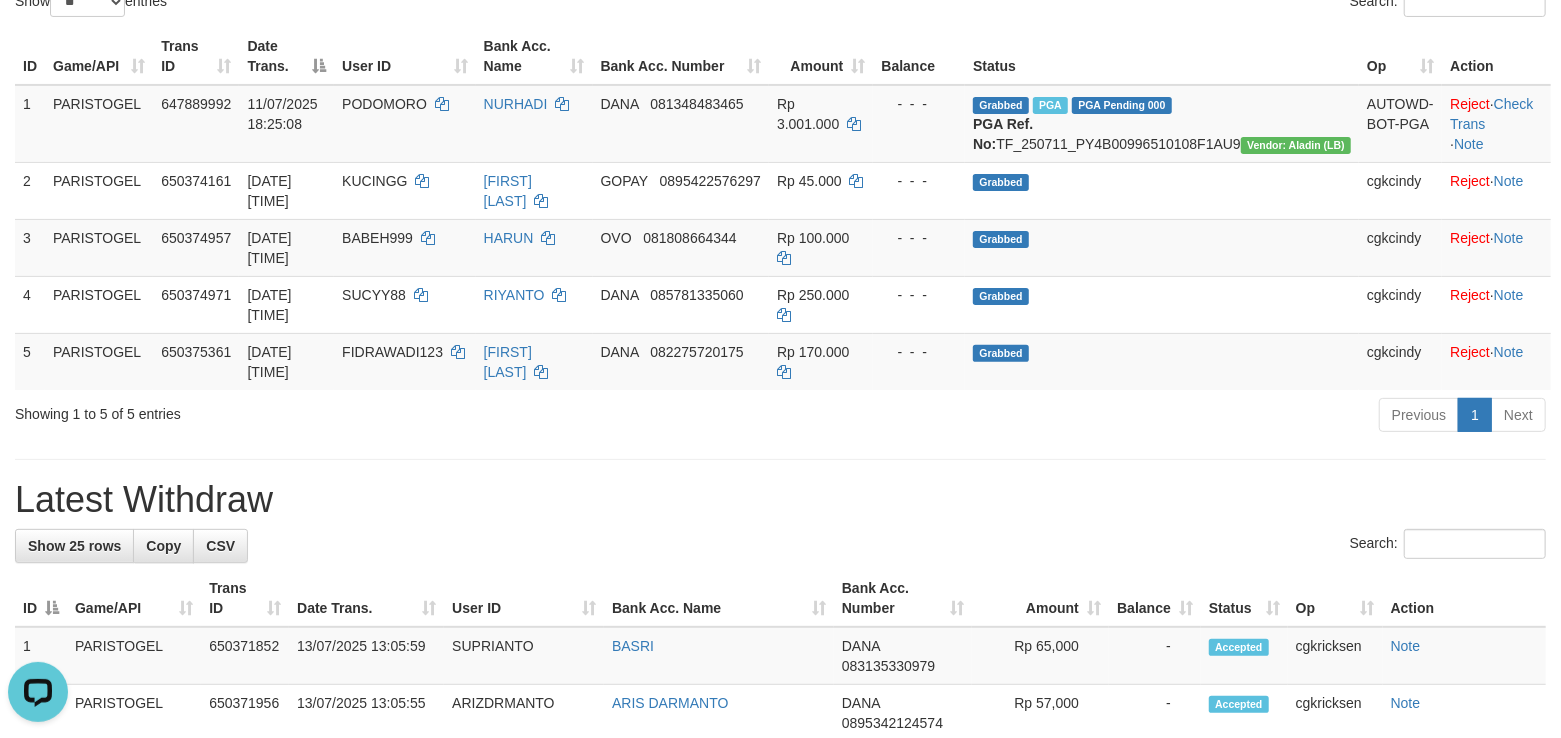 scroll, scrollTop: 0, scrollLeft: 0, axis: both 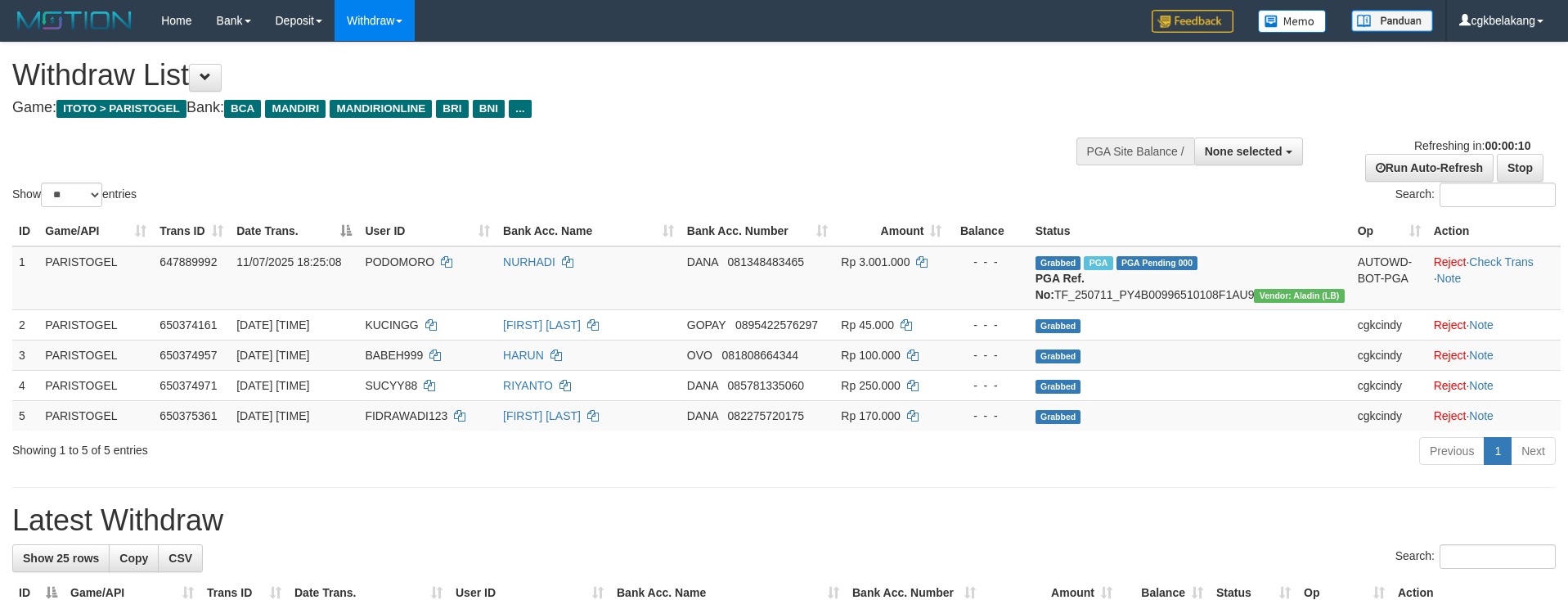 select 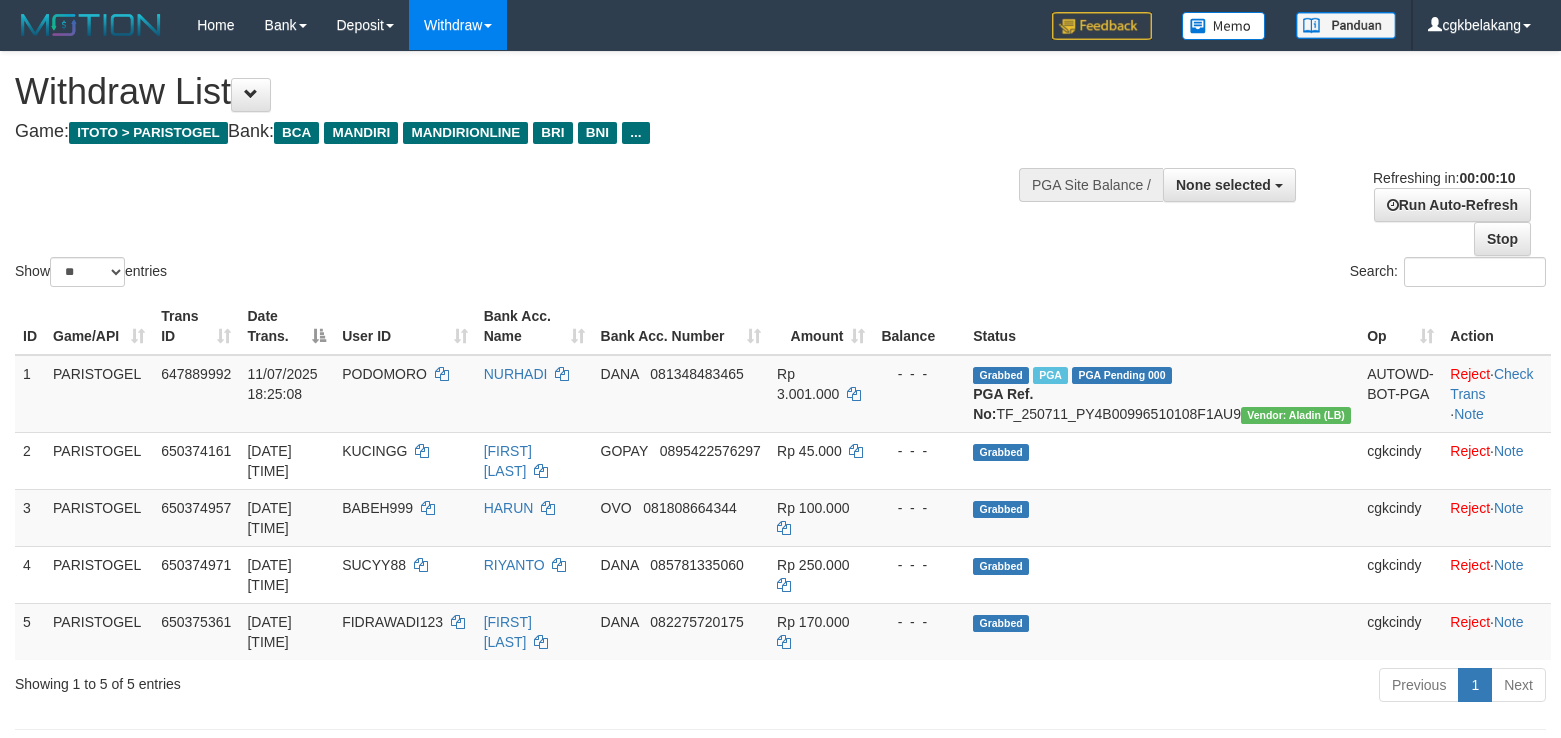 select 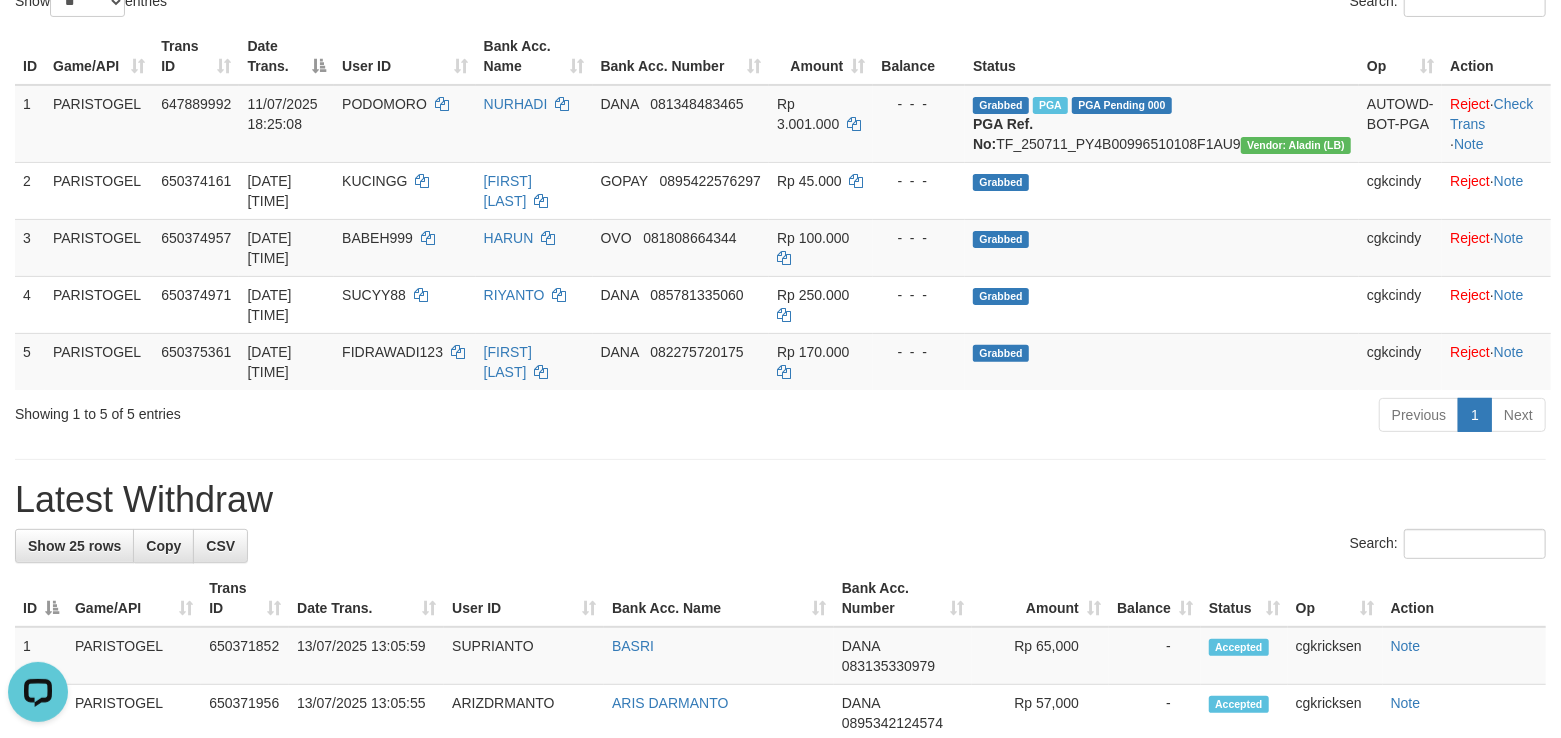 scroll, scrollTop: 0, scrollLeft: 0, axis: both 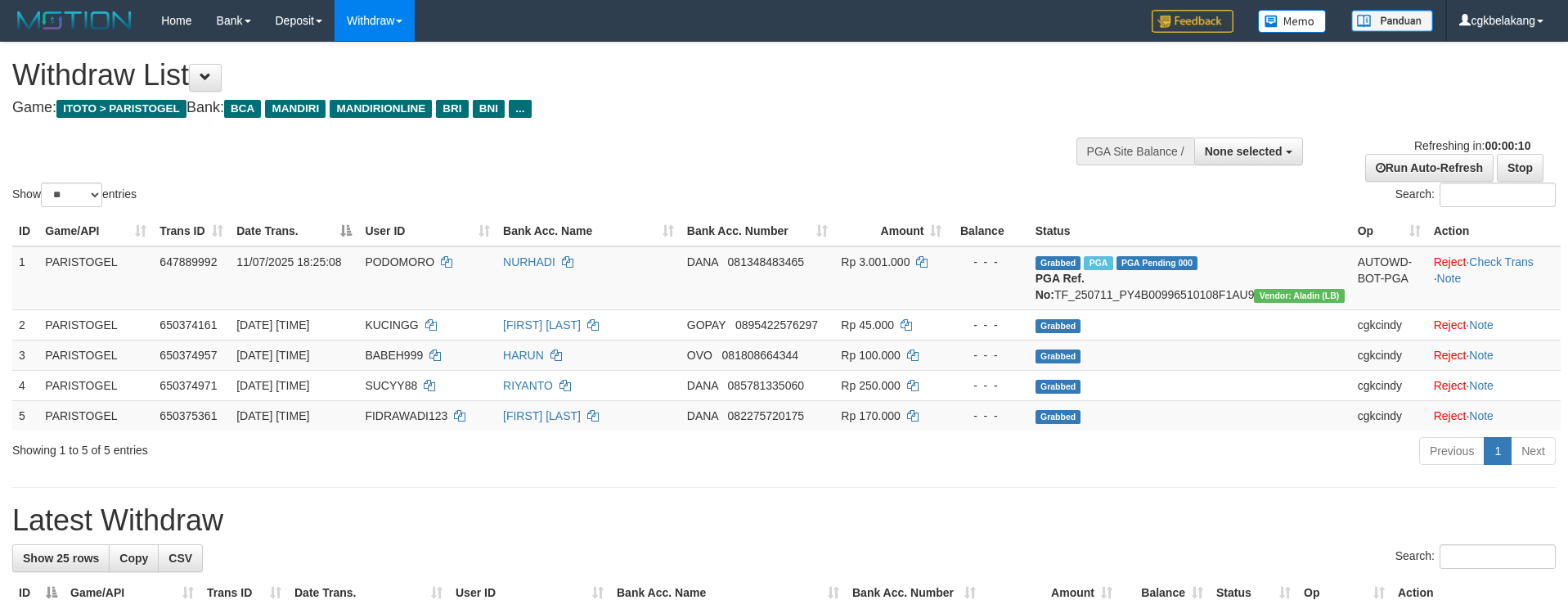 select 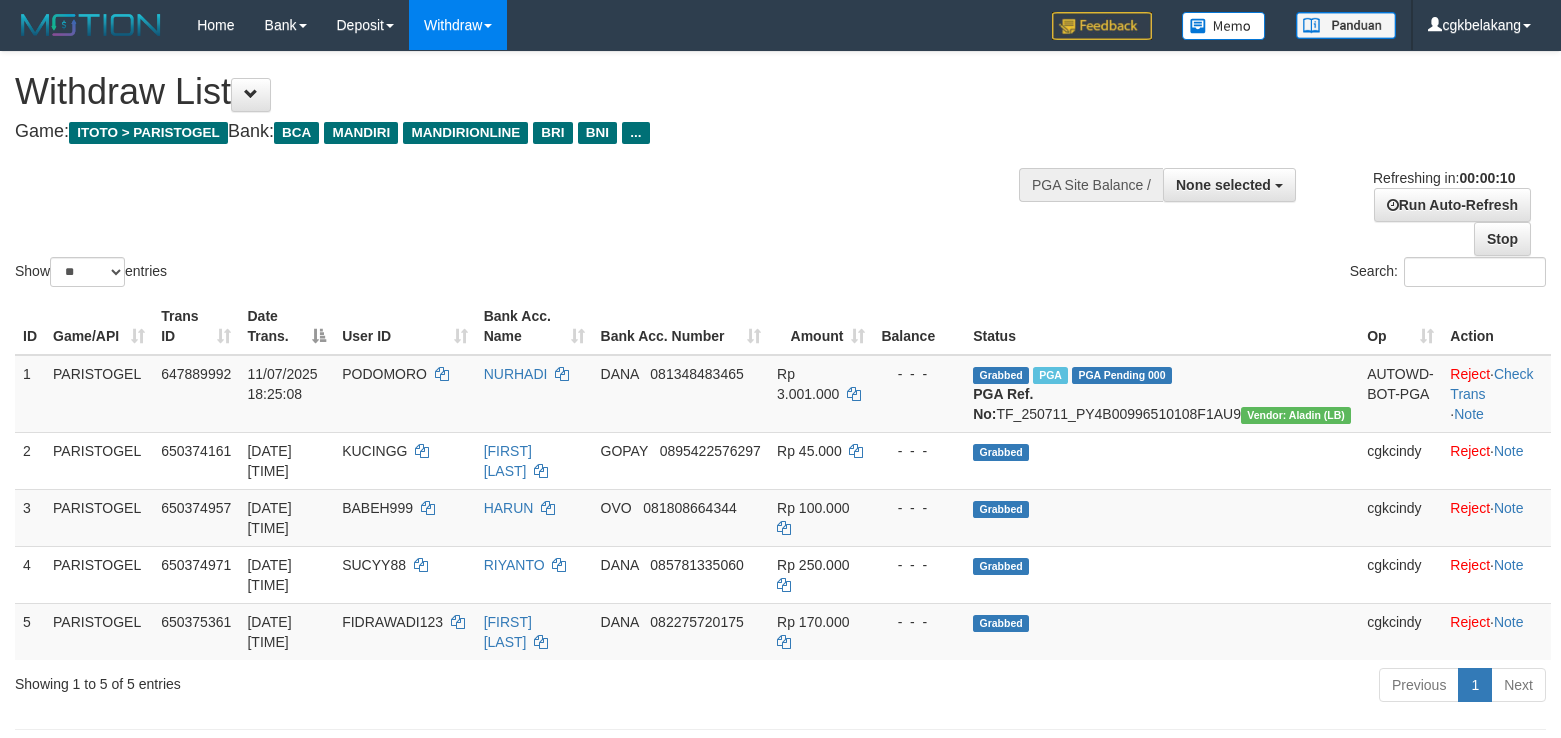 select 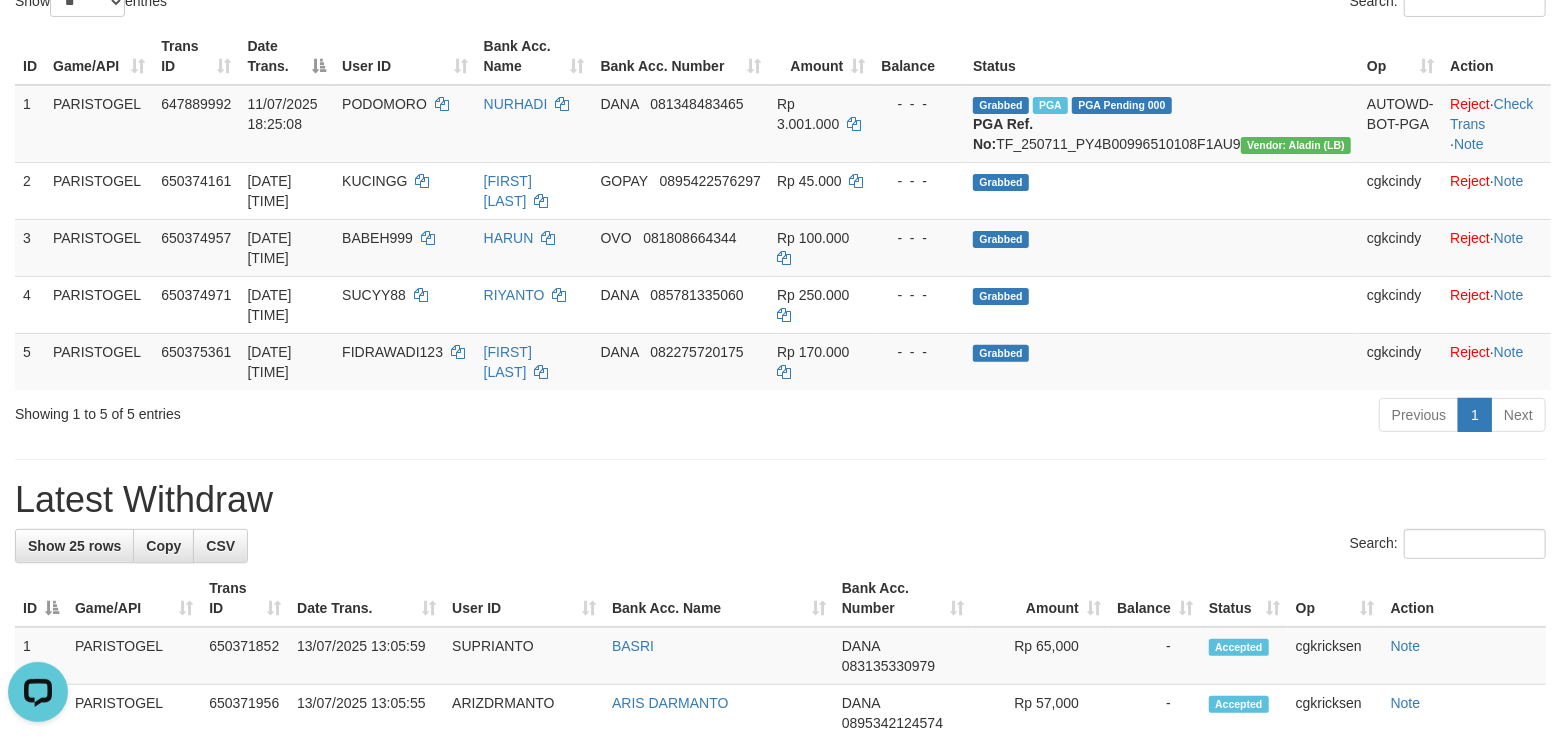 scroll, scrollTop: 0, scrollLeft: 0, axis: both 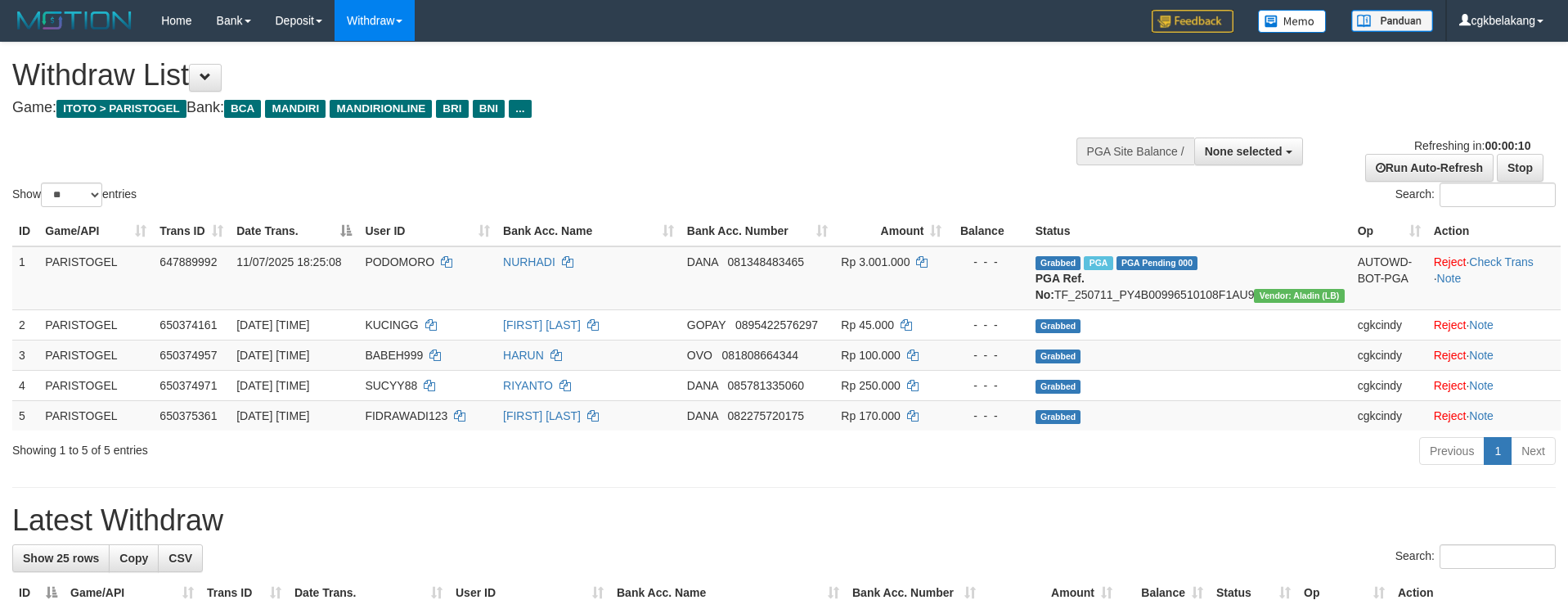 select 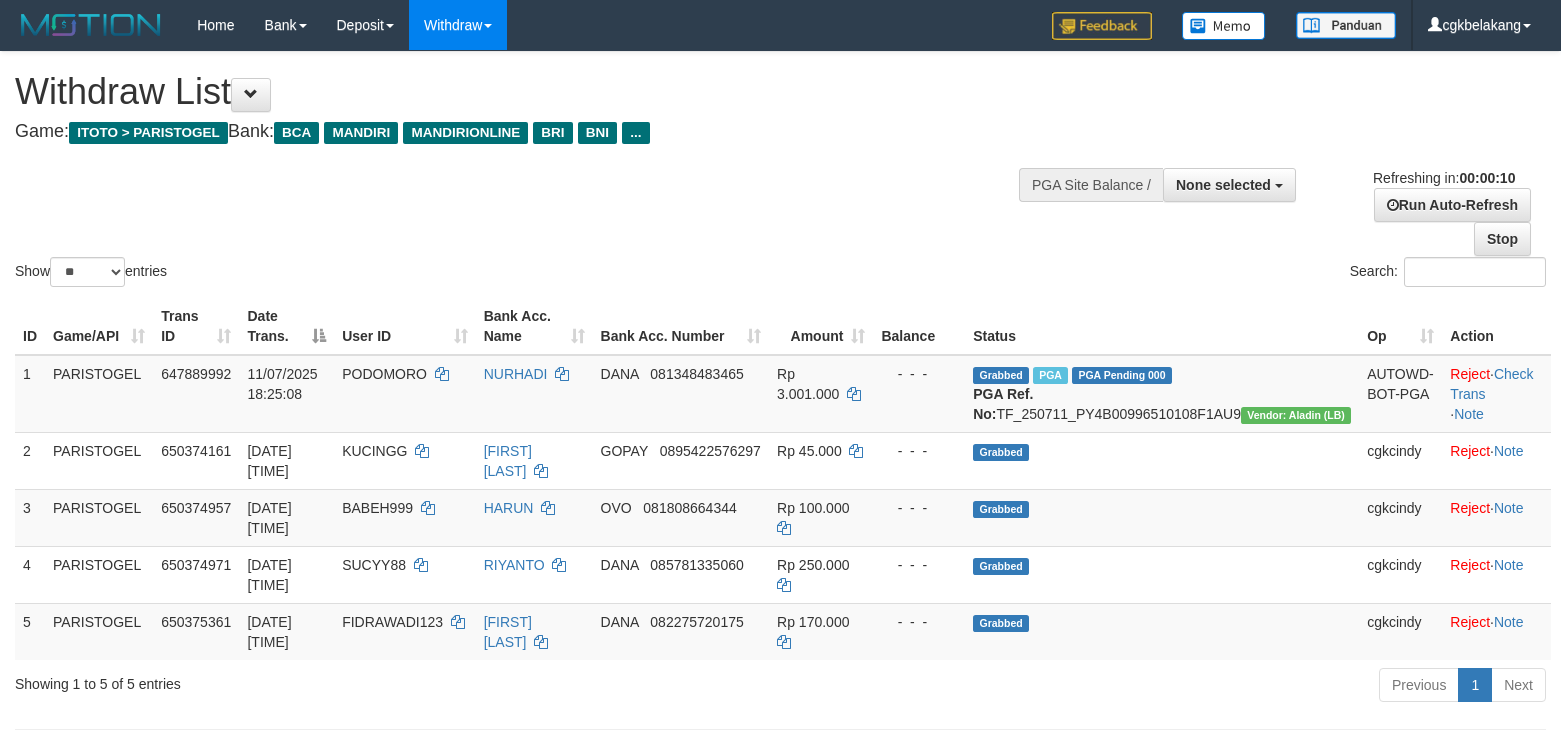select 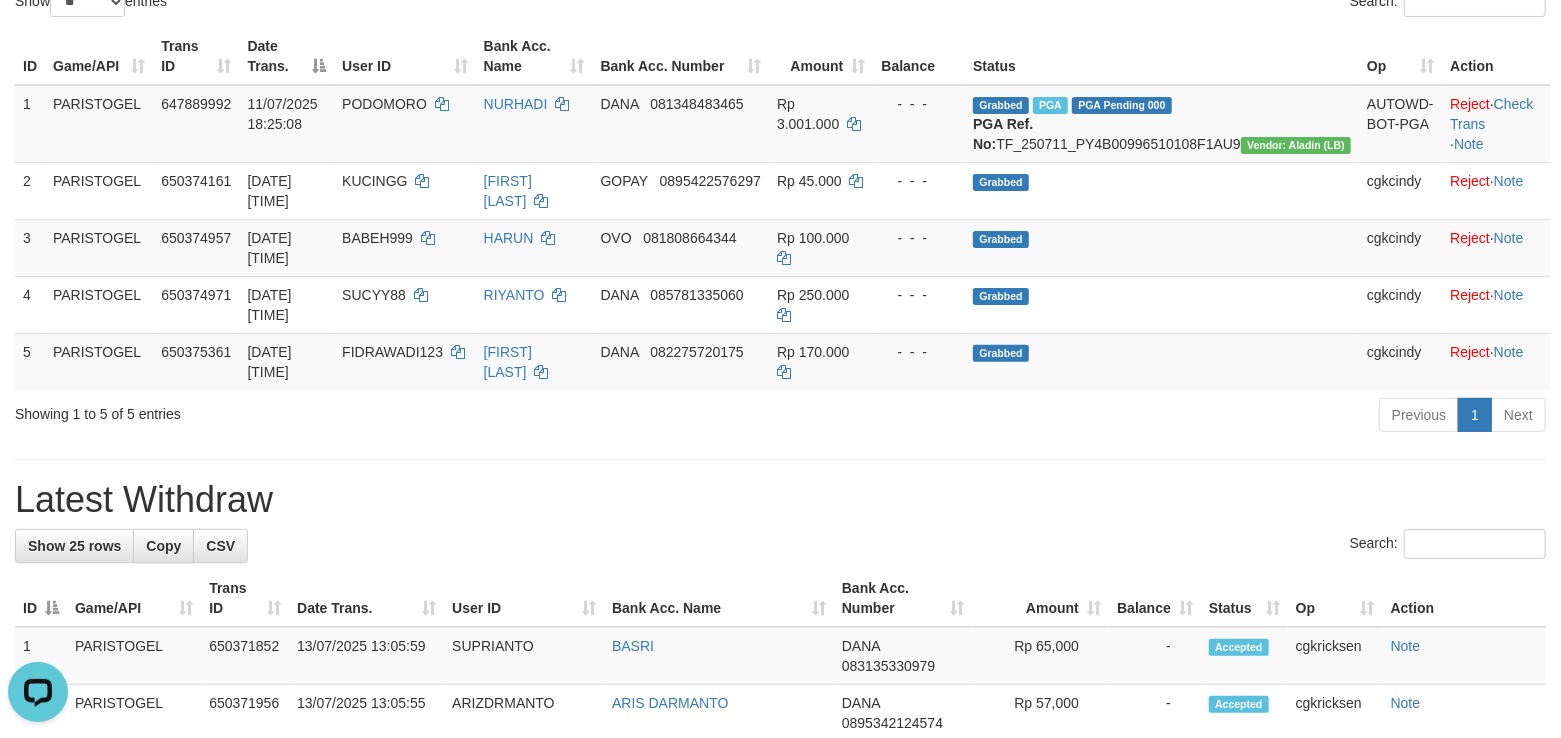 scroll, scrollTop: 0, scrollLeft: 0, axis: both 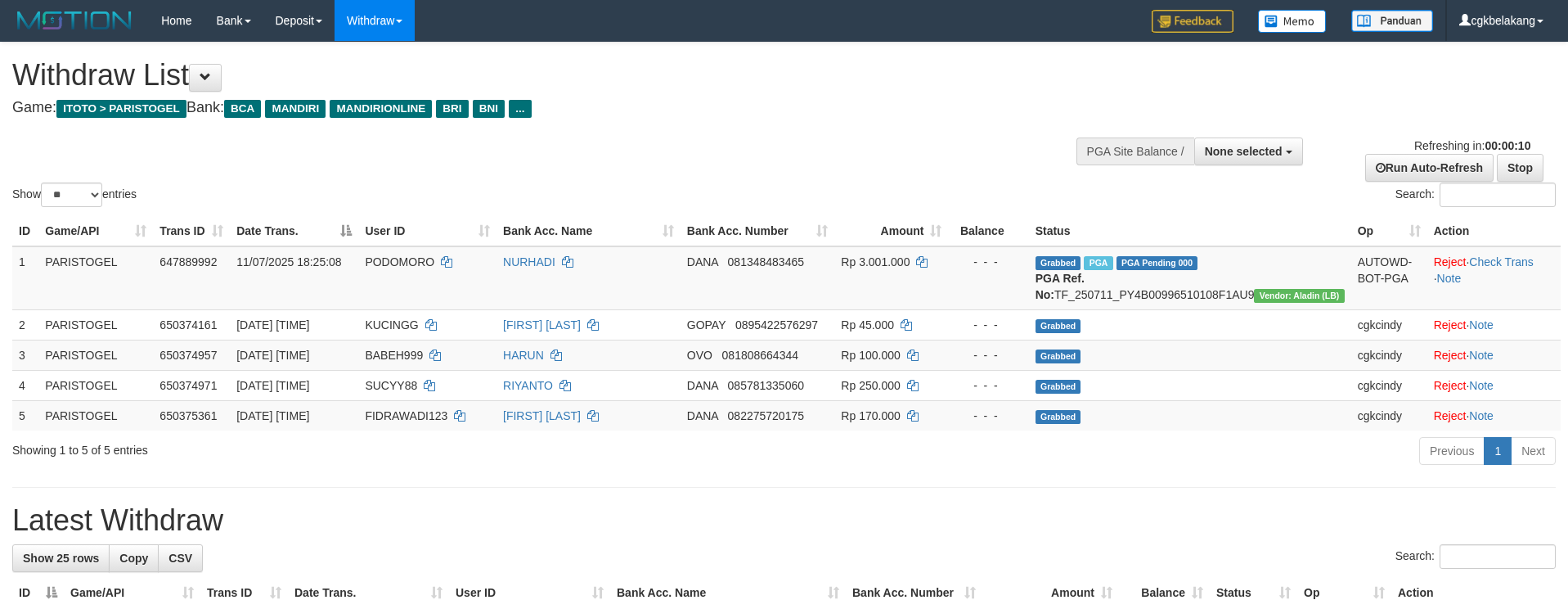 select 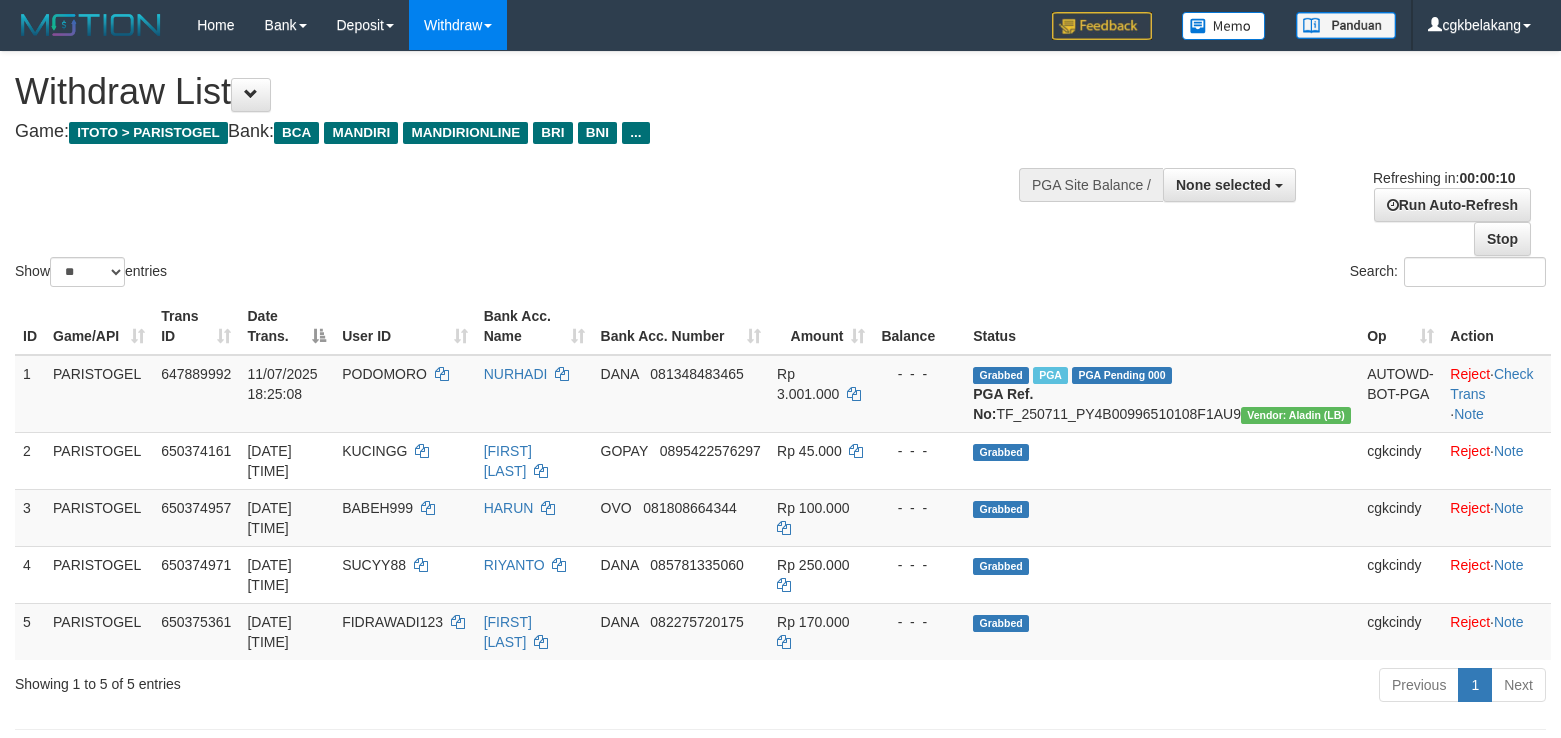 select 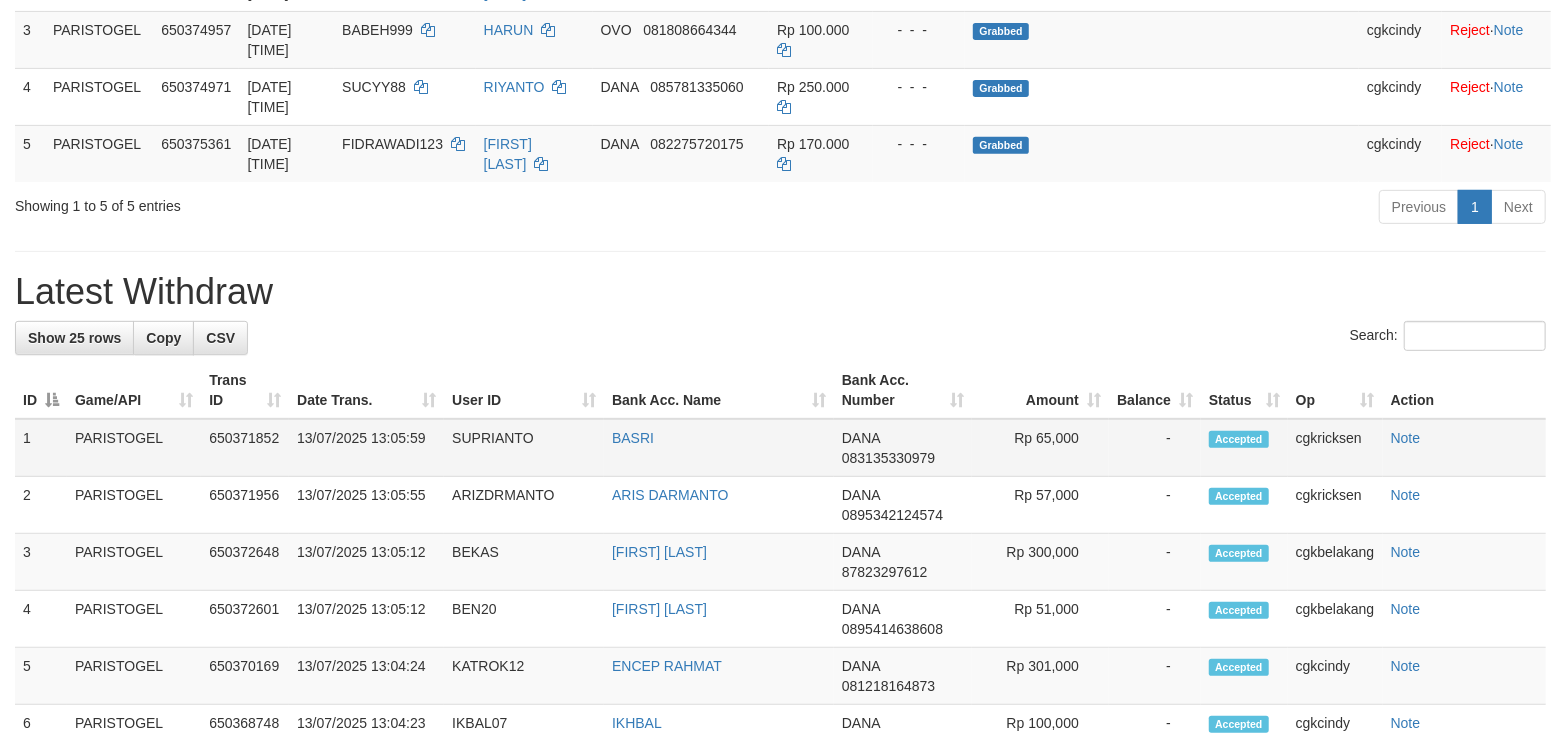scroll, scrollTop: 404, scrollLeft: 0, axis: vertical 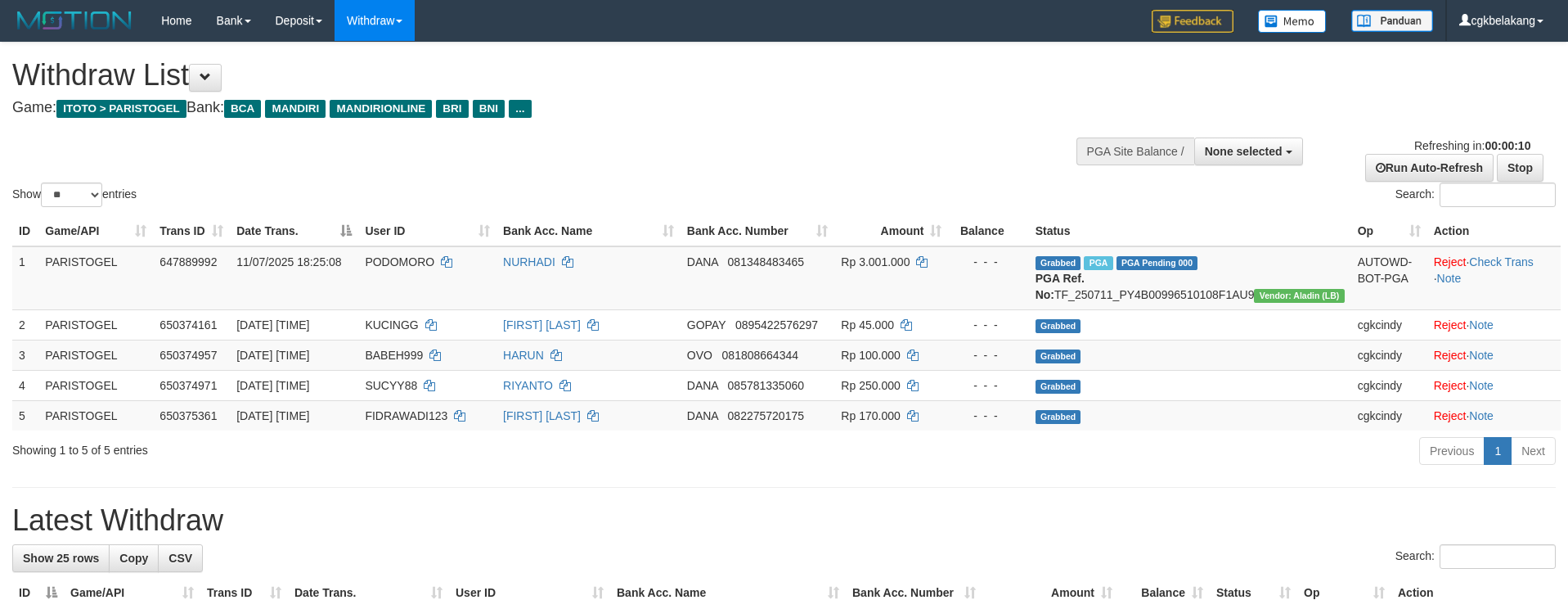 select 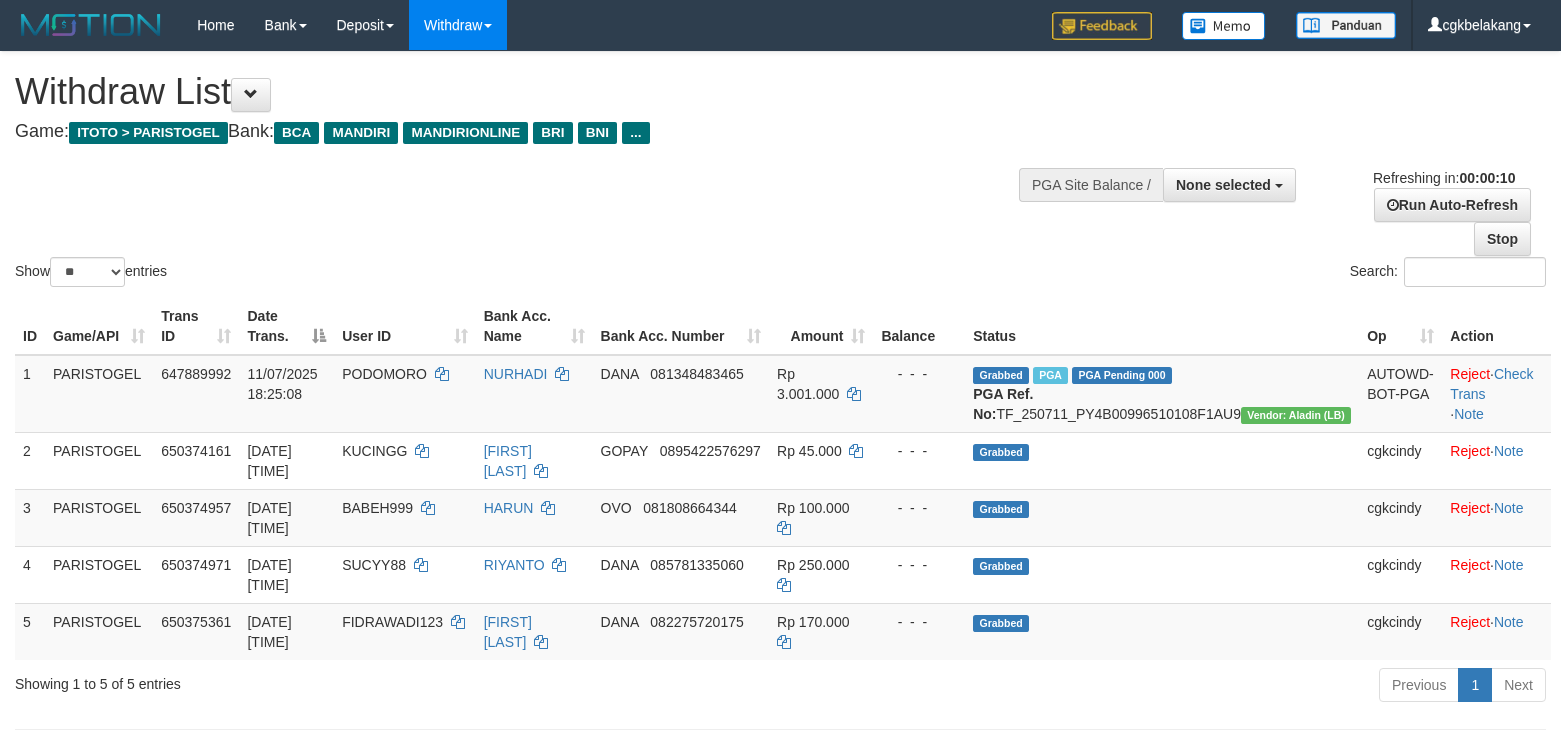 select 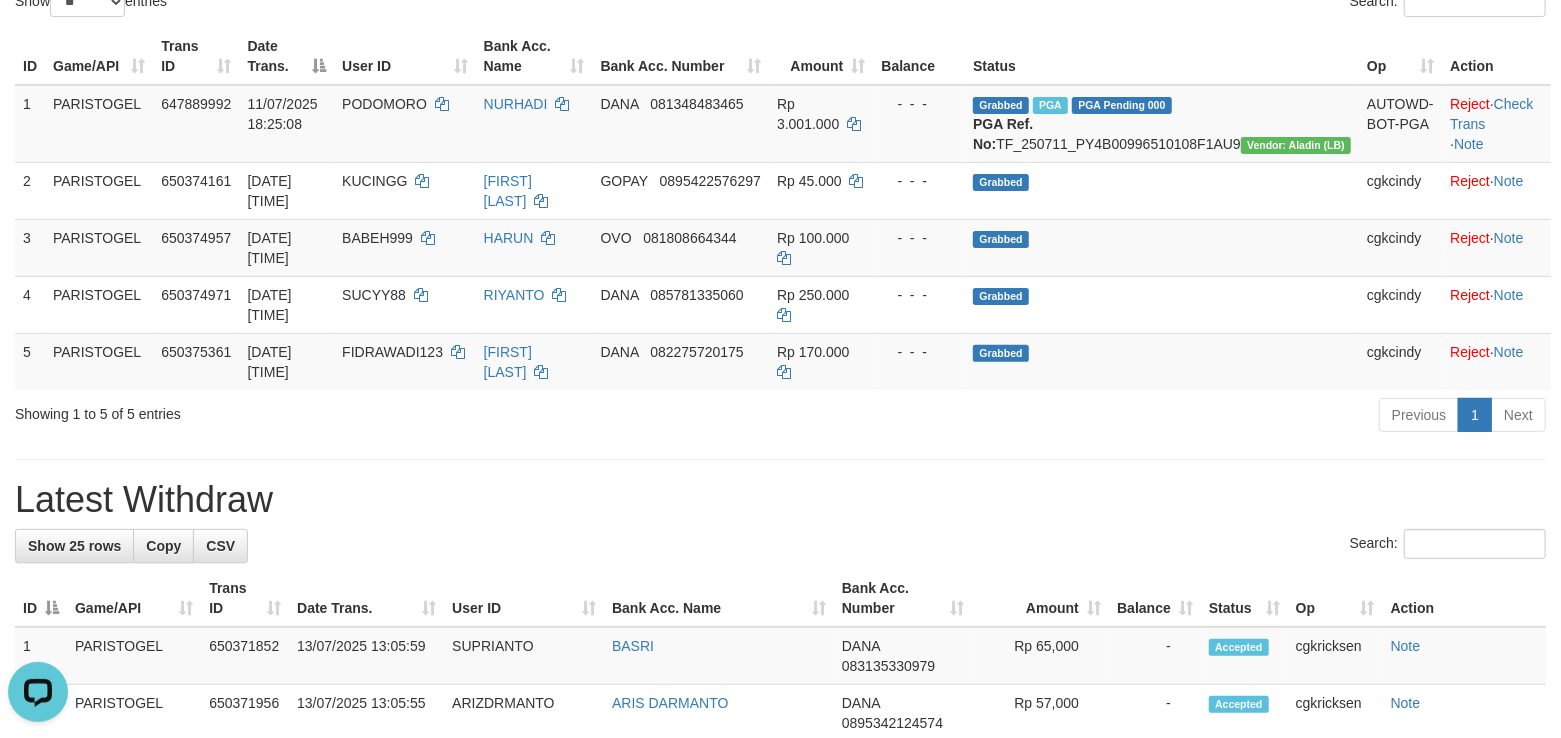 scroll, scrollTop: 0, scrollLeft: 0, axis: both 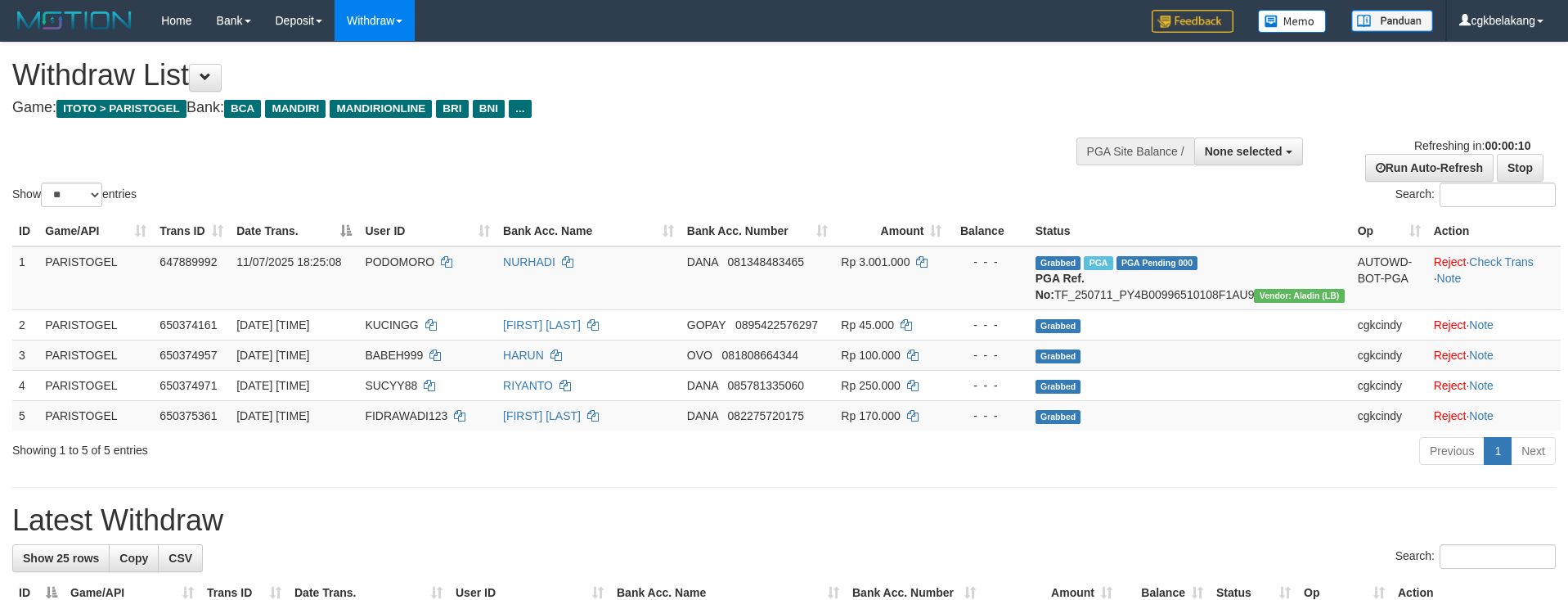select 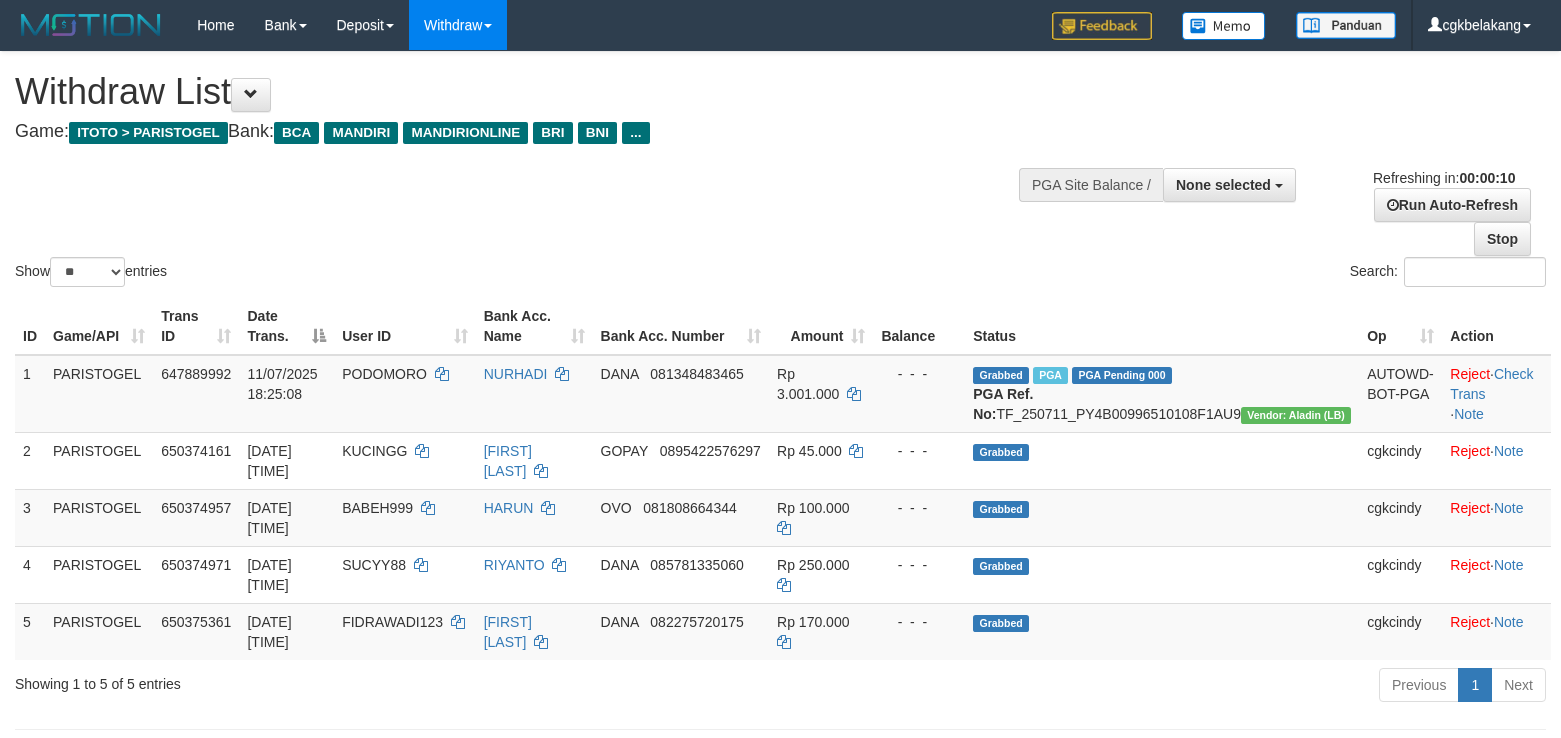 select 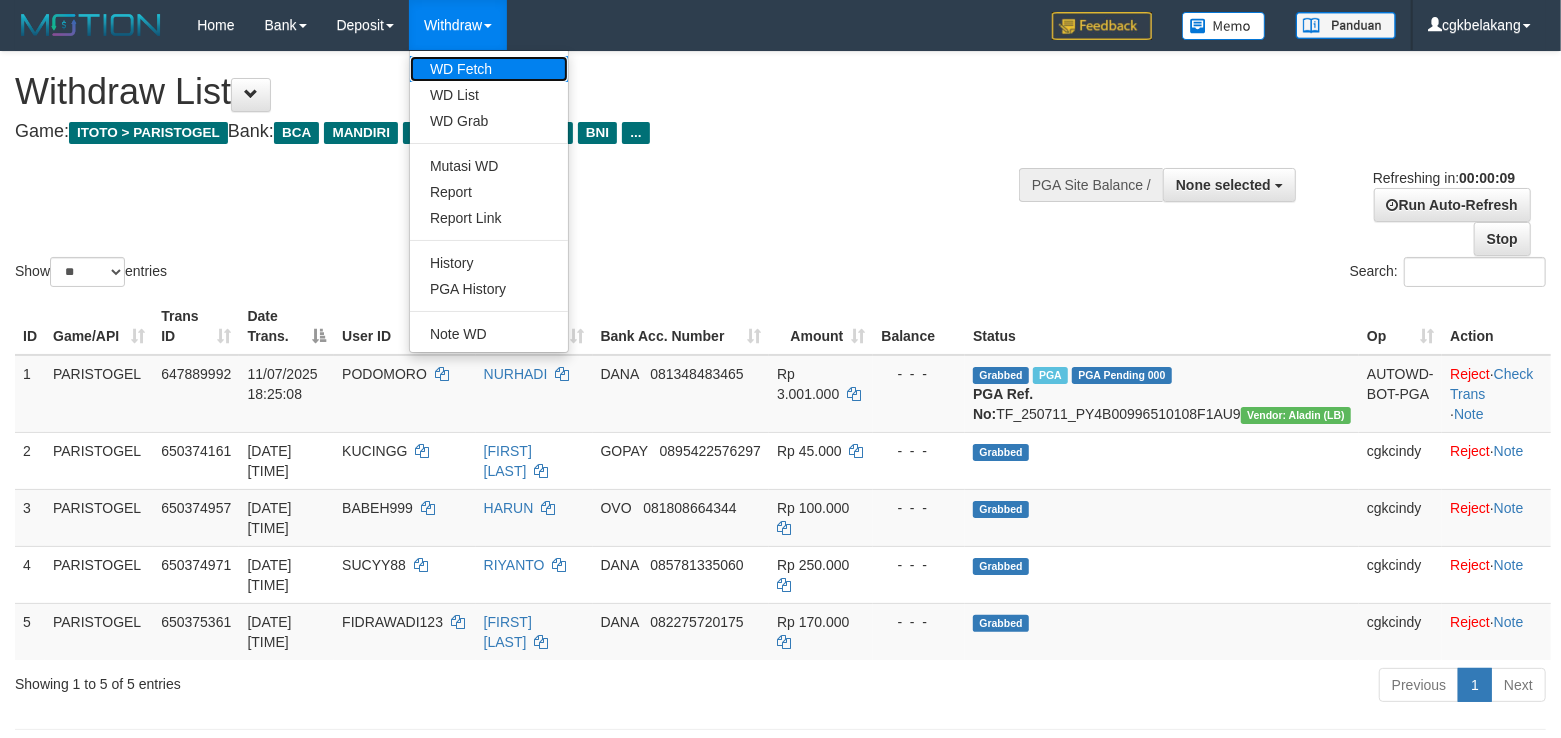 click on "WD Fetch" at bounding box center (489, 69) 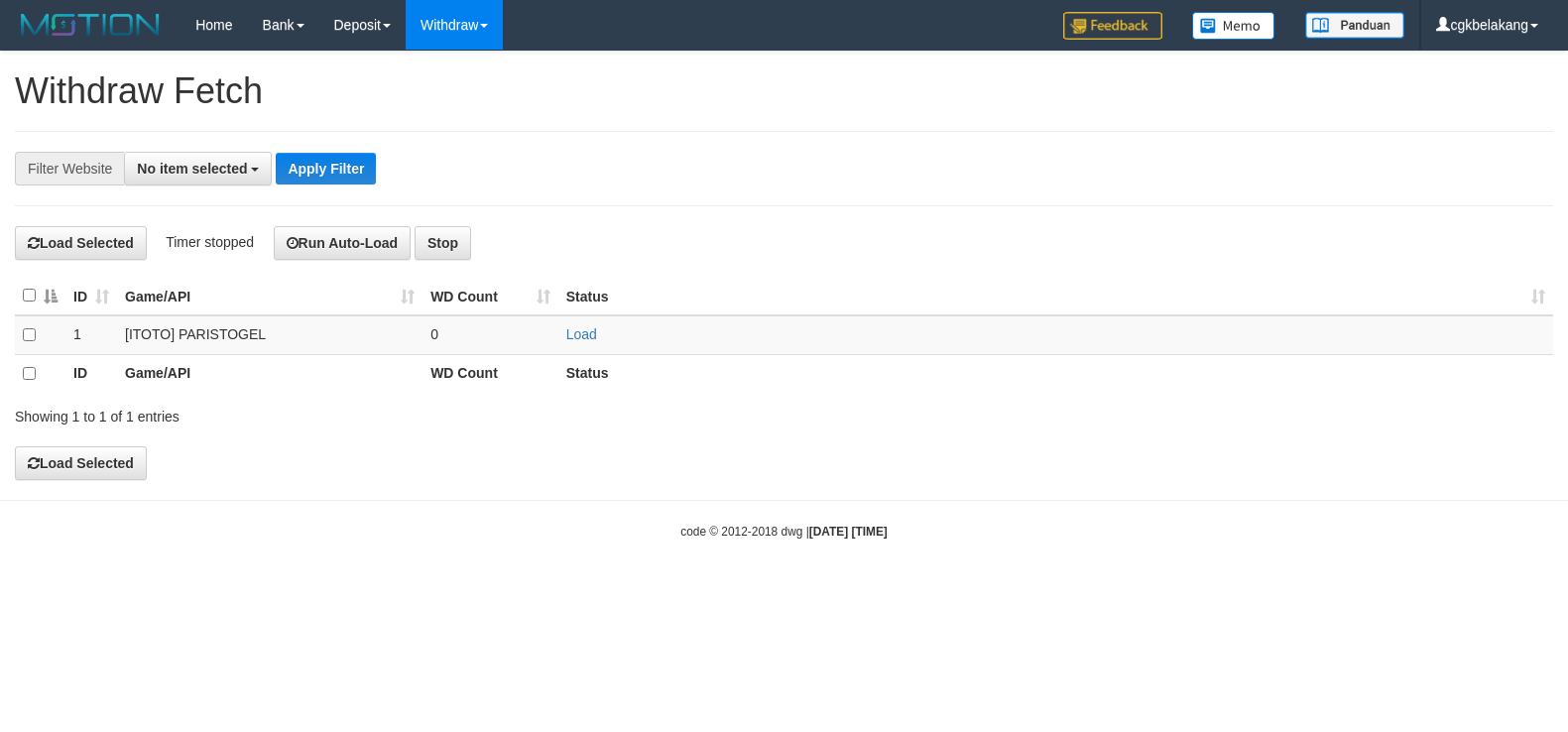 select 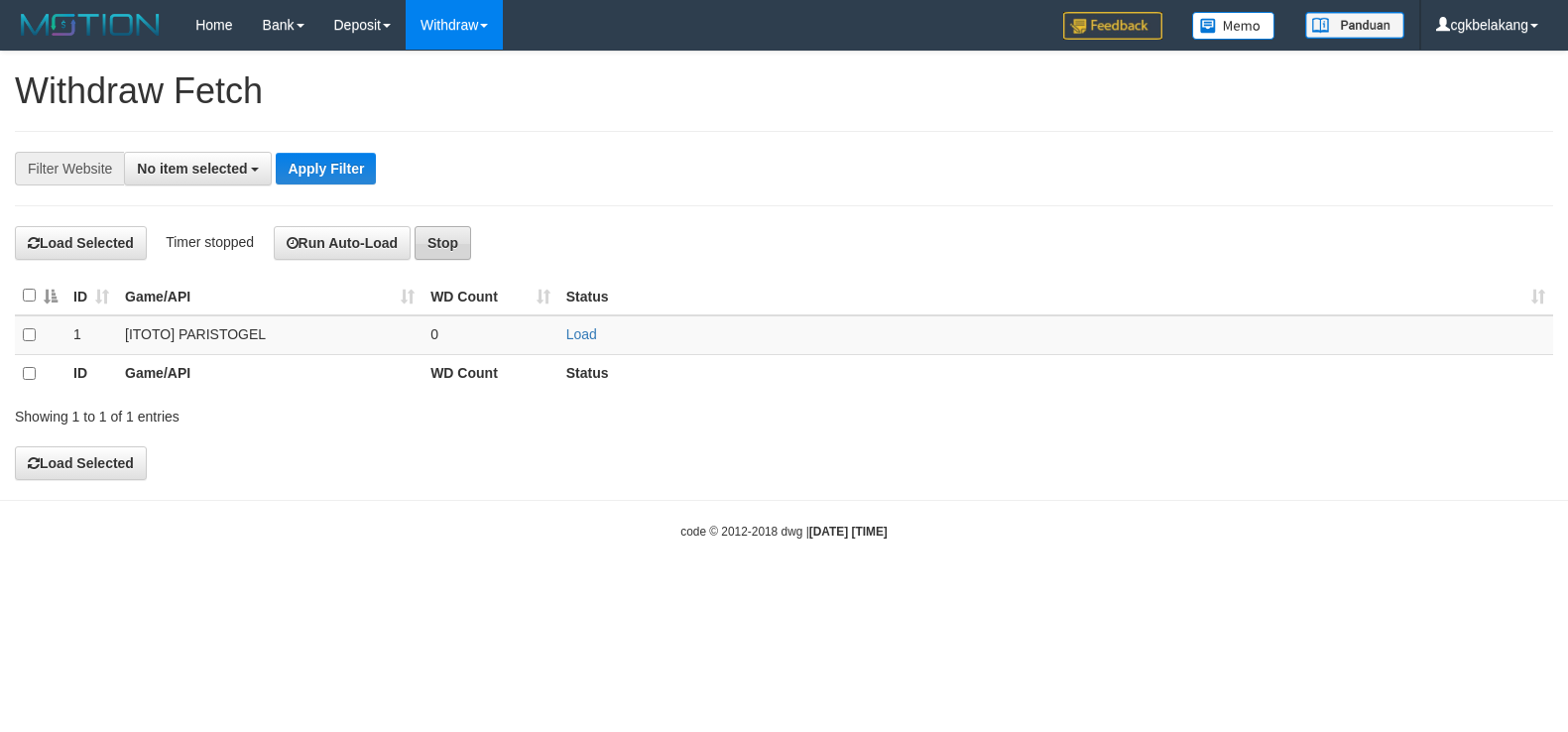 scroll, scrollTop: 0, scrollLeft: 0, axis: both 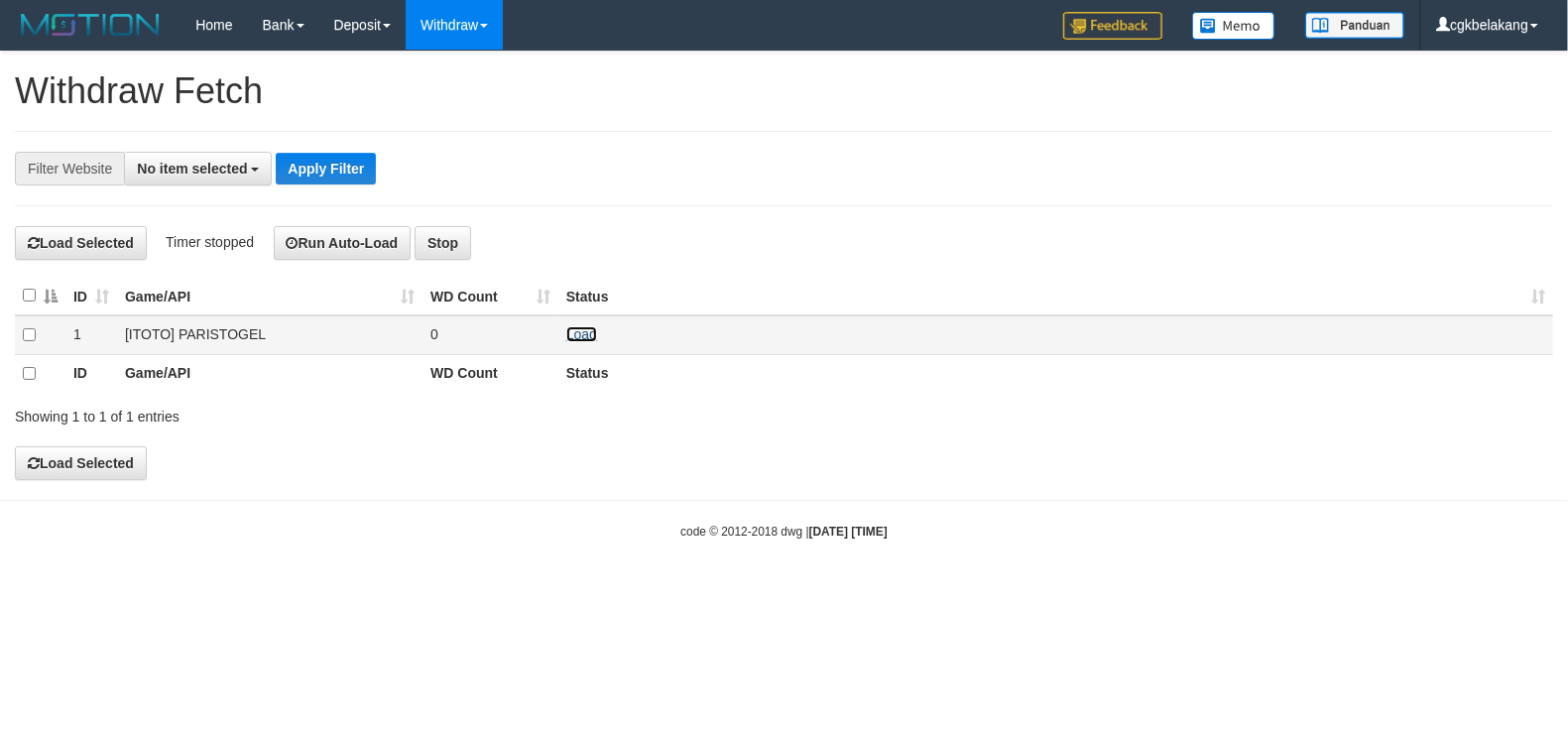 click on "Load" at bounding box center [581, 334] 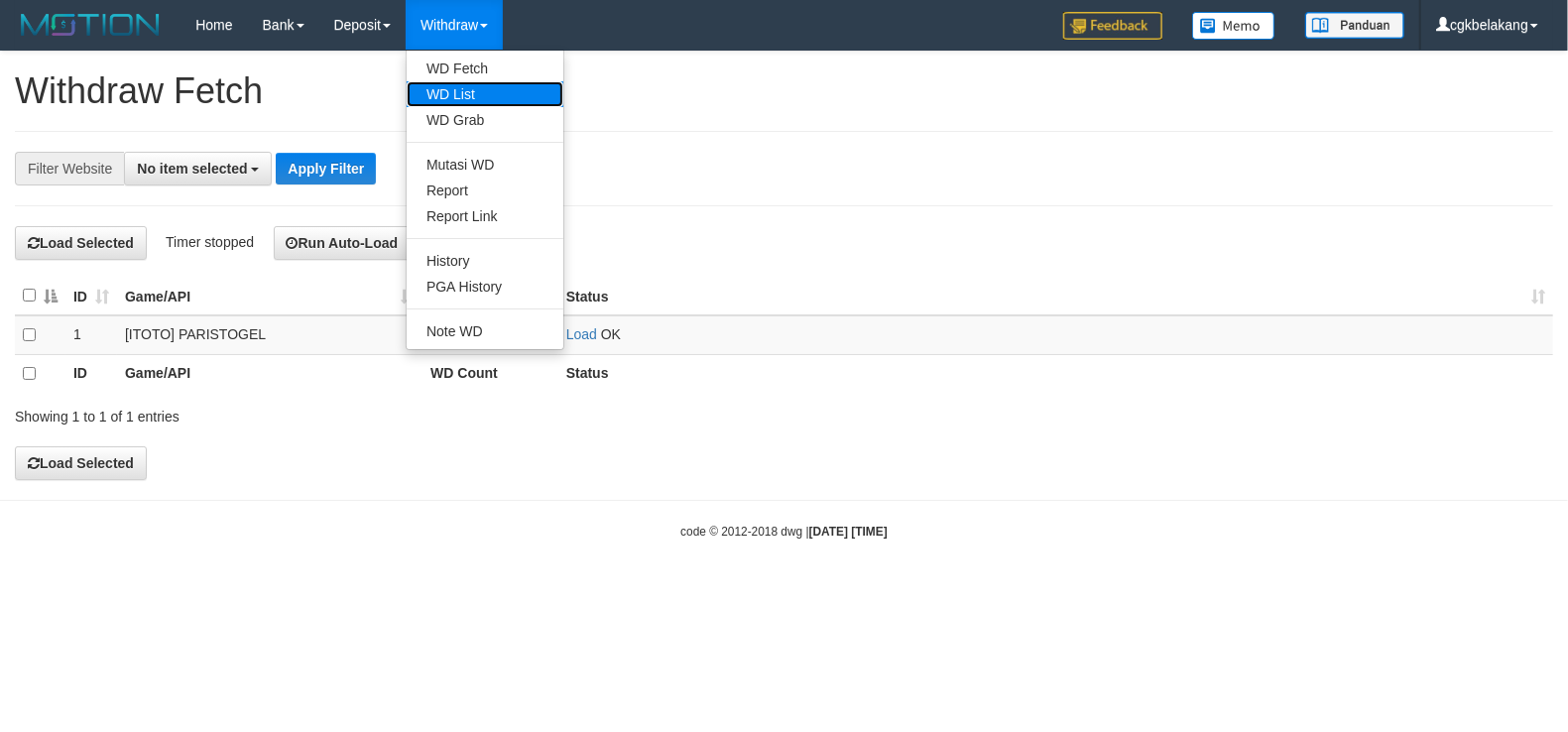 click on "WD List" at bounding box center [485, 94] 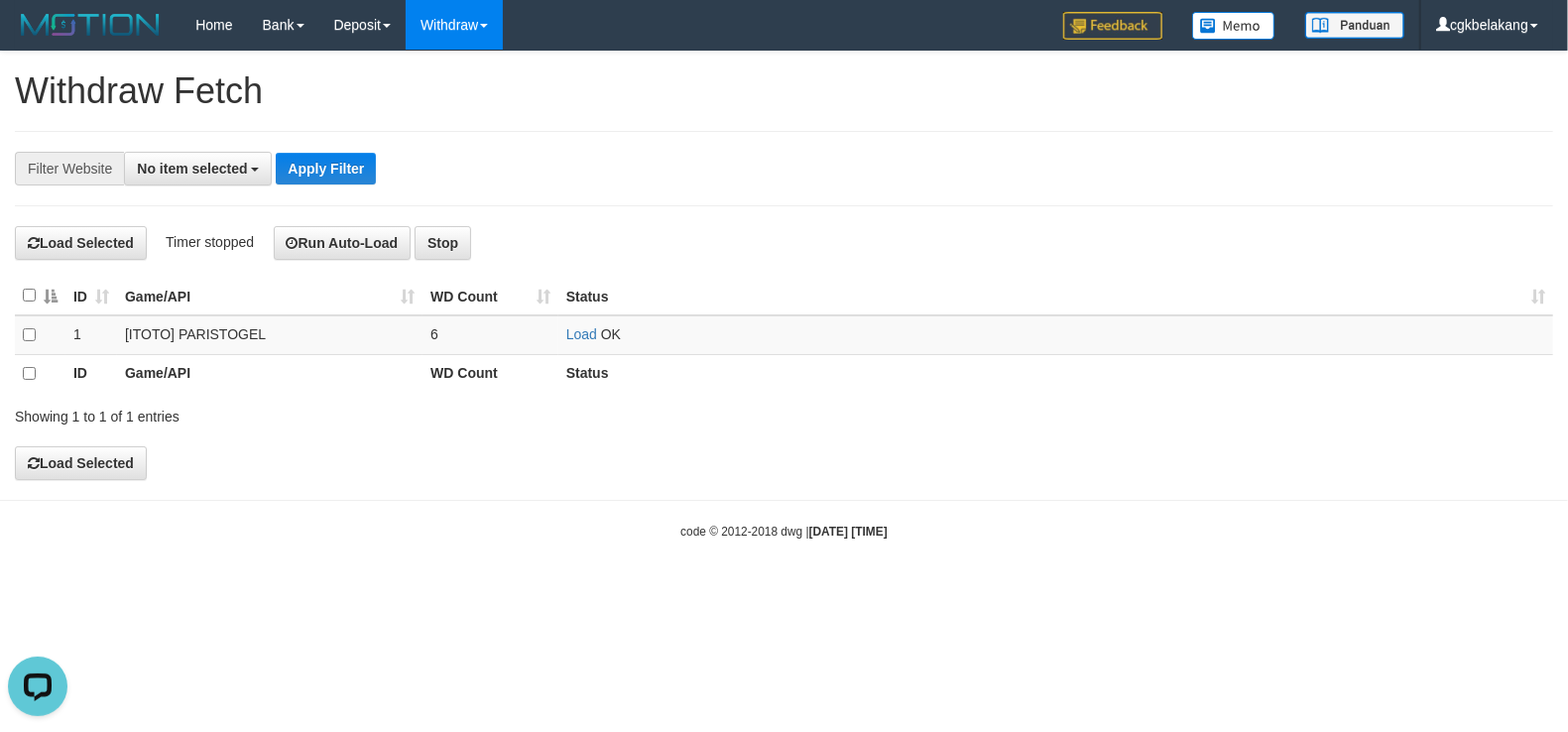 scroll, scrollTop: 0, scrollLeft: 0, axis: both 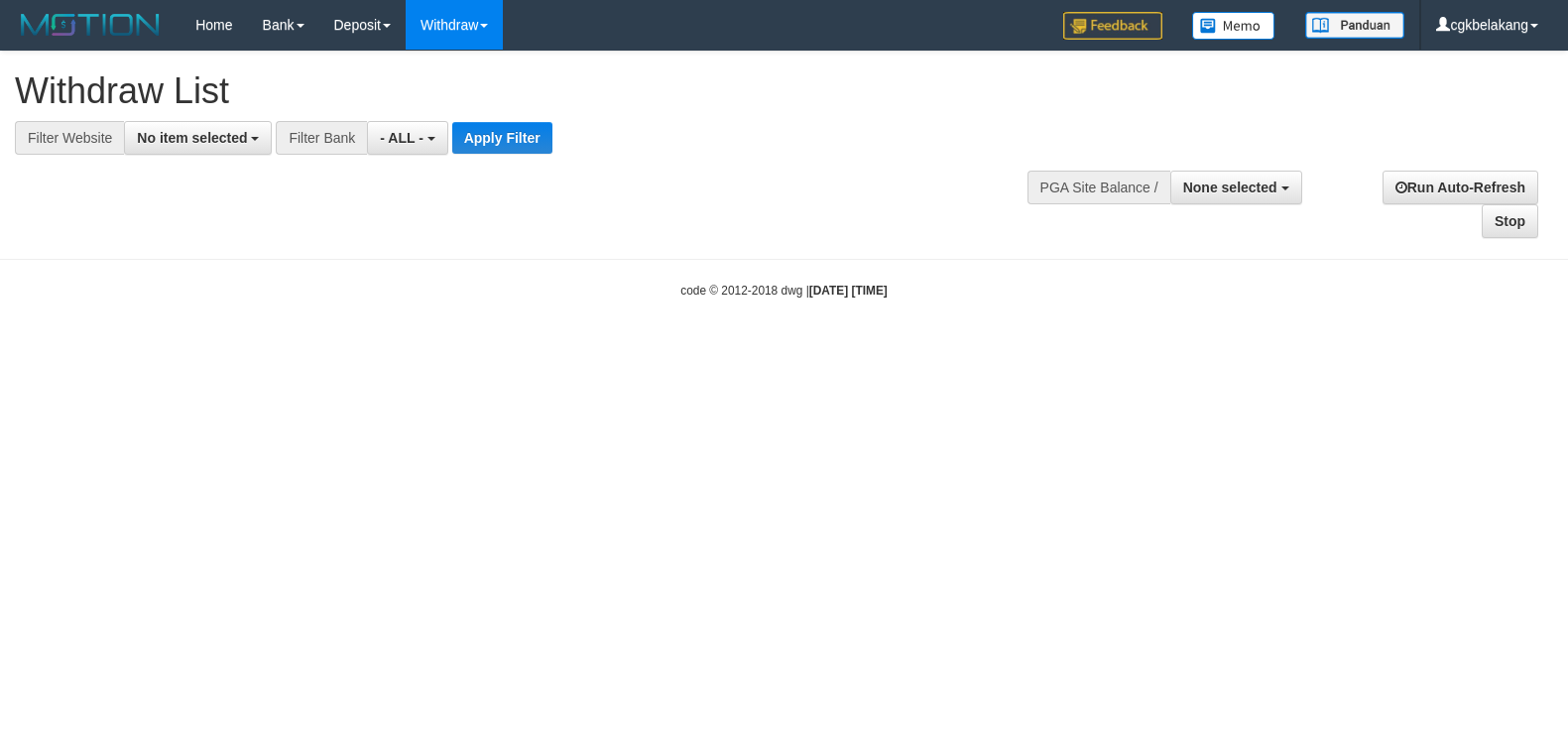 select 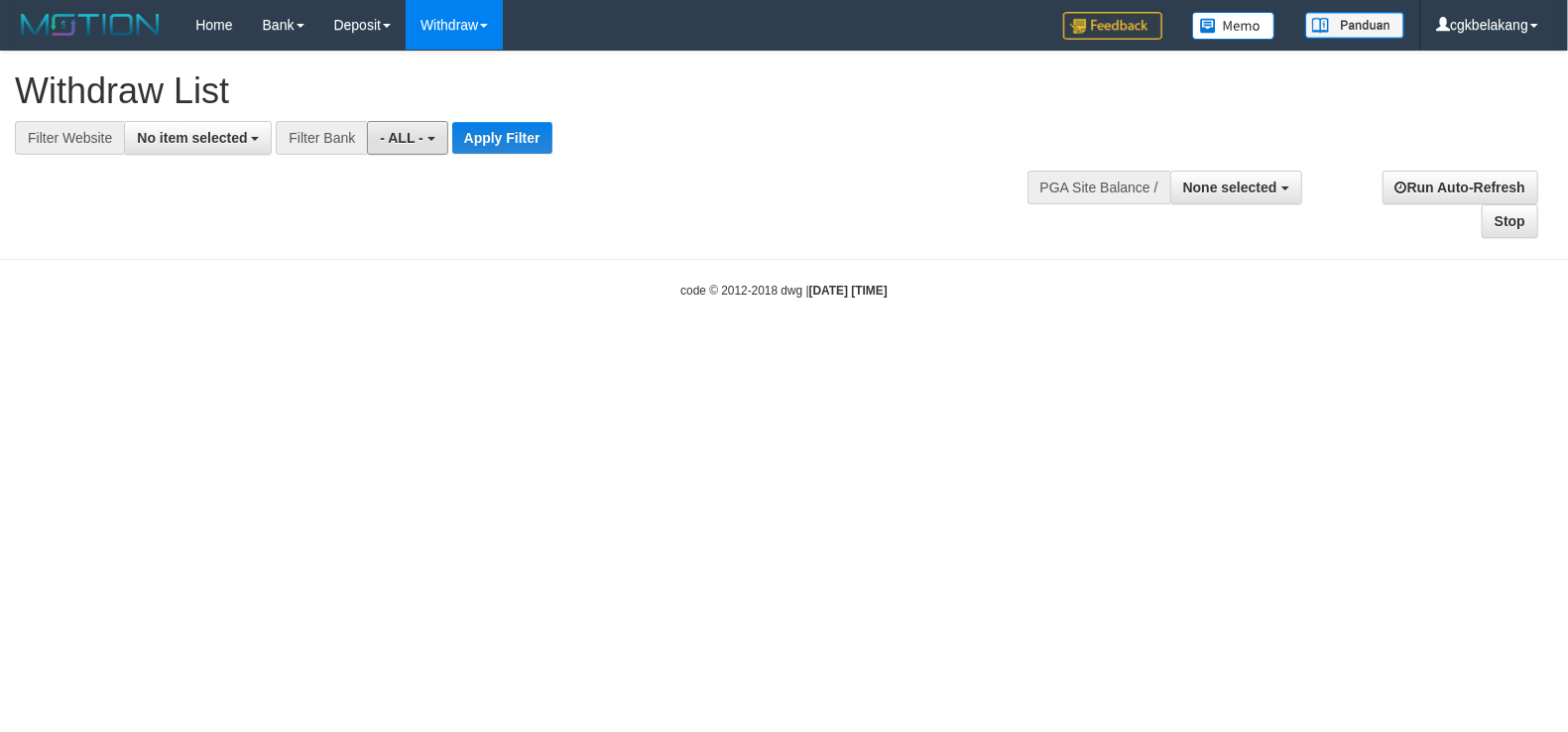 drag, startPoint x: 378, startPoint y: 141, endPoint x: 389, endPoint y: 156, distance: 18.601075 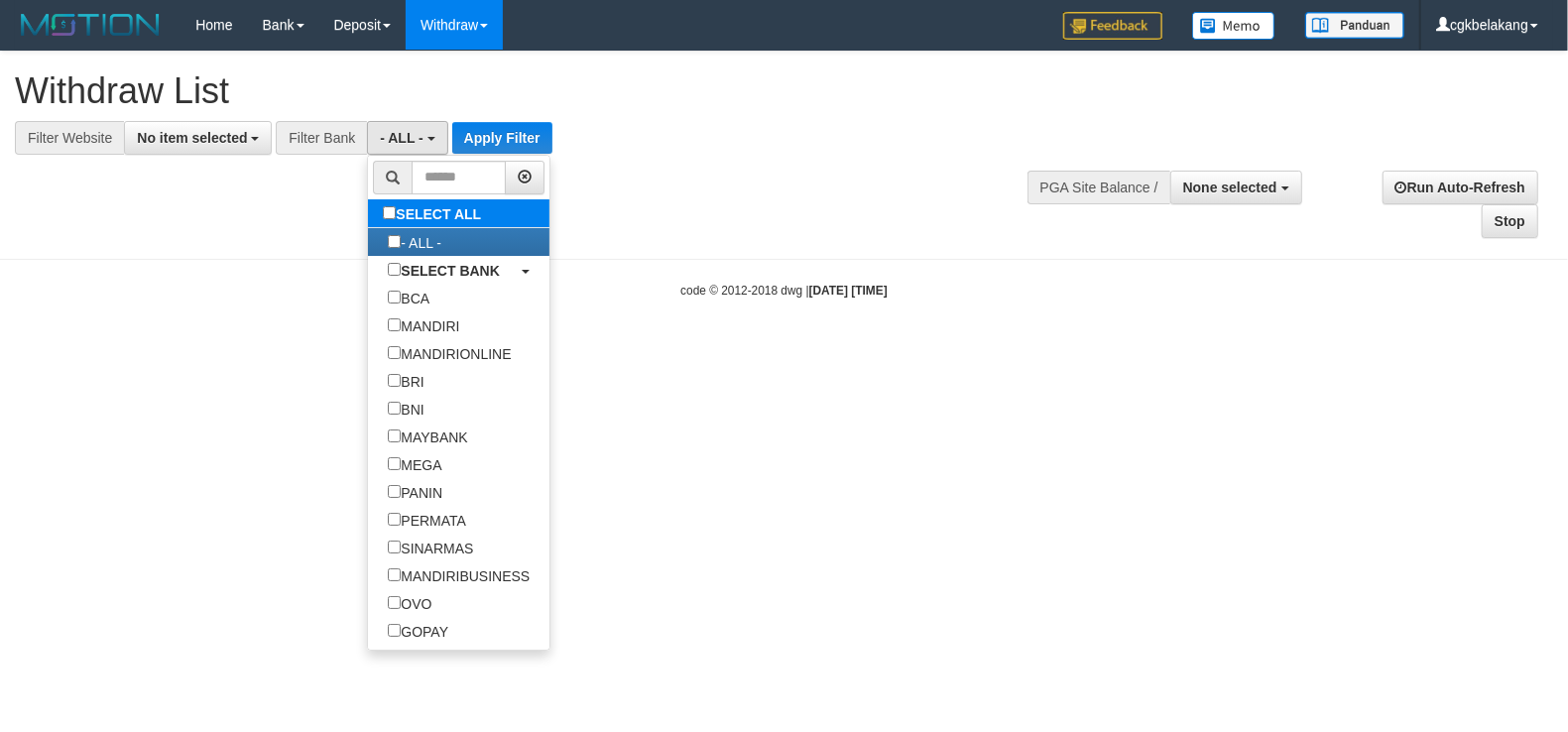 type 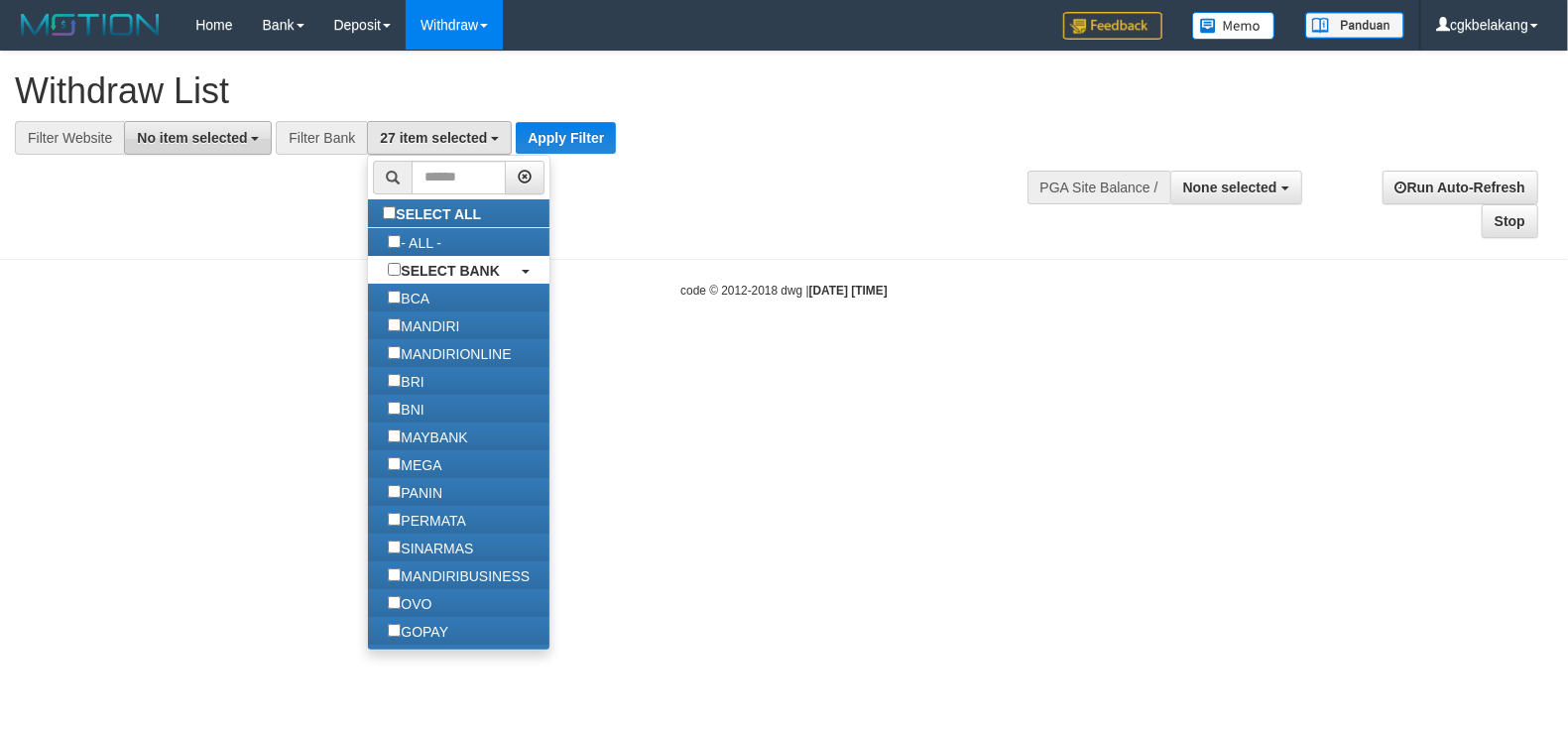 click on "No item selected" at bounding box center (197, 138) 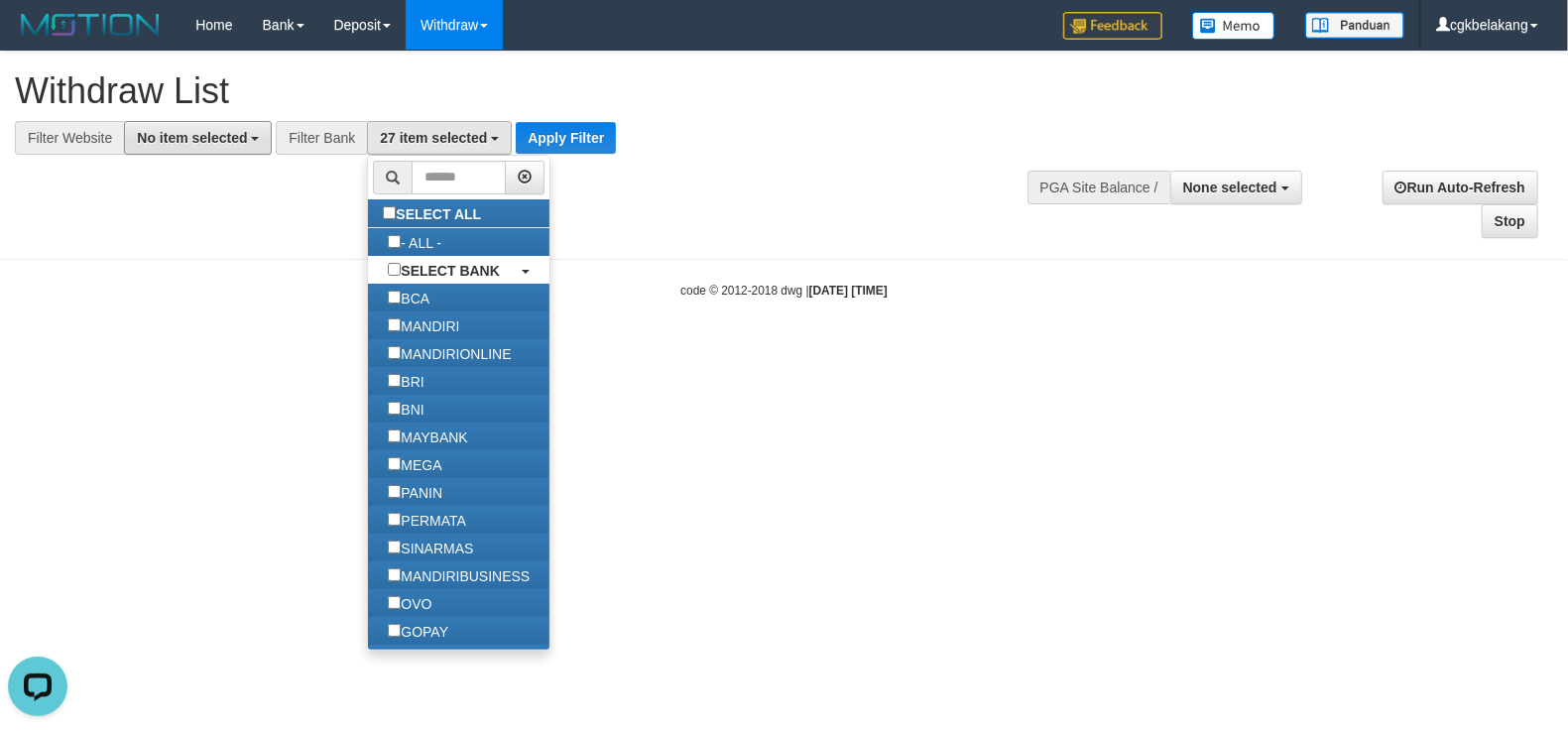 scroll, scrollTop: 0, scrollLeft: 0, axis: both 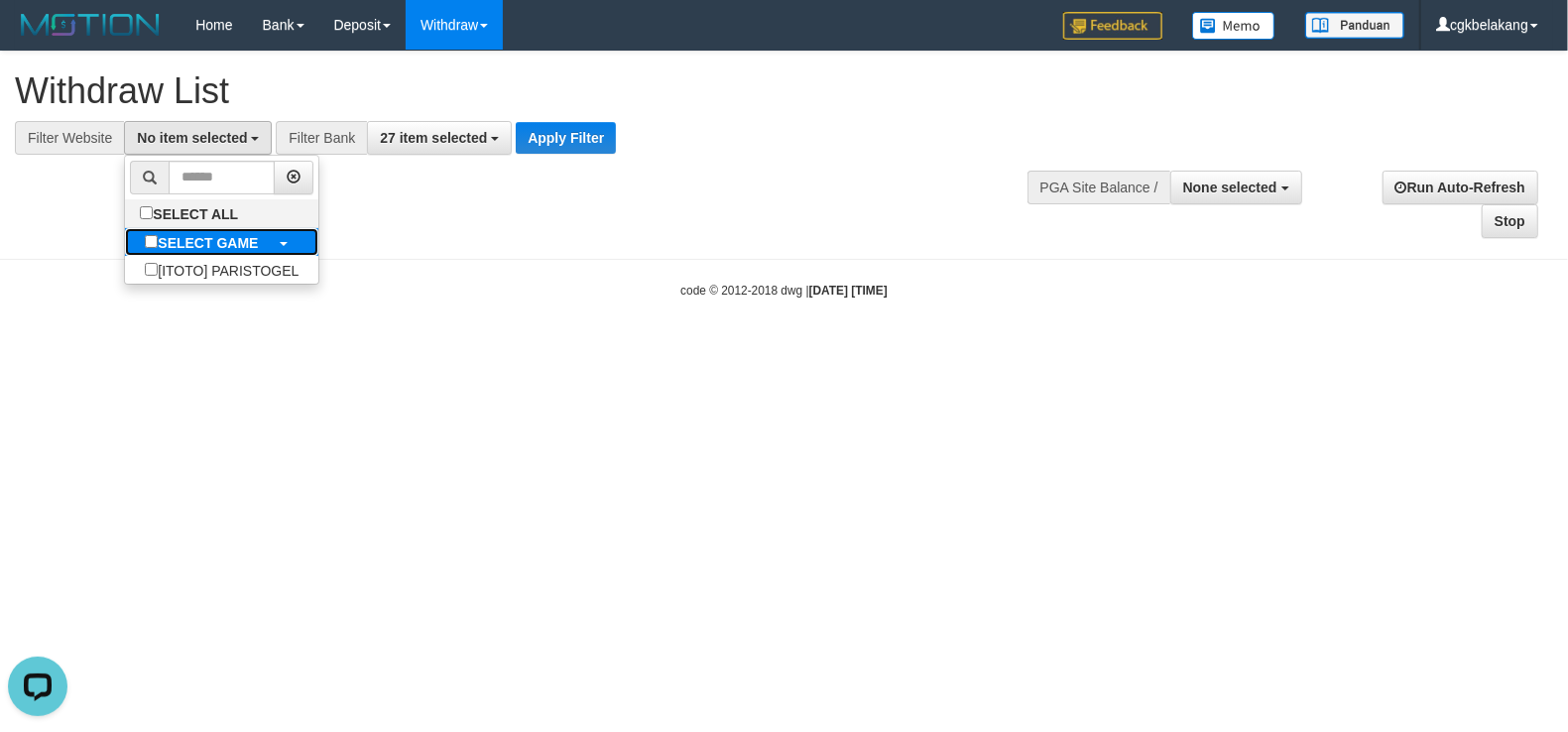 click on "SELECT GAME" at bounding box center [207, 243] 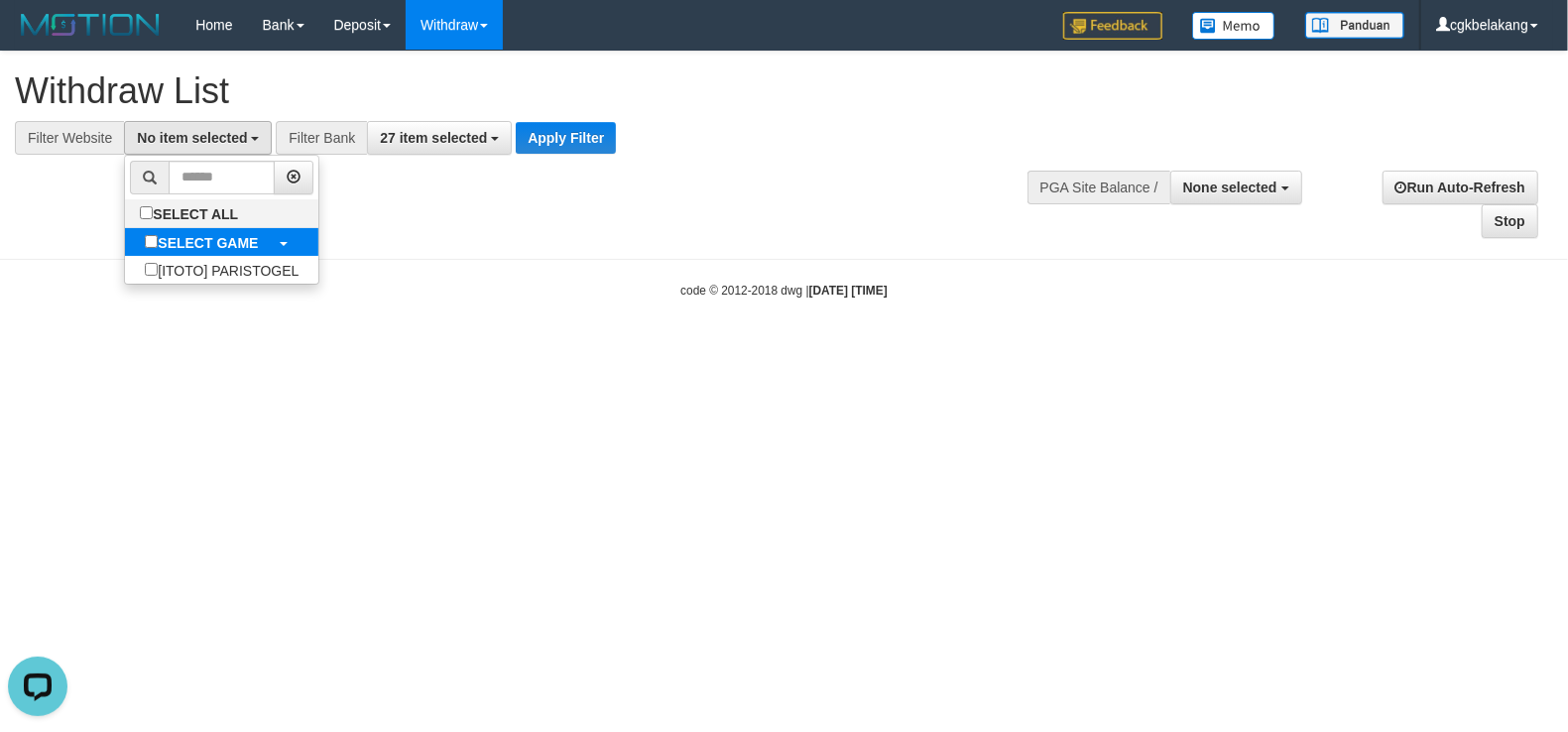select on "****" 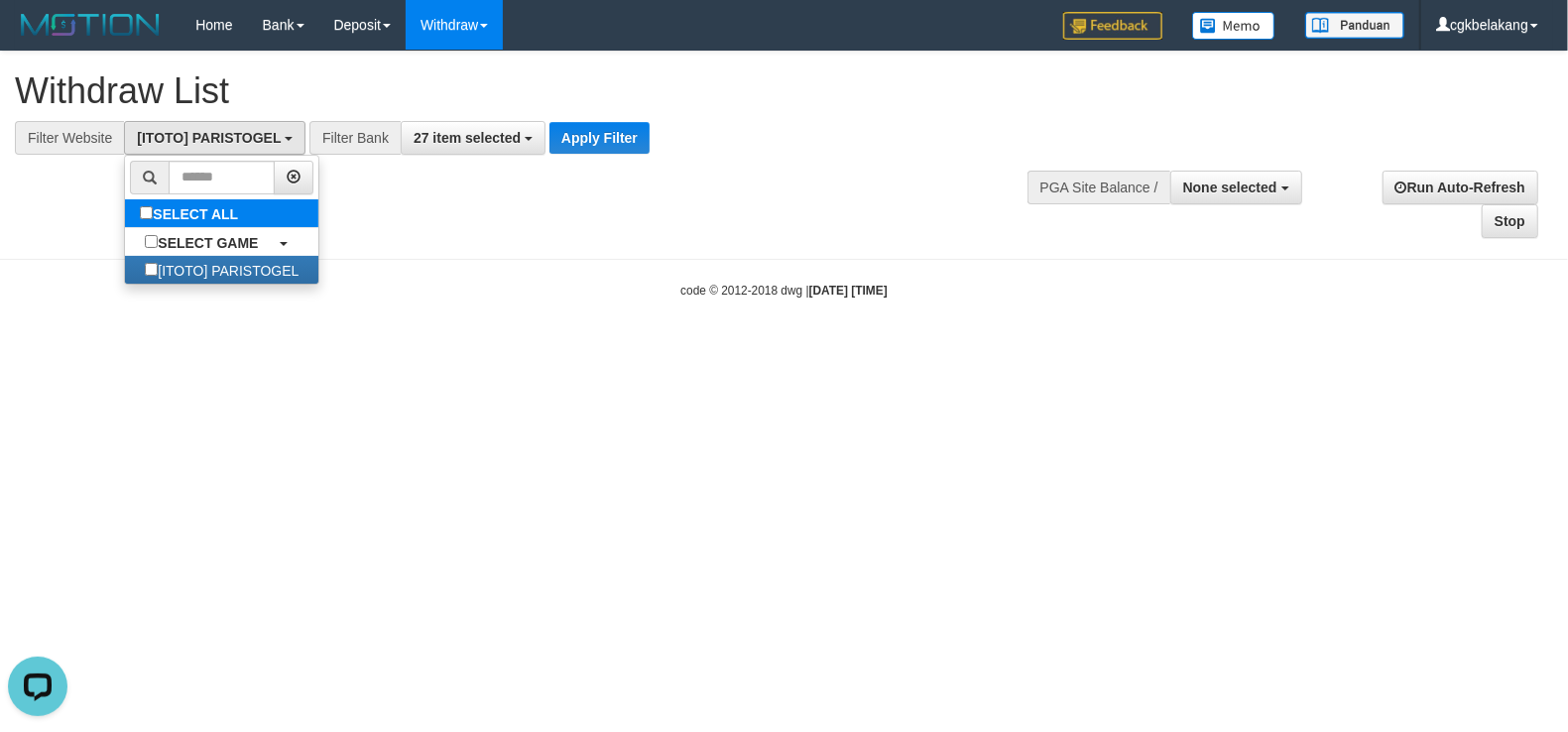 scroll, scrollTop: 17, scrollLeft: 0, axis: vertical 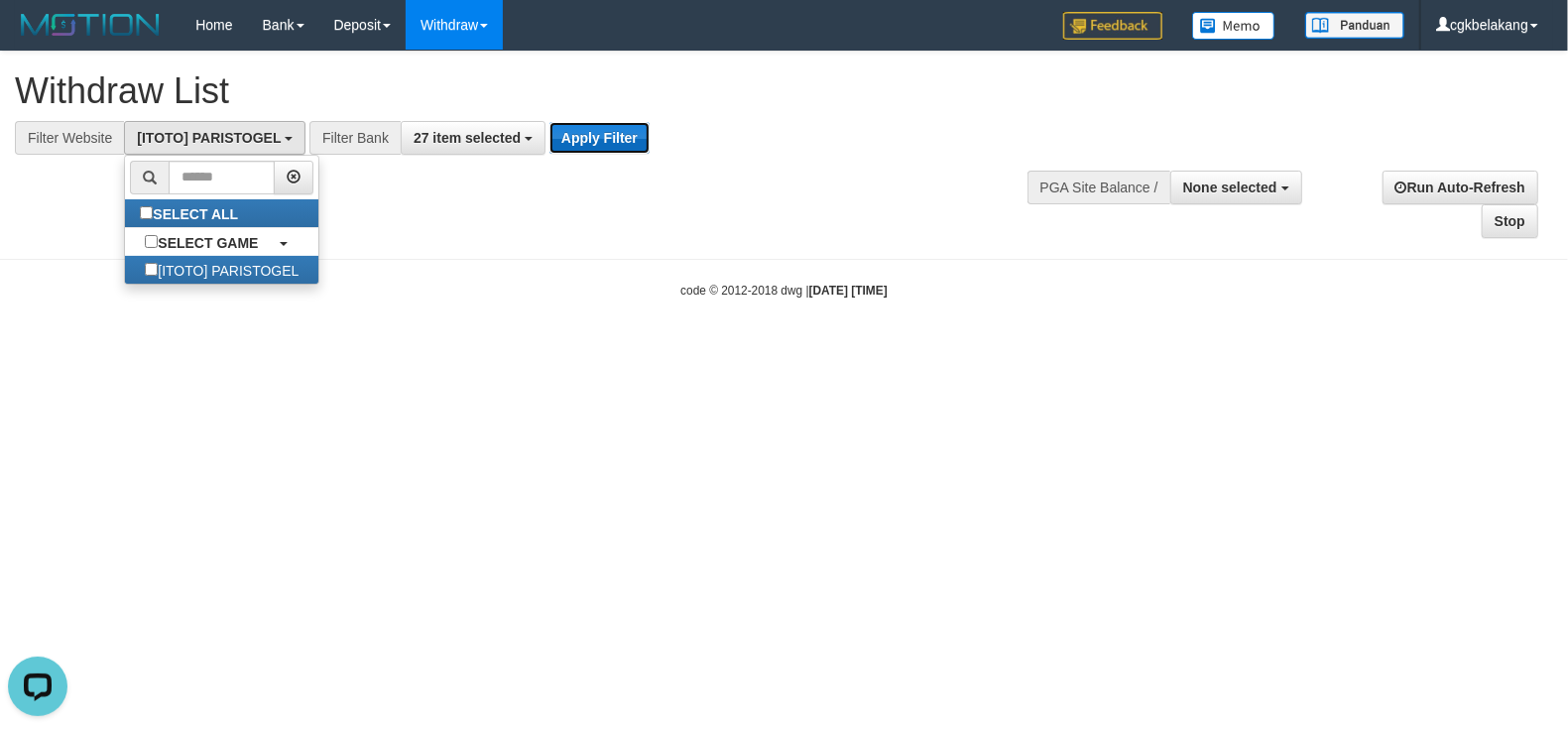 click on "Apply Filter" at bounding box center (599, 138) 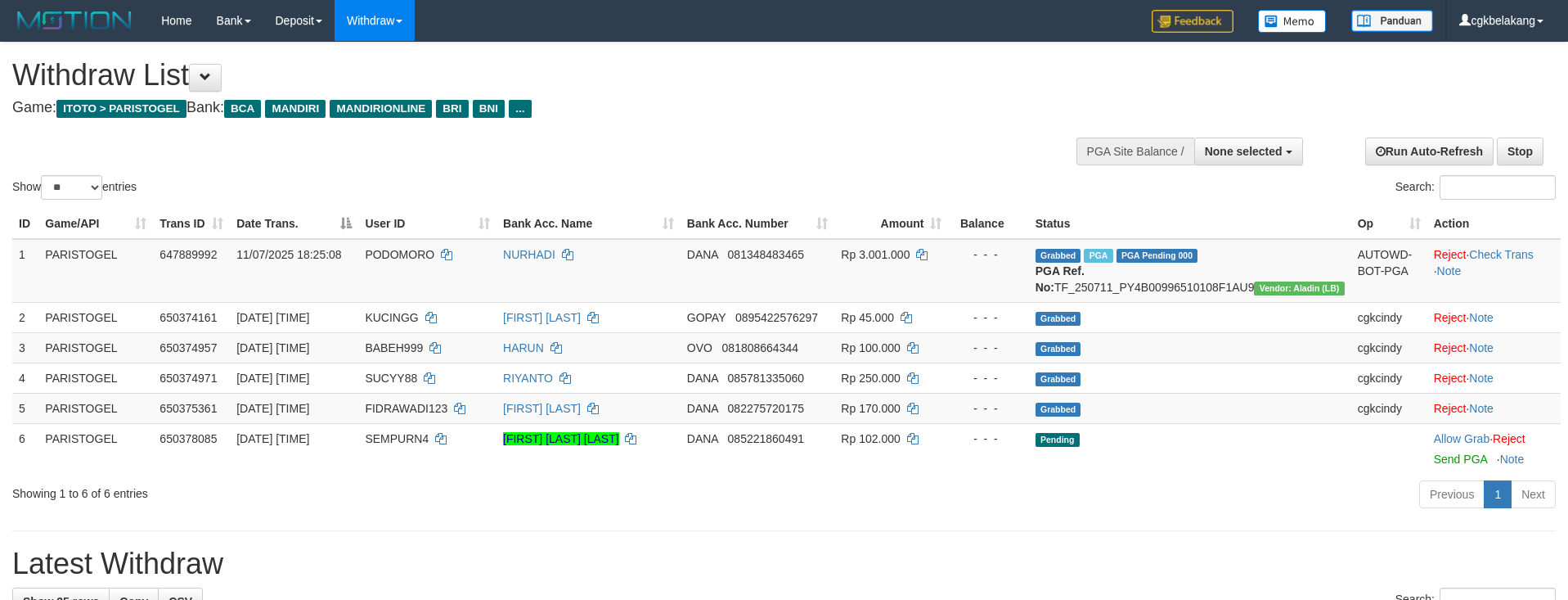 select 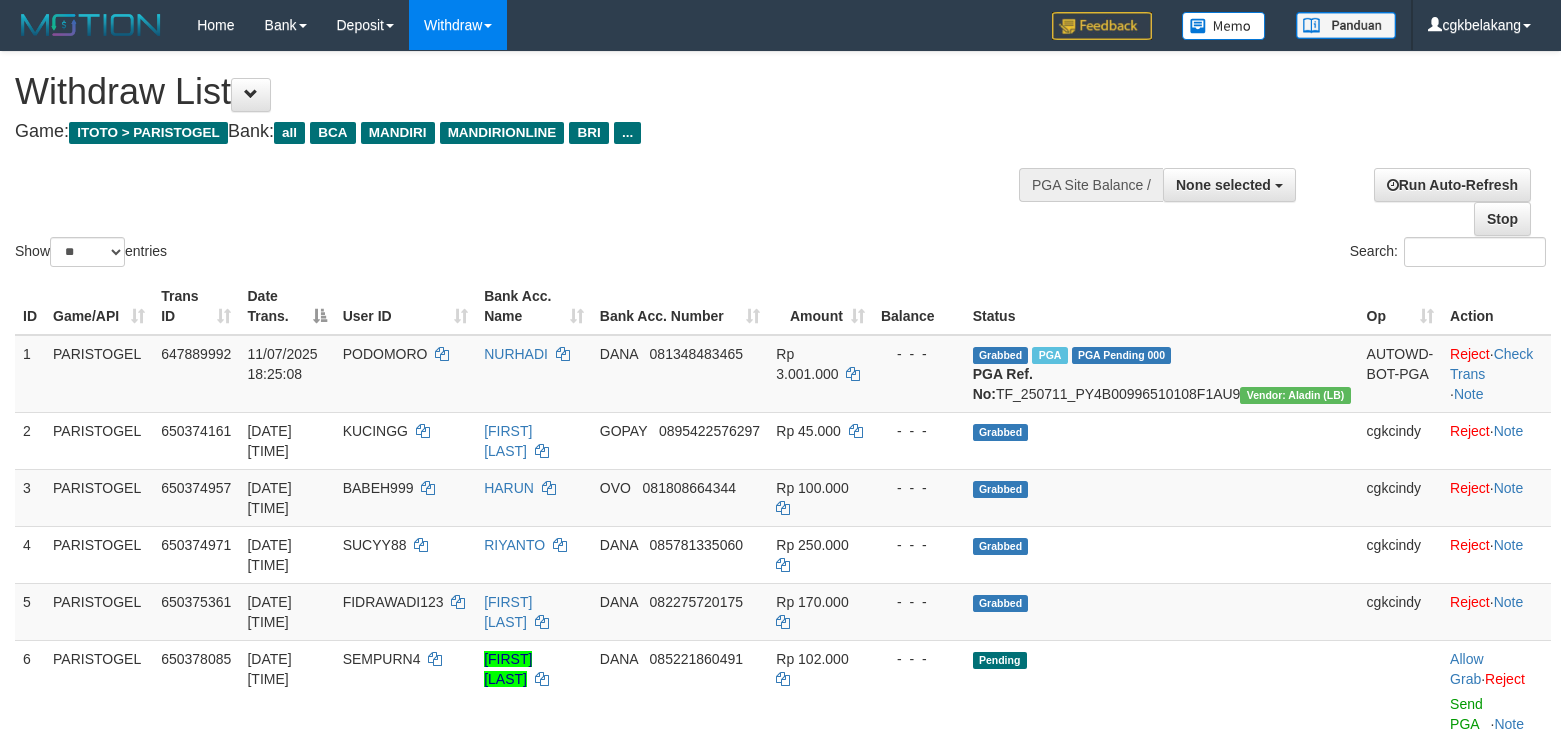 select 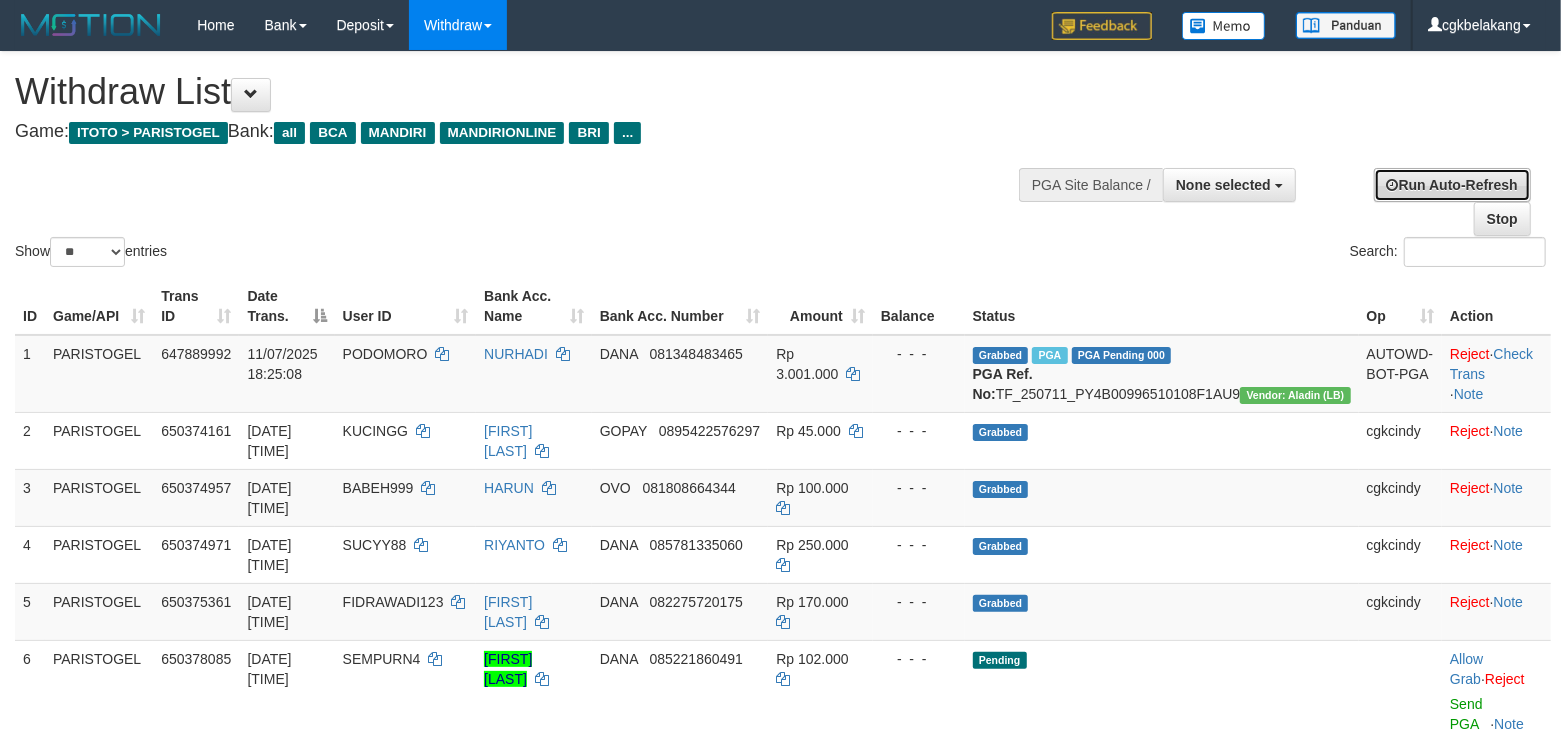 click on "Run Auto-Refresh" at bounding box center (1452, 185) 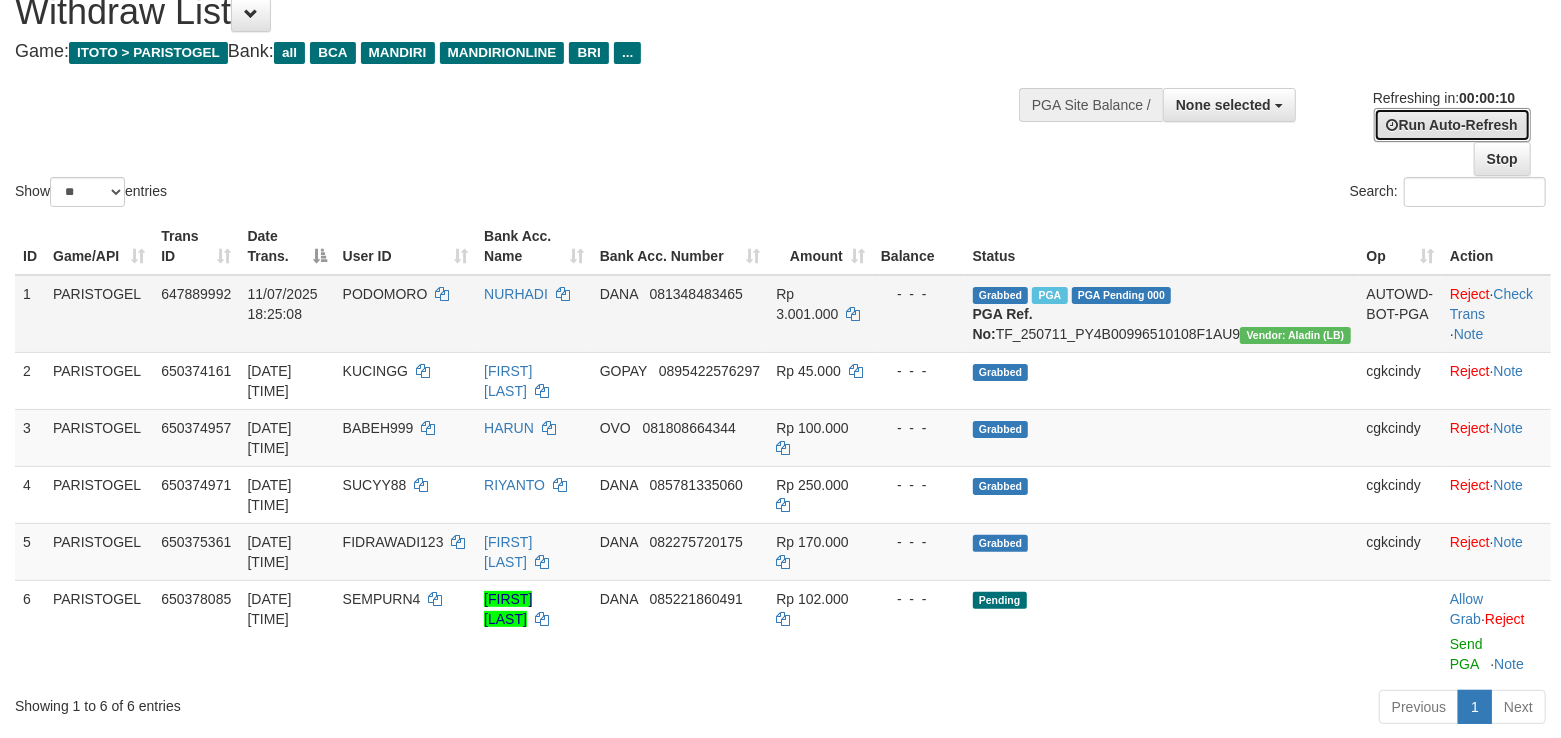 scroll, scrollTop: 266, scrollLeft: 0, axis: vertical 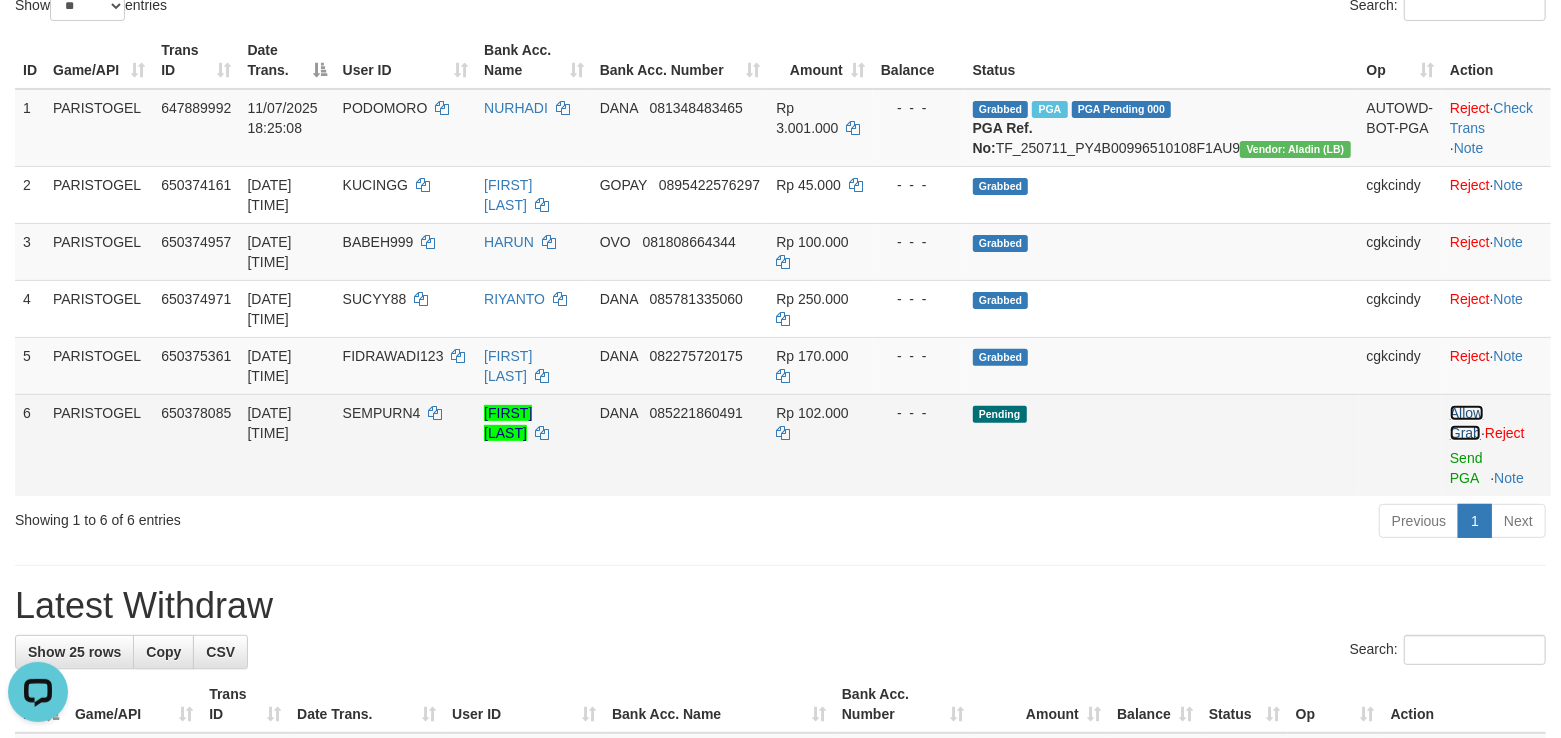 click on "Allow Grab" at bounding box center (1466, 423) 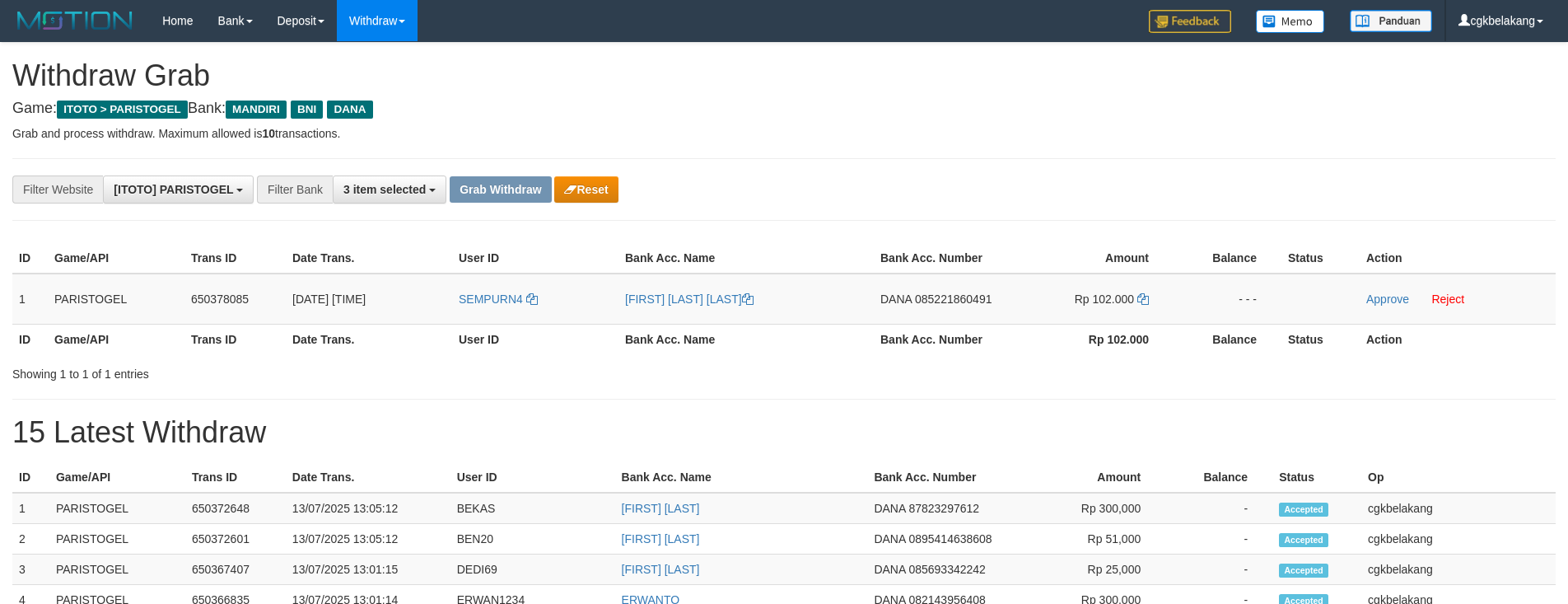 scroll, scrollTop: 0, scrollLeft: 0, axis: both 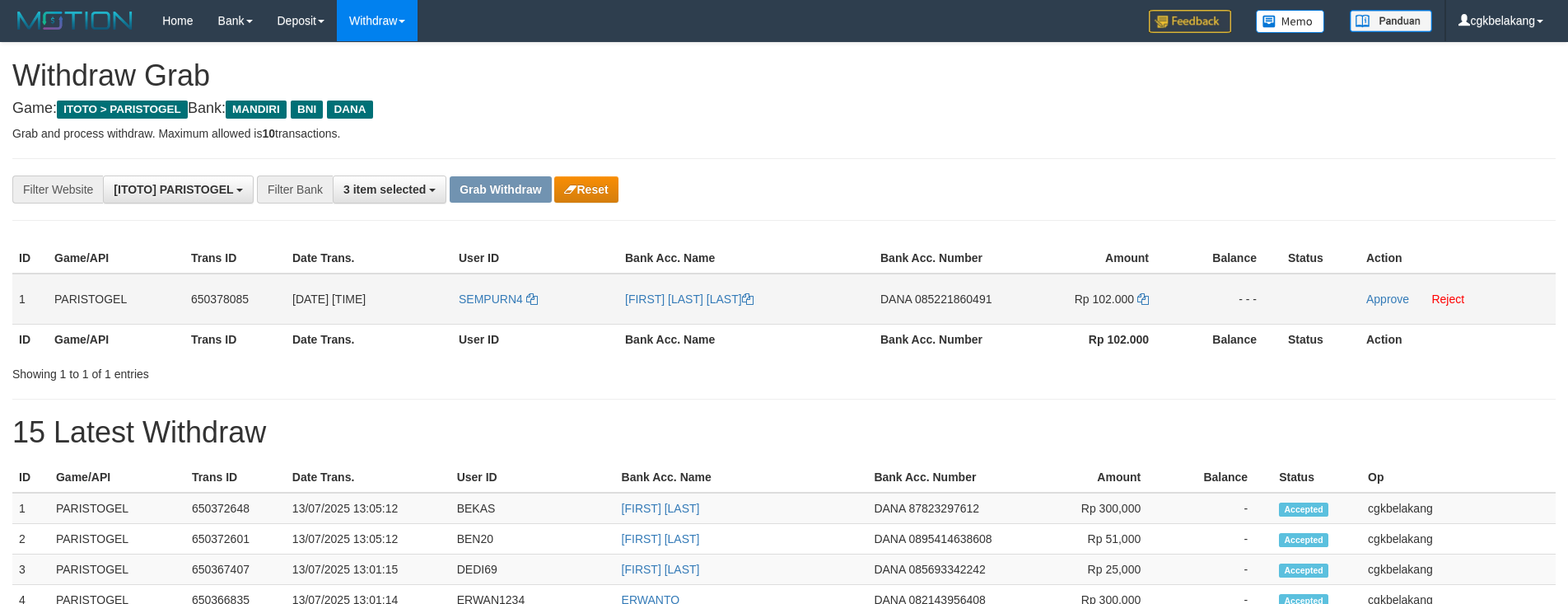 click on "SEMPURN4" at bounding box center [535, 299] 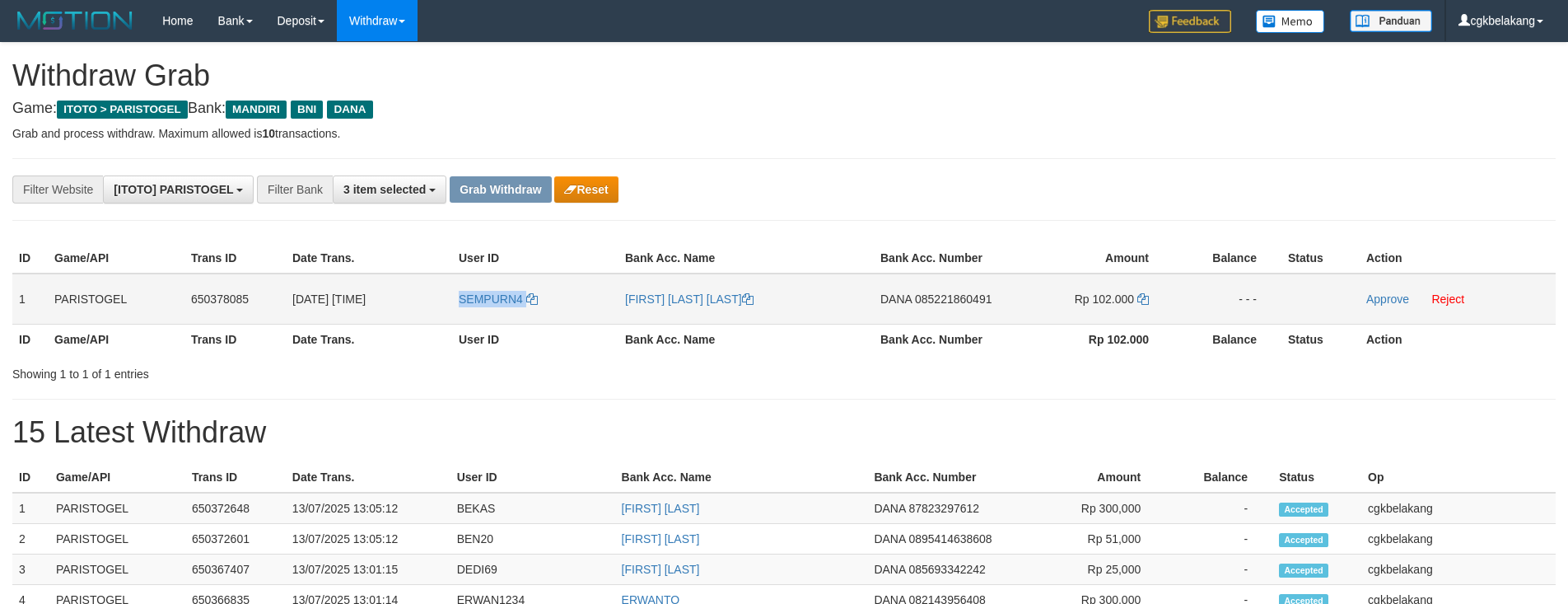 click on "SEMPURN4" at bounding box center (535, 299) 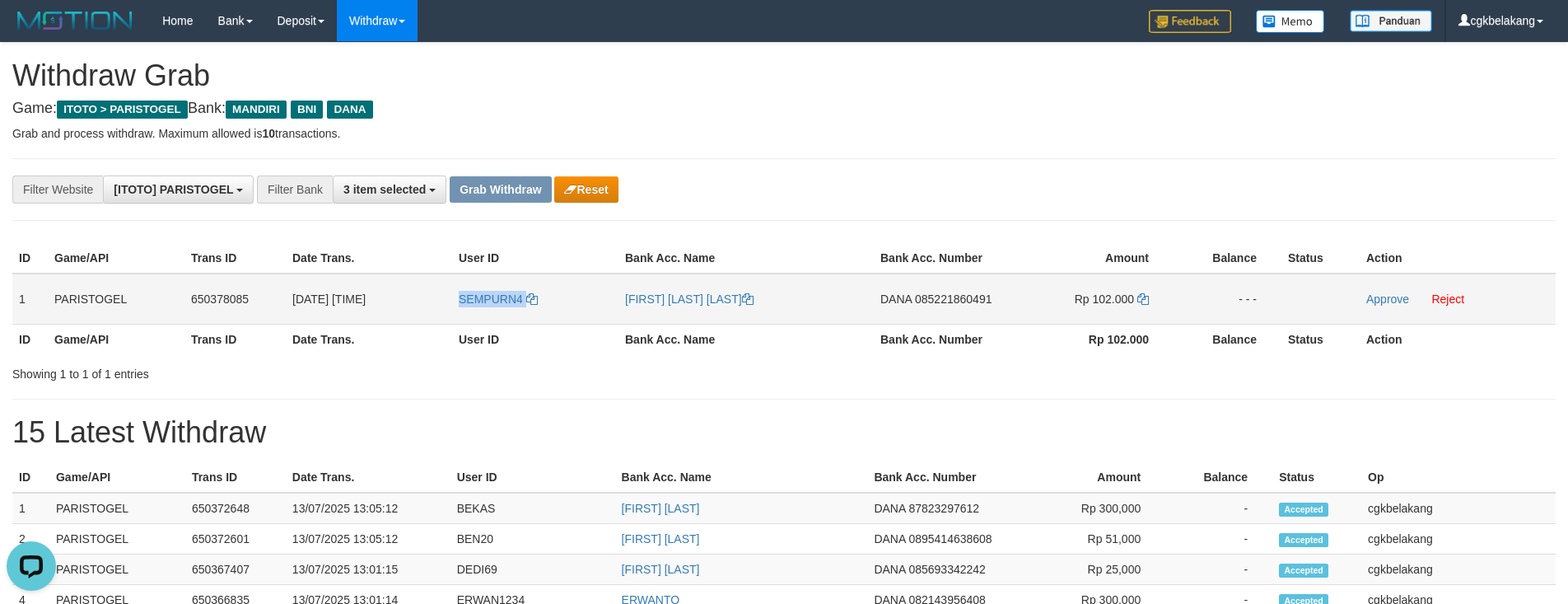 scroll, scrollTop: 0, scrollLeft: 0, axis: both 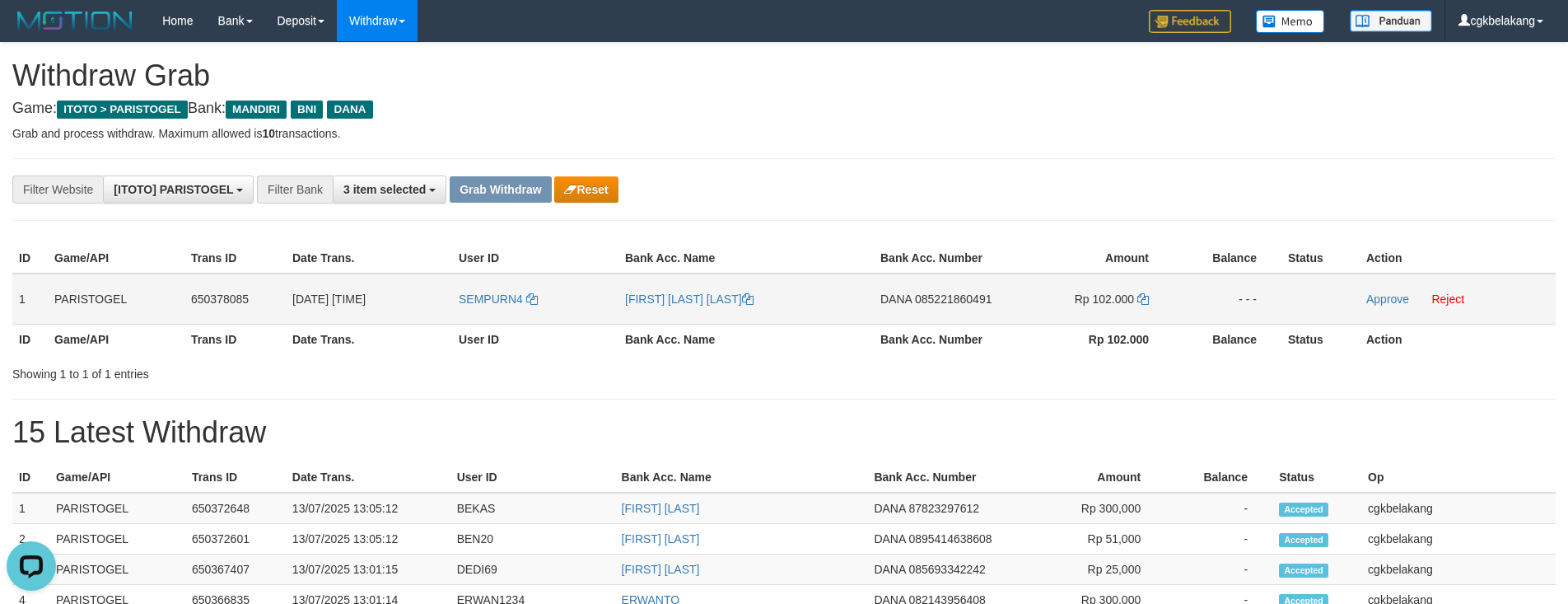 click on "[FIRST] [LAST] [LAST]" at bounding box center [746, 299] 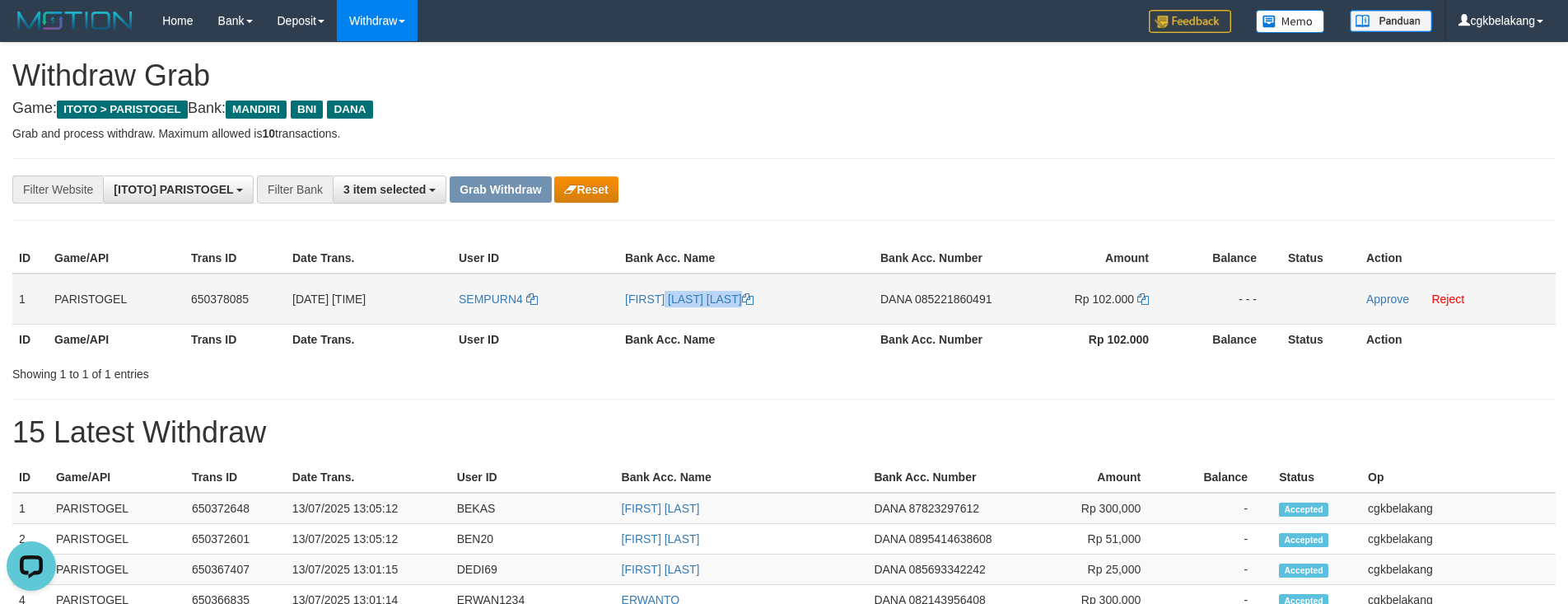 click on "[FIRST] [LAST]" at bounding box center (746, 299) 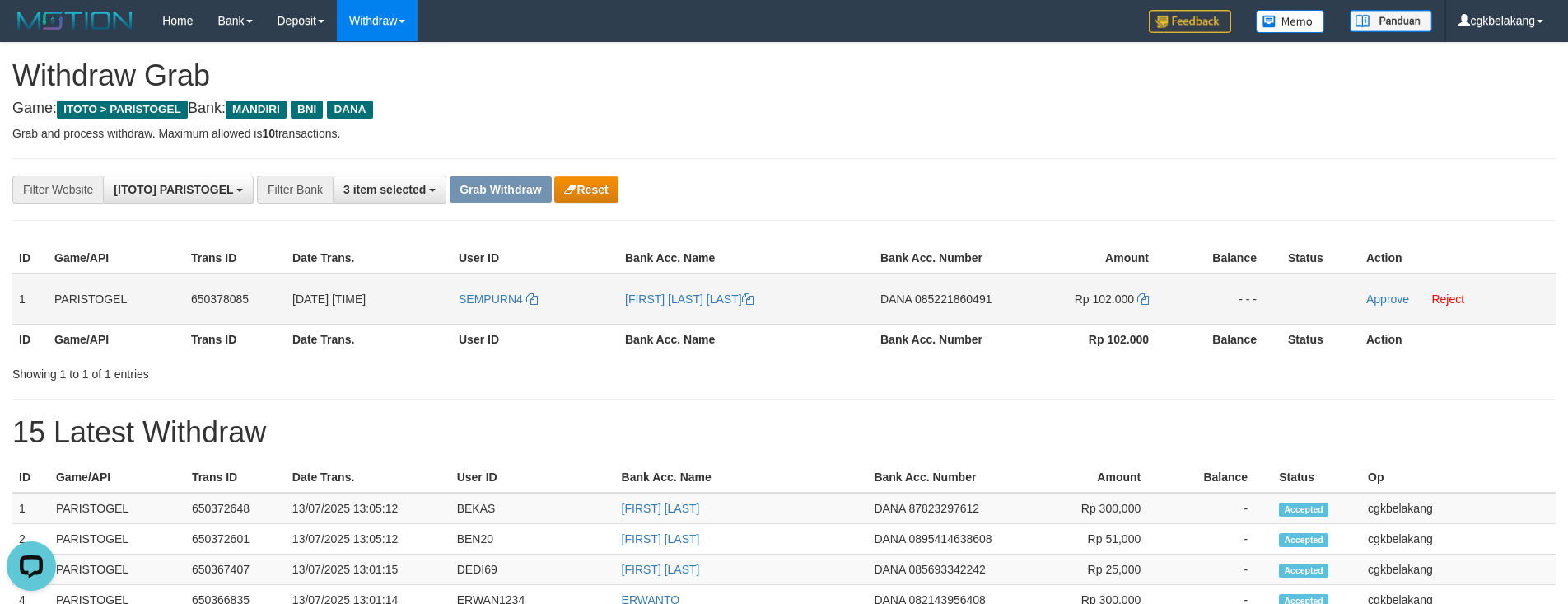 click on "DANA
085221860491" at bounding box center (942, 299) 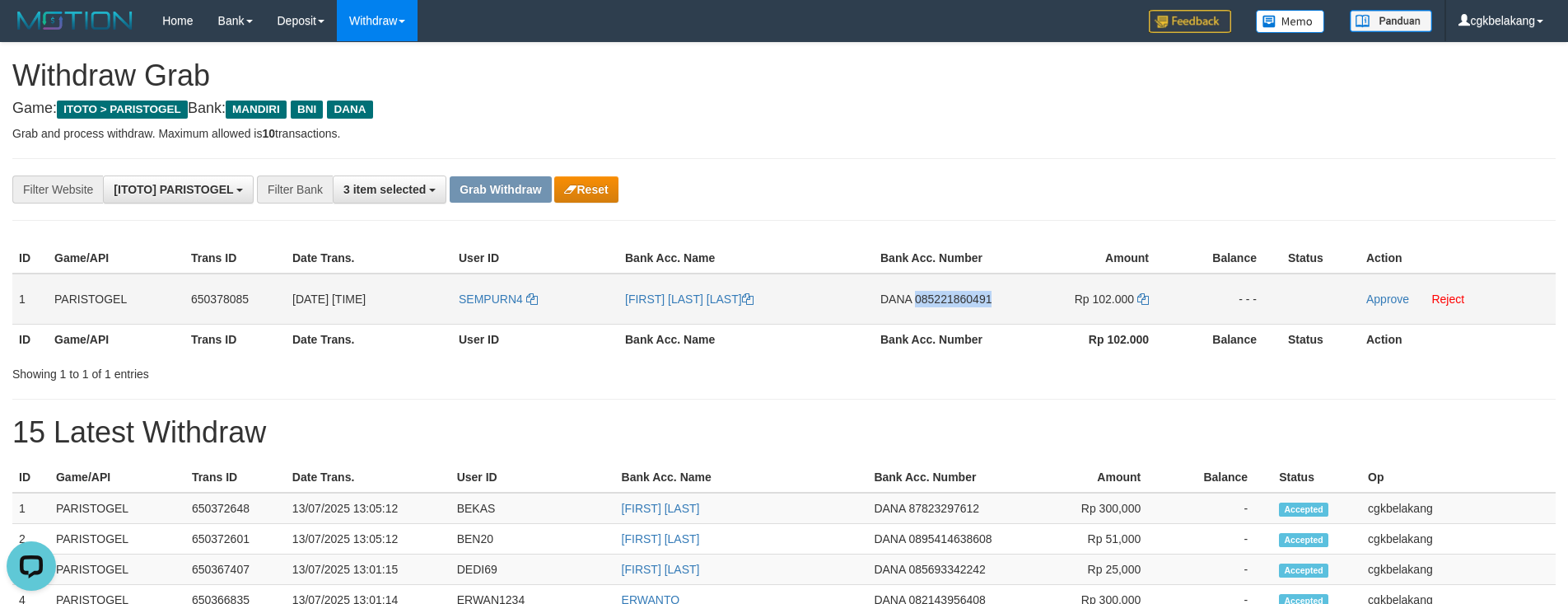 click on "DANA
085221860491" at bounding box center [942, 299] 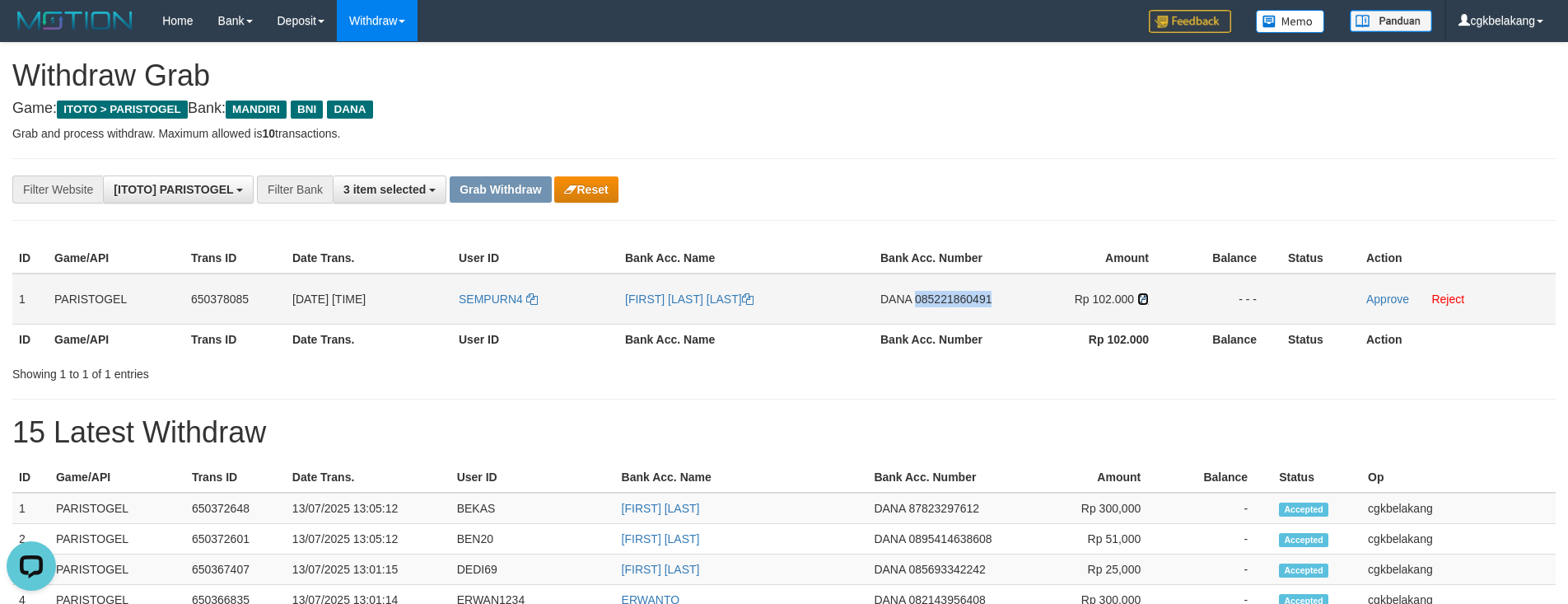 click at bounding box center [1143, 299] 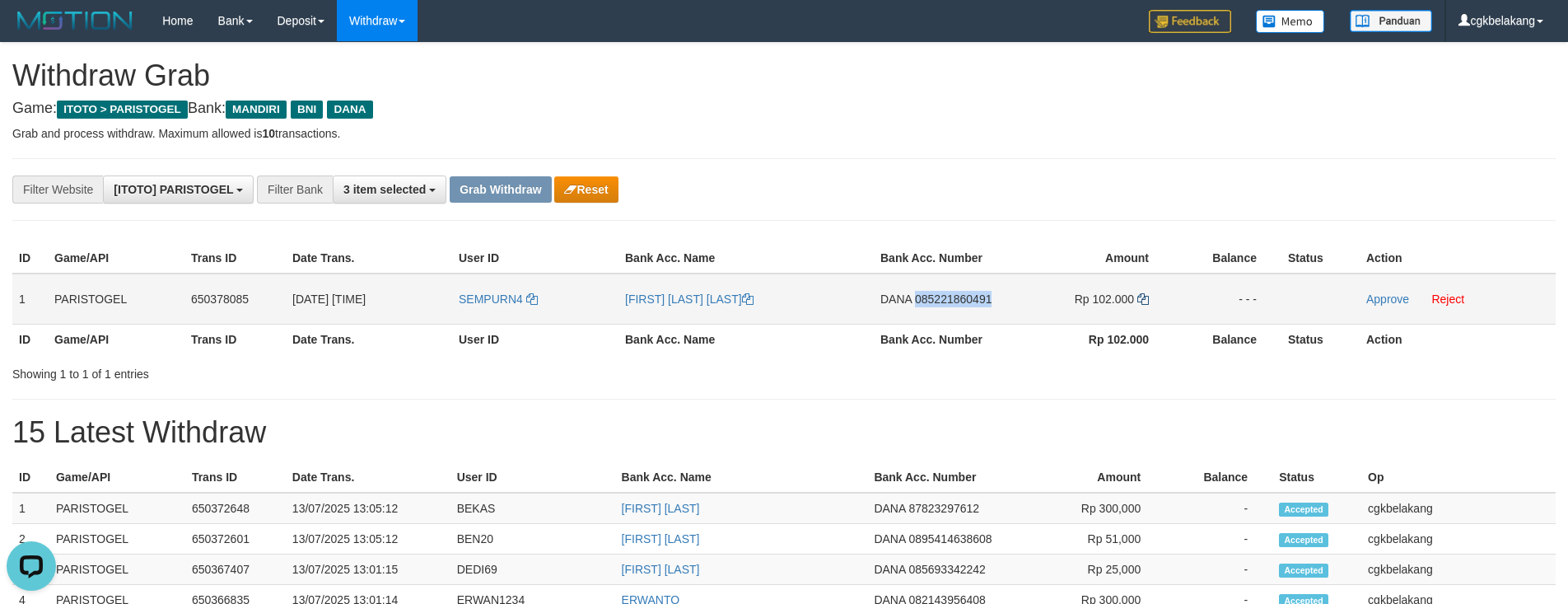 copy on "085221860491" 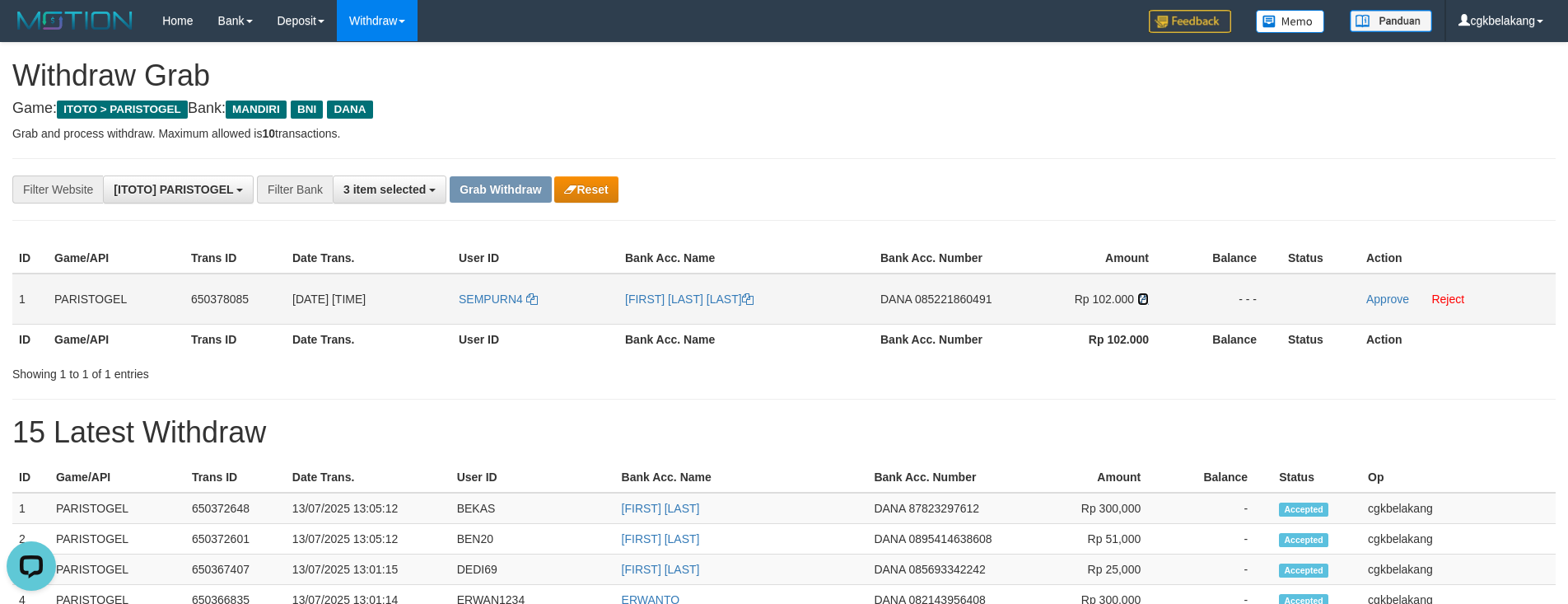click at bounding box center (1143, 299) 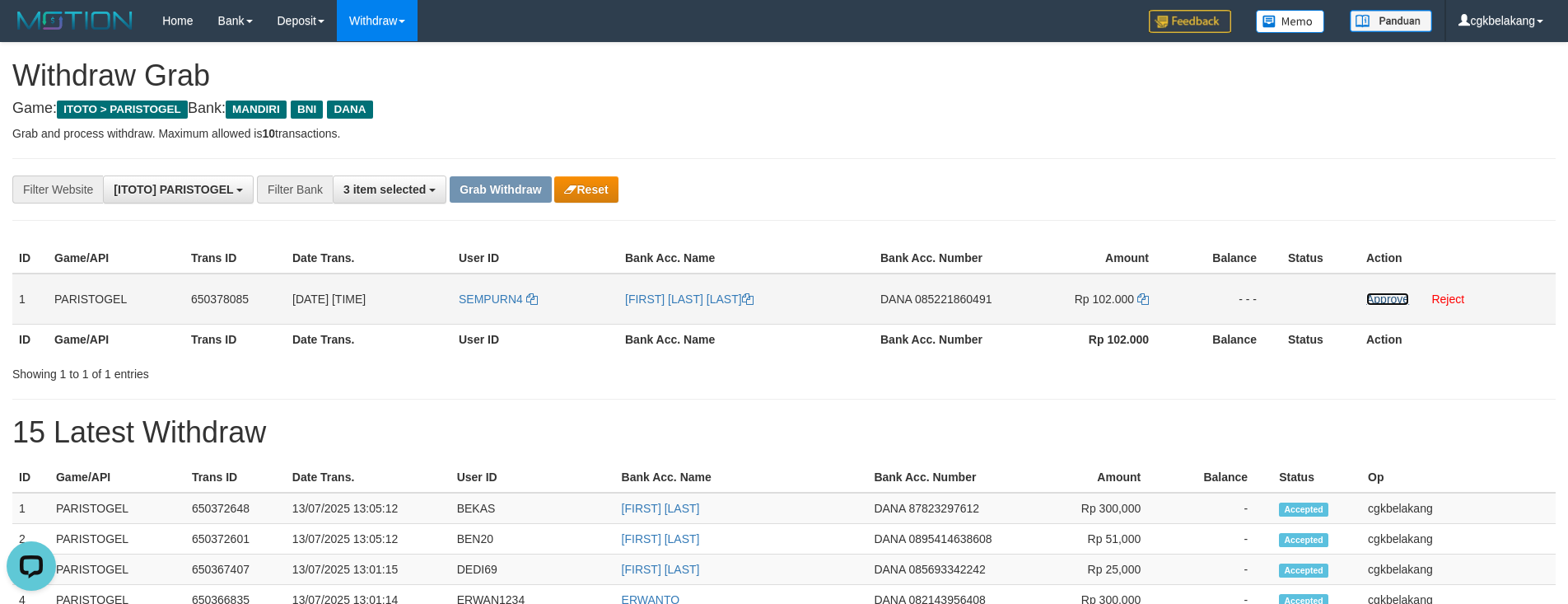 click on "Approve" at bounding box center (1388, 299) 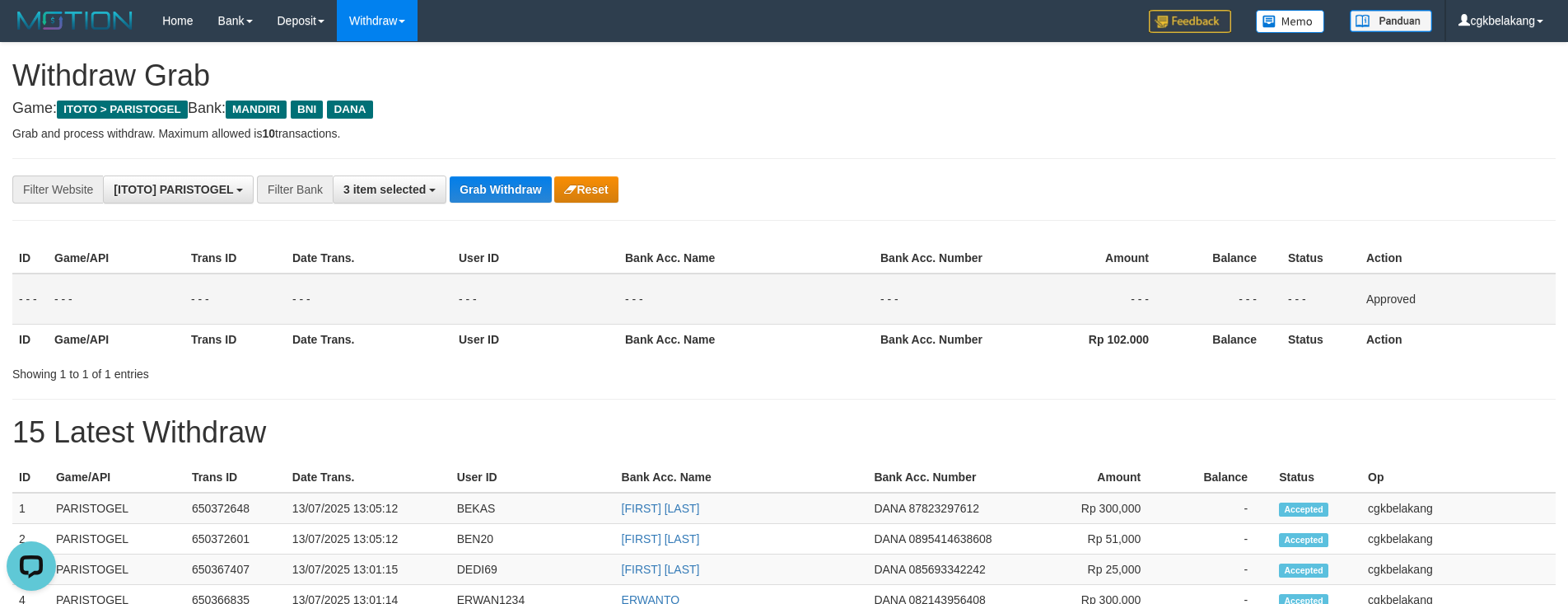 click on "Action" at bounding box center (1458, 339) 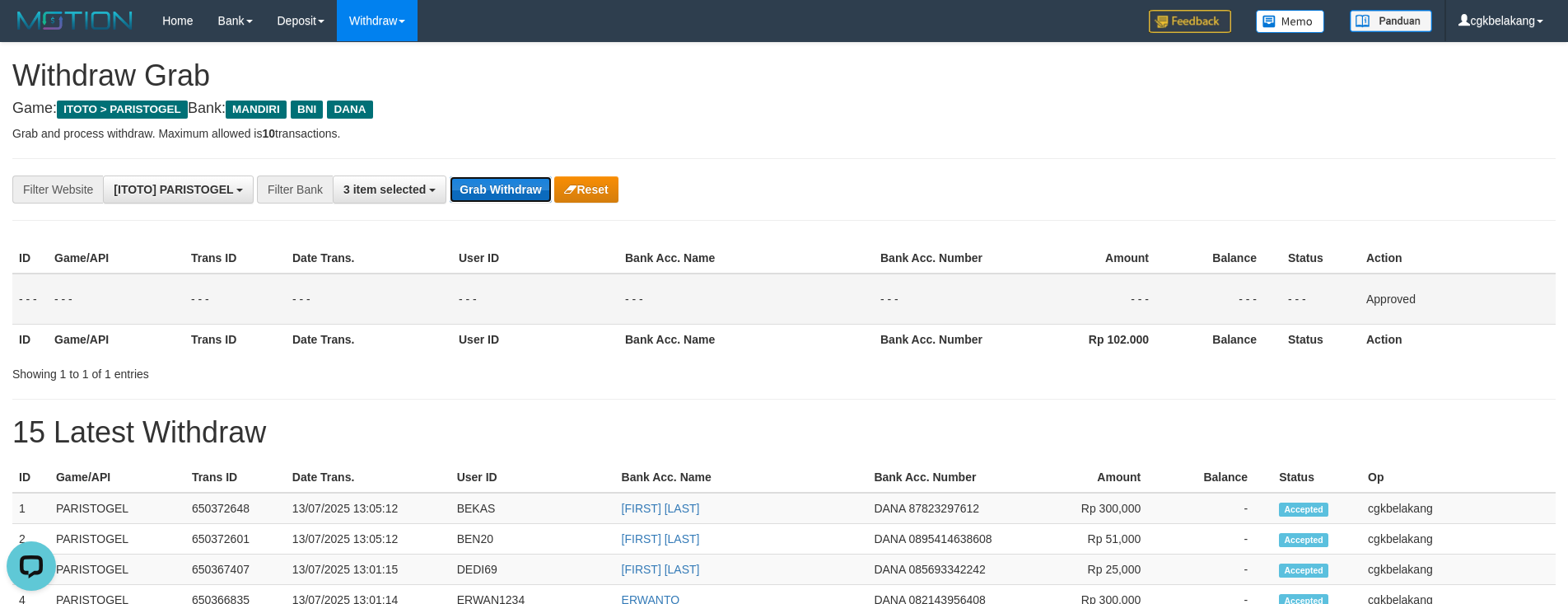 click on "Grab Withdraw" at bounding box center [500, 190] 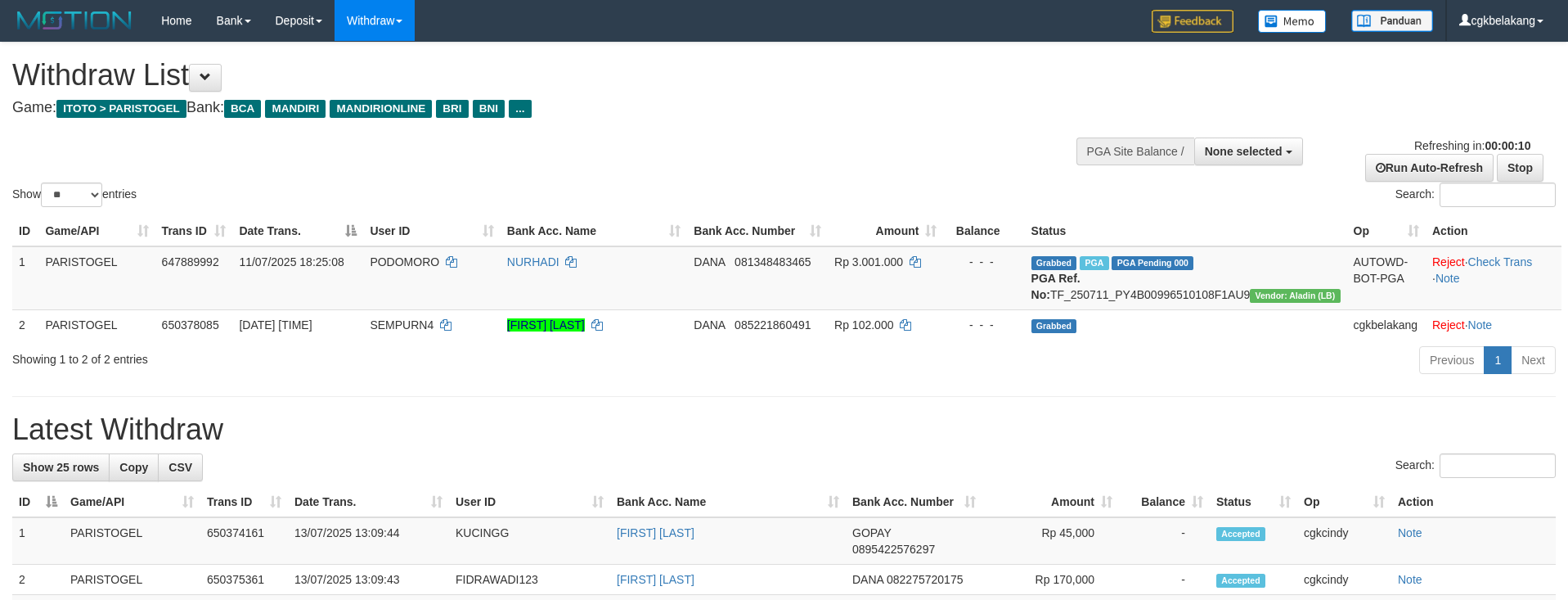 select 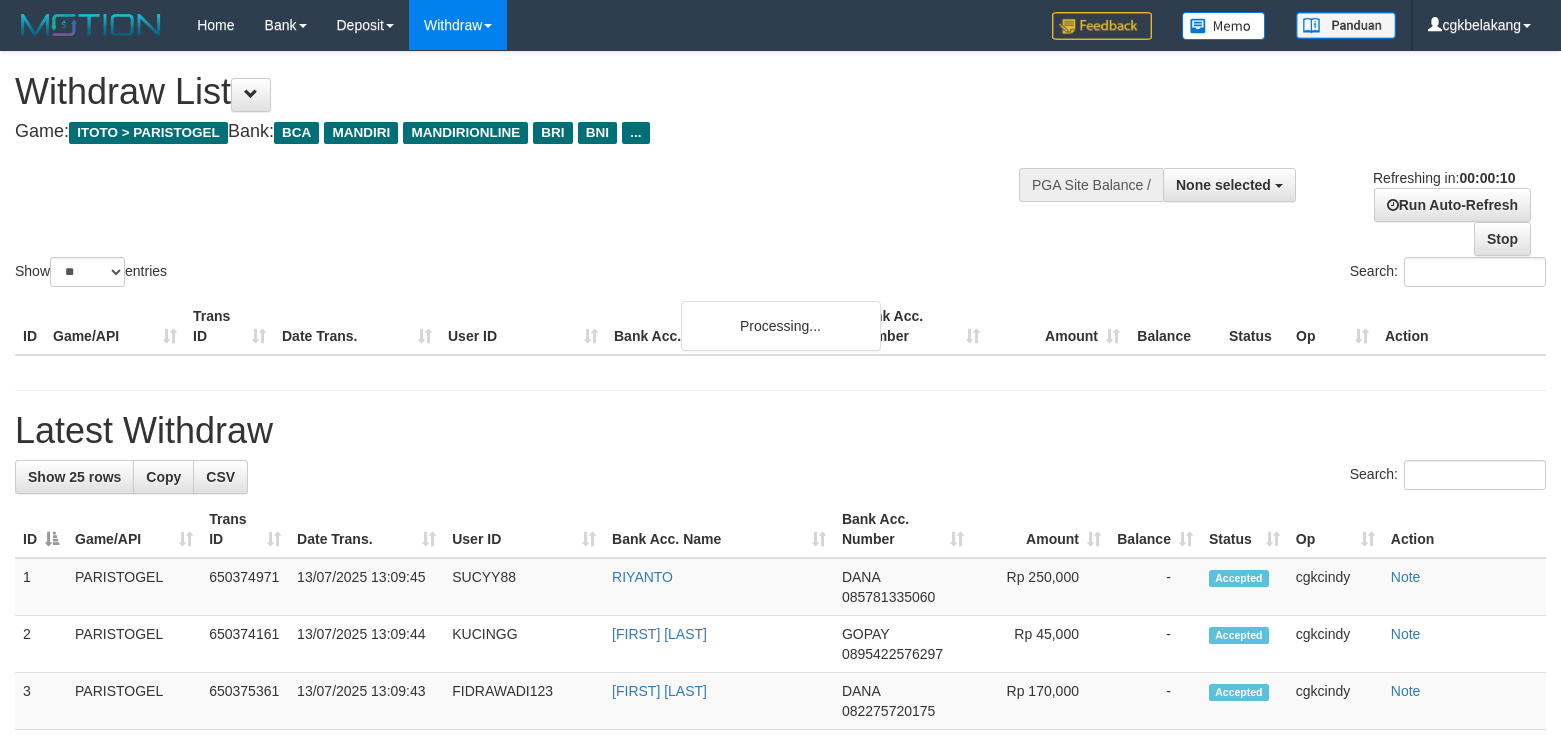 select 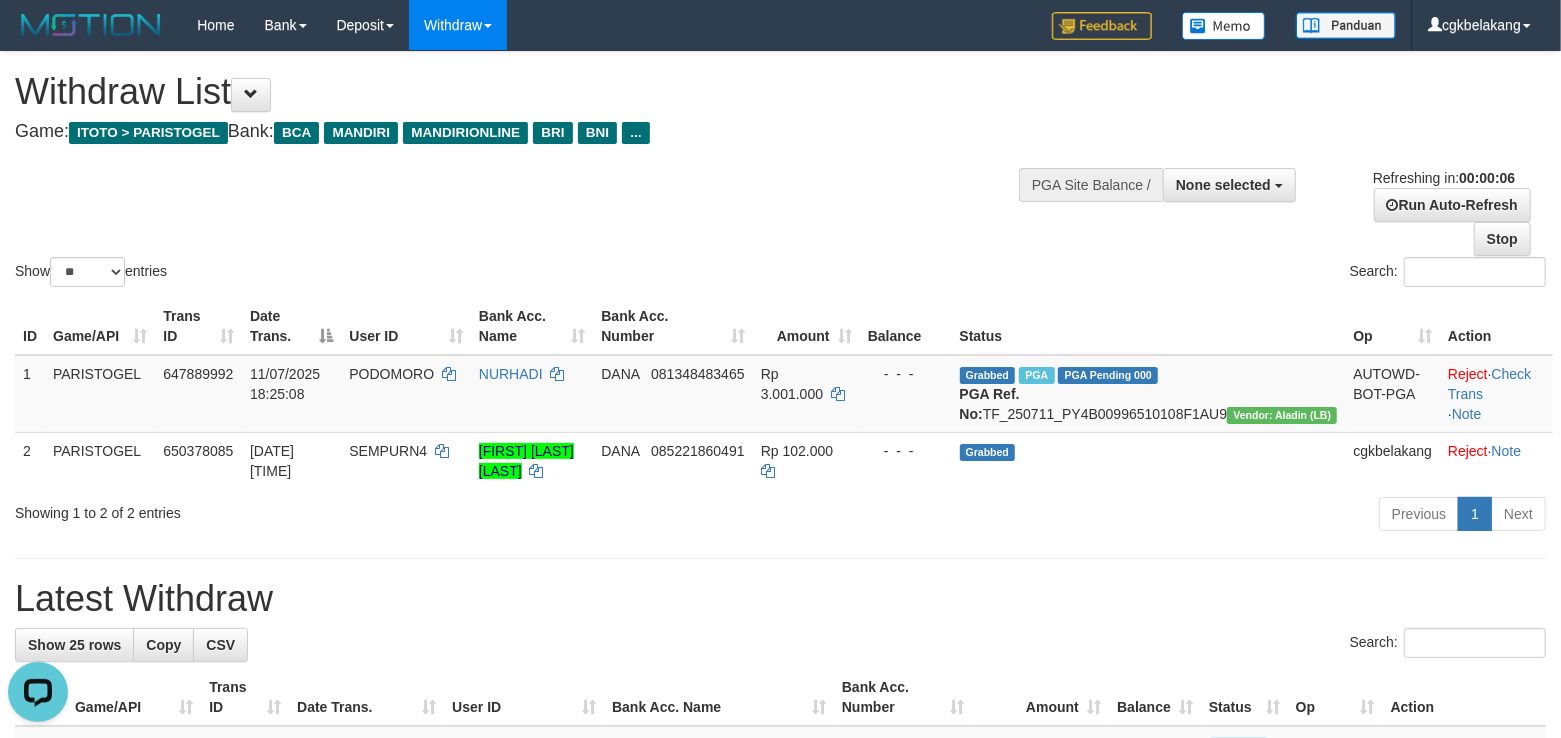 scroll, scrollTop: 0, scrollLeft: 0, axis: both 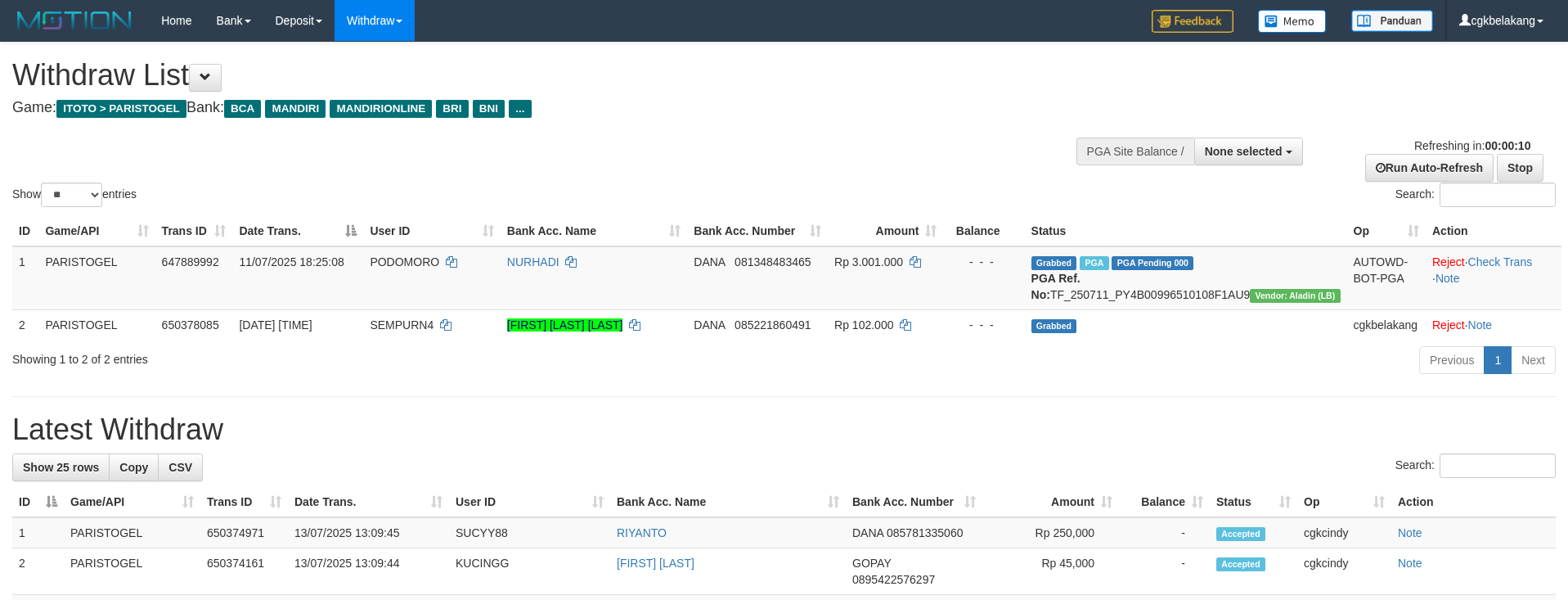 select 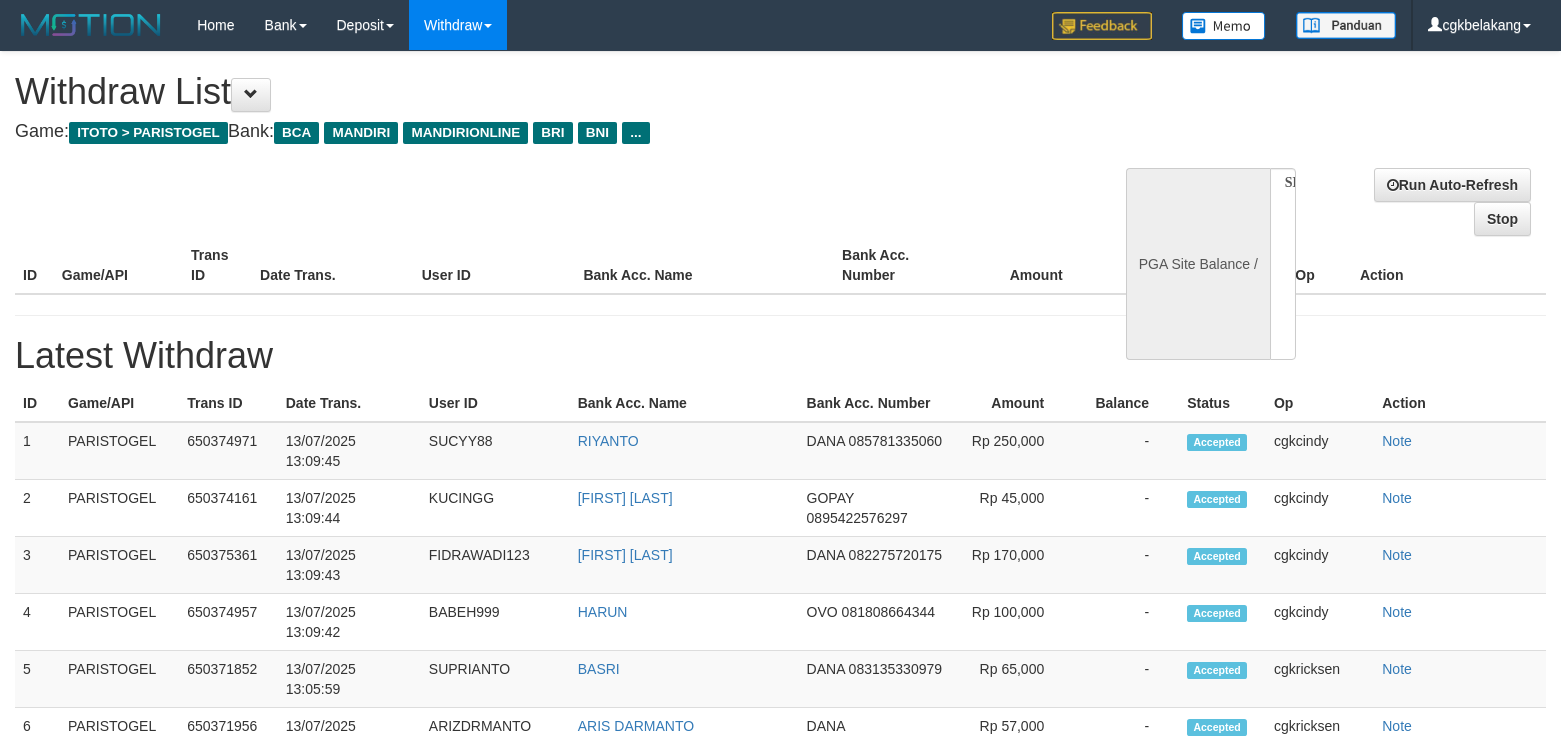 select 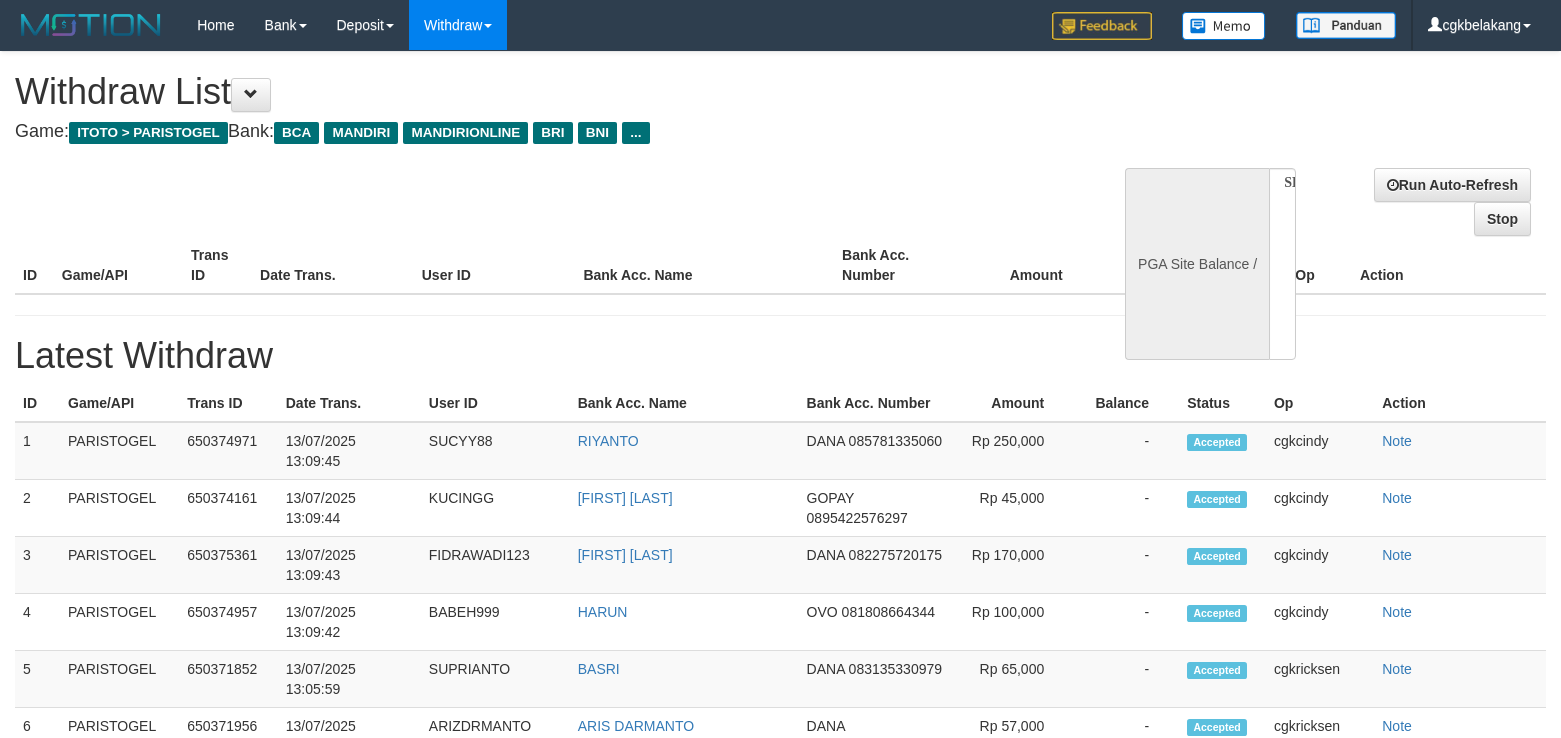 scroll, scrollTop: 0, scrollLeft: 0, axis: both 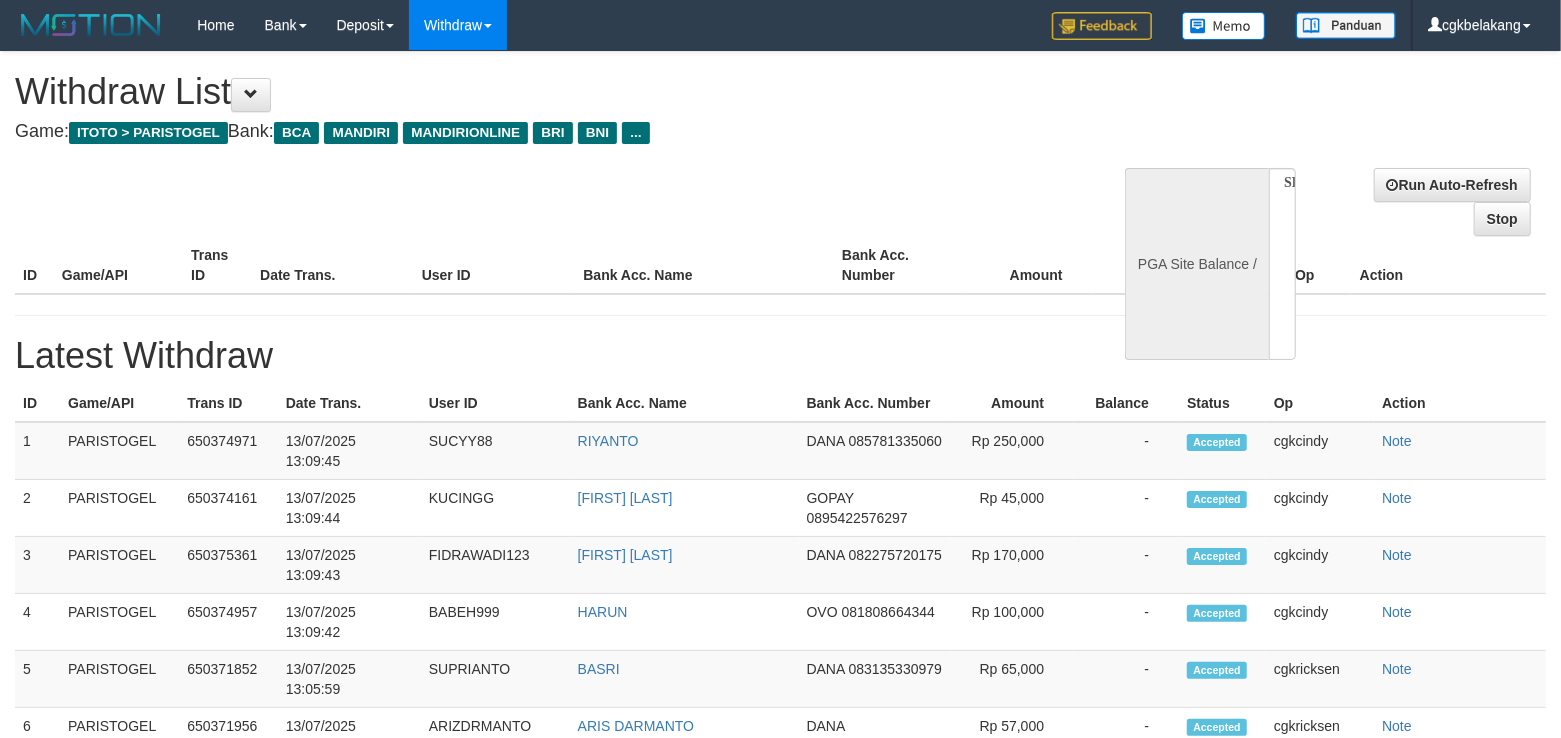 select on "**" 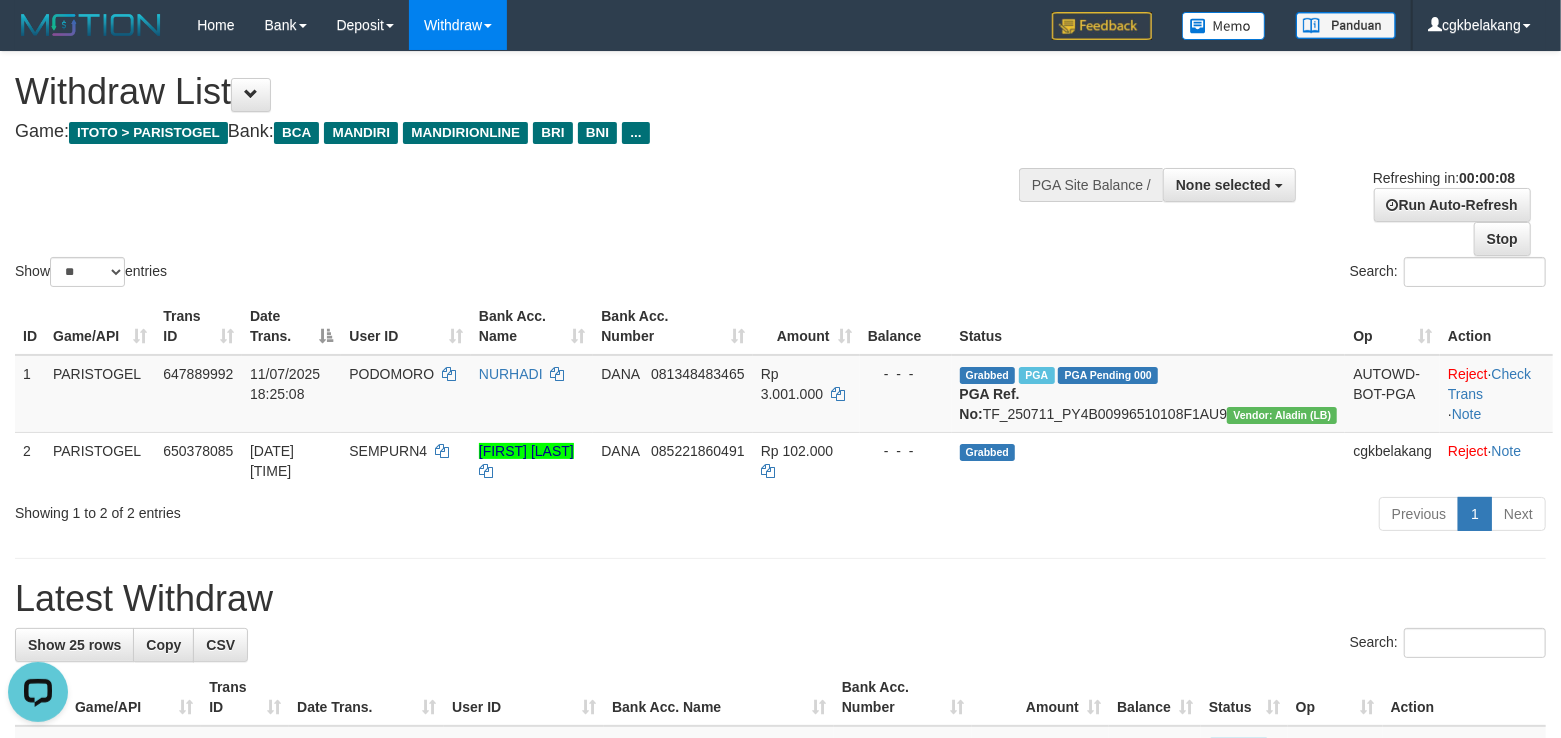 scroll, scrollTop: 0, scrollLeft: 0, axis: both 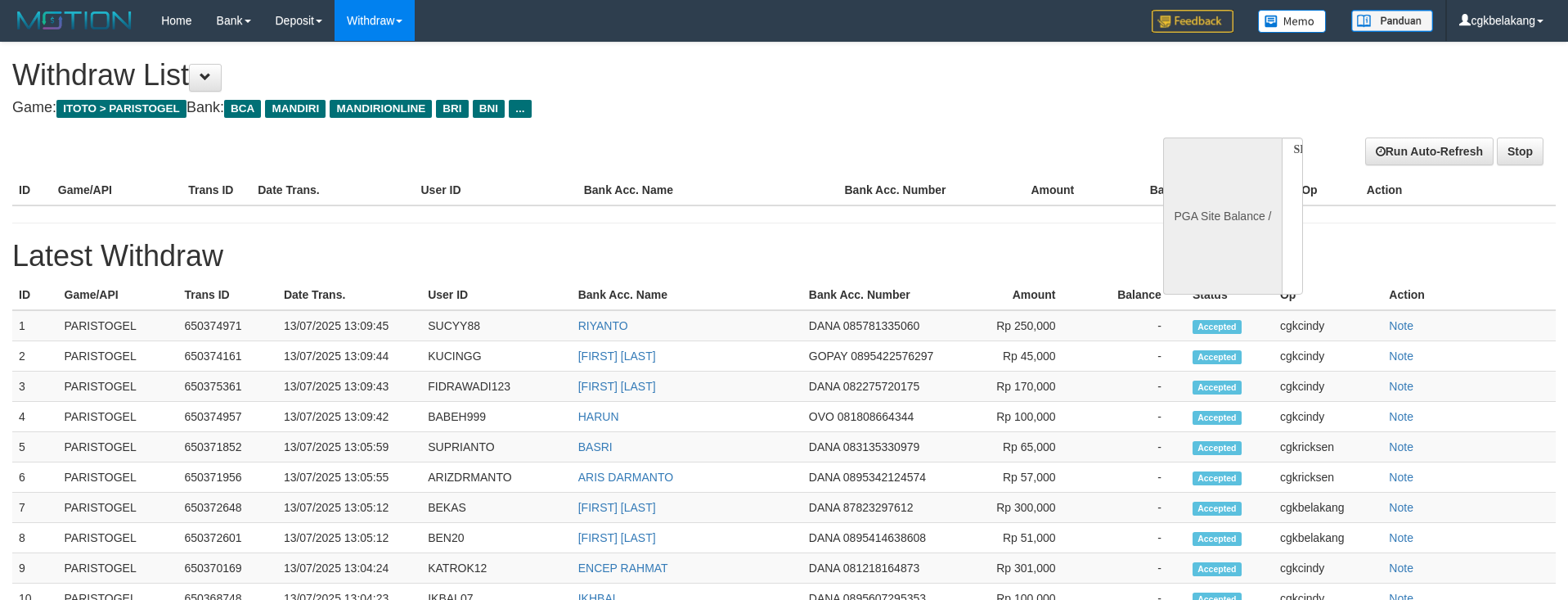 select 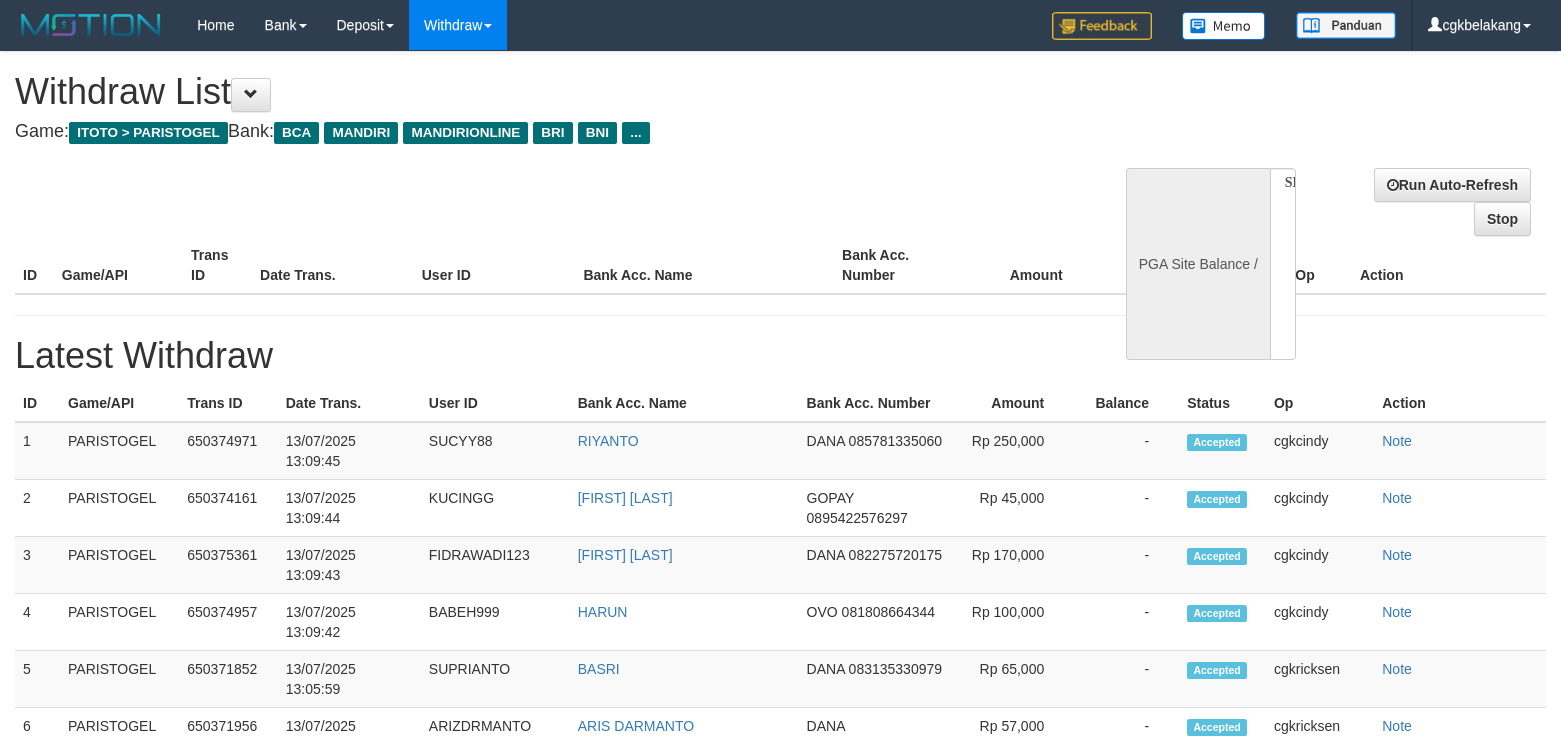 select 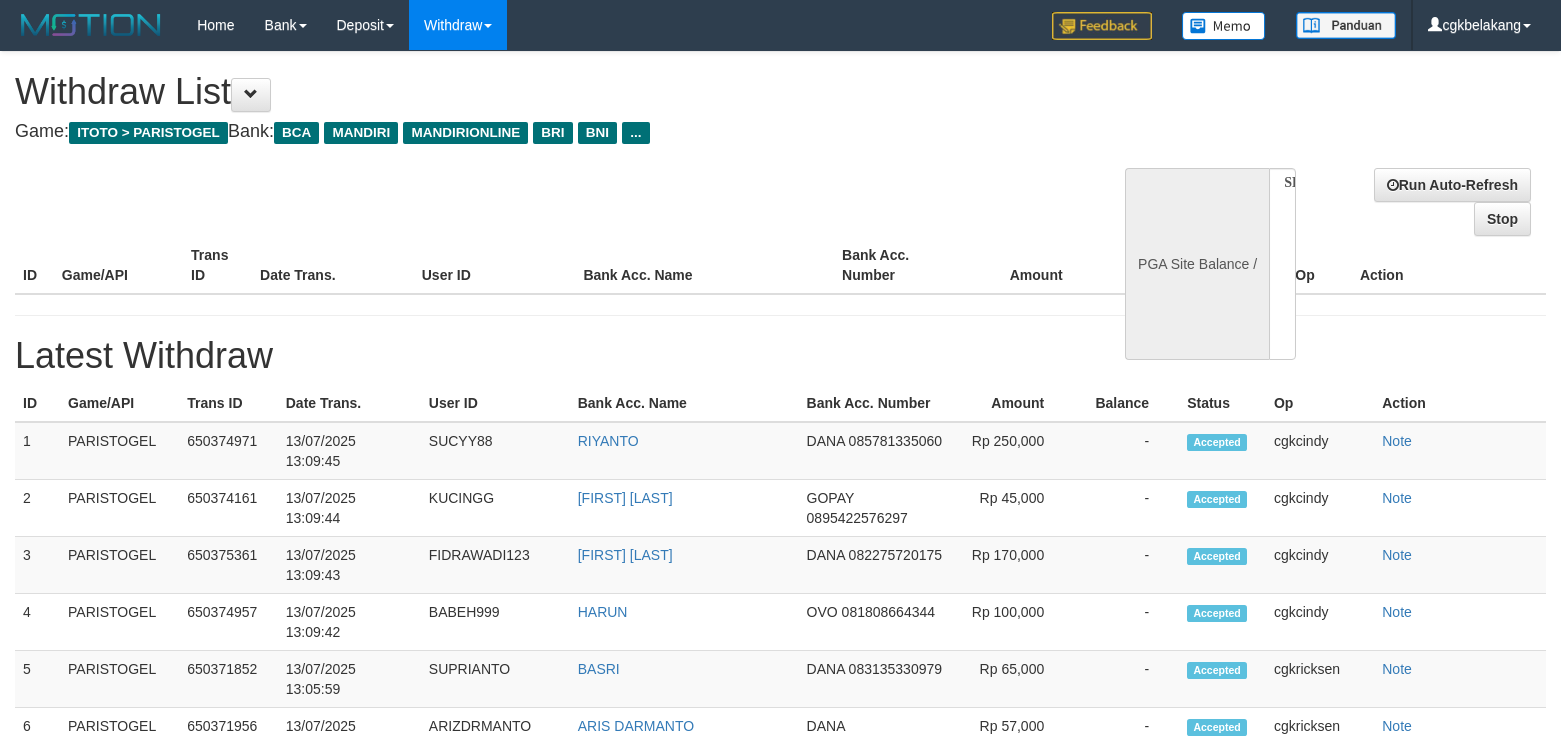 scroll, scrollTop: 0, scrollLeft: 0, axis: both 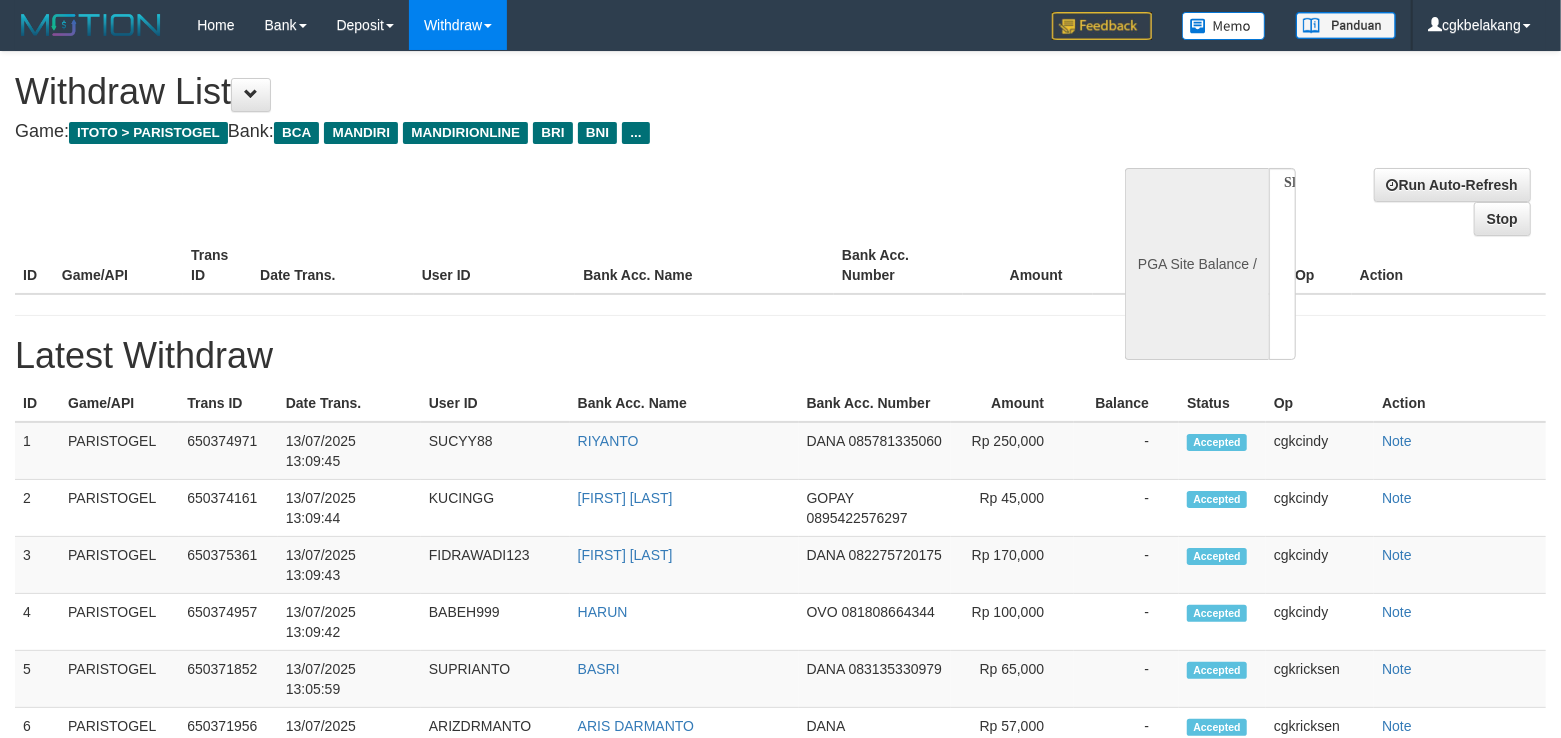 select on "**" 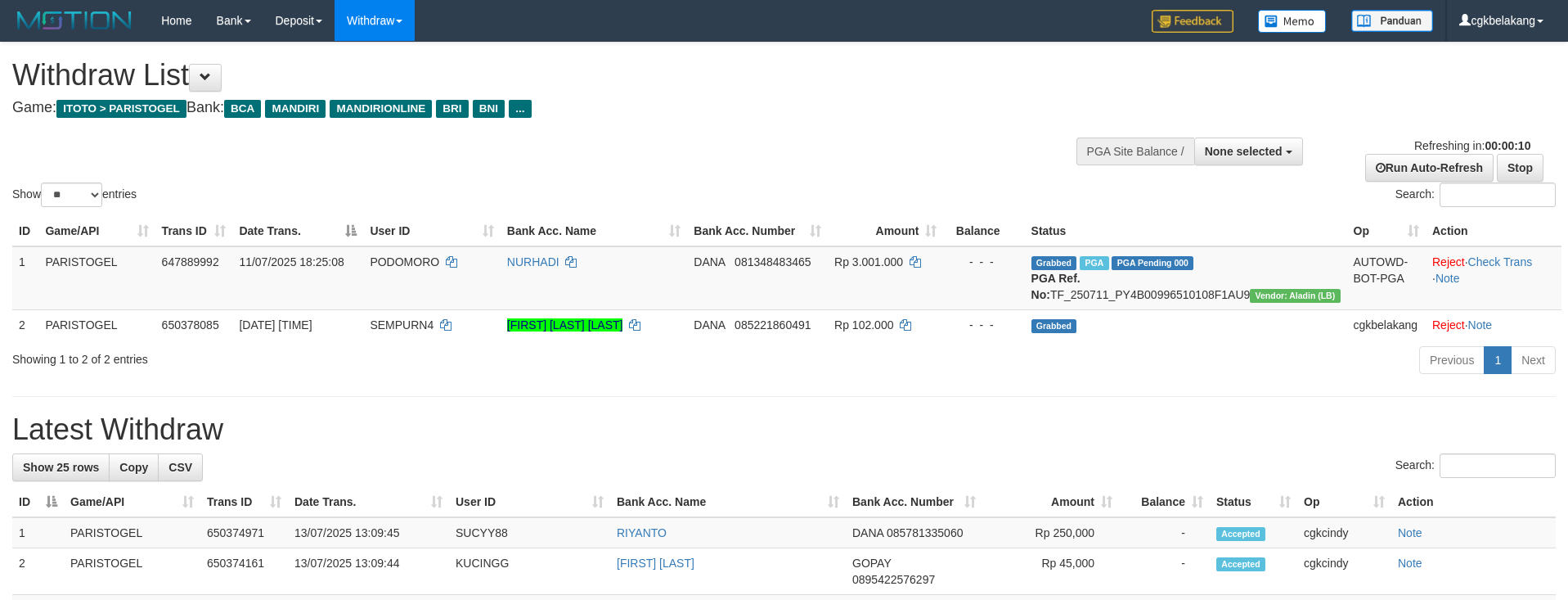 select 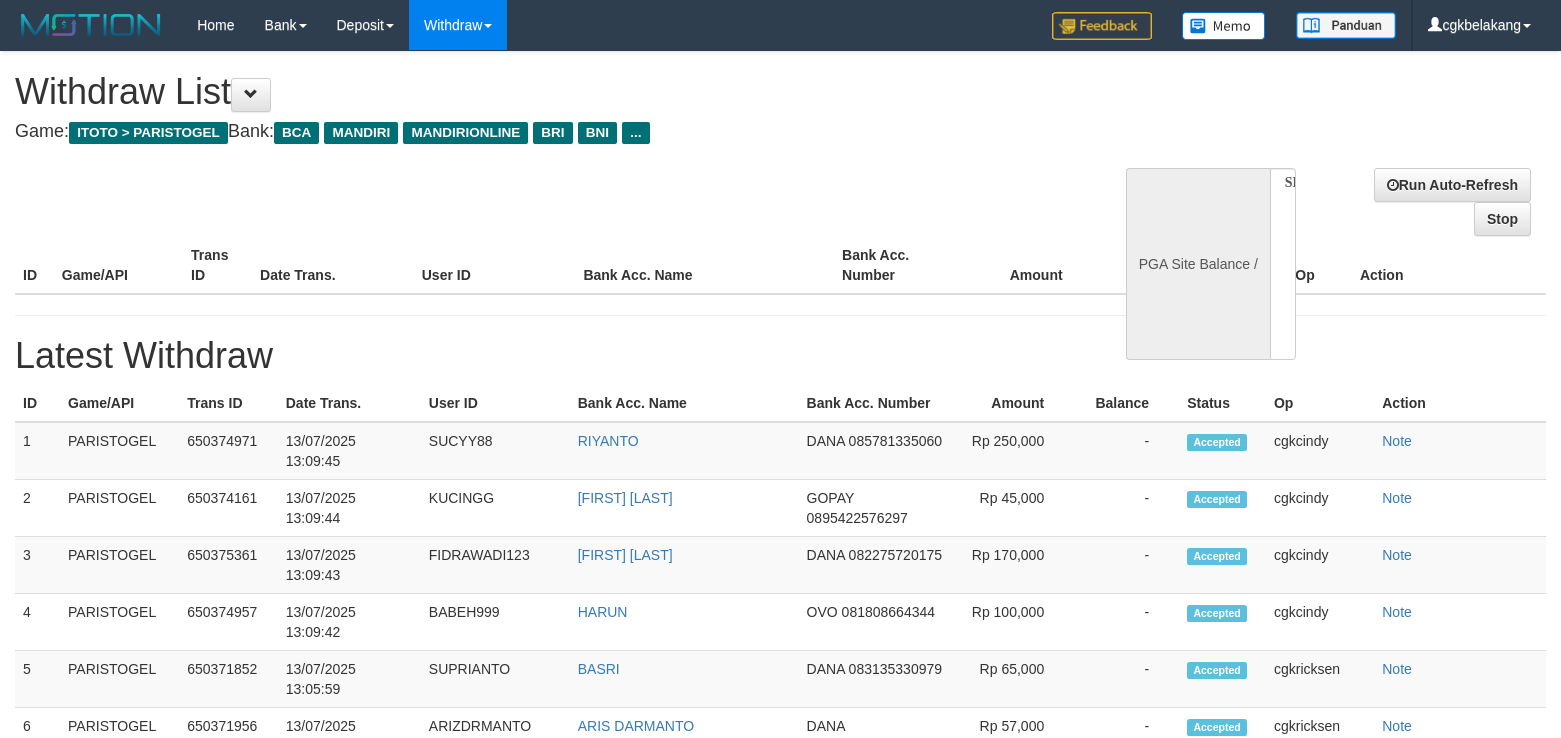 select 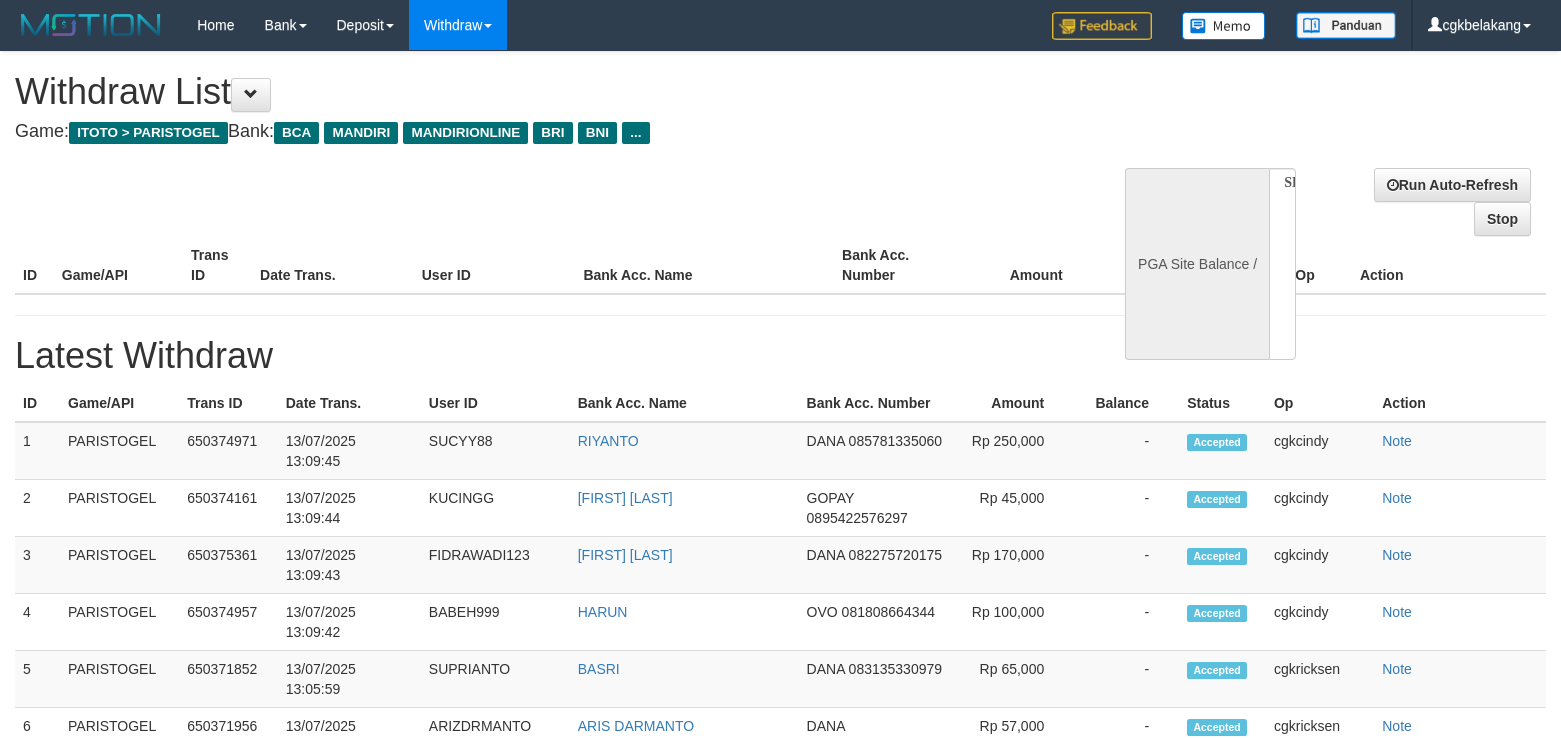 scroll, scrollTop: 0, scrollLeft: 0, axis: both 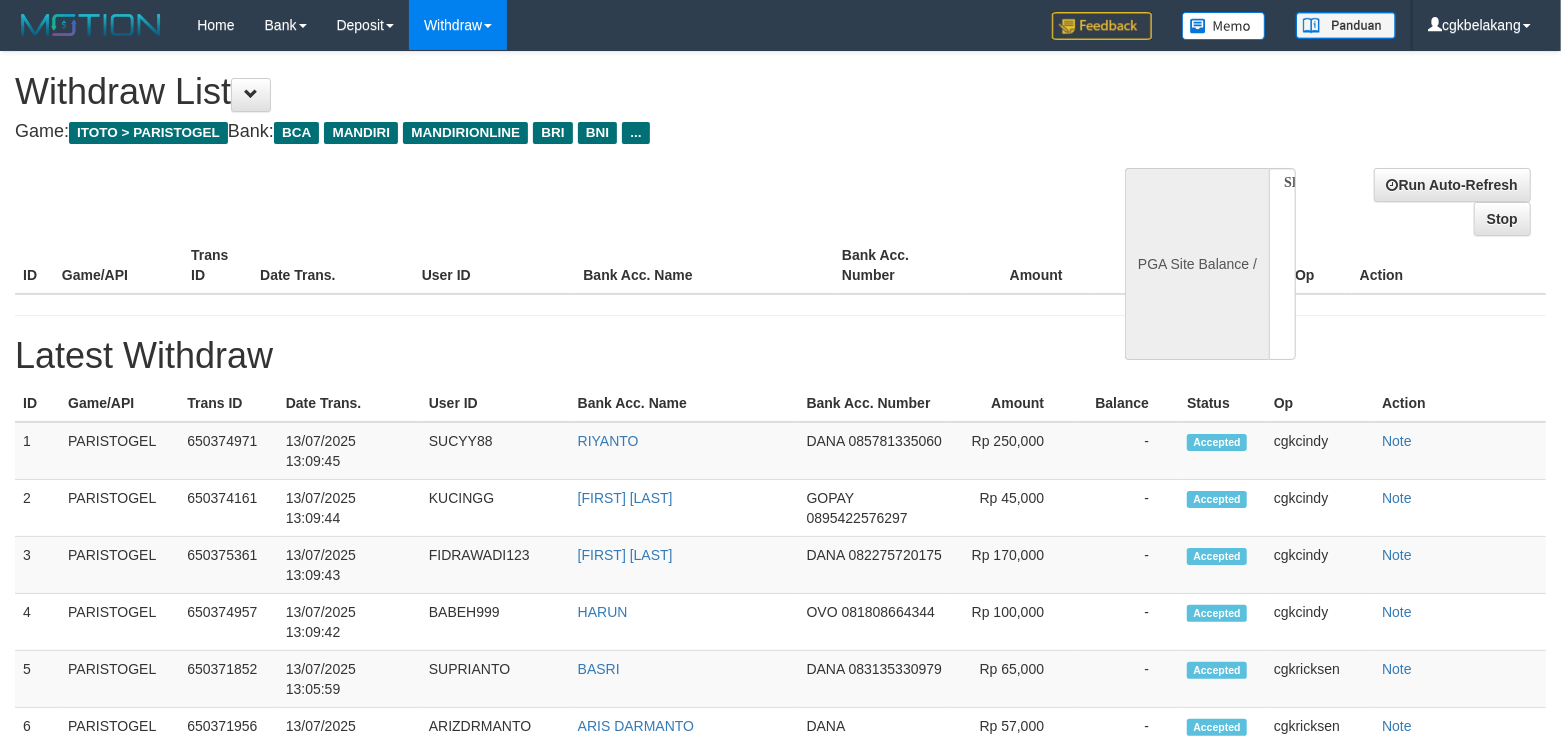 select on "**" 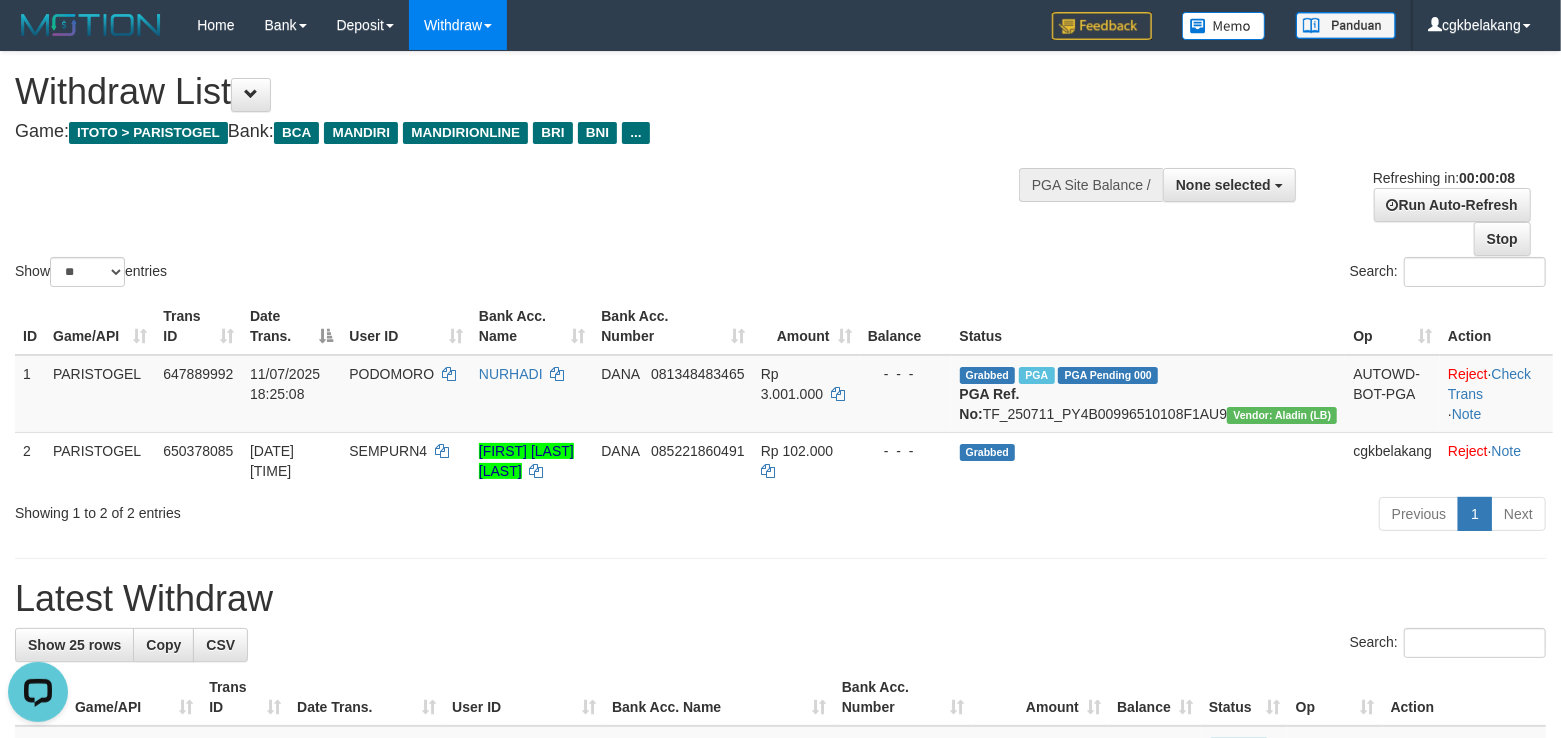 scroll, scrollTop: 0, scrollLeft: 0, axis: both 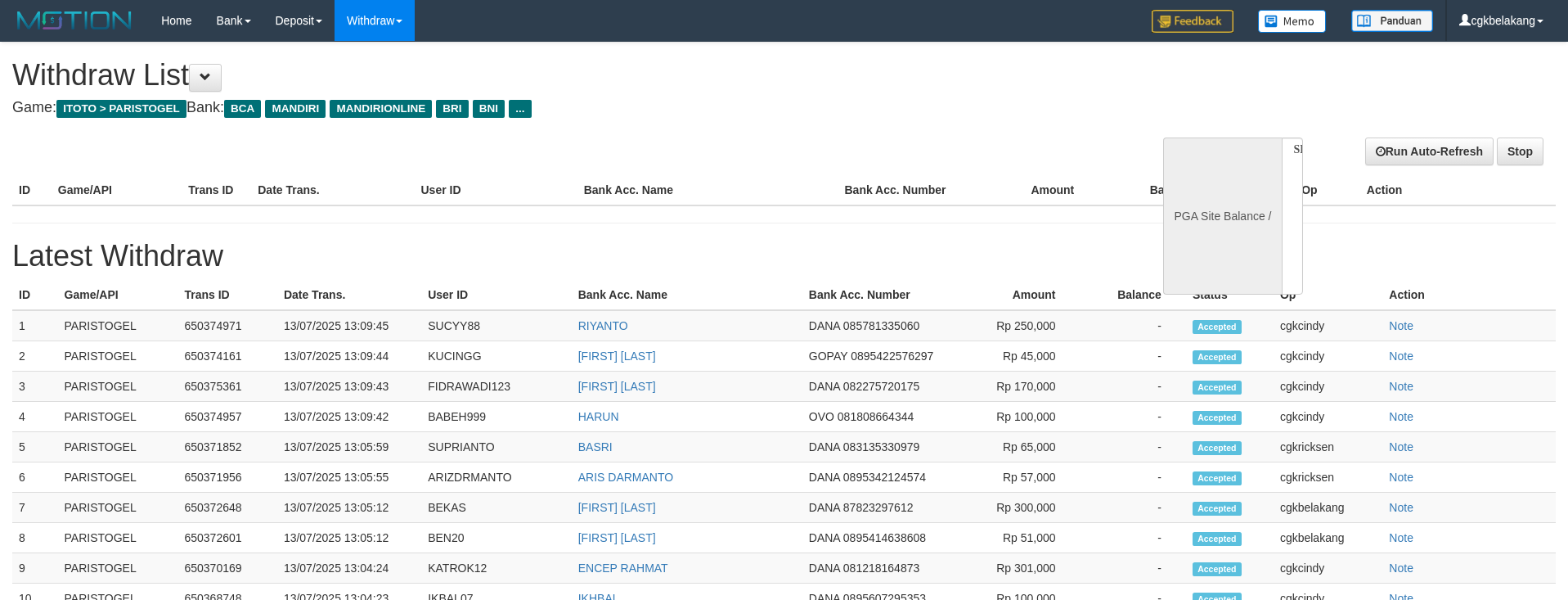 select 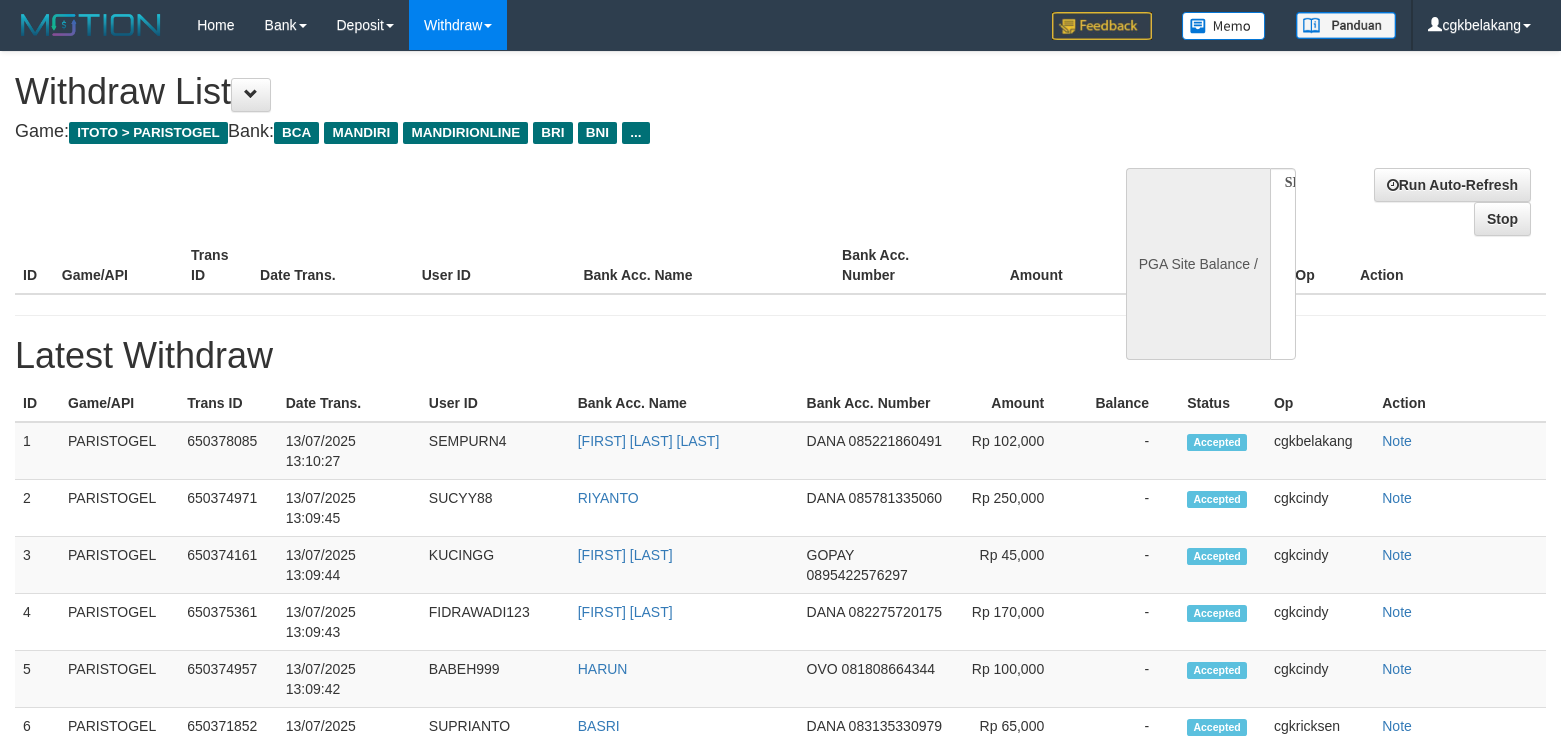 select 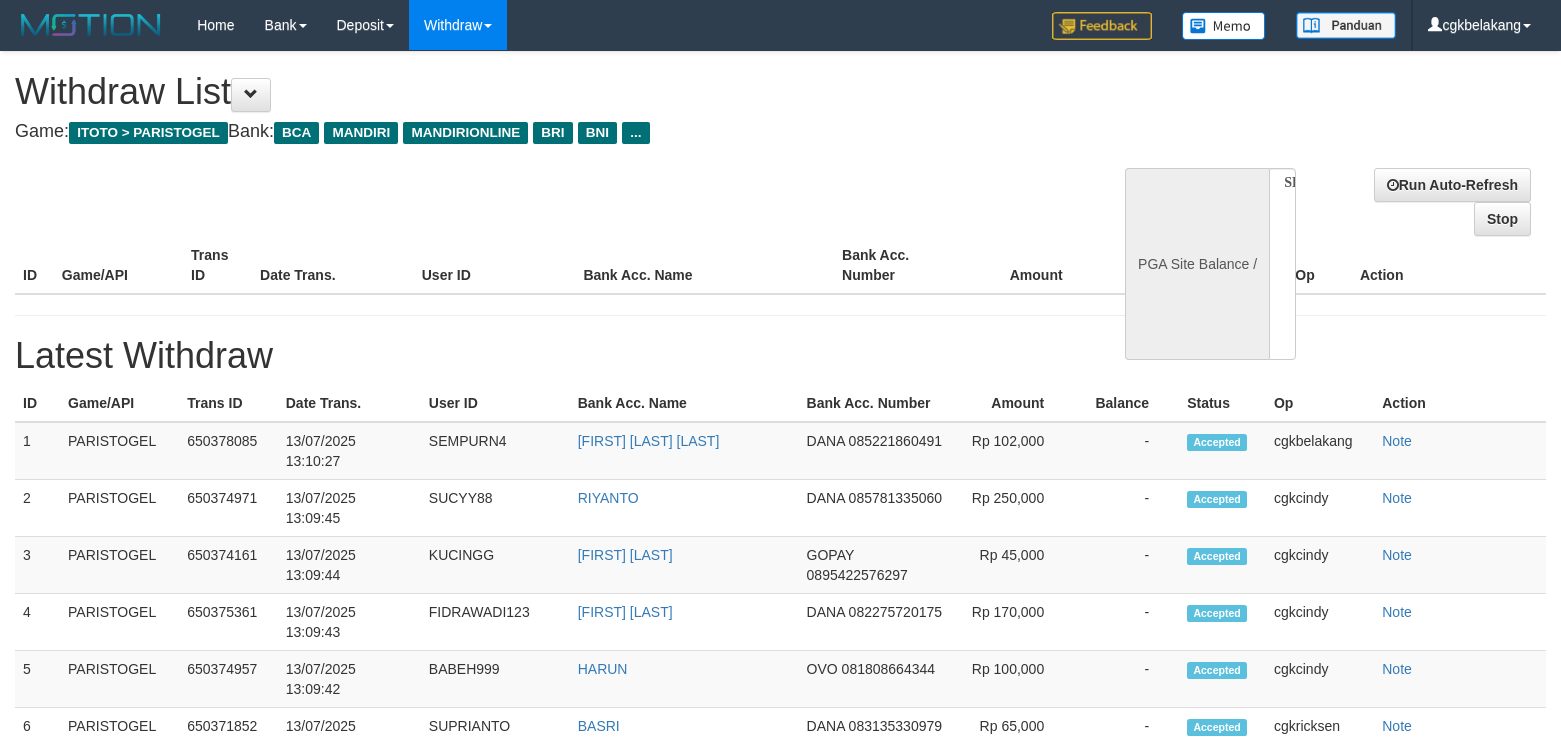scroll, scrollTop: 0, scrollLeft: 0, axis: both 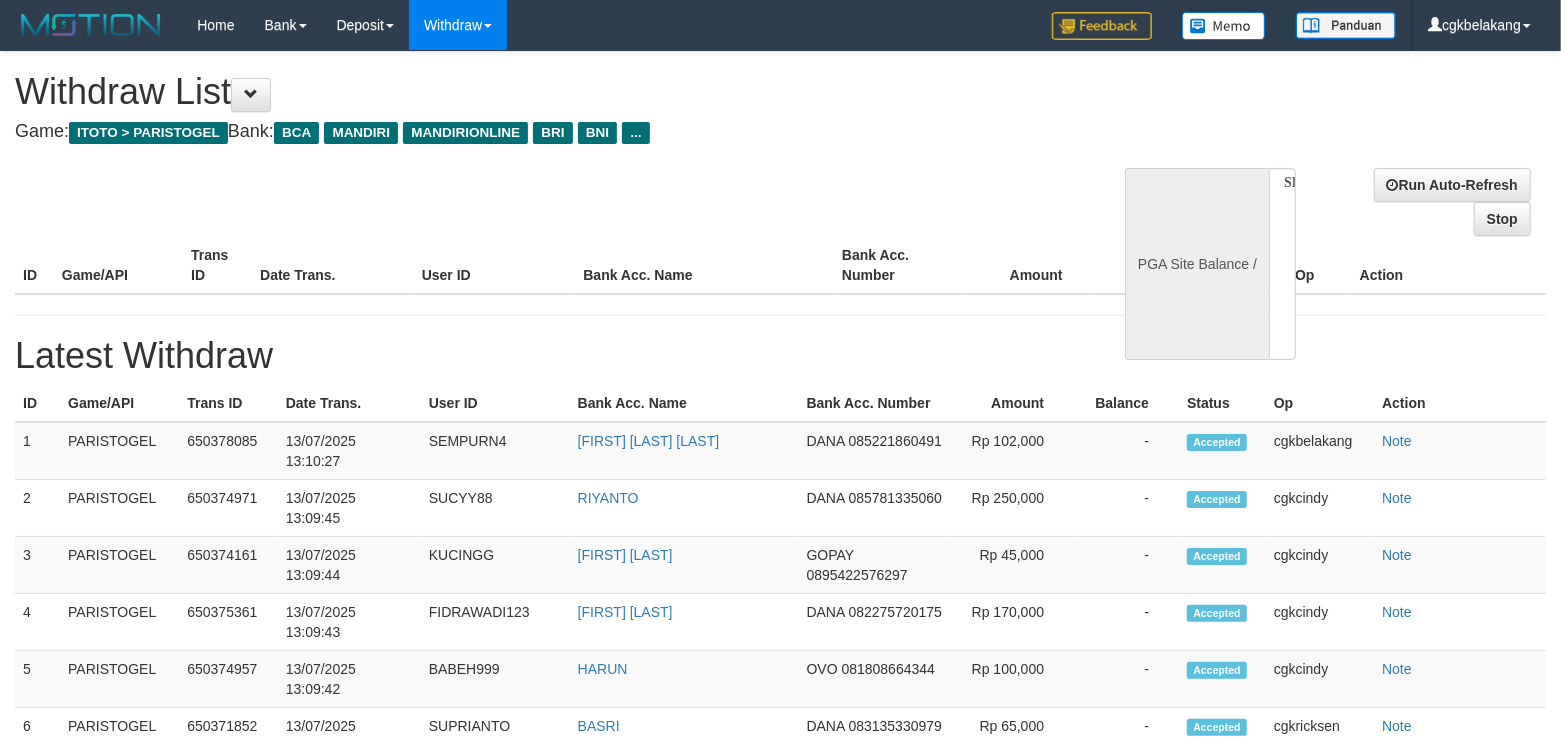 select on "**" 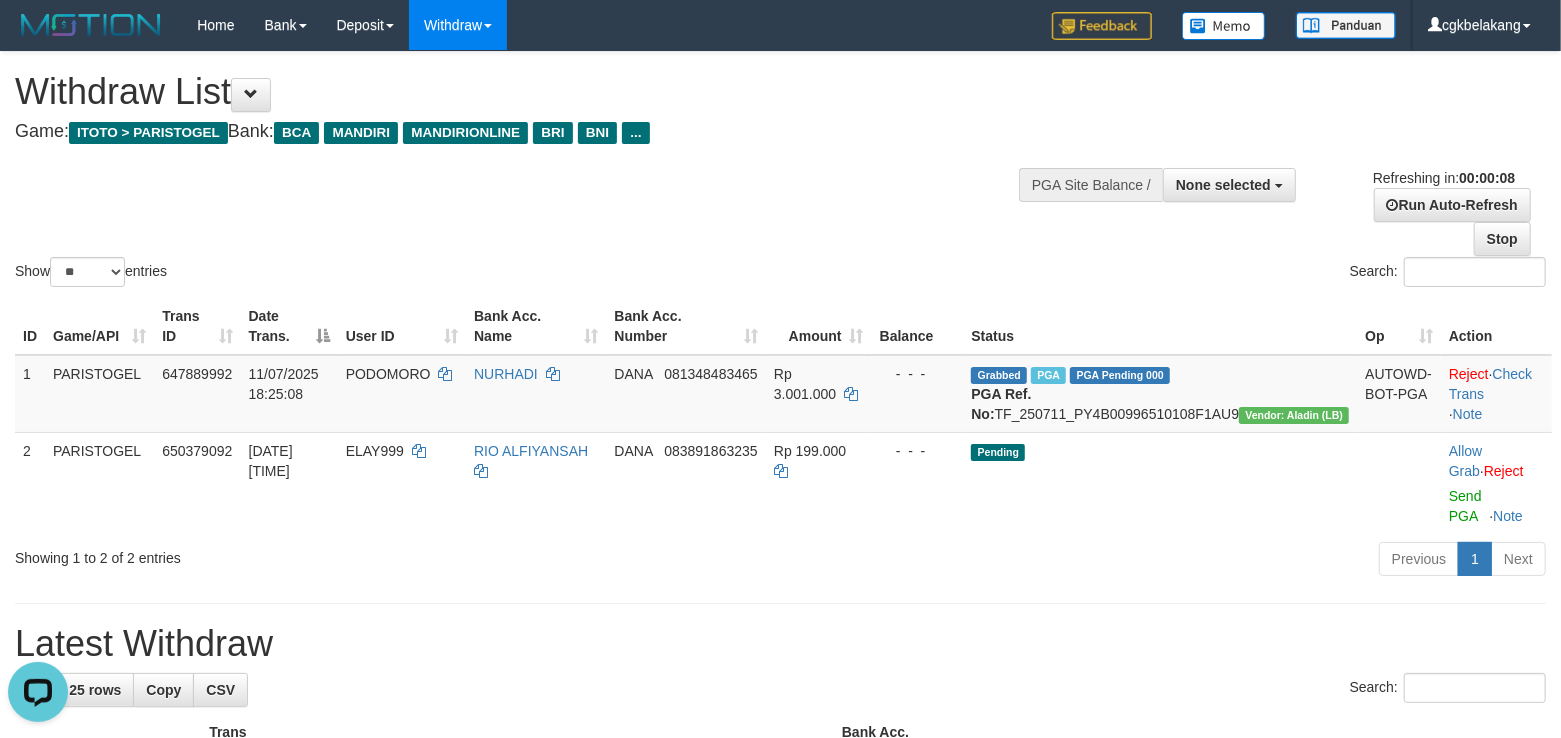 scroll, scrollTop: 0, scrollLeft: 0, axis: both 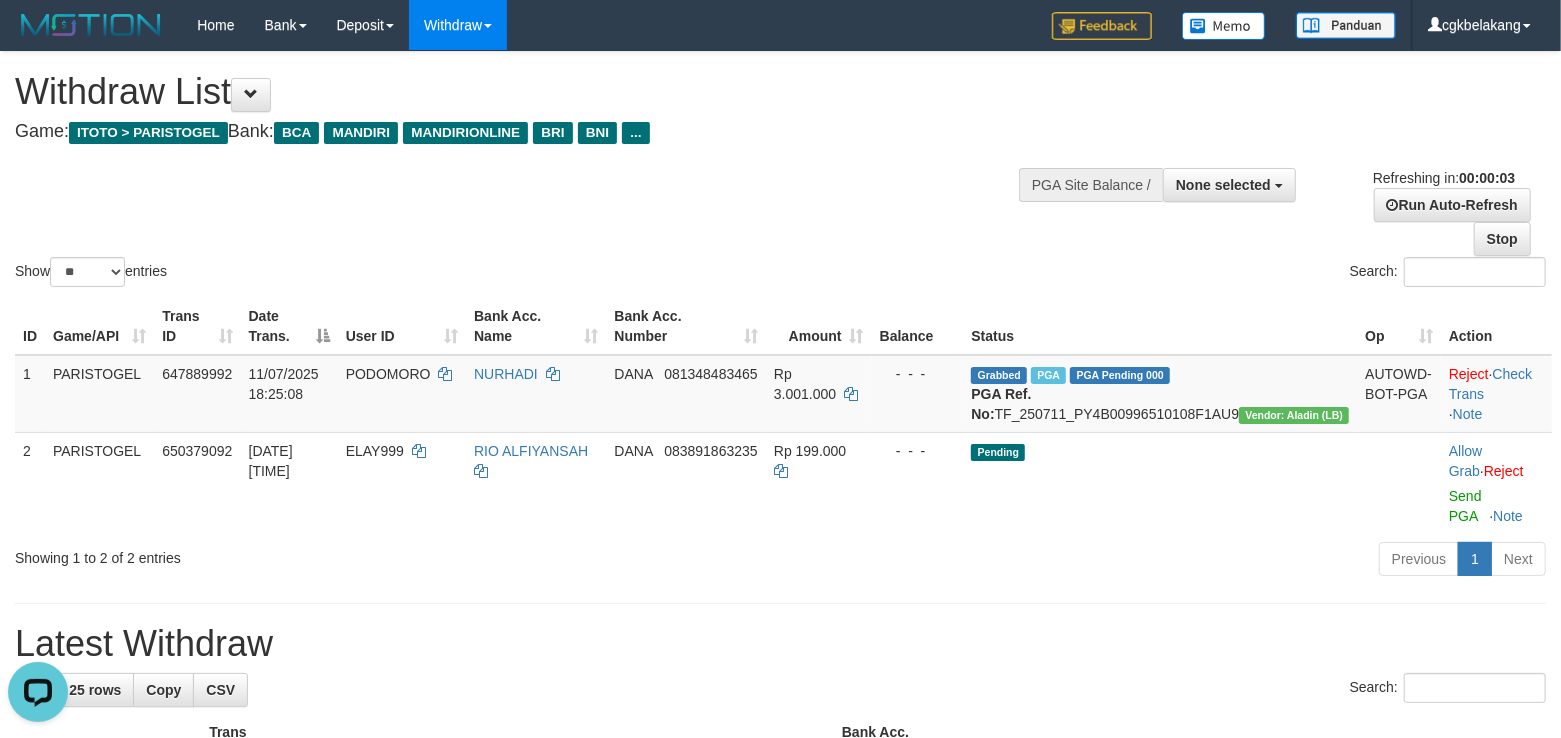 click on "Amount" at bounding box center [819, 326] 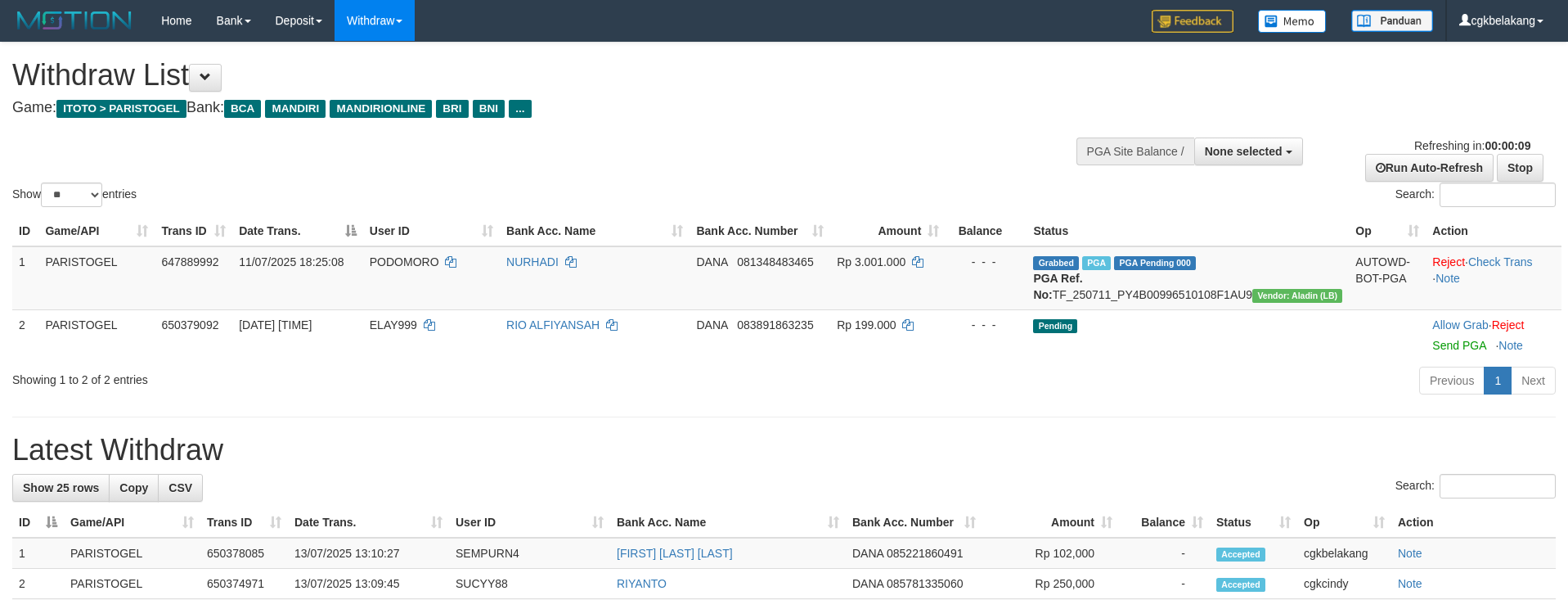 select 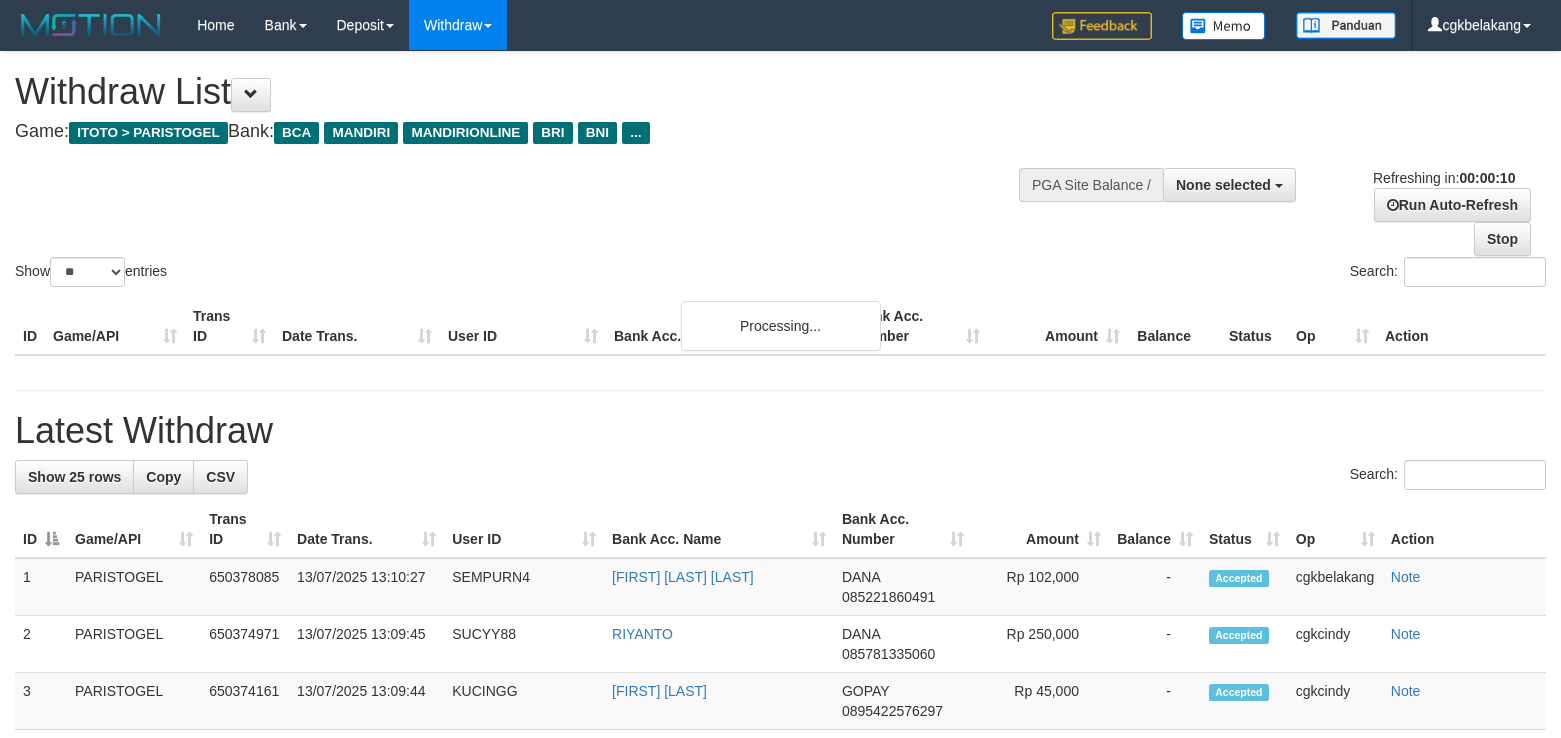 select 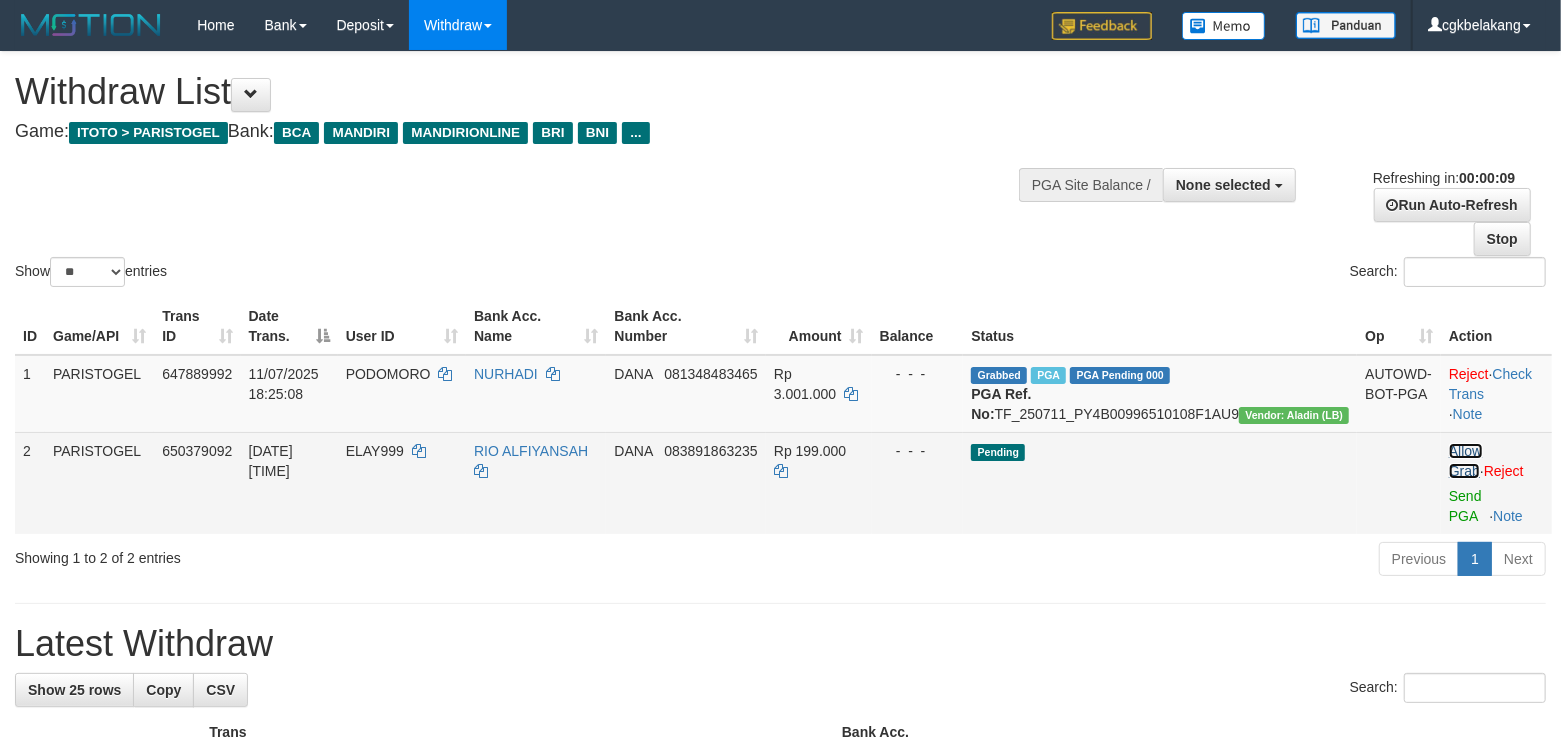 click on "Allow Grab" at bounding box center [1465, 461] 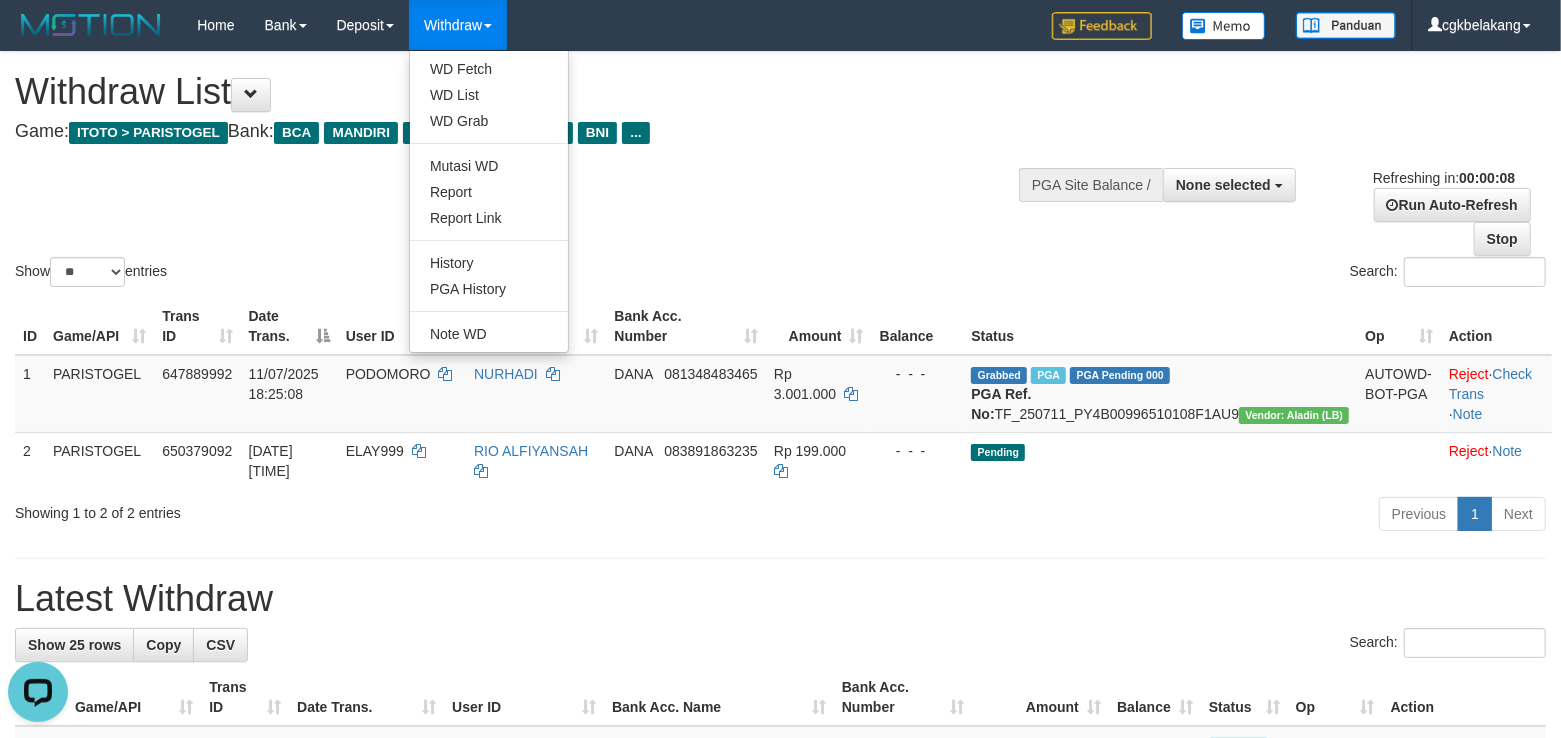scroll, scrollTop: 0, scrollLeft: 0, axis: both 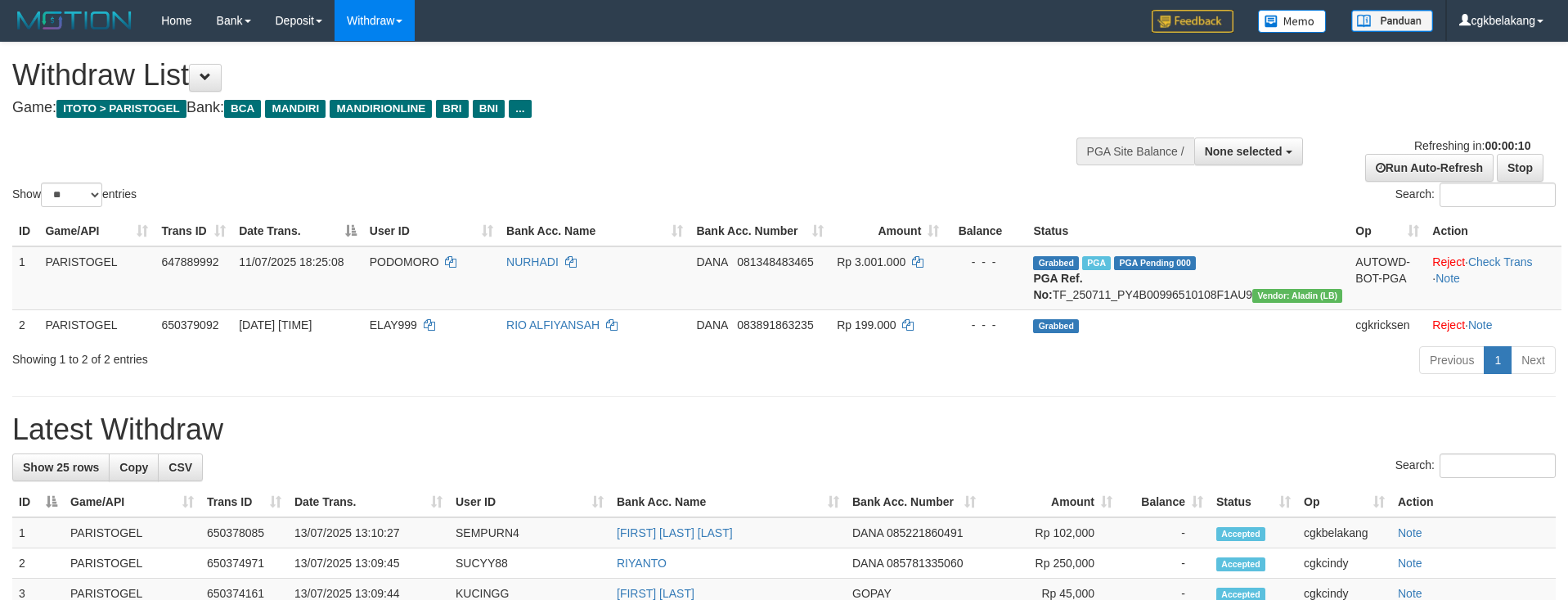 select 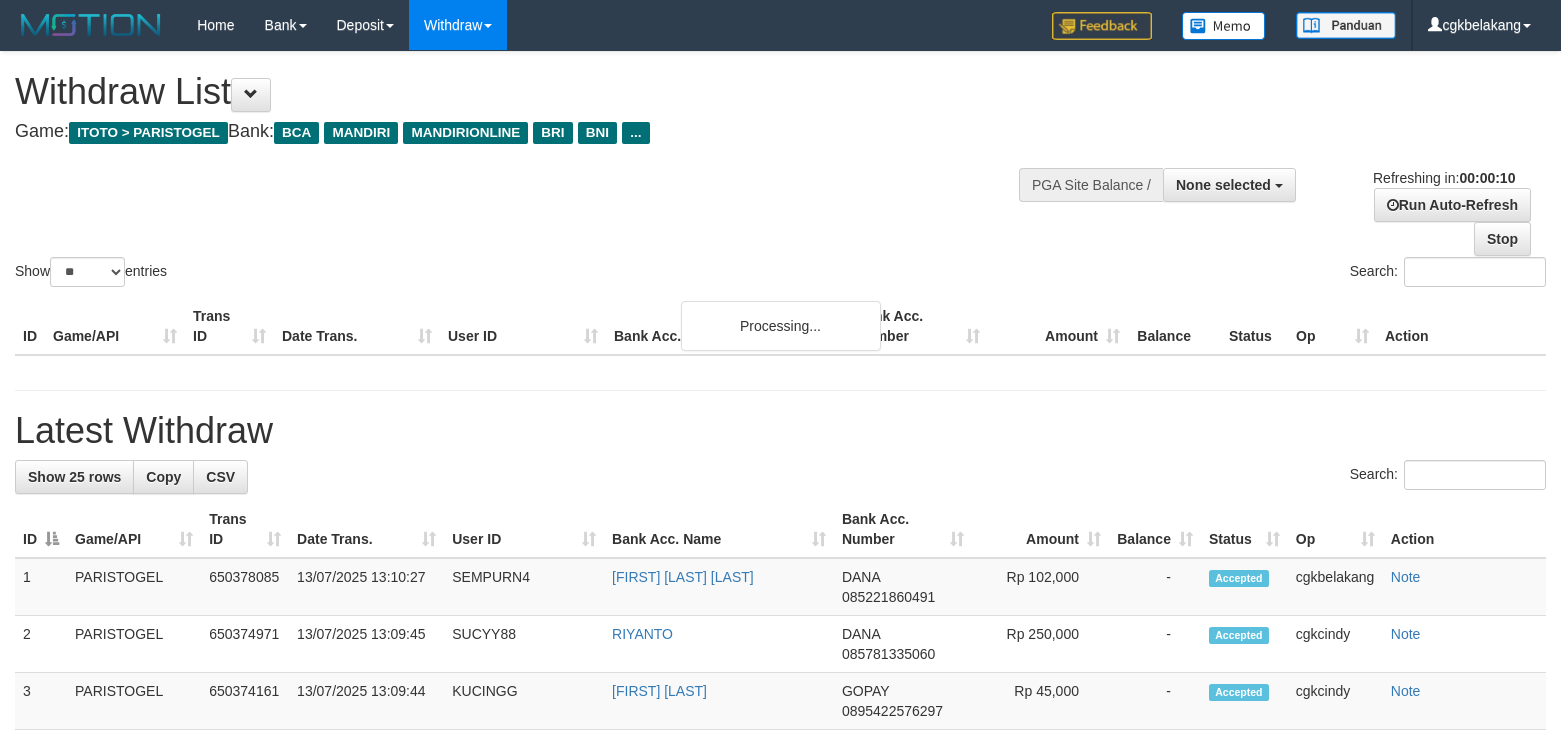 select 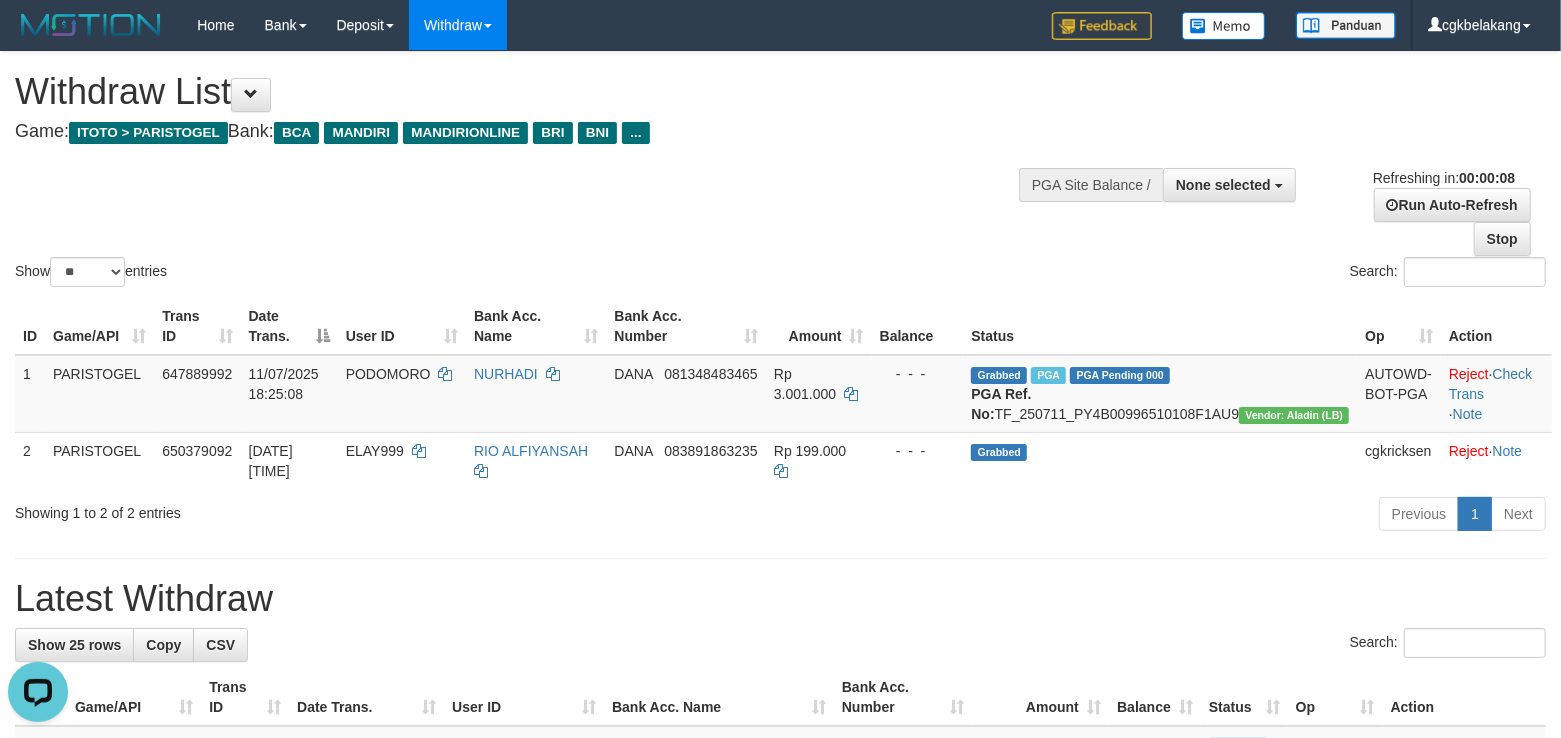 scroll, scrollTop: 0, scrollLeft: 0, axis: both 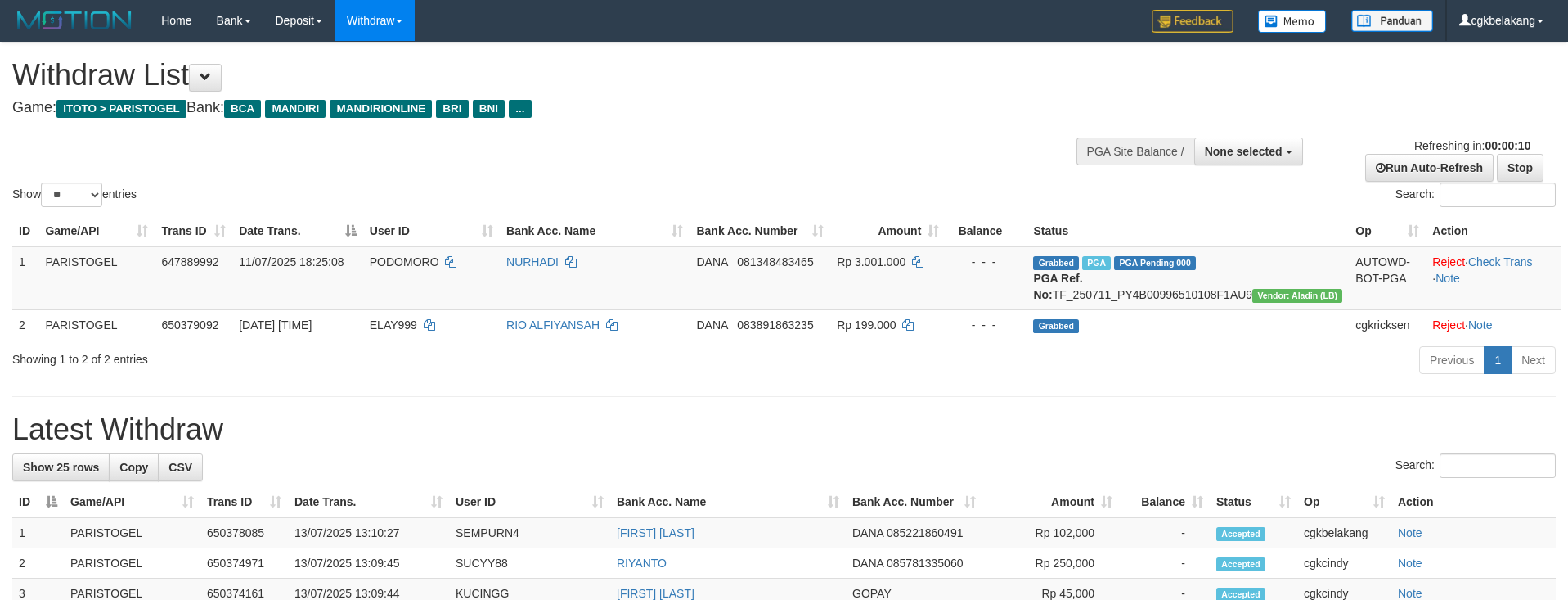 select 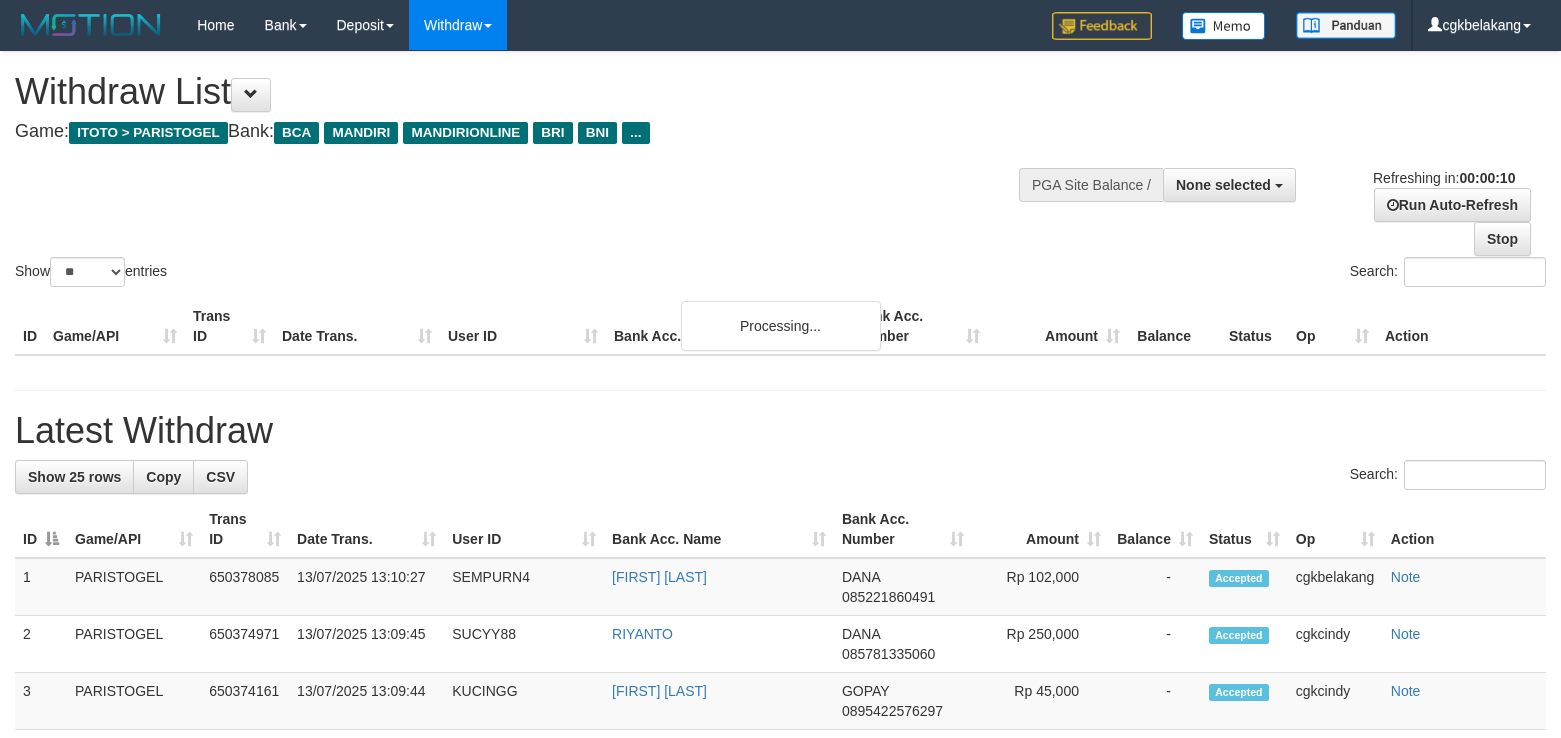select 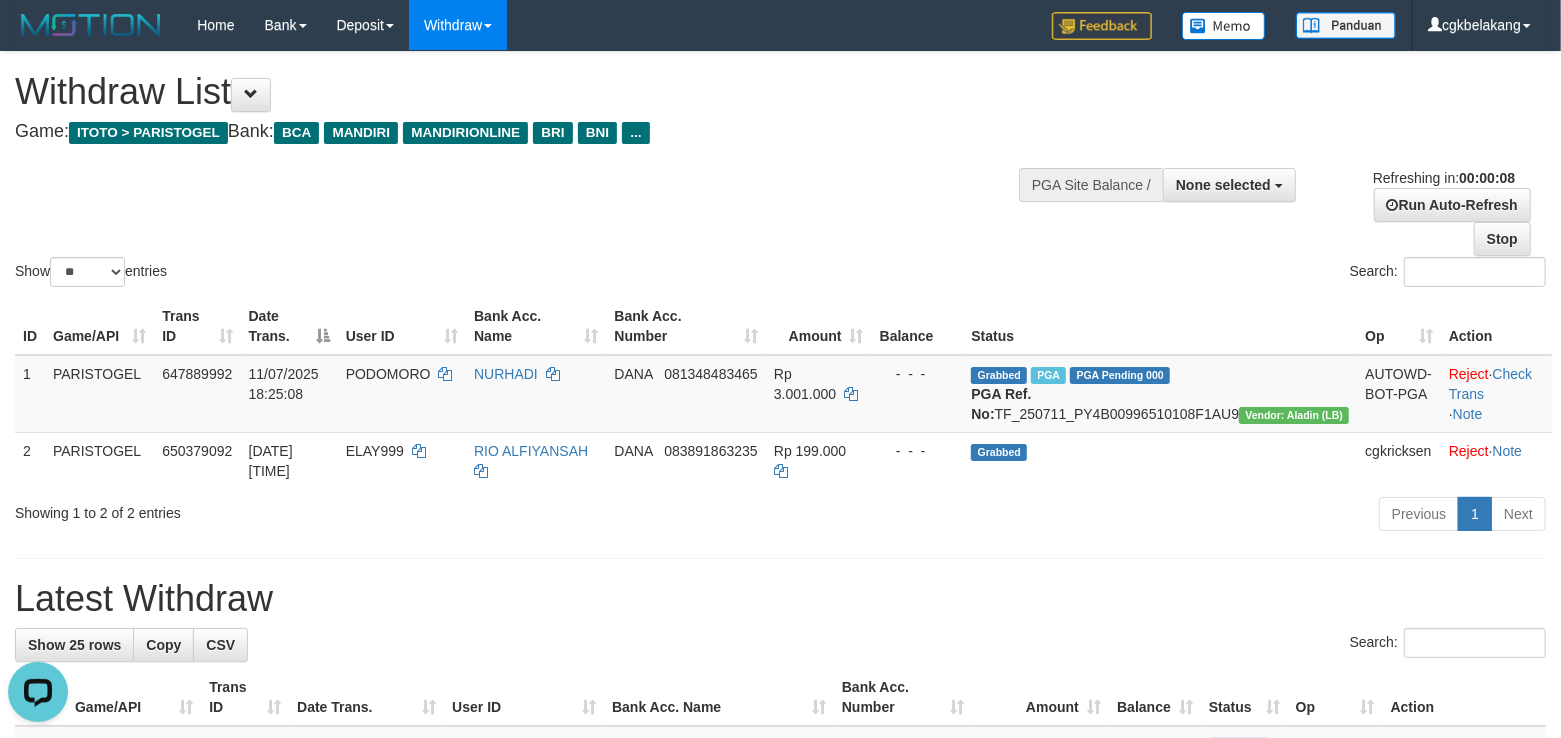 scroll, scrollTop: 0, scrollLeft: 0, axis: both 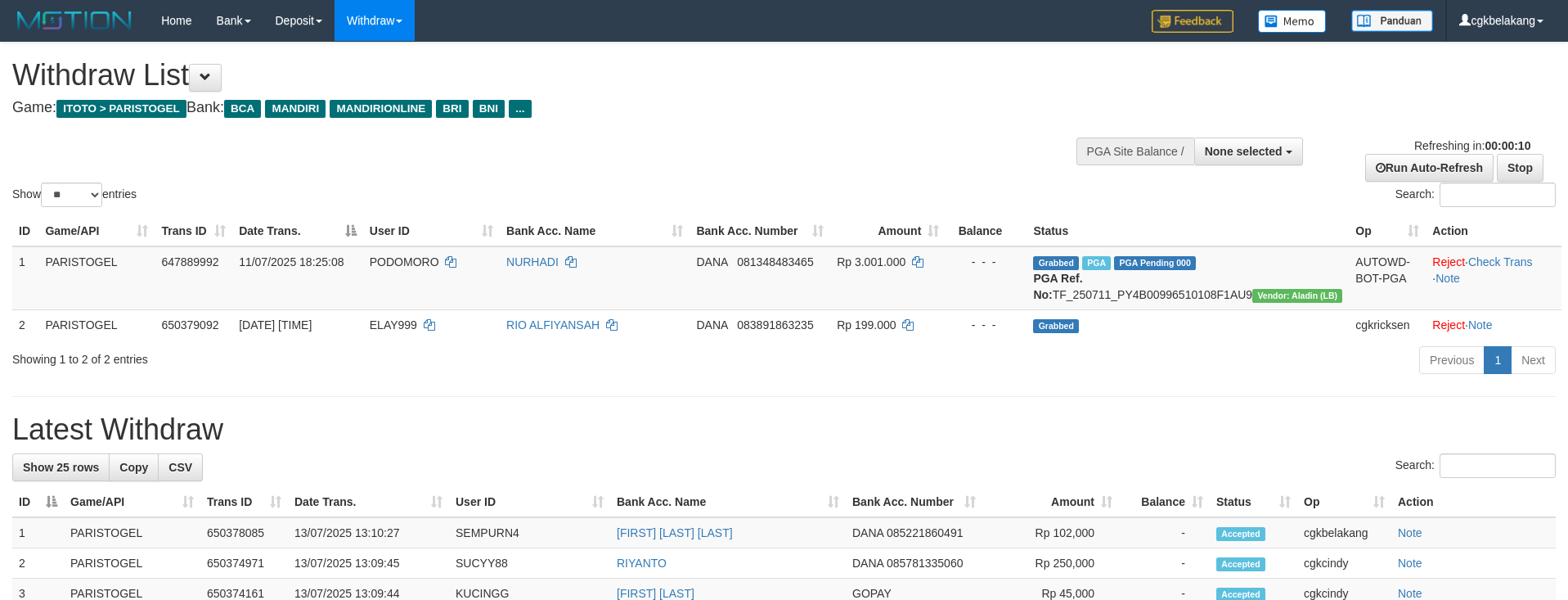 select 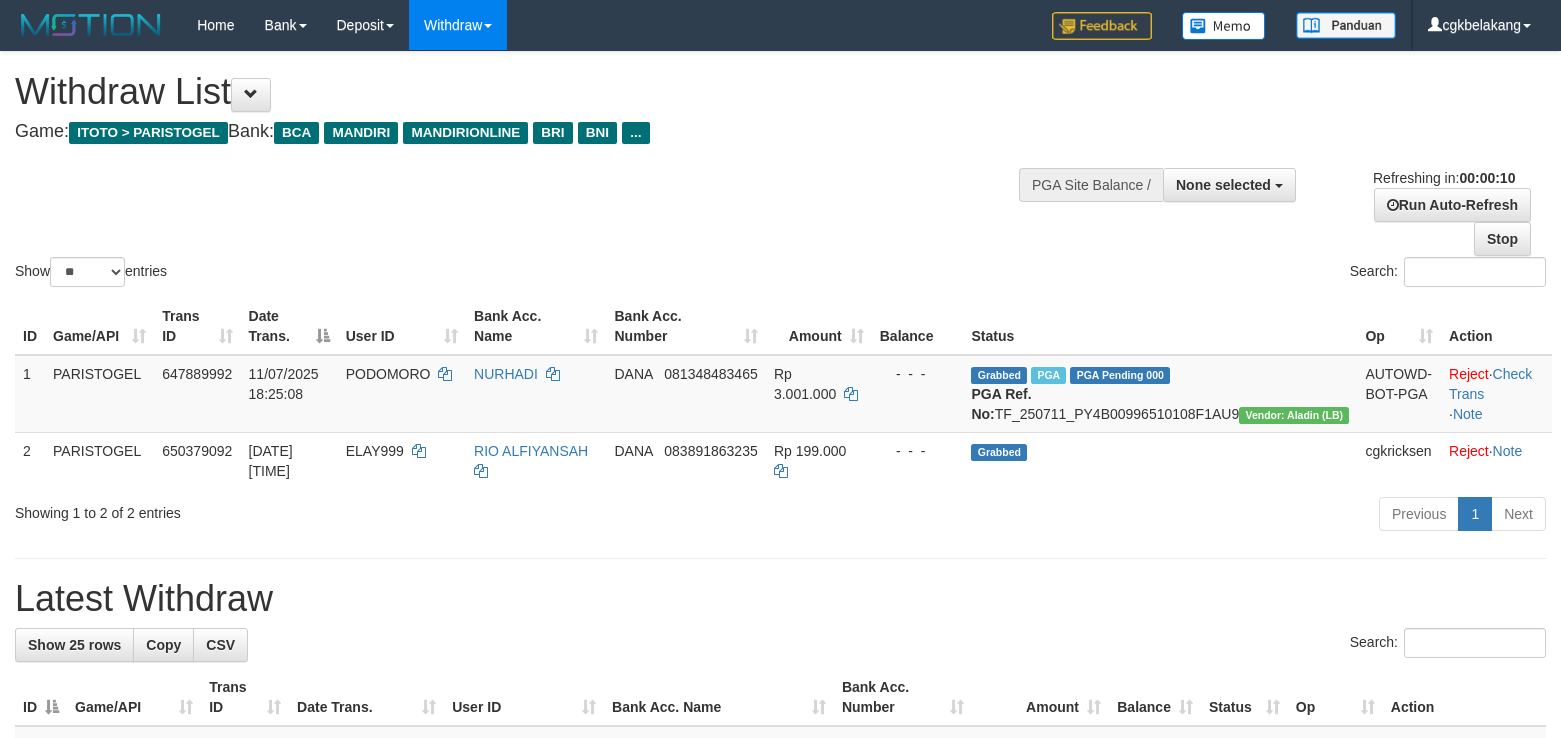 select 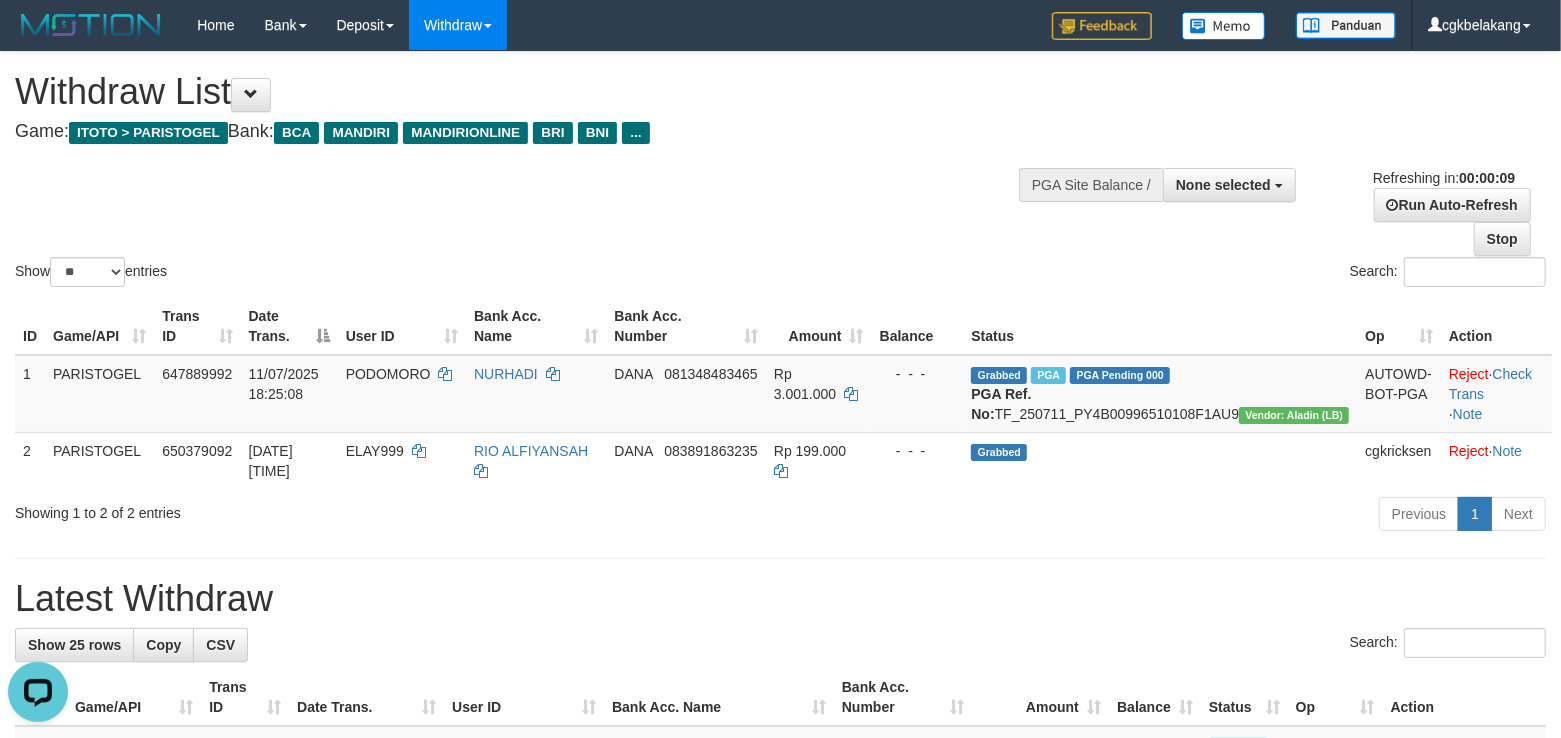 scroll, scrollTop: 0, scrollLeft: 0, axis: both 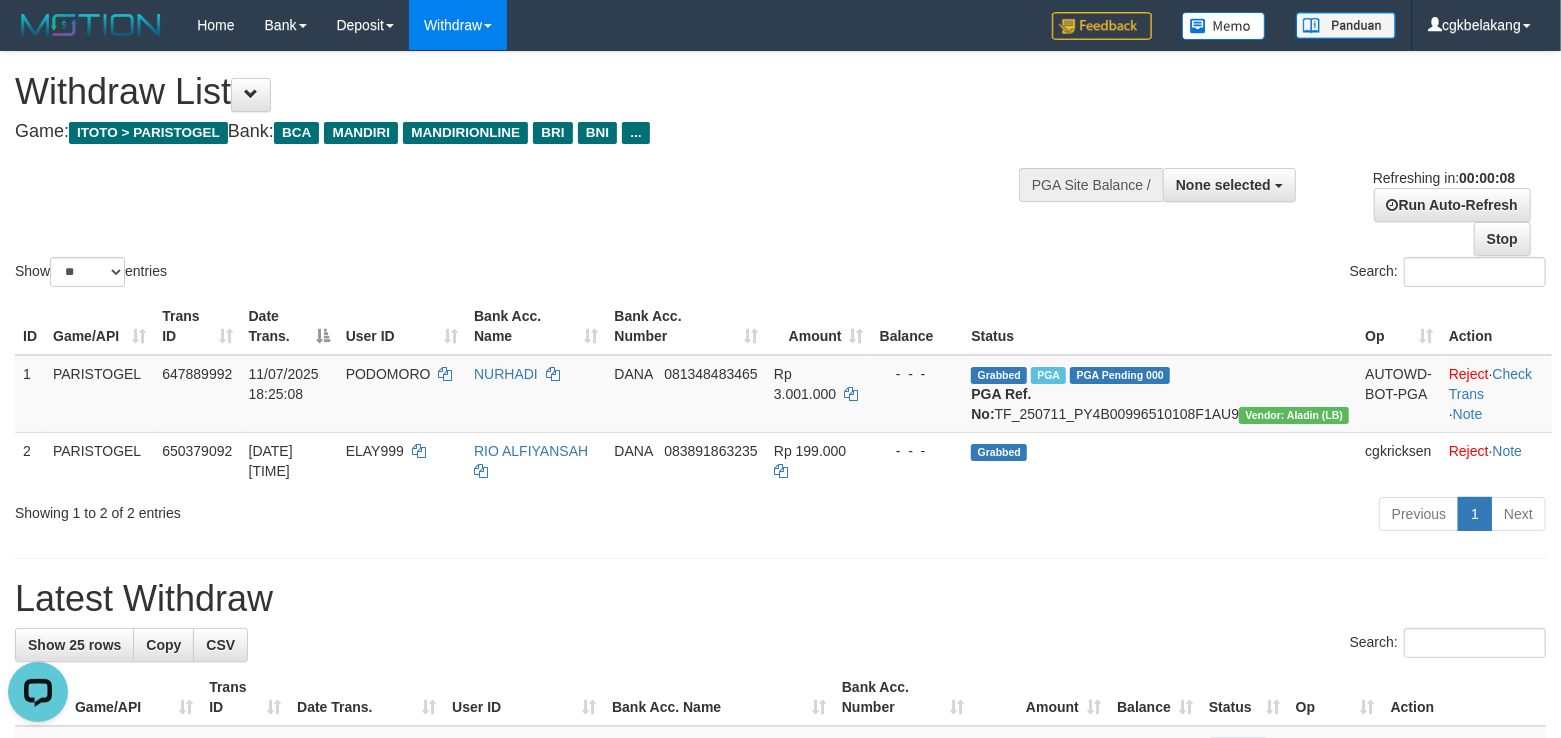 click on "Search:" at bounding box center [1171, 274] 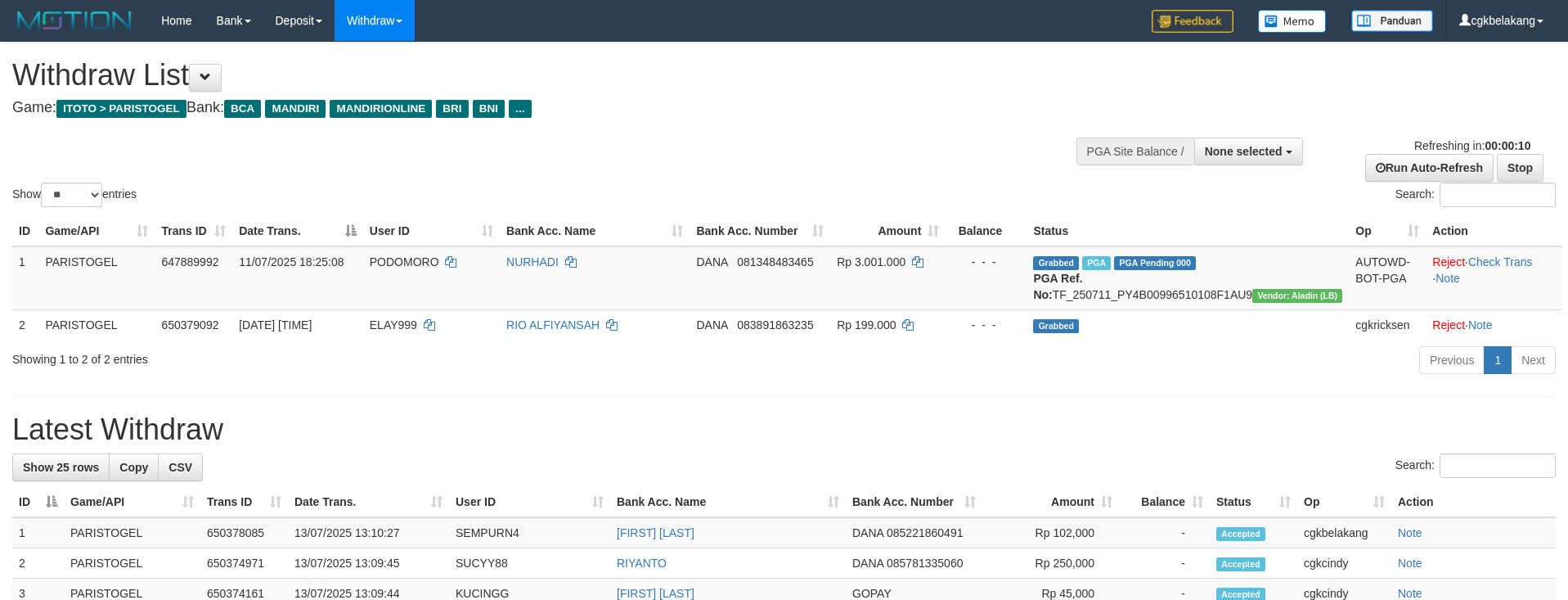 select 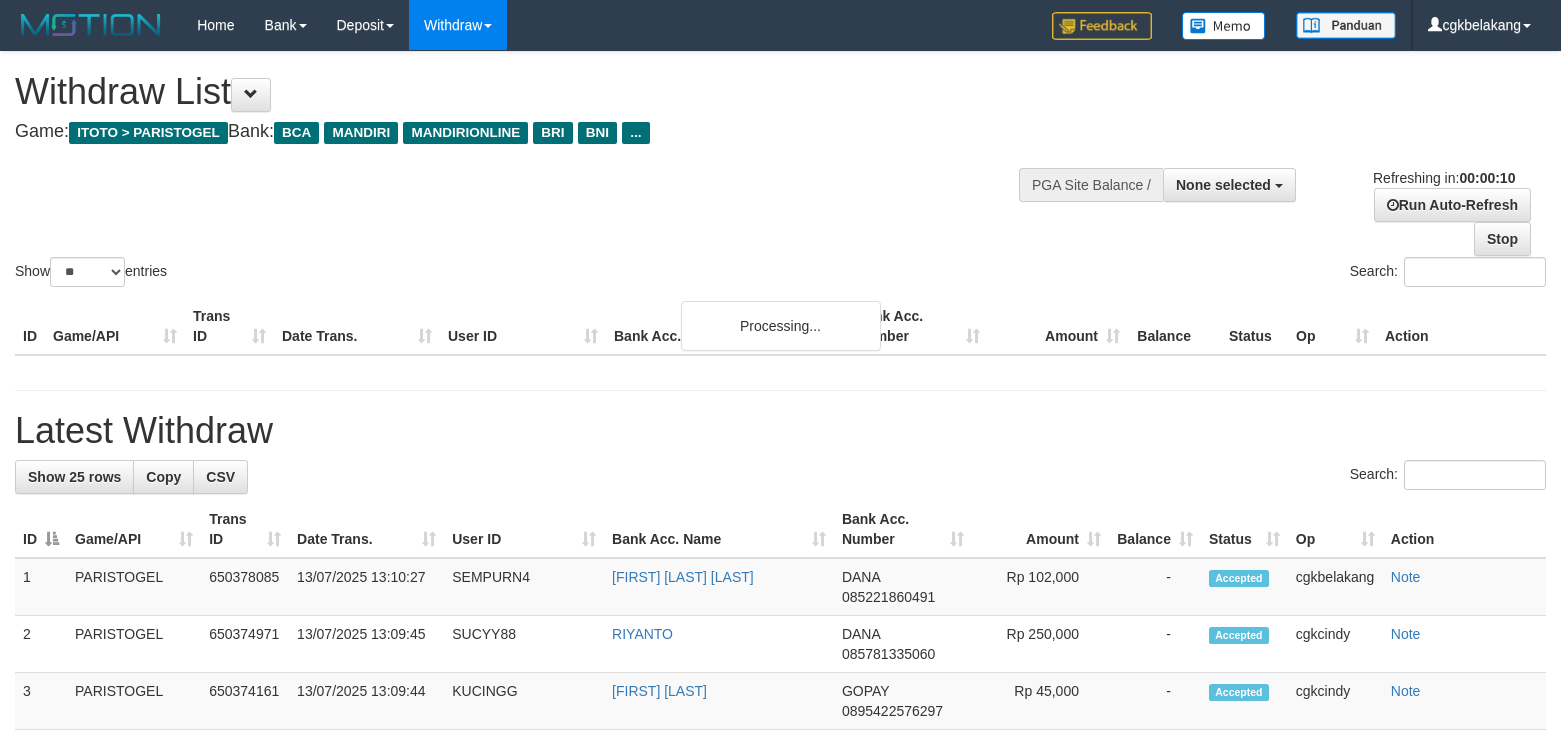 select 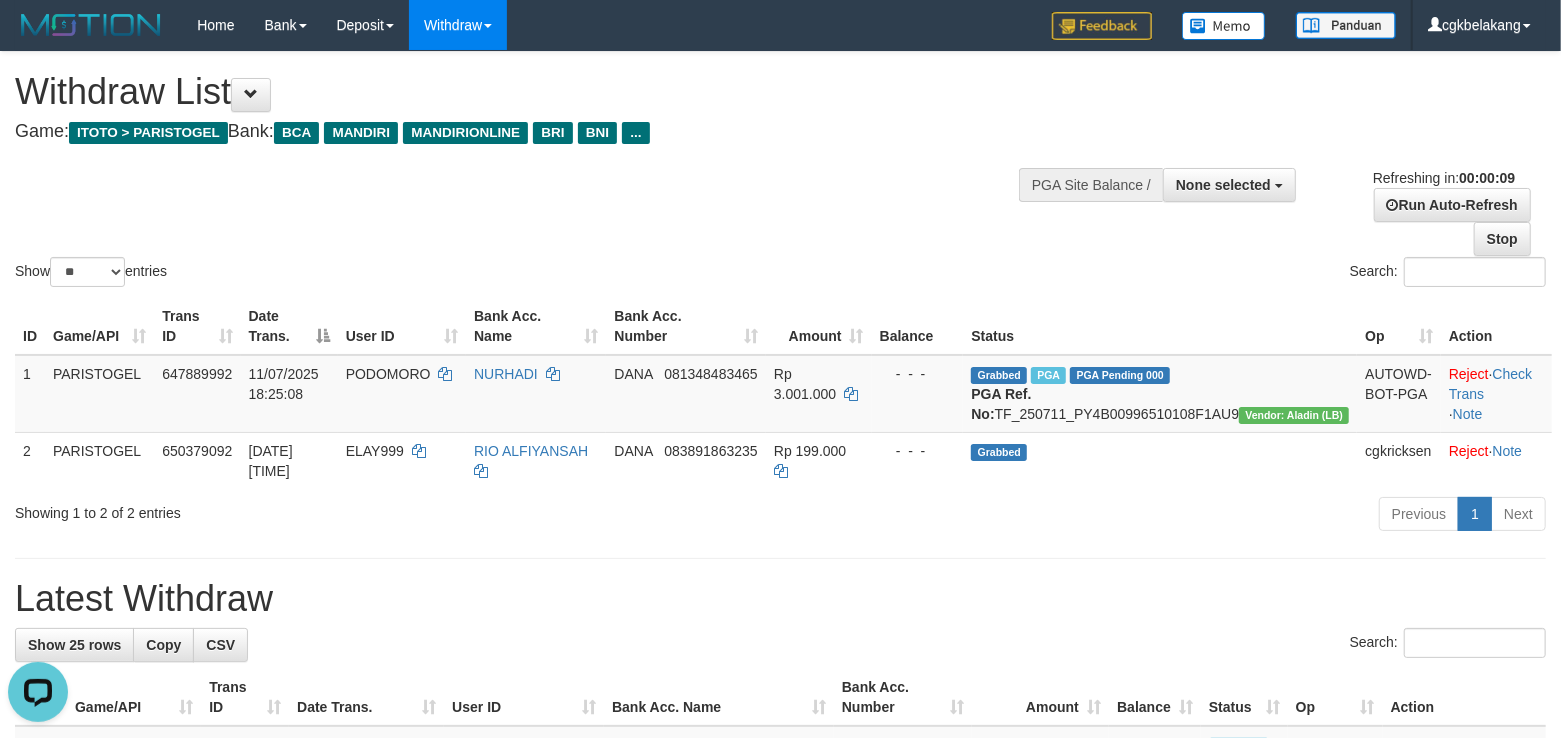 scroll, scrollTop: 0, scrollLeft: 0, axis: both 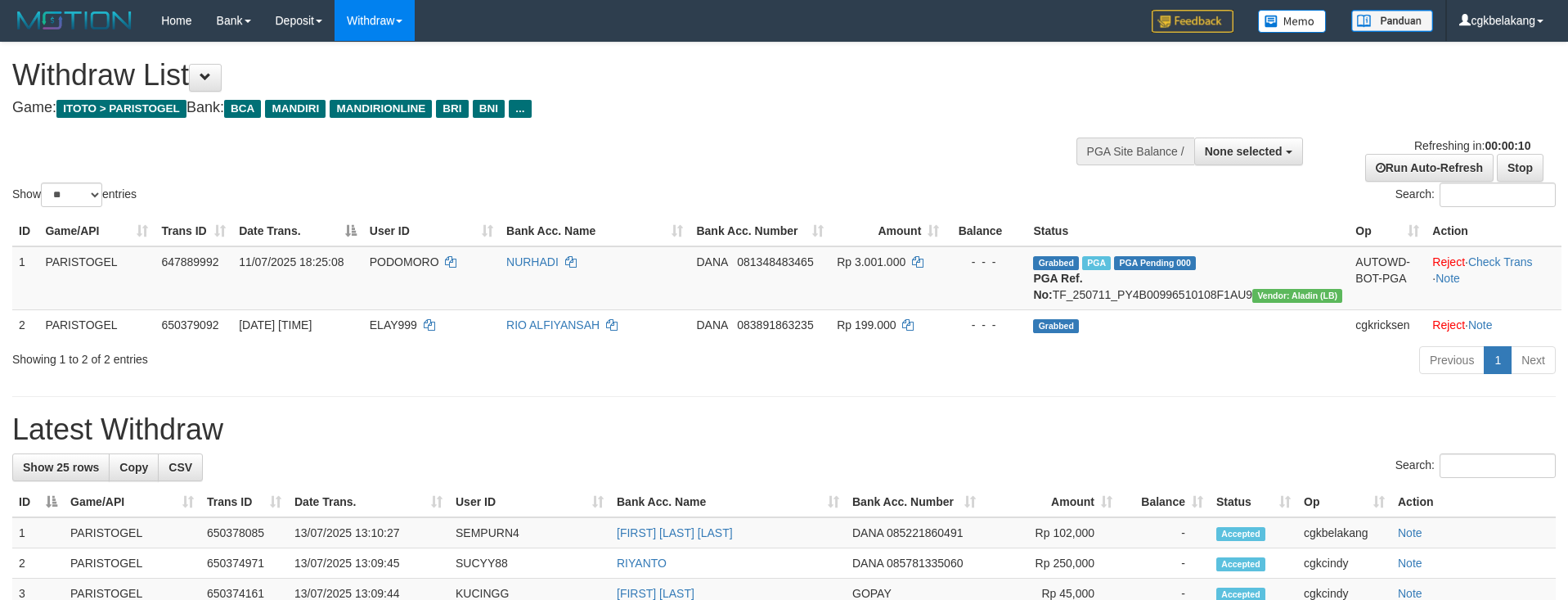 select 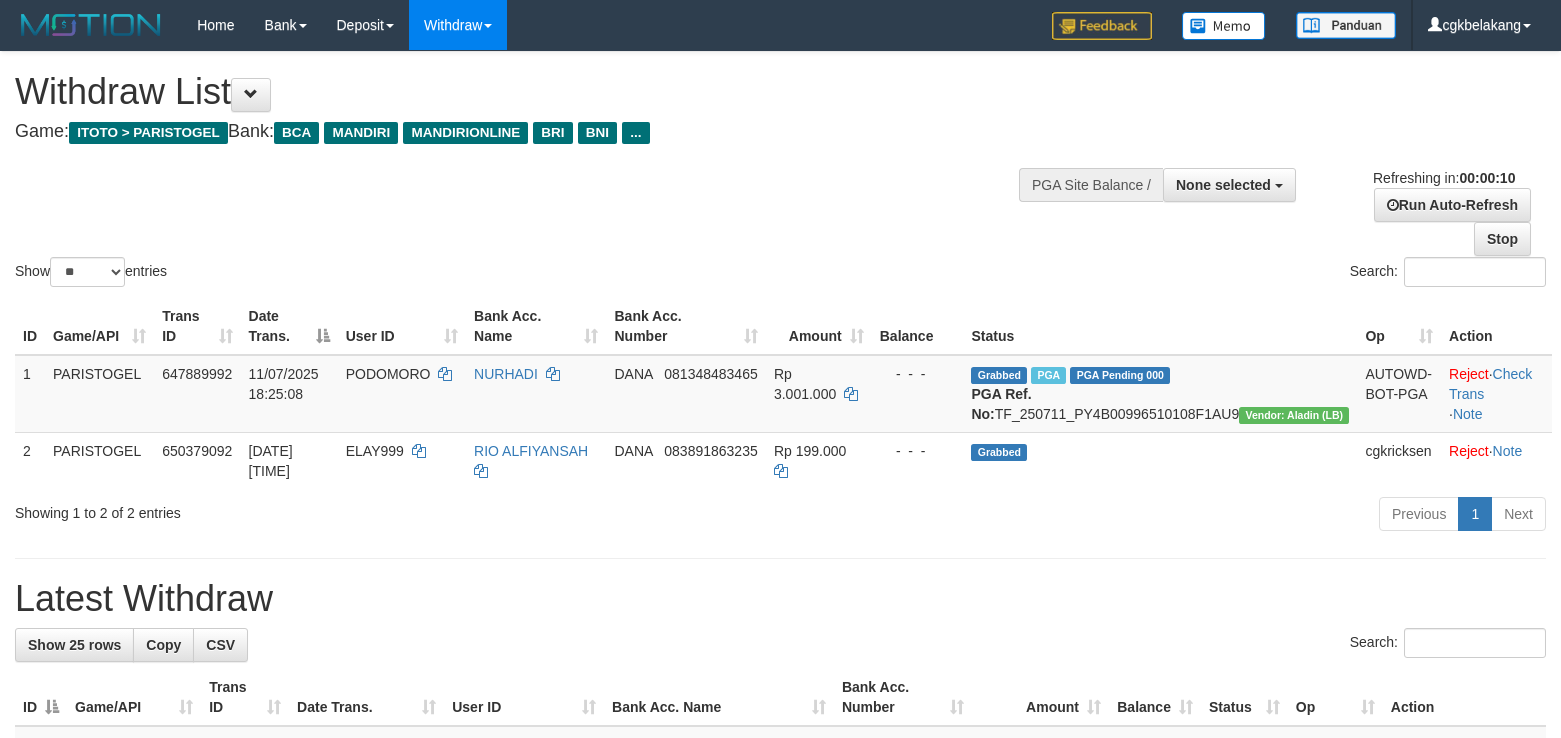 select 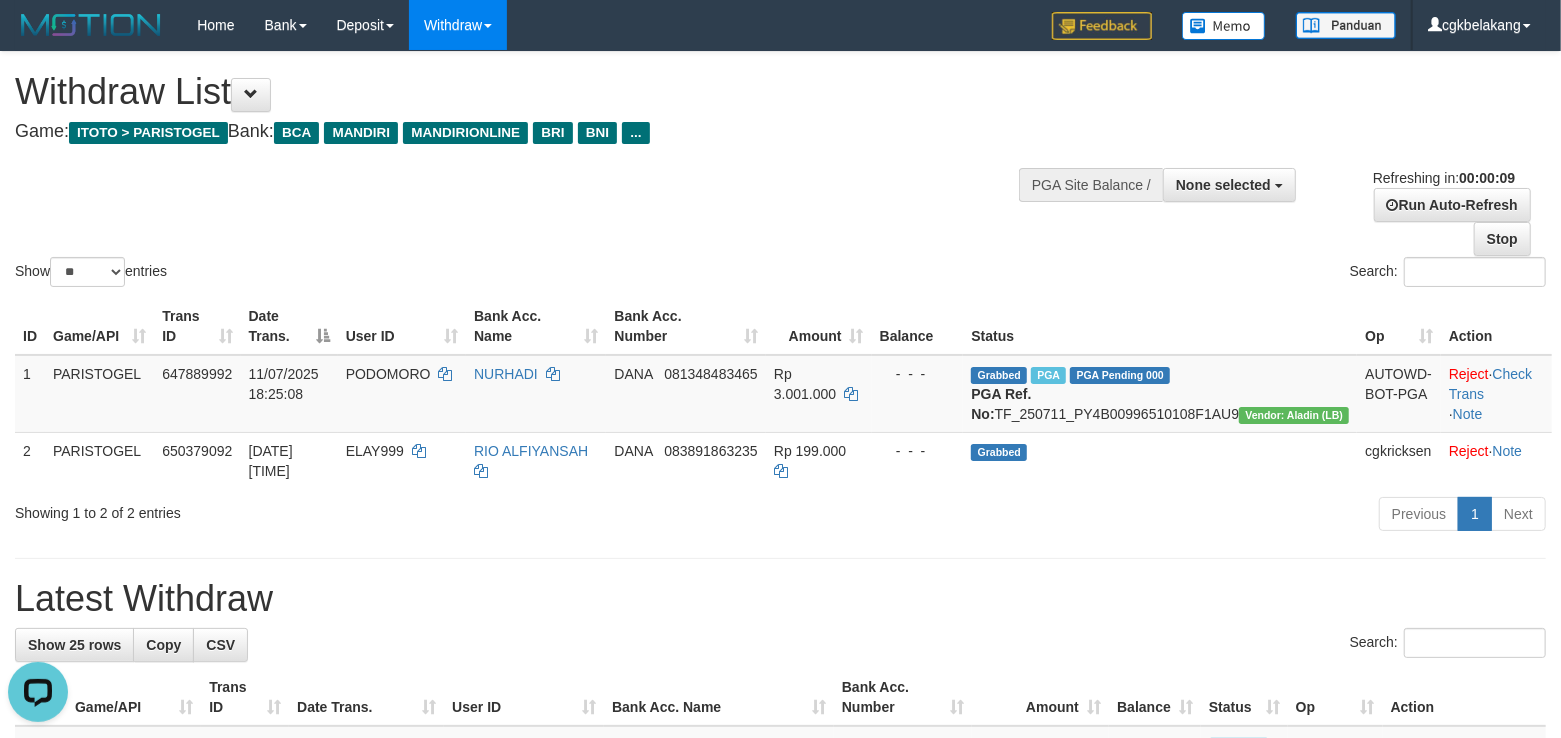 scroll, scrollTop: 0, scrollLeft: 0, axis: both 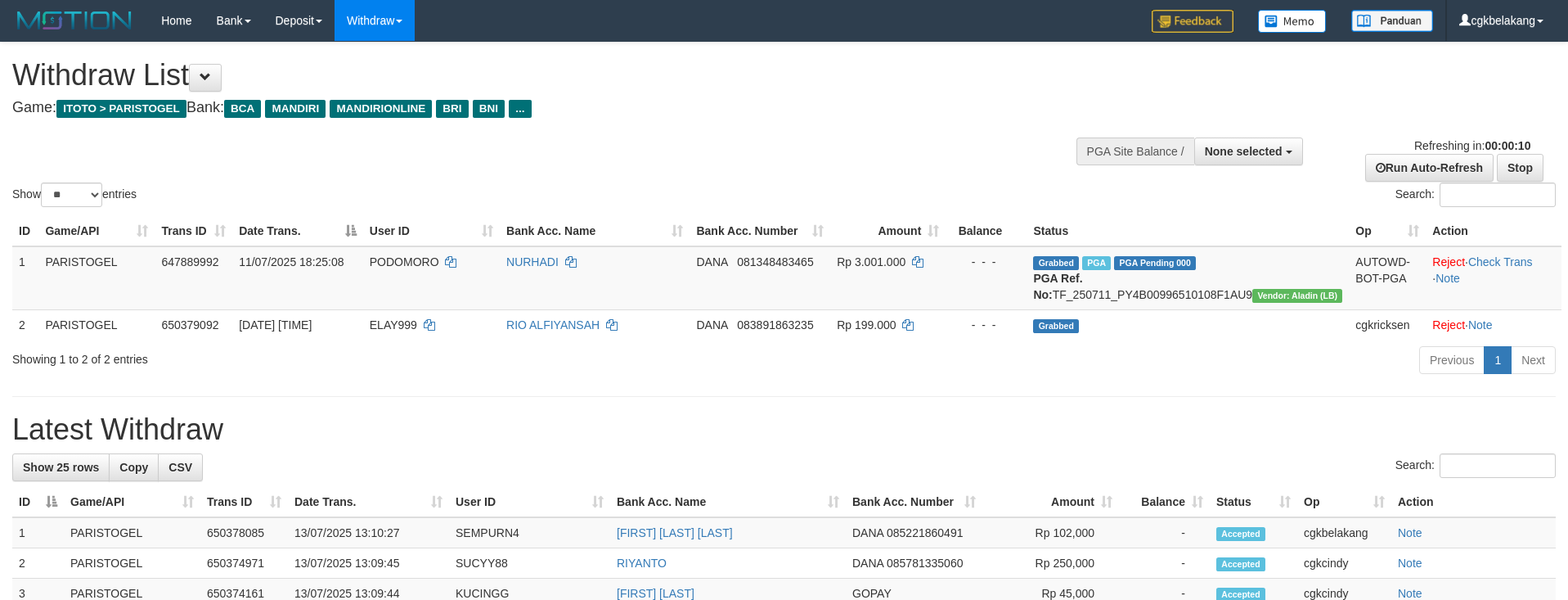 select 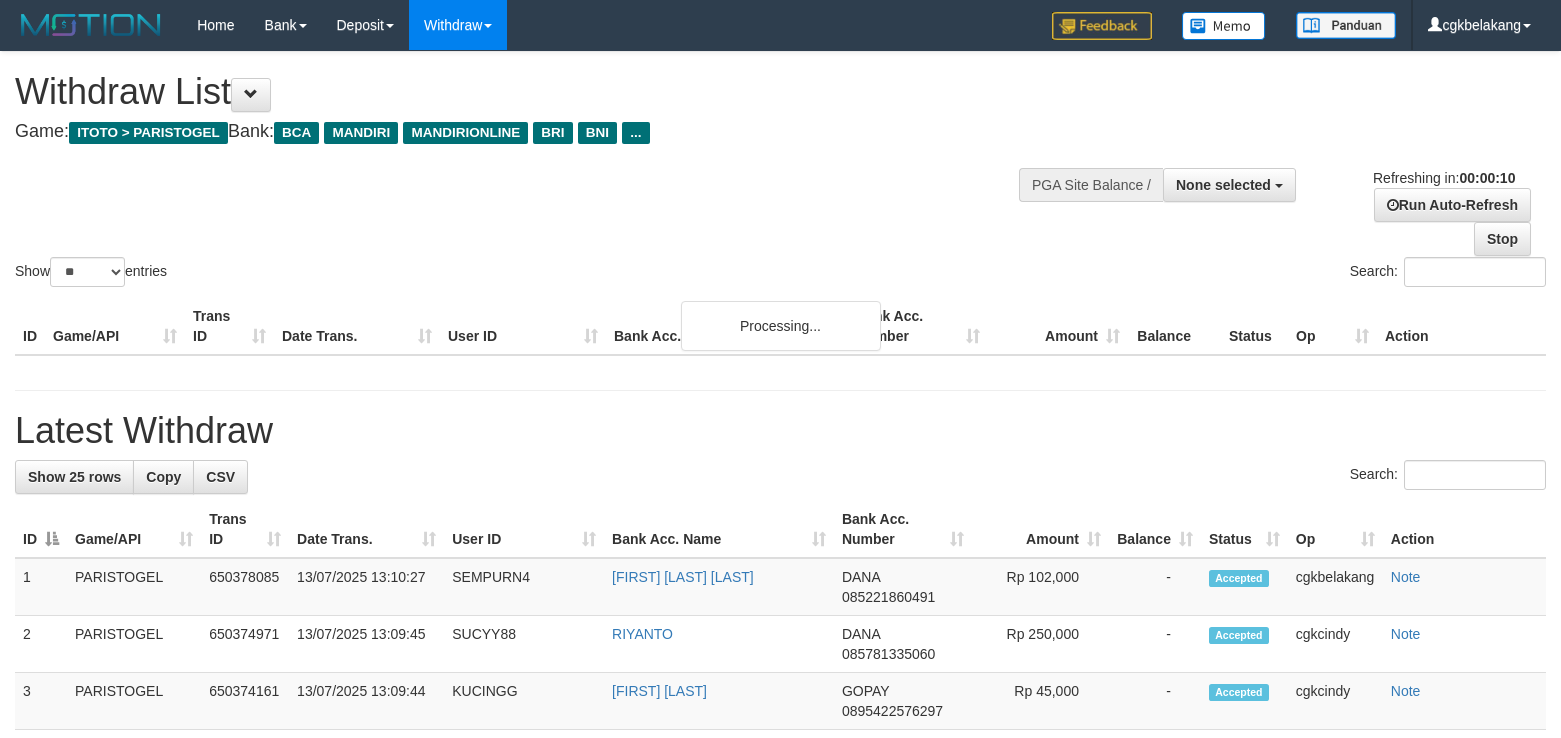 select 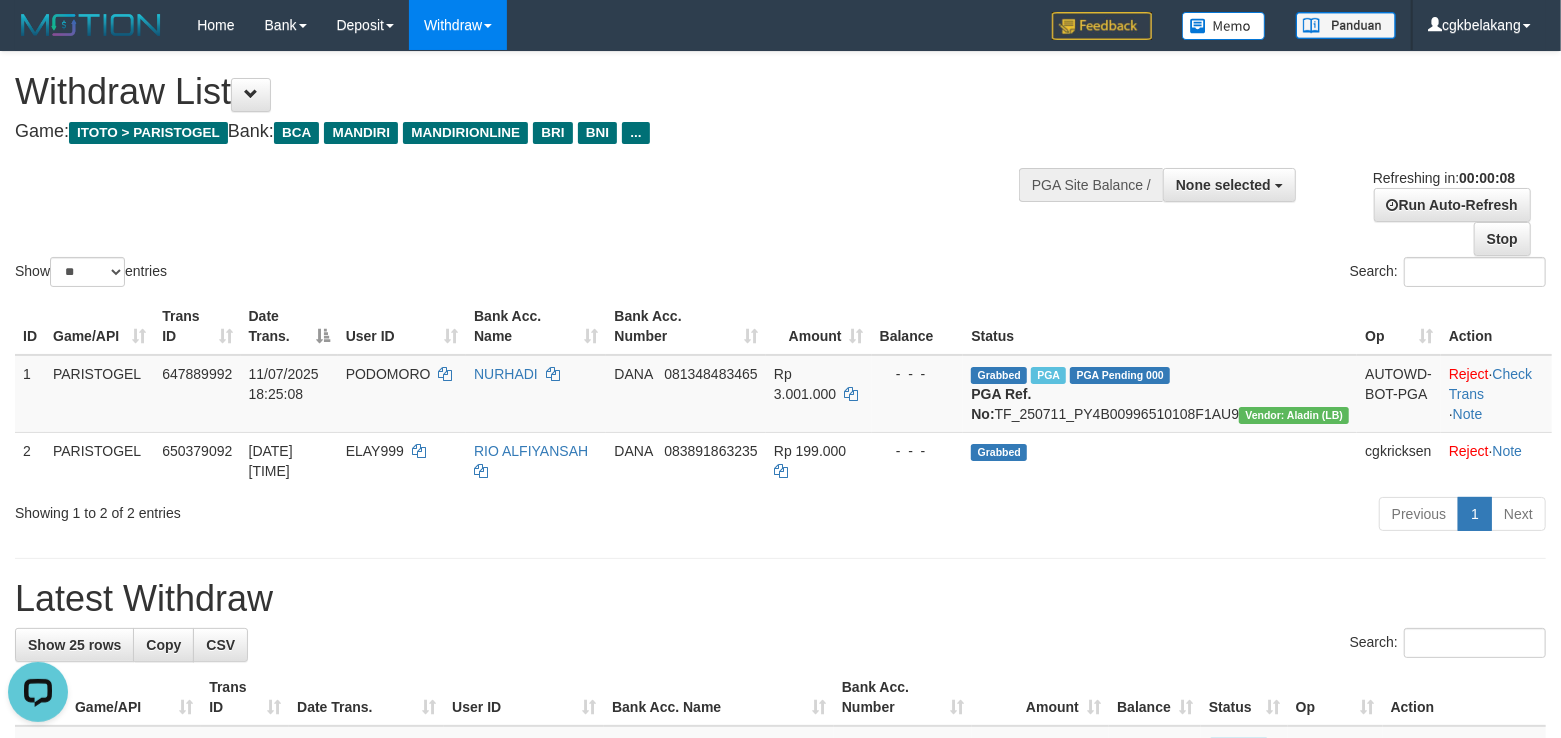 scroll, scrollTop: 0, scrollLeft: 0, axis: both 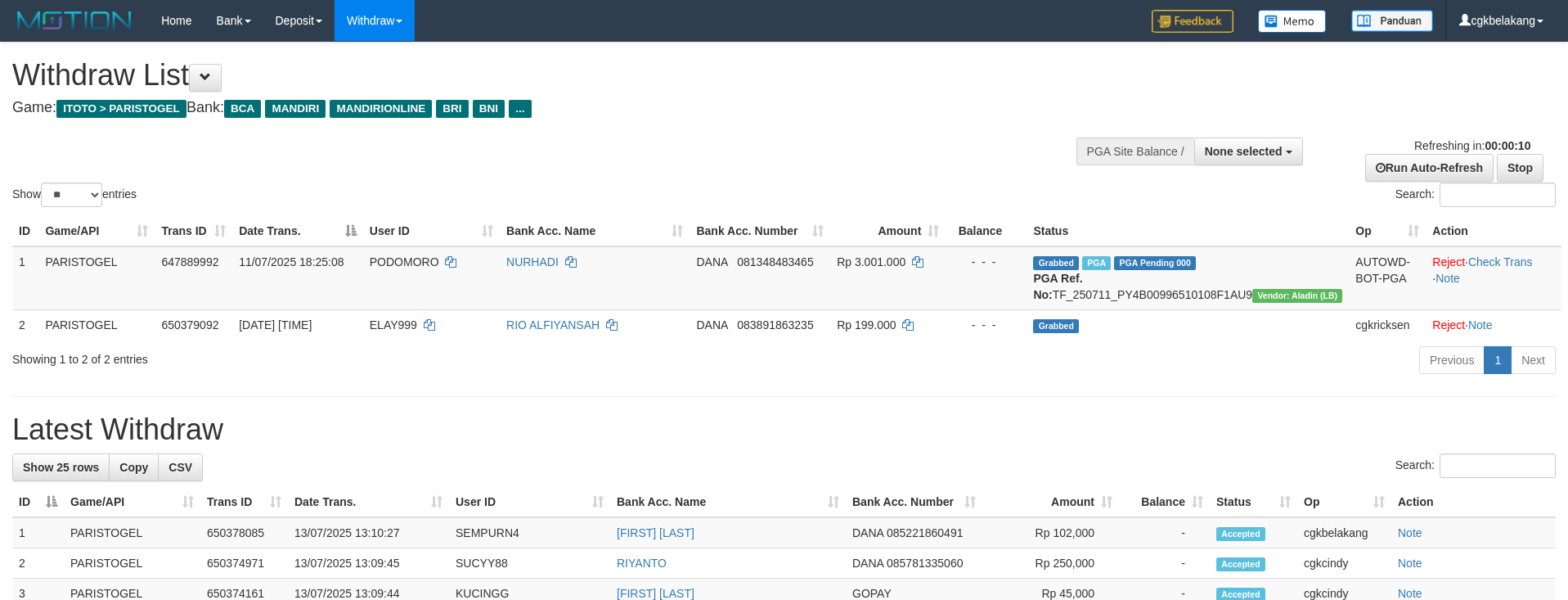 select 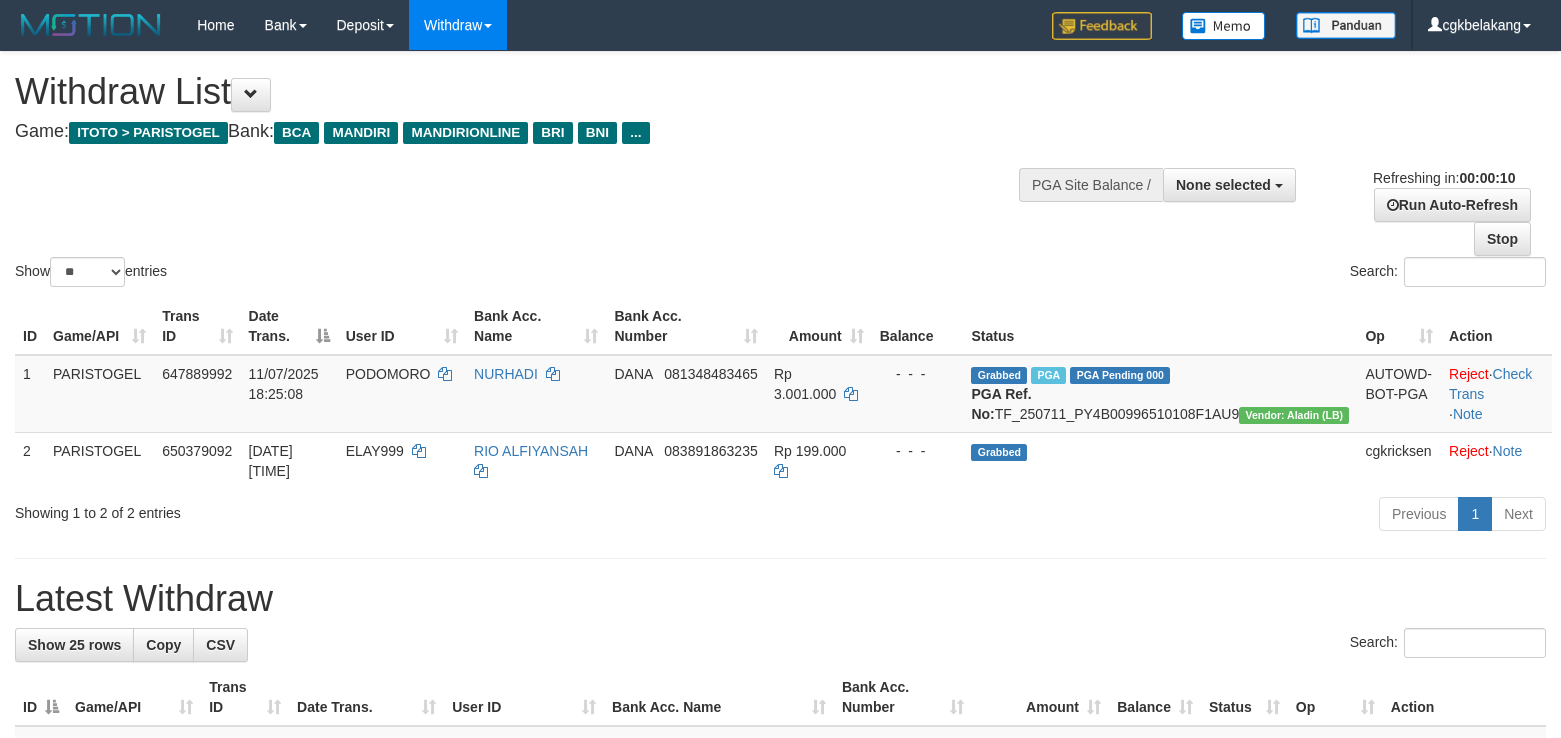 select 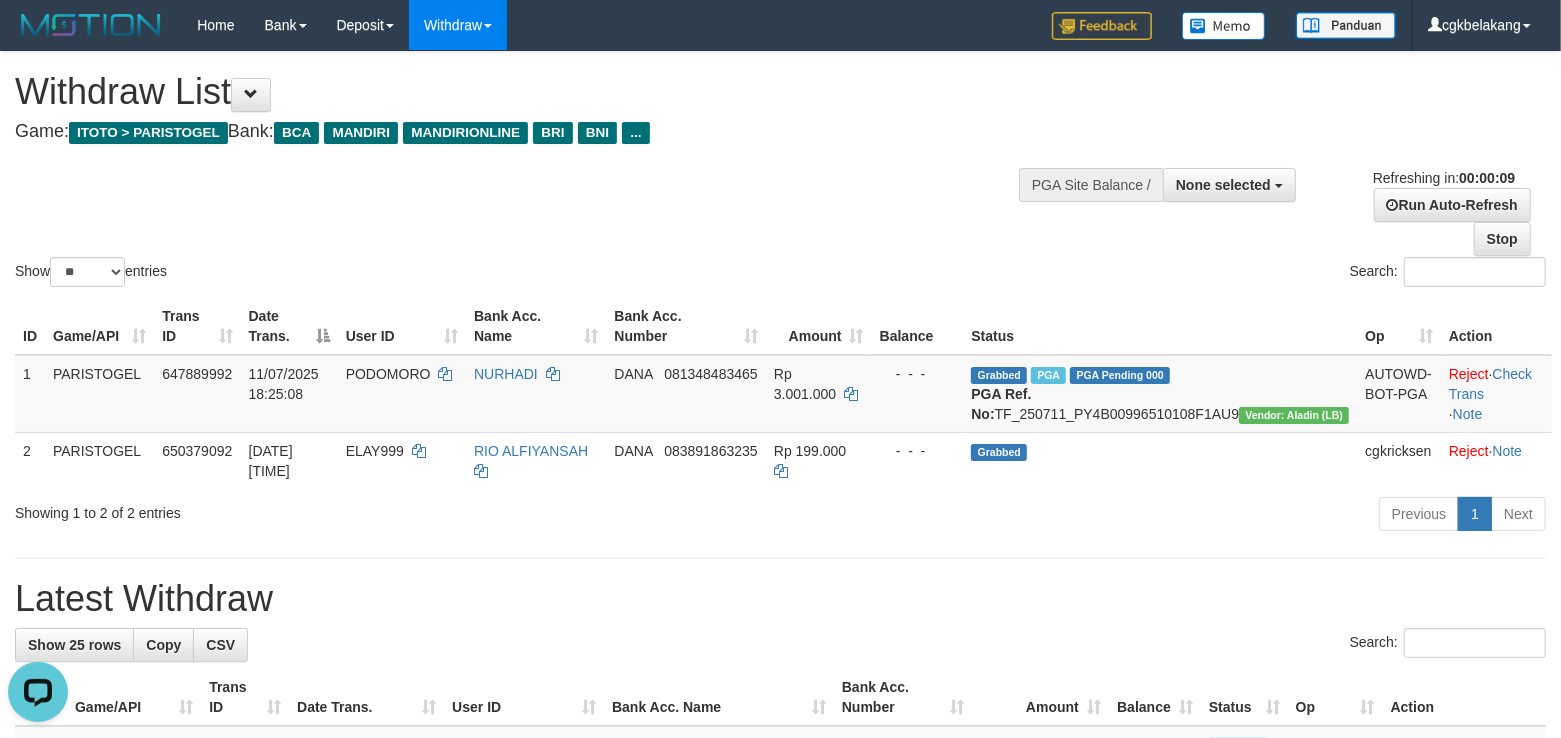 scroll, scrollTop: 0, scrollLeft: 0, axis: both 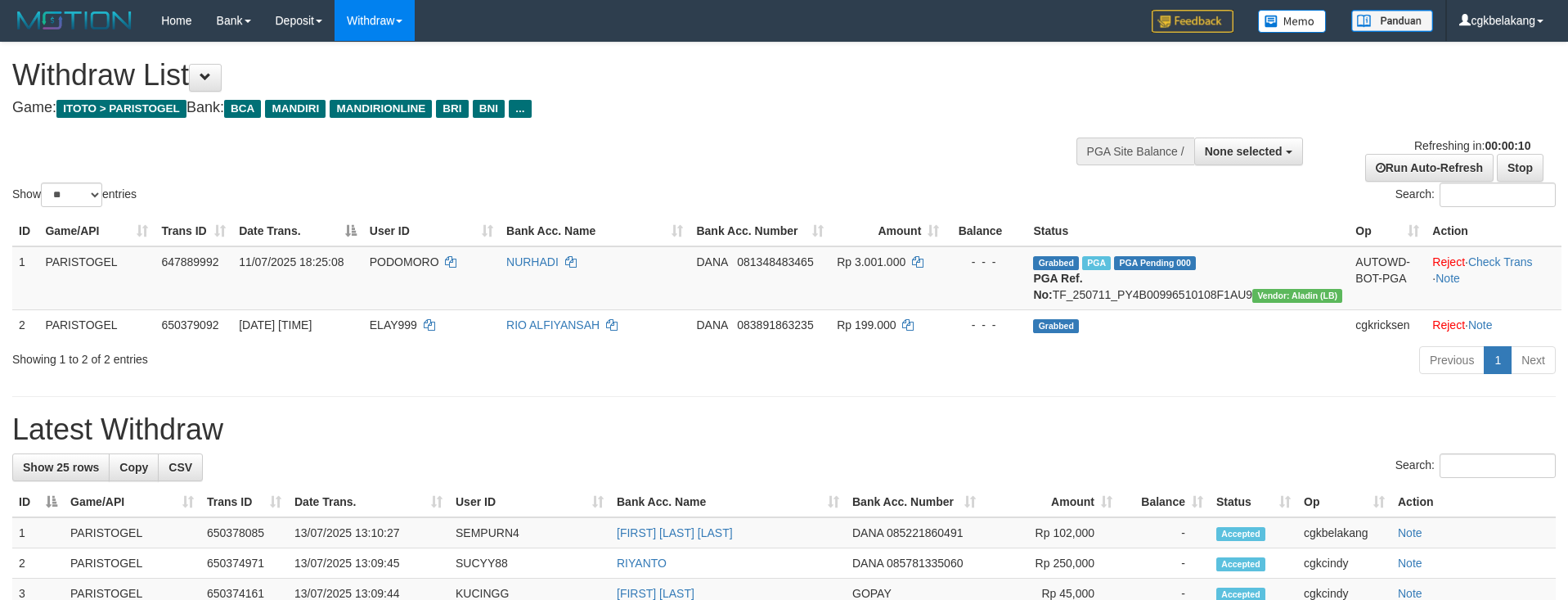 select 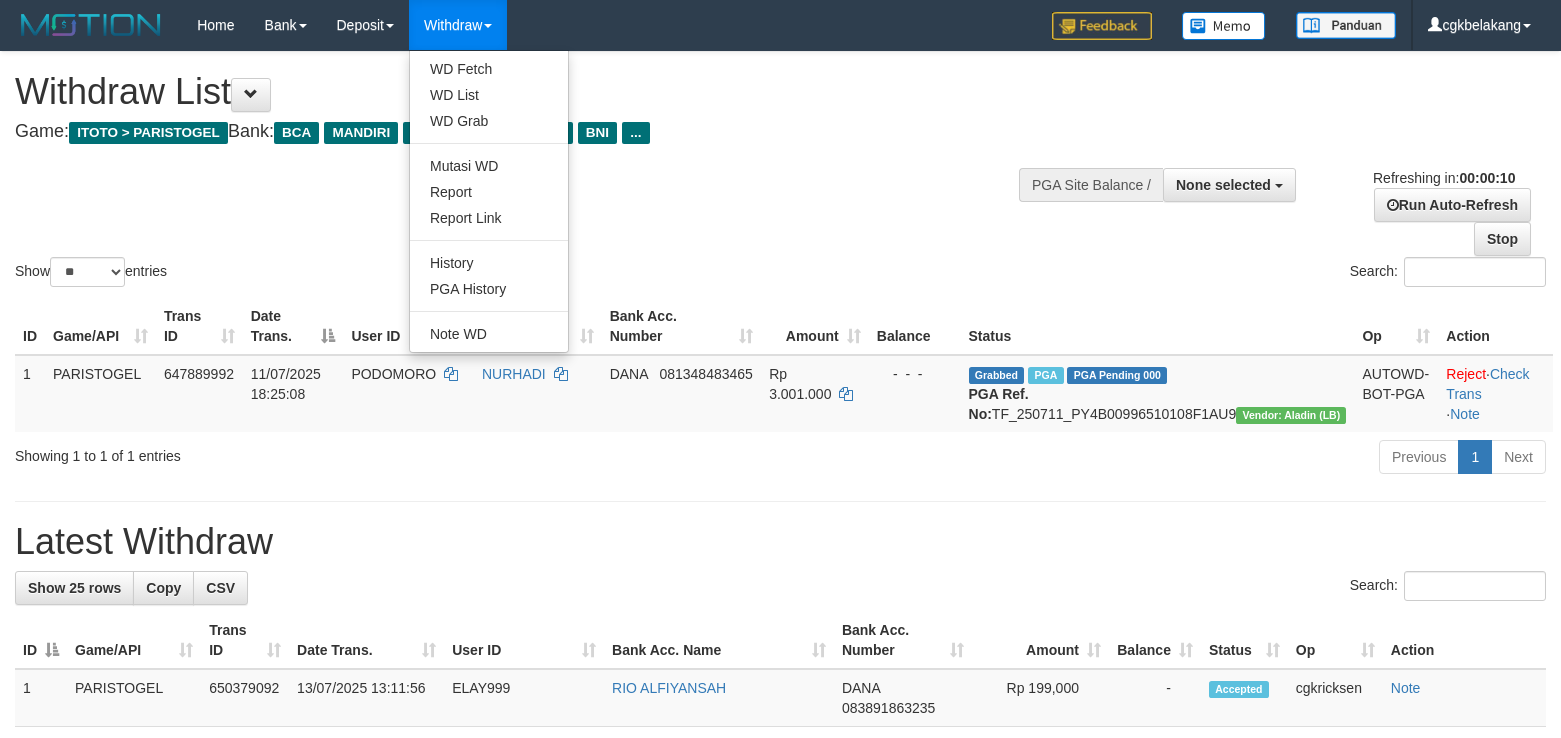 select 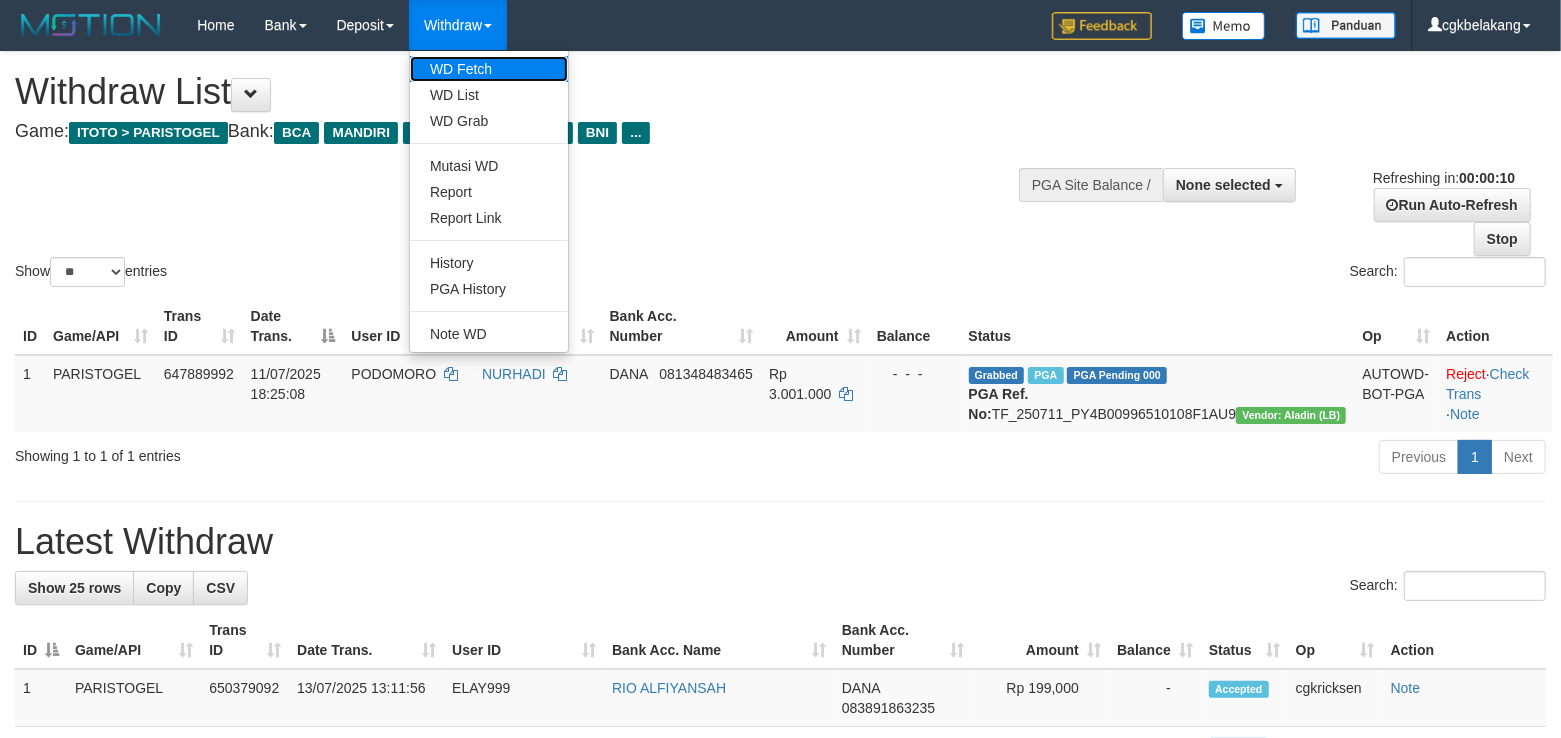 drag, startPoint x: 0, startPoint y: 0, endPoint x: 510, endPoint y: 58, distance: 513.2874 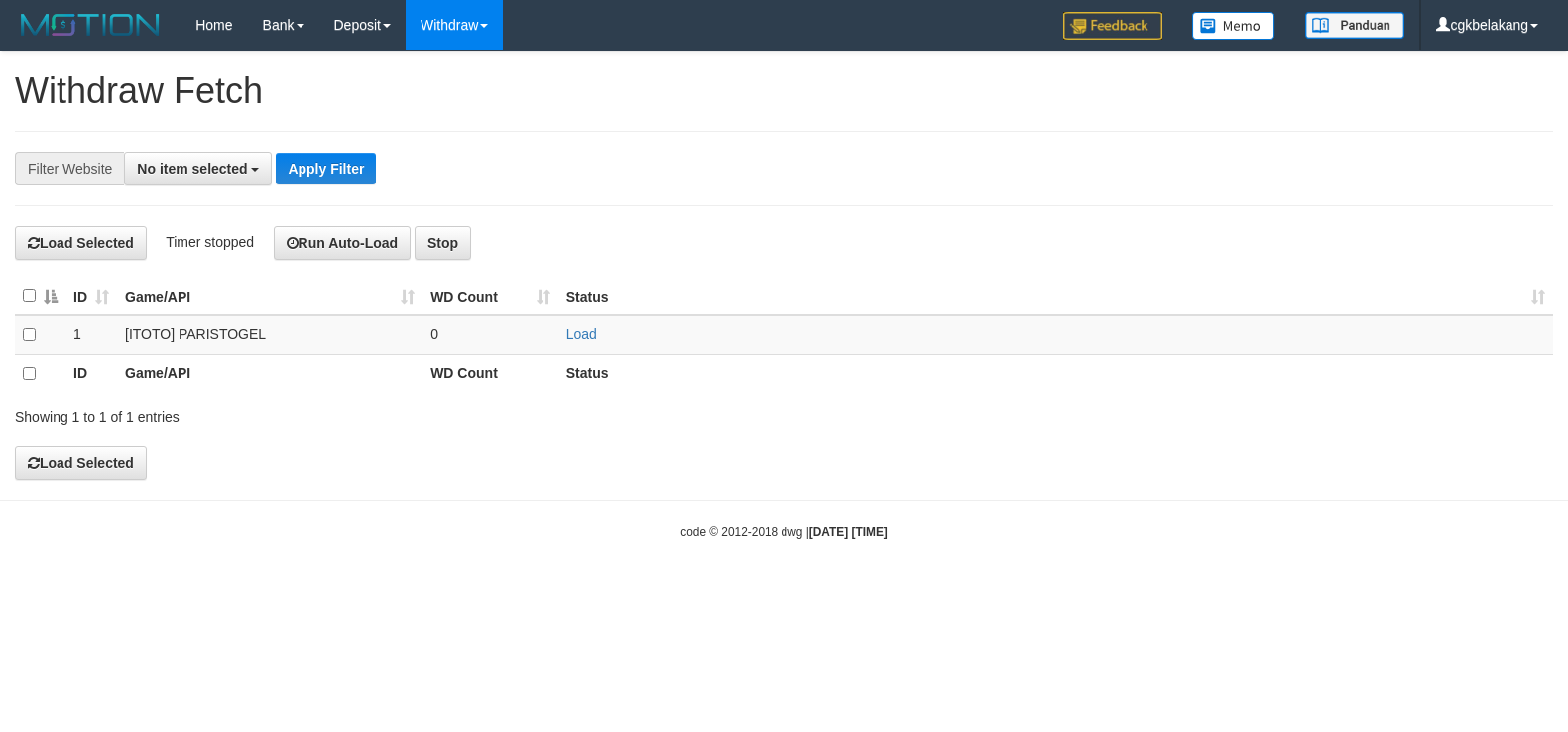 select 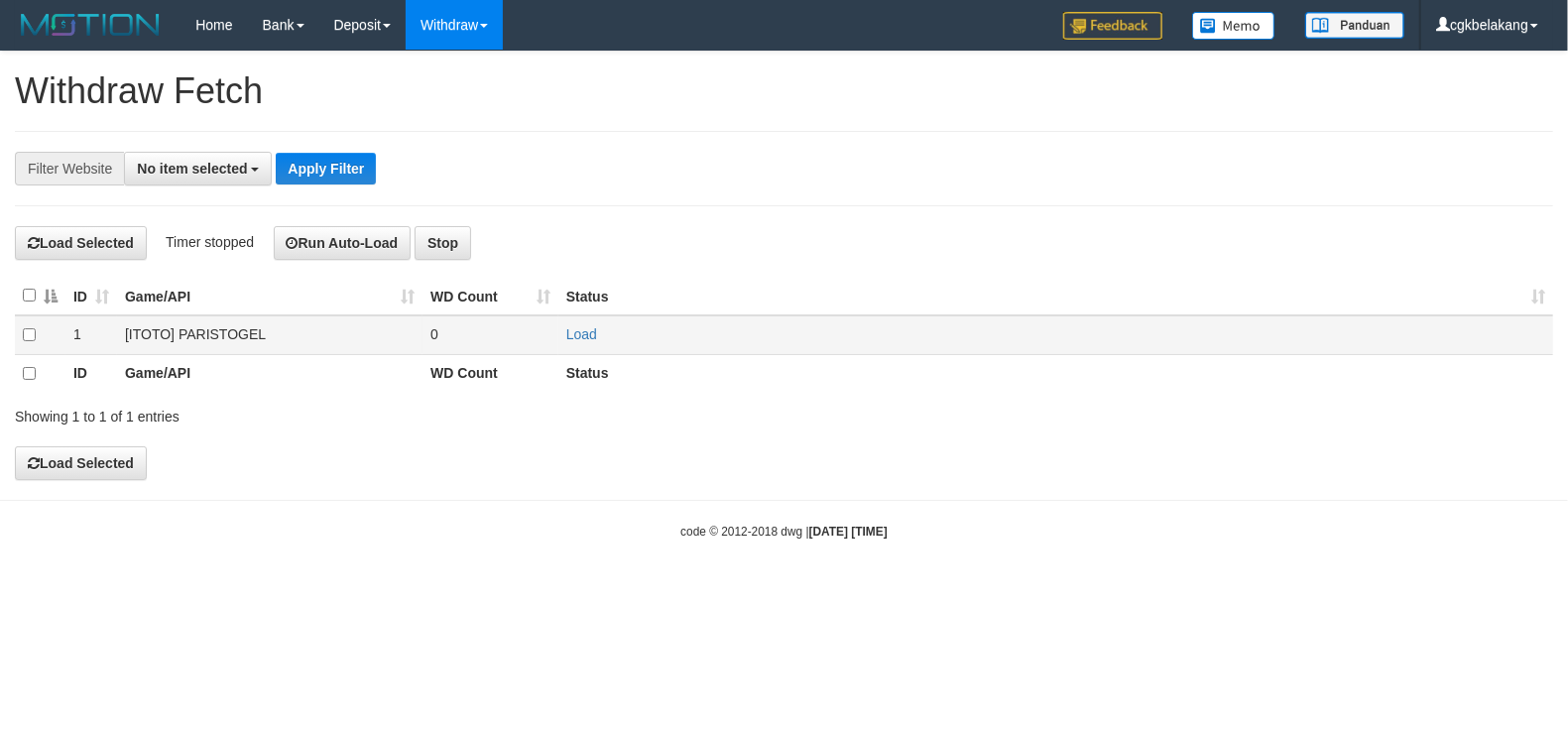 click on "Load" at bounding box center (1055, 335) 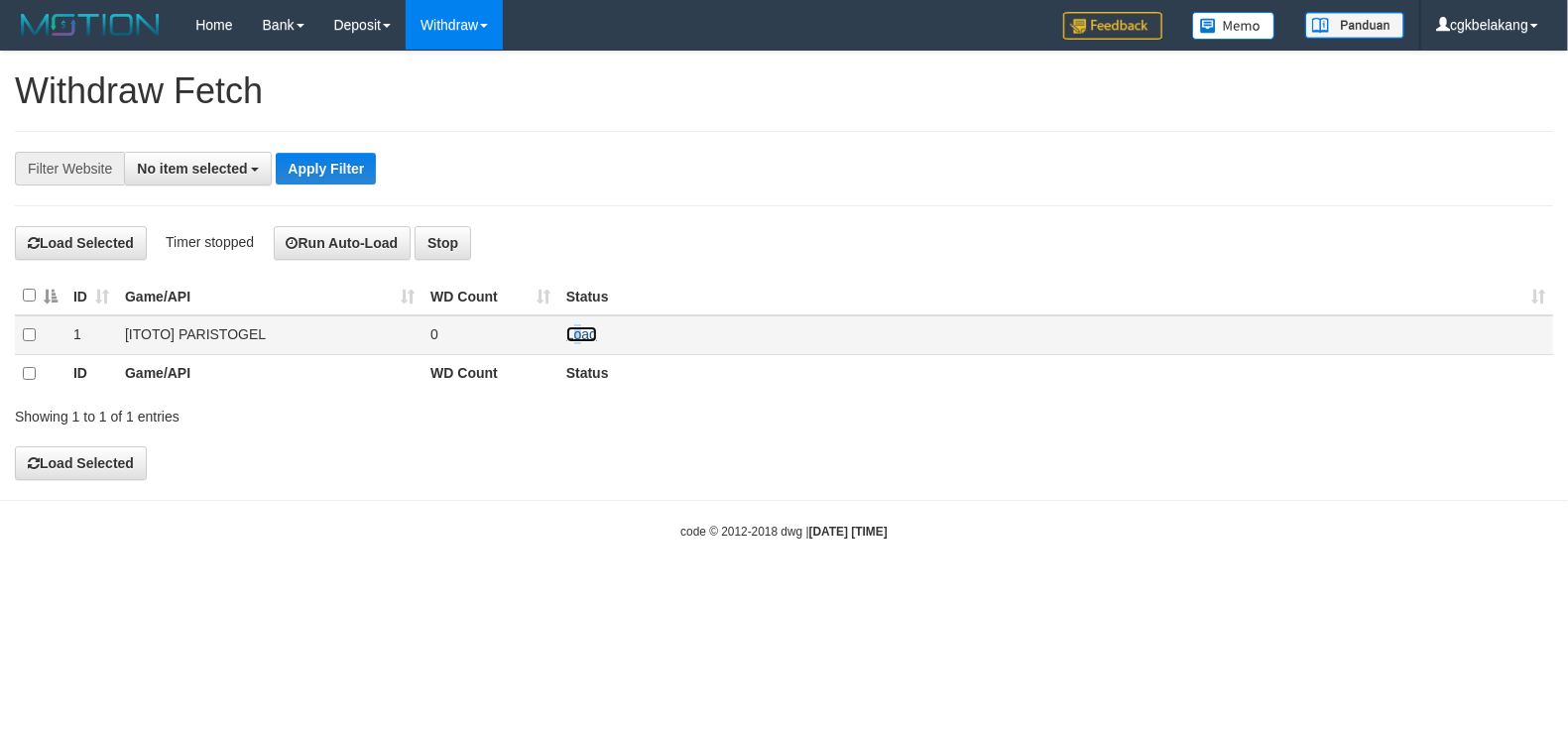 click on "Load" at bounding box center (581, 334) 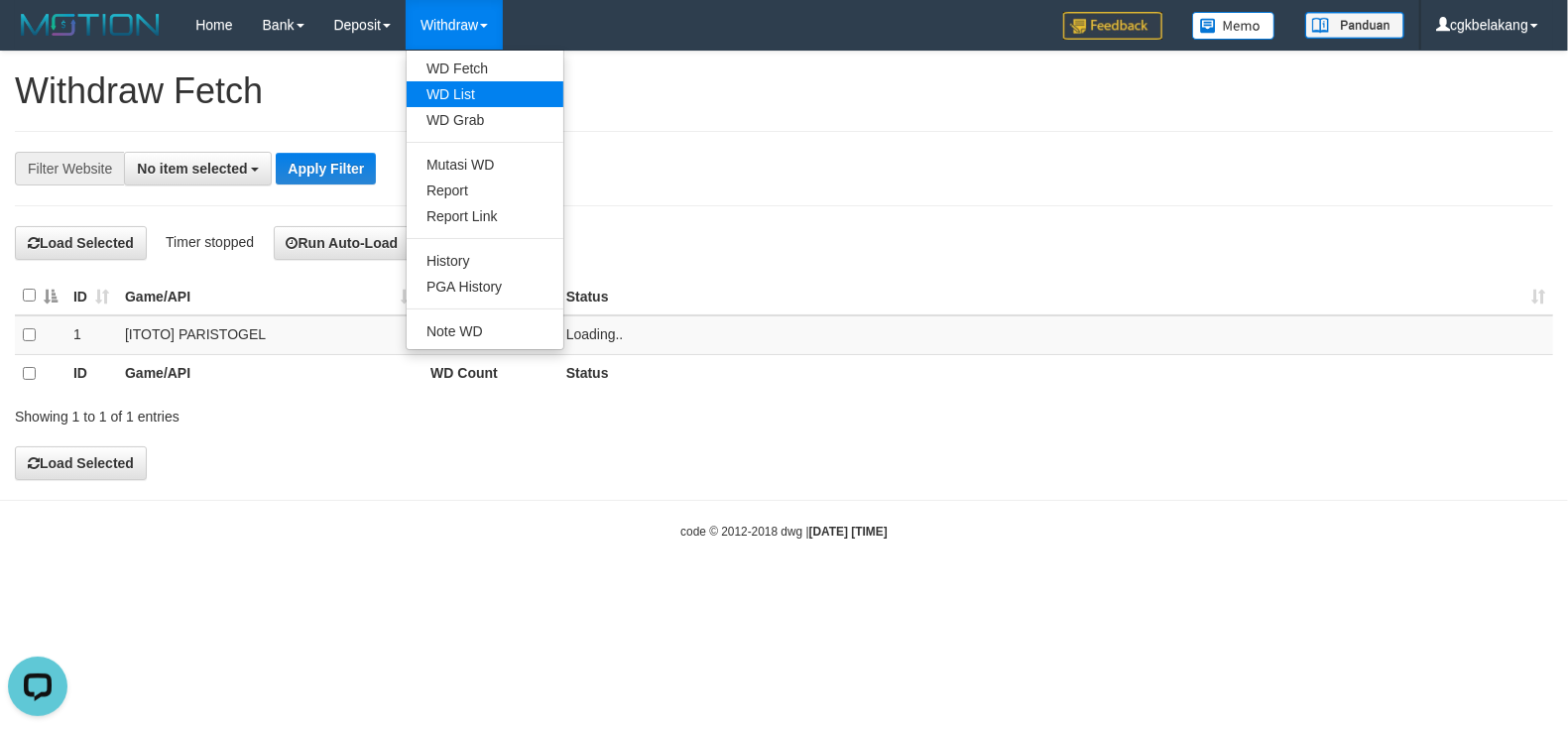 scroll, scrollTop: 0, scrollLeft: 0, axis: both 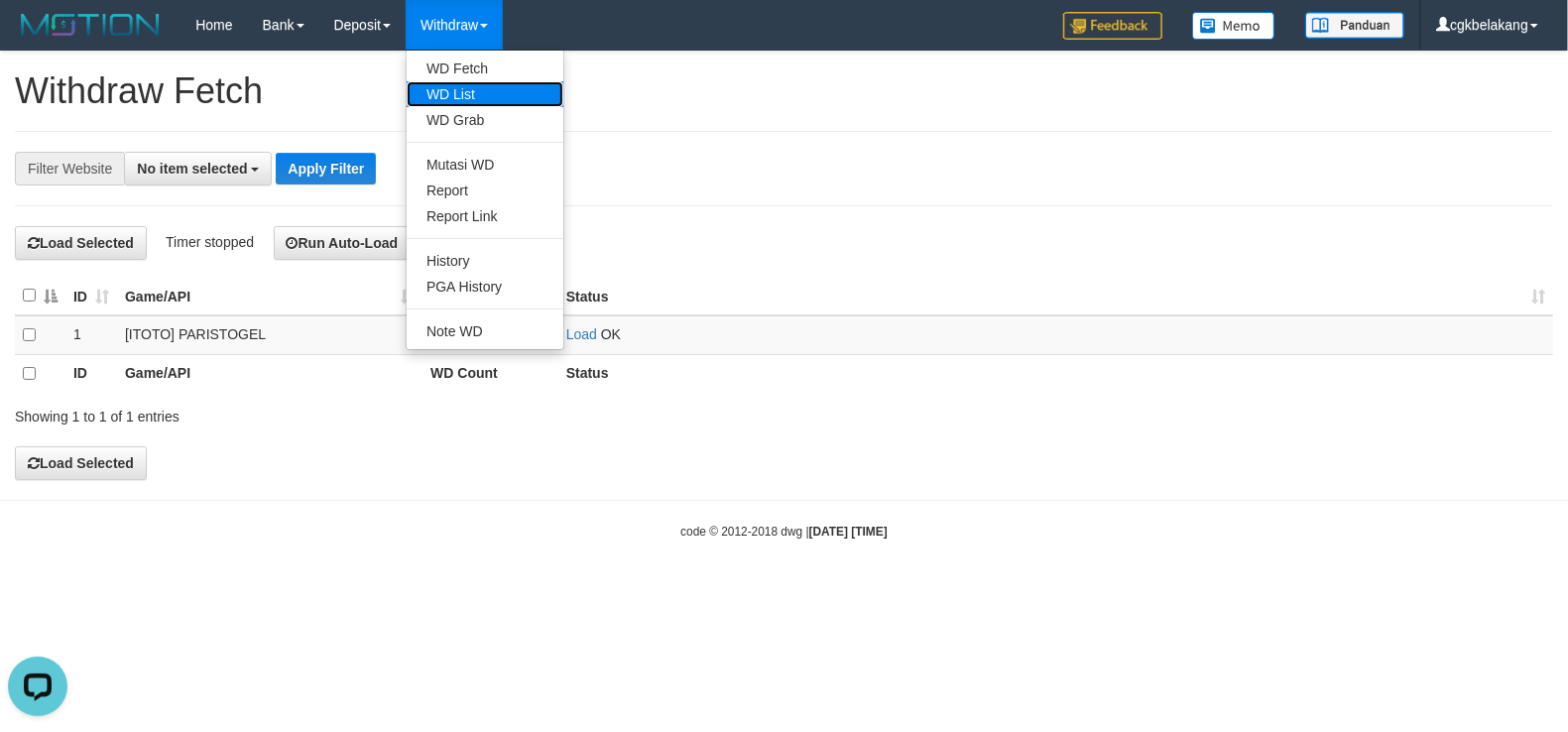 click on "WD List" at bounding box center (485, 94) 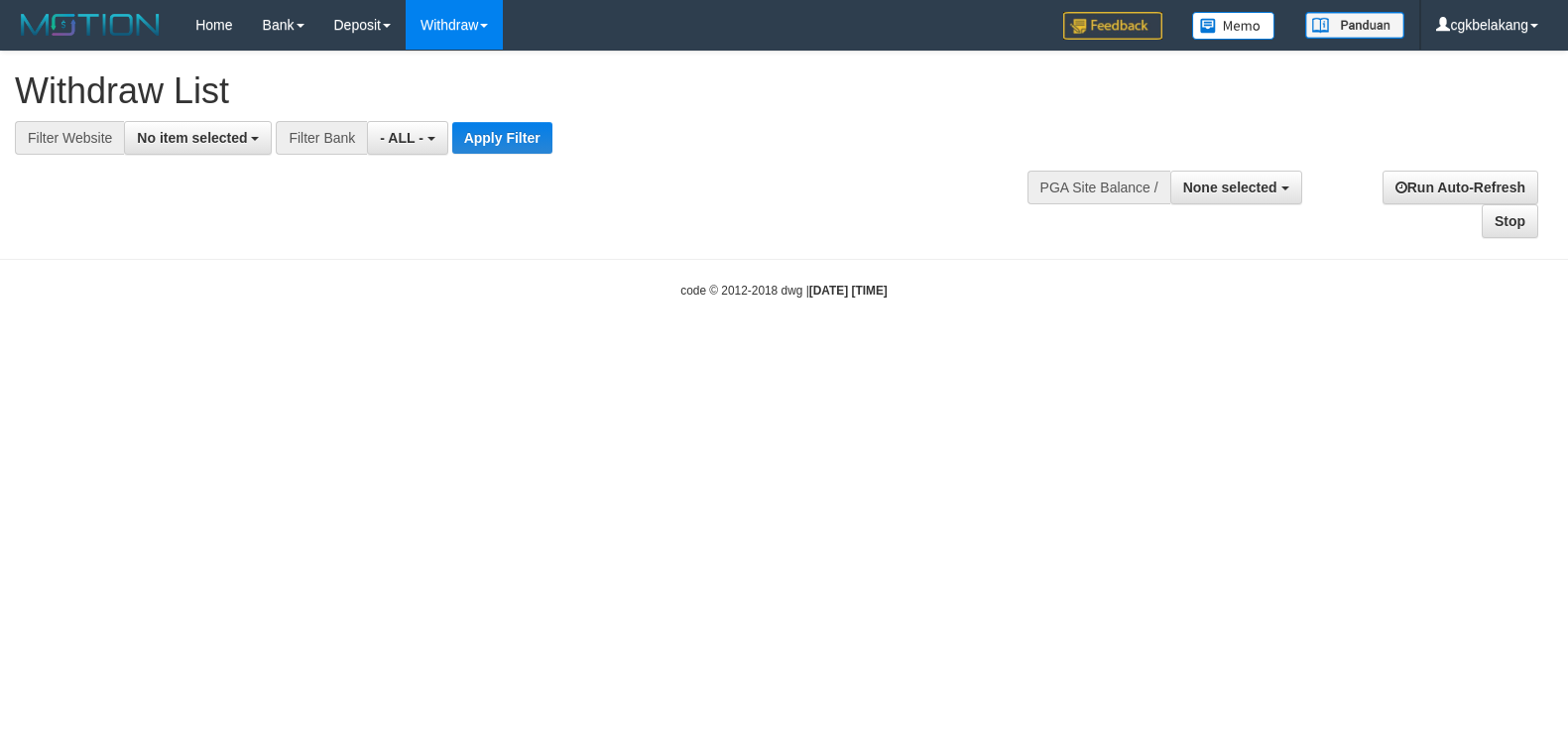 select 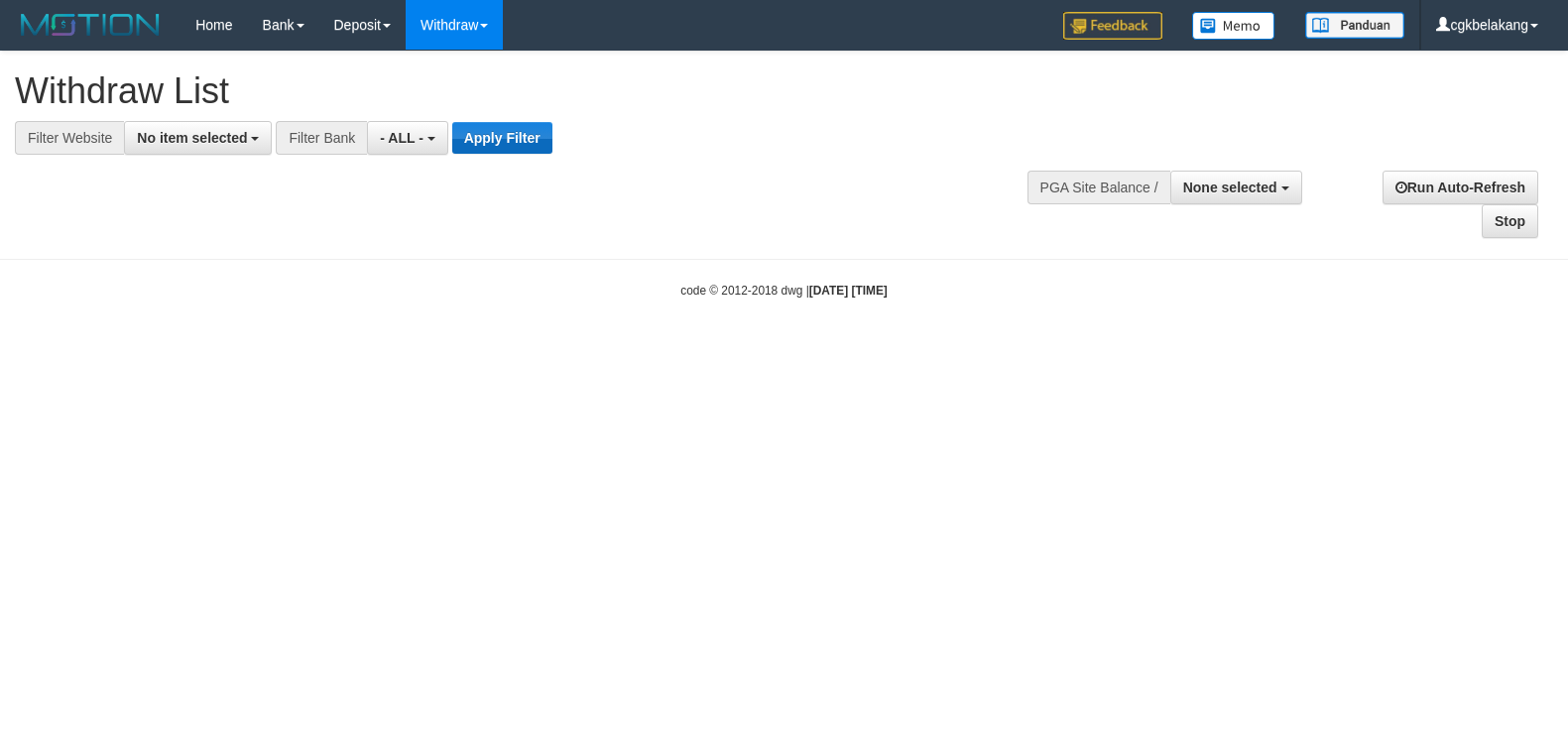 scroll, scrollTop: 0, scrollLeft: 0, axis: both 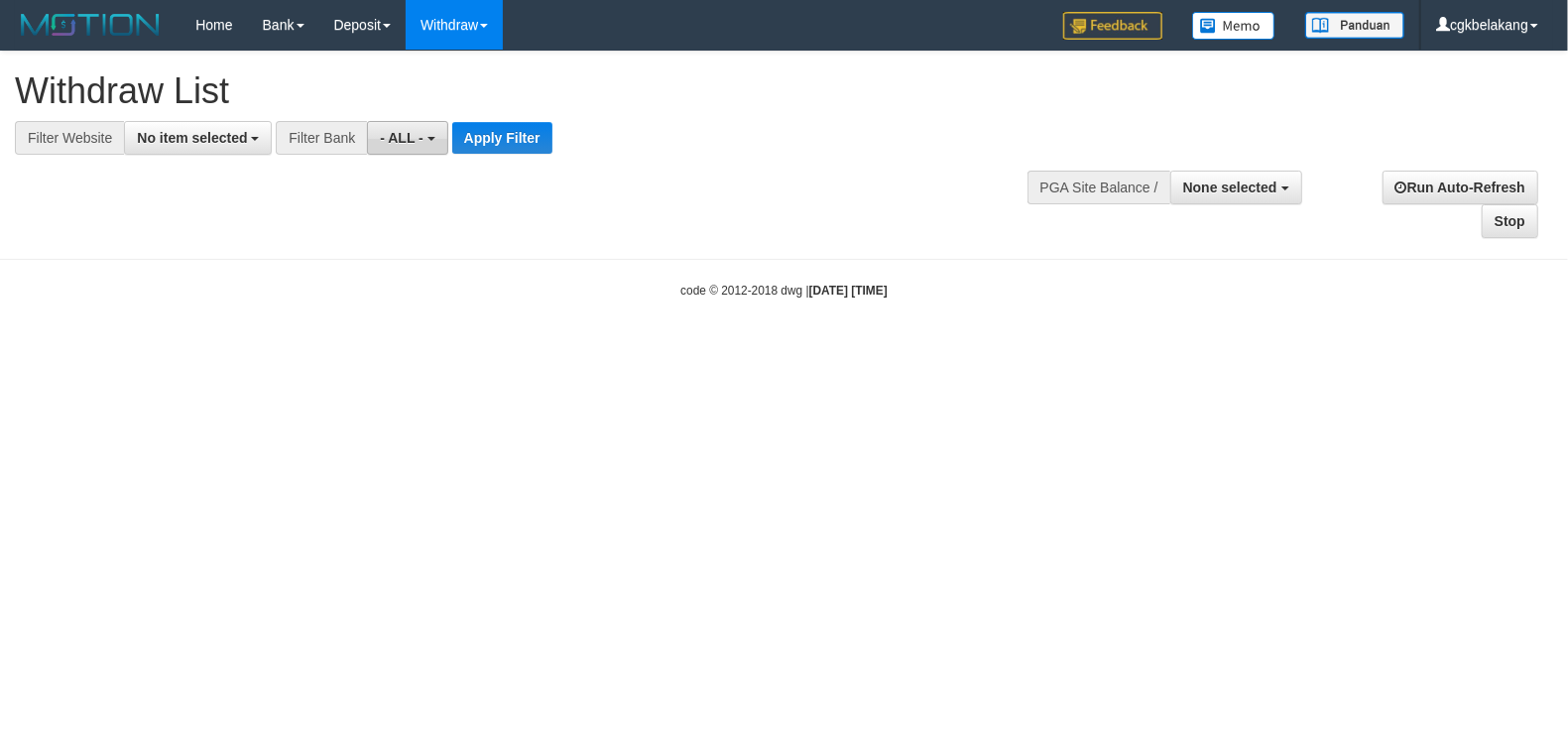 click on "- ALL -" at bounding box center [407, 138] 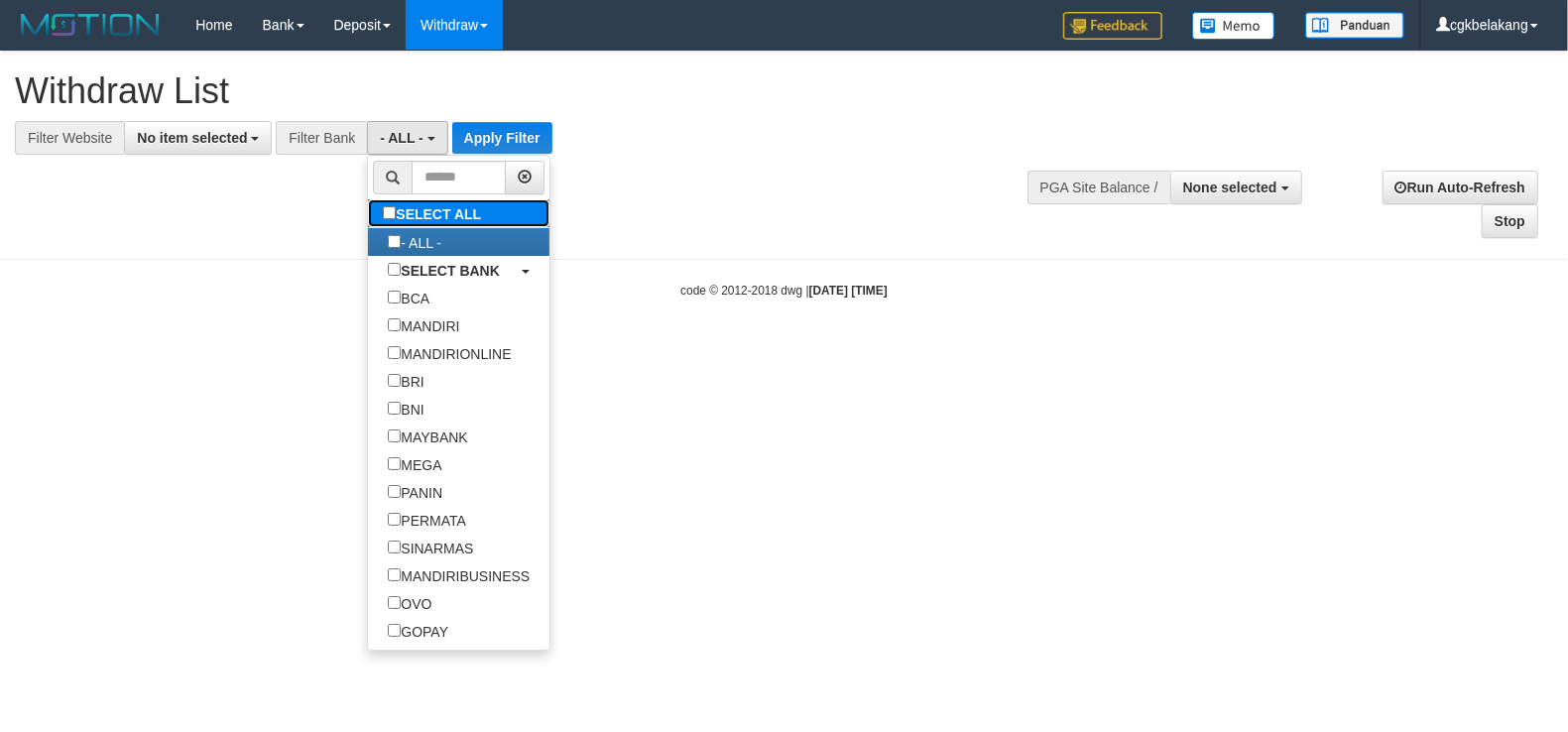 click on "SELECT ALL" at bounding box center [434, 213] 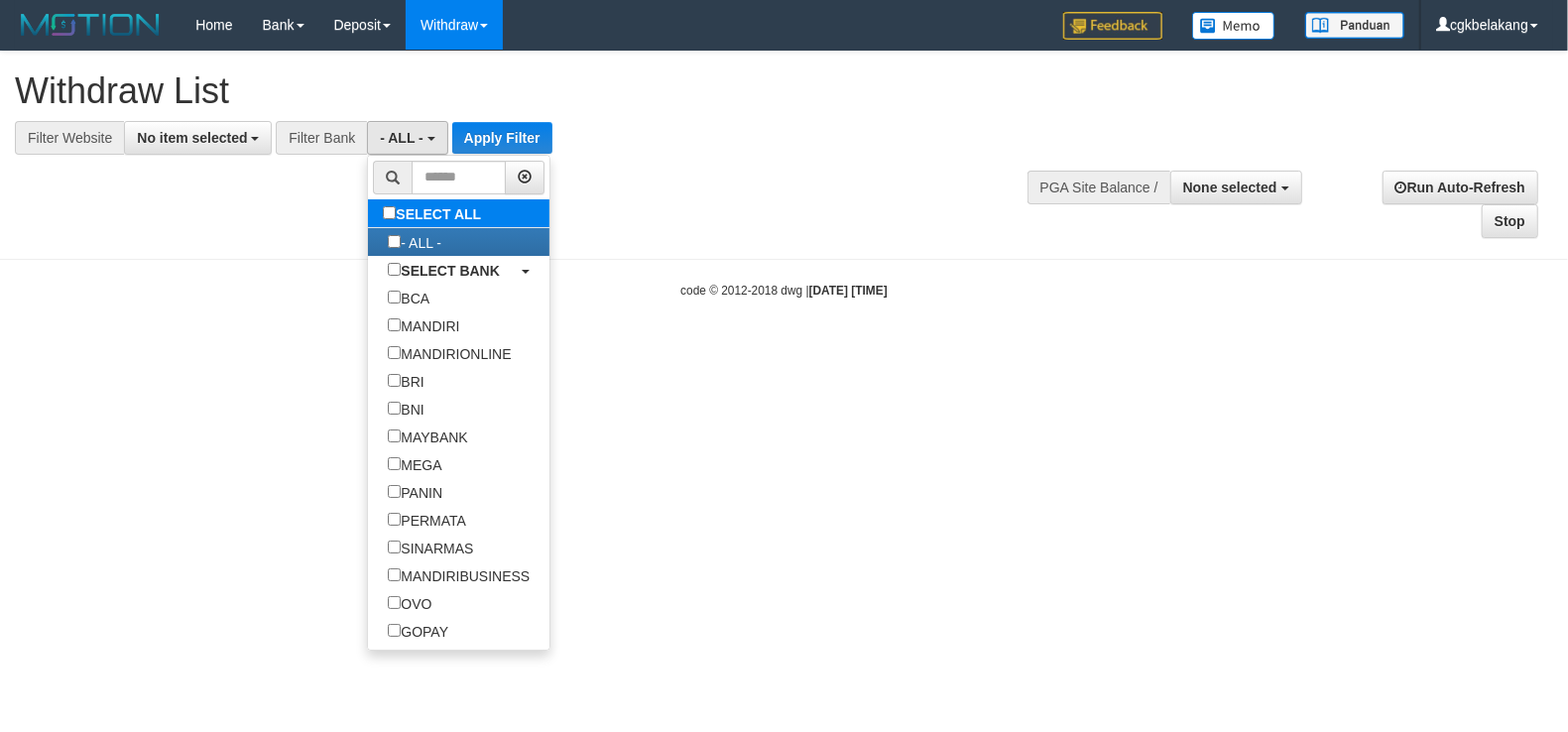 type 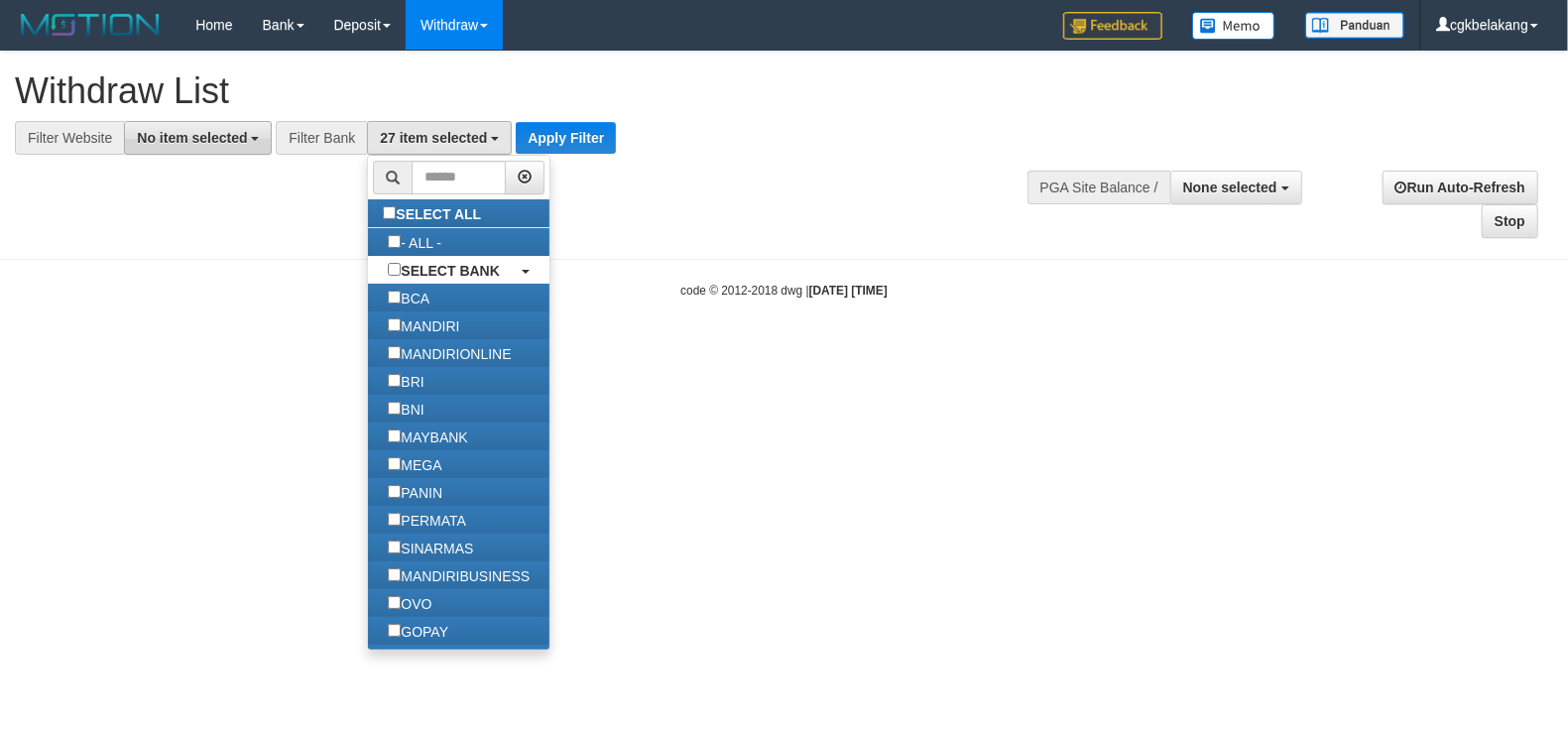 click on "No item selected" at bounding box center [191, 138] 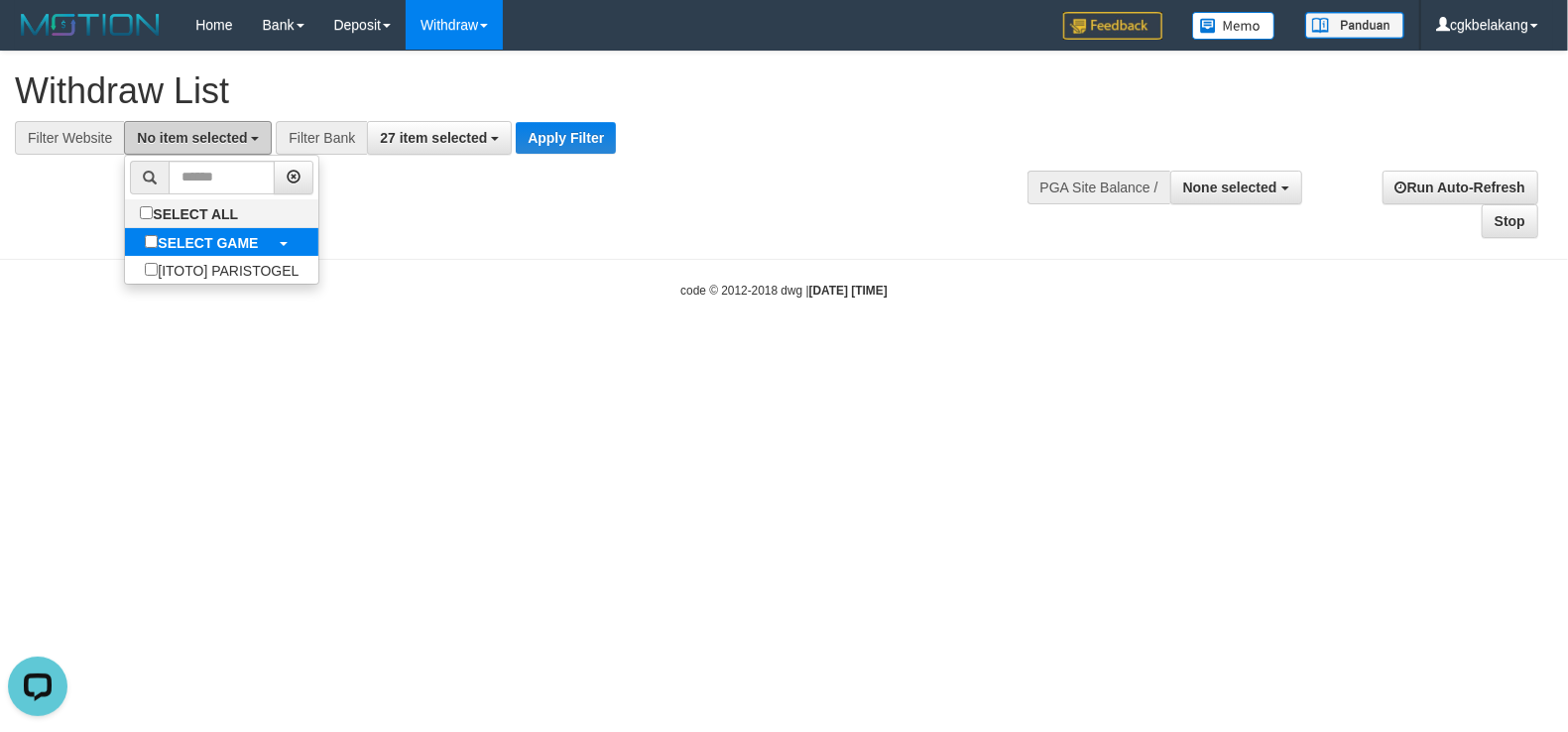 scroll, scrollTop: 0, scrollLeft: 0, axis: both 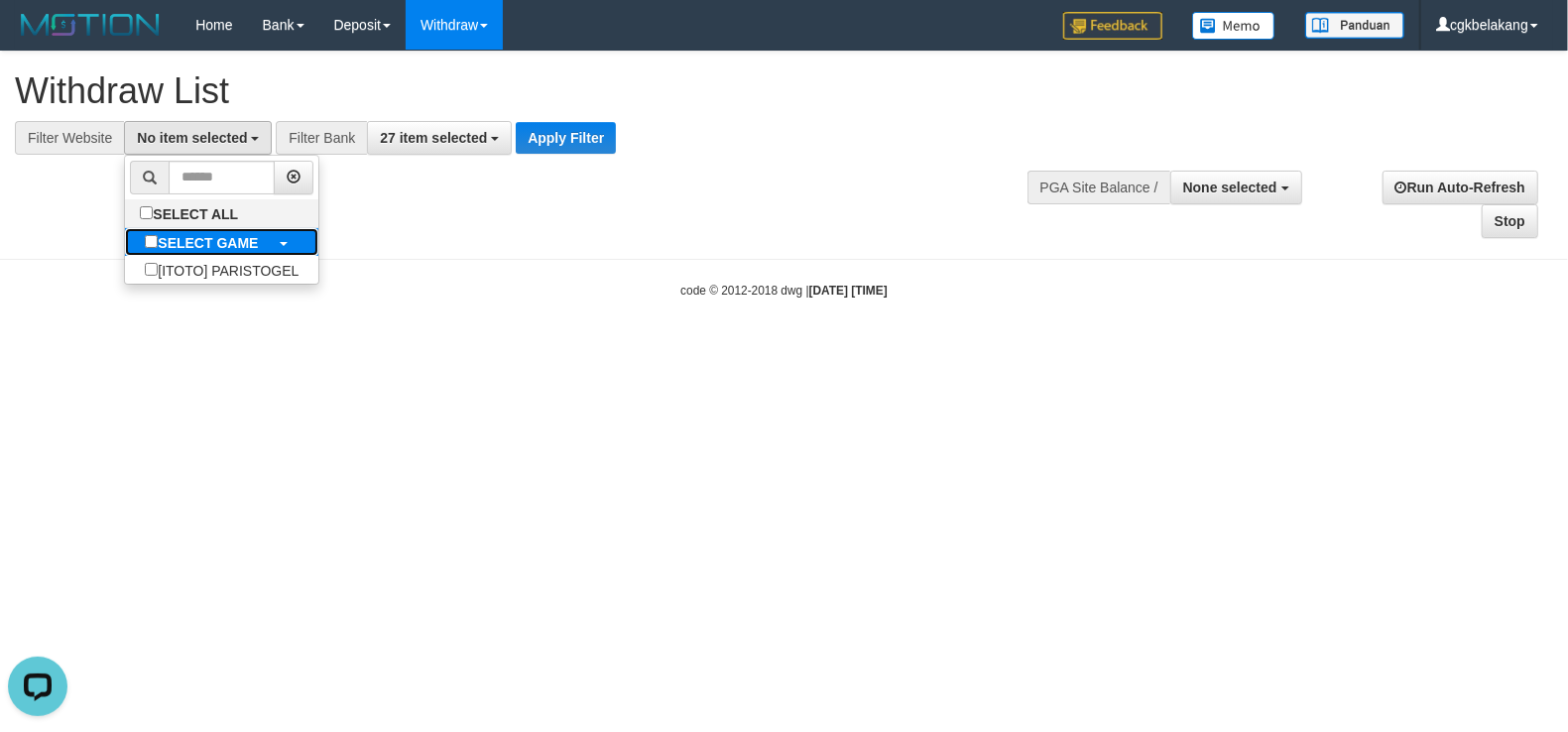 click on "SELECT GAME" at bounding box center [207, 243] 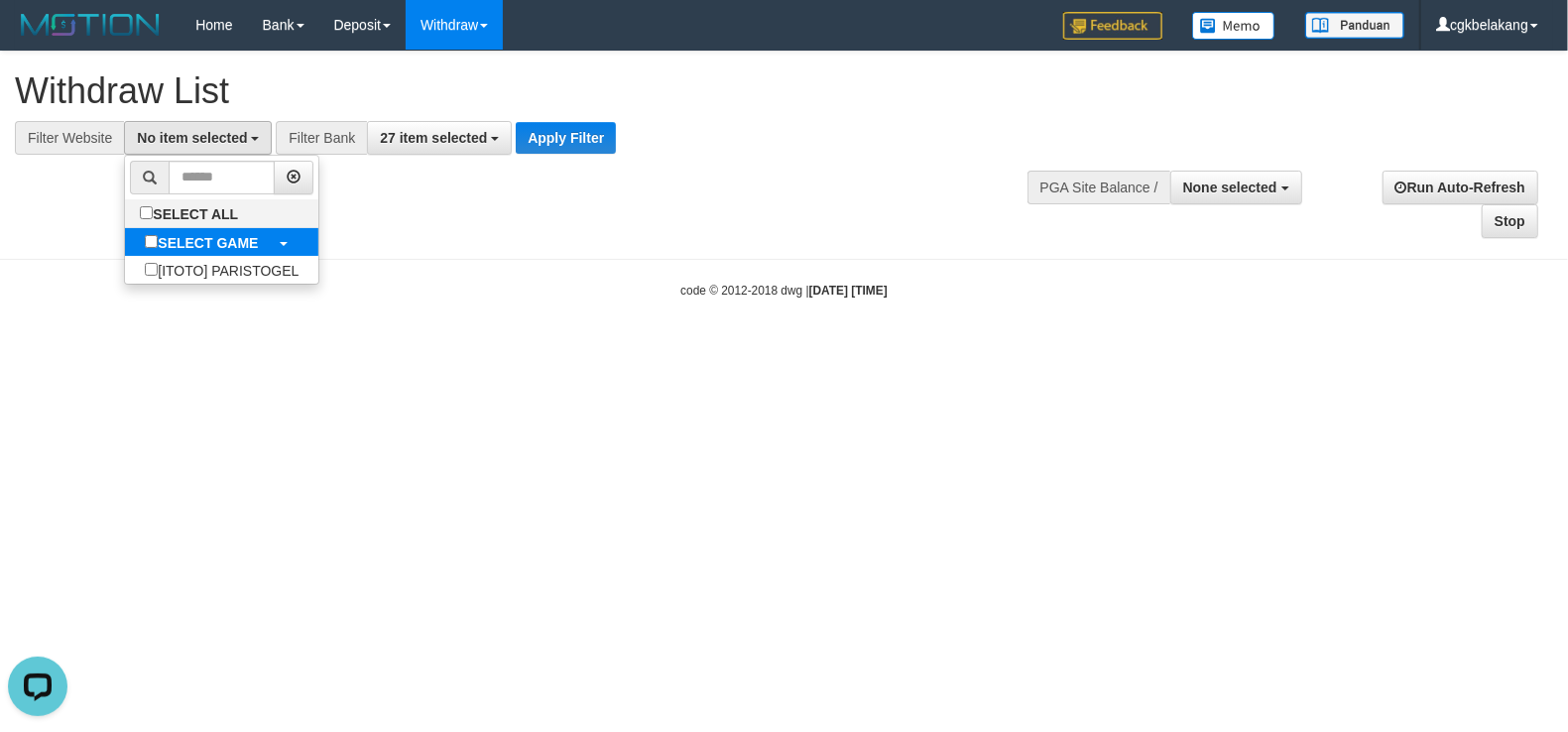 select on "****" 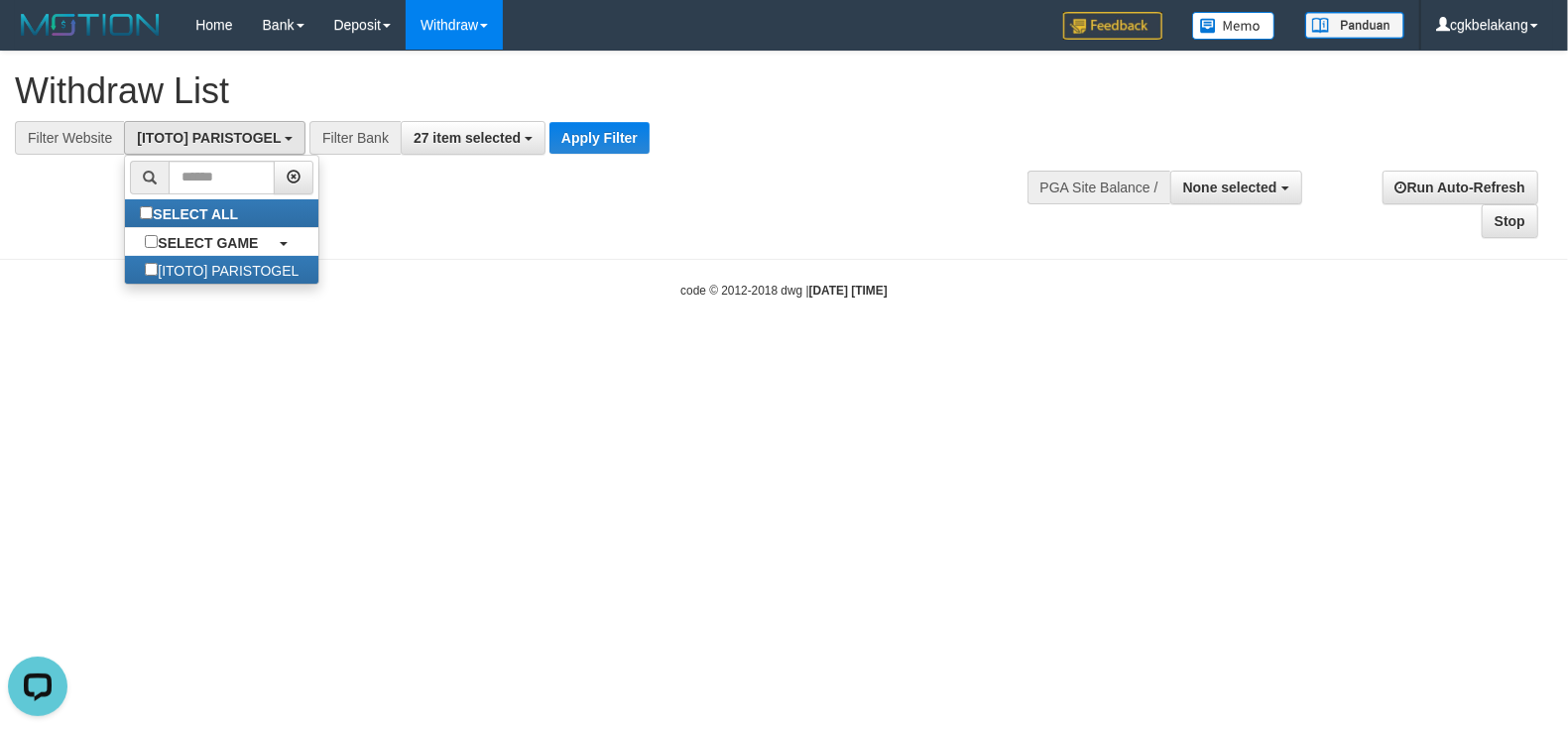 scroll, scrollTop: 17, scrollLeft: 0, axis: vertical 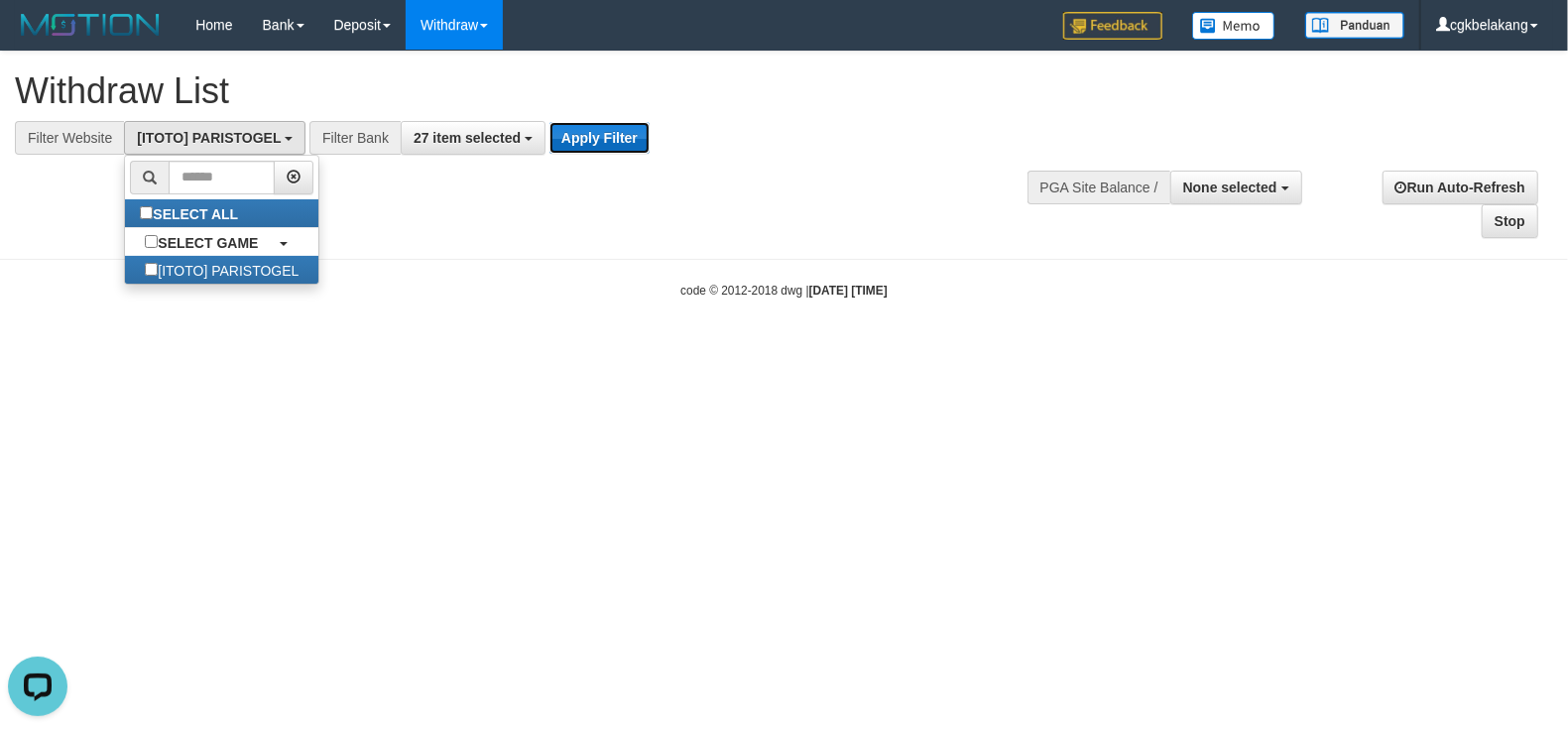 click on "Apply Filter" at bounding box center [599, 138] 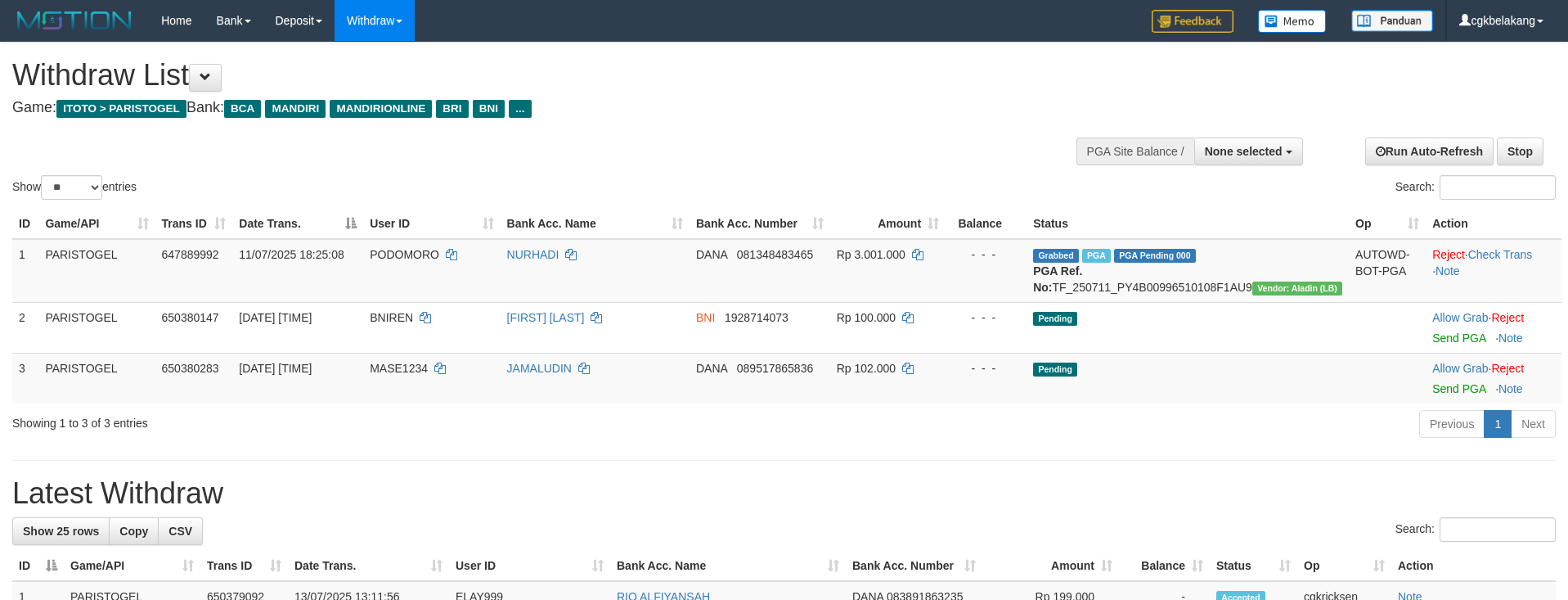 select 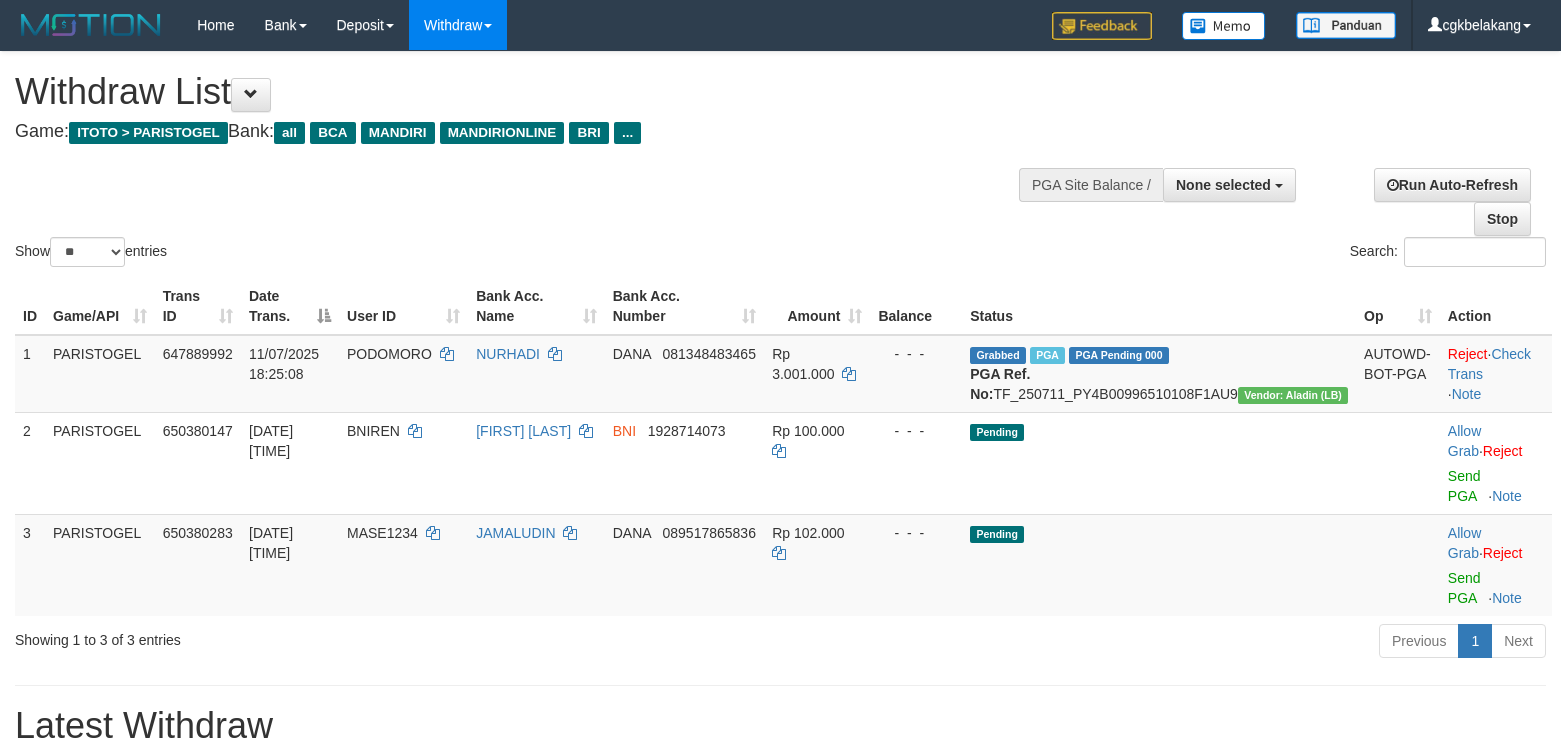 select 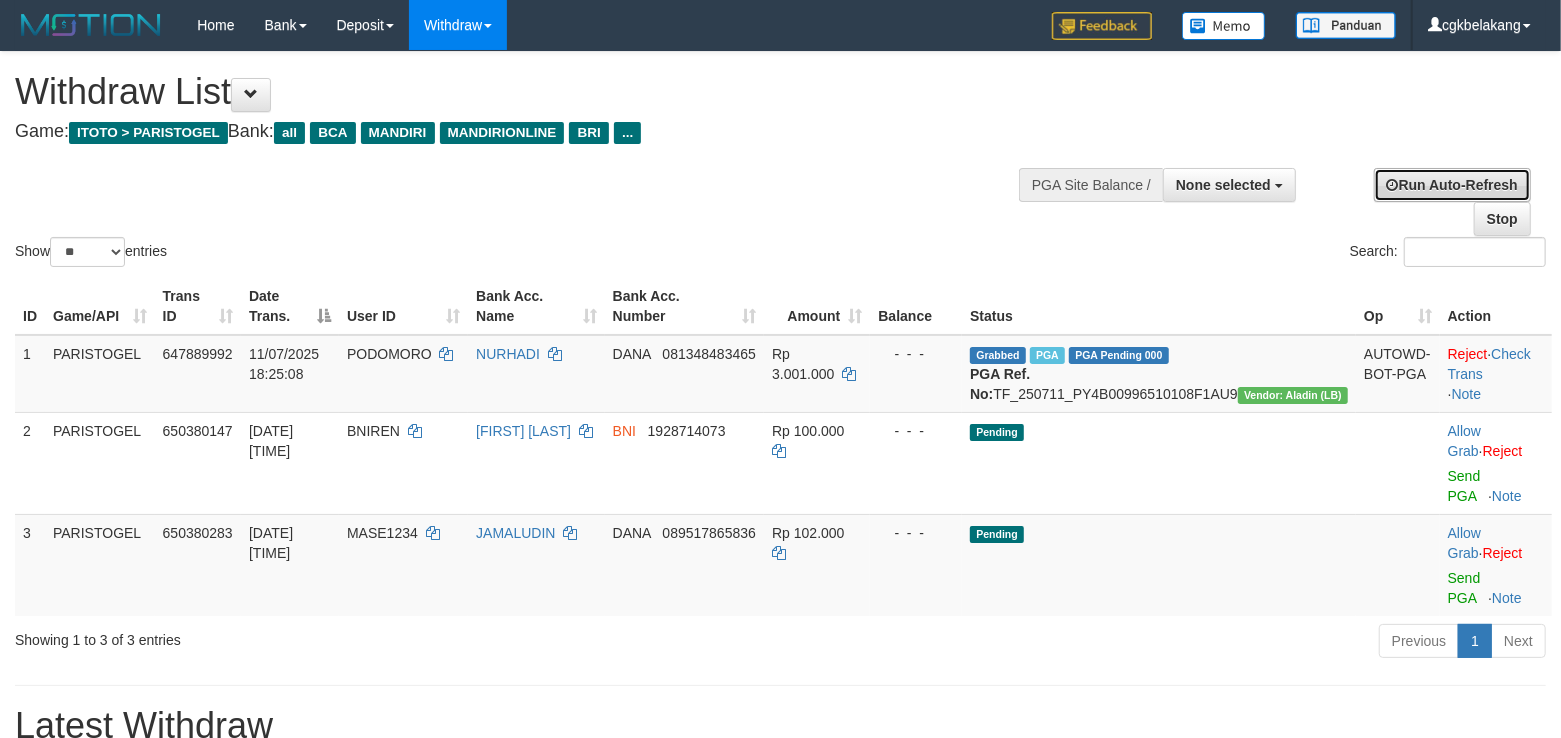 click on "Run Auto-Refresh" at bounding box center (1452, 185) 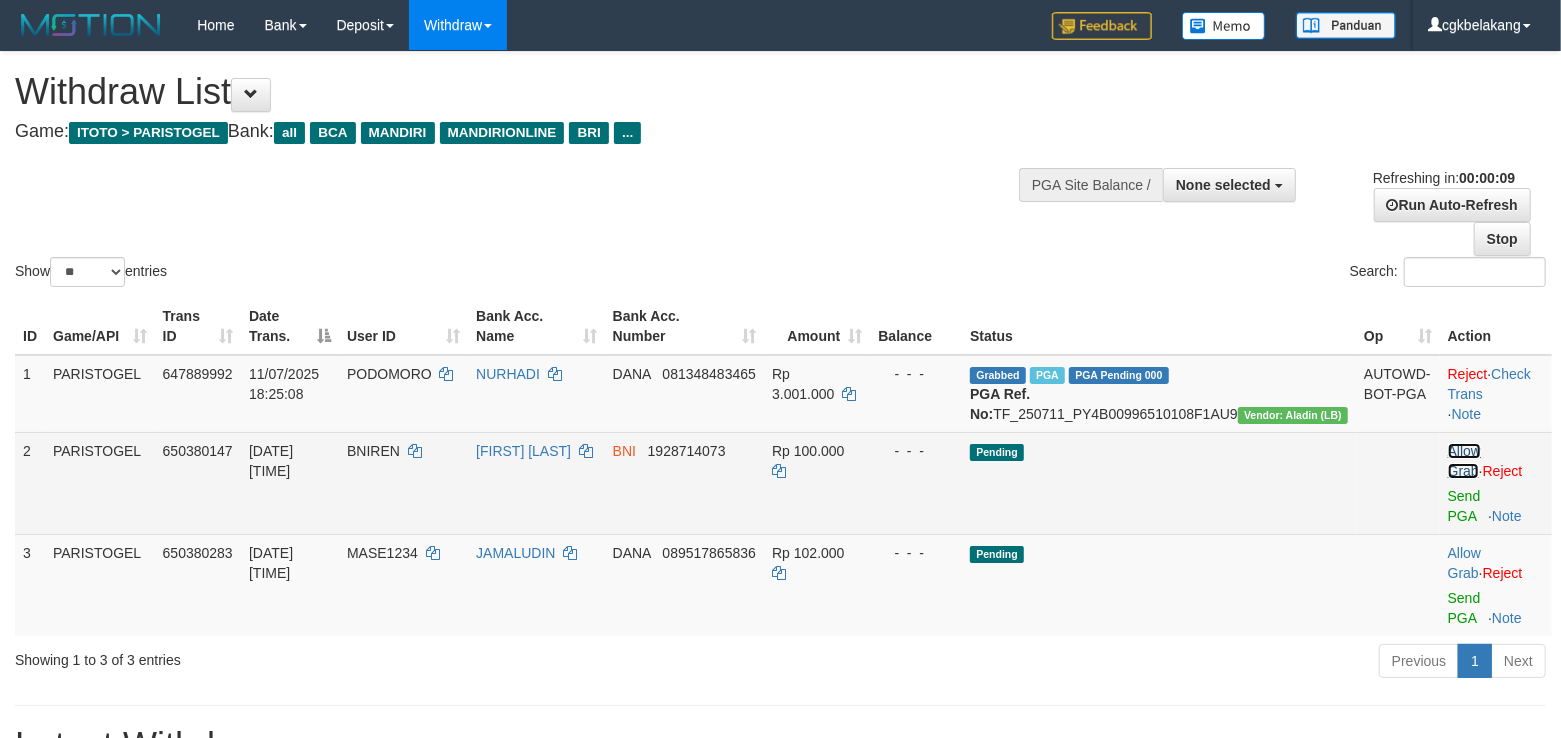 click on "Allow Grab" at bounding box center [1464, 461] 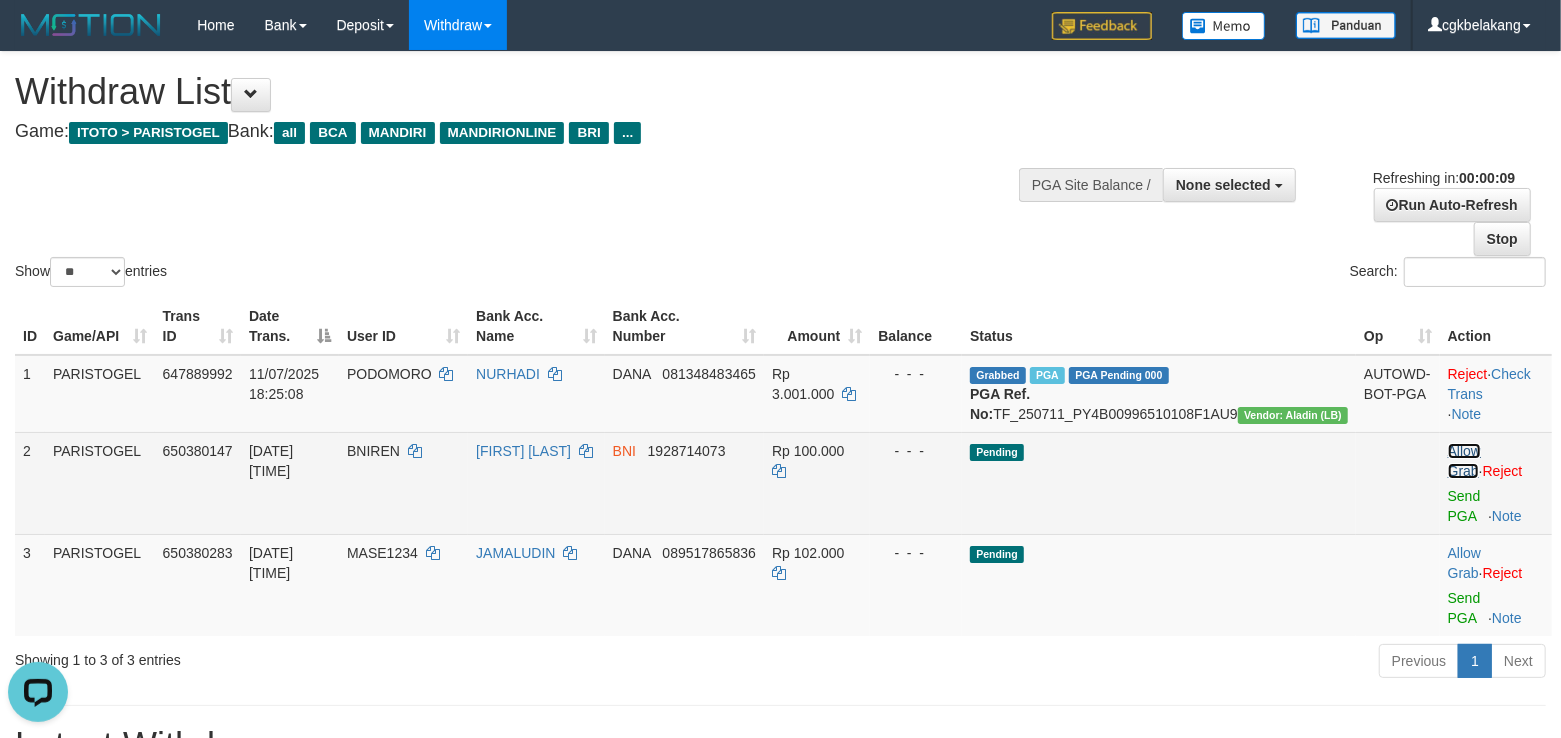 scroll, scrollTop: 0, scrollLeft: 0, axis: both 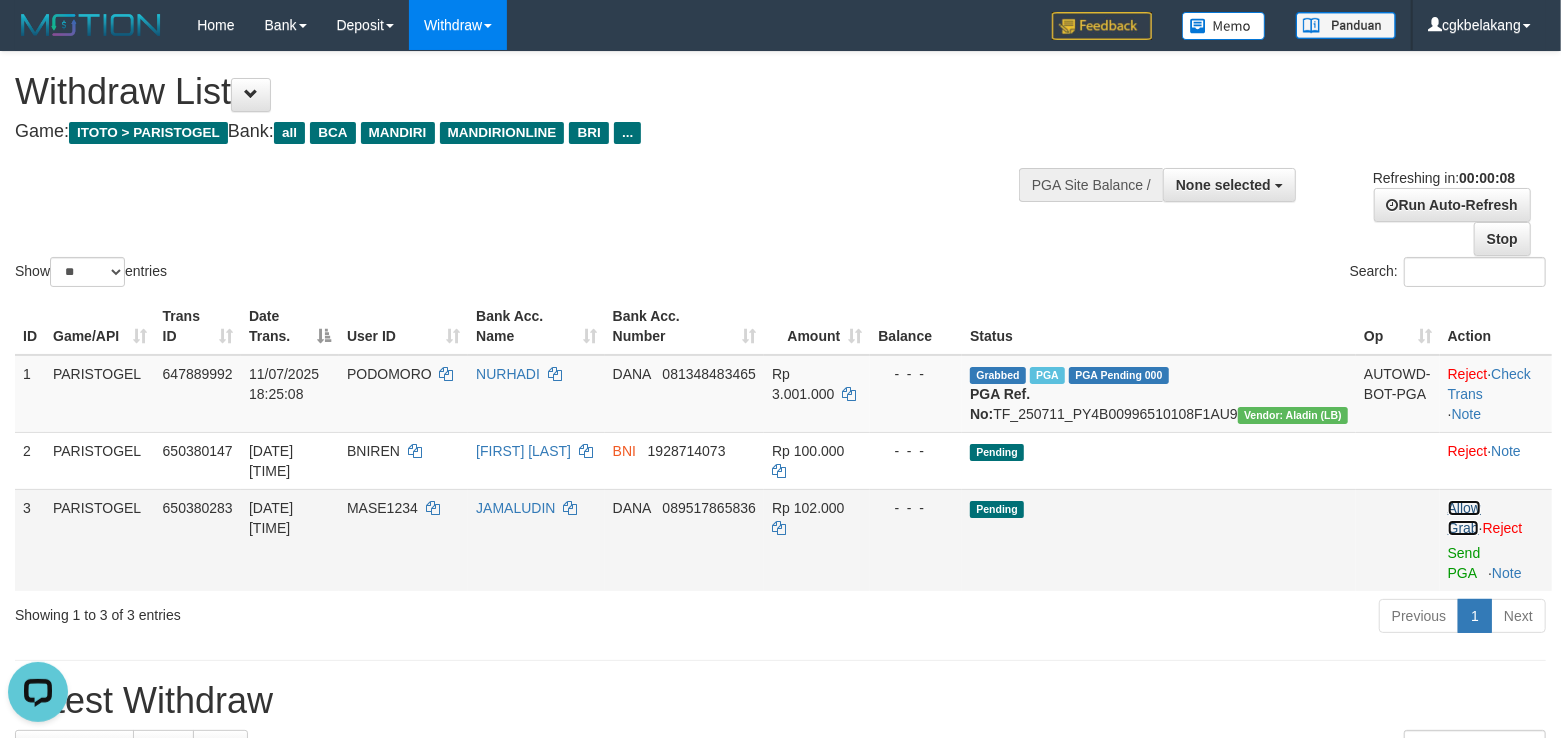 click on "Allow Grab" at bounding box center (1464, 518) 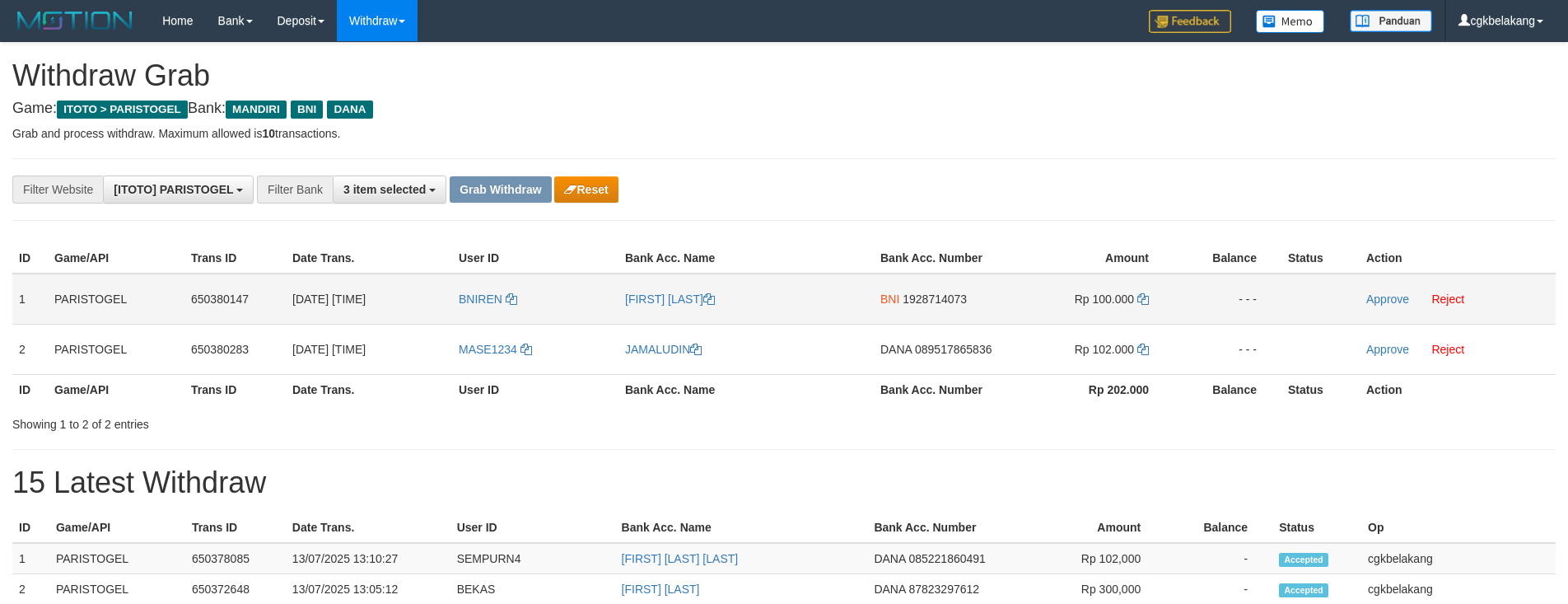 scroll, scrollTop: 0, scrollLeft: 0, axis: both 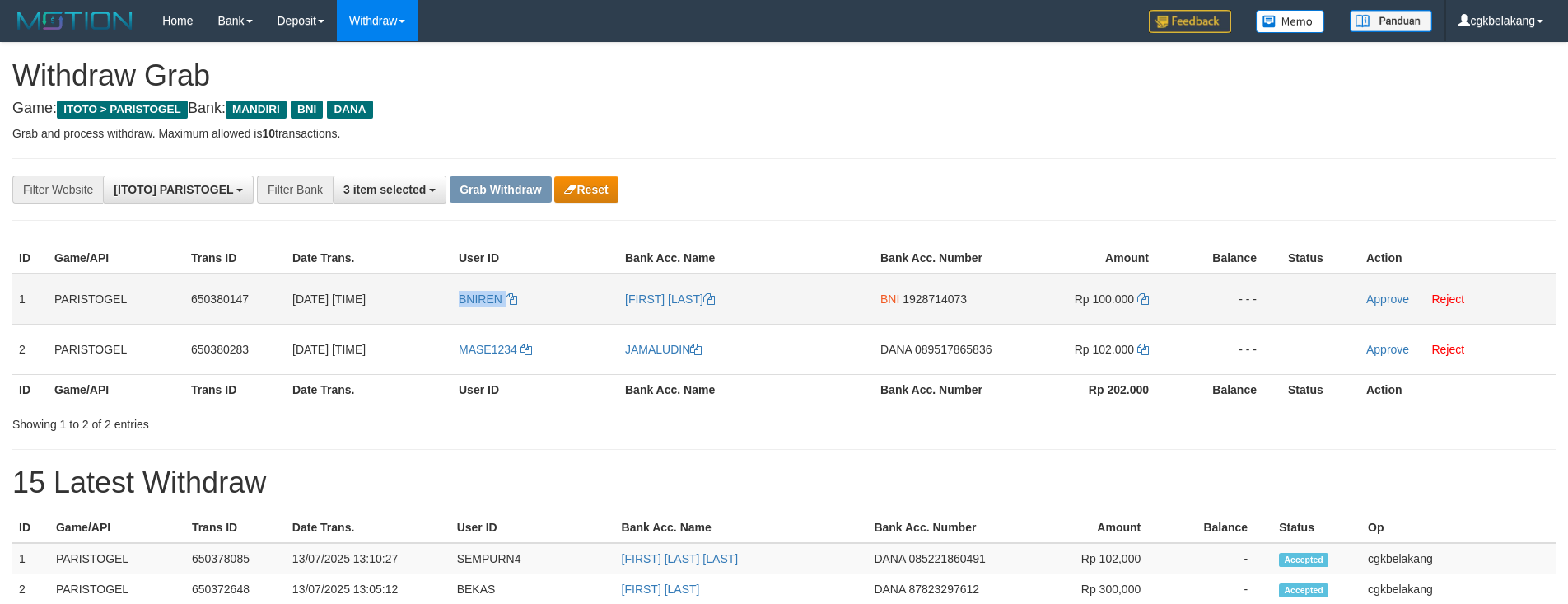 click on "BNIREN" at bounding box center [535, 299] 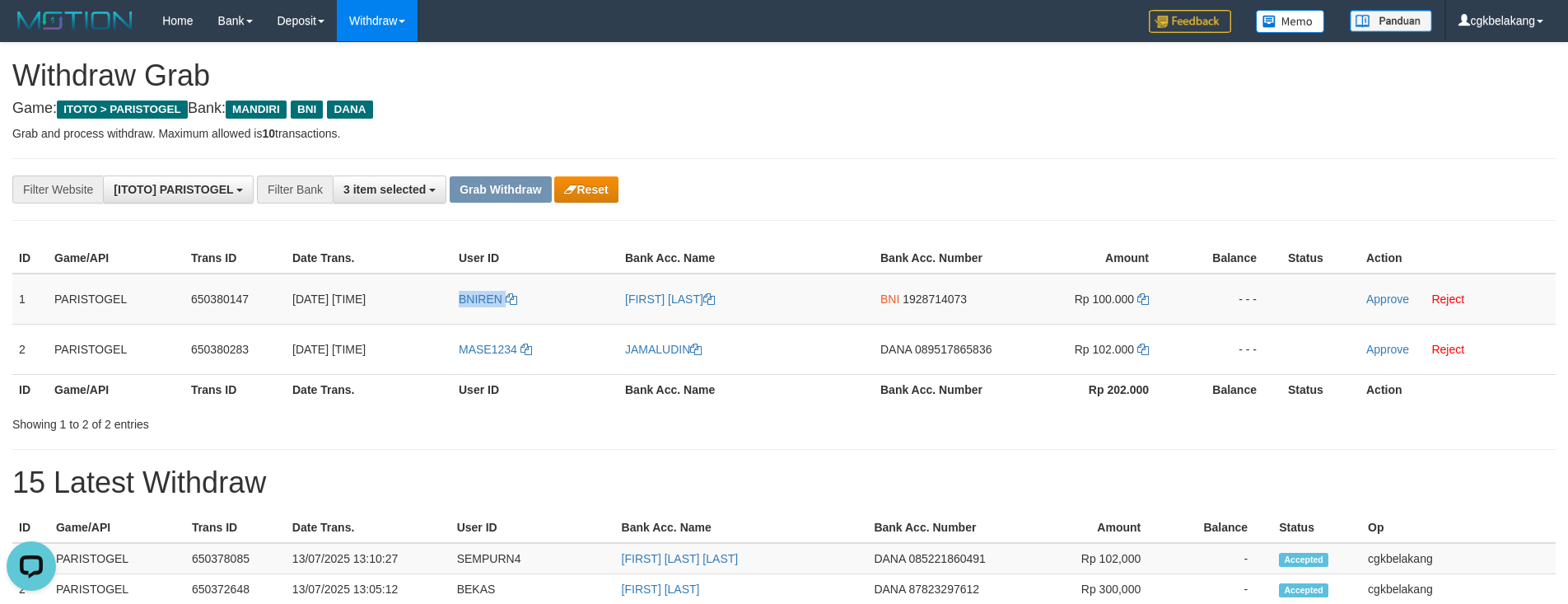 scroll, scrollTop: 0, scrollLeft: 0, axis: both 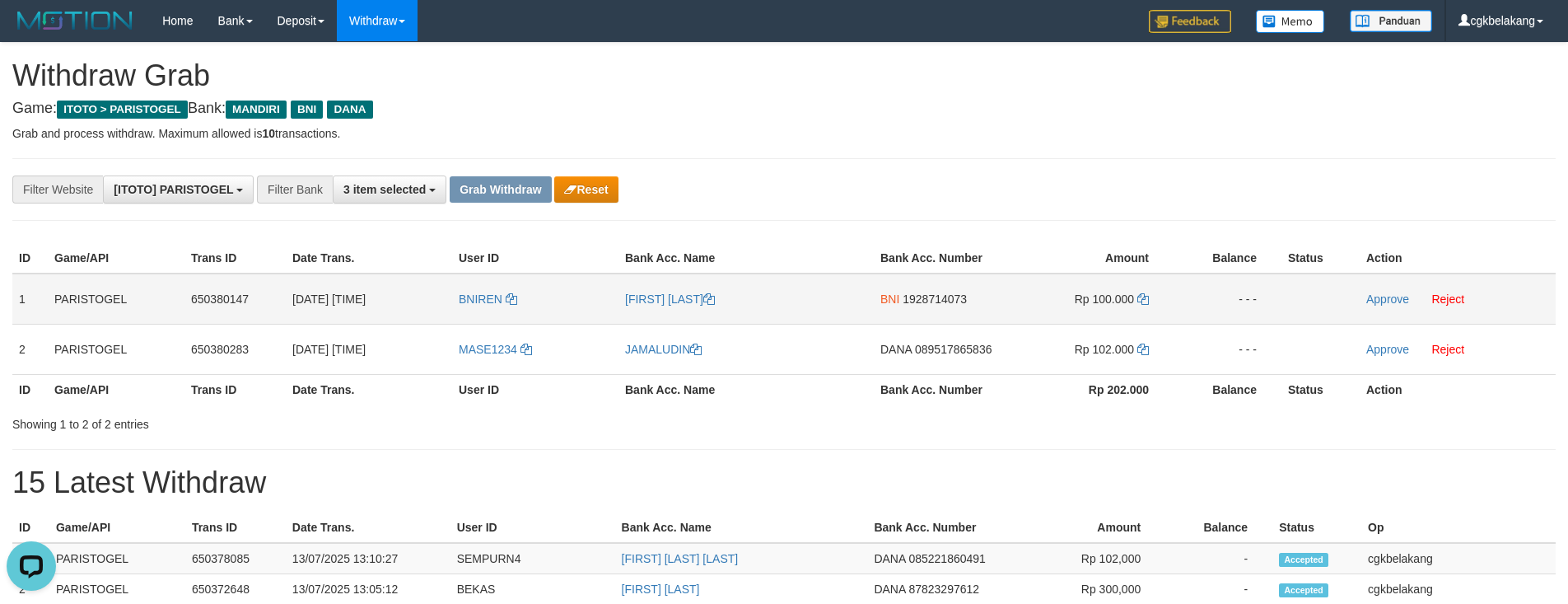 click on "[FIRST] [LAST]" at bounding box center (746, 299) 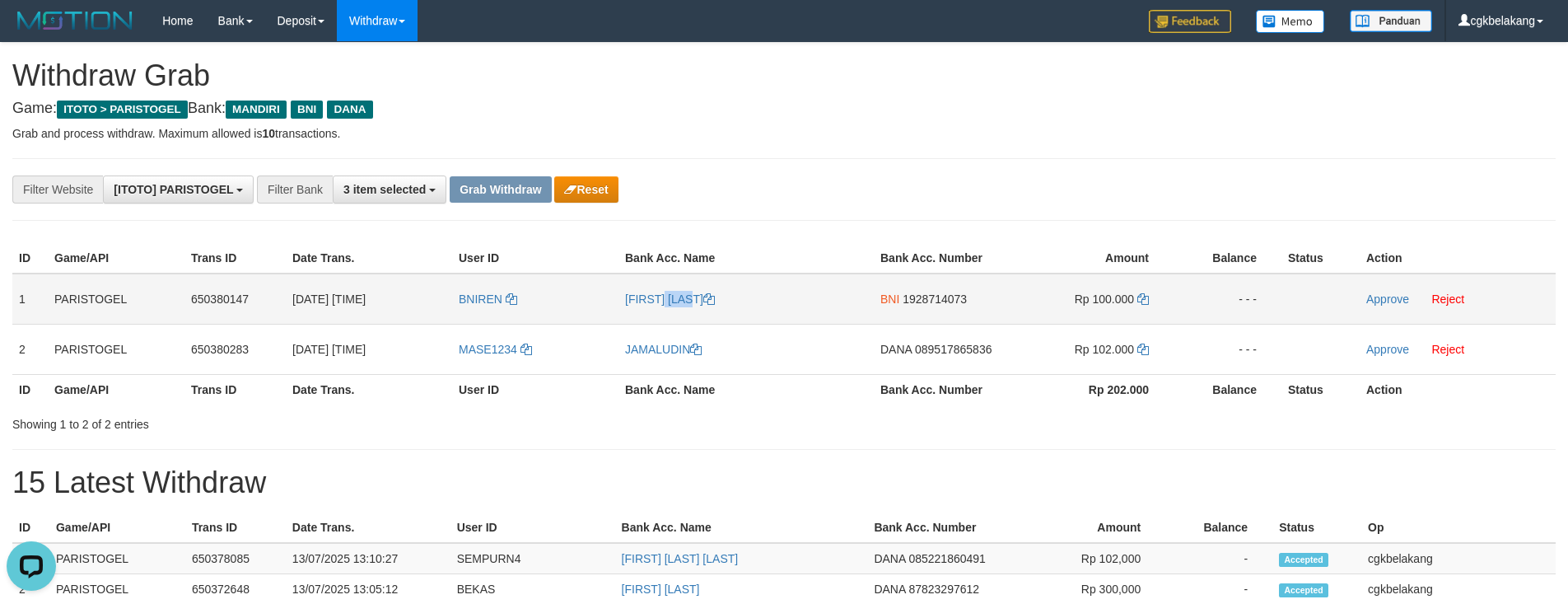 click on "[FIRST] [LAST]" at bounding box center (746, 299) 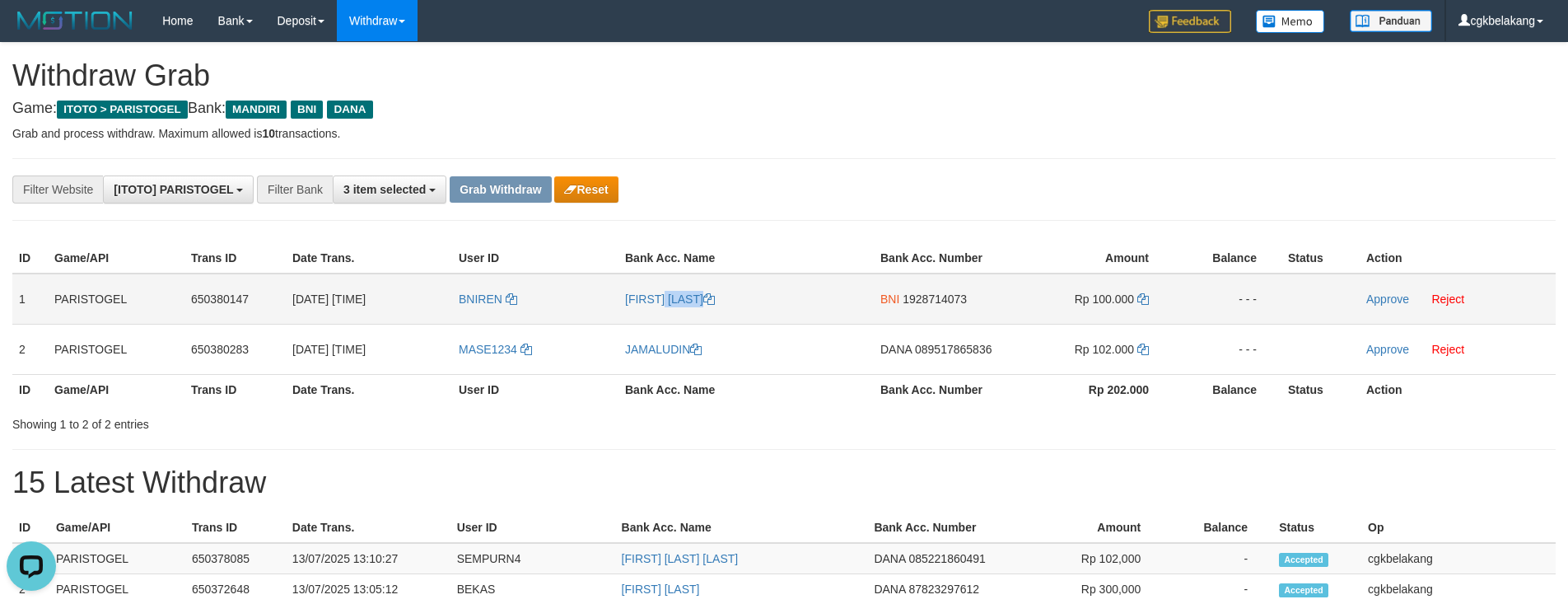 click on "[FIRST] [LAST]" at bounding box center (746, 299) 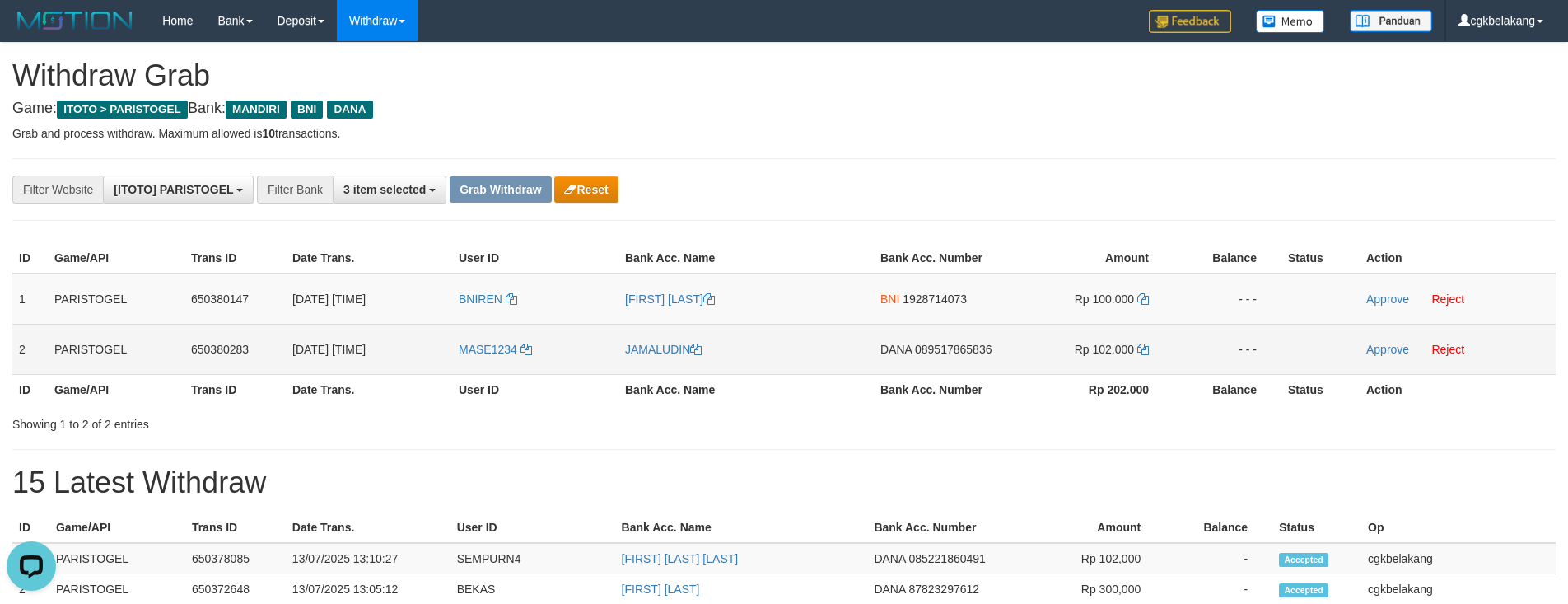 click on "MASE1234" at bounding box center [535, 349] 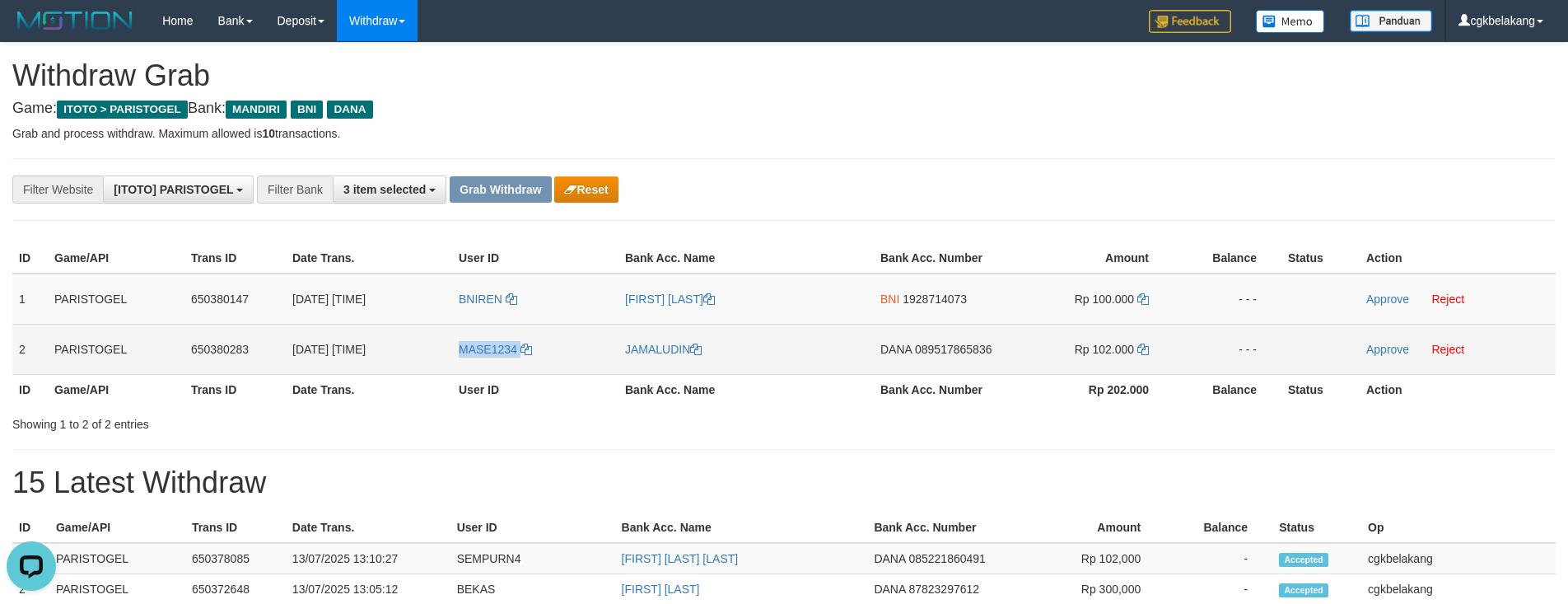 click on "MASE1234" at bounding box center (535, 349) 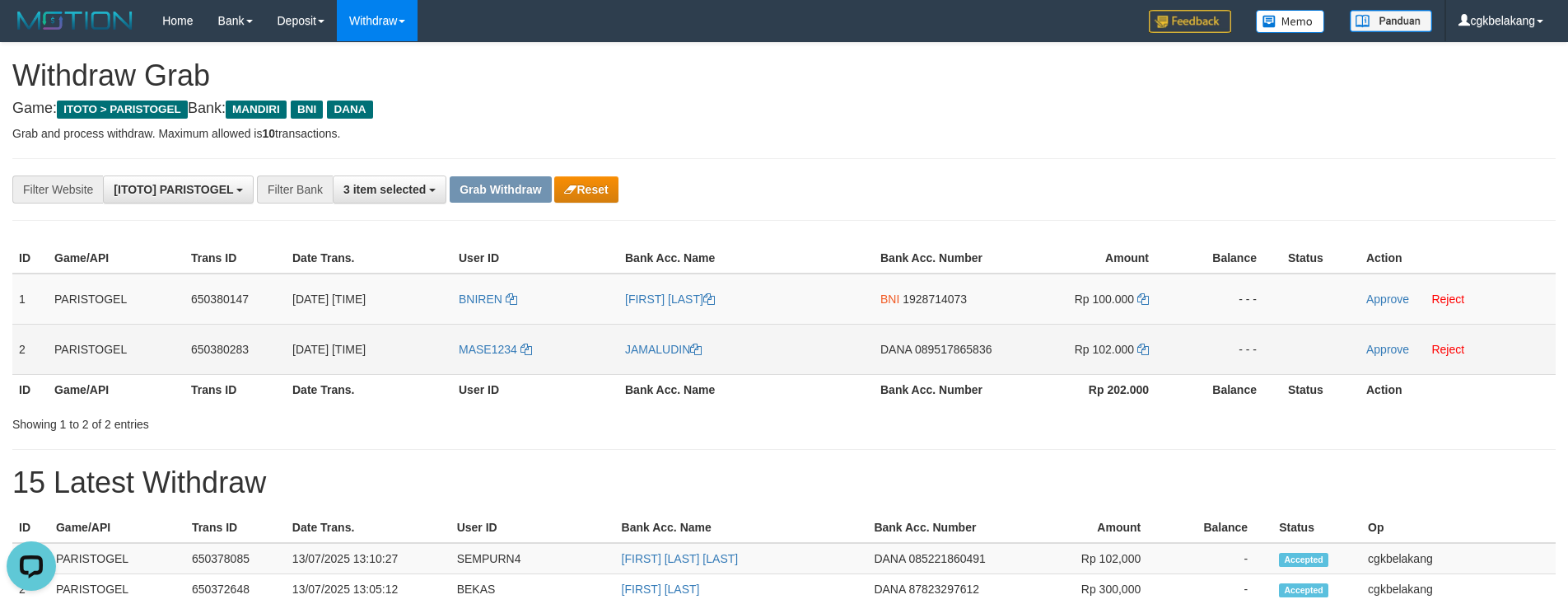 click on "JAMALUDIN" at bounding box center (746, 349) 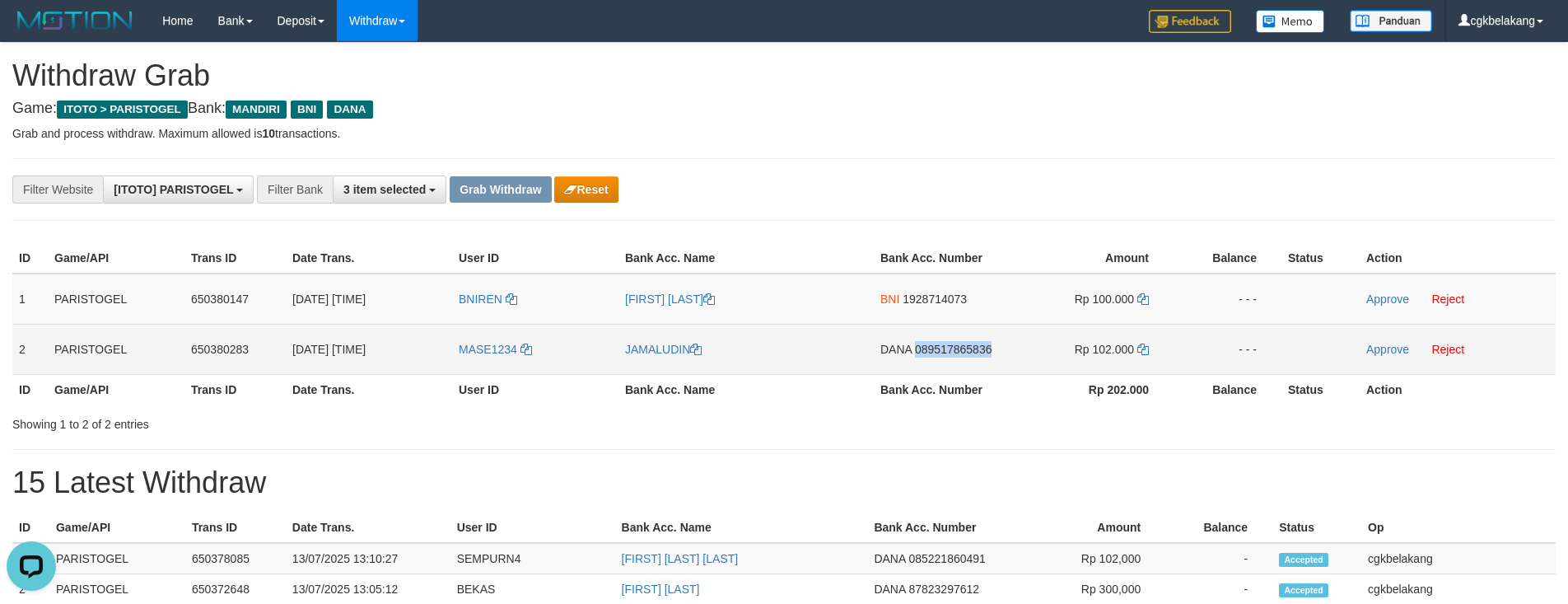 click on "DANA
089517865836" at bounding box center (942, 349) 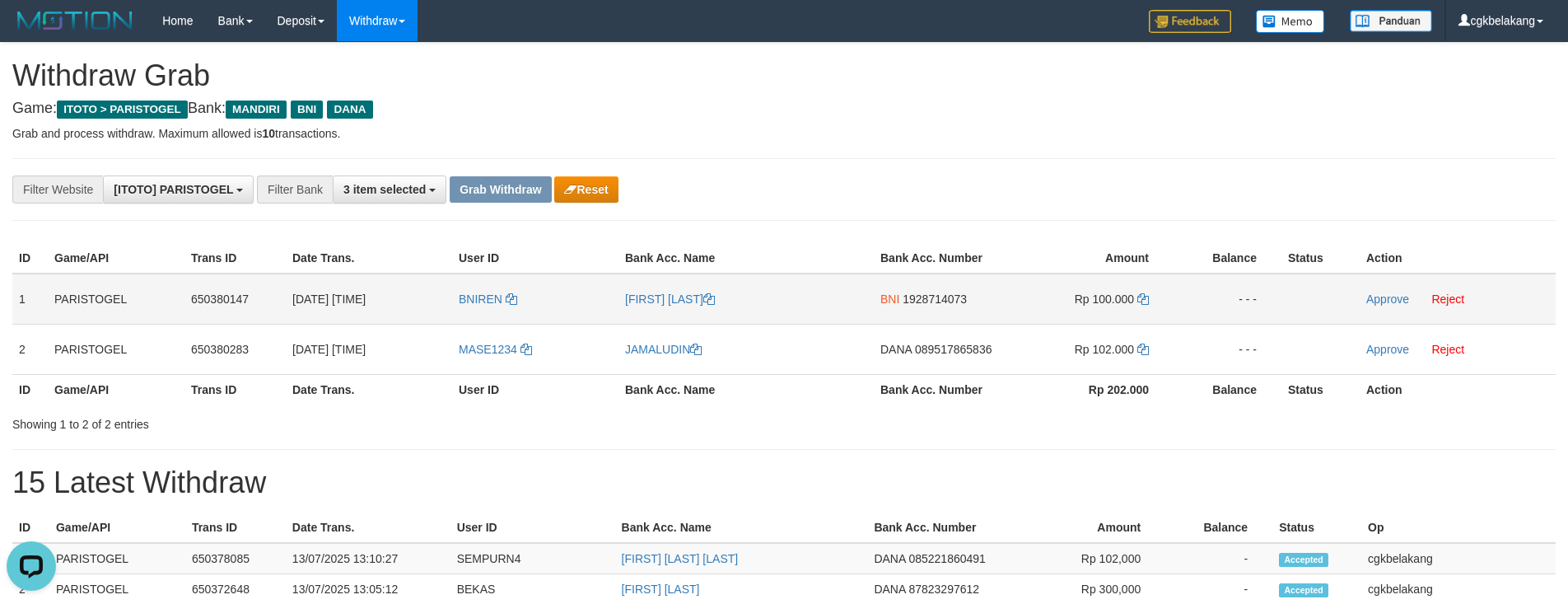 click on "BNI
1928714073" at bounding box center [942, 299] 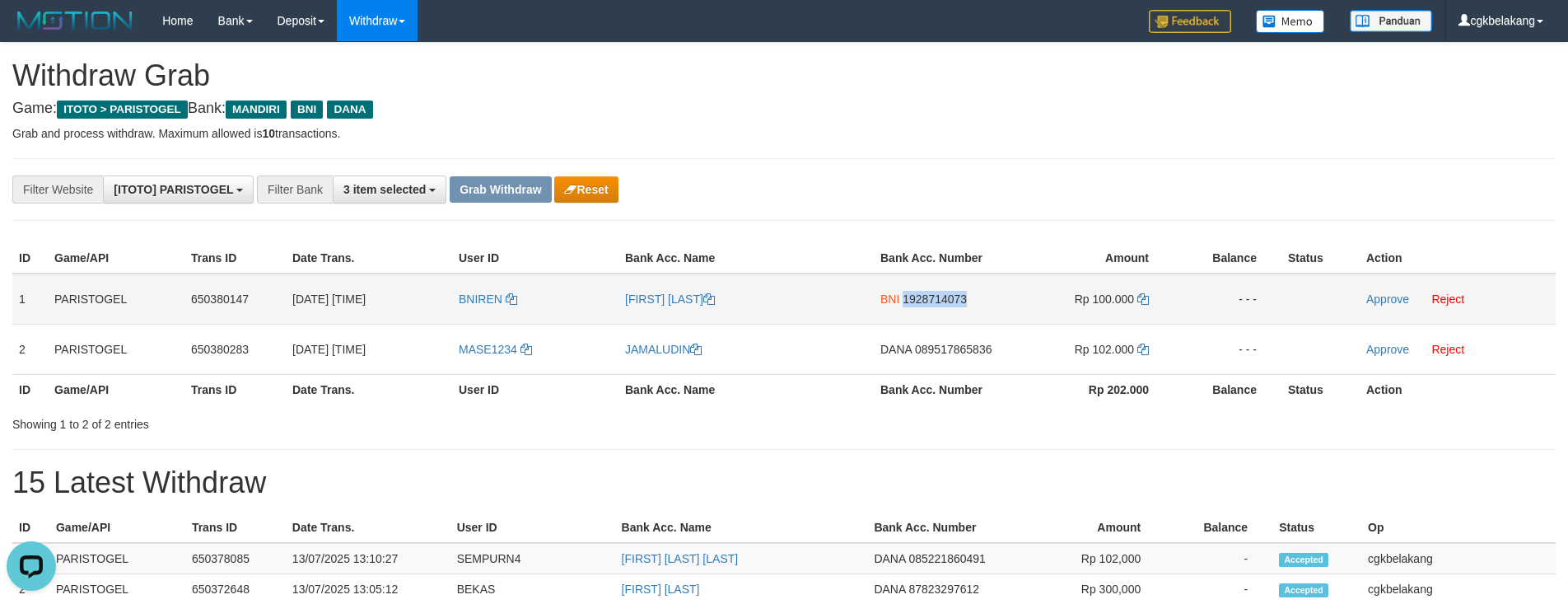 click on "BNI
1928714073" at bounding box center [942, 299] 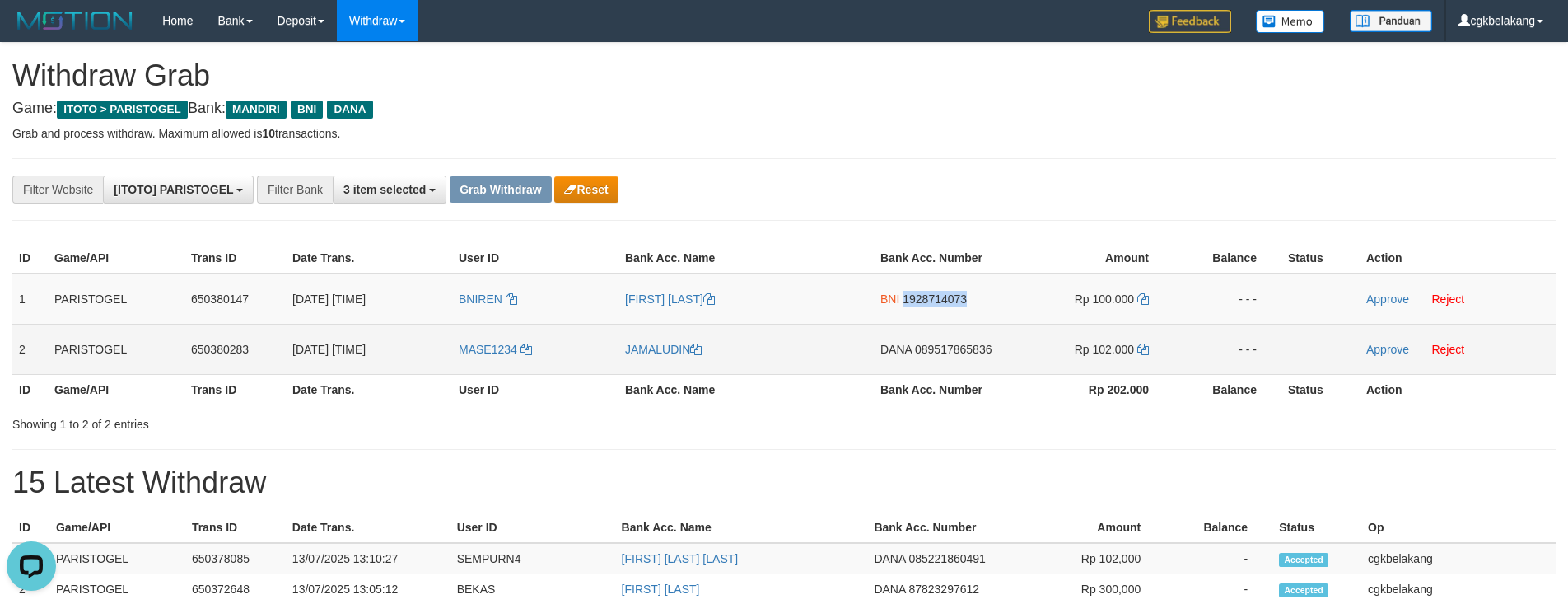 copy on "1928714073" 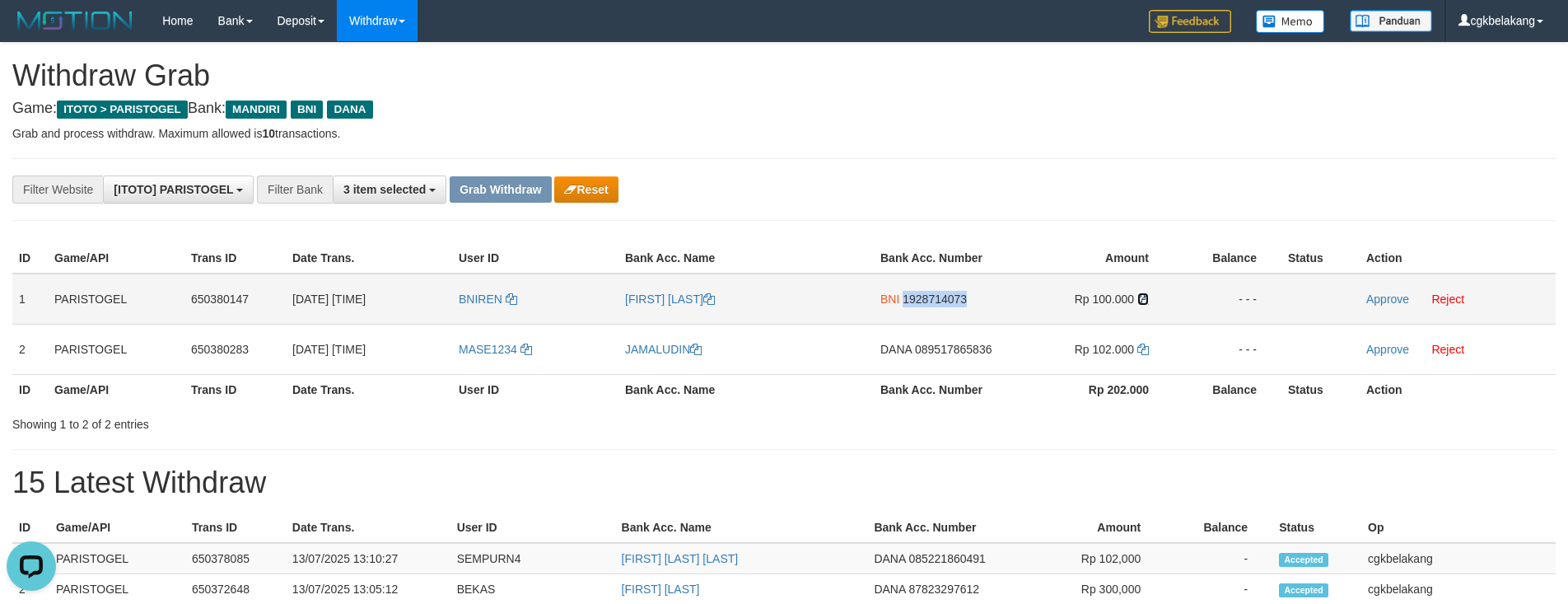 click at bounding box center (1143, 299) 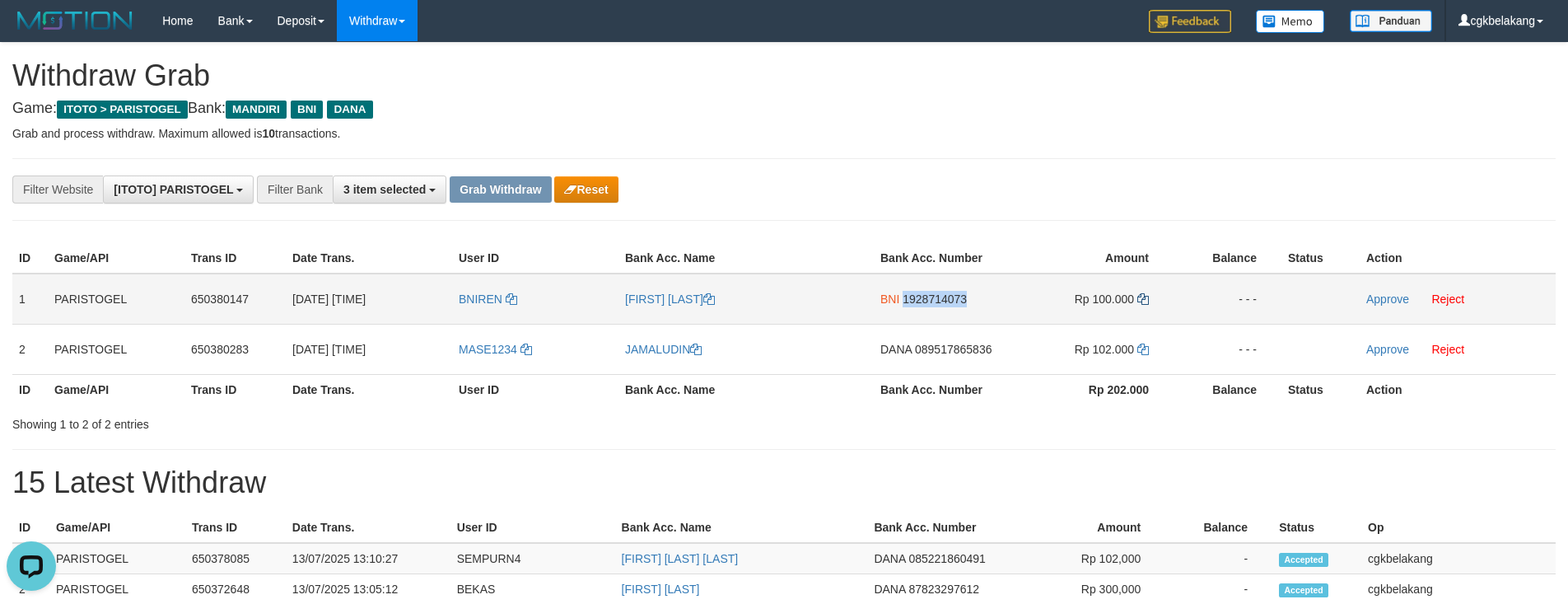 copy on "1928714073" 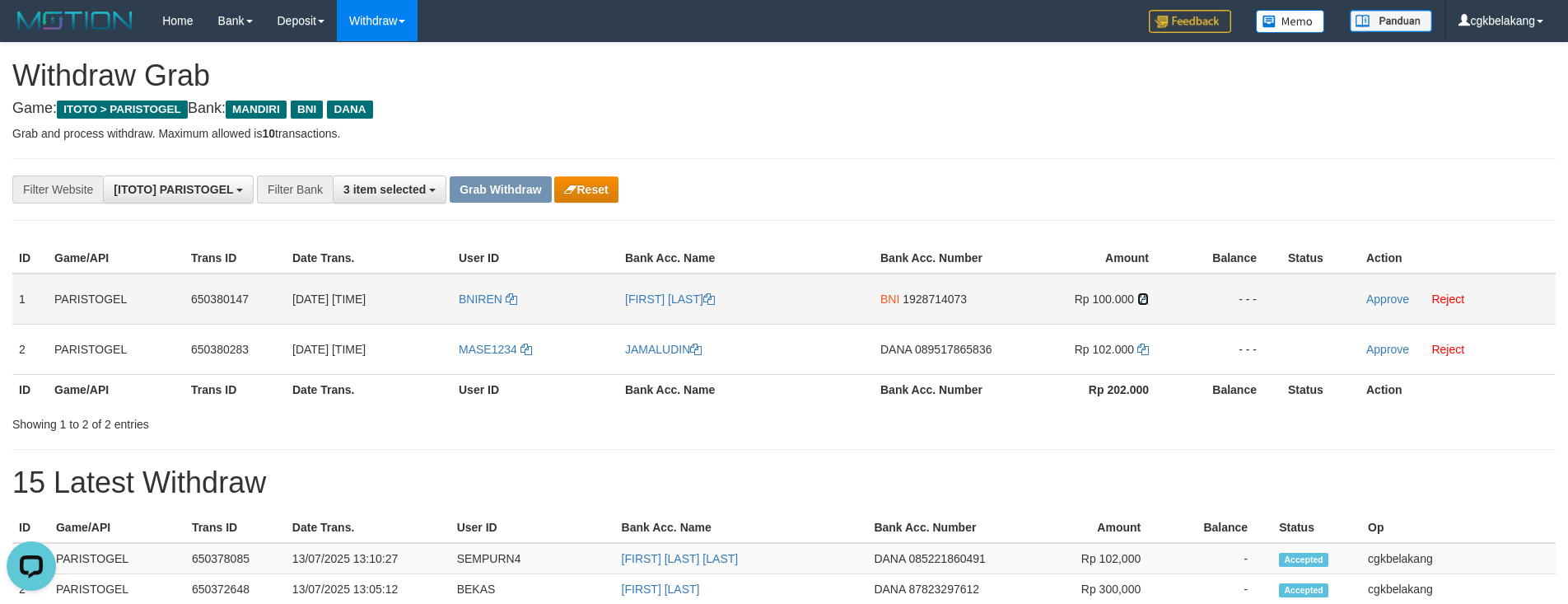 click at bounding box center [1143, 299] 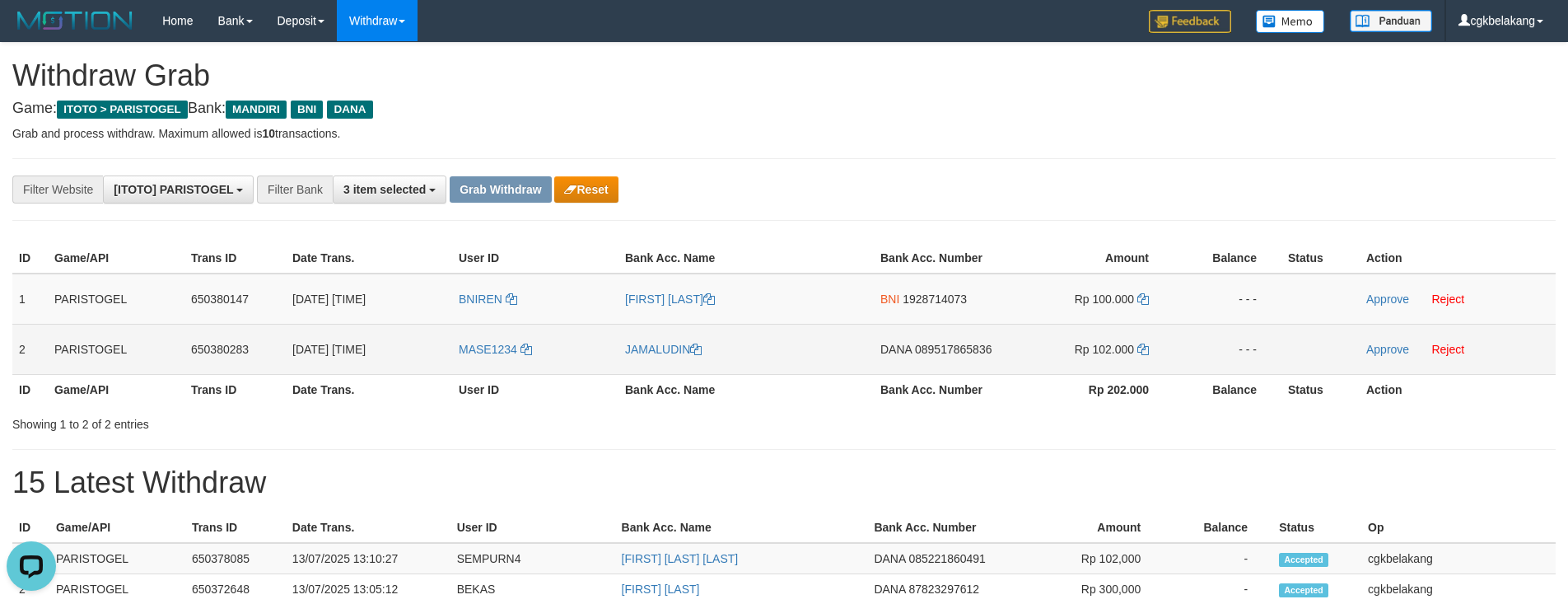 click on "DANA
089517865836" at bounding box center (942, 349) 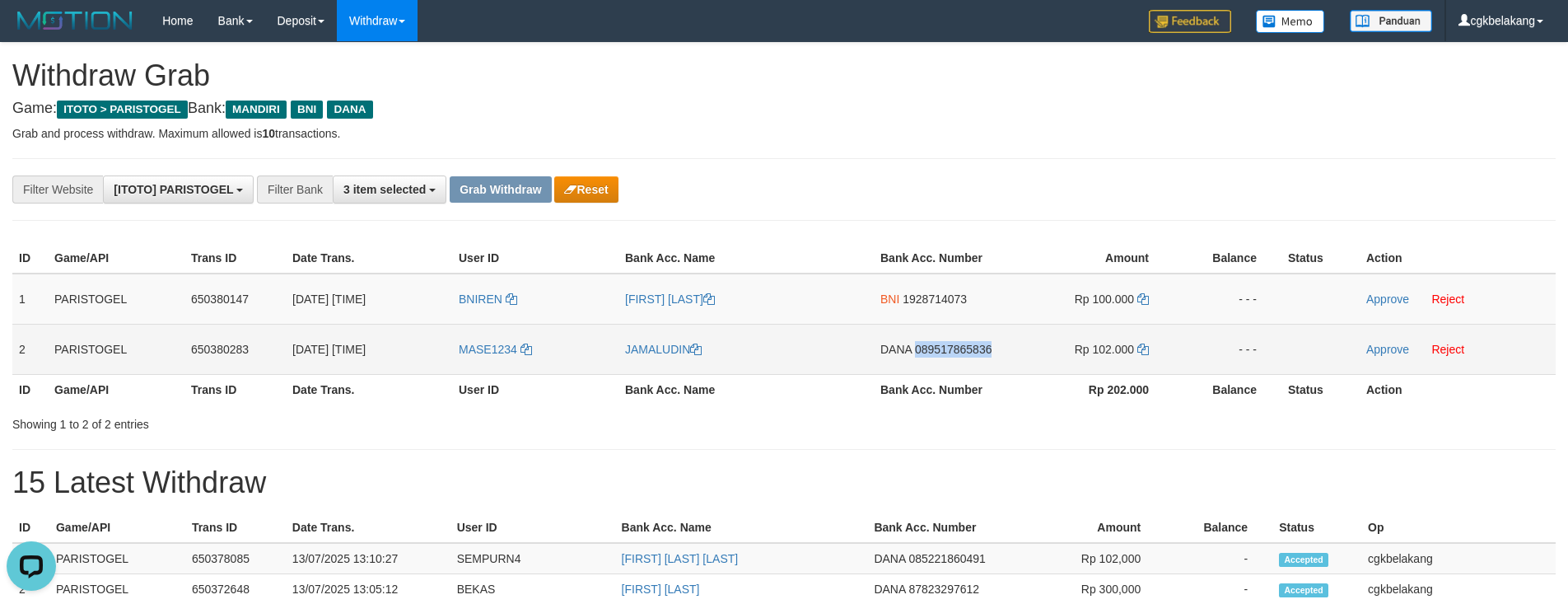 click on "DANA
089517865836" at bounding box center [942, 349] 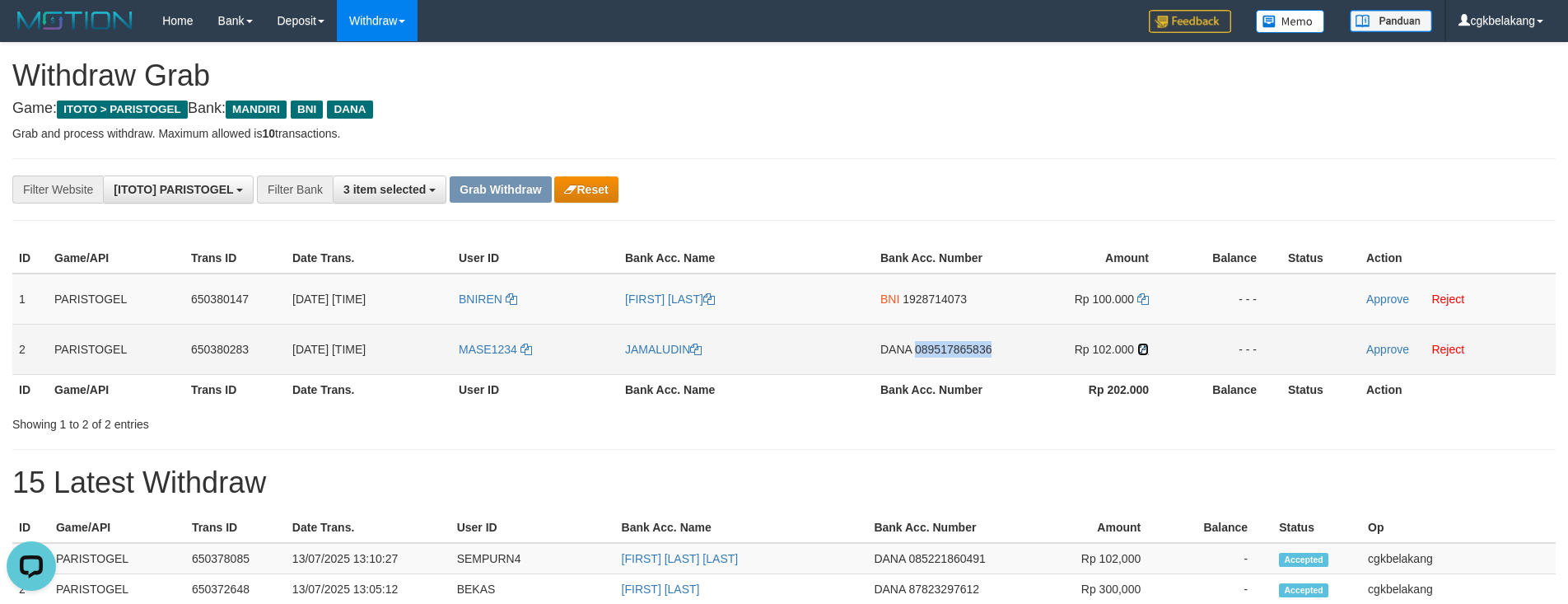 click at bounding box center (1143, 349) 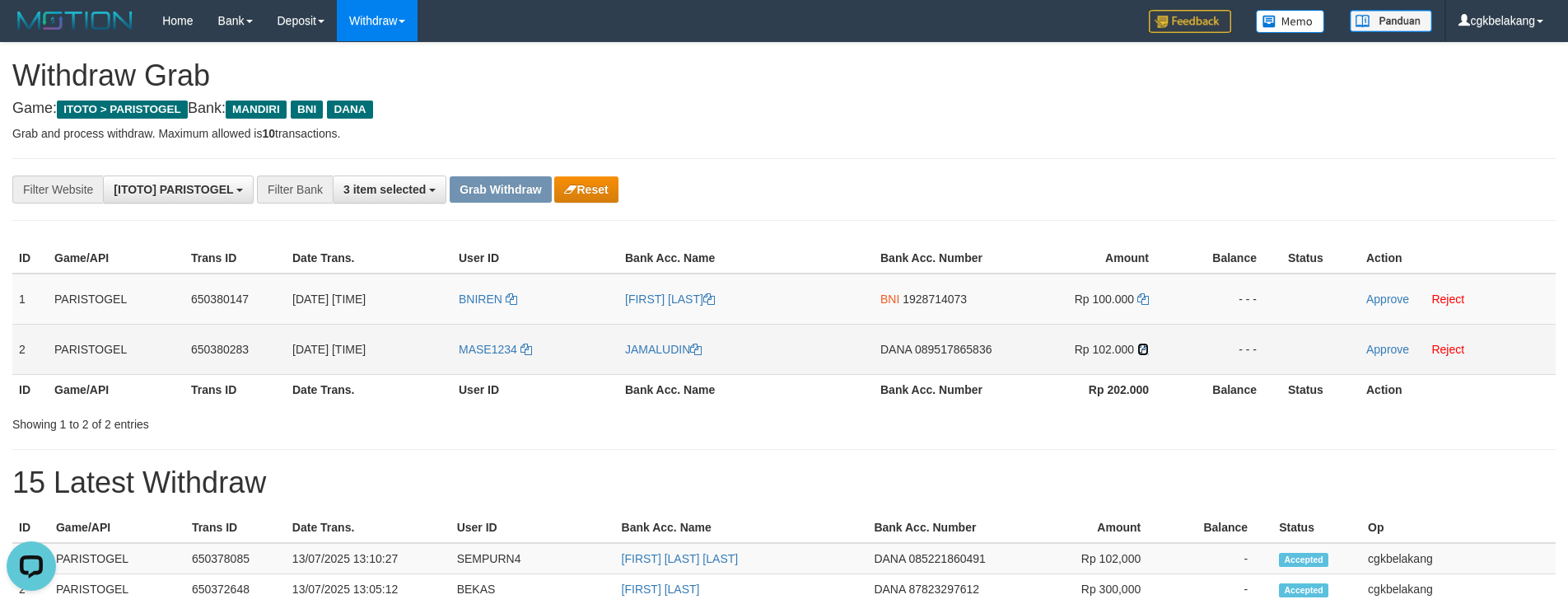click at bounding box center (1143, 349) 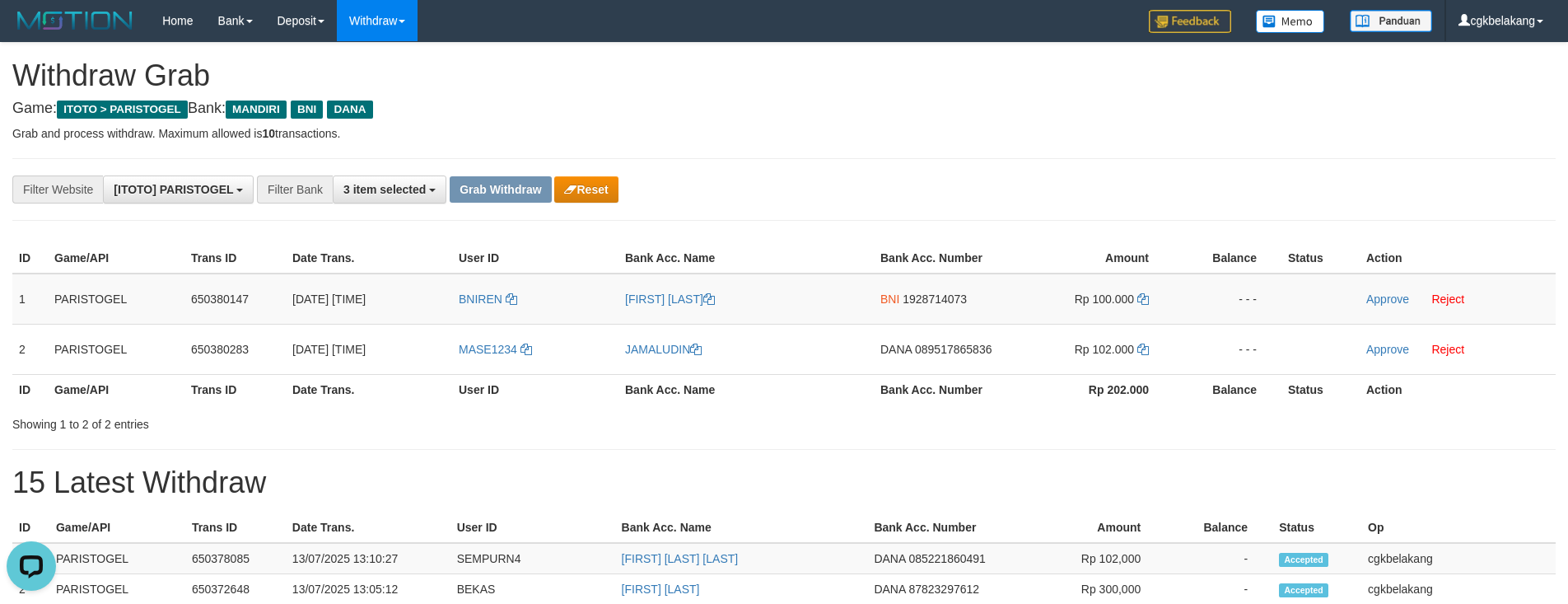 click on "**********" at bounding box center (784, 719) 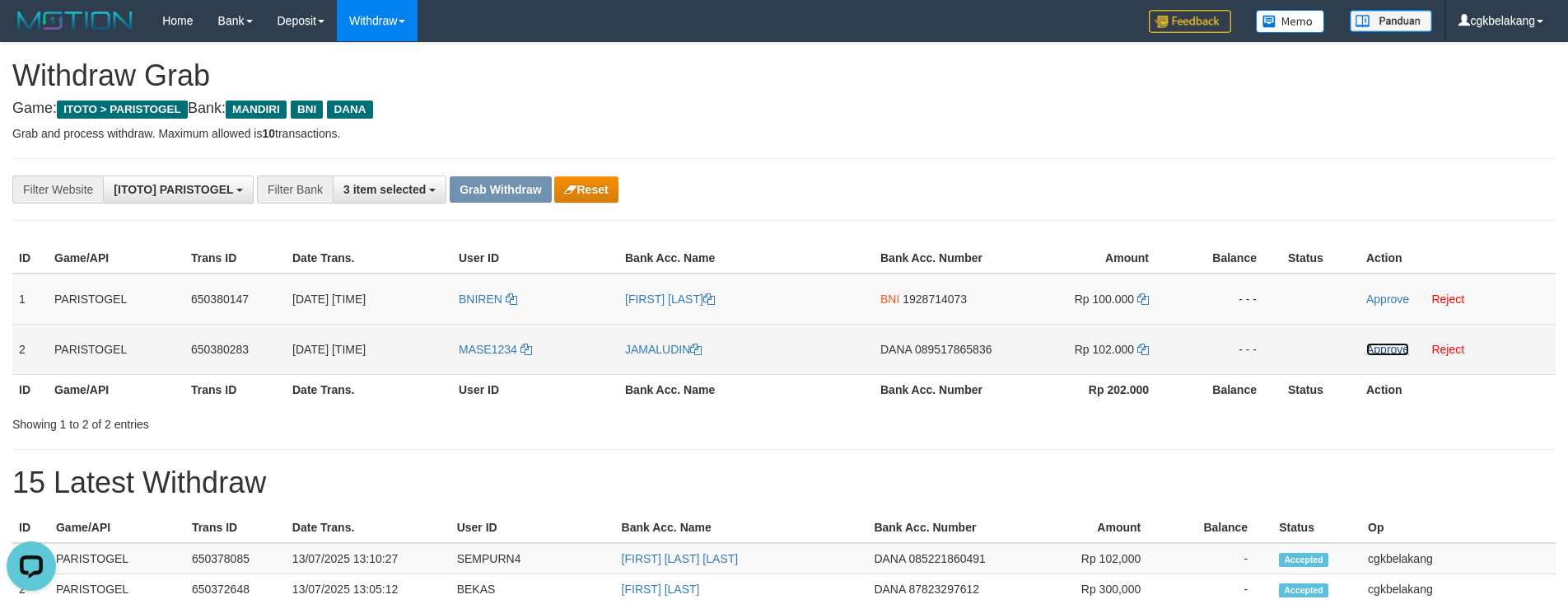 click on "Approve" at bounding box center [1388, 349] 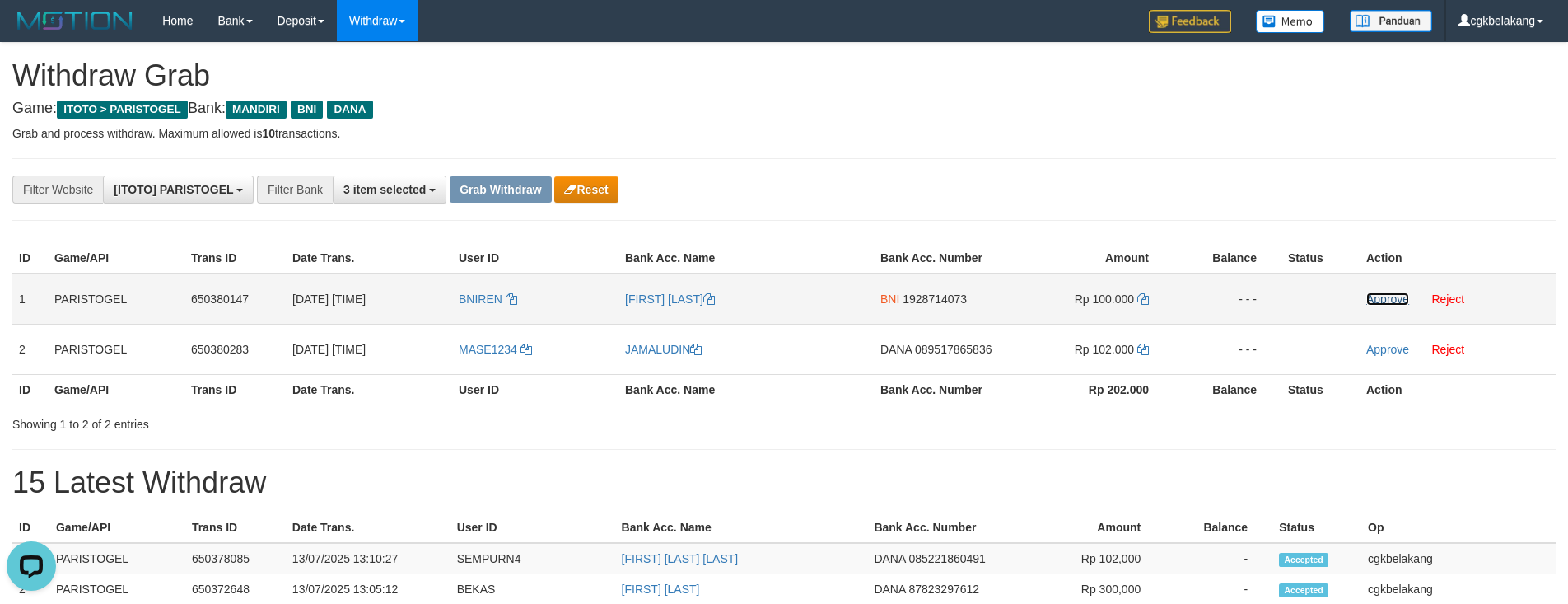 click on "Approve" at bounding box center [1388, 299] 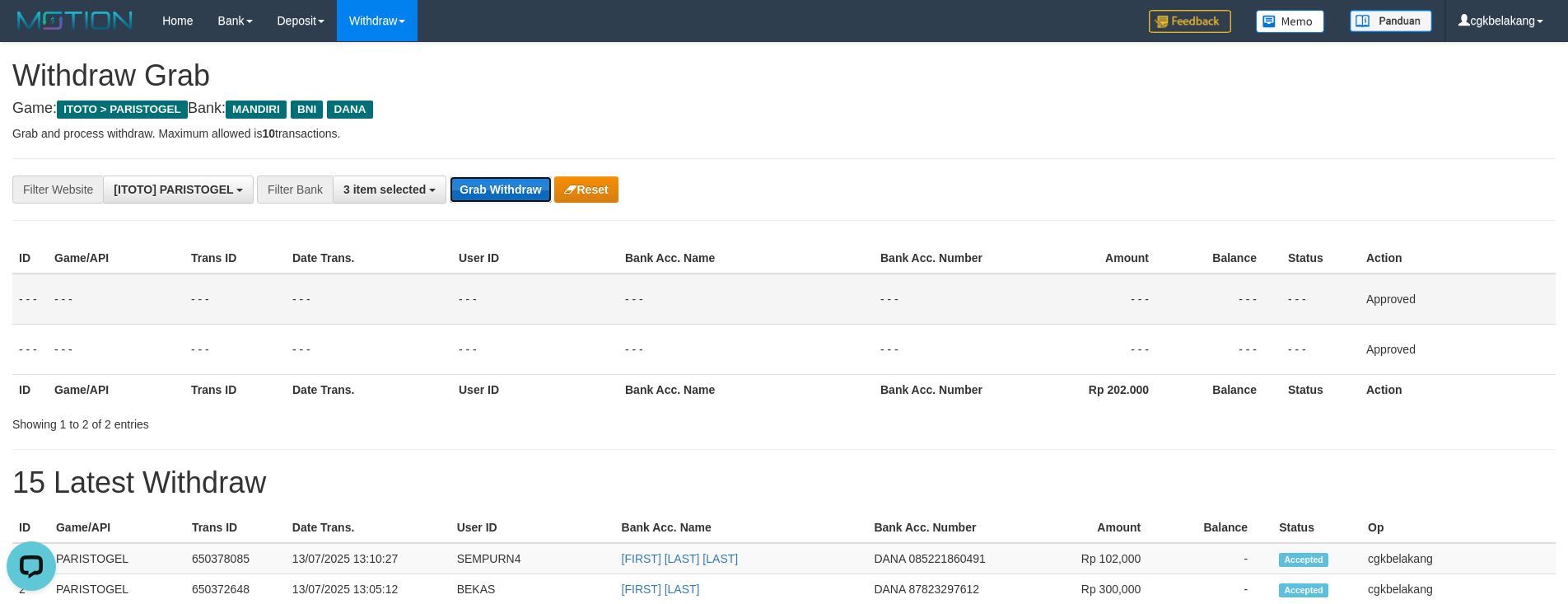 click on "Grab Withdraw" at bounding box center [500, 190] 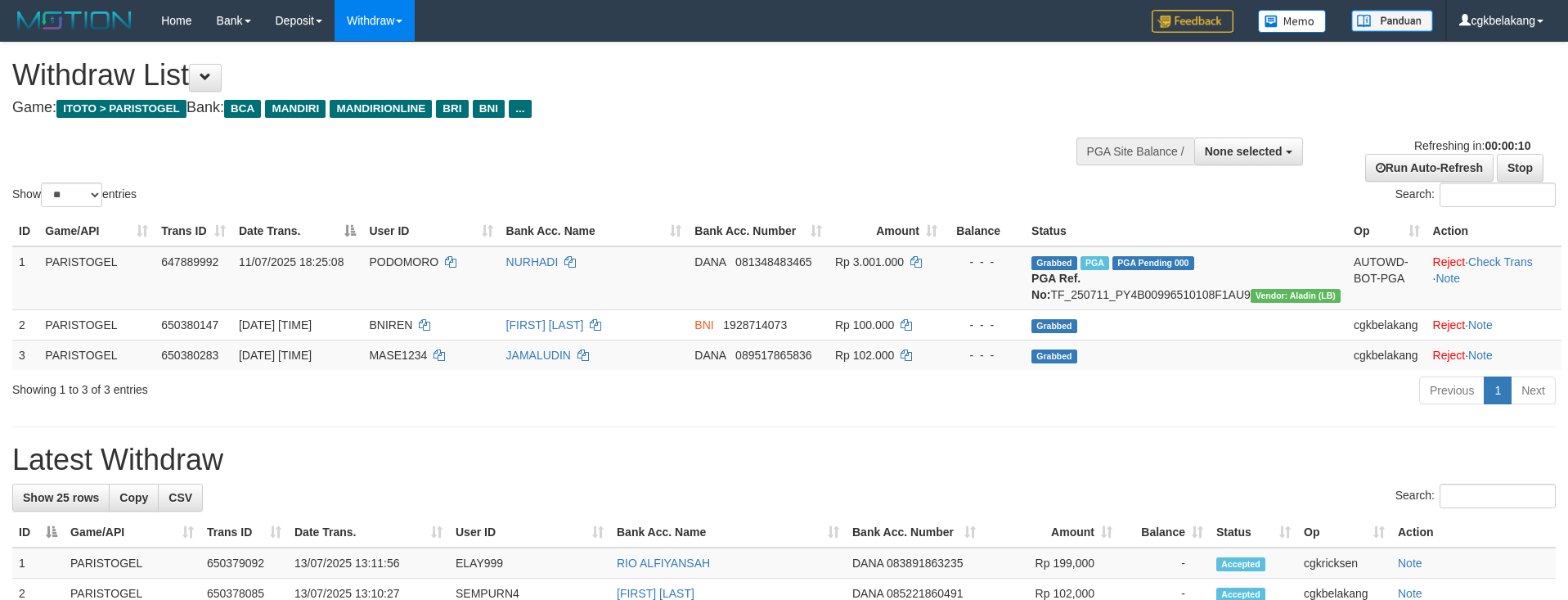 select 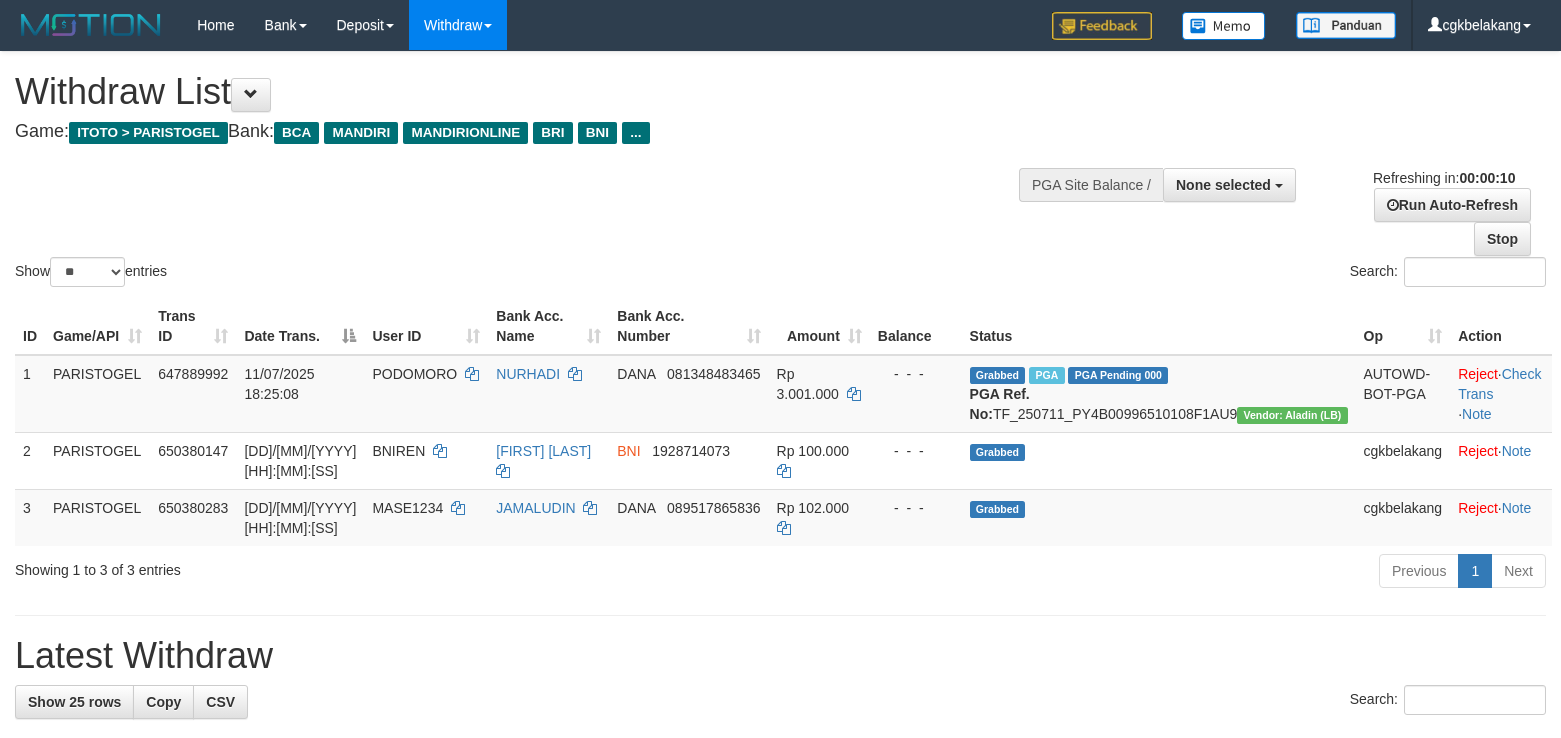 select 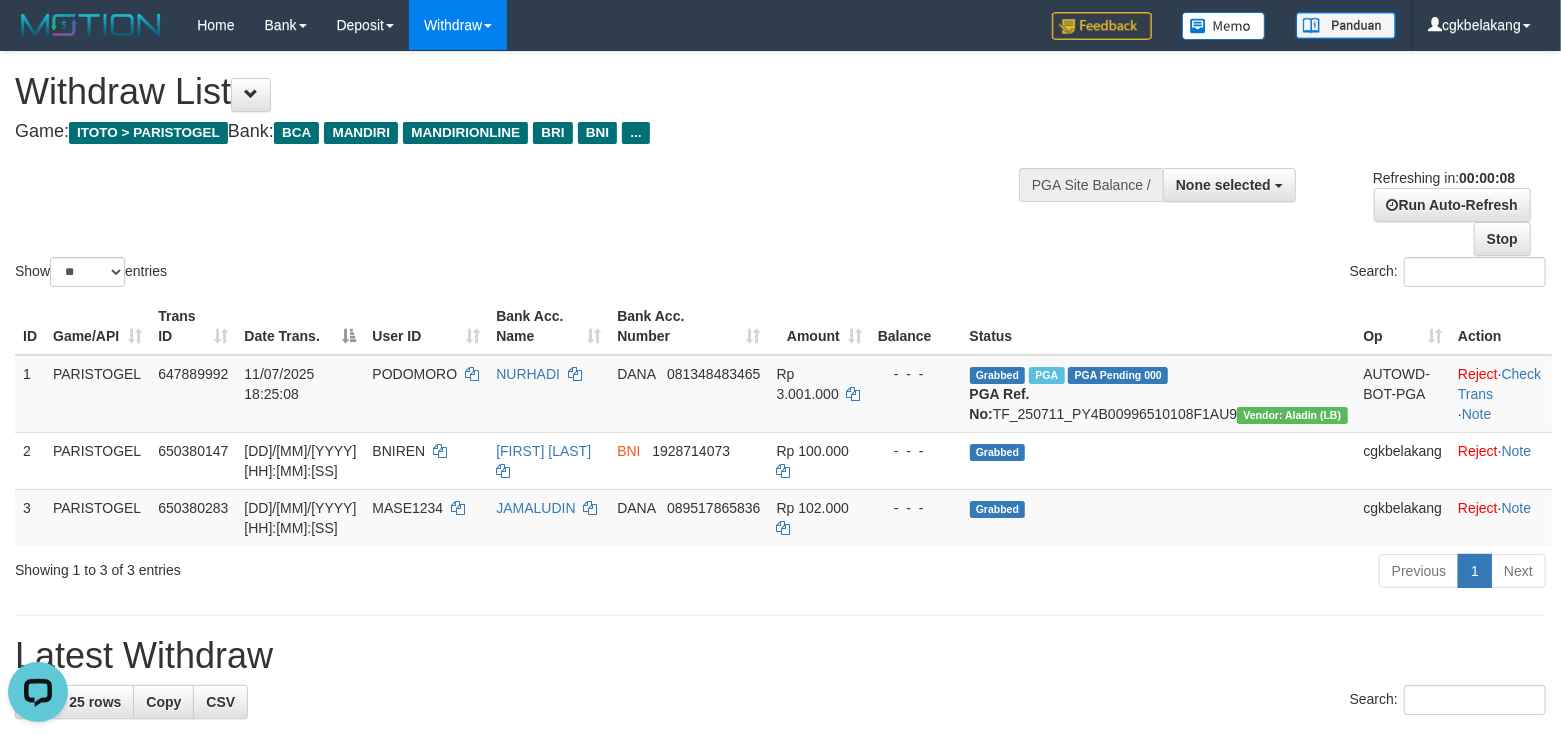 scroll, scrollTop: 0, scrollLeft: 0, axis: both 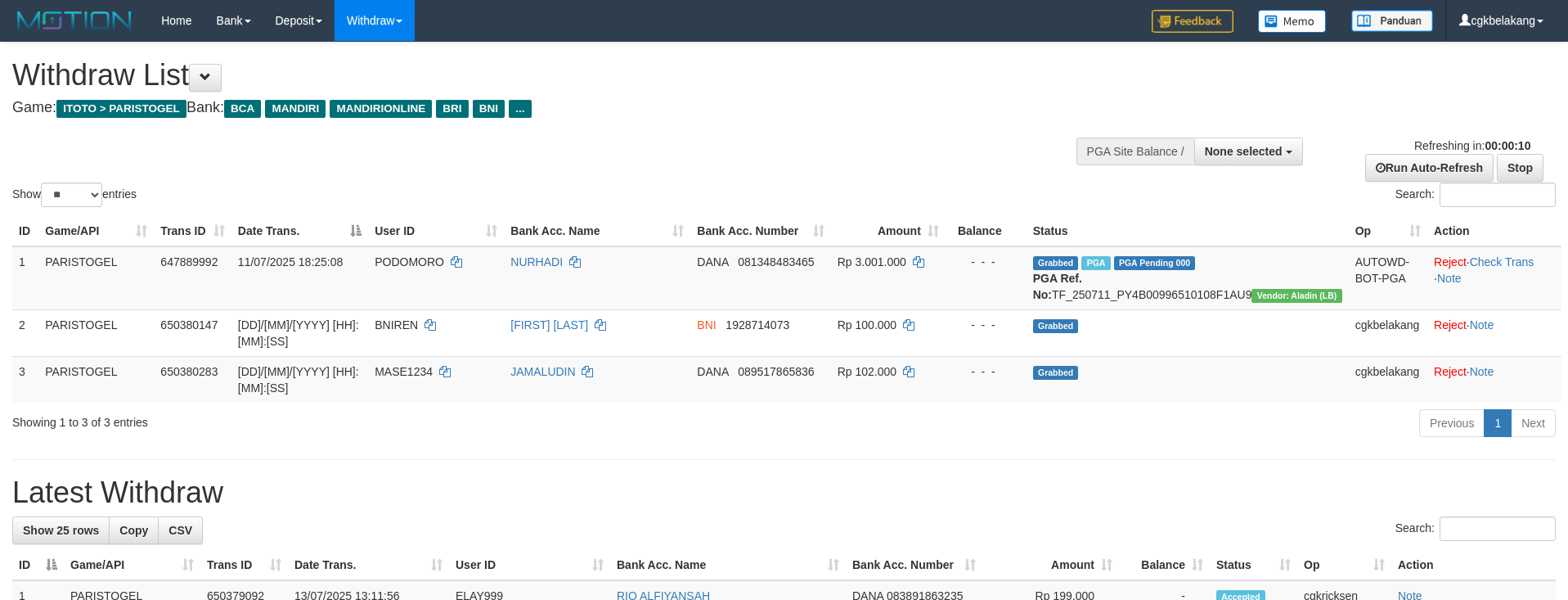 select 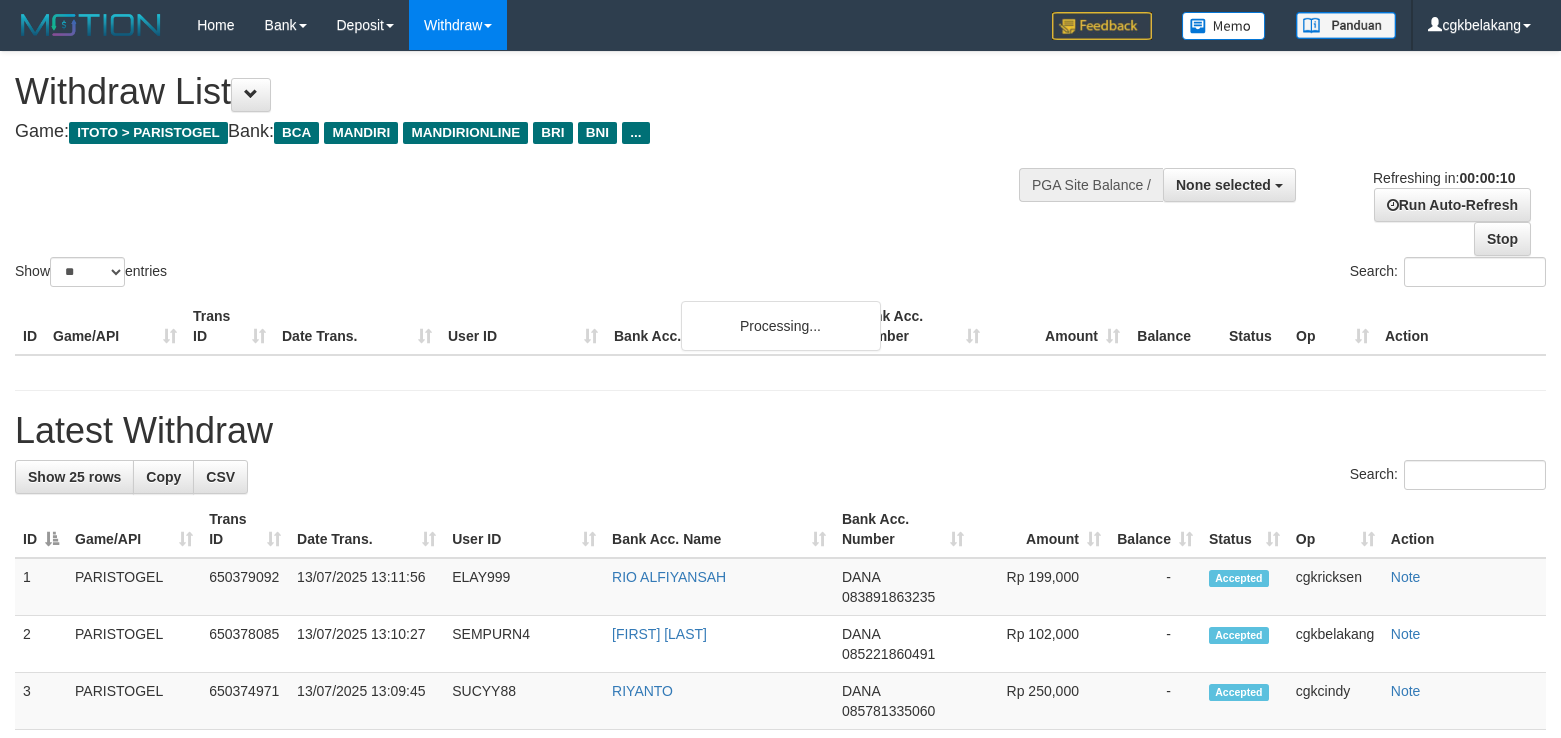 select 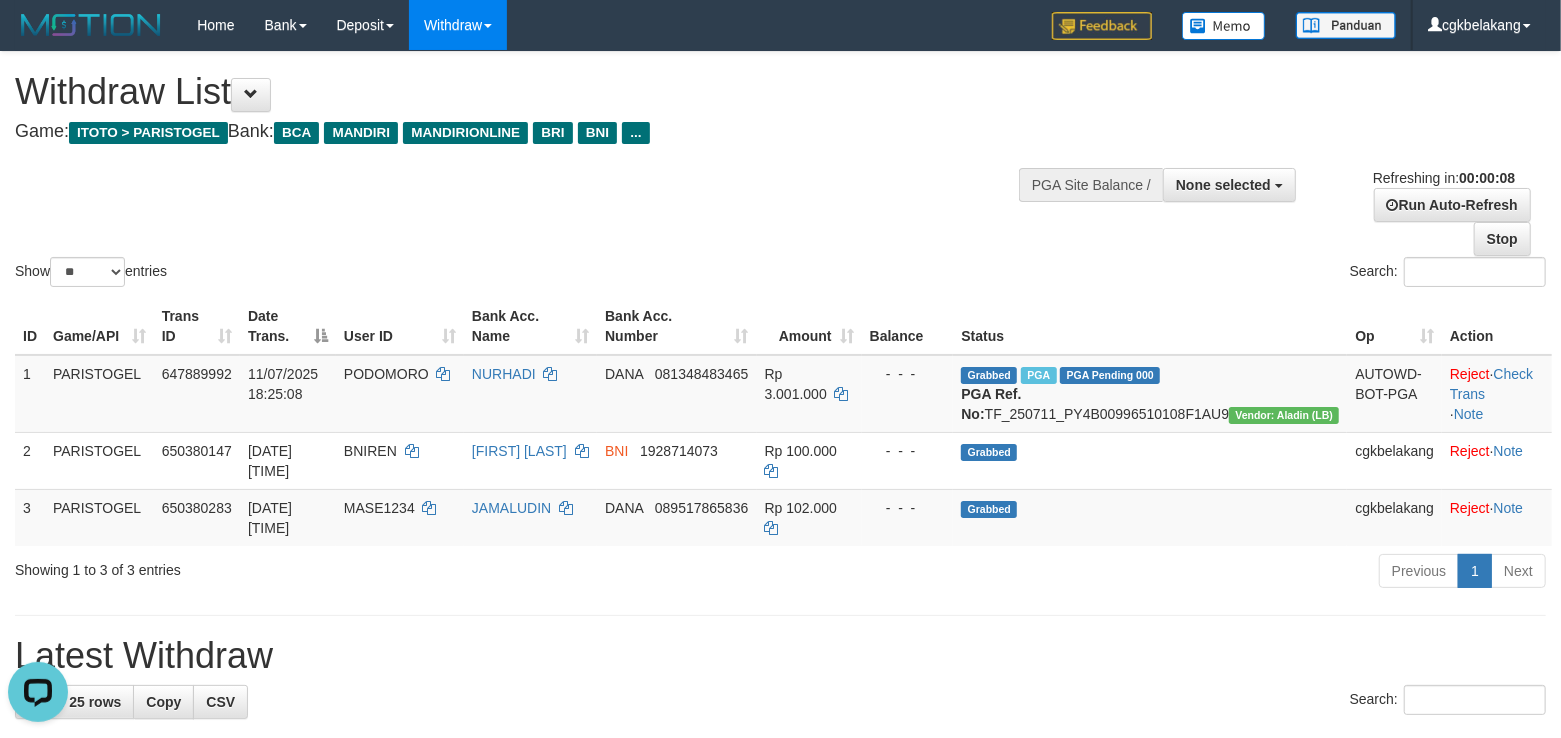 scroll, scrollTop: 0, scrollLeft: 0, axis: both 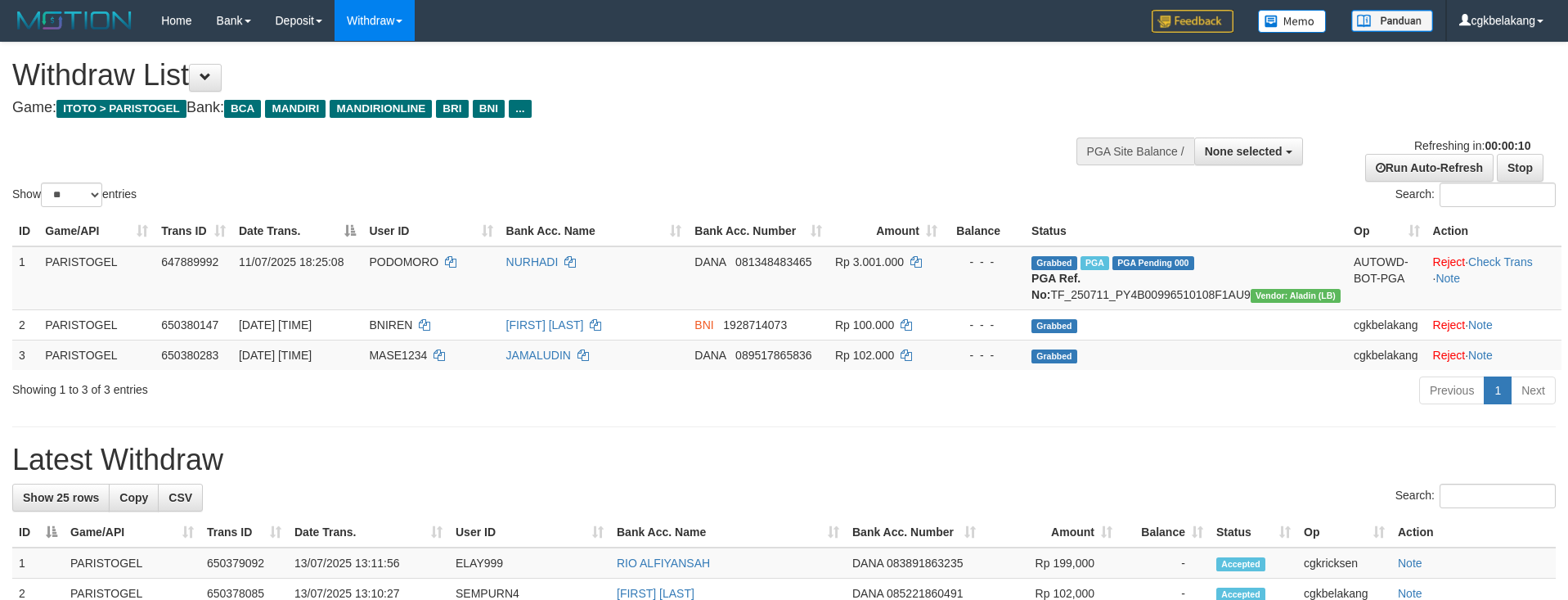 select 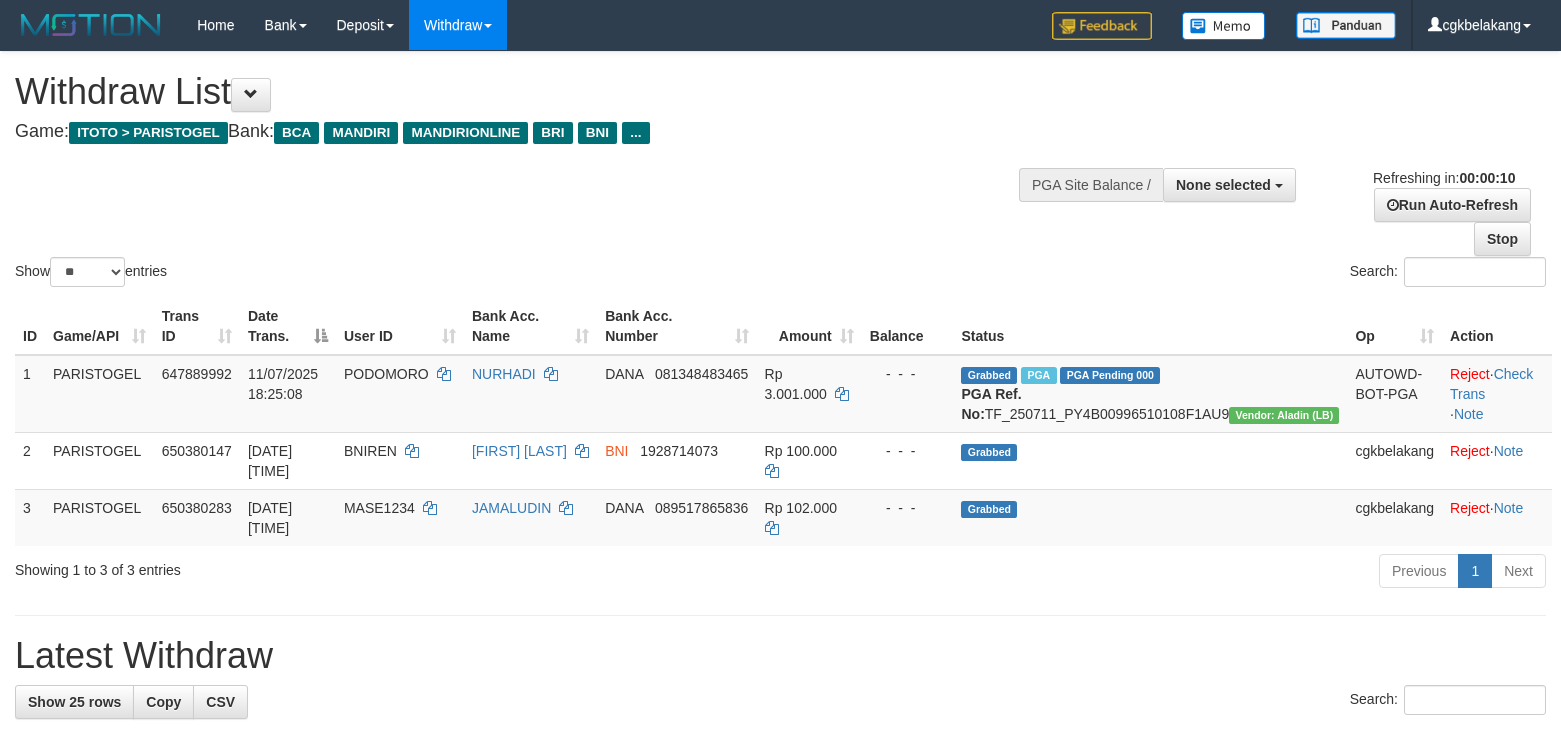select 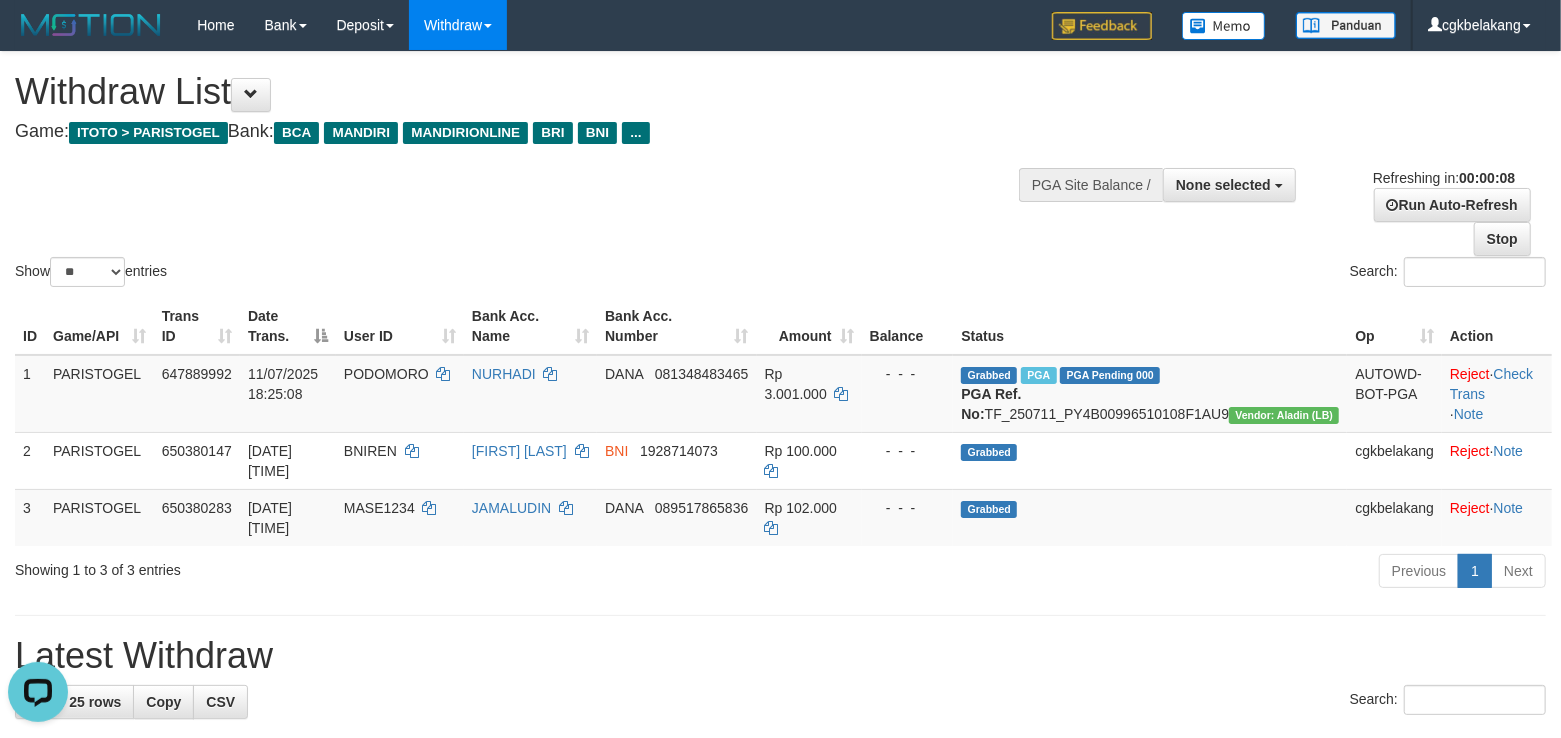 scroll, scrollTop: 0, scrollLeft: 0, axis: both 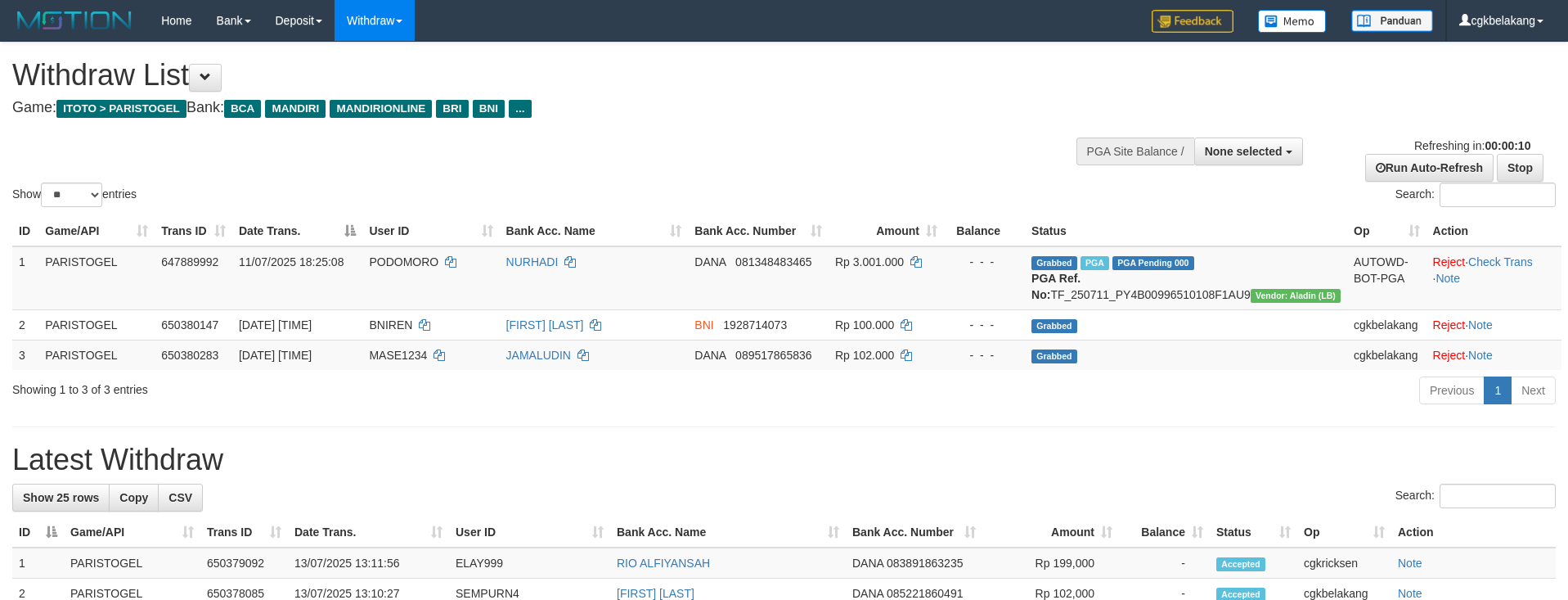 select 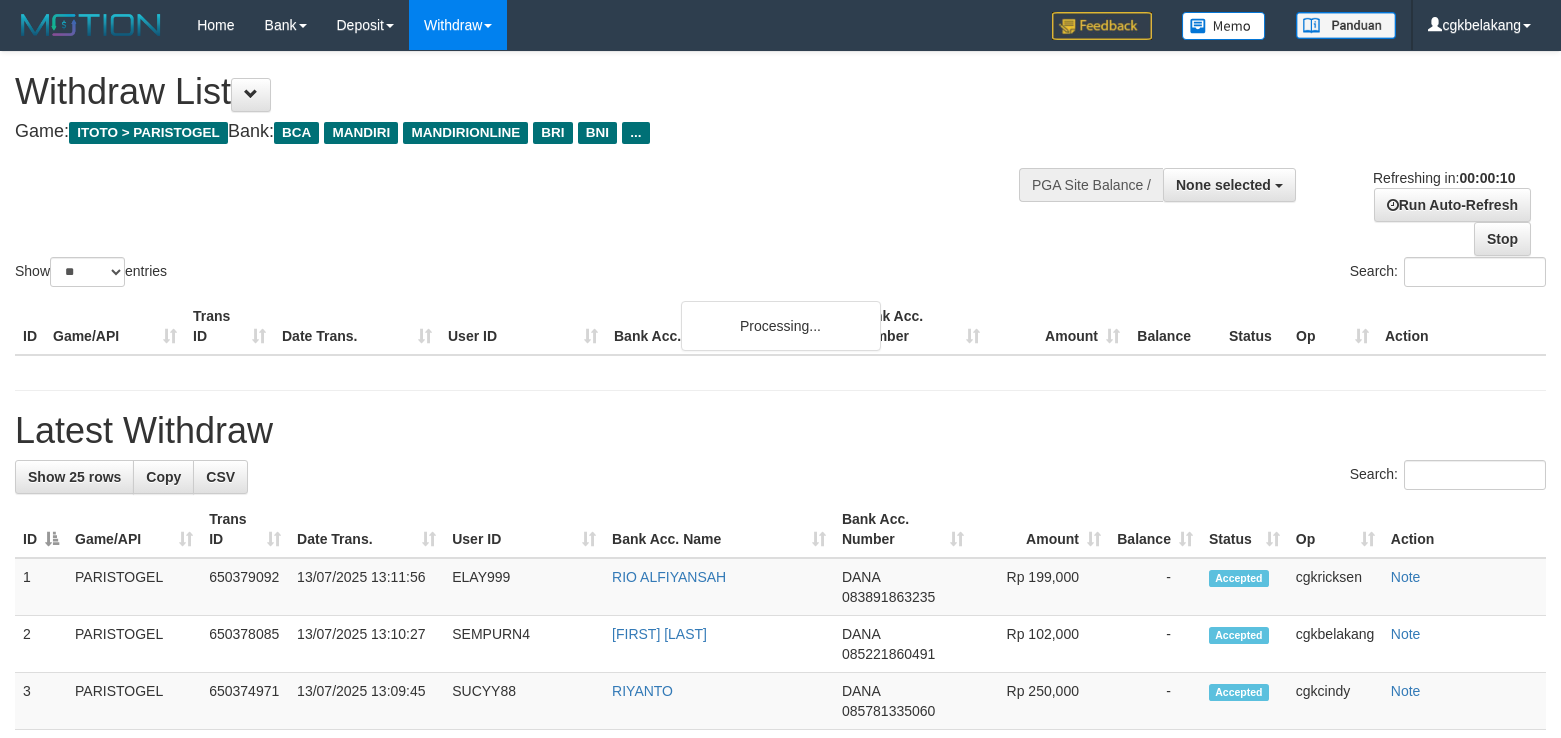 select 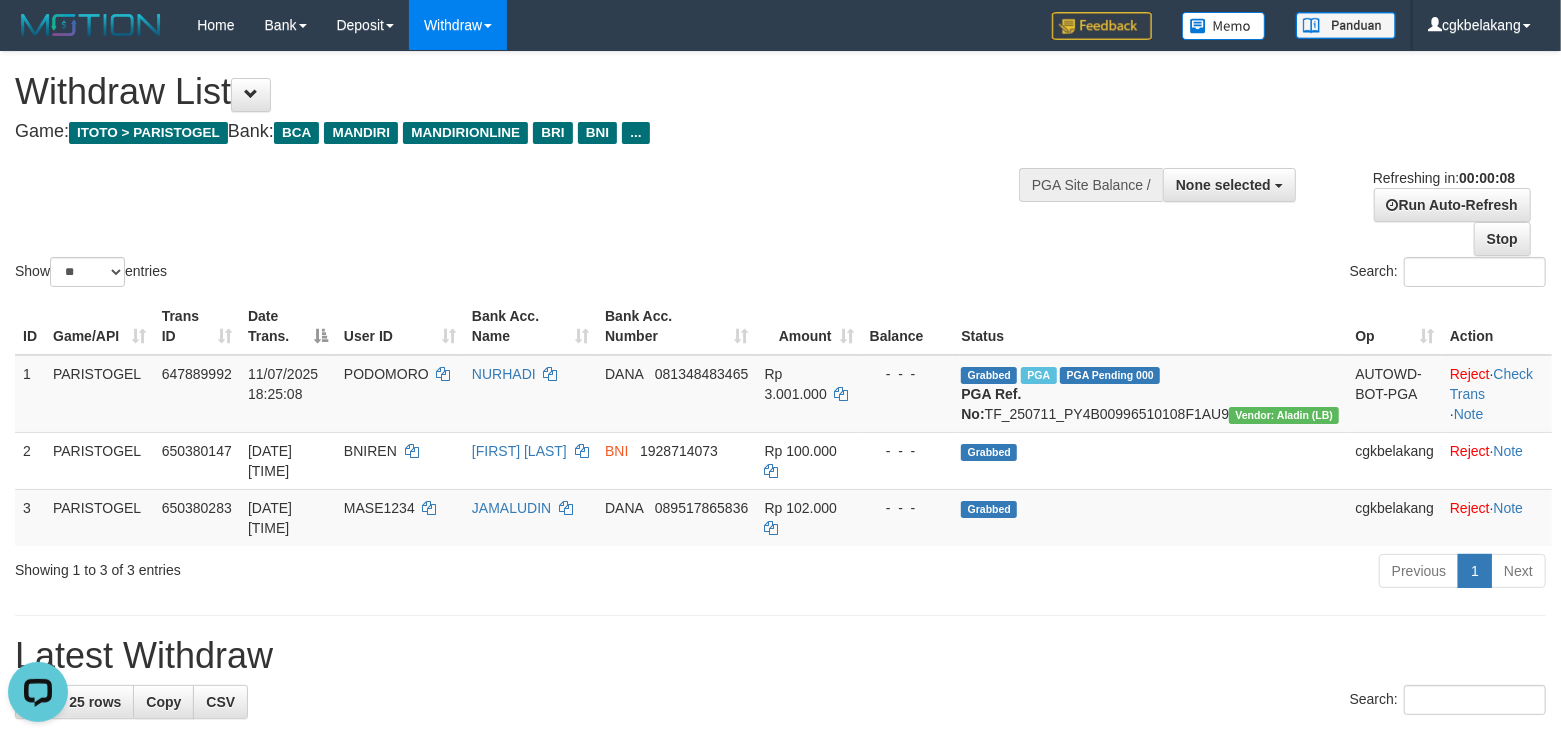 scroll, scrollTop: 0, scrollLeft: 0, axis: both 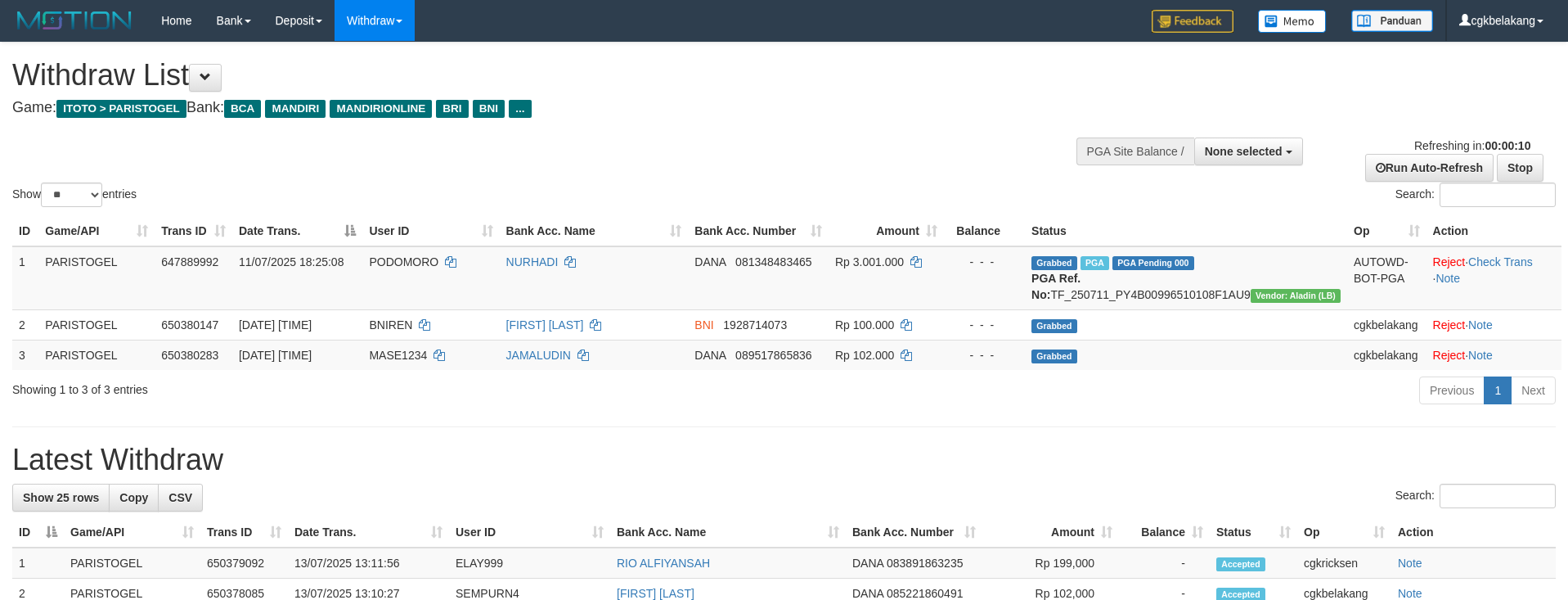 select 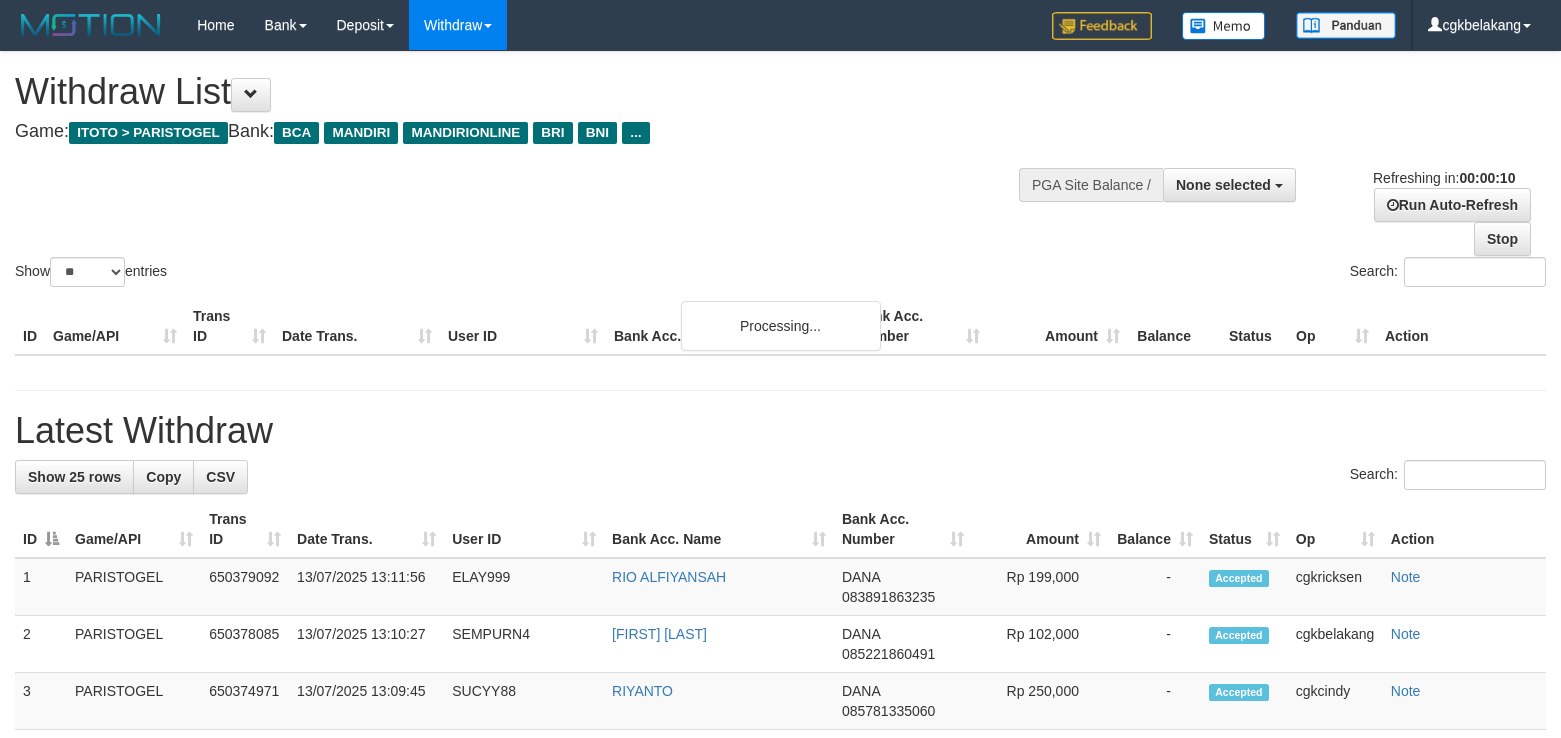 select 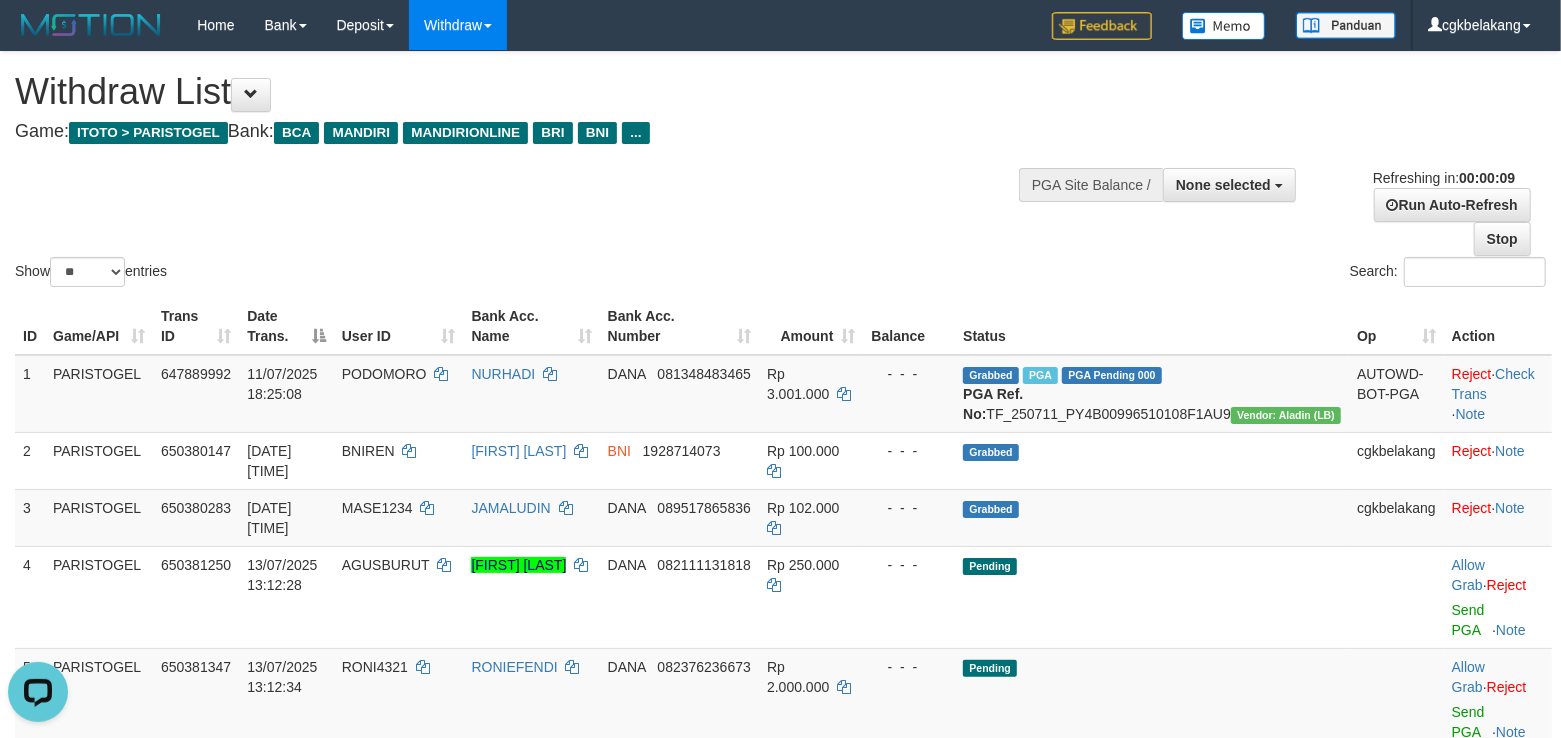 scroll, scrollTop: 0, scrollLeft: 0, axis: both 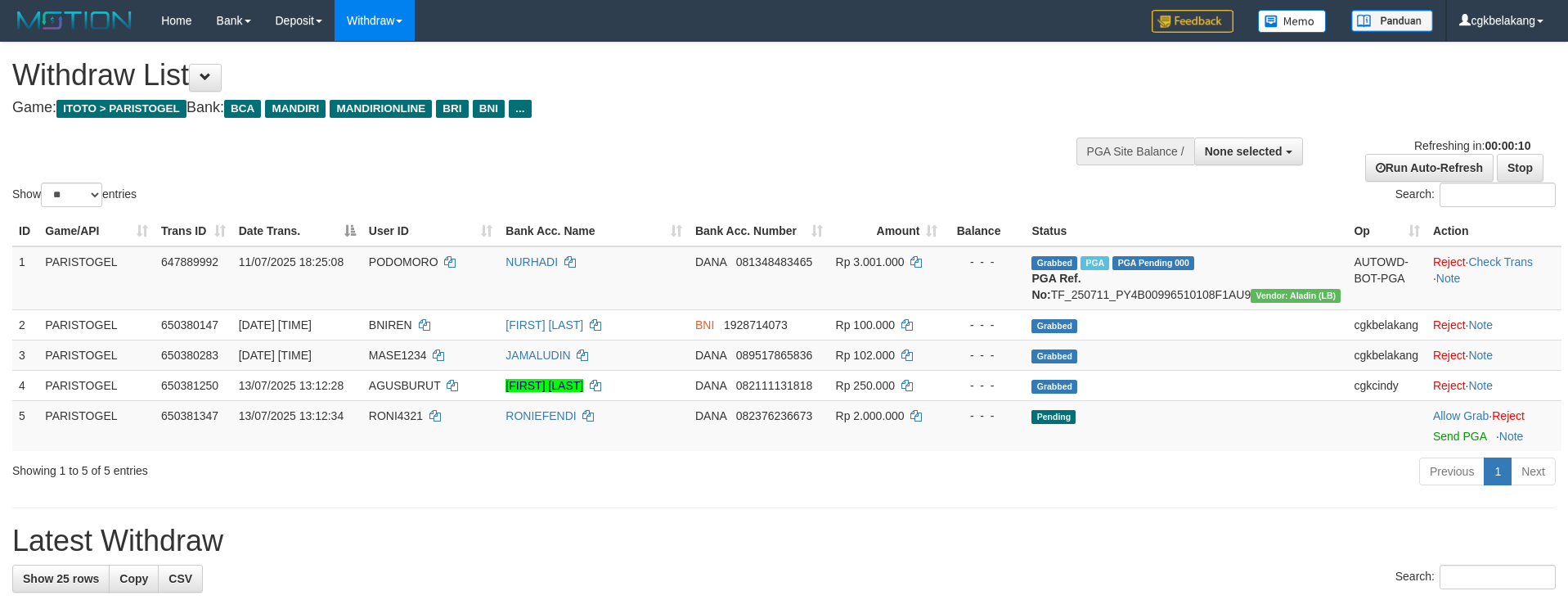 select 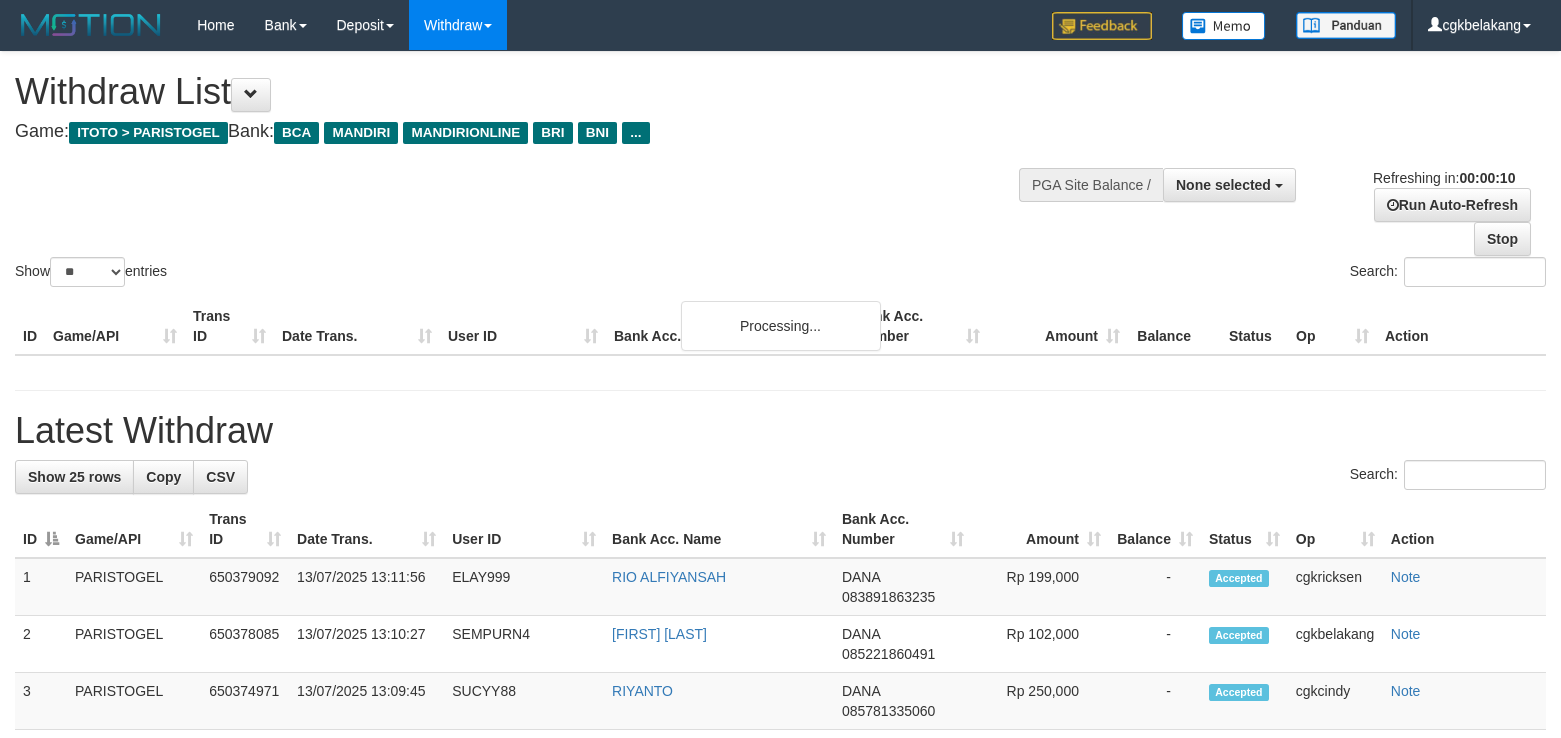 select 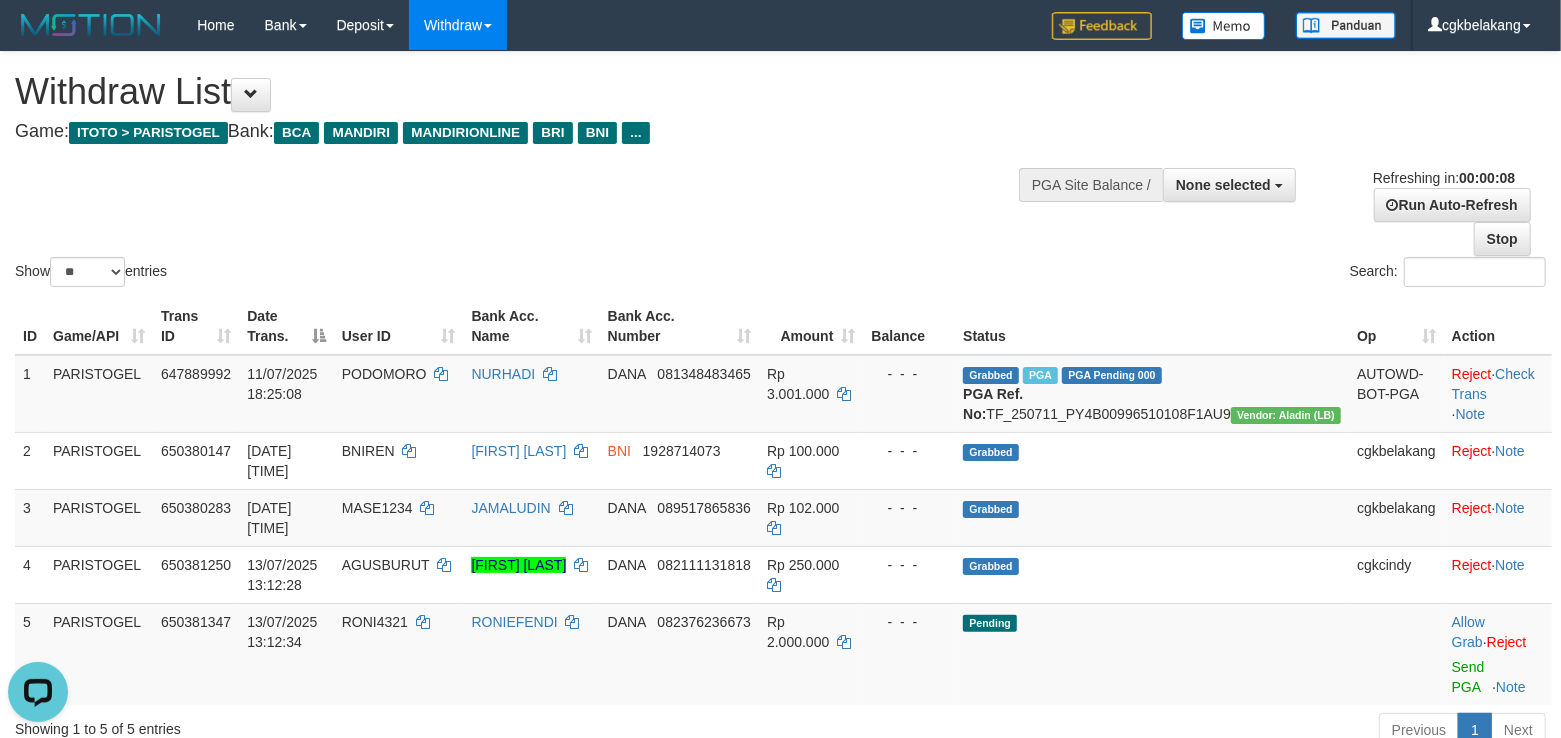 scroll, scrollTop: 0, scrollLeft: 0, axis: both 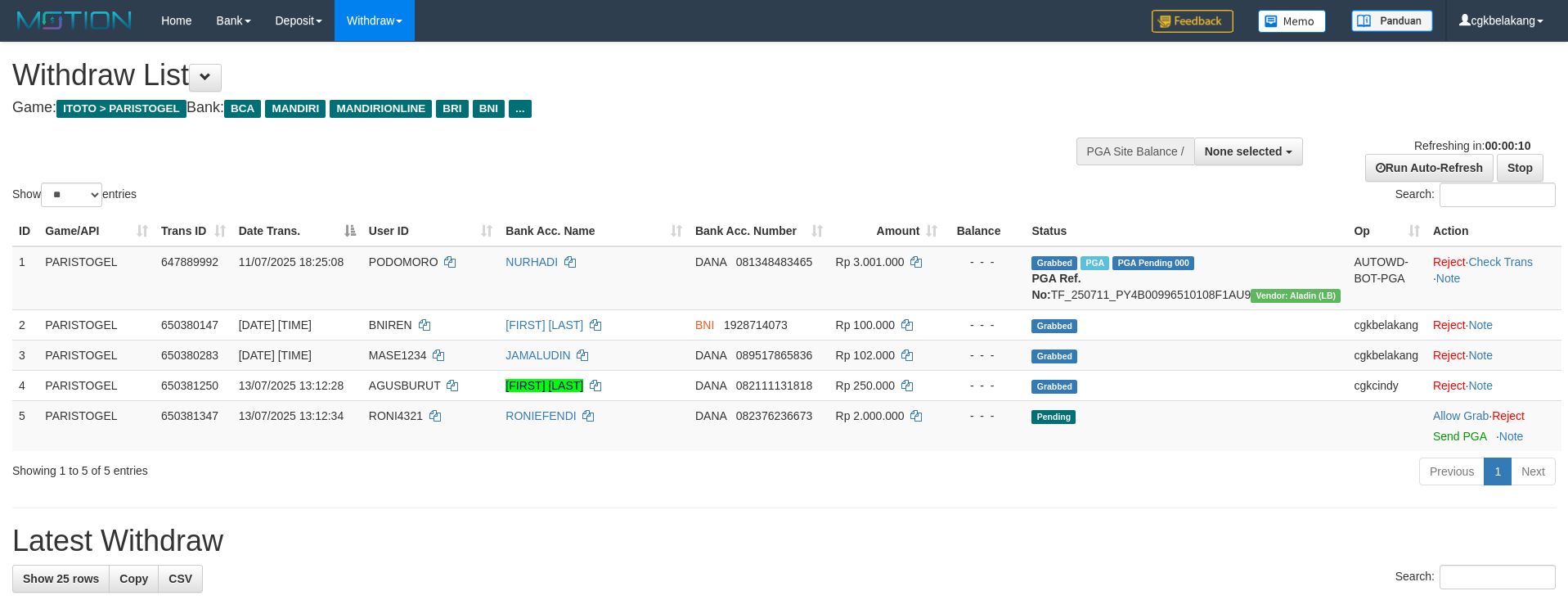 select 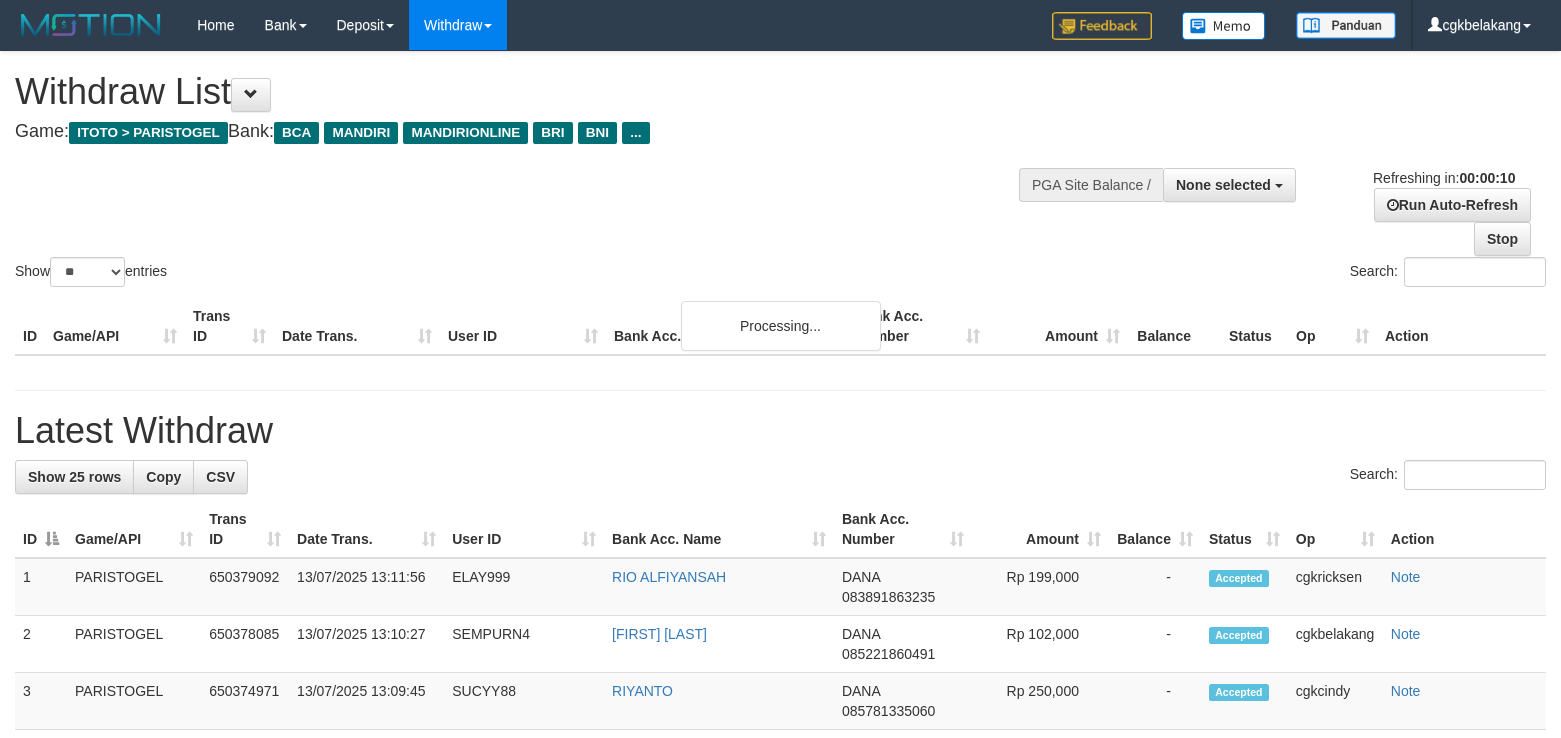 select 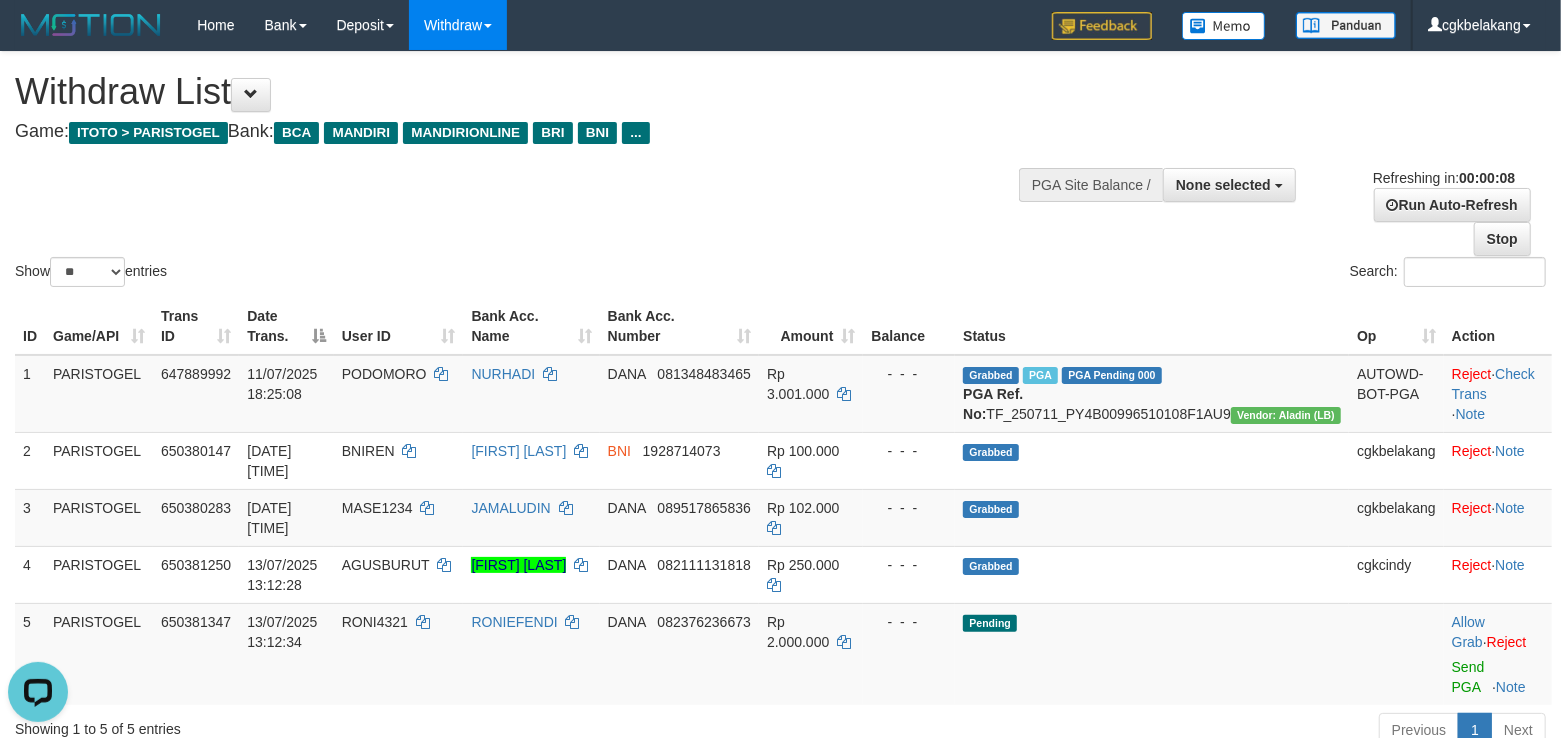 scroll, scrollTop: 0, scrollLeft: 0, axis: both 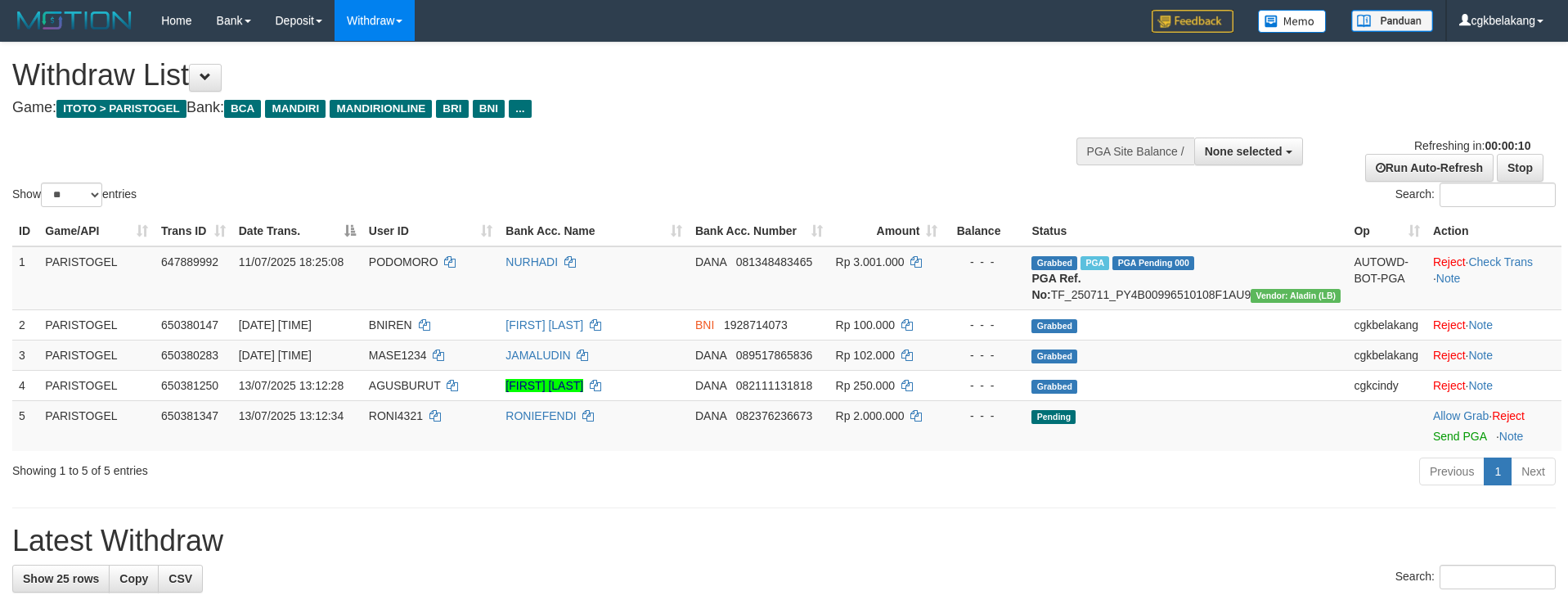select 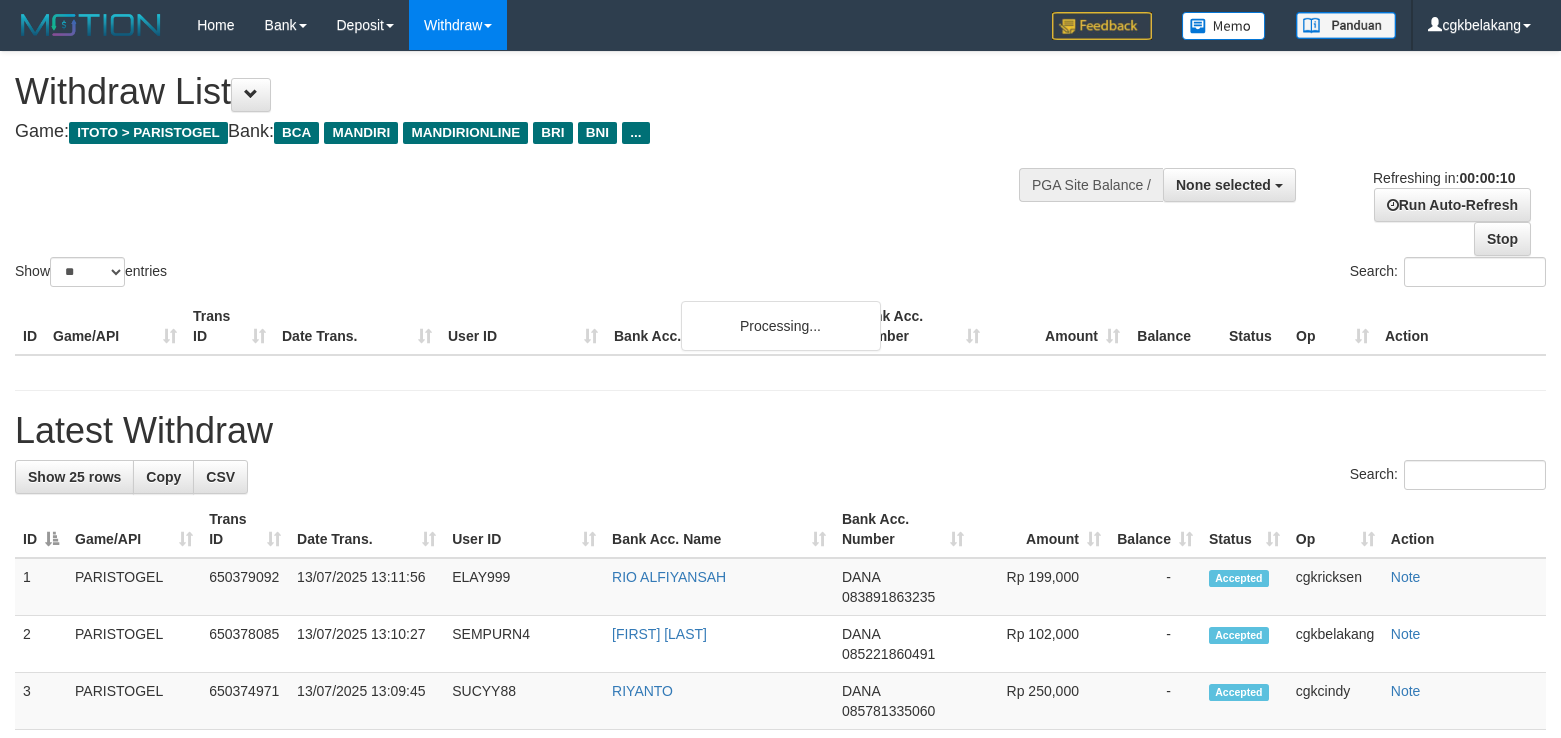 select 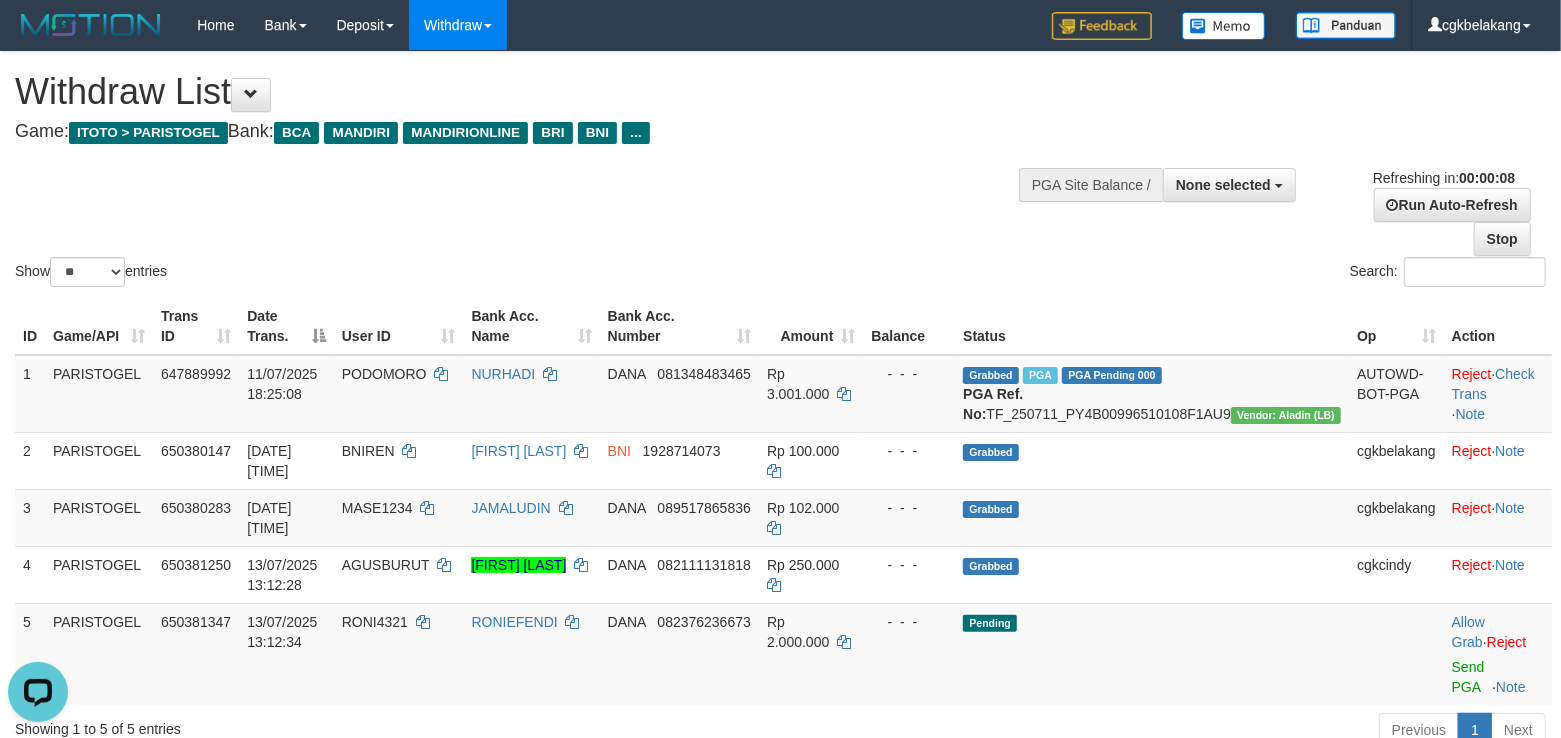 scroll, scrollTop: 0, scrollLeft: 0, axis: both 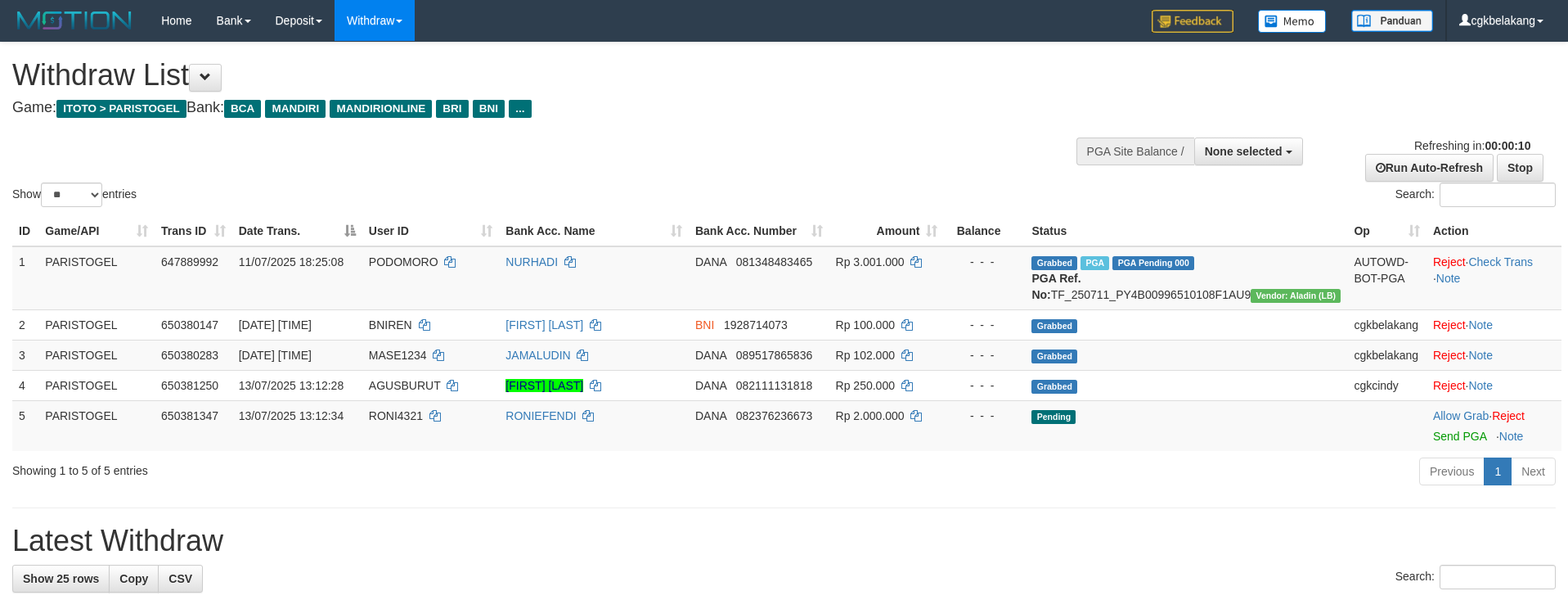 select 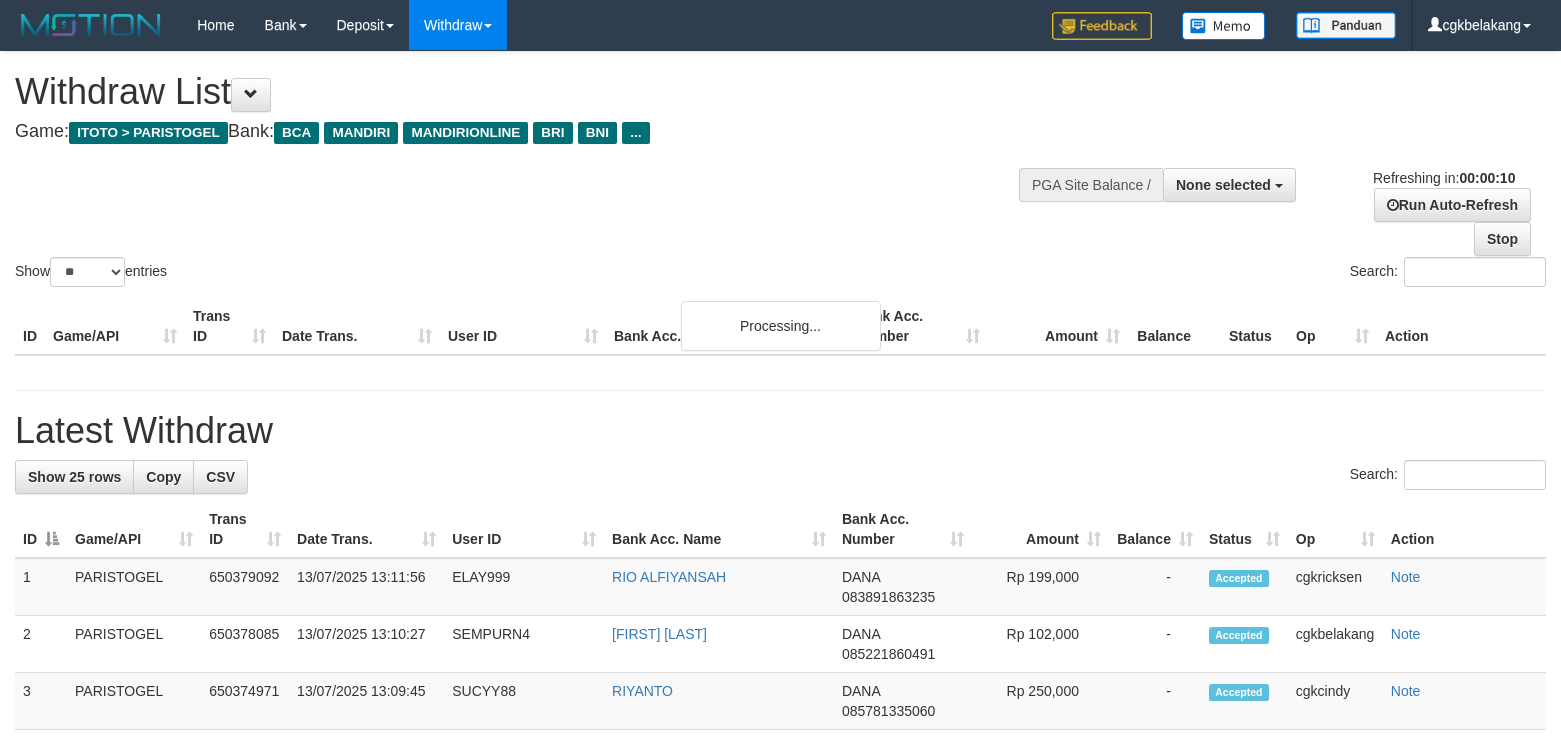 select 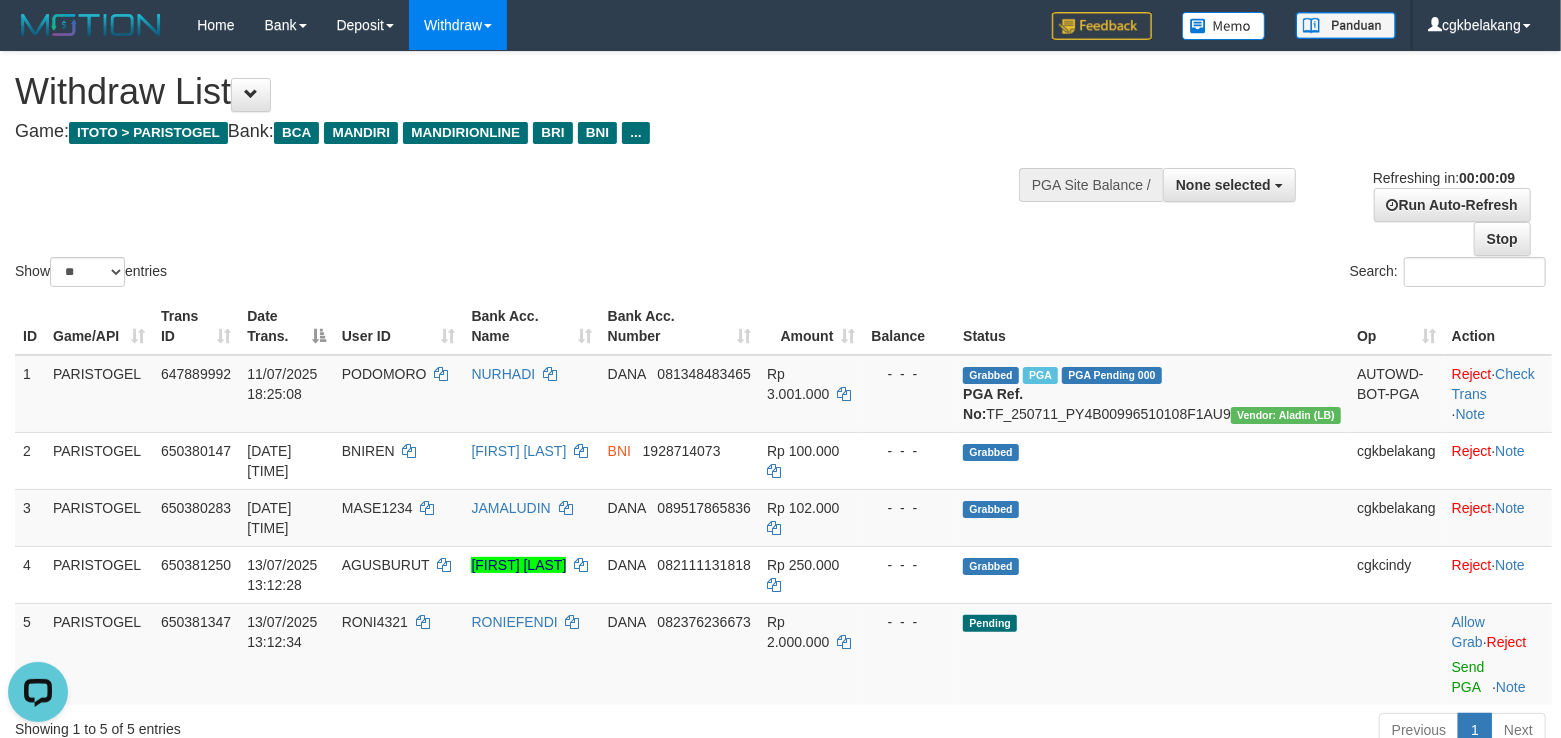scroll, scrollTop: 0, scrollLeft: 0, axis: both 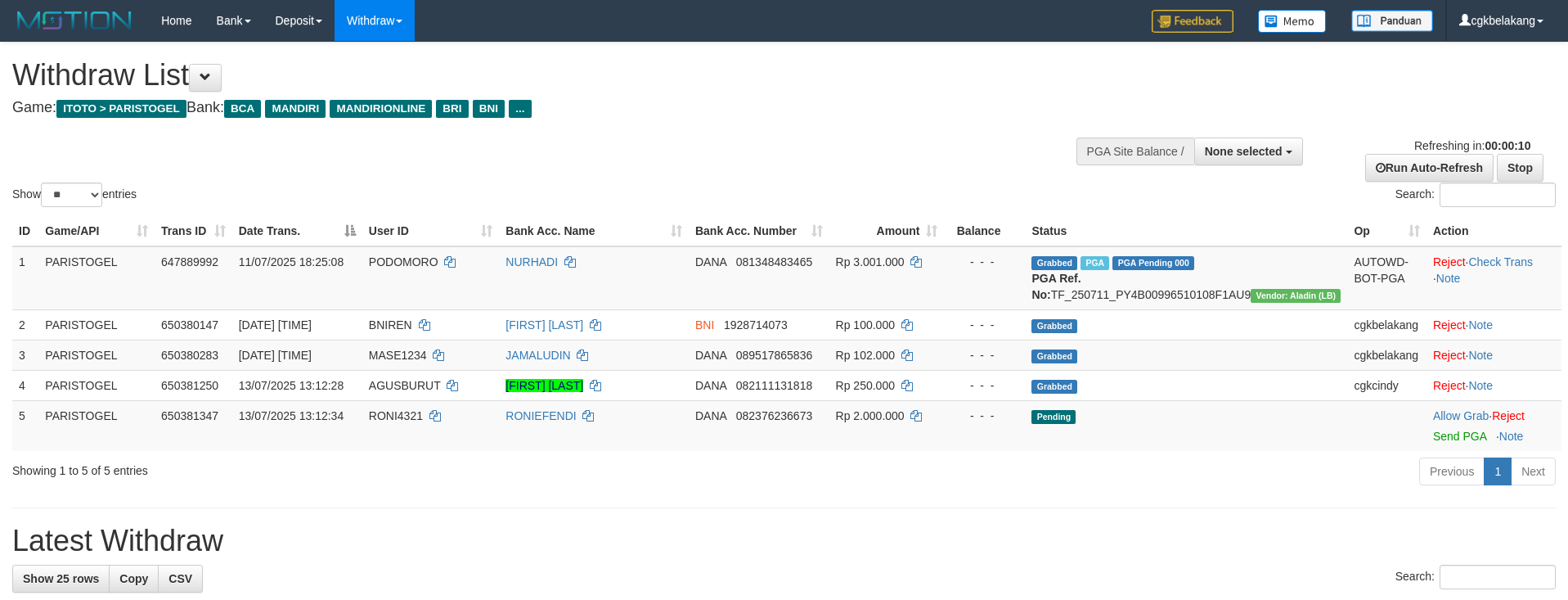 select 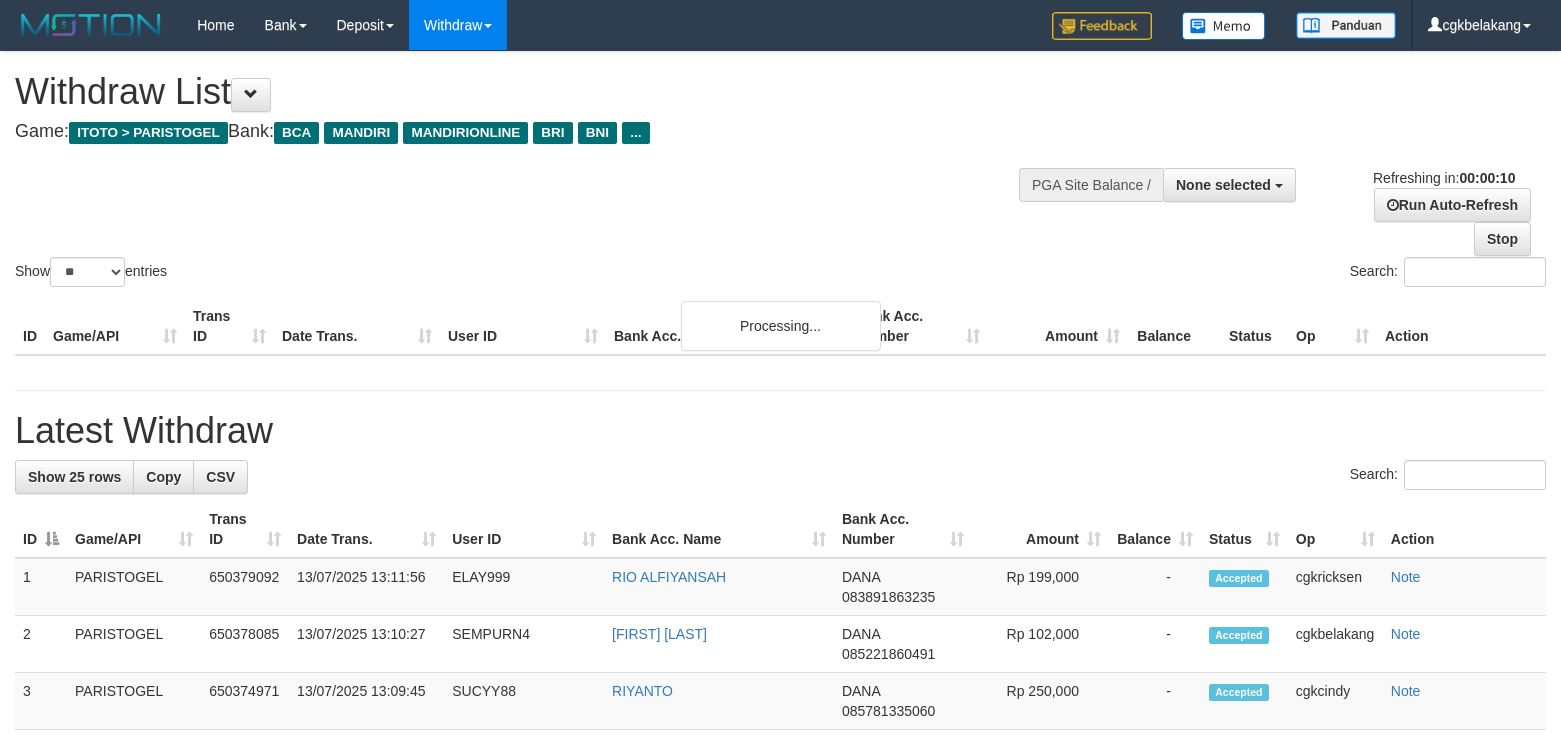 select 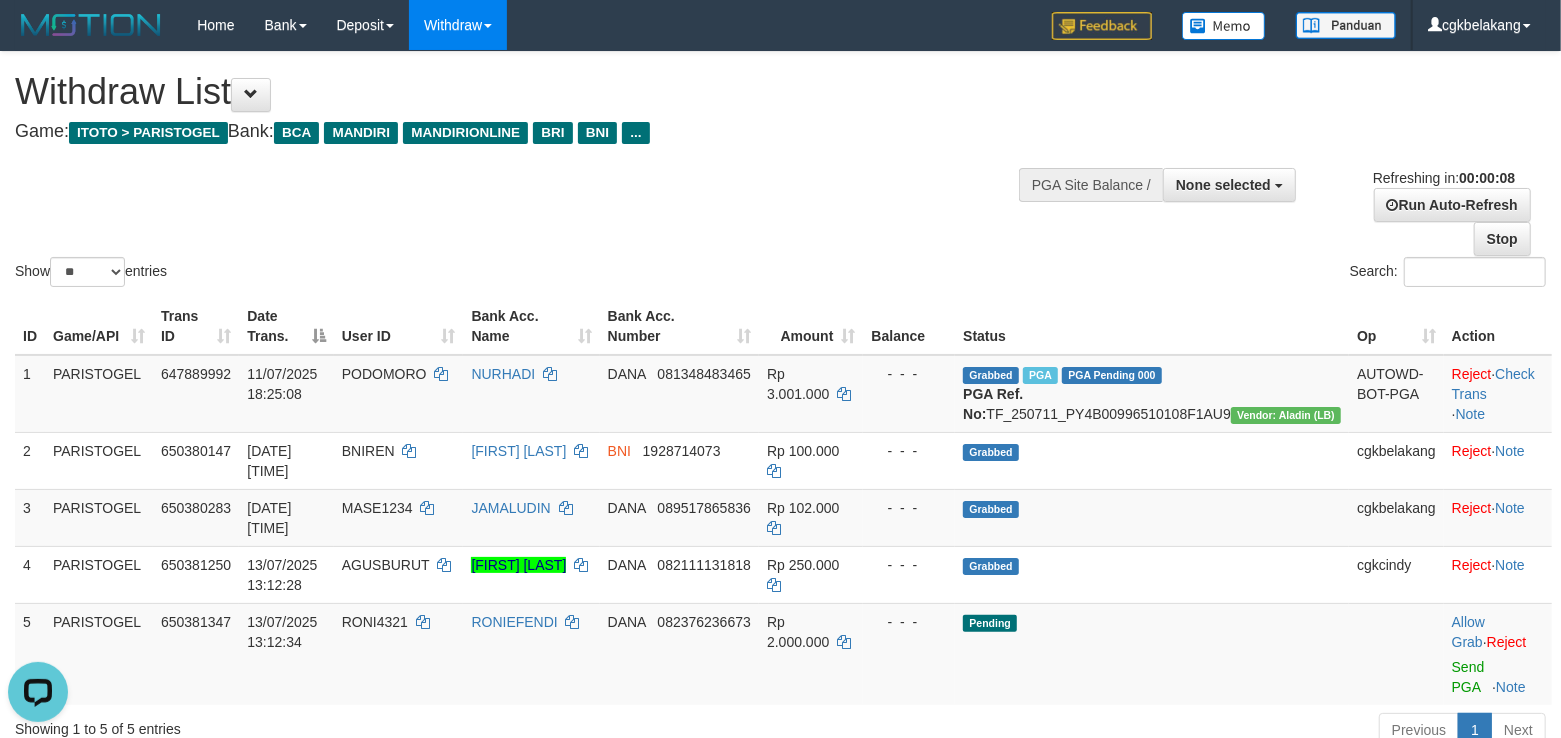 scroll, scrollTop: 0, scrollLeft: 0, axis: both 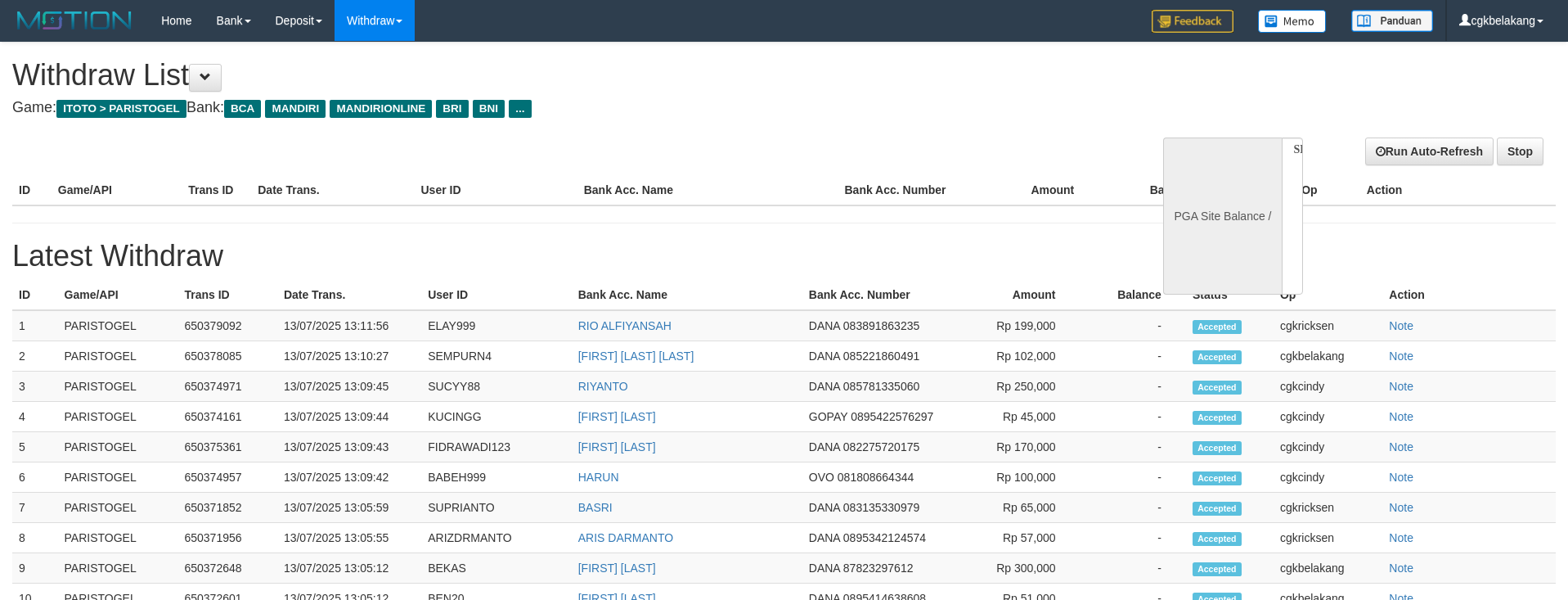 select 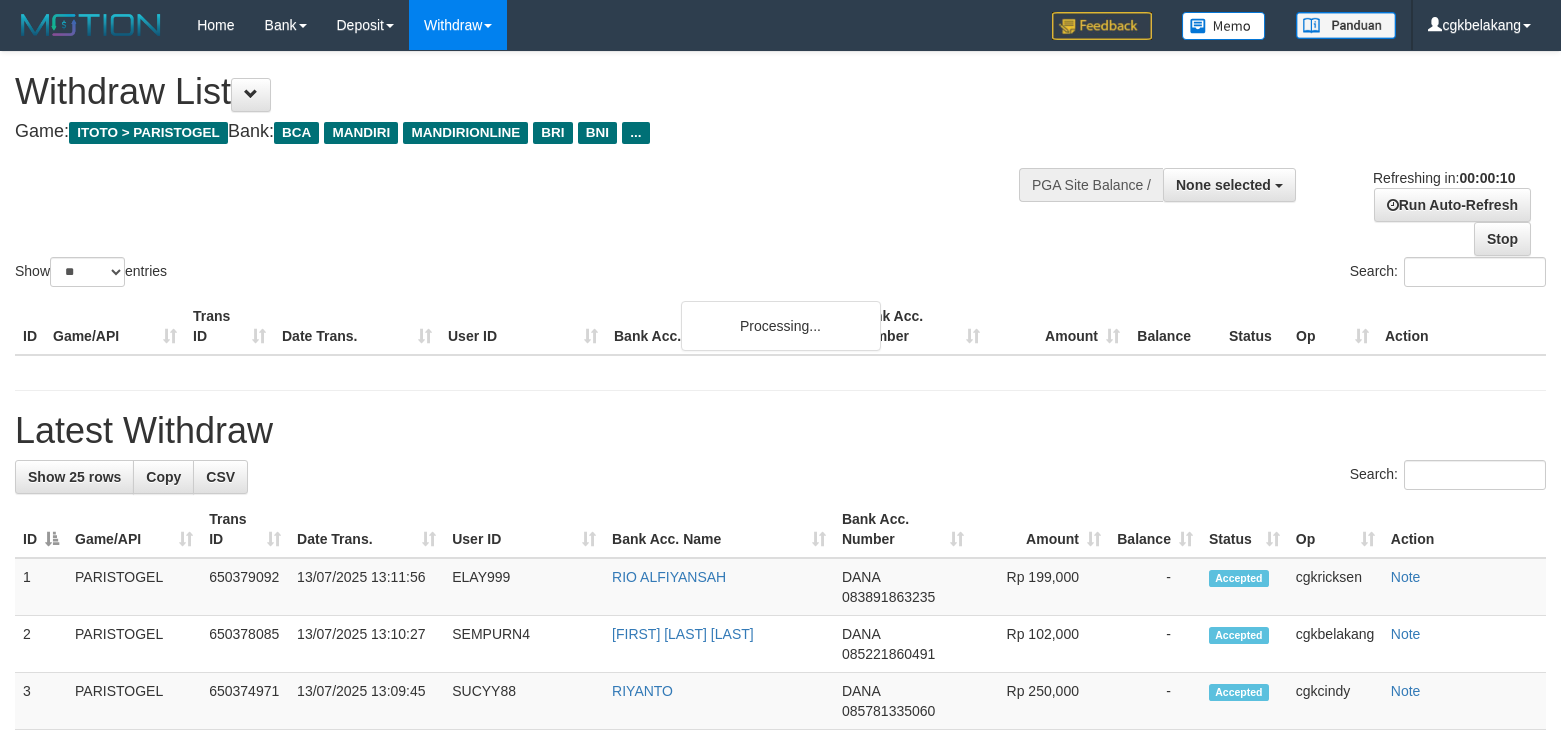 select 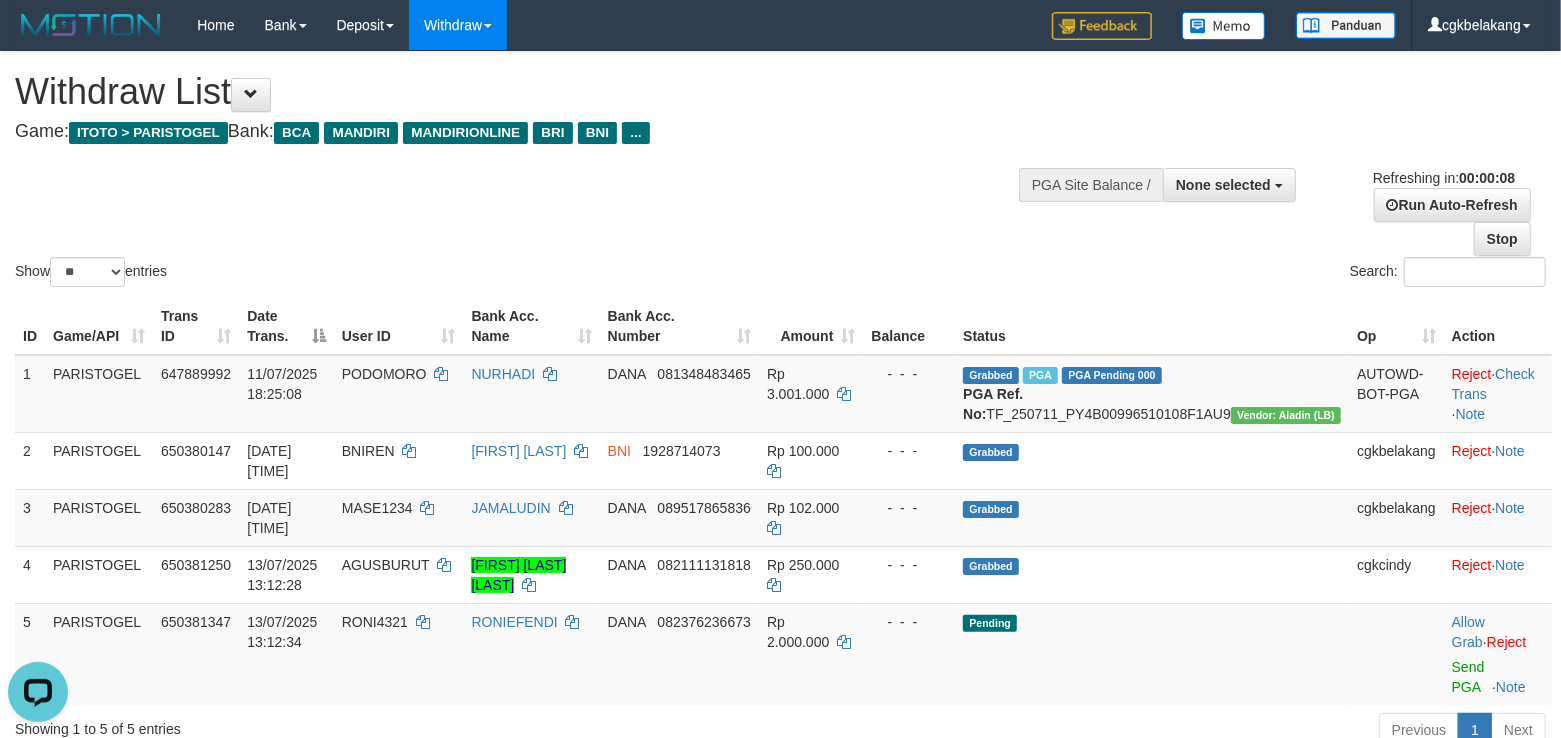 scroll, scrollTop: 0, scrollLeft: 0, axis: both 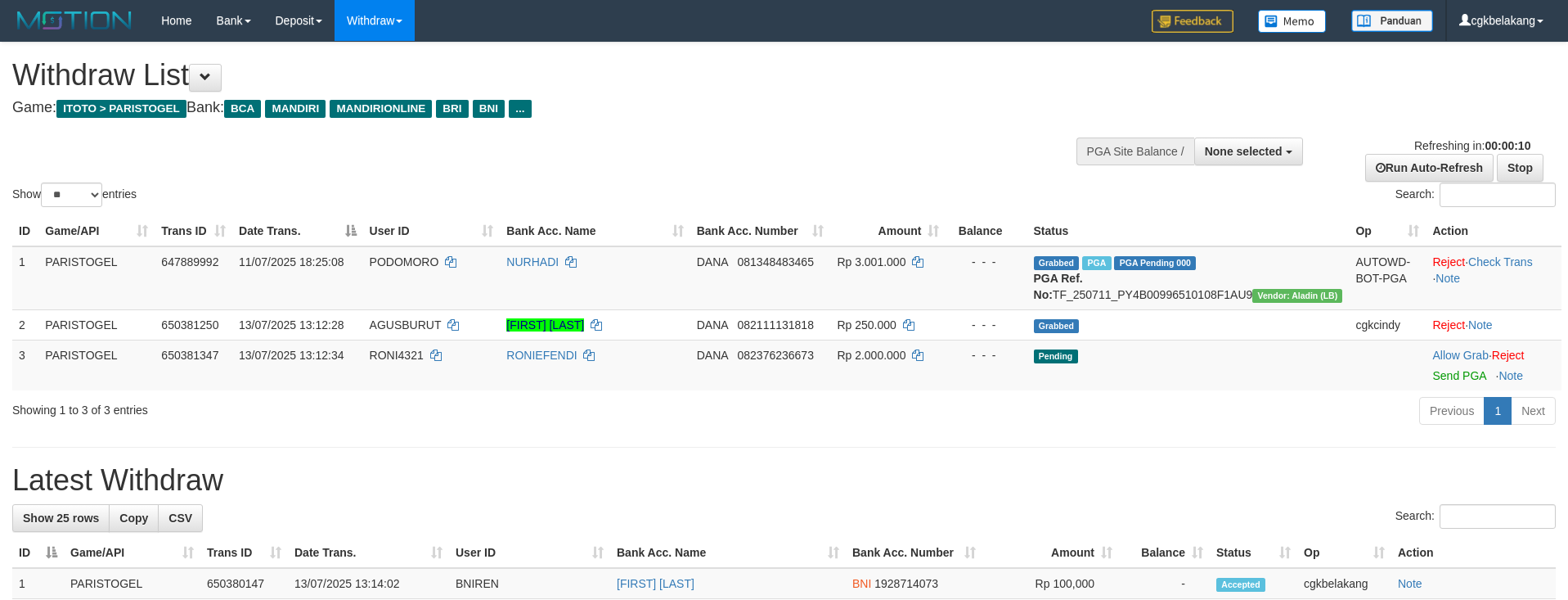 select 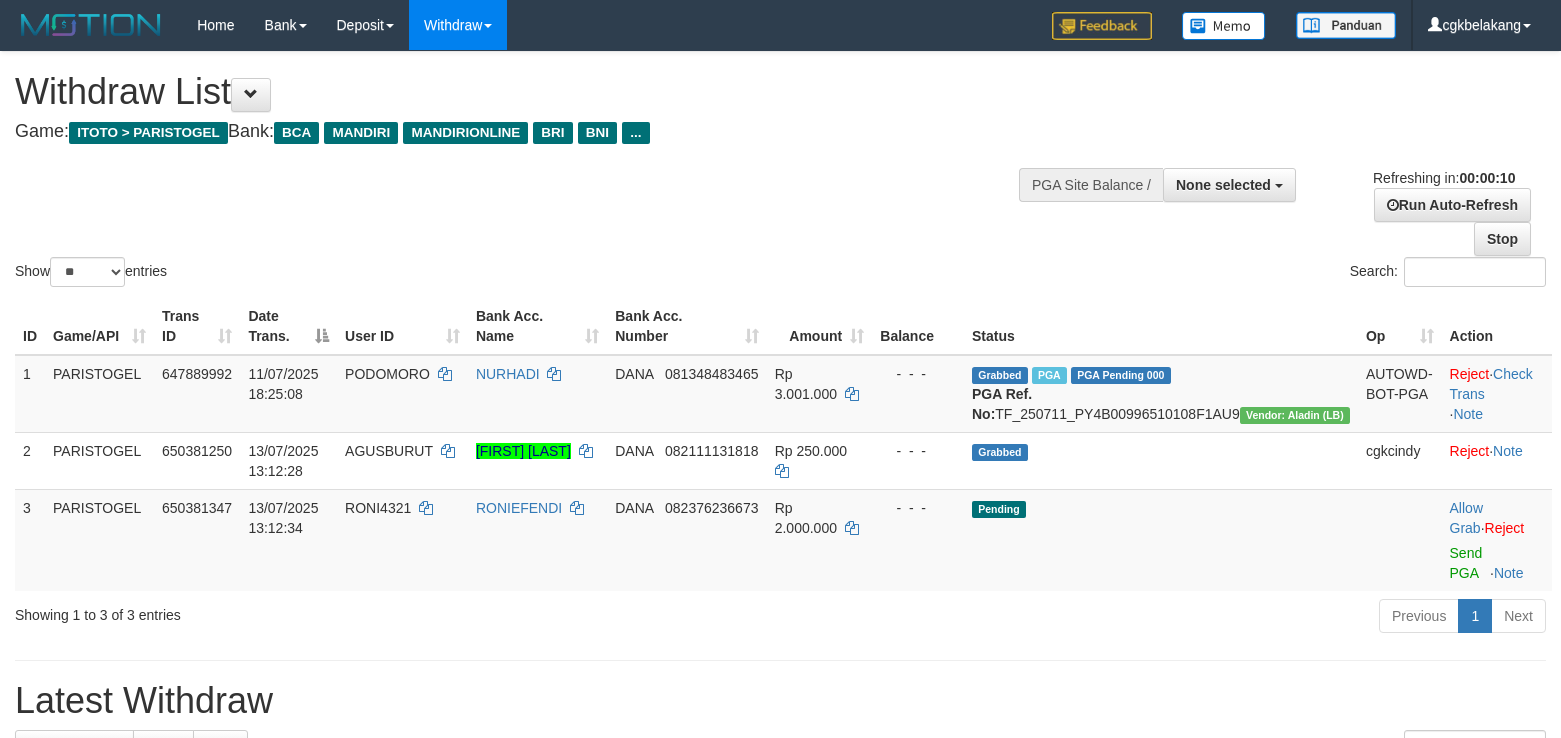 select 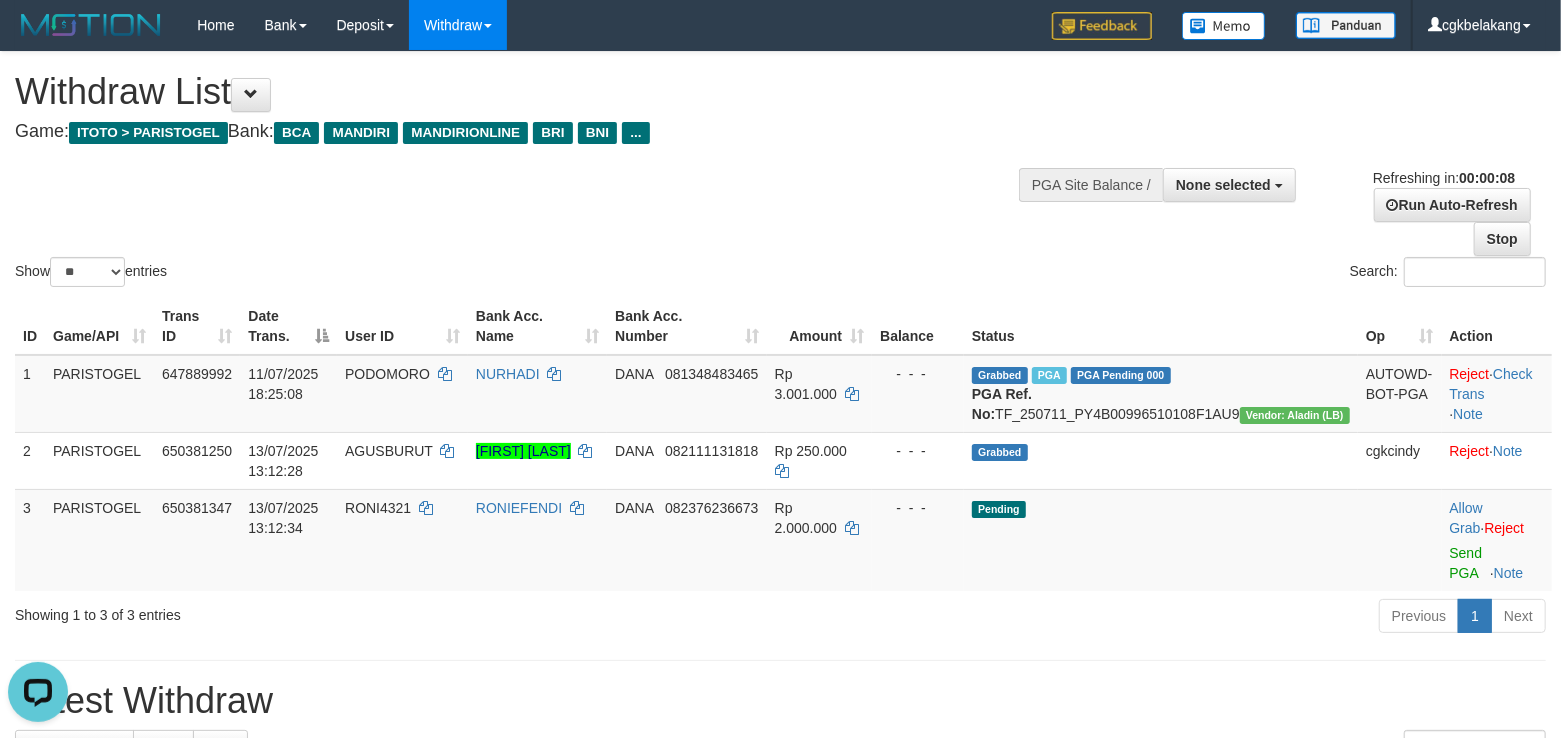 scroll, scrollTop: 0, scrollLeft: 0, axis: both 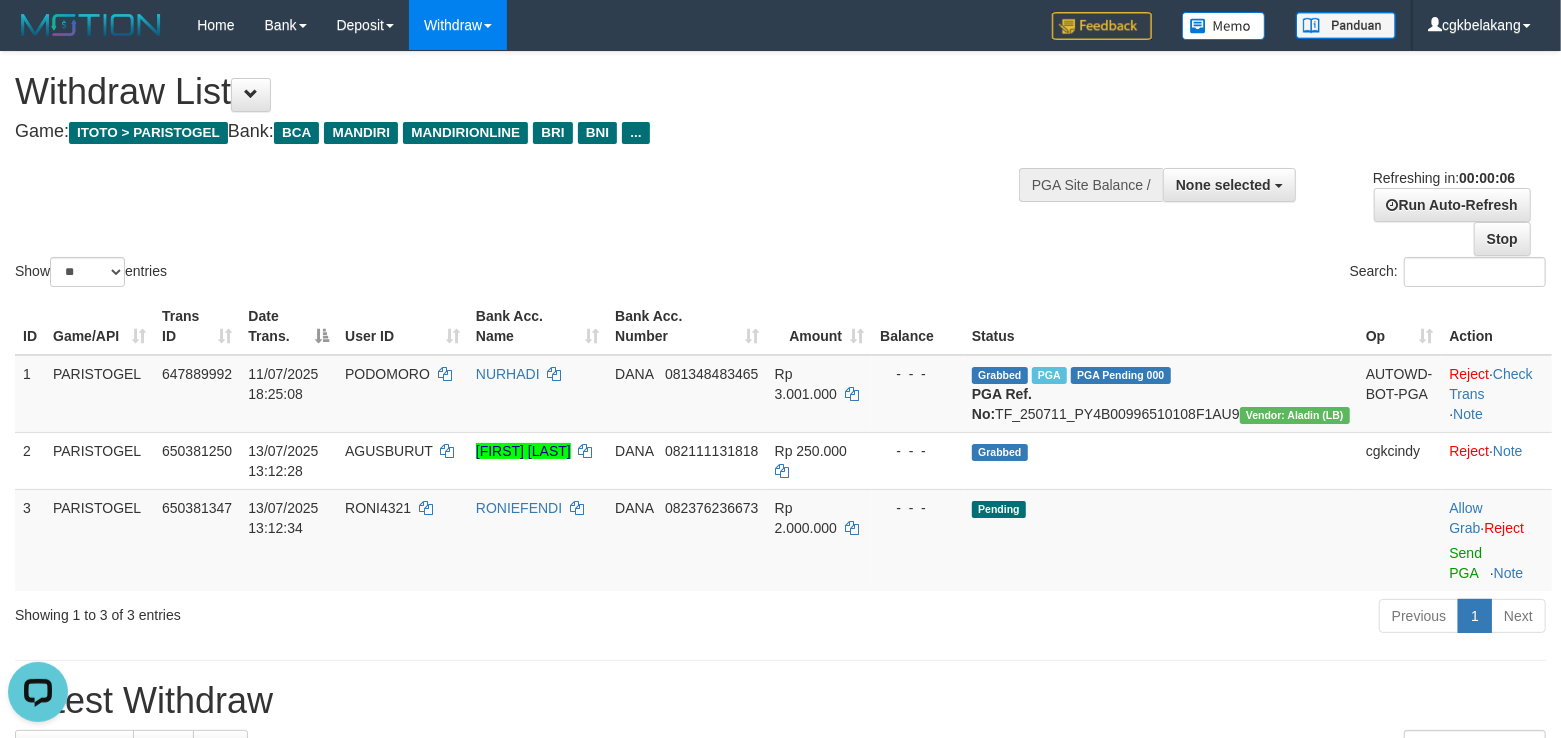 click on "Search:" at bounding box center [1171, 274] 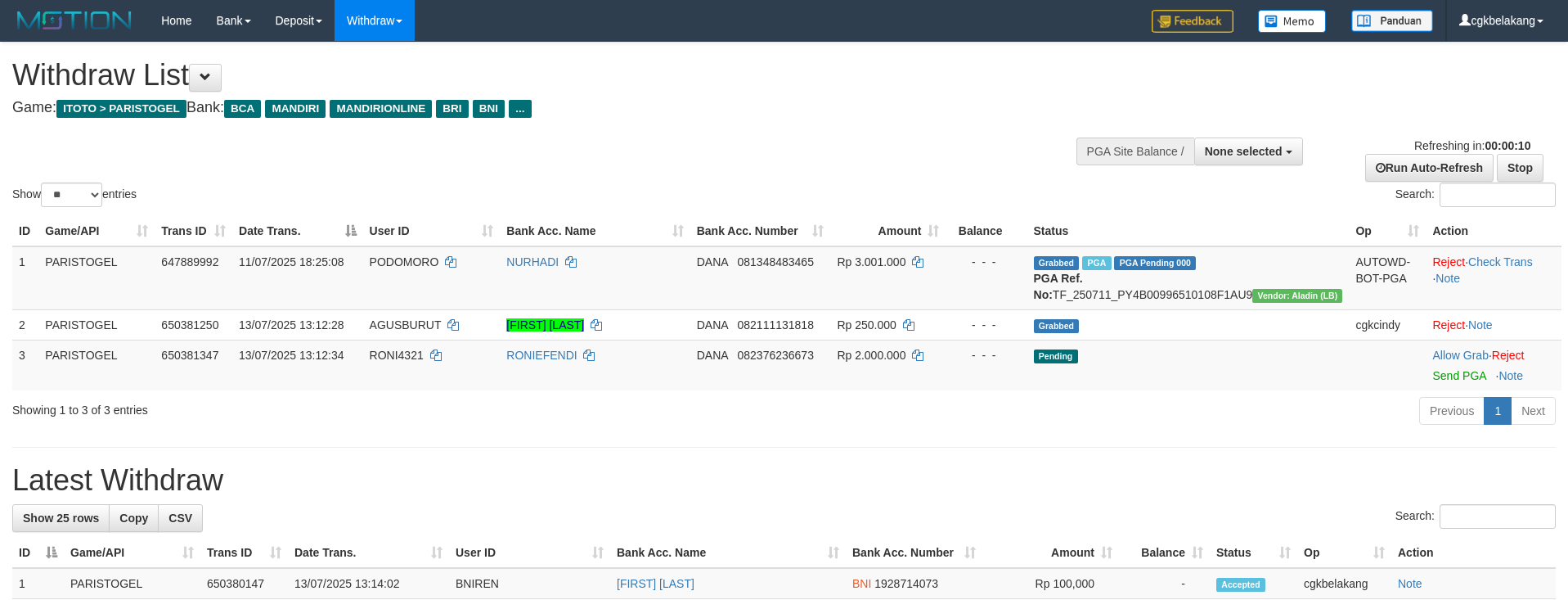 select 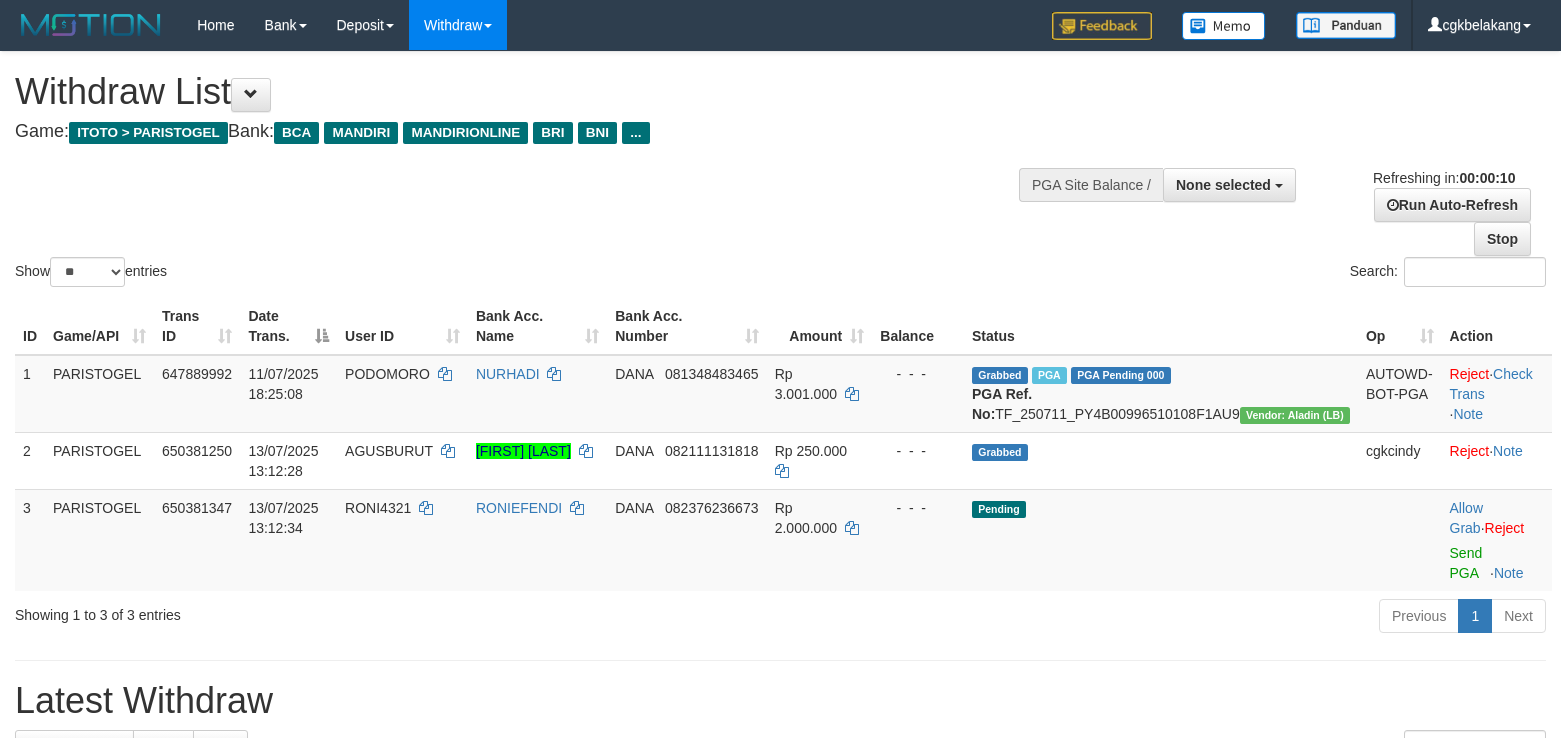 select 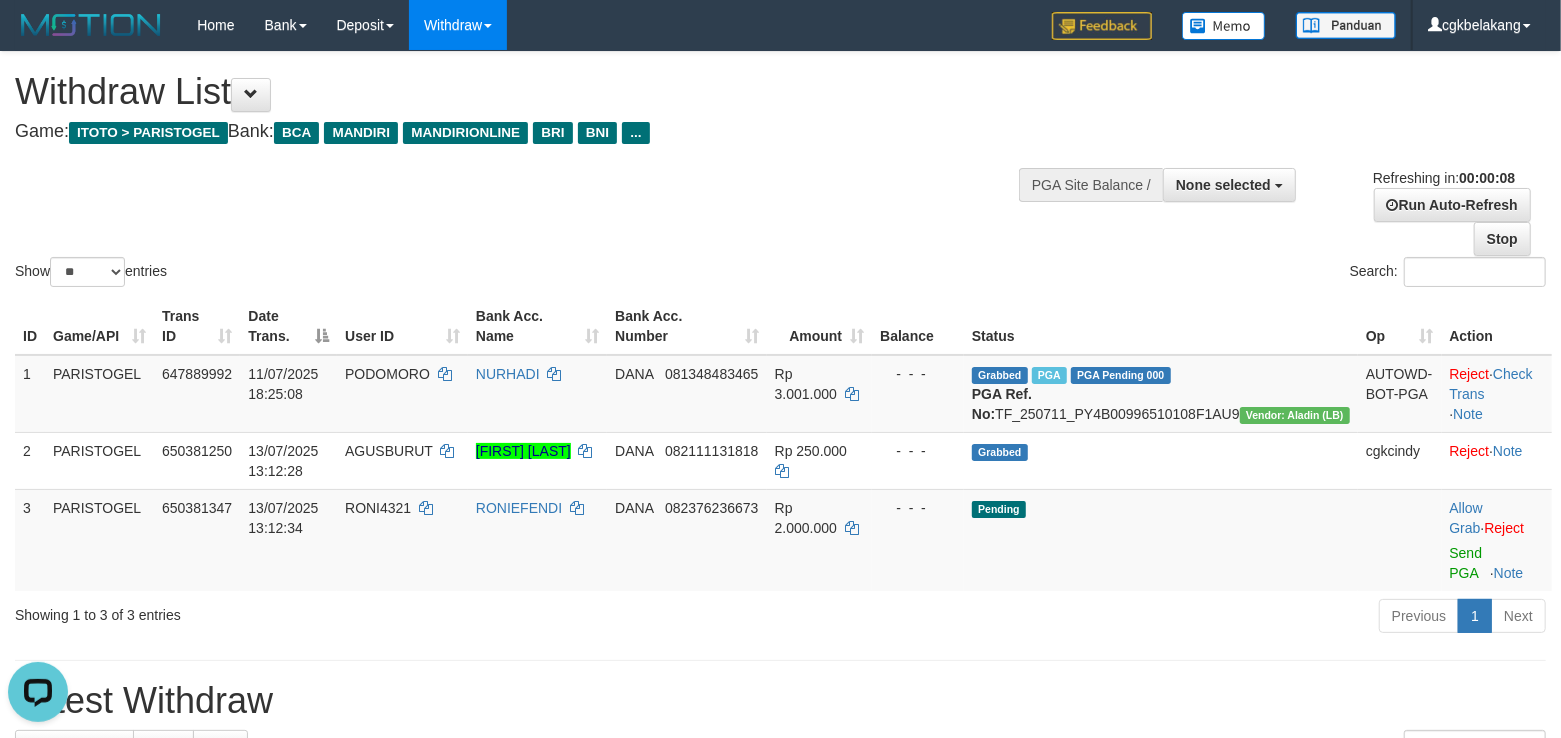 scroll, scrollTop: 0, scrollLeft: 0, axis: both 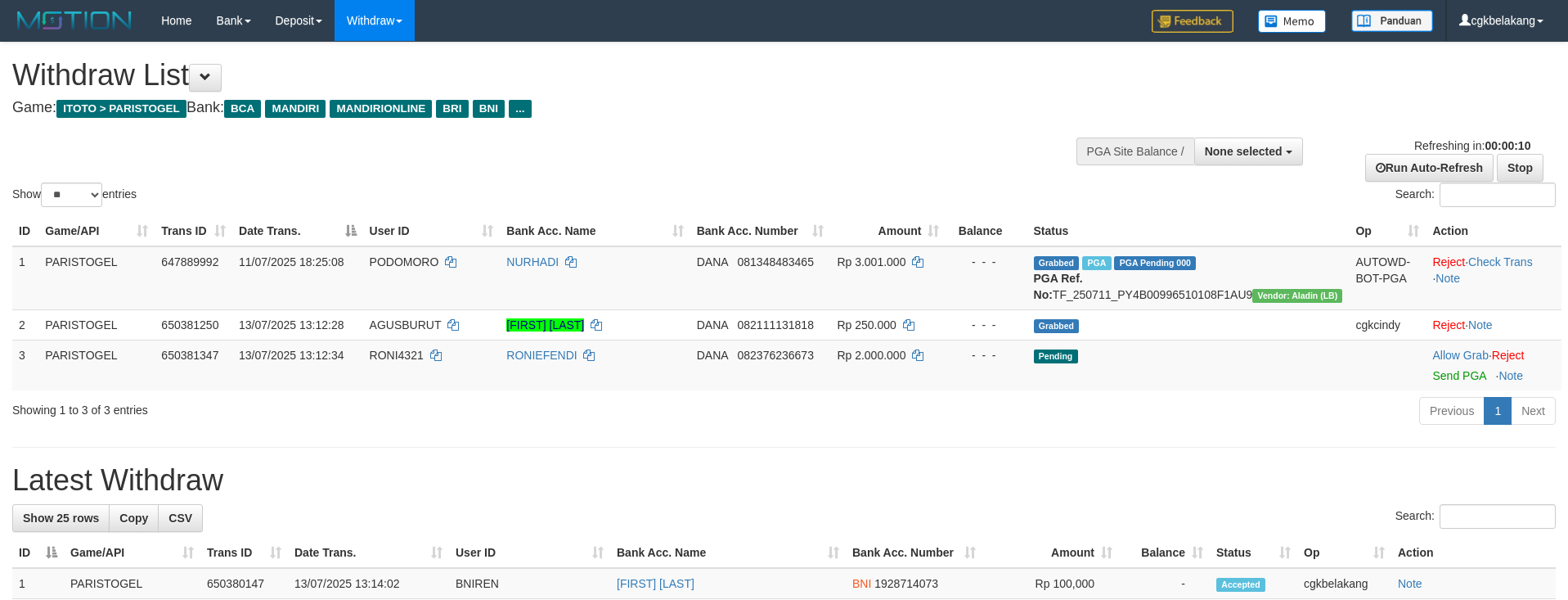 select 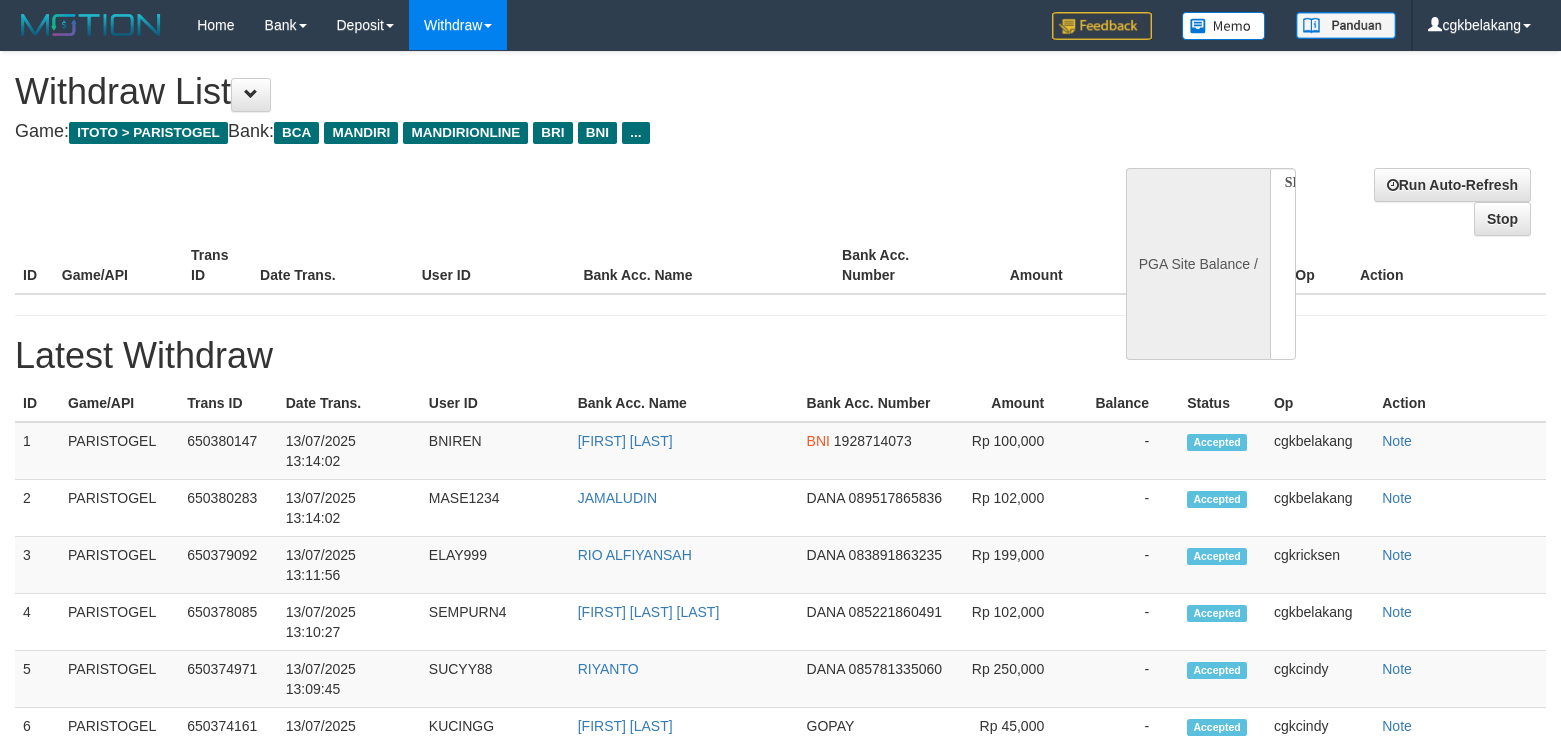 select 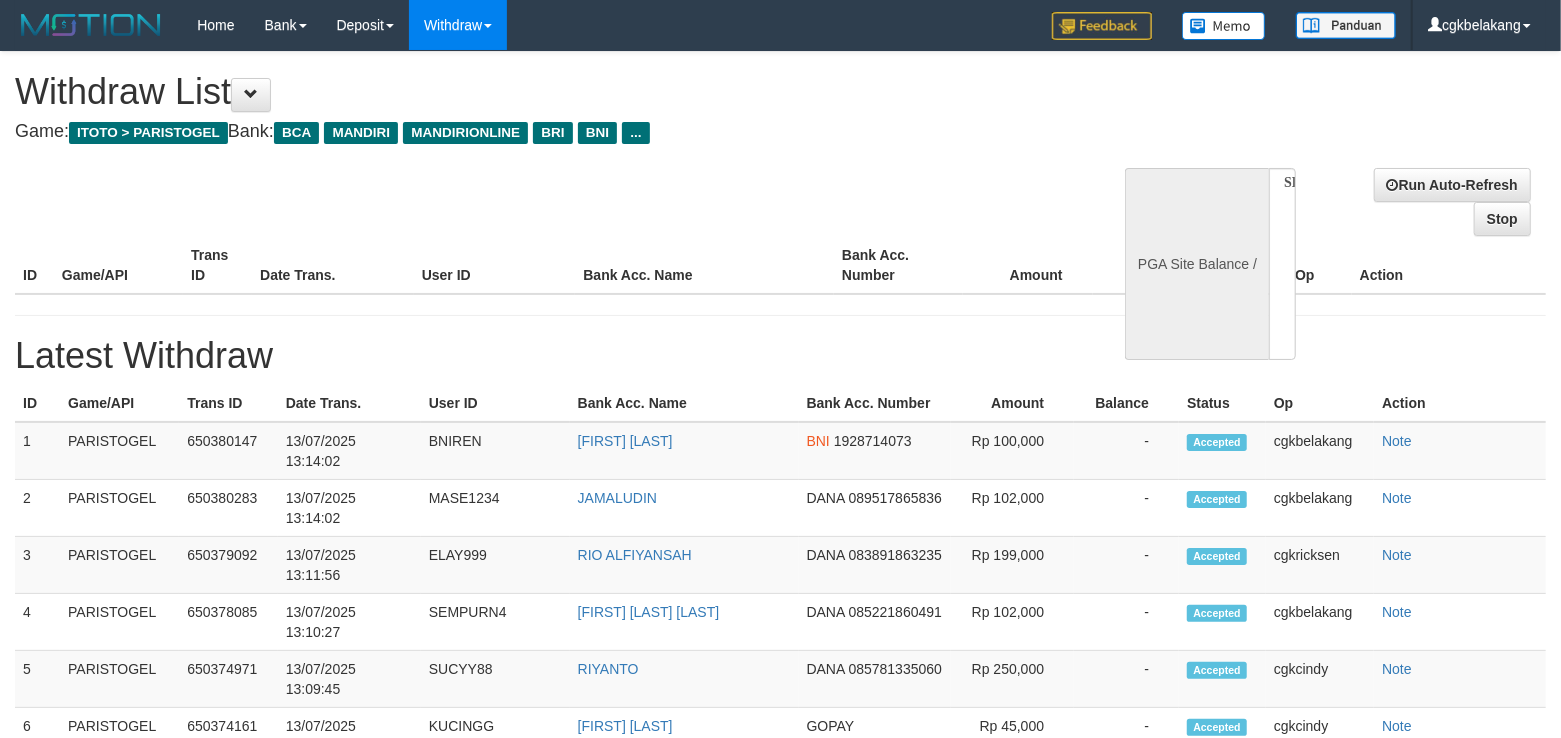 select on "**" 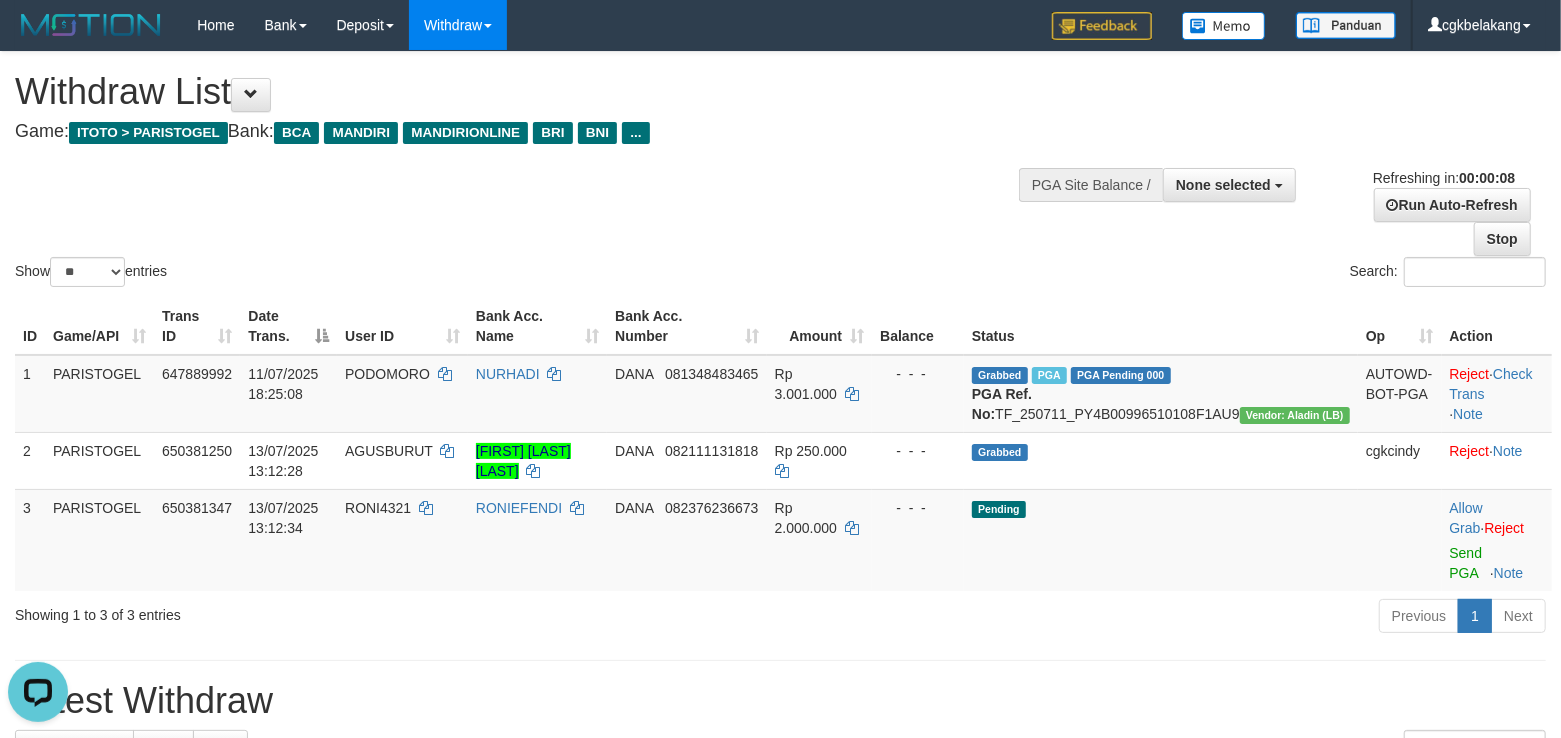 scroll, scrollTop: 0, scrollLeft: 0, axis: both 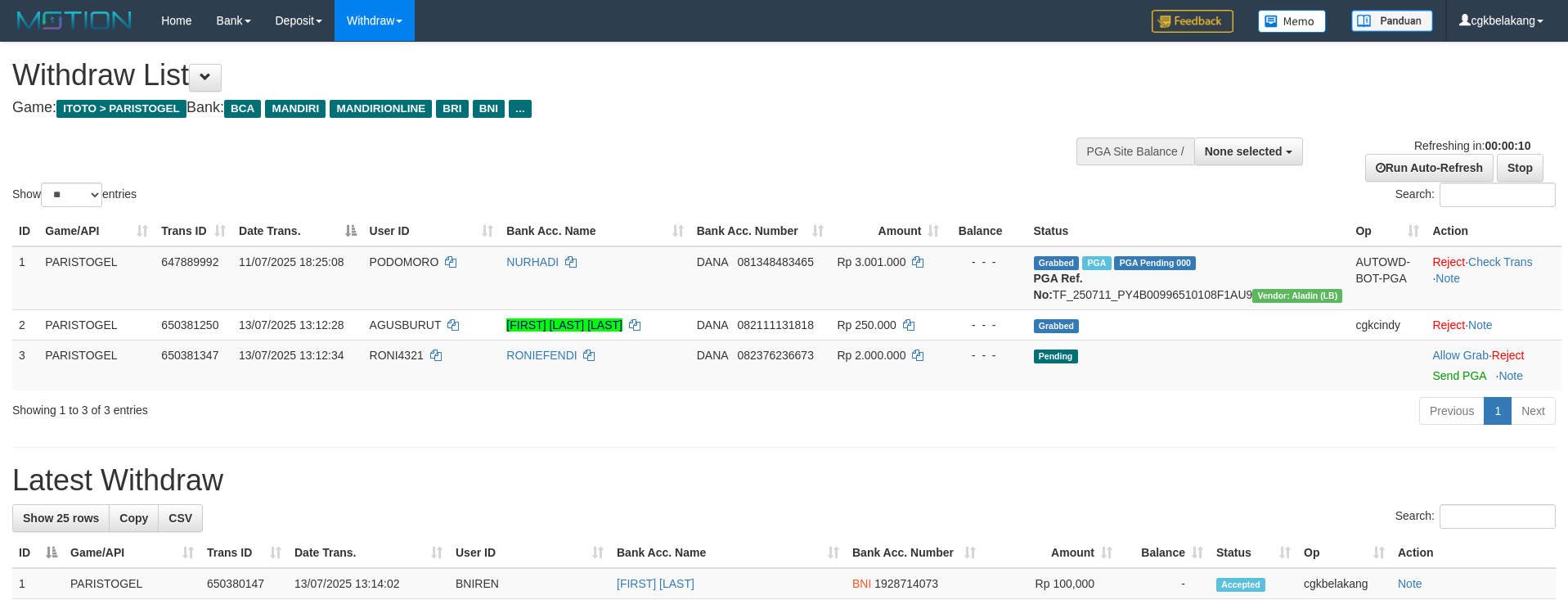 select 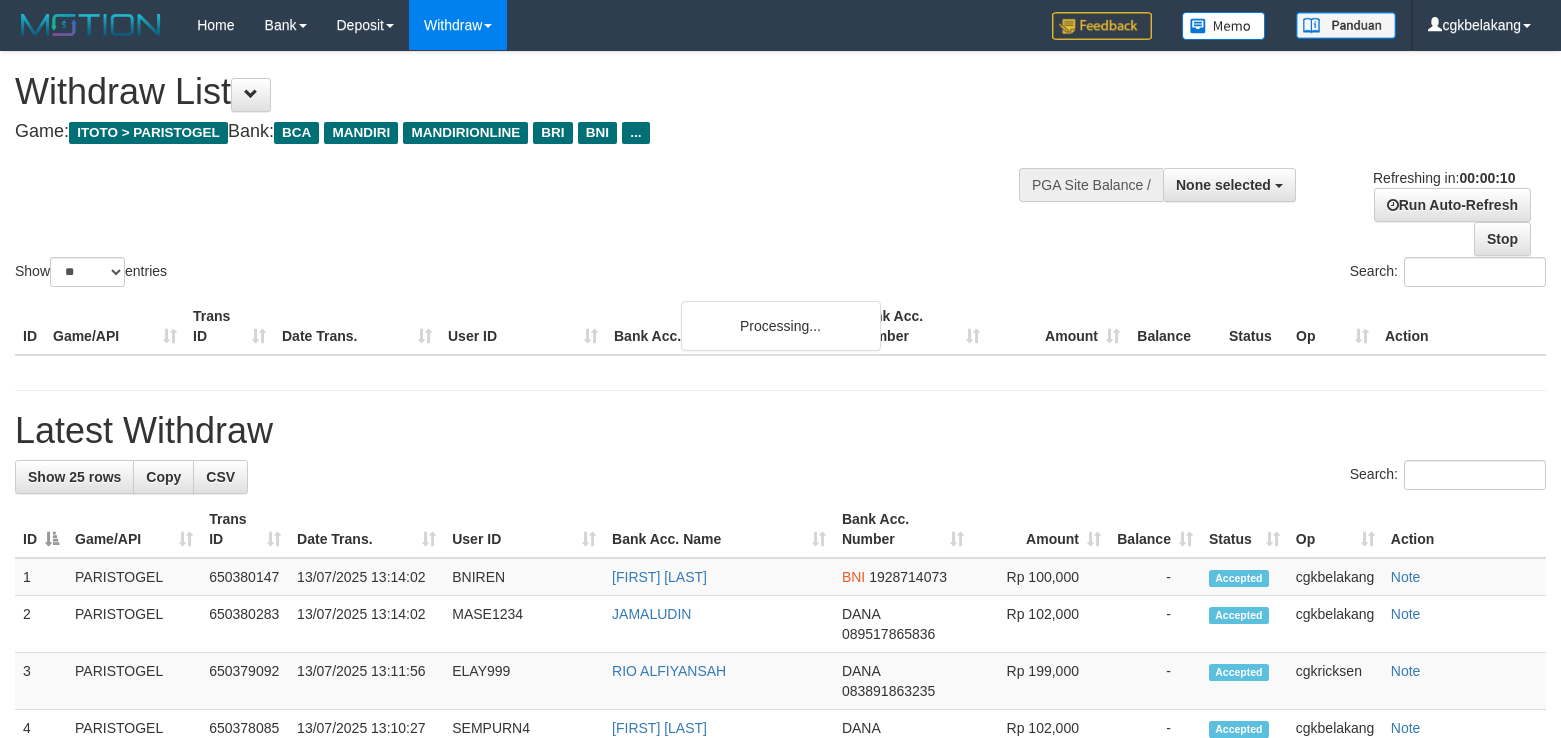 select 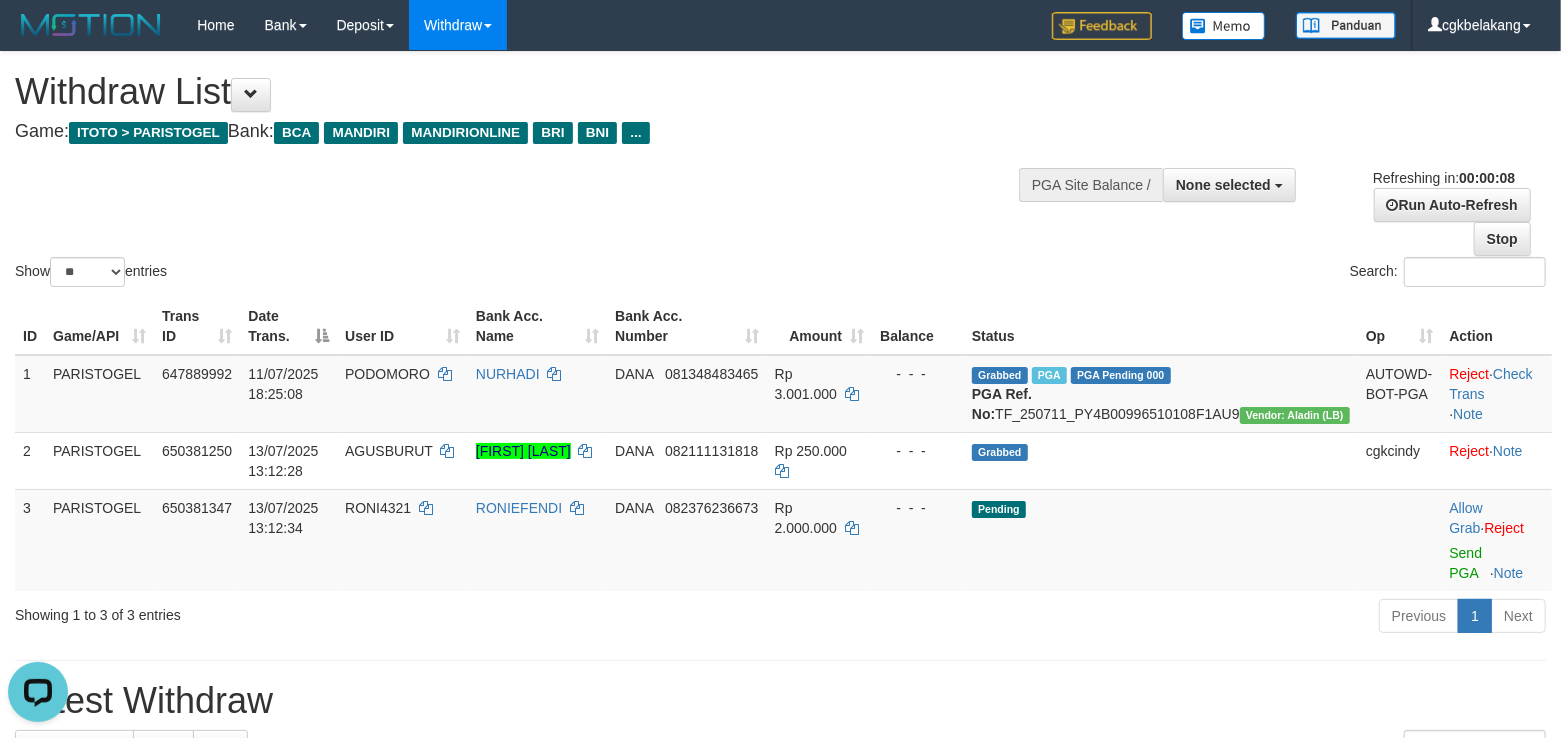 scroll, scrollTop: 0, scrollLeft: 0, axis: both 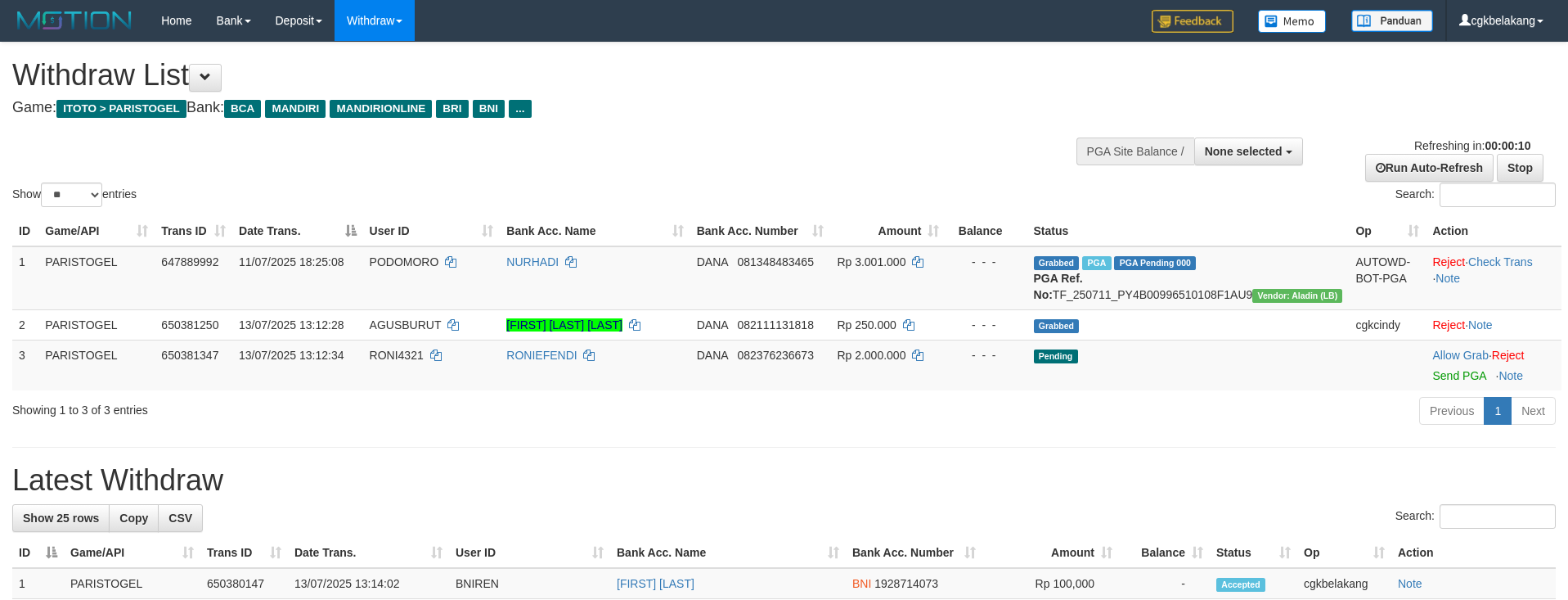 select 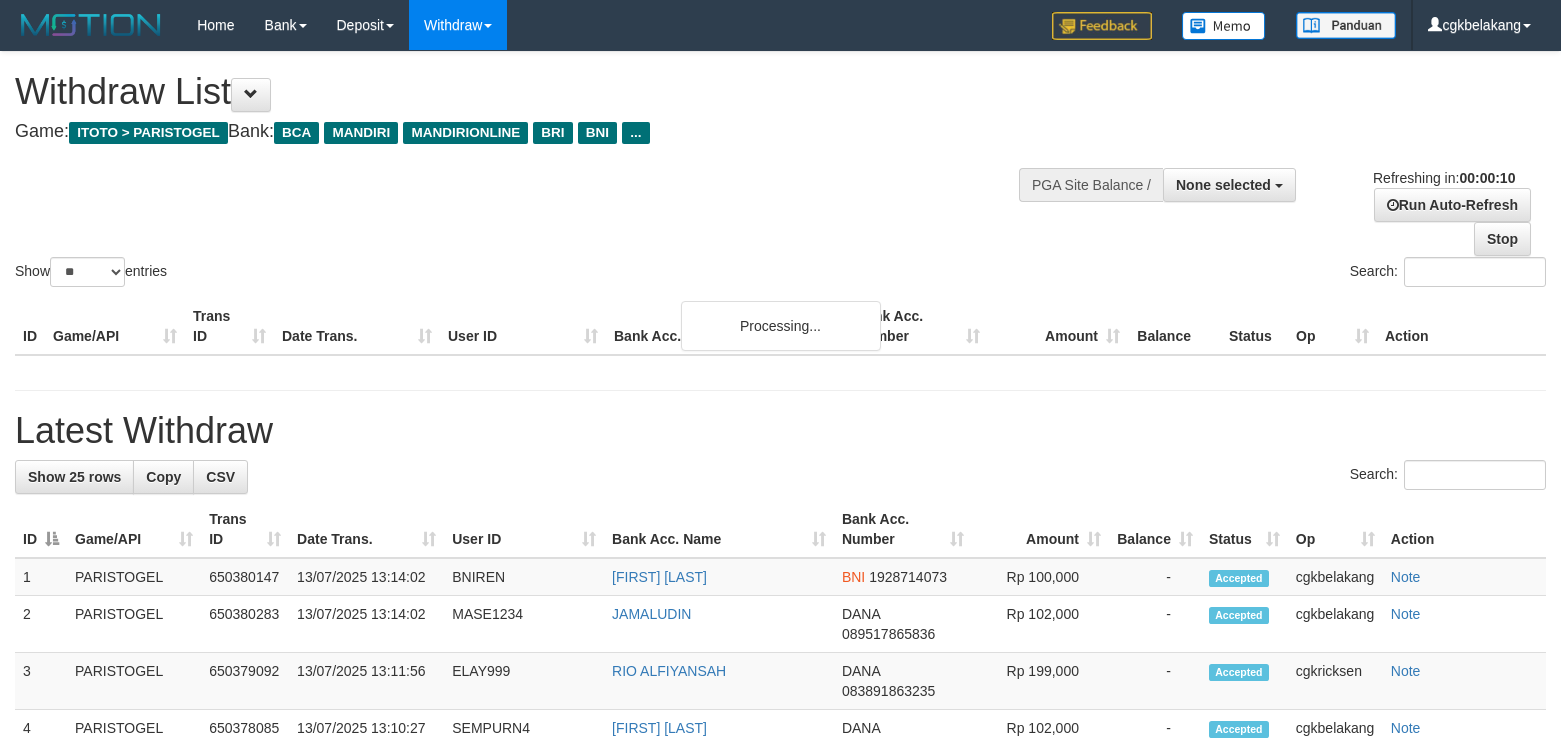 select 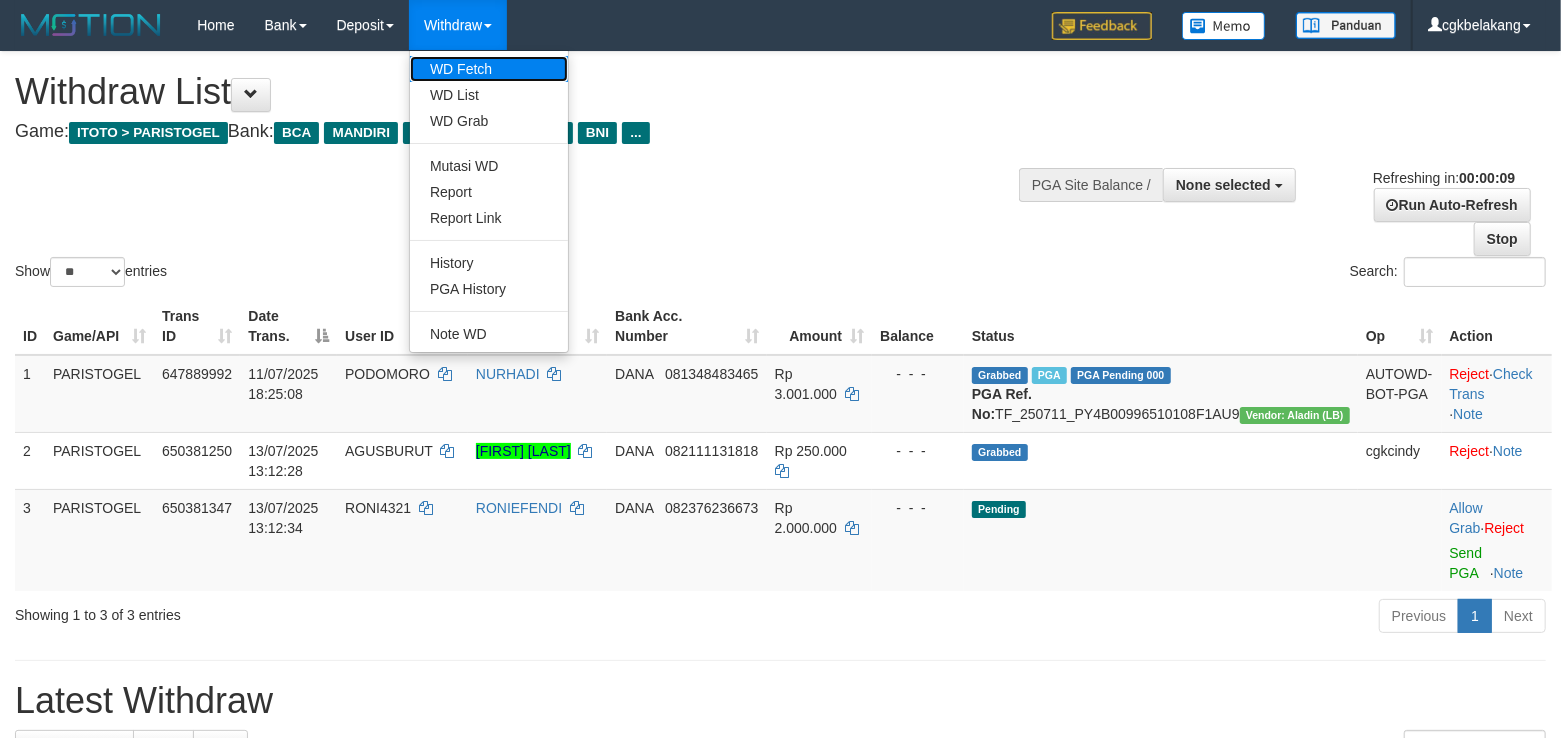 click on "WD Fetch" at bounding box center [489, 69] 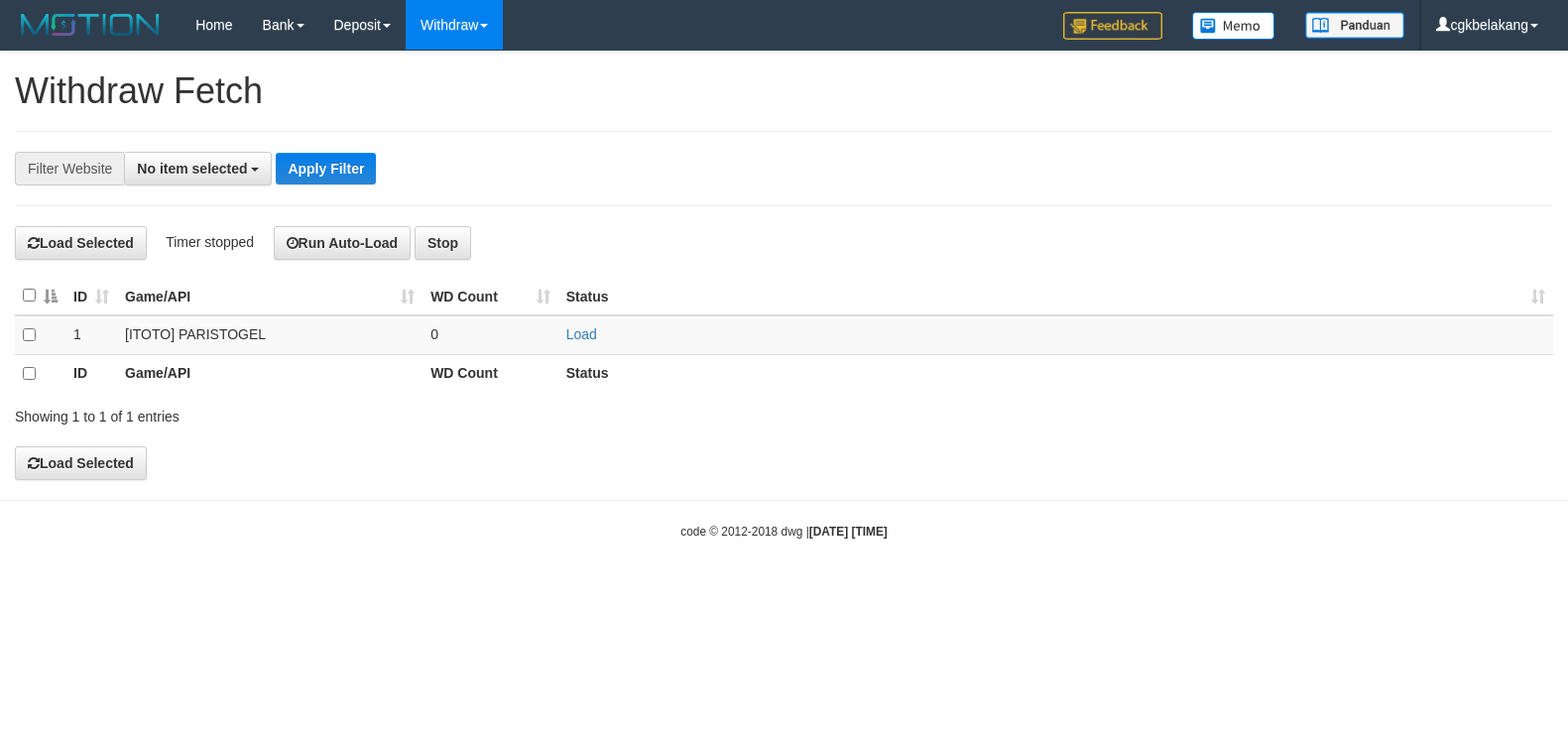 select 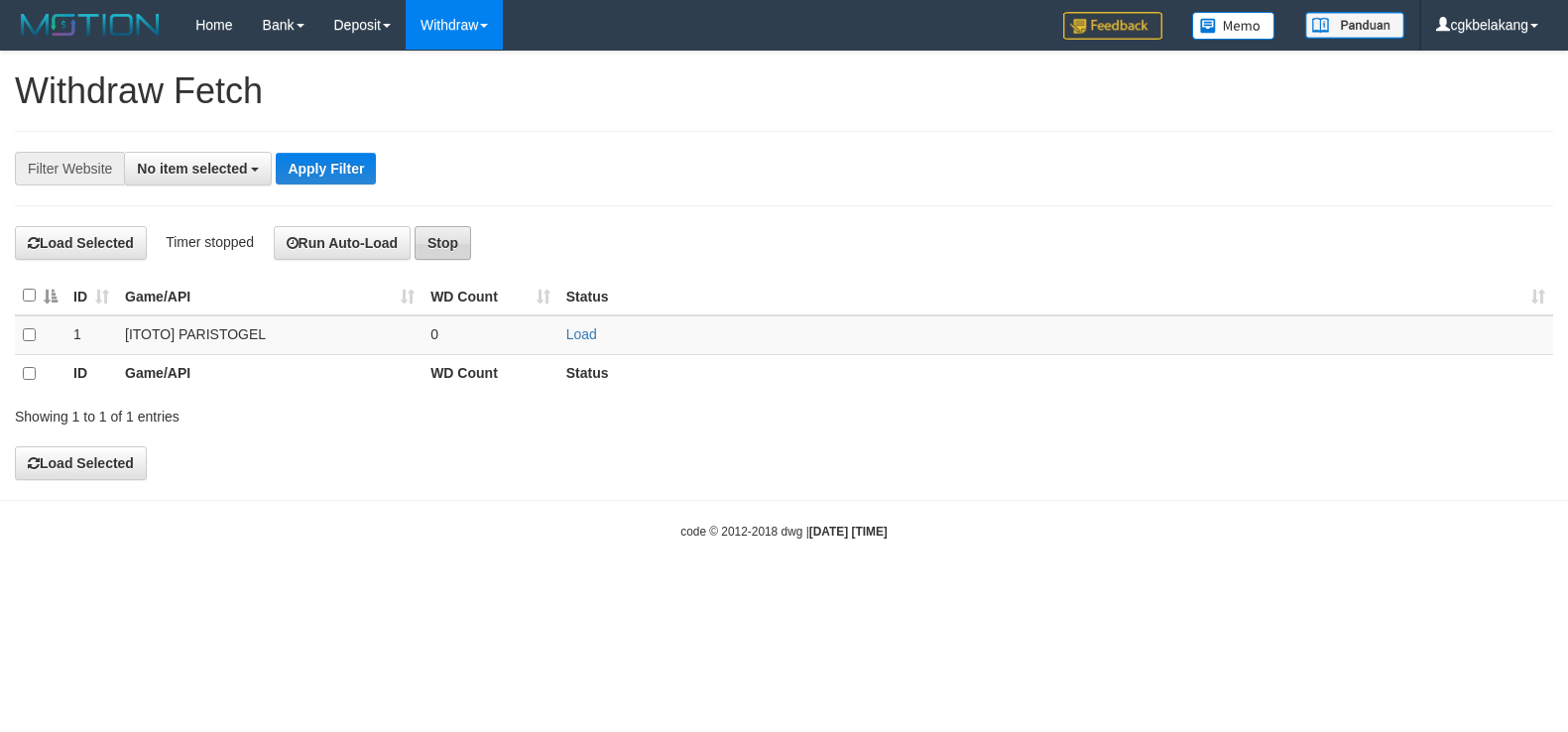 scroll, scrollTop: 0, scrollLeft: 0, axis: both 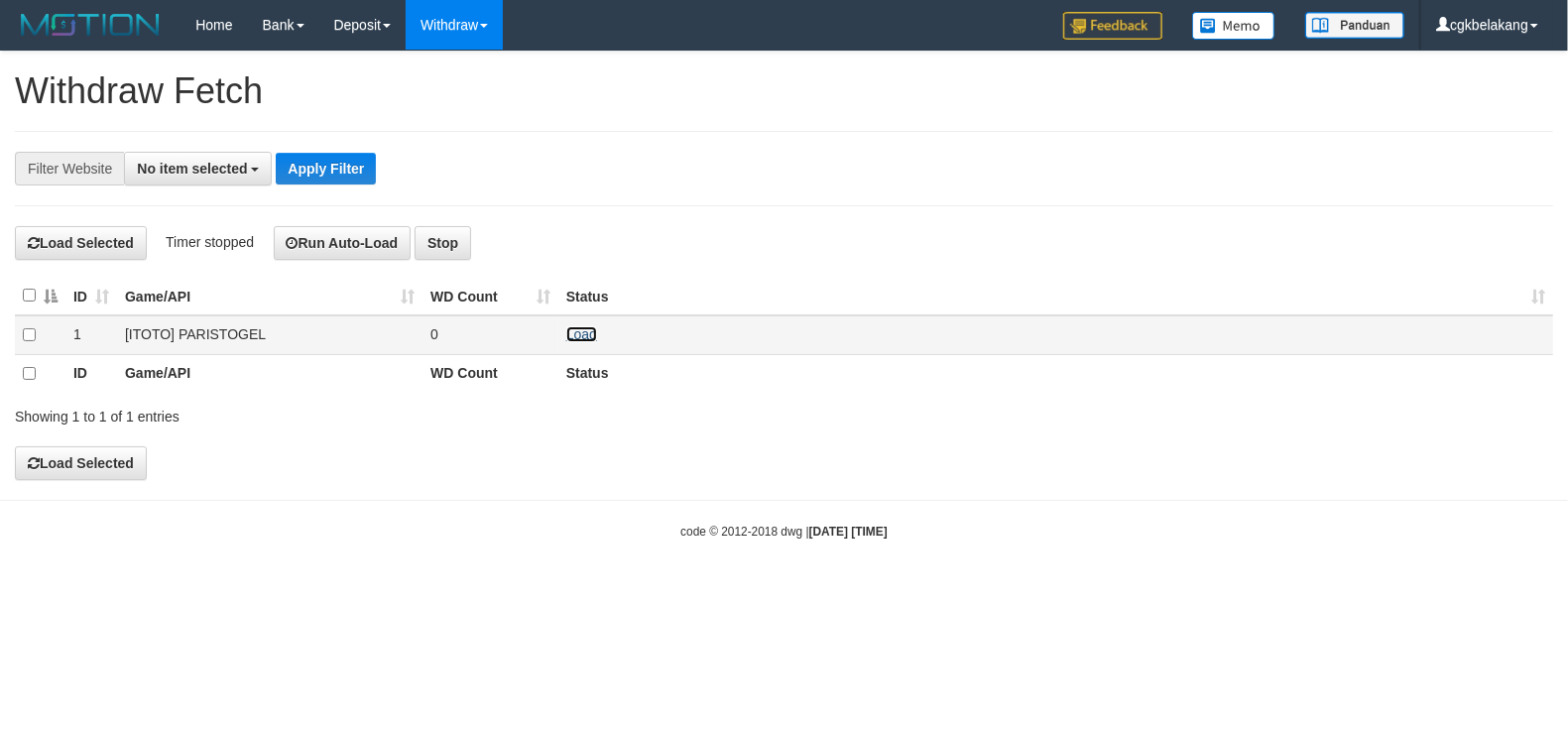 click on "Load" at bounding box center [581, 334] 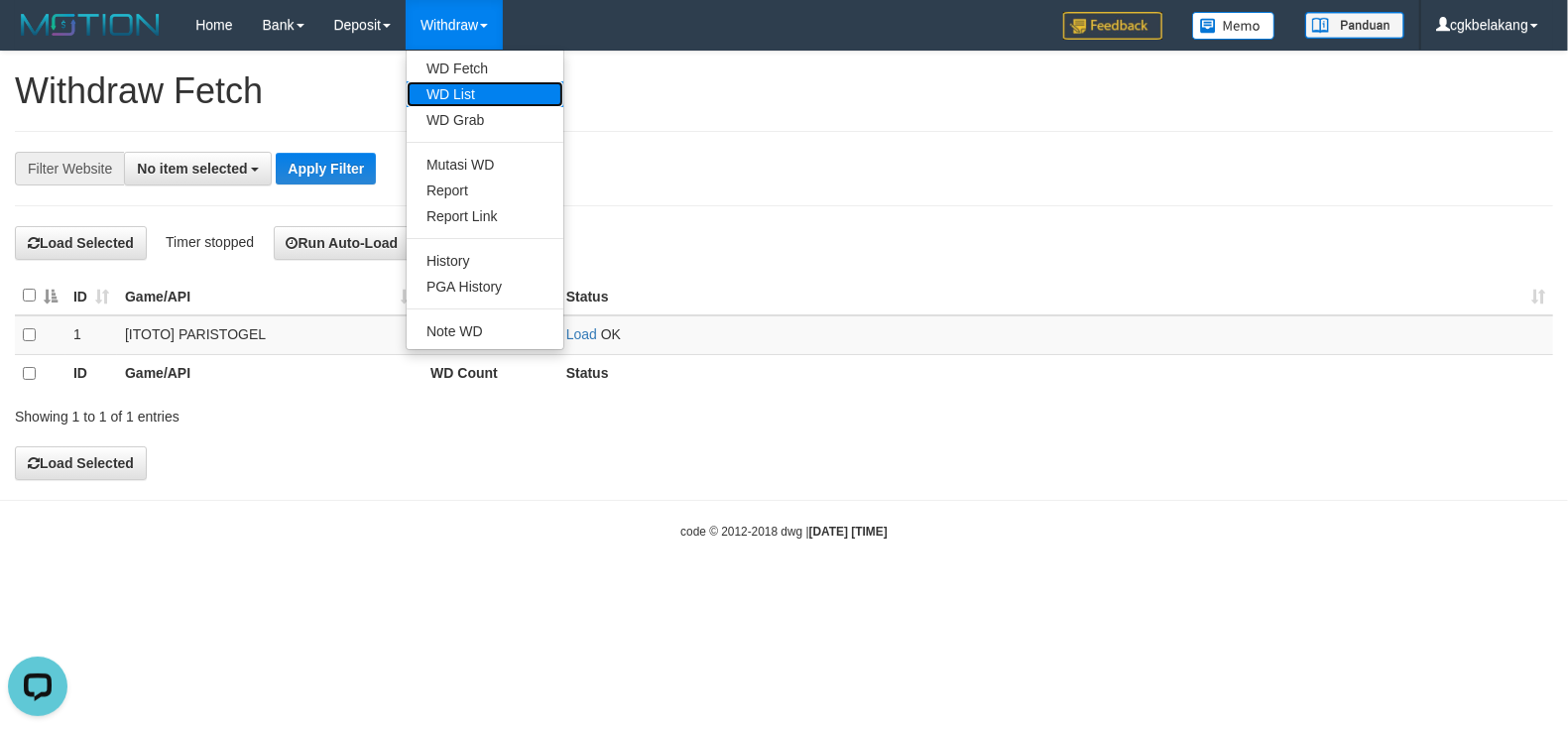 scroll, scrollTop: 0, scrollLeft: 0, axis: both 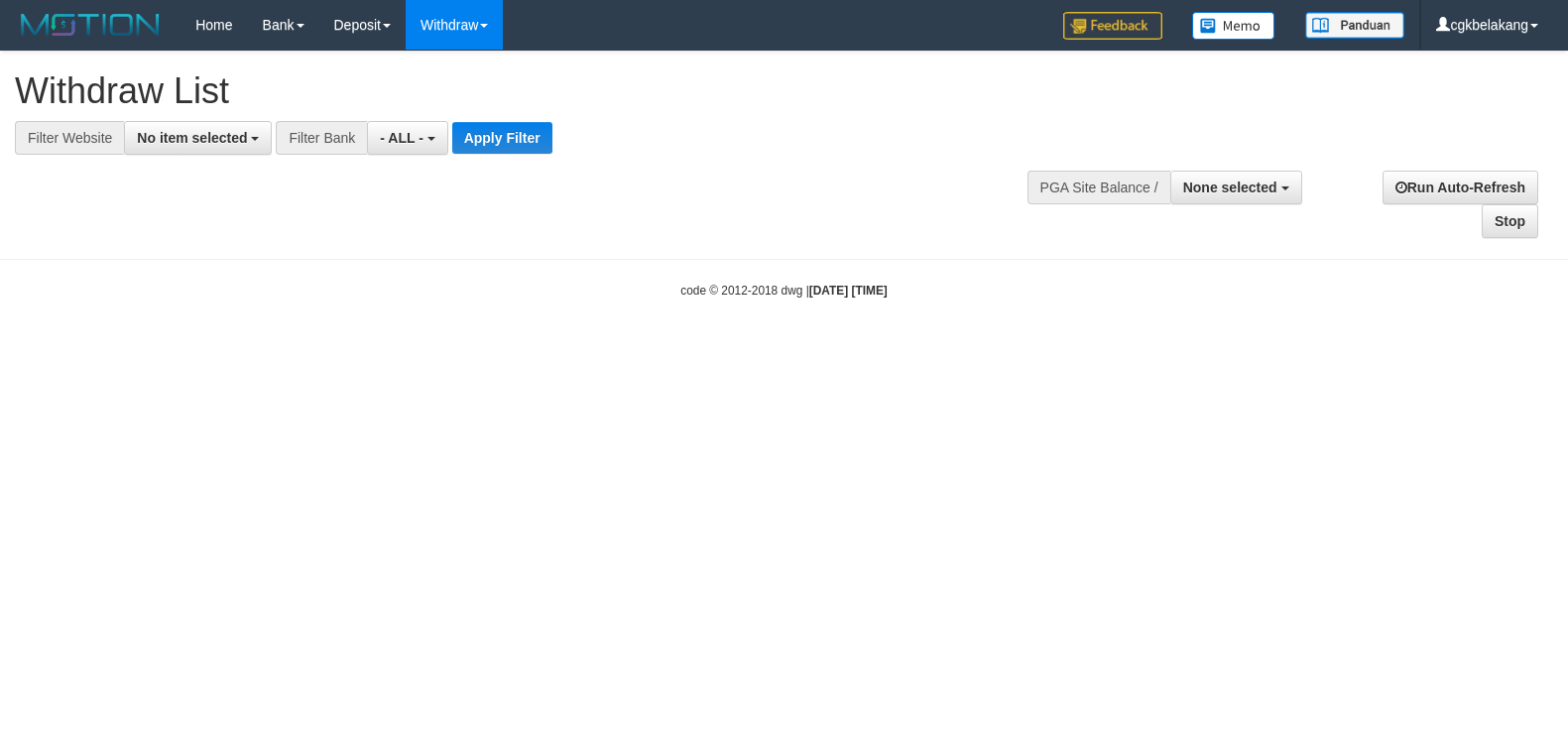 select 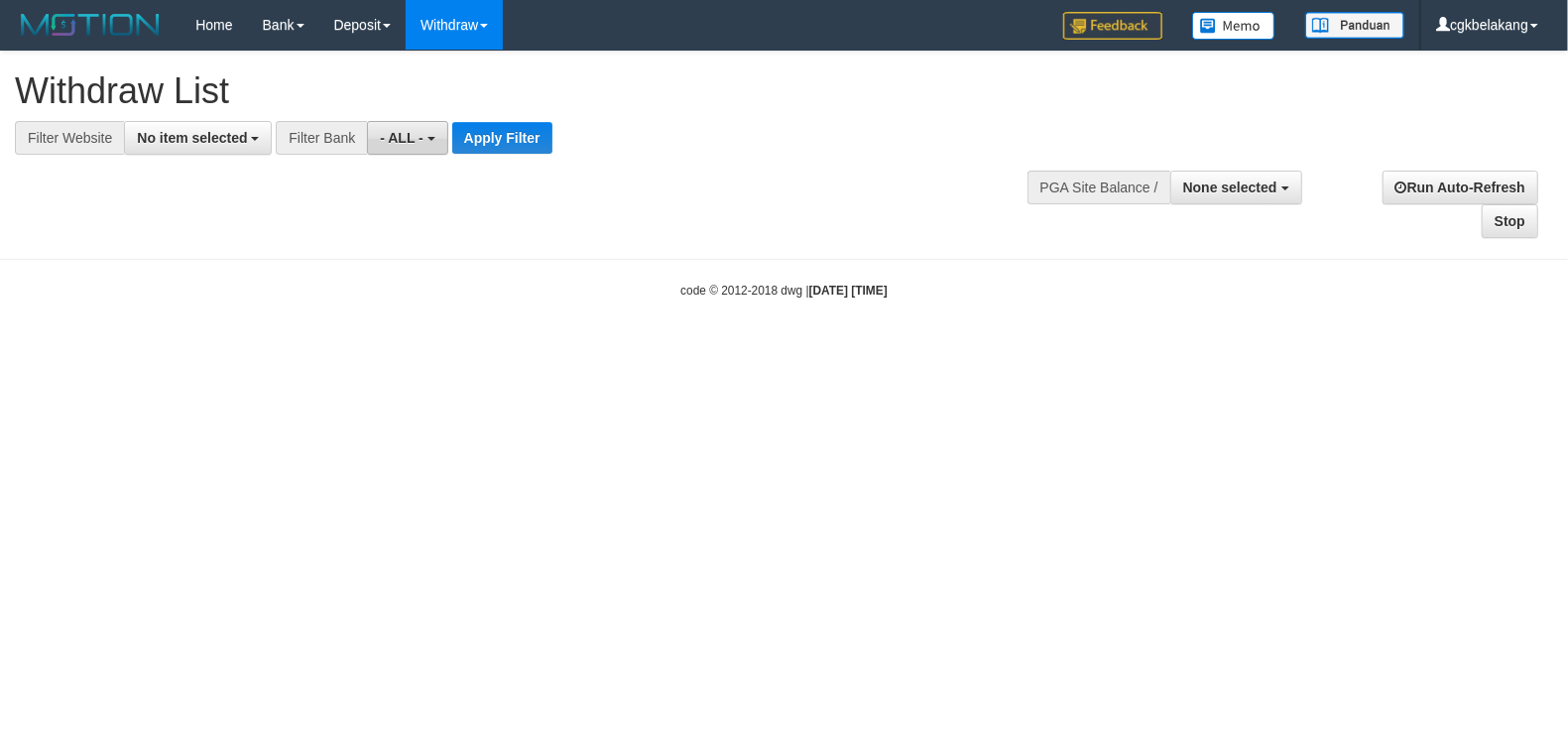click on "- ALL -" at bounding box center [407, 138] 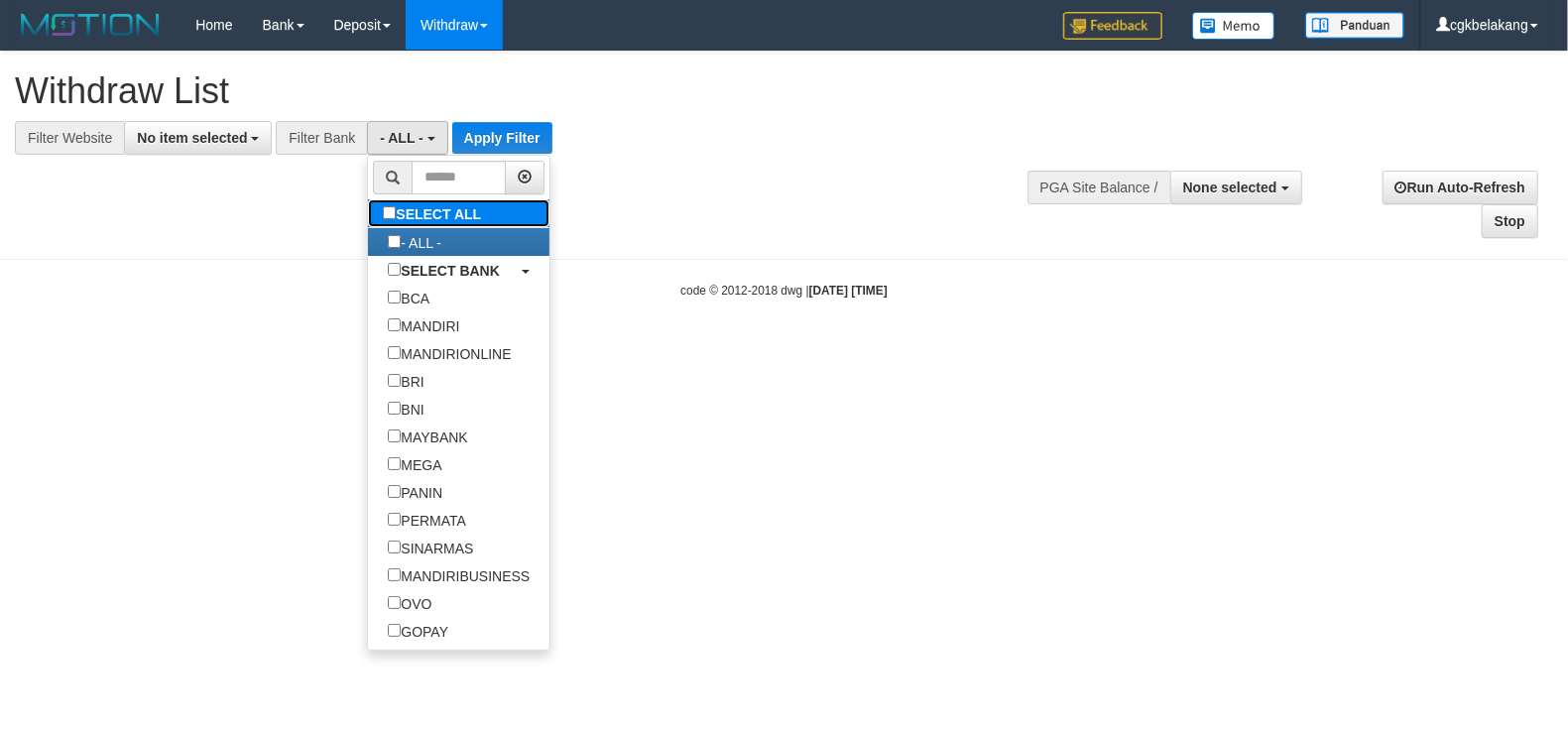 click on "SELECT ALL" at bounding box center [434, 213] 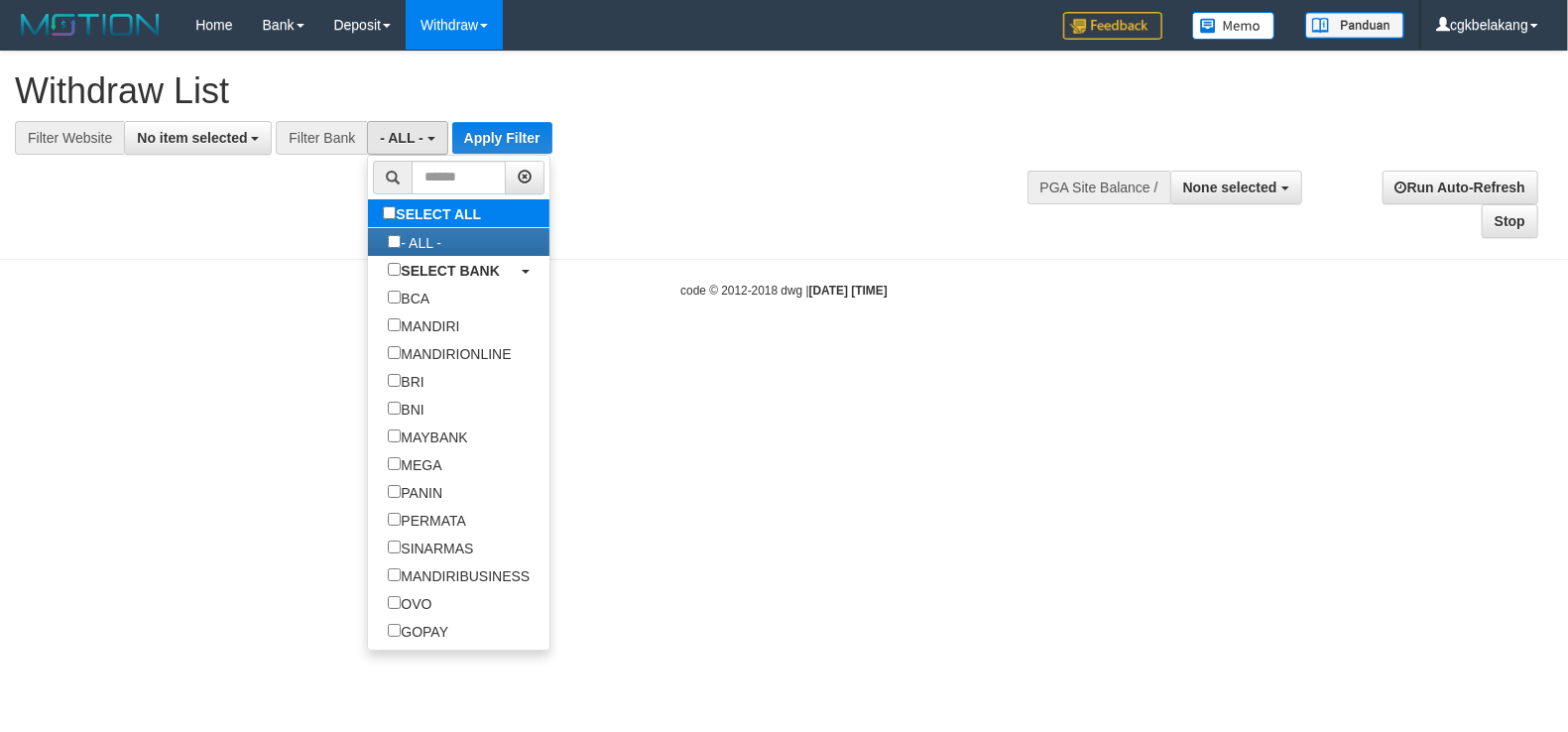 type 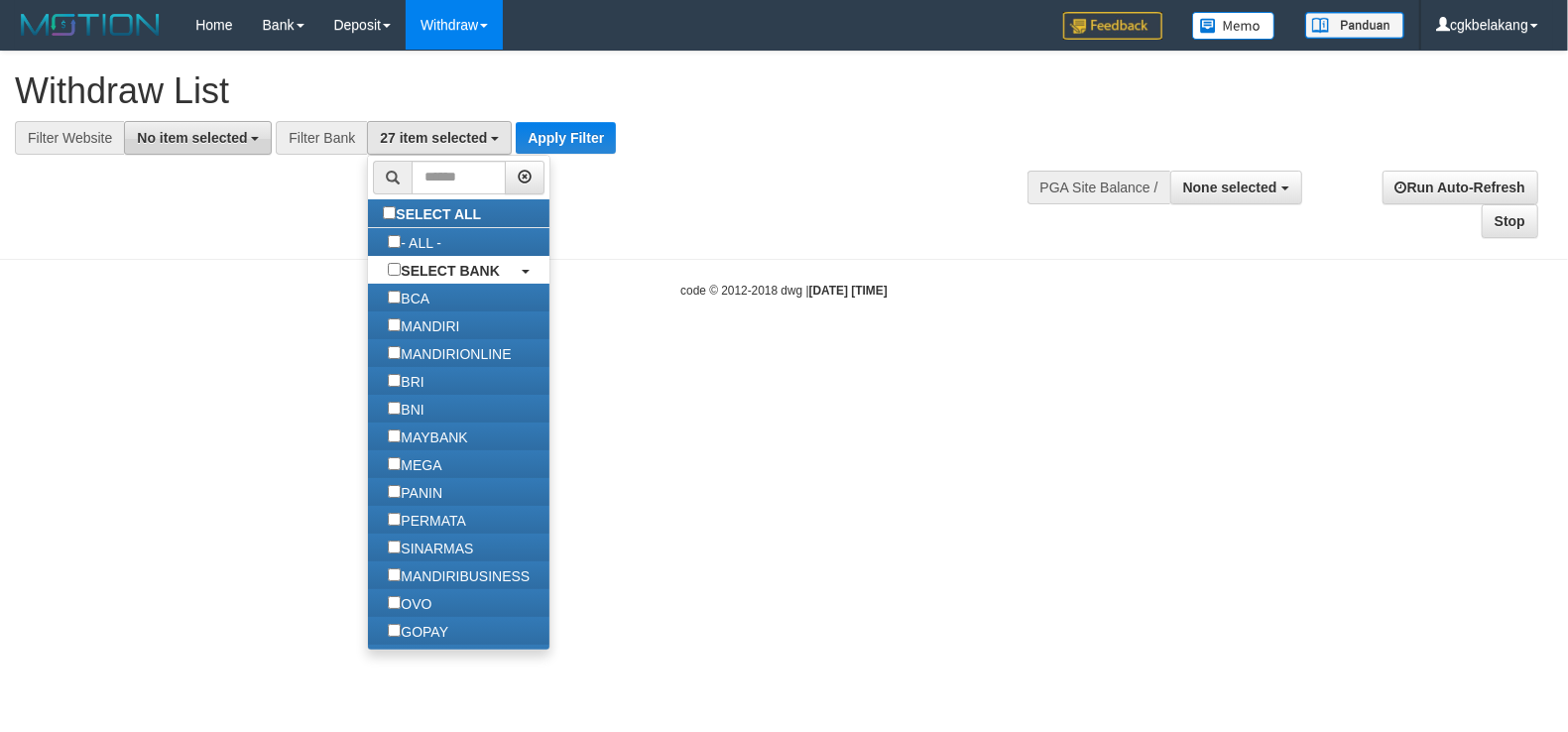 click on "No item selected" at bounding box center [197, 138] 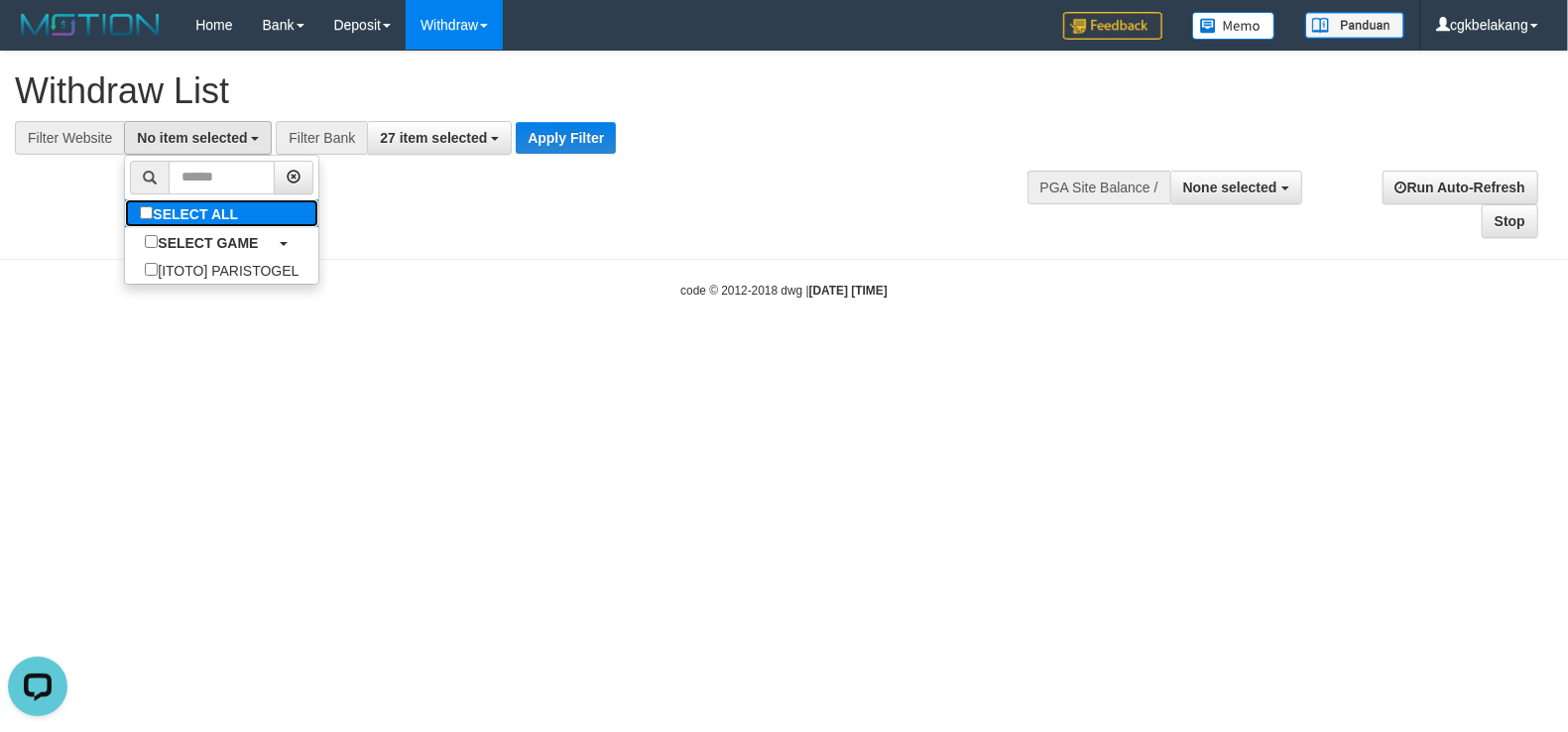 scroll, scrollTop: 0, scrollLeft: 0, axis: both 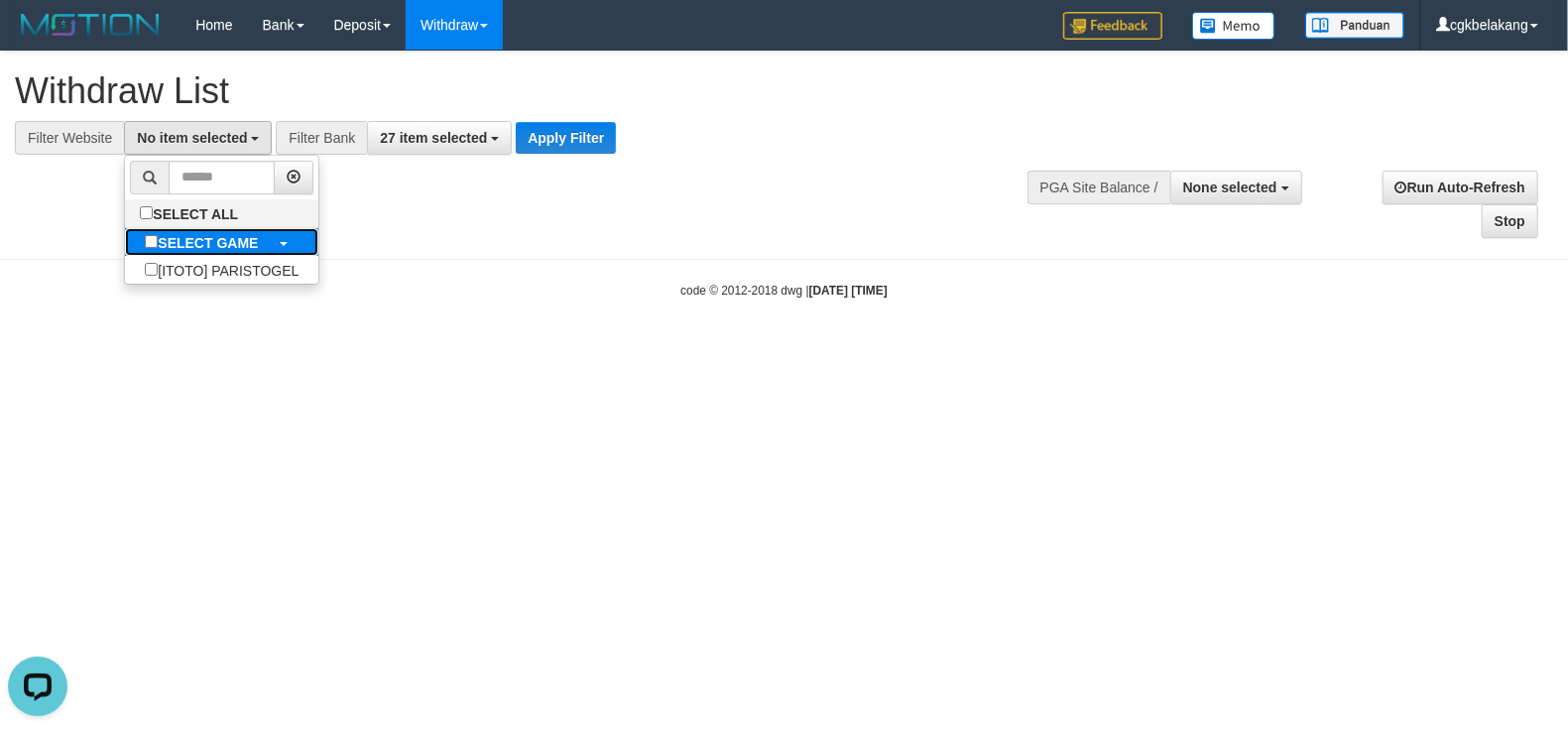 click on "SELECT GAME" at bounding box center [207, 243] 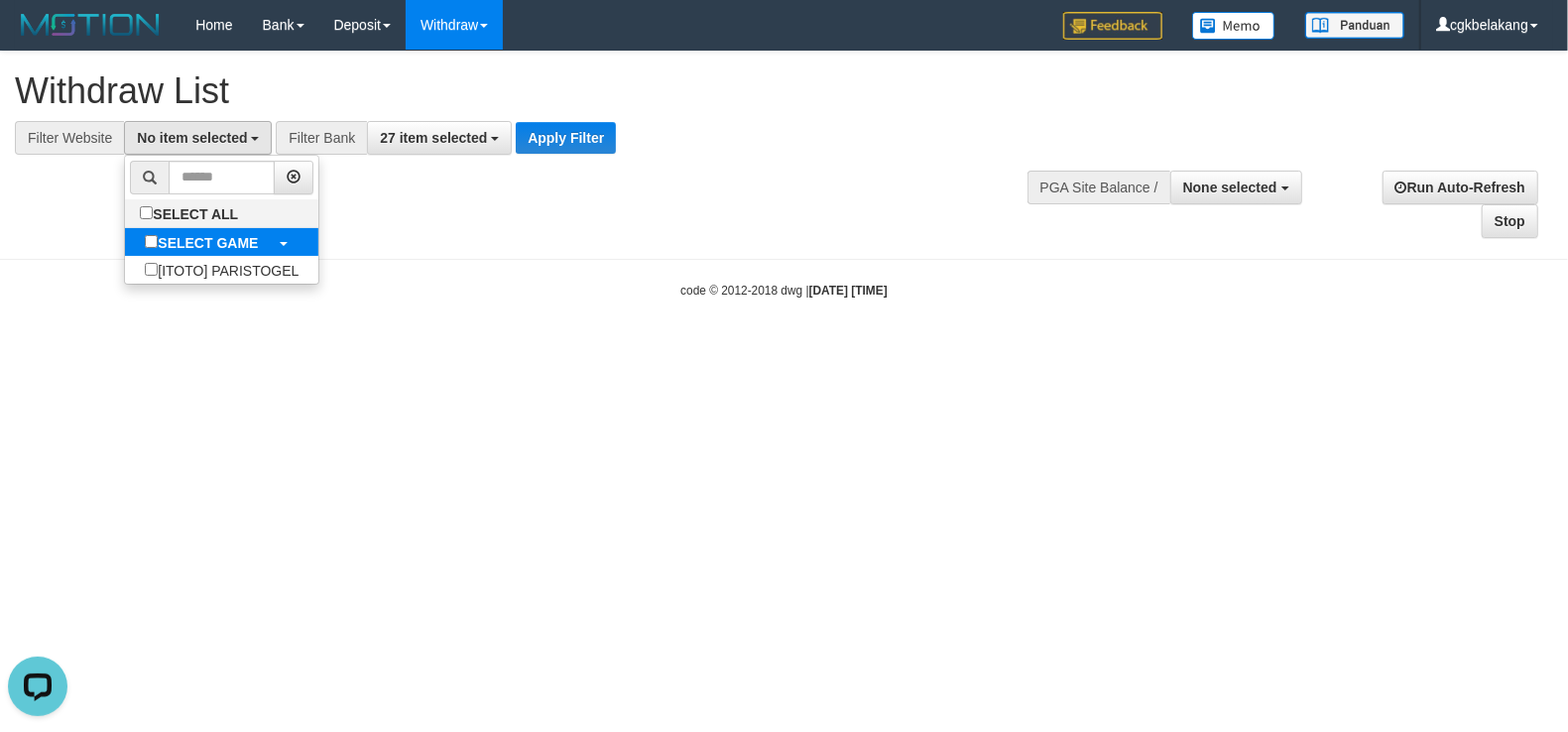 select on "****" 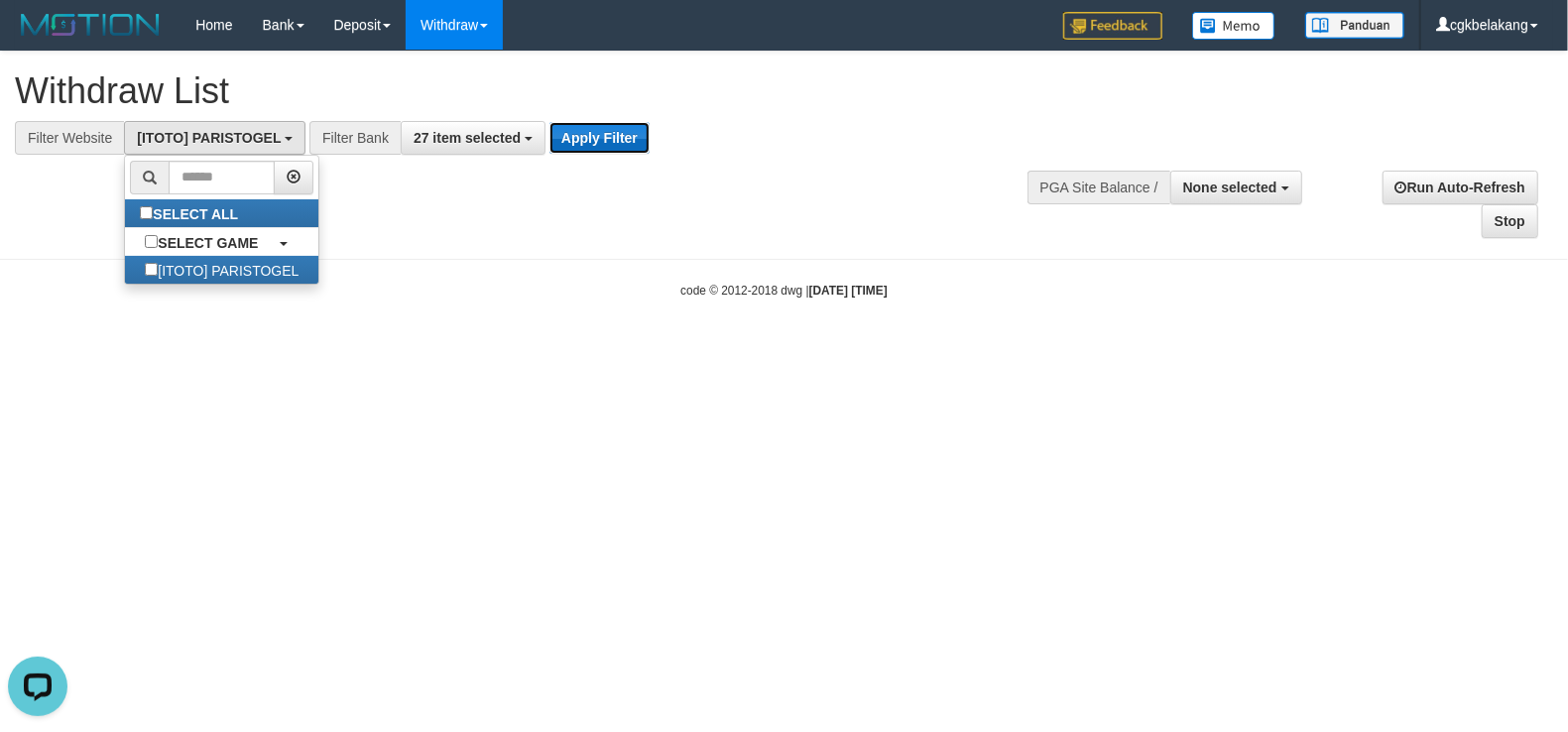 click on "Apply Filter" at bounding box center (599, 138) 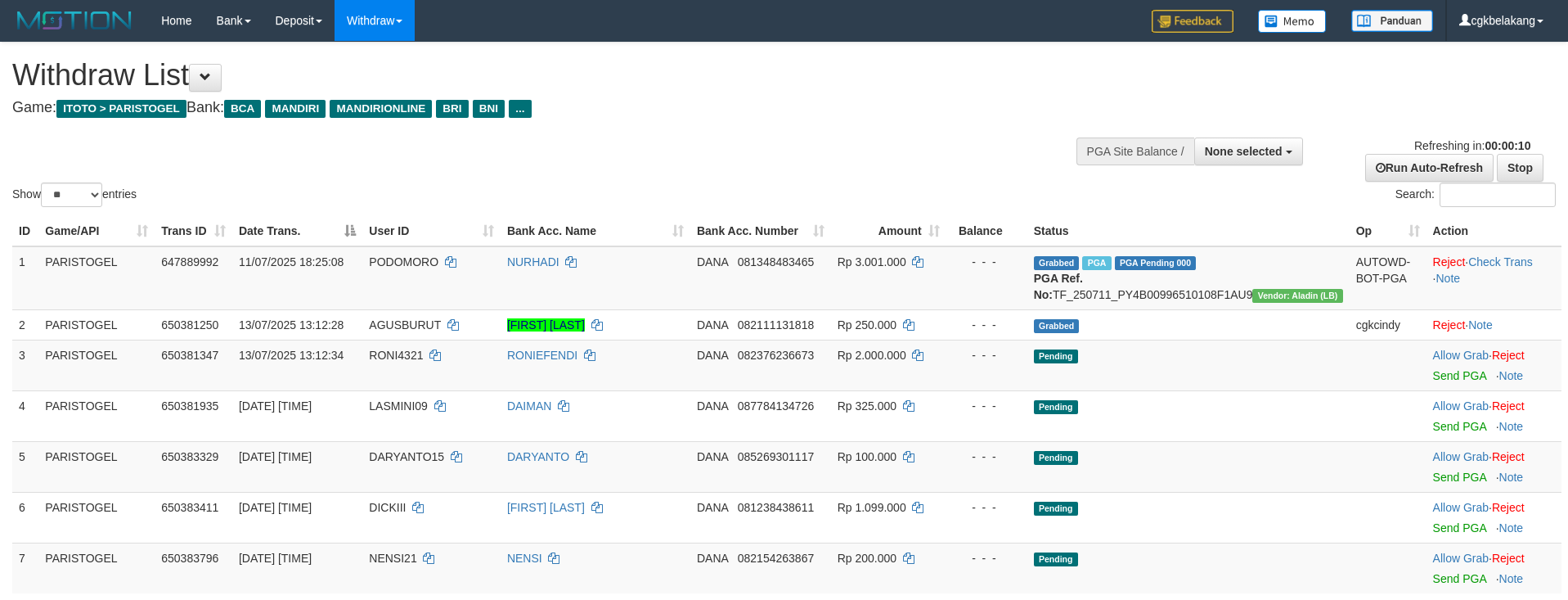 select 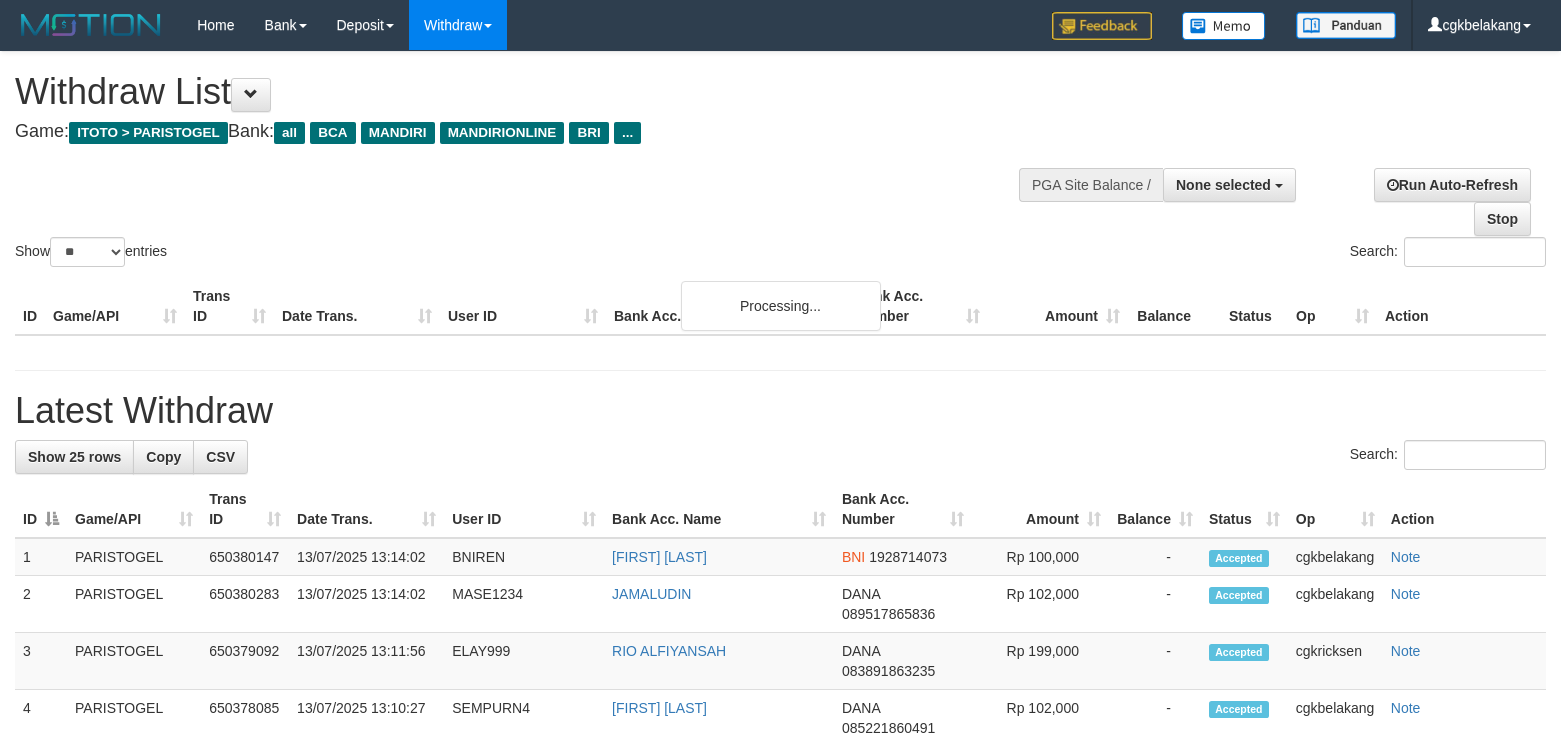 select 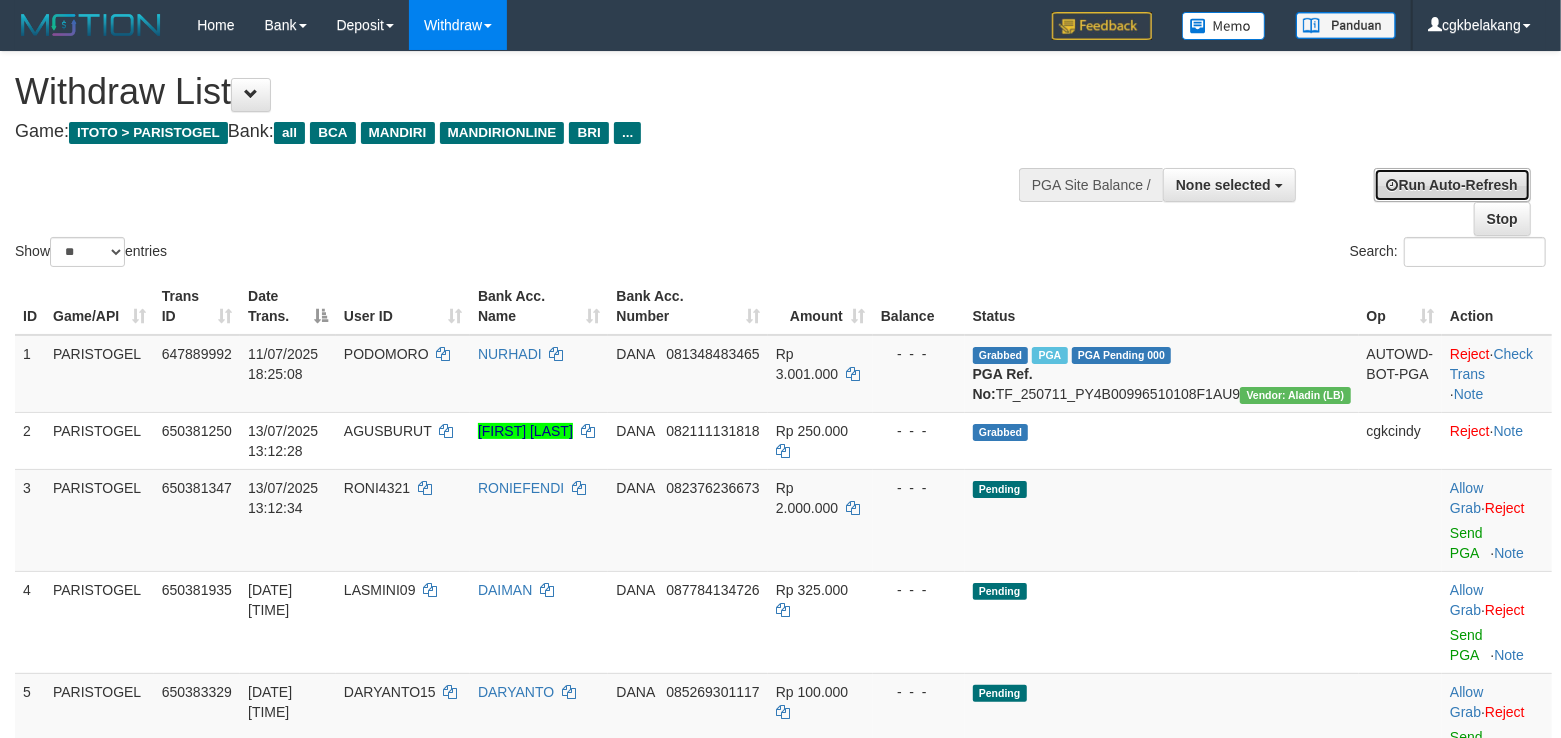 click on "Run Auto-Refresh" at bounding box center (1452, 185) 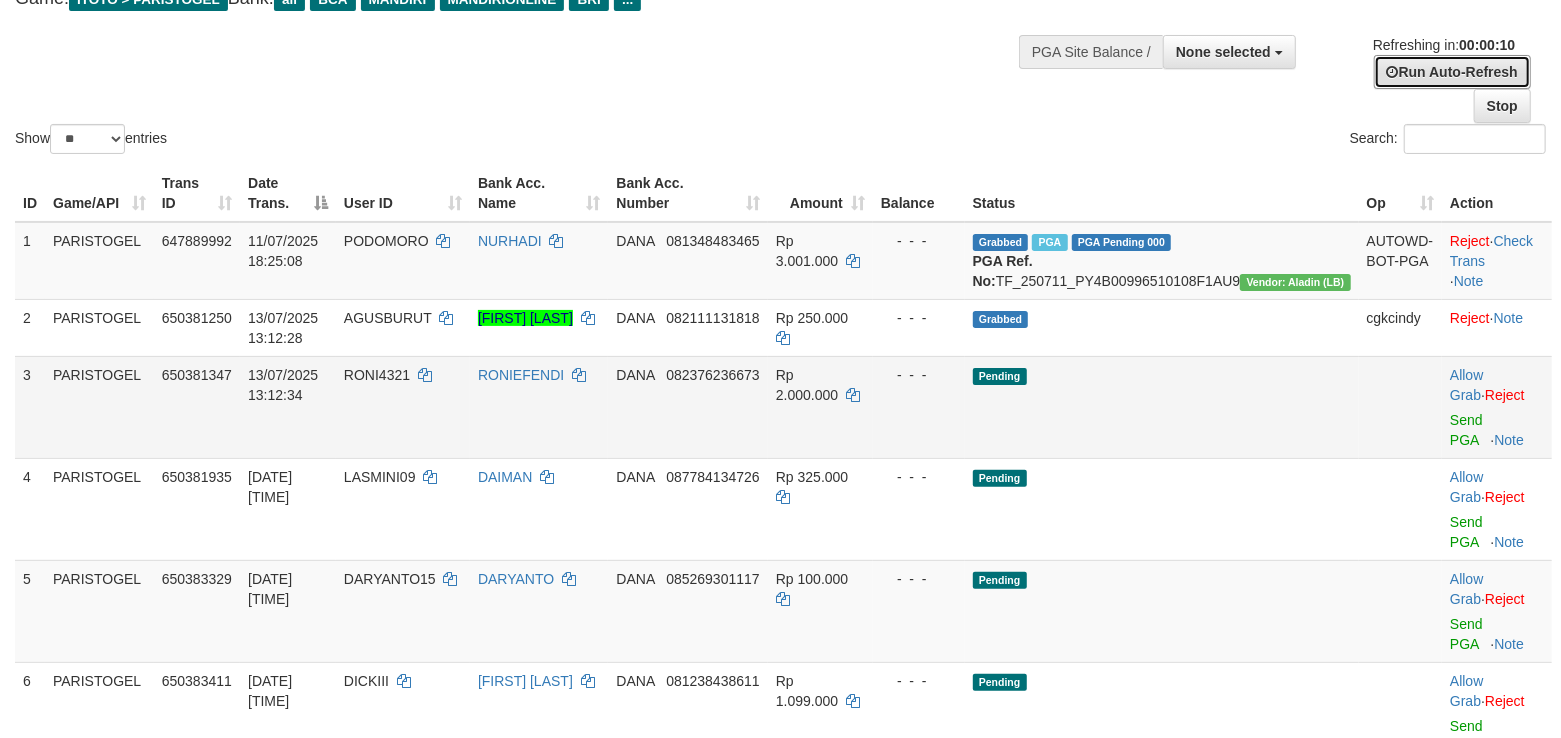 scroll, scrollTop: 200, scrollLeft: 0, axis: vertical 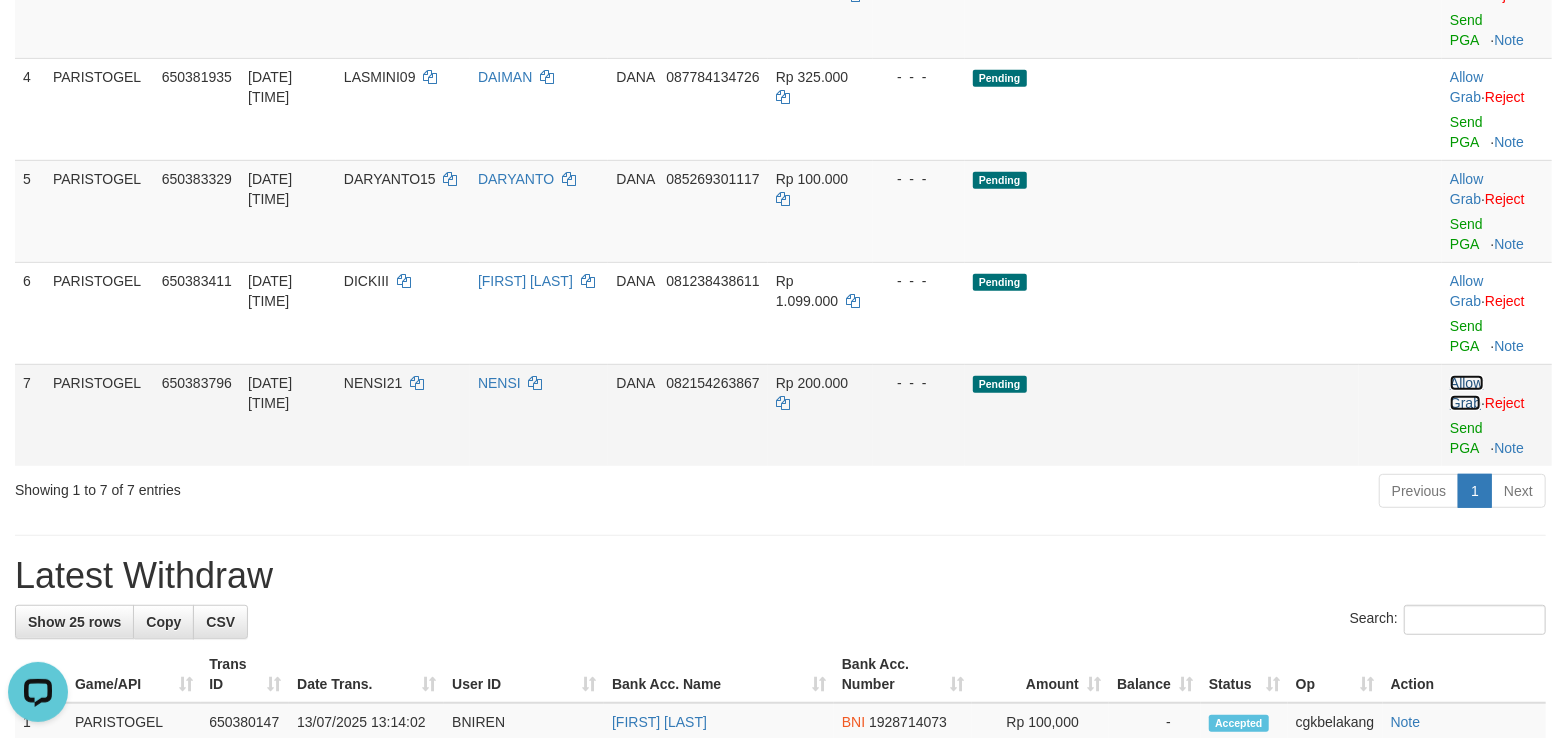 click on "Allow Grab" at bounding box center [1466, 393] 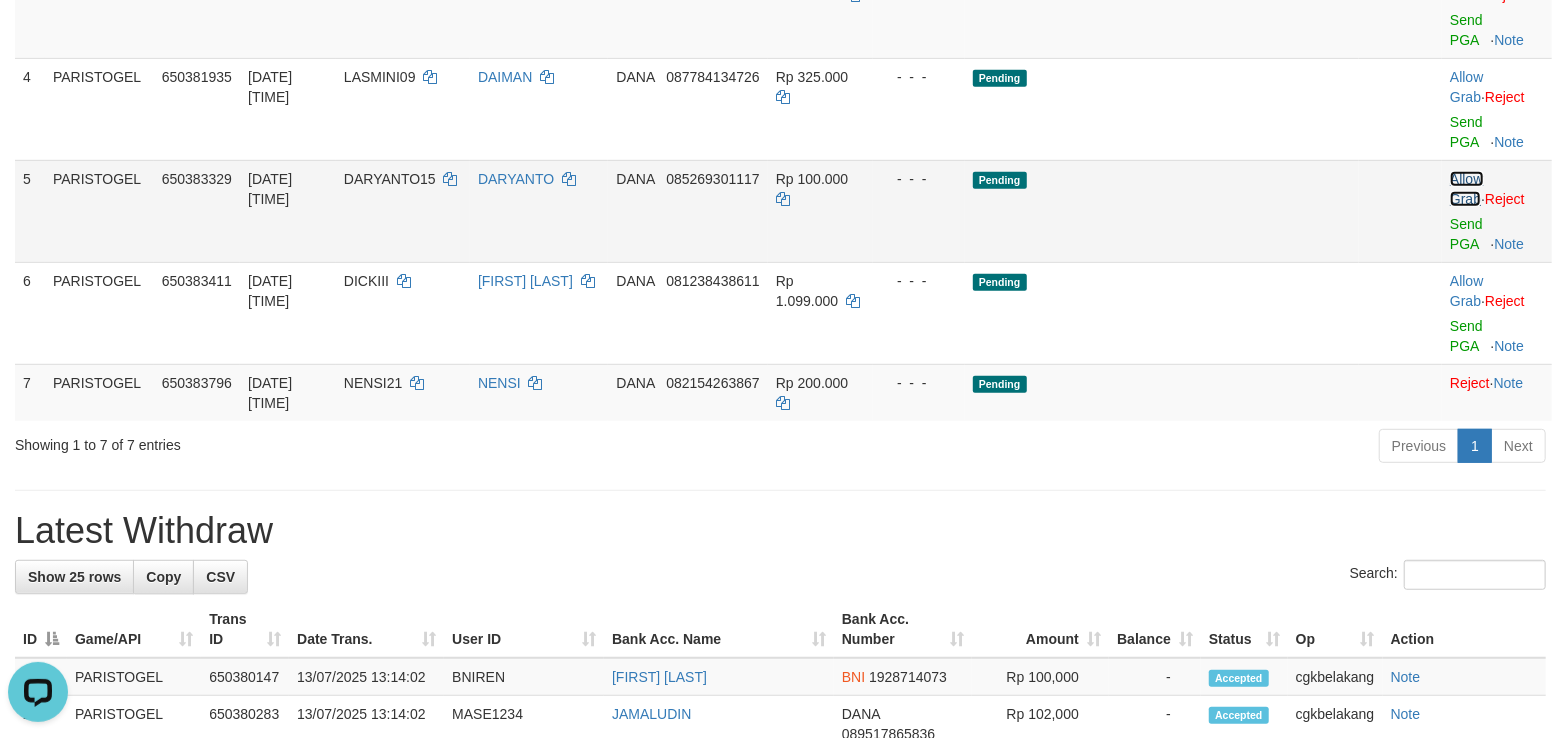 click on "Allow Grab" at bounding box center (1466, 189) 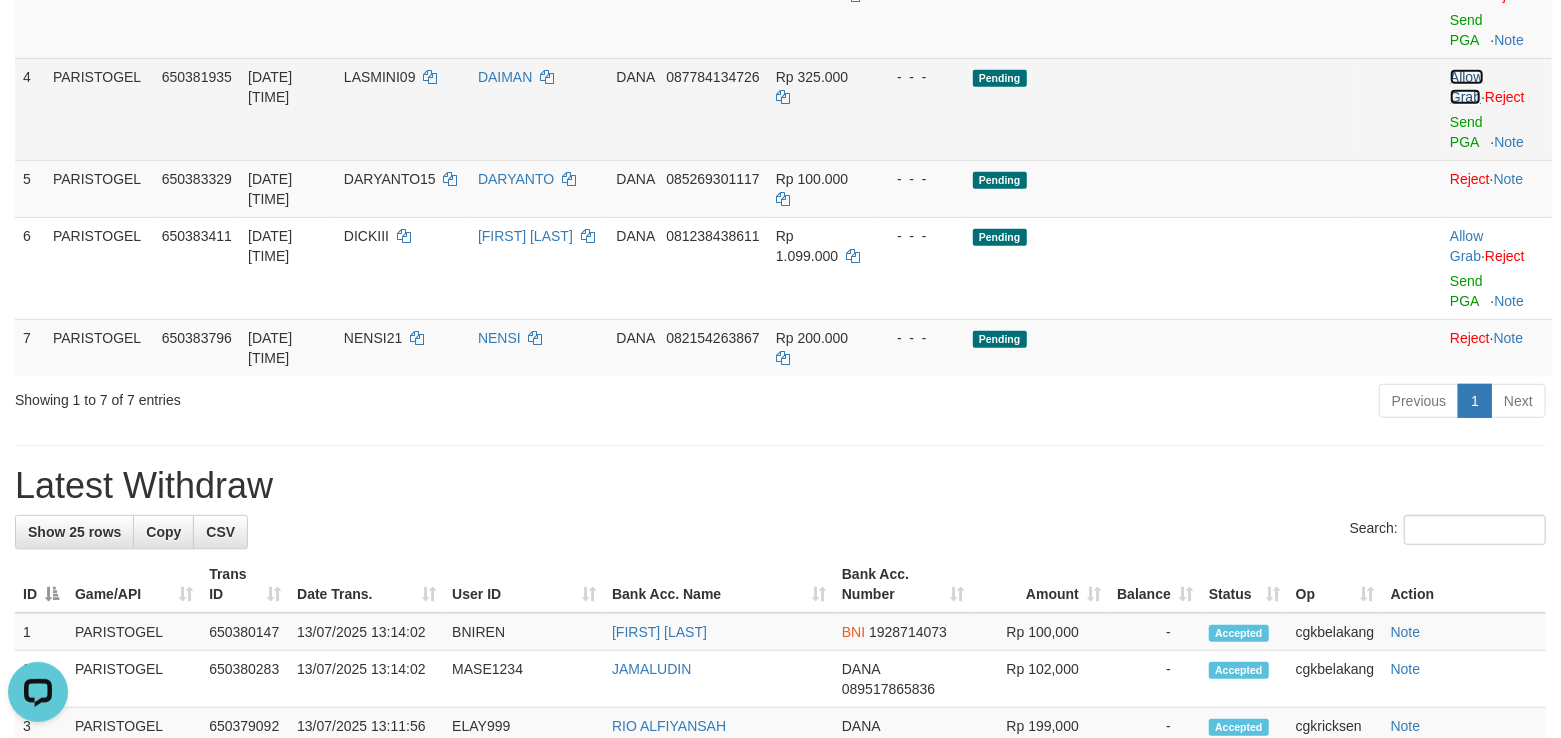 click on "Allow Grab" at bounding box center (1466, 87) 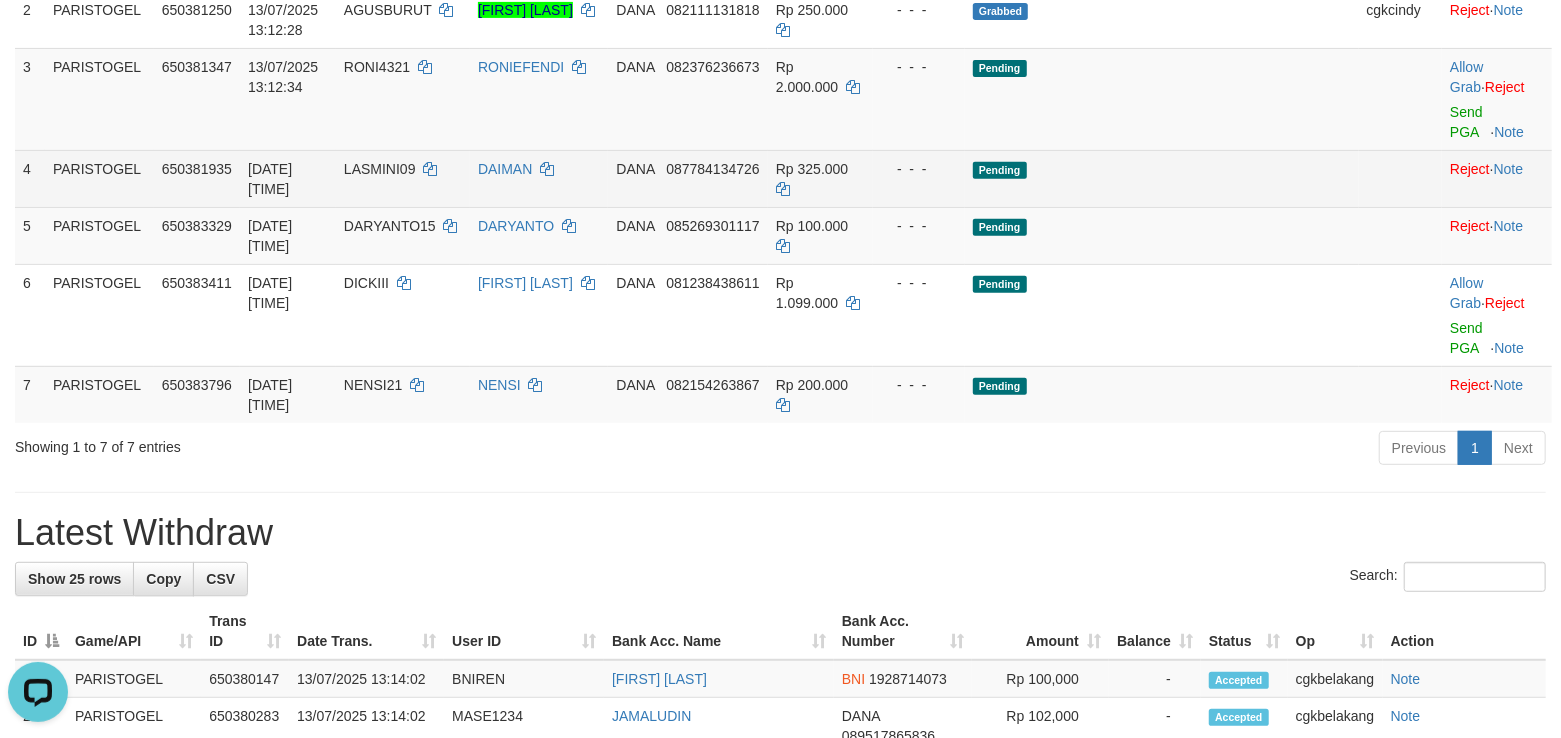 scroll, scrollTop: 400, scrollLeft: 0, axis: vertical 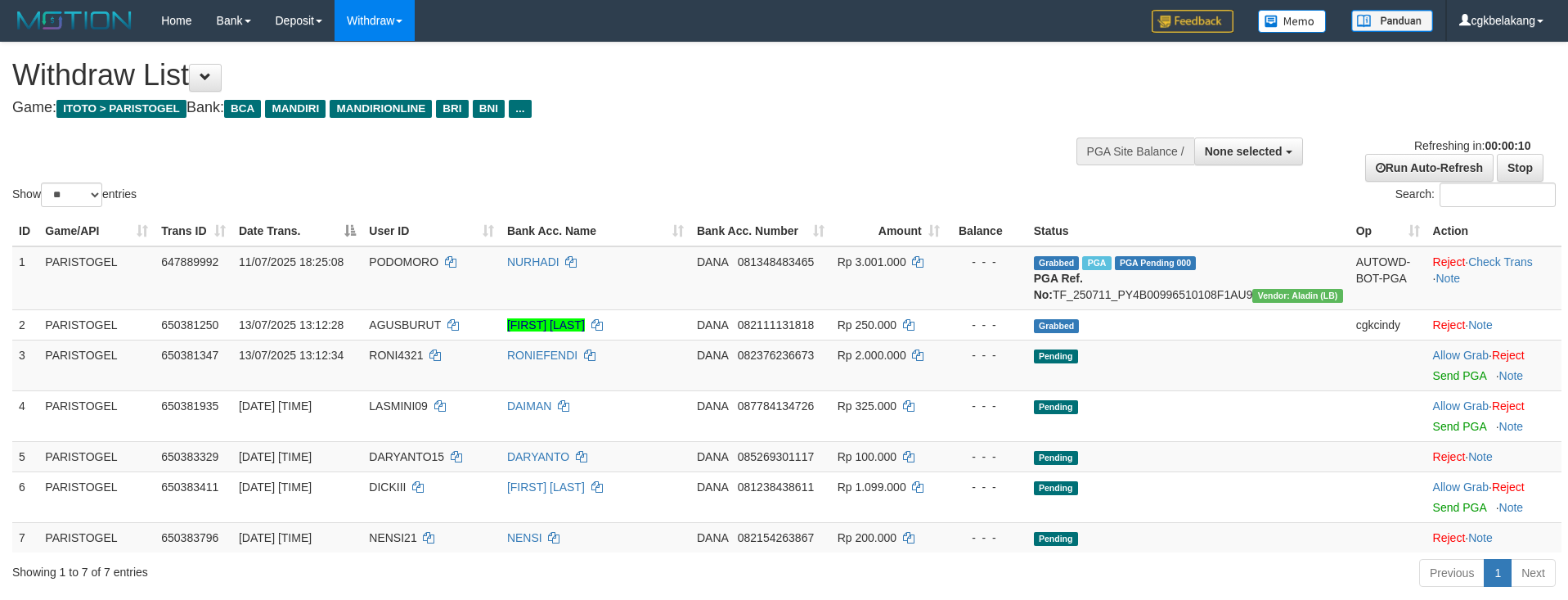 select 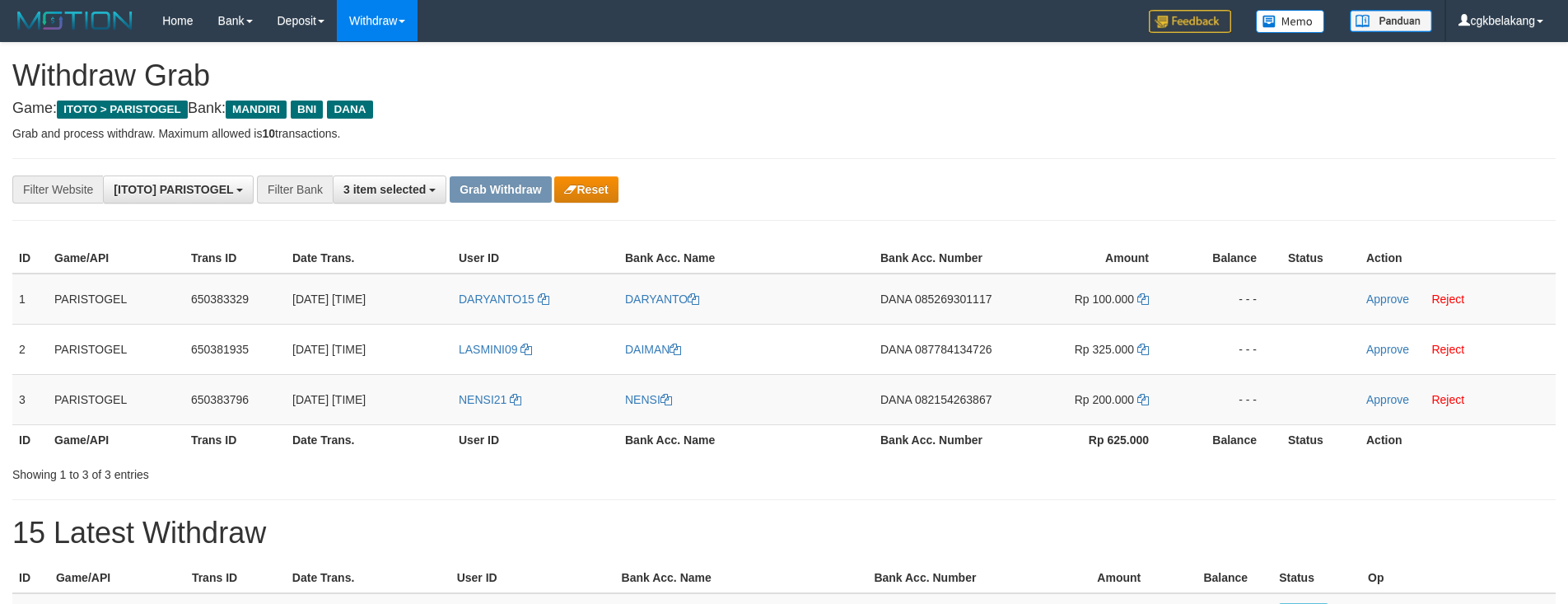 scroll, scrollTop: 0, scrollLeft: 0, axis: both 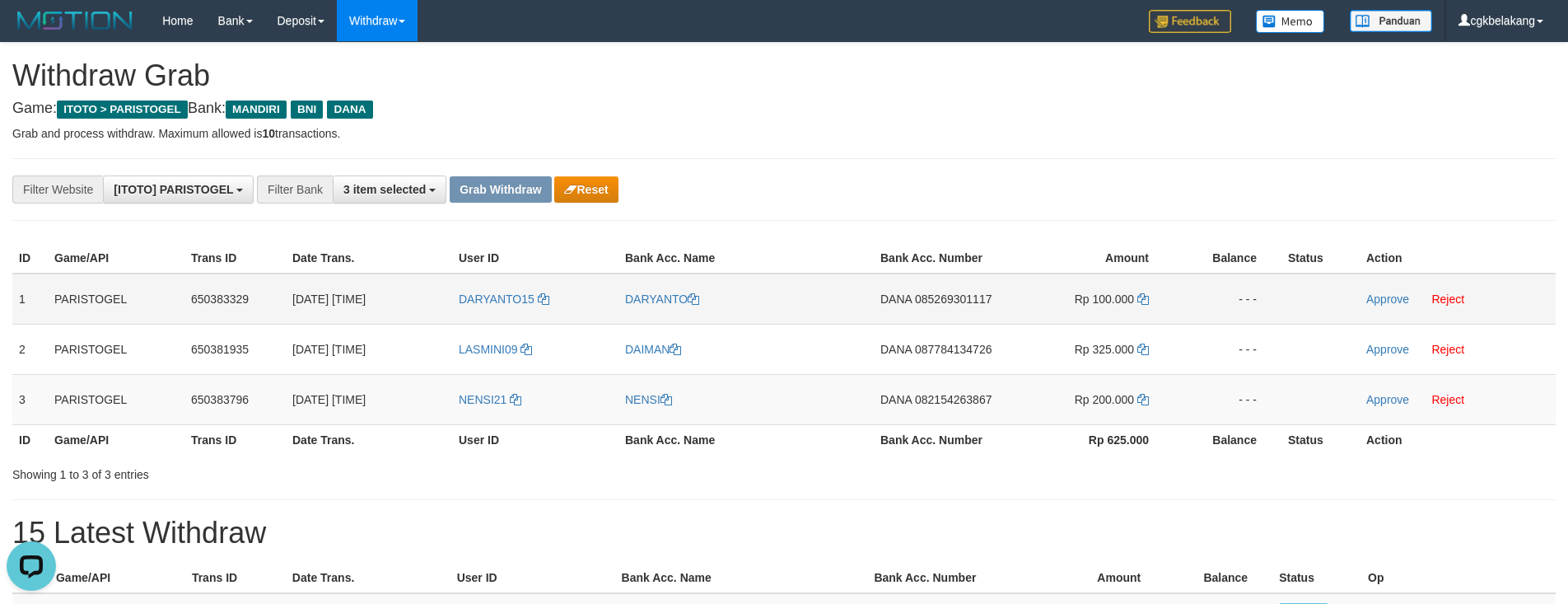 click on "DARYANTO15" at bounding box center [535, 299] 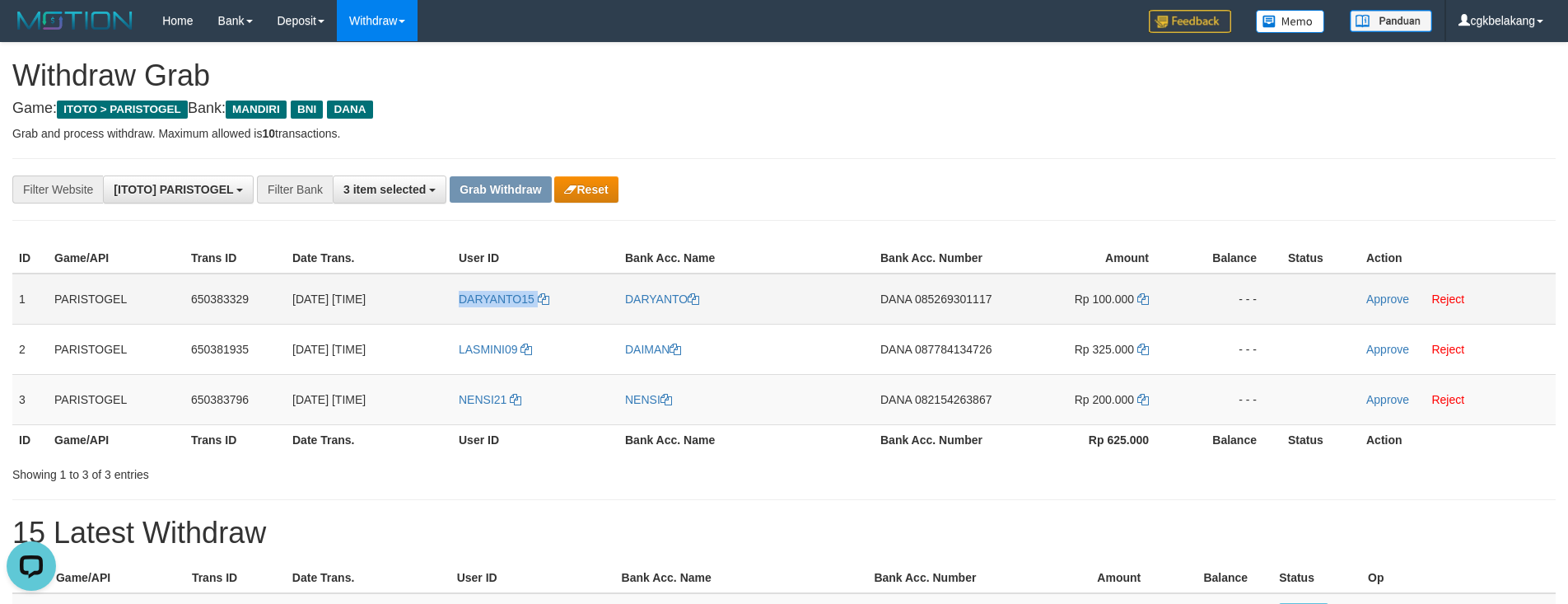 click on "DARYANTO15" at bounding box center [535, 299] 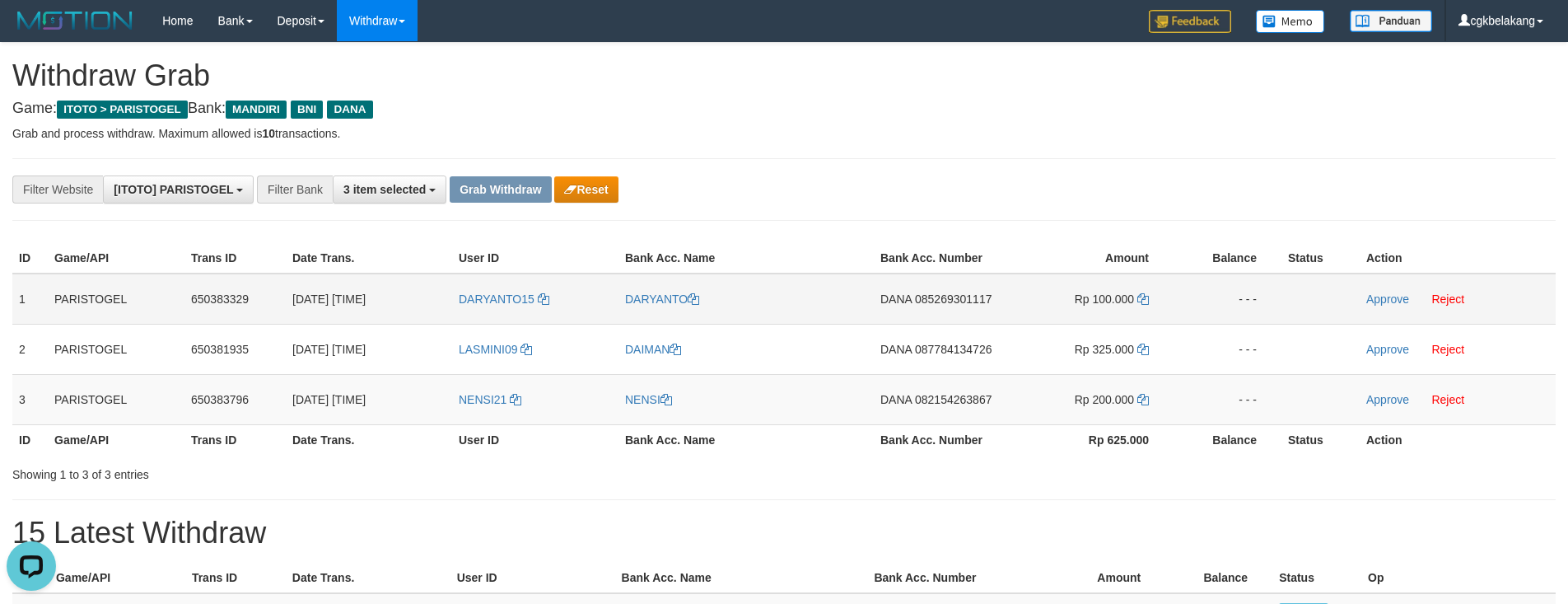 click on "DARYANTO" at bounding box center (746, 299) 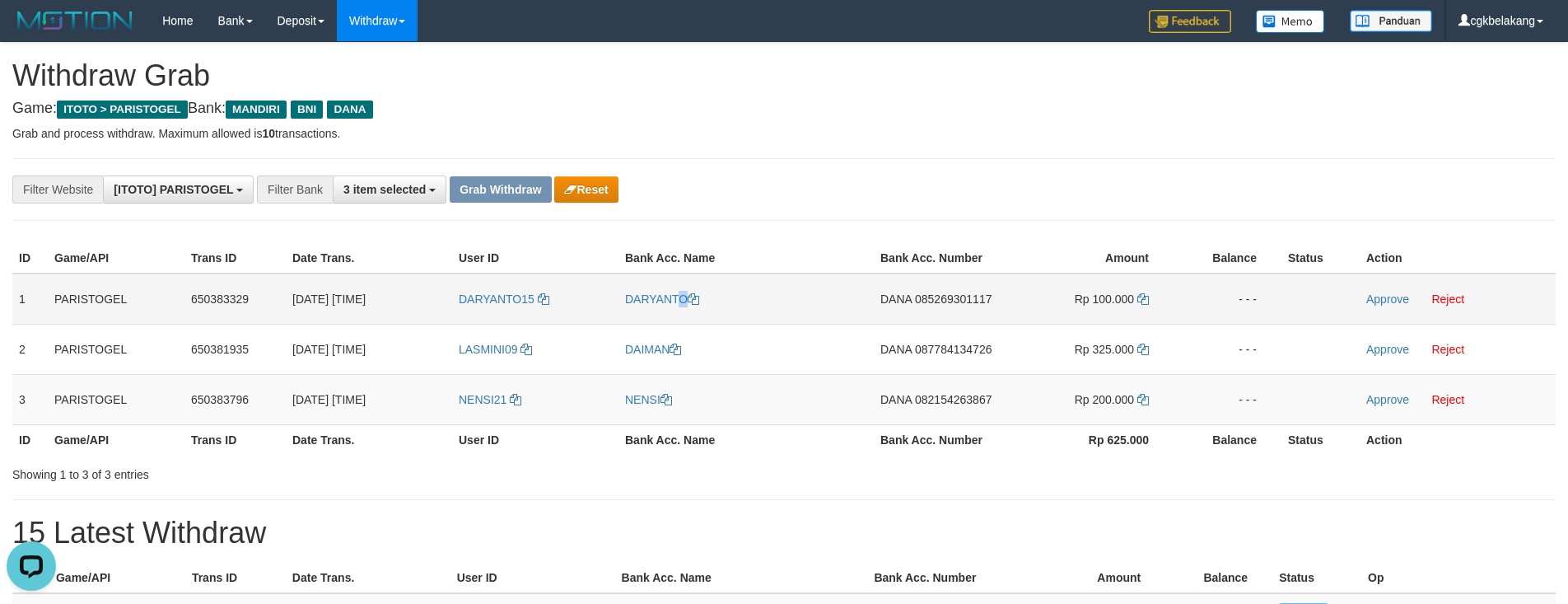 click on "DARYANTO" at bounding box center [746, 299] 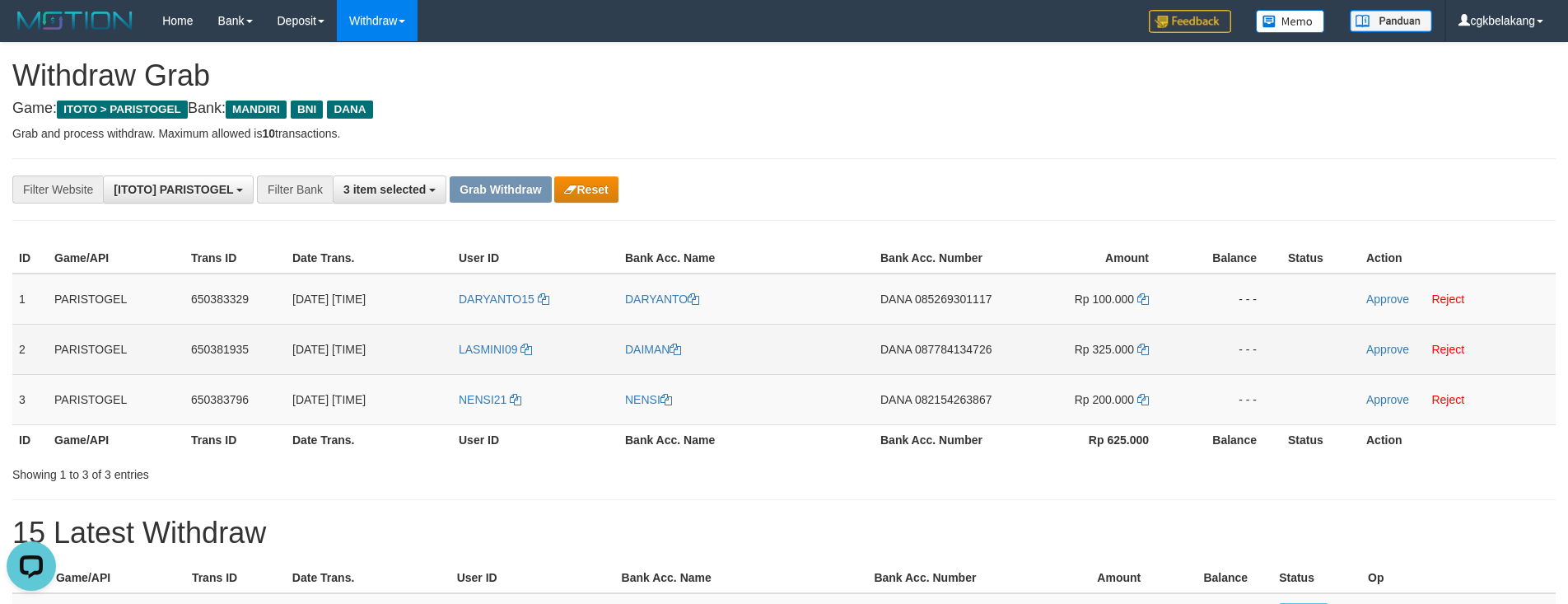 click on "LASMINI09" at bounding box center [535, 349] 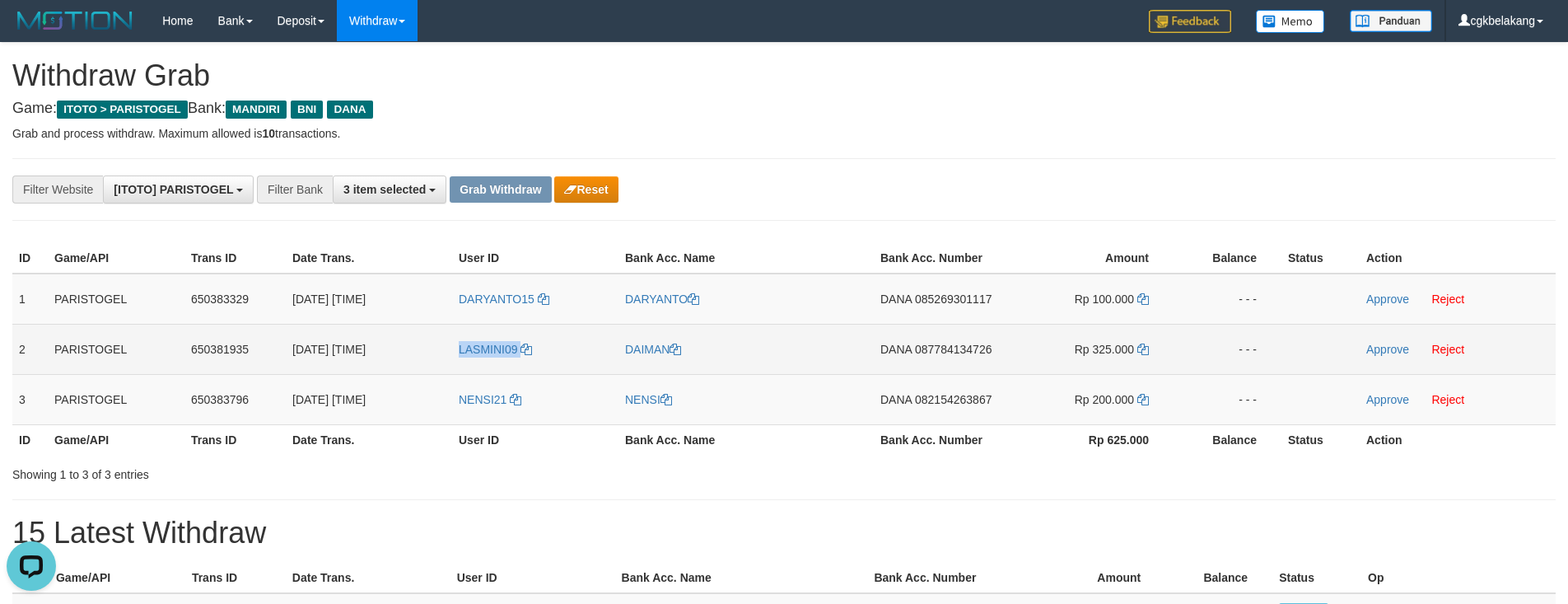 click on "LASMINI09" at bounding box center (535, 349) 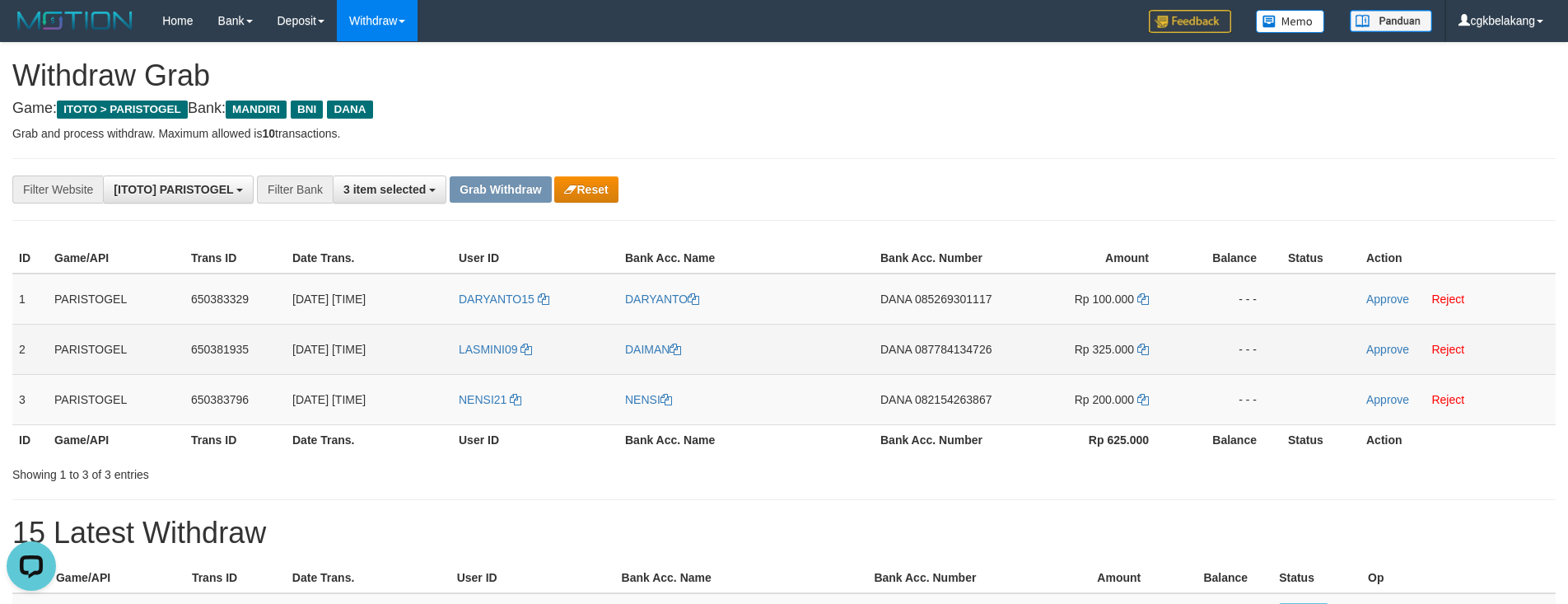 click on "DAIMAN" at bounding box center [746, 349] 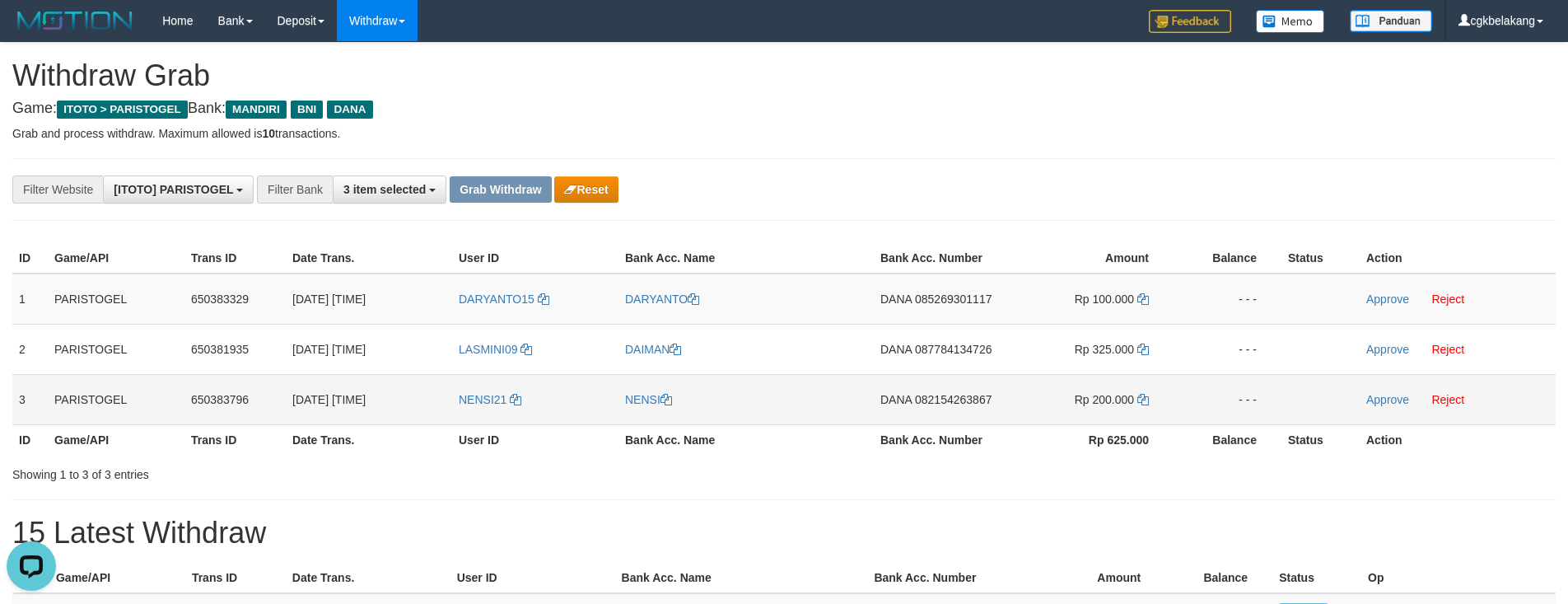 click on "NENSI21" at bounding box center [535, 399] 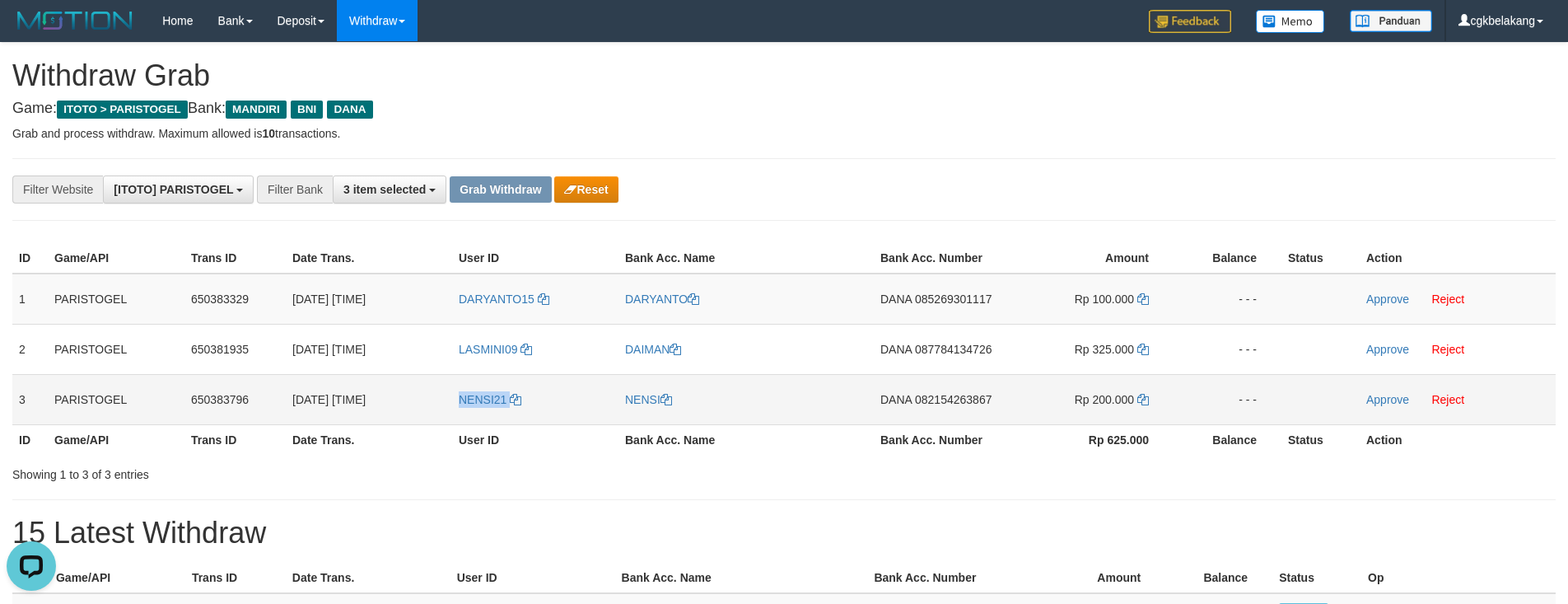 click on "NENSI21" at bounding box center (535, 399) 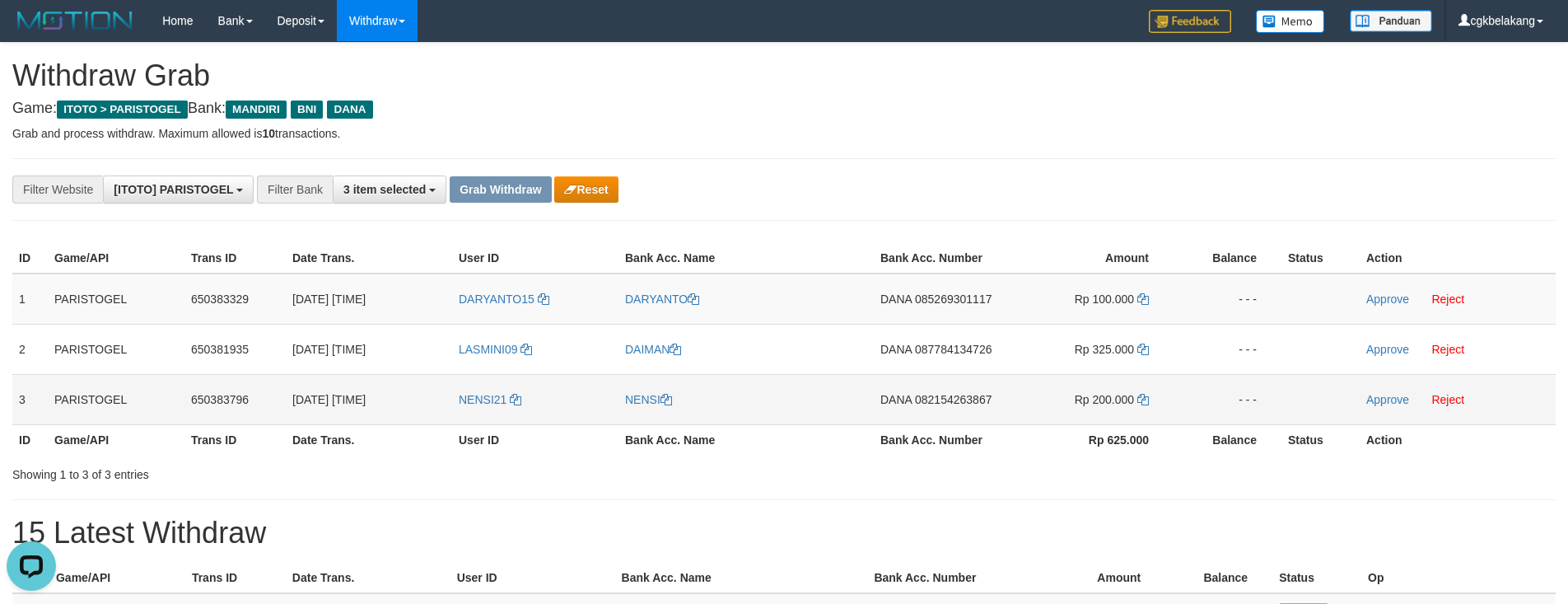 click on "NENSI" at bounding box center (746, 399) 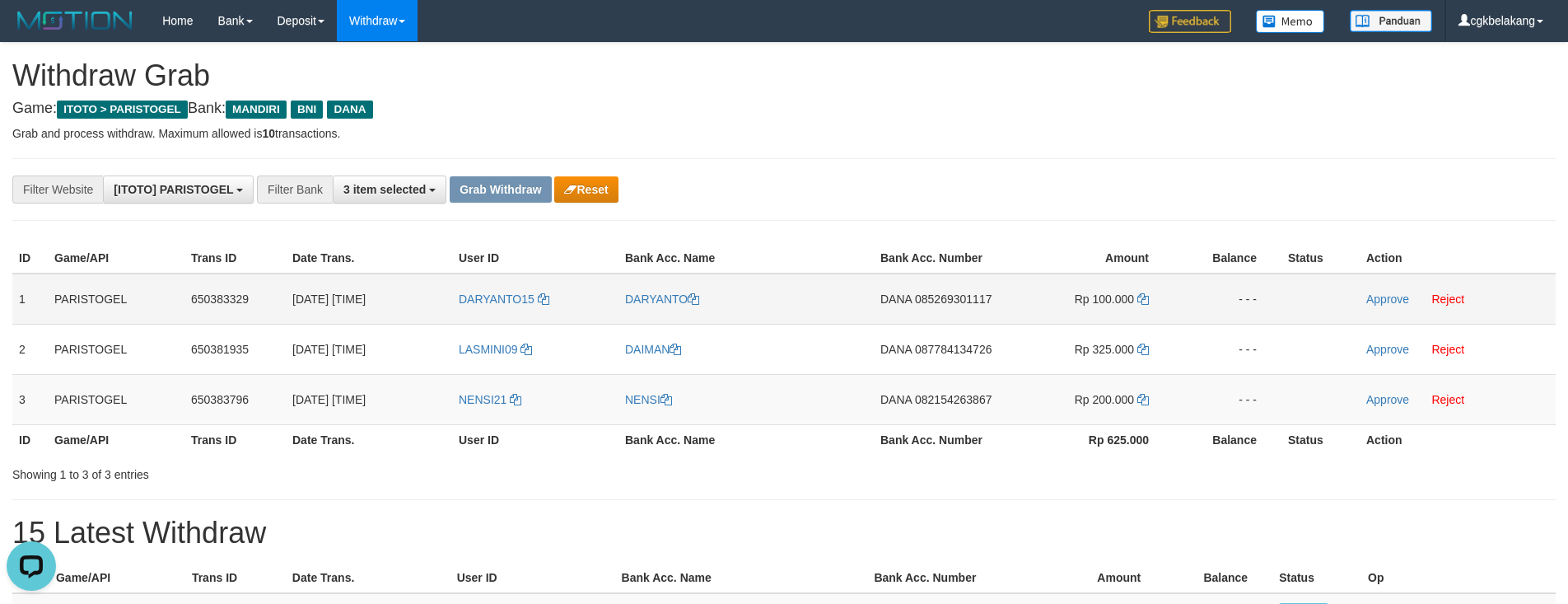 click on "DANA
085269301117" at bounding box center (942, 299) 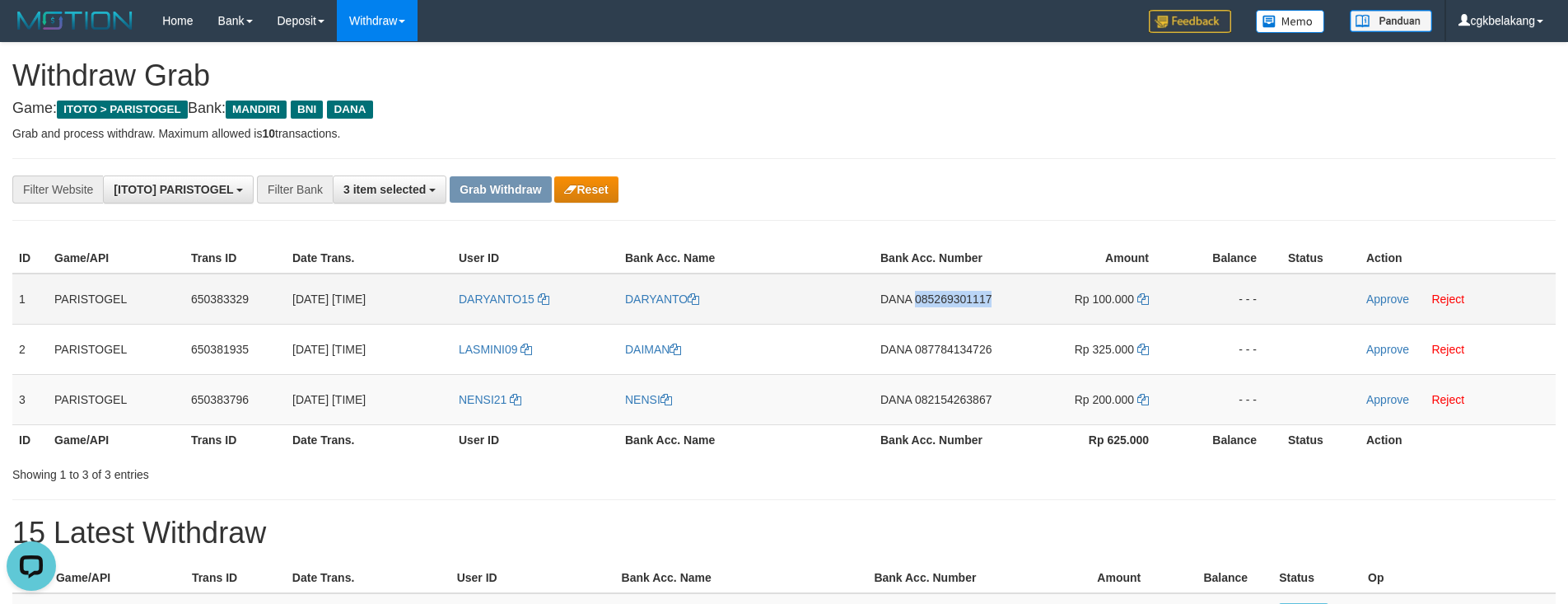 click on "DANA
085269301117" at bounding box center (942, 299) 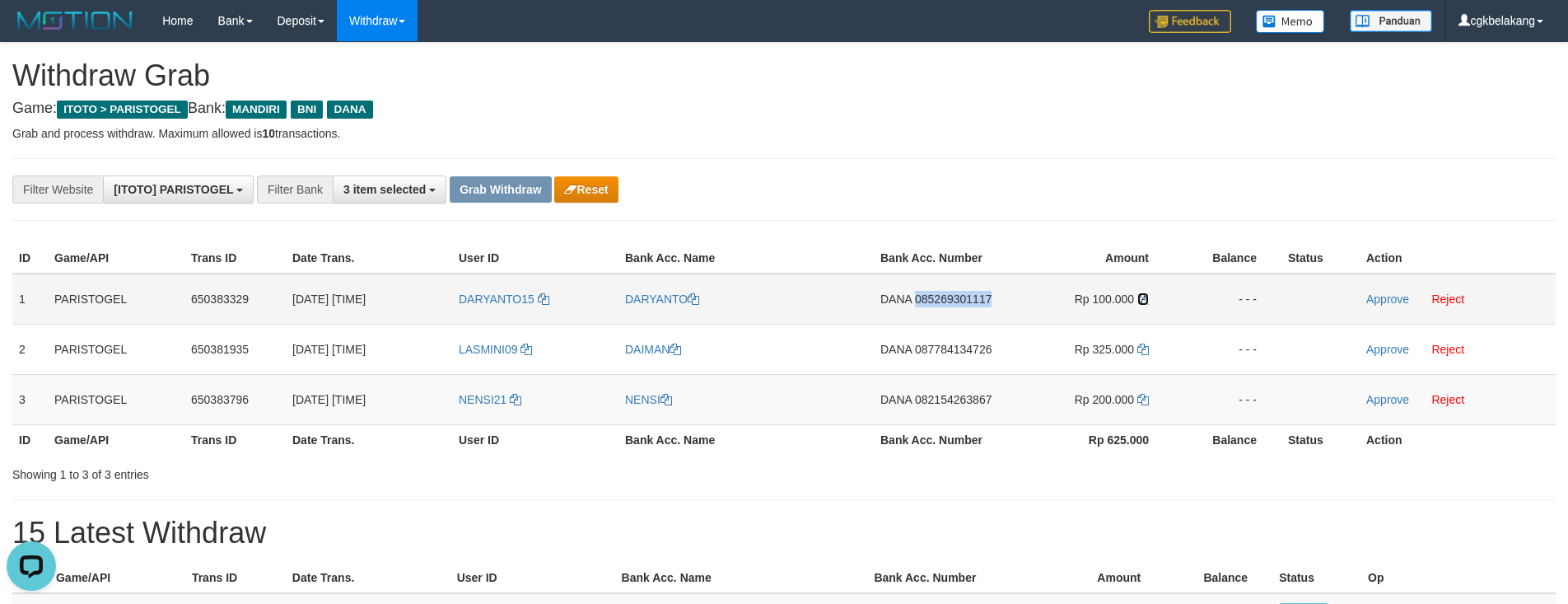 click at bounding box center [1143, 299] 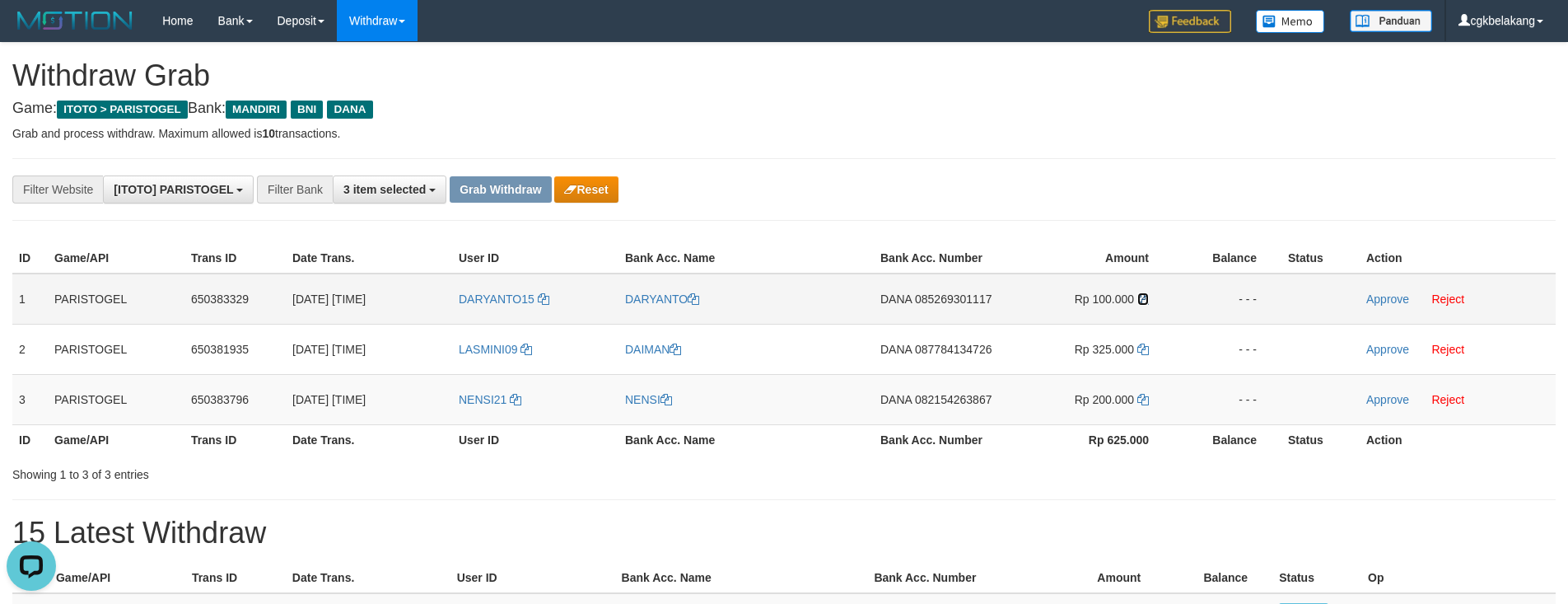 click at bounding box center (1143, 299) 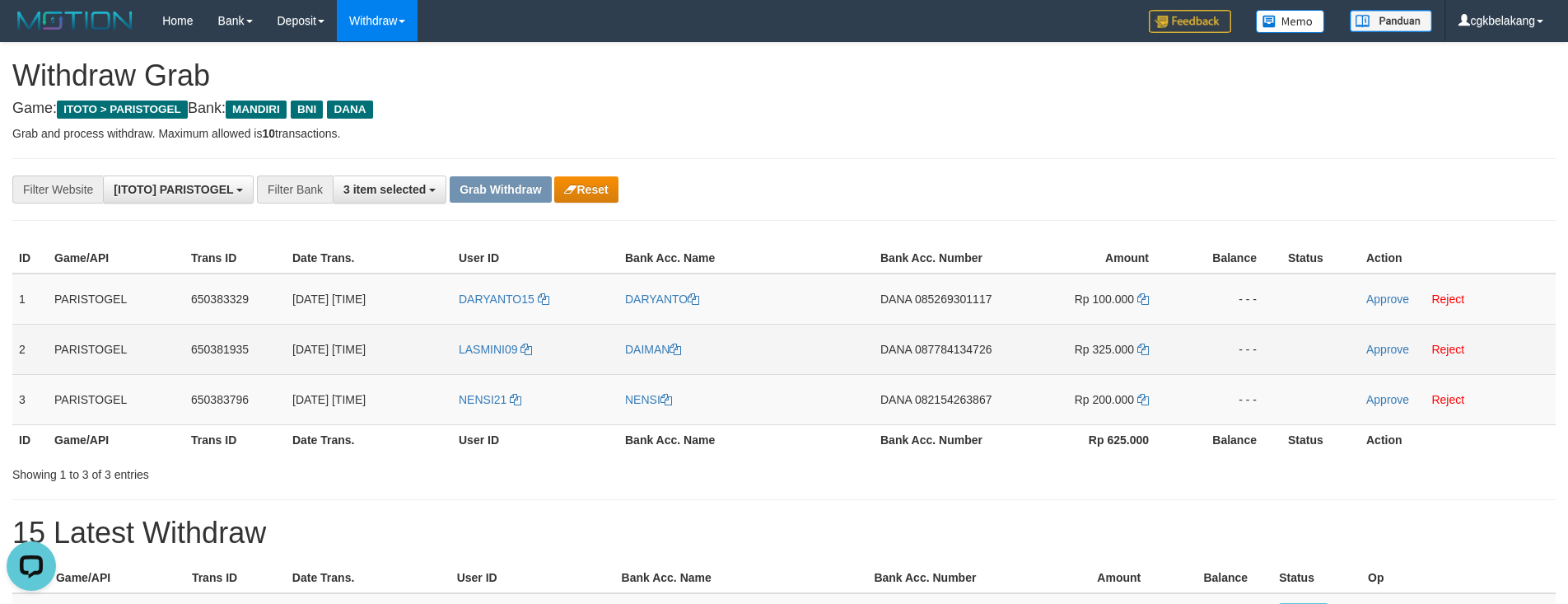 click on "DANA
087784134726" at bounding box center [942, 349] 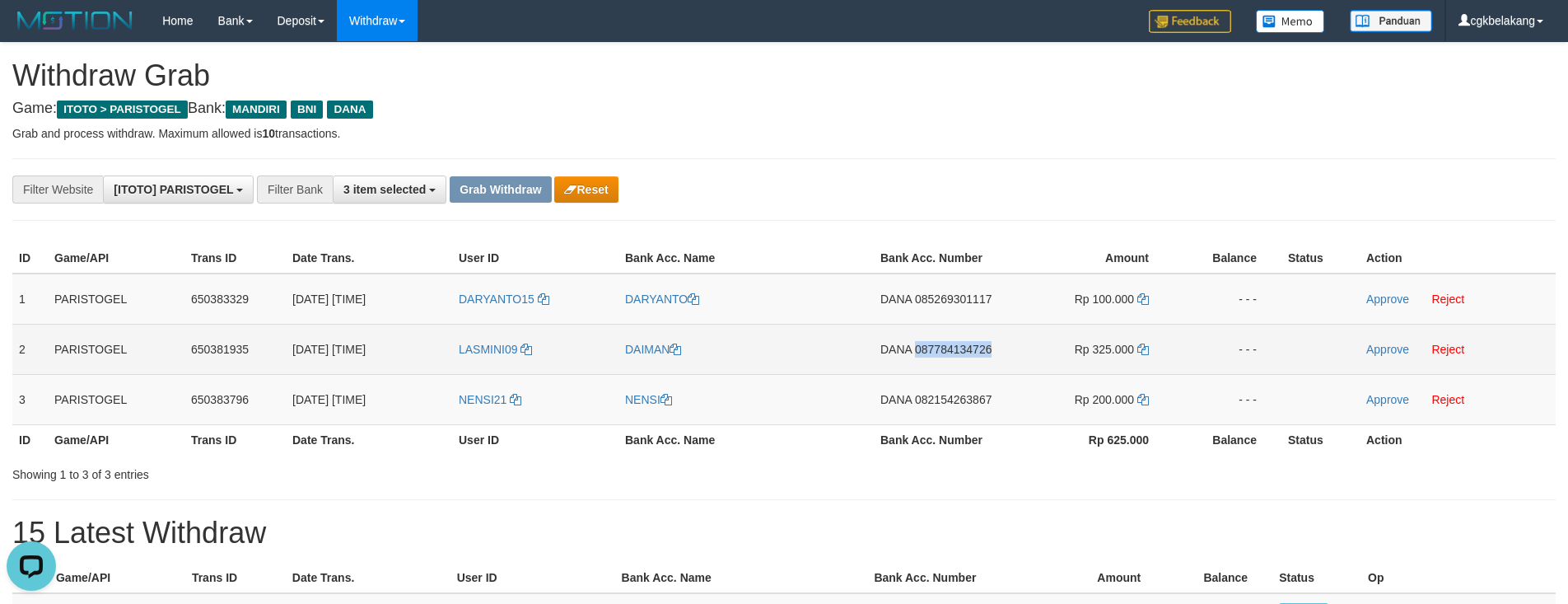 click on "DANA
087784134726" at bounding box center [942, 349] 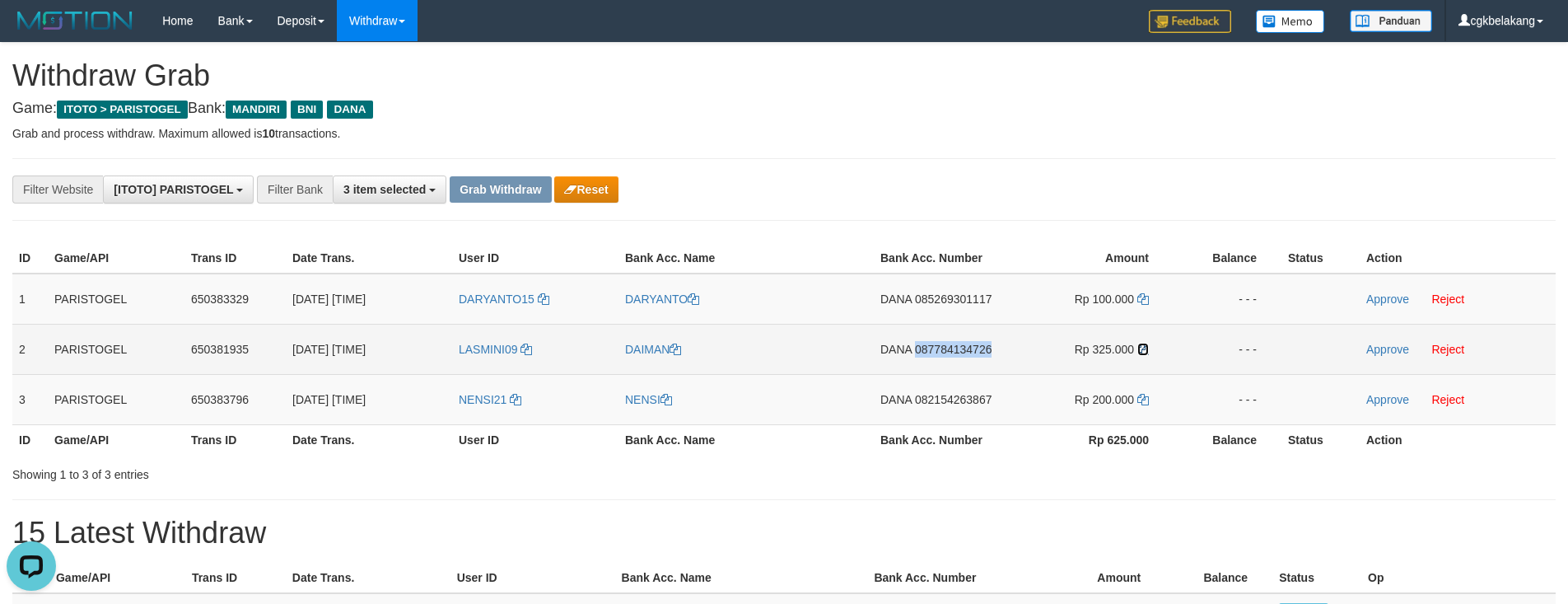 click at bounding box center [1143, 349] 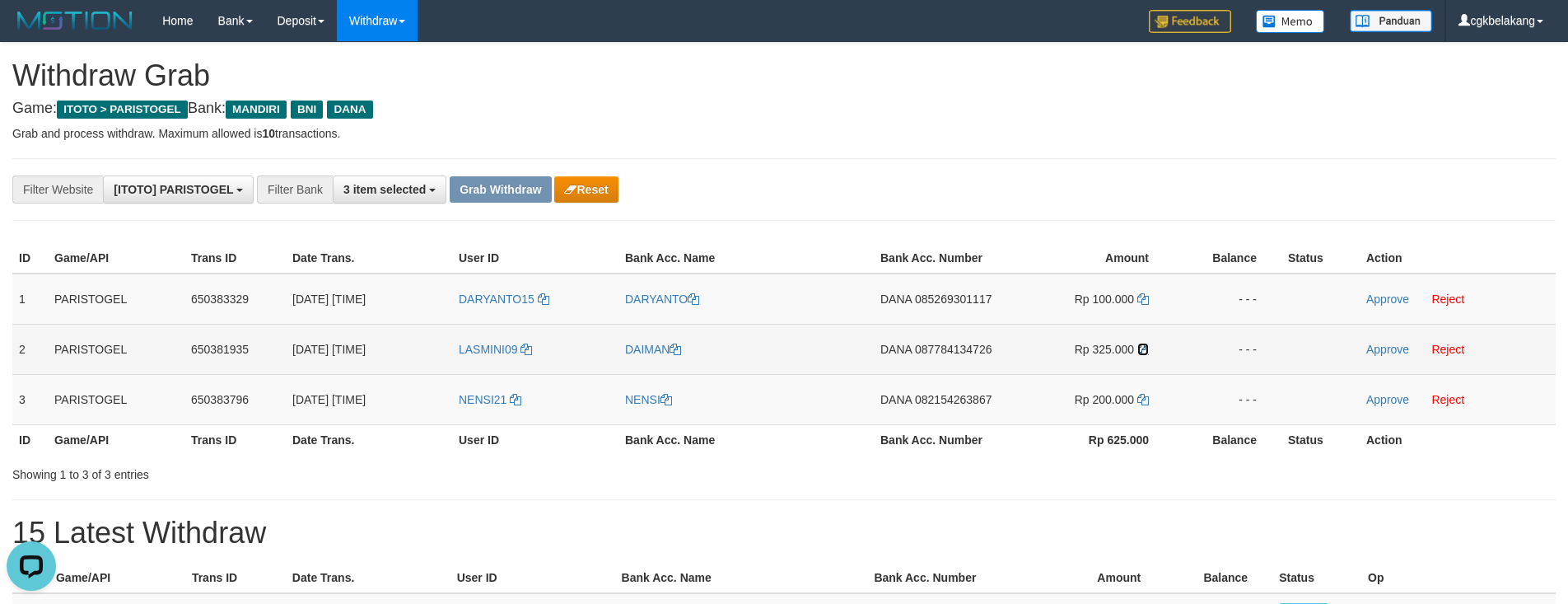 click at bounding box center (1143, 349) 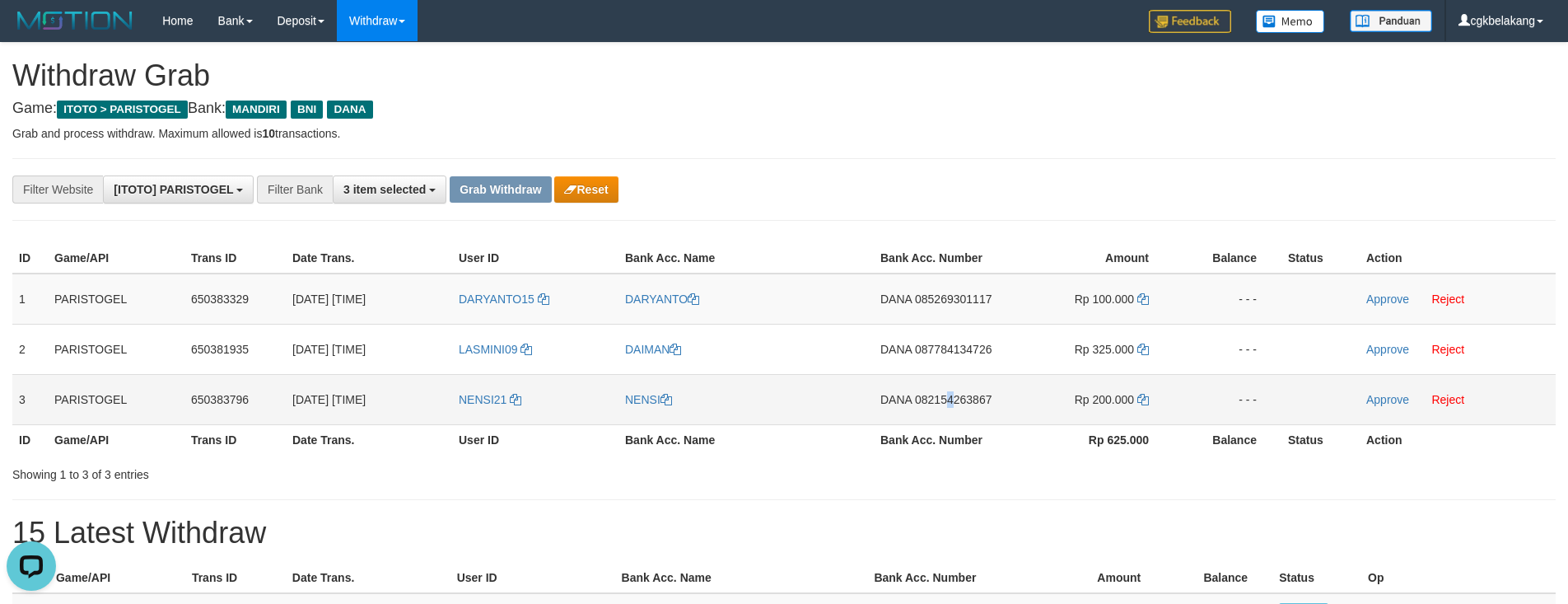 click on "DANA
082154263867" at bounding box center [942, 399] 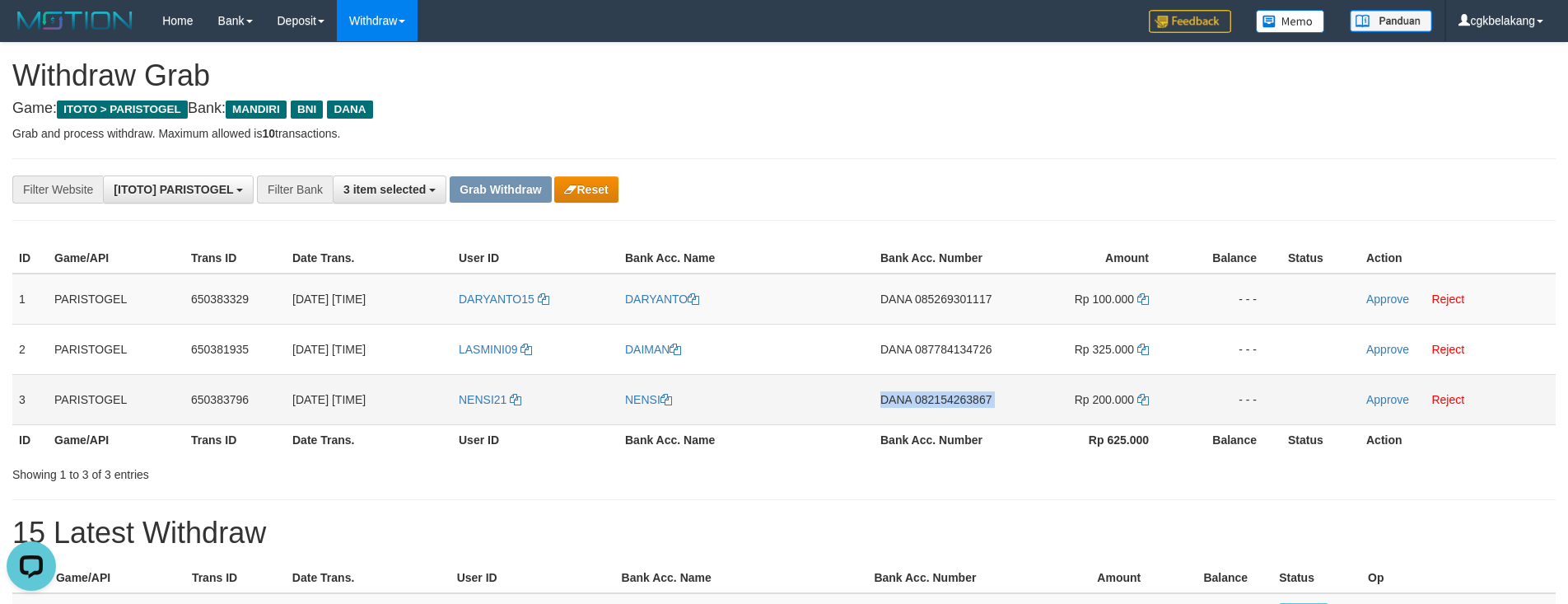 click on "DANA
082154263867" at bounding box center [942, 399] 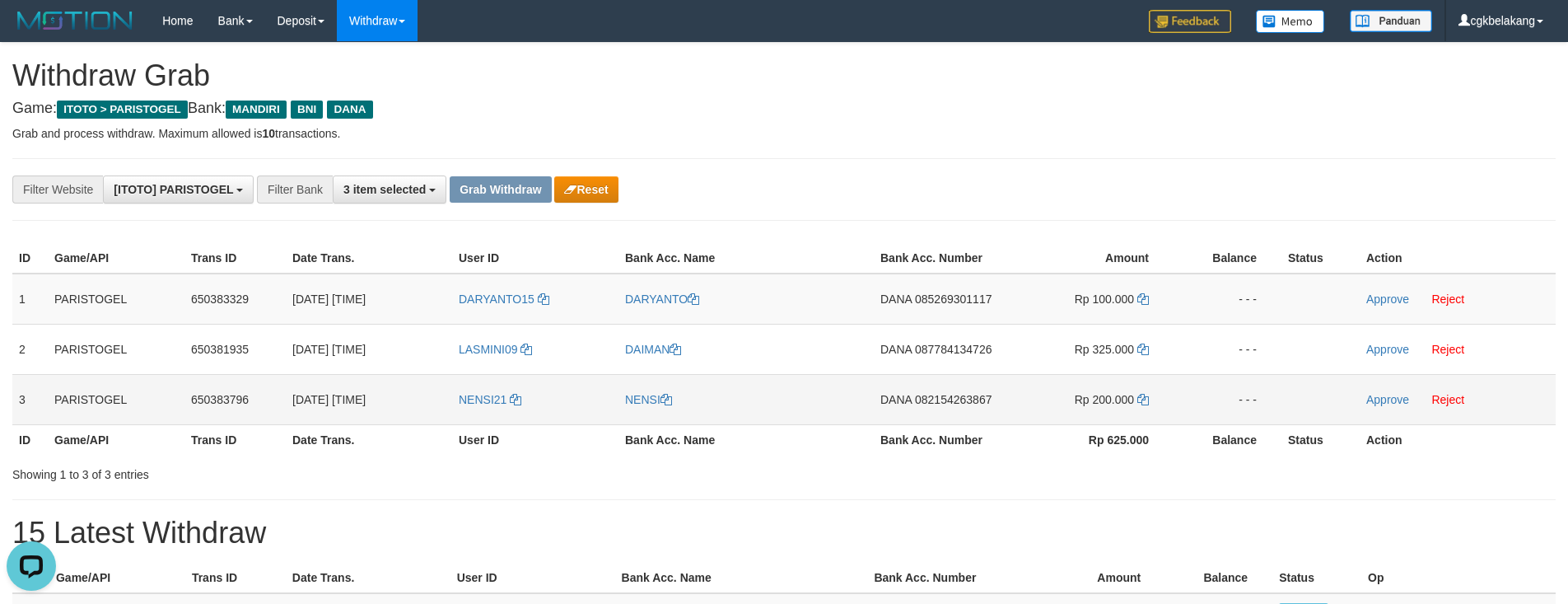 click on "DANA
082154263867" at bounding box center [942, 399] 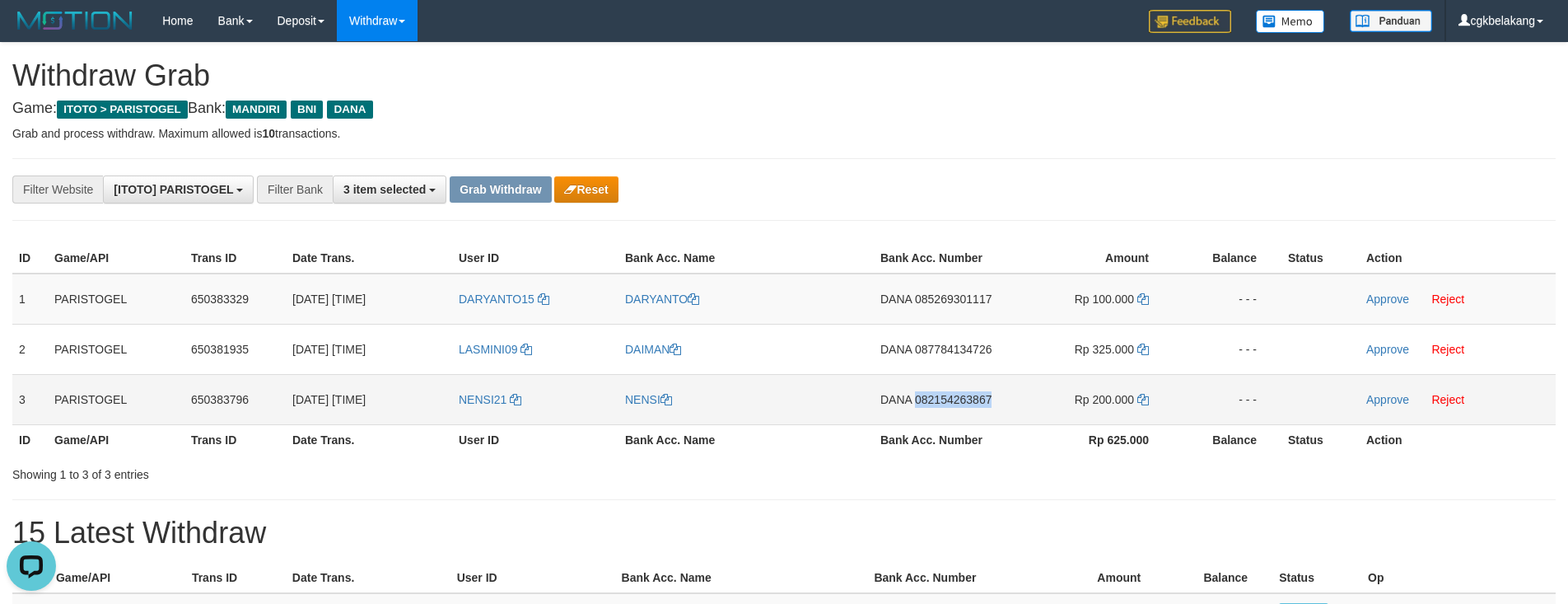 click on "DANA
082154263867" at bounding box center [942, 399] 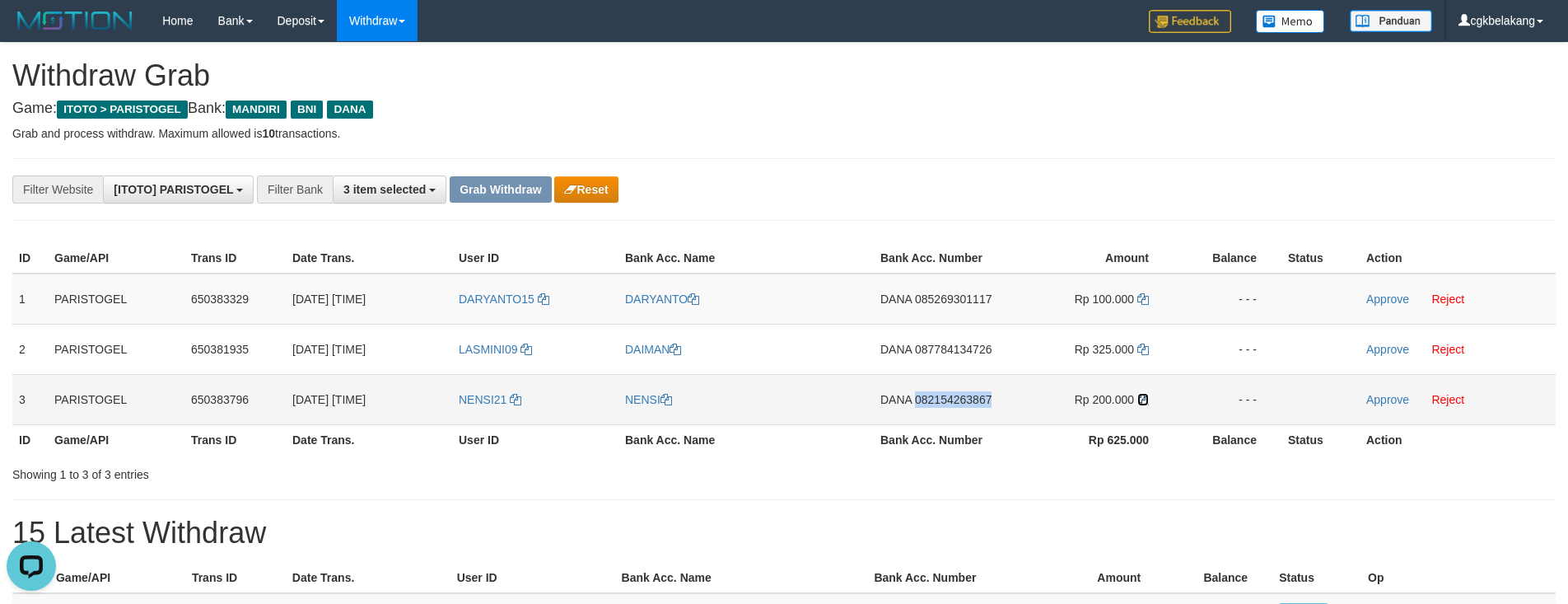 click at bounding box center (1143, 400) 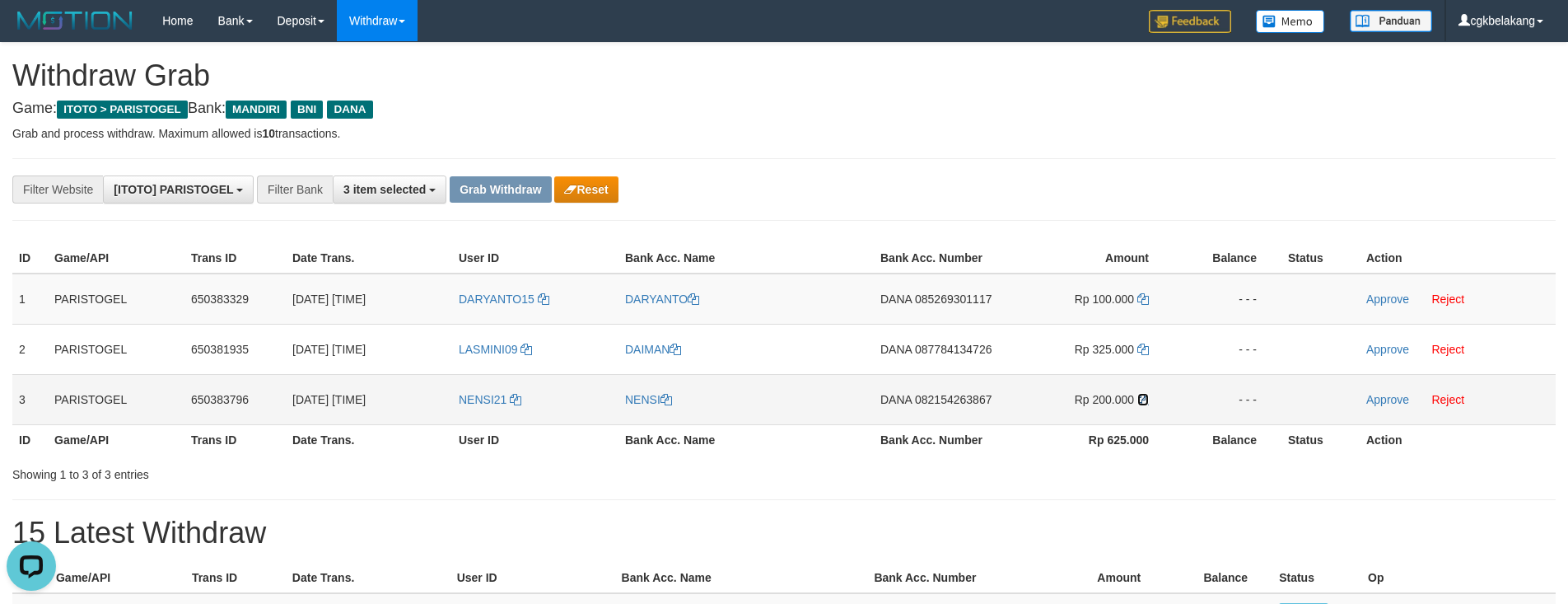 click at bounding box center (1143, 400) 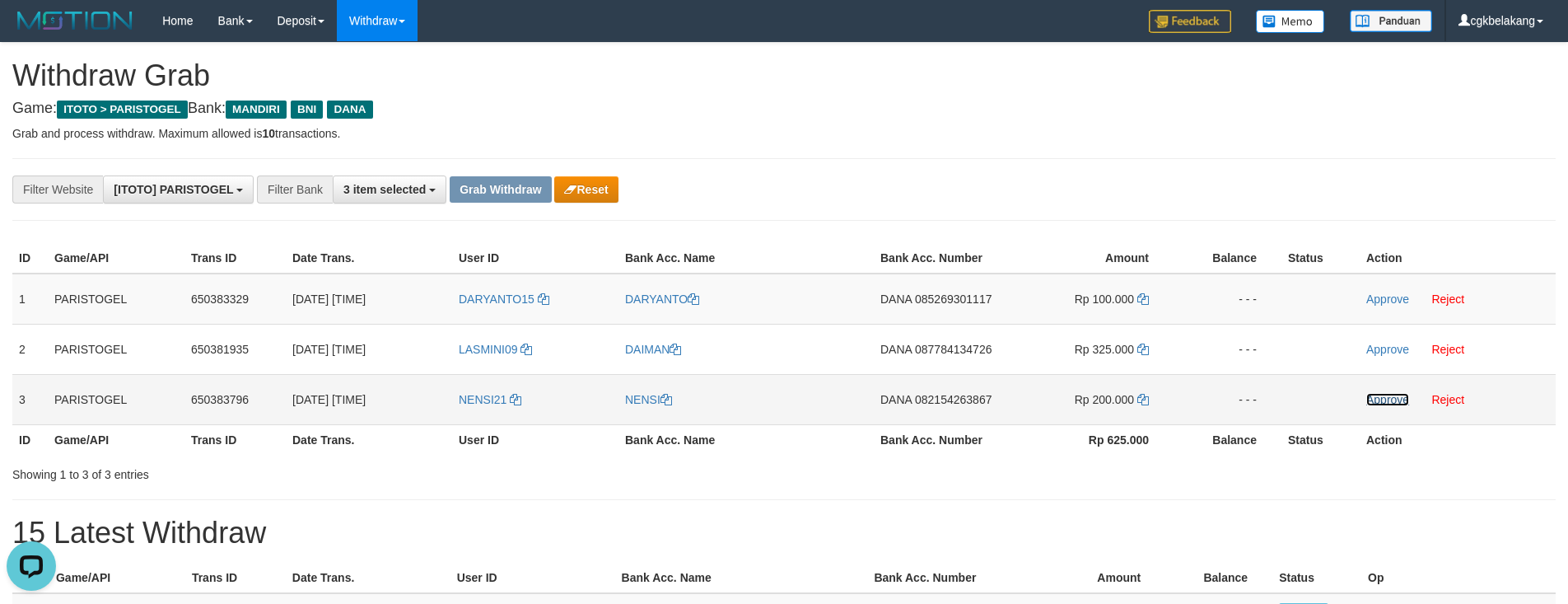 click on "Approve" at bounding box center [1388, 400] 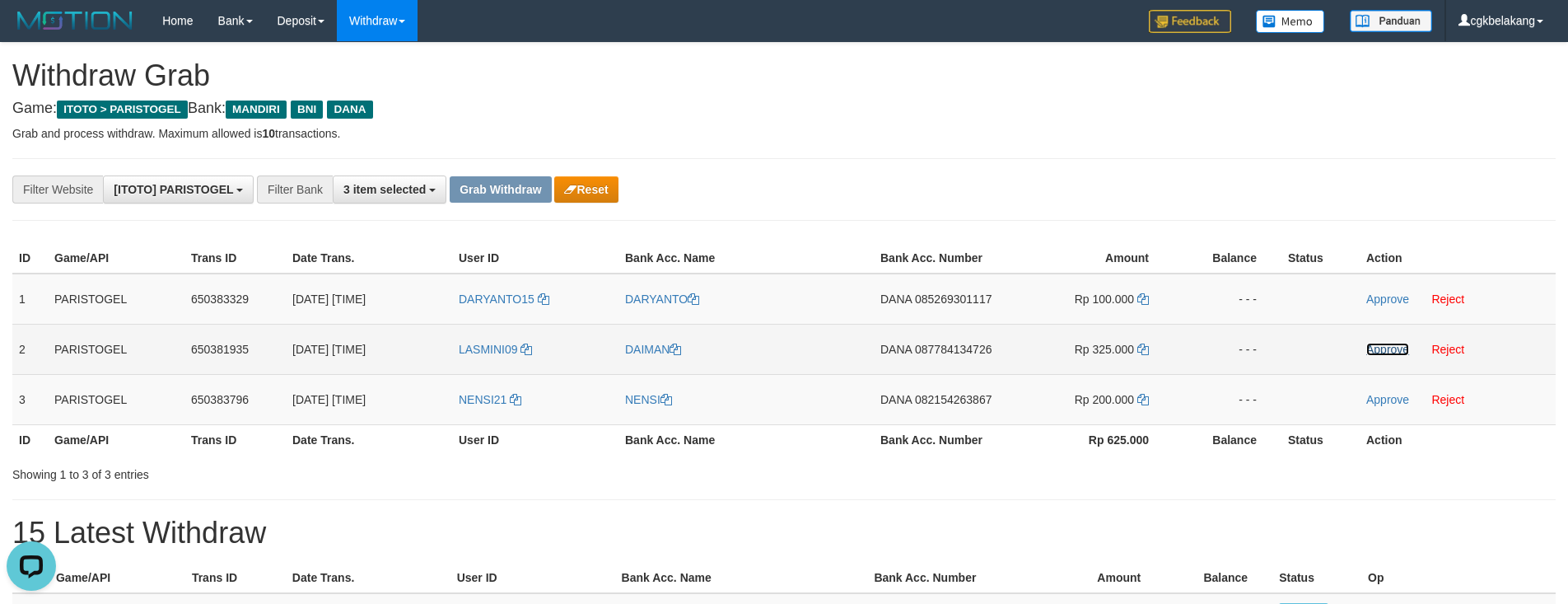 click on "Approve" at bounding box center (1388, 349) 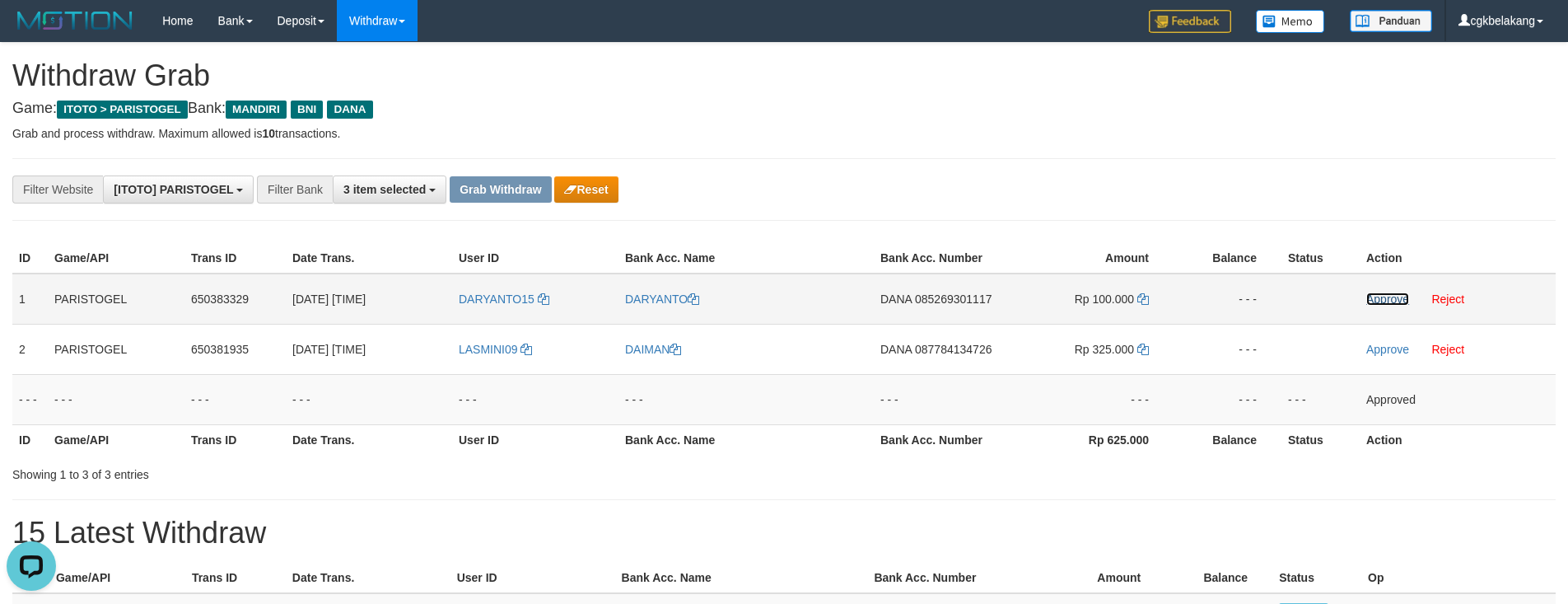click on "Approve" at bounding box center (1388, 299) 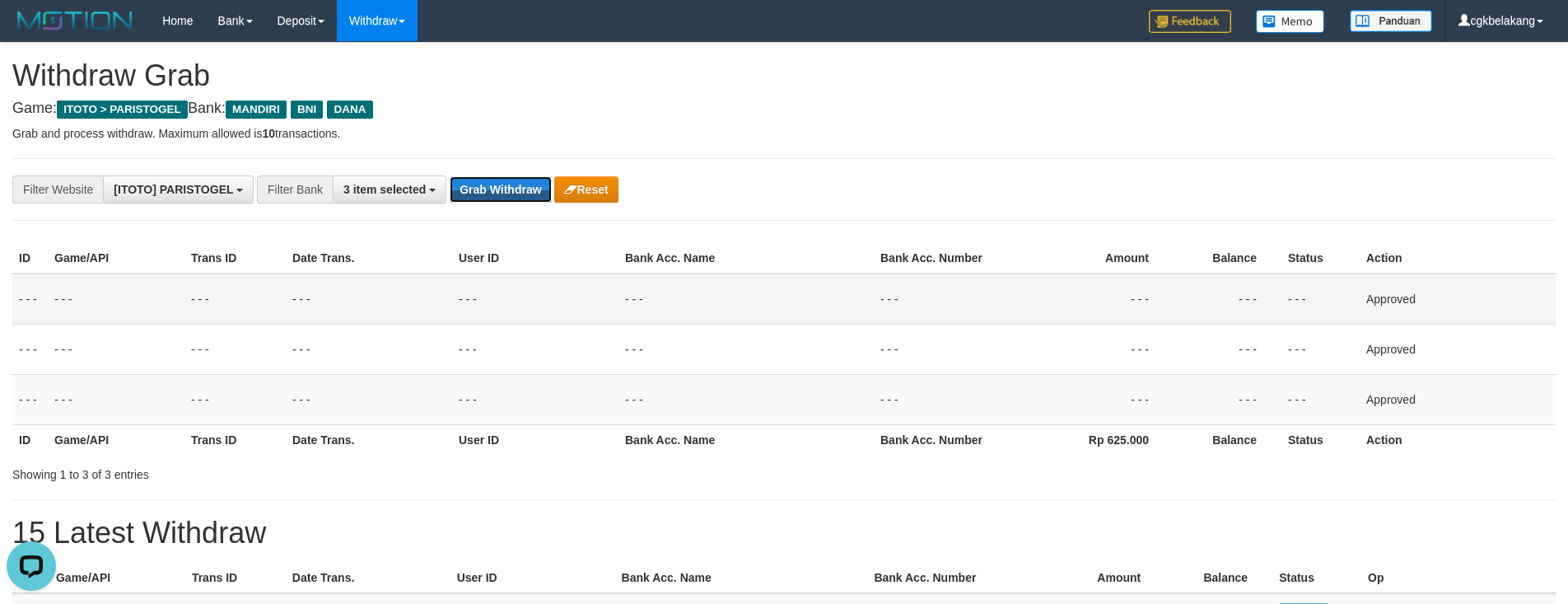 drag, startPoint x: 519, startPoint y: 186, endPoint x: 515, endPoint y: 208, distance: 22.36068 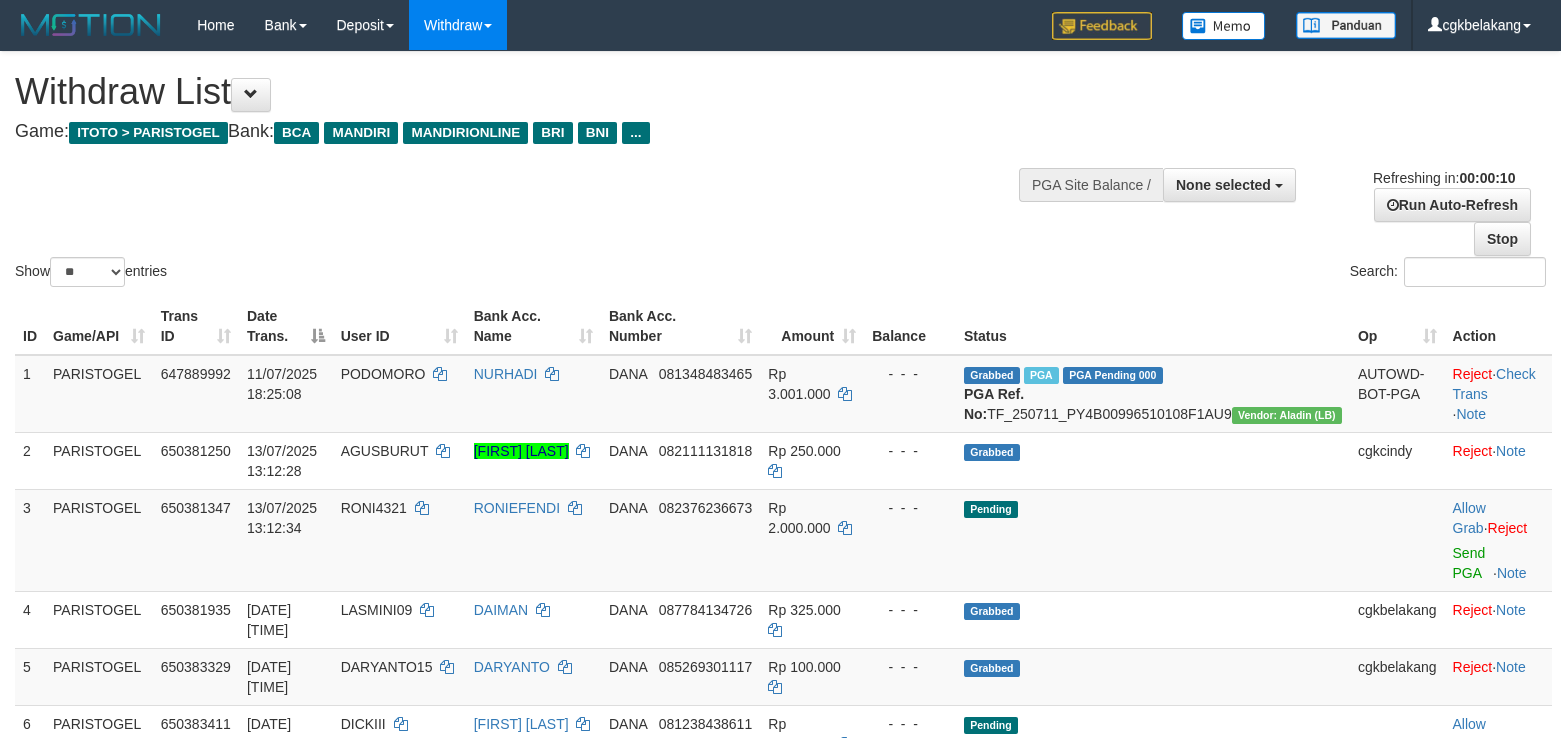 select 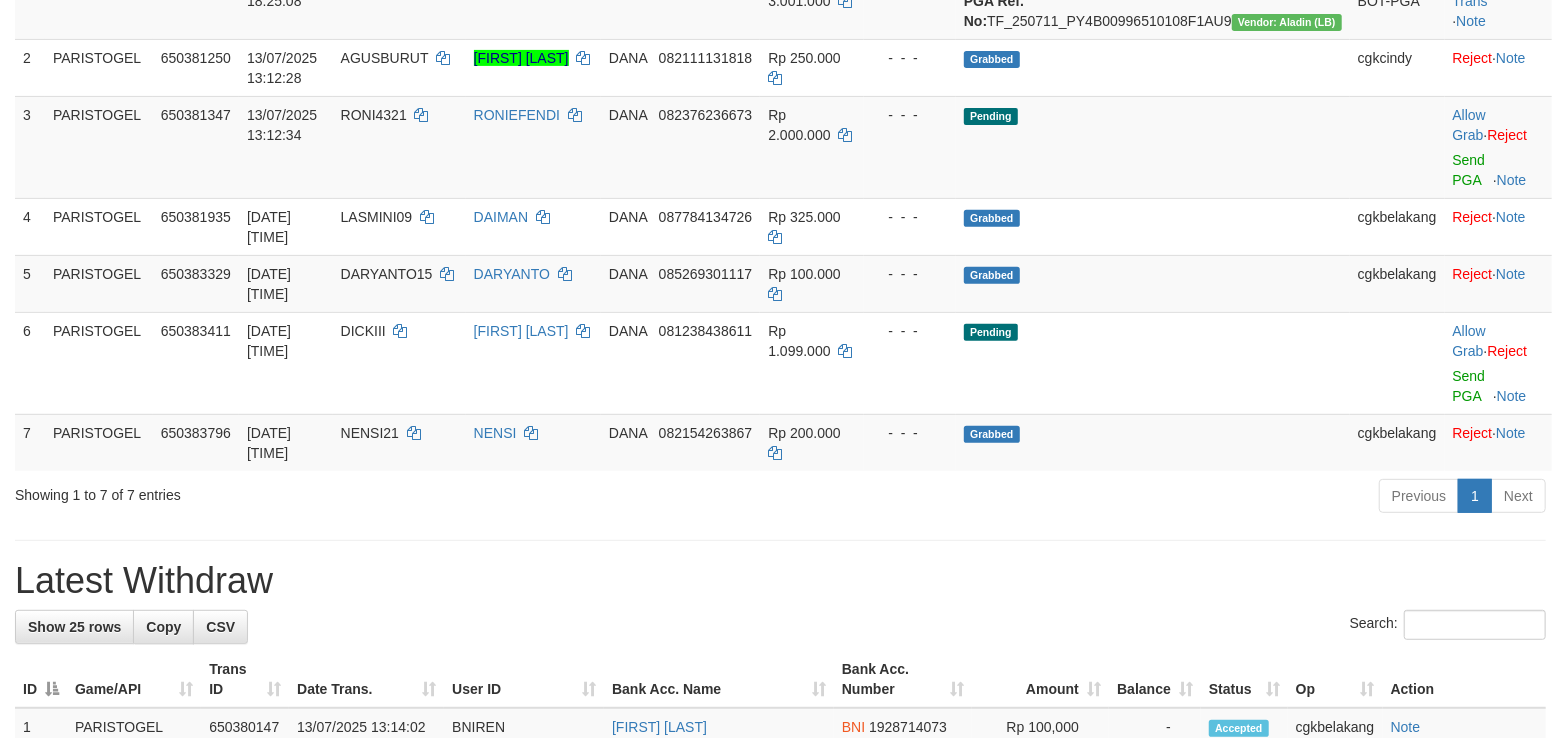 scroll, scrollTop: 400, scrollLeft: 0, axis: vertical 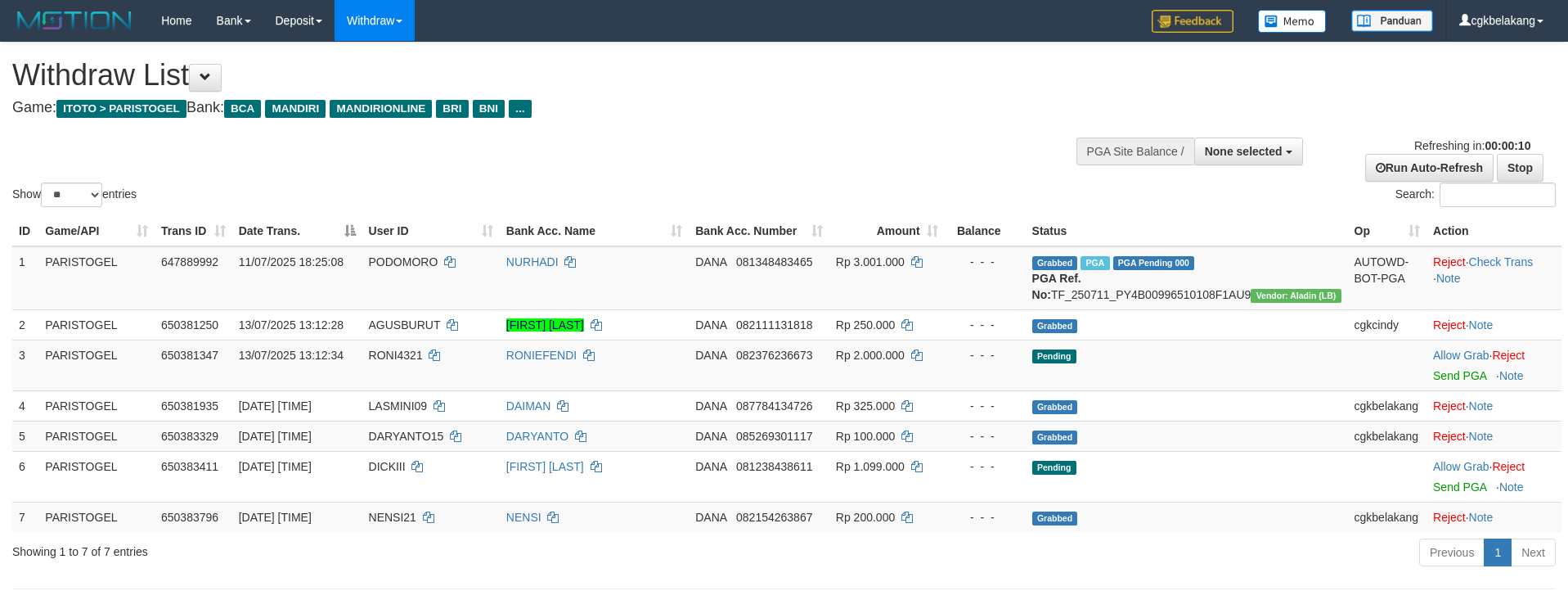 select 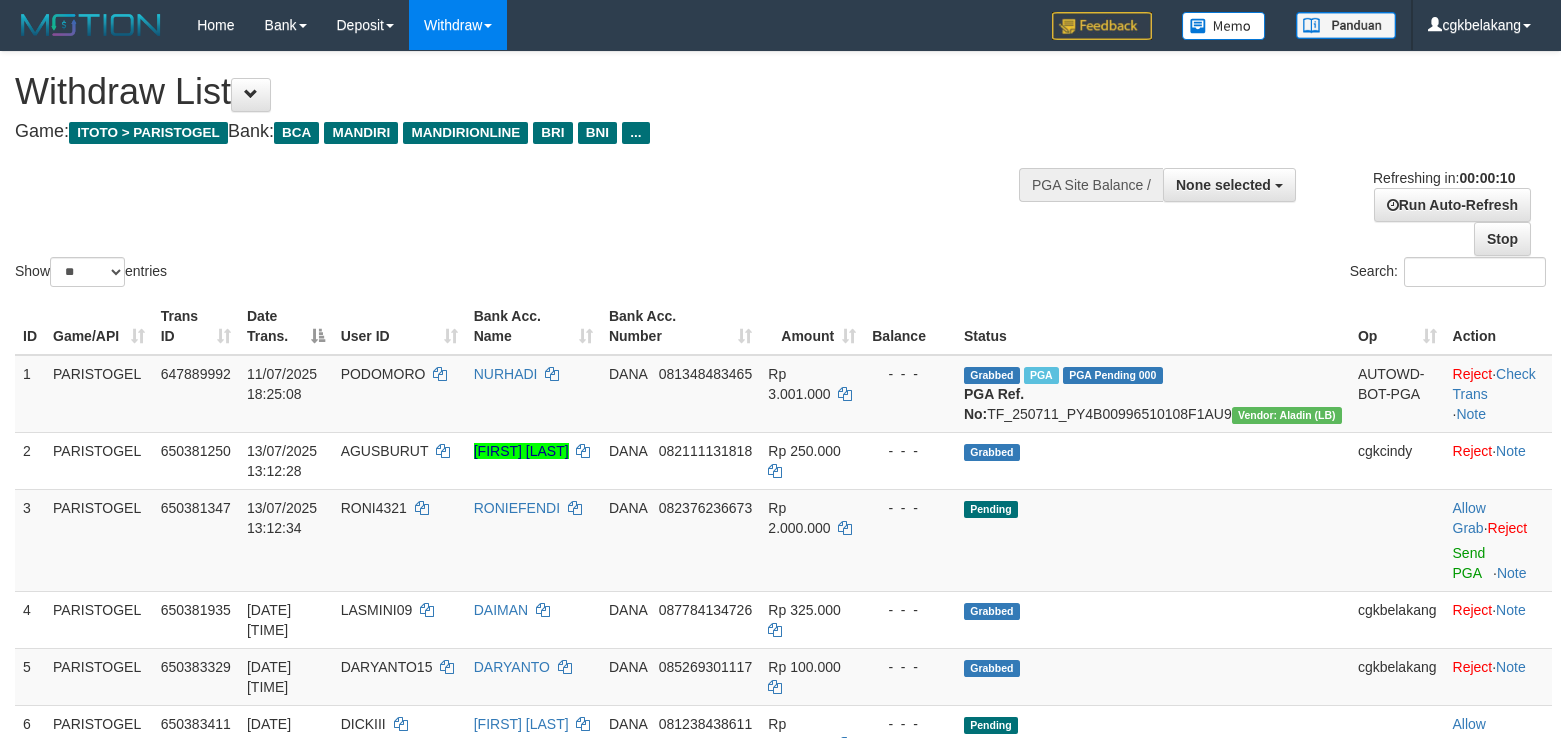 select 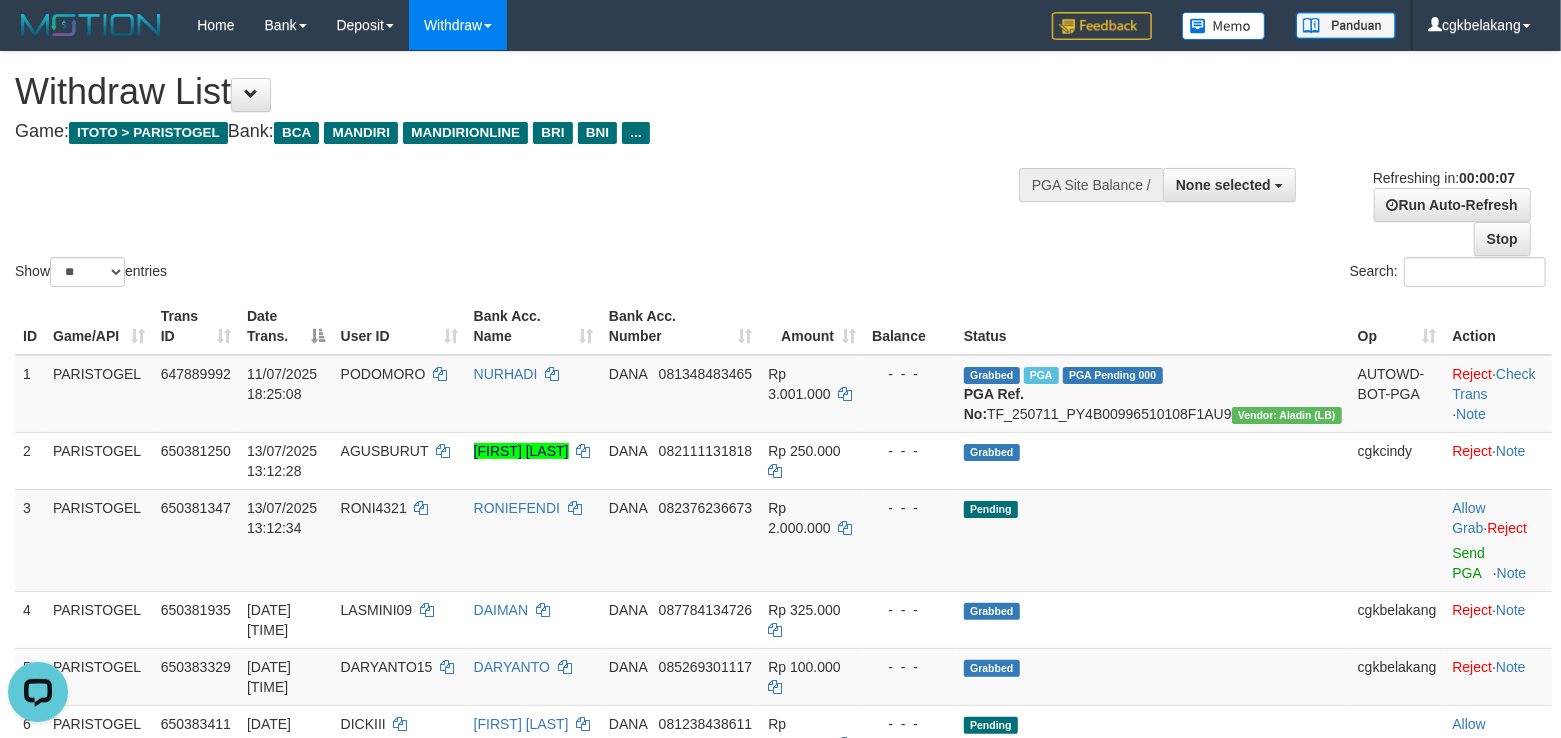 scroll, scrollTop: 0, scrollLeft: 0, axis: both 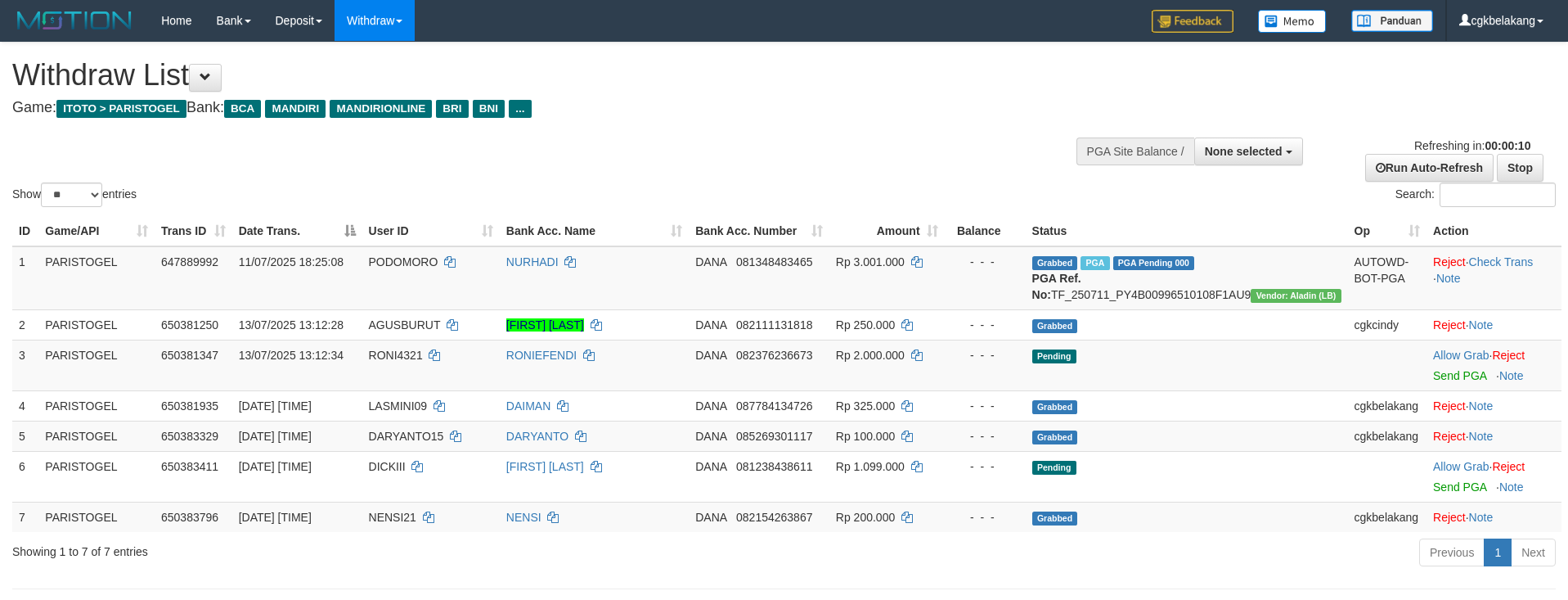 select 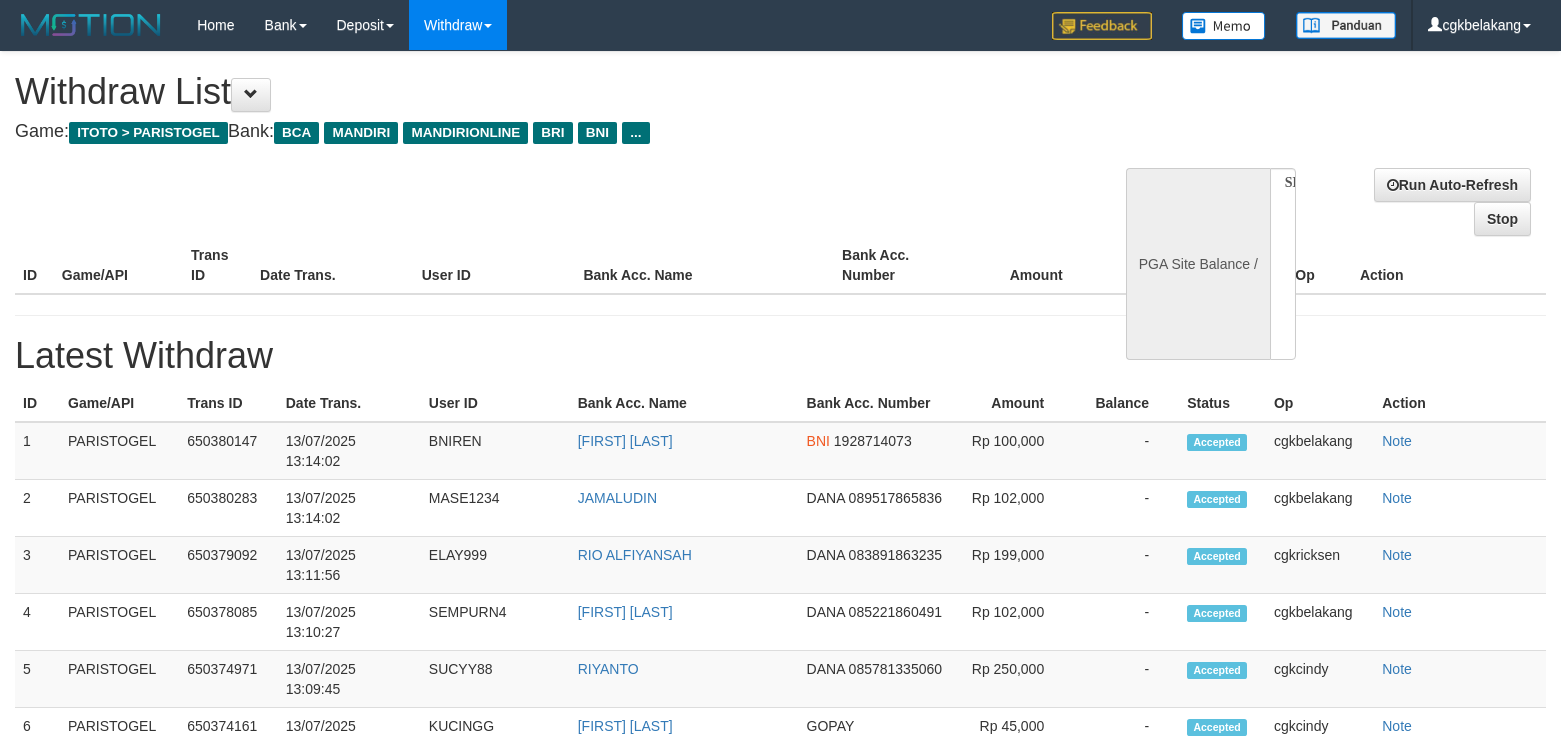 select 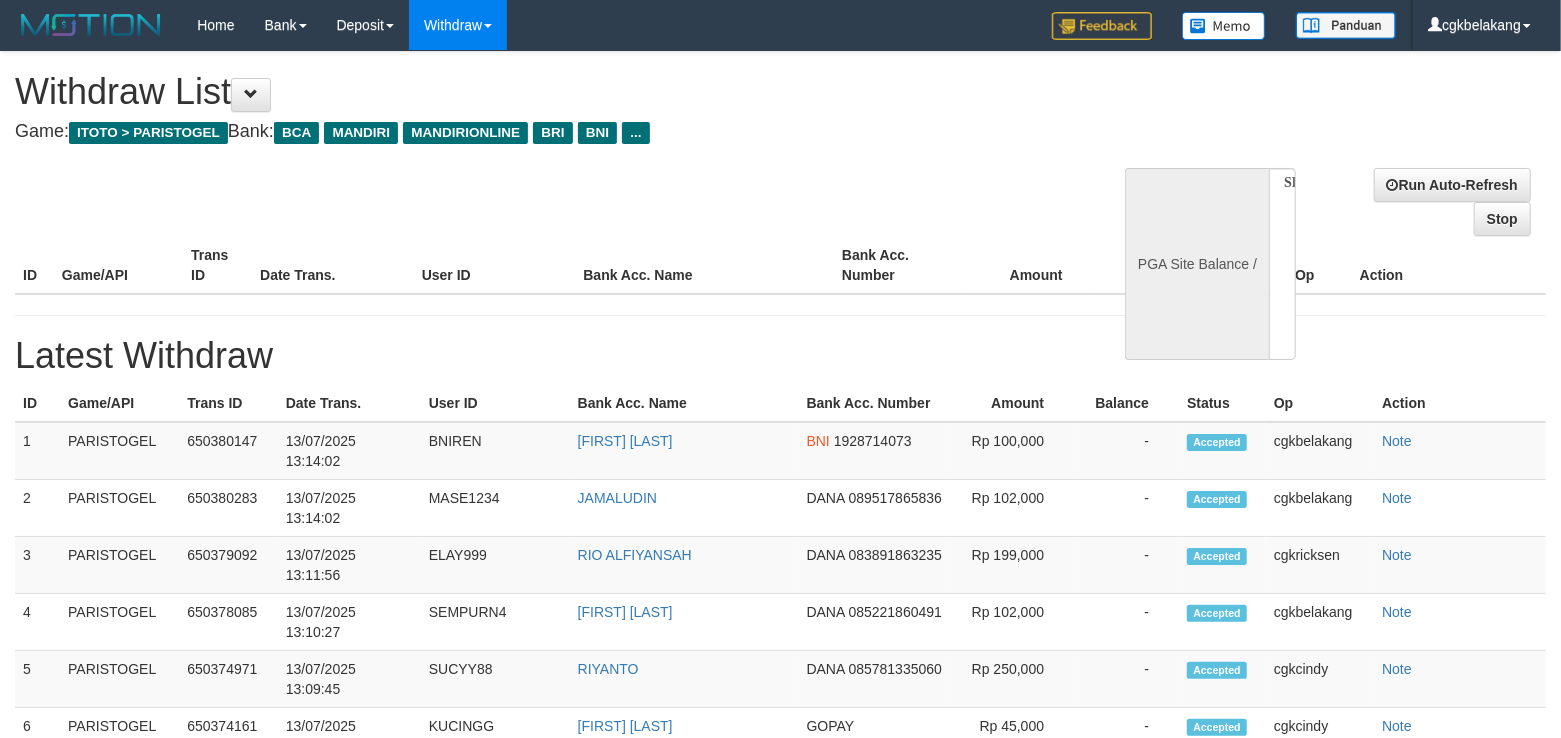 select on "**" 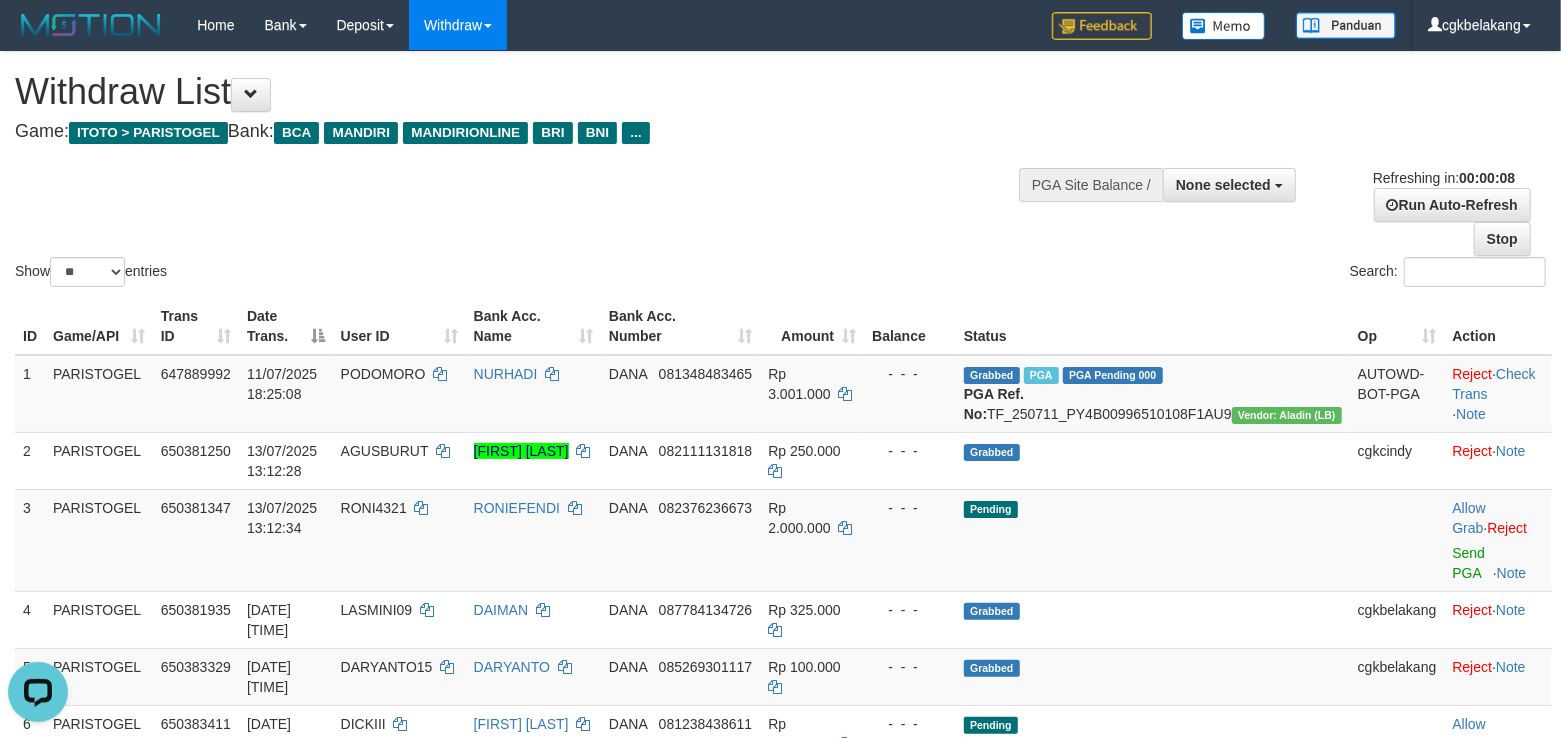 scroll, scrollTop: 0, scrollLeft: 0, axis: both 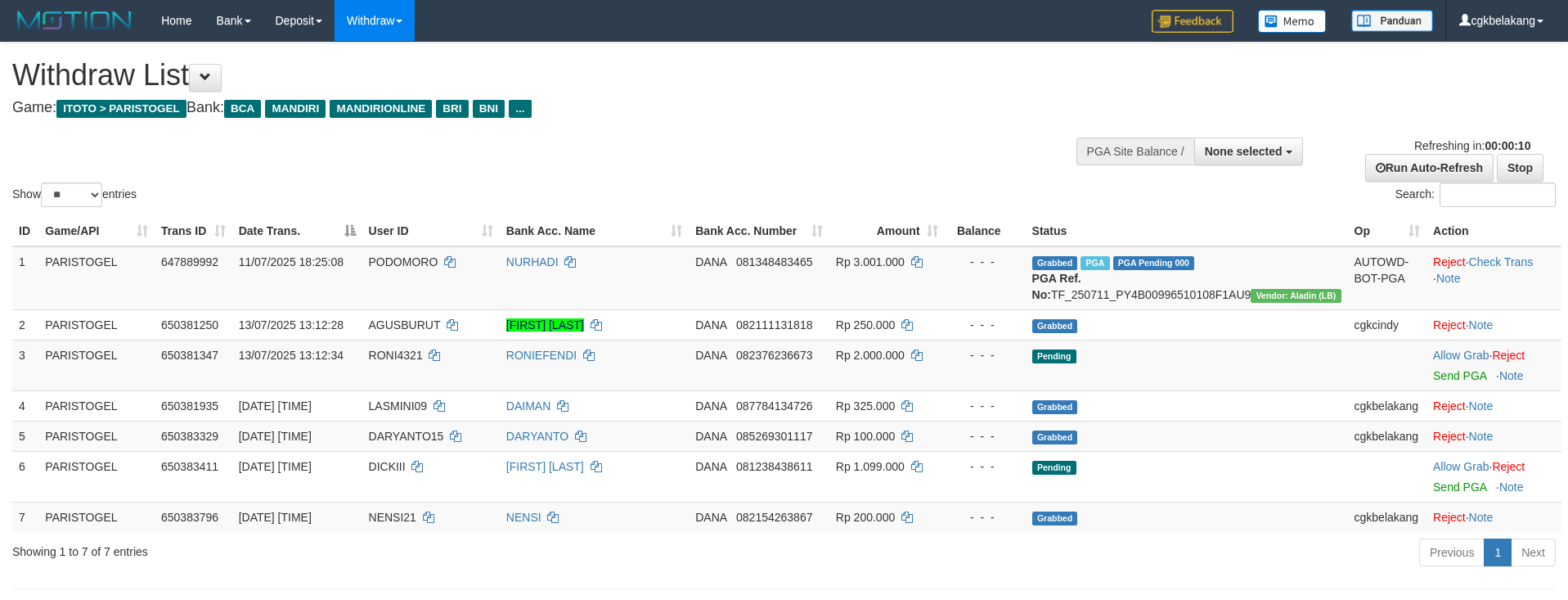 select 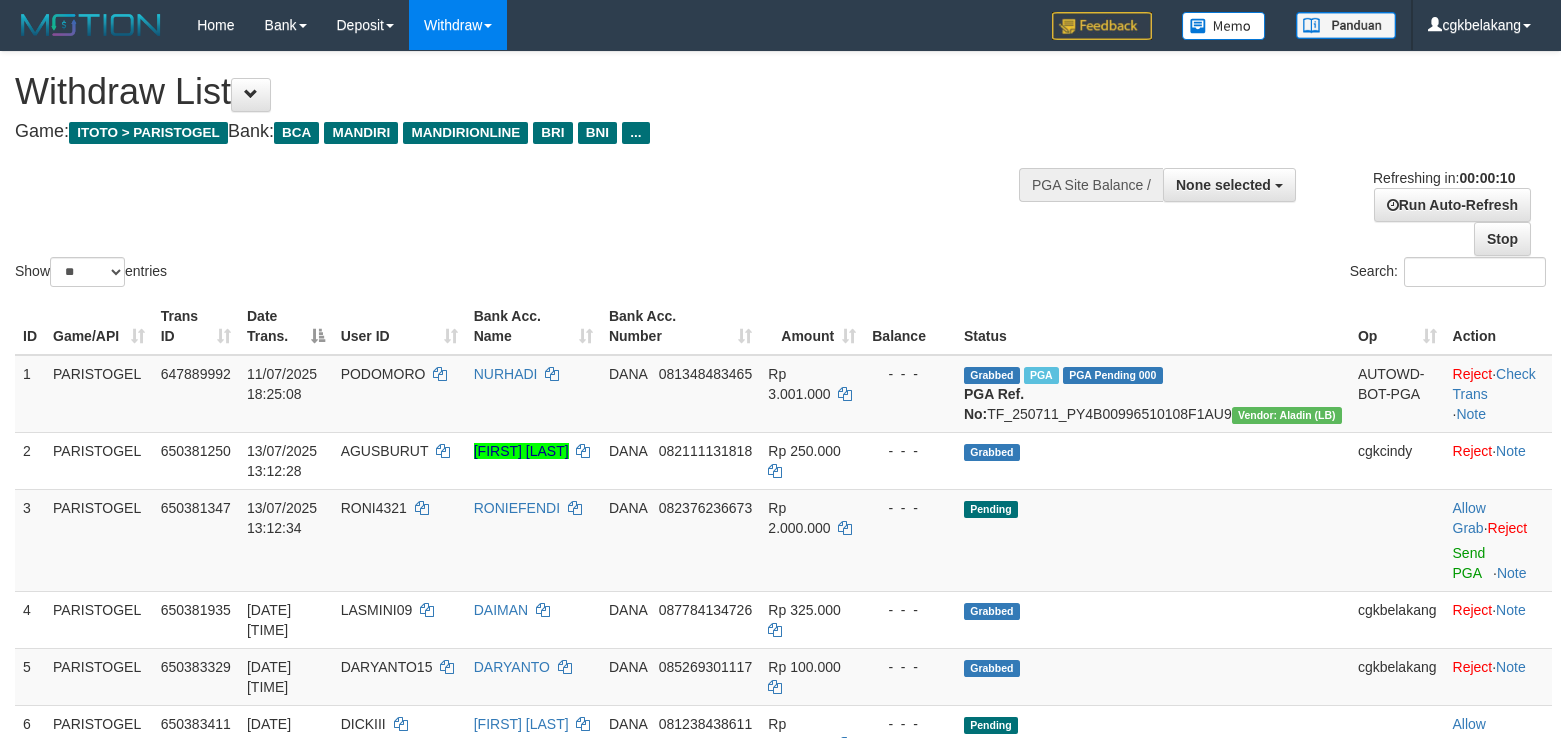 select 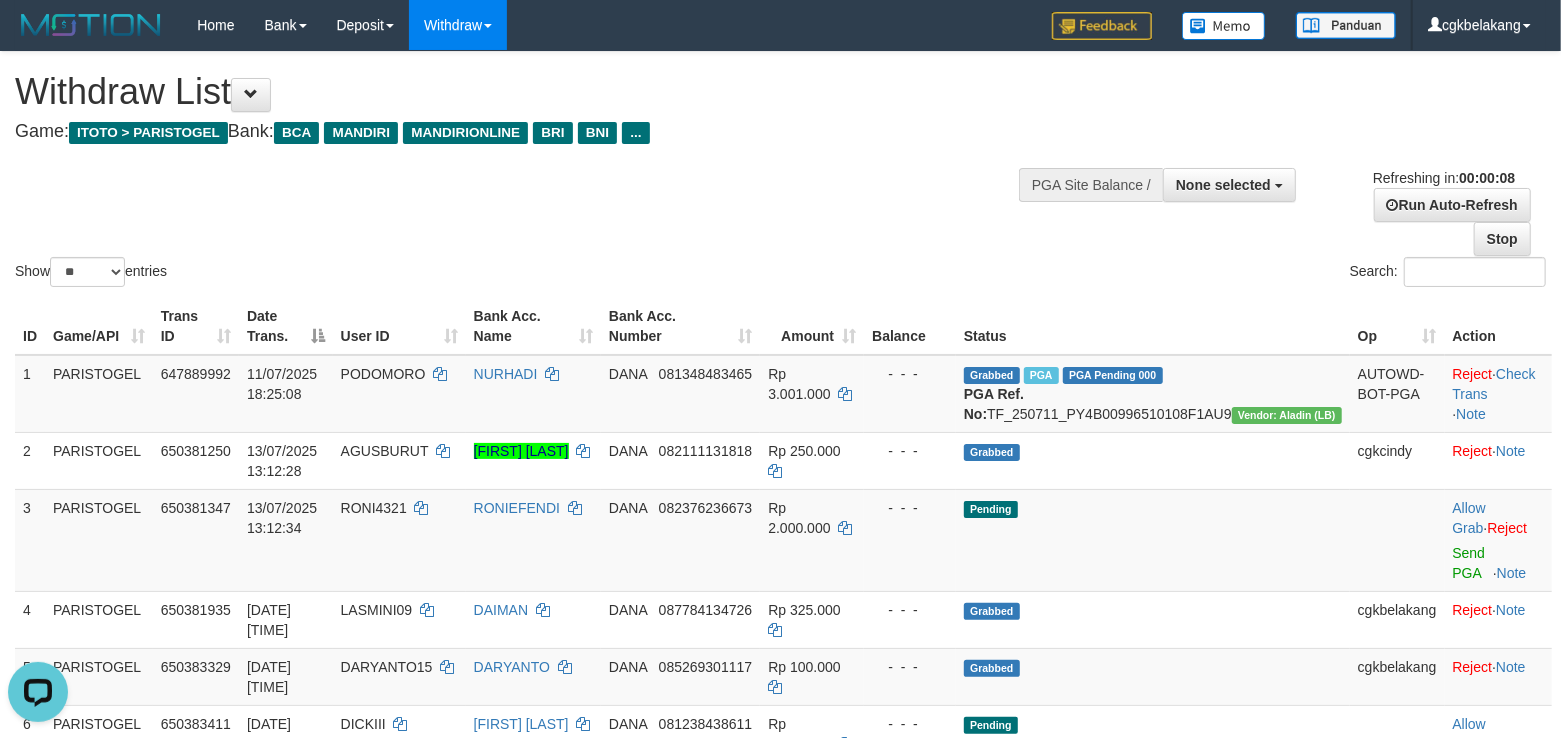 scroll, scrollTop: 0, scrollLeft: 0, axis: both 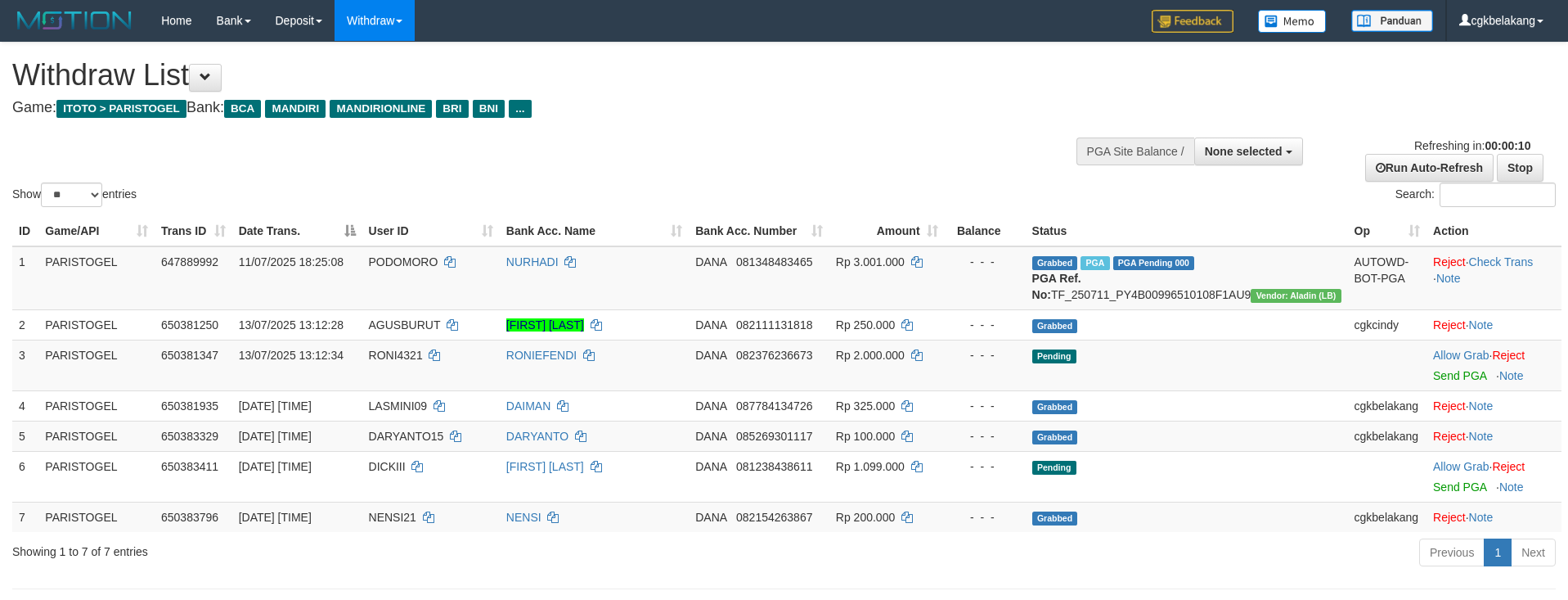 select 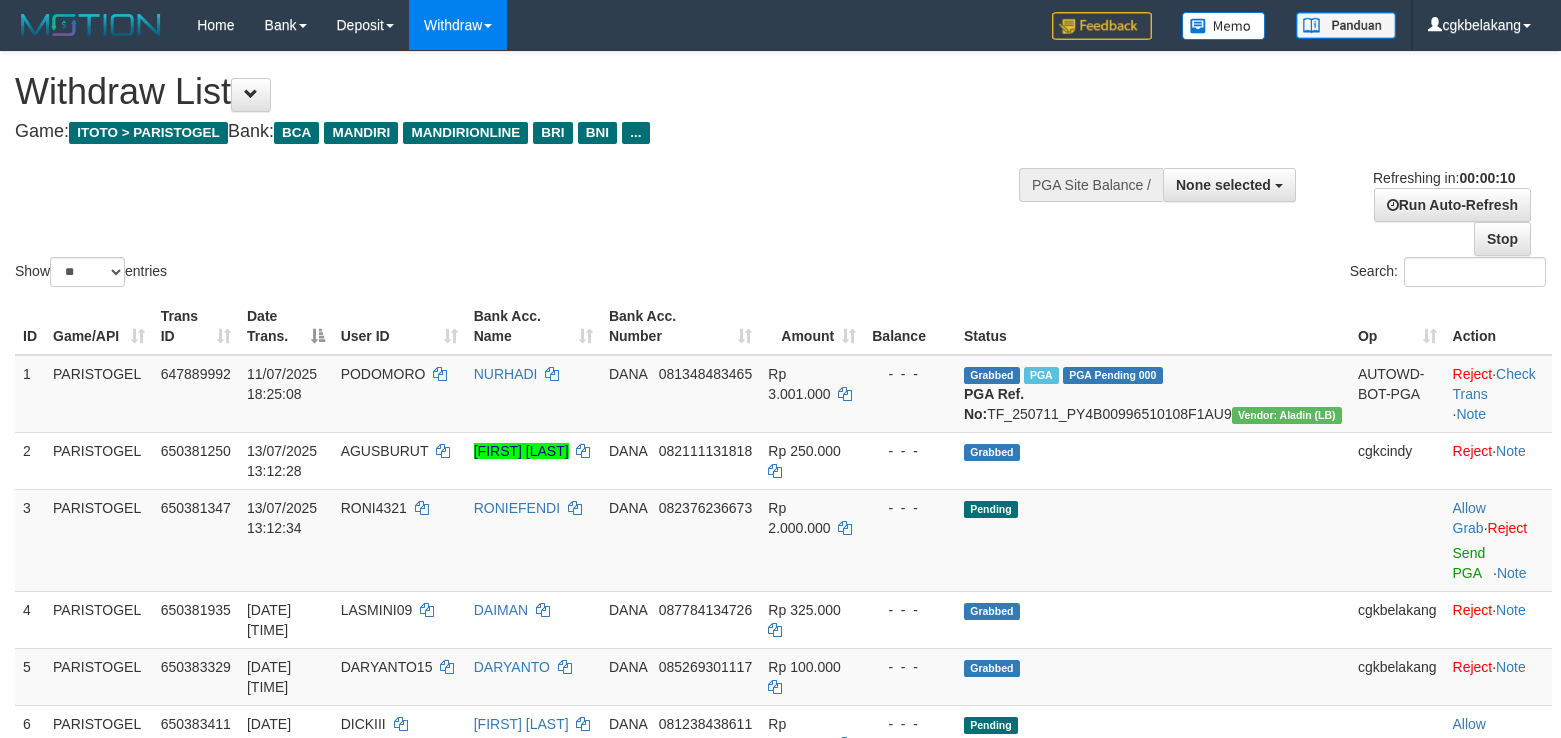 select 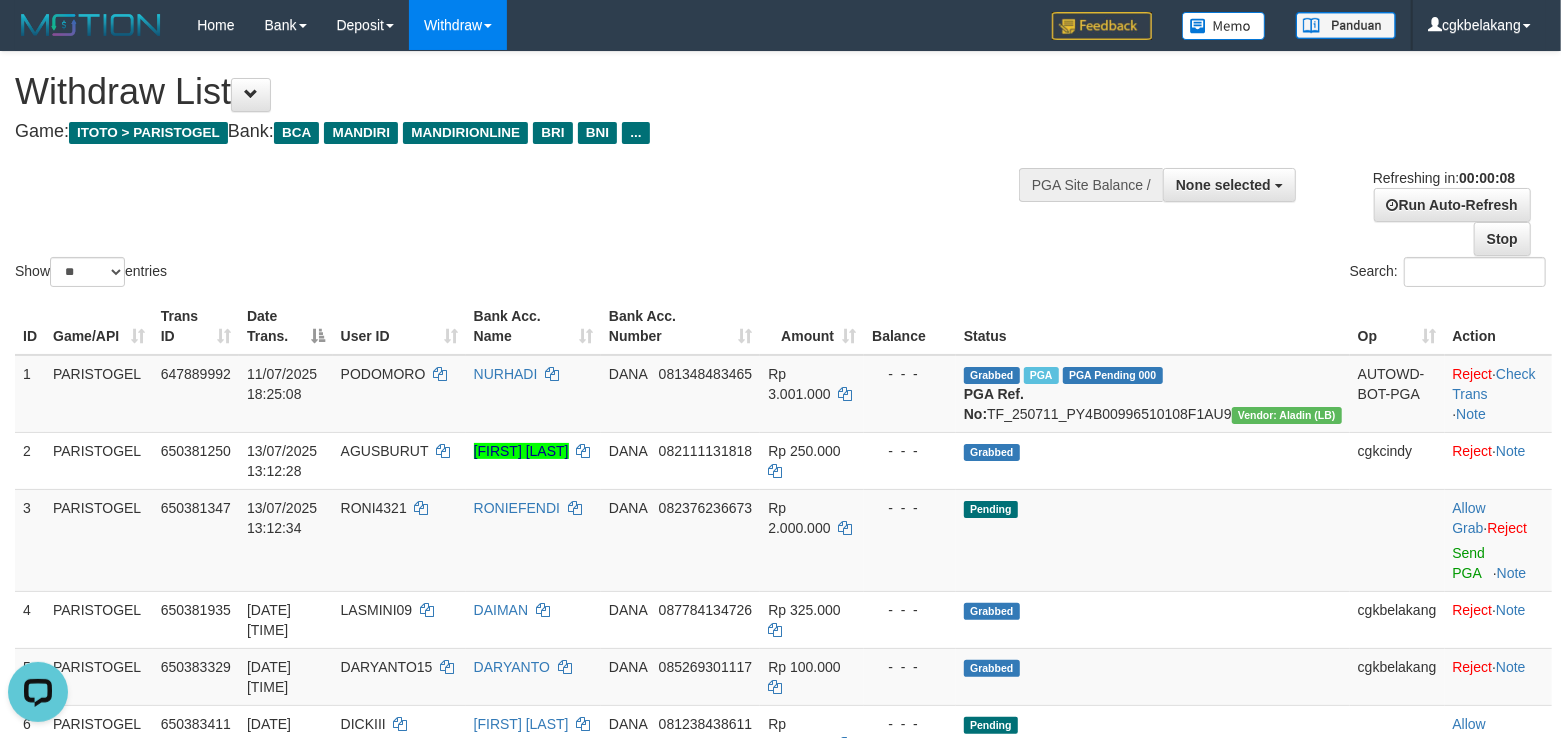 scroll, scrollTop: 0, scrollLeft: 0, axis: both 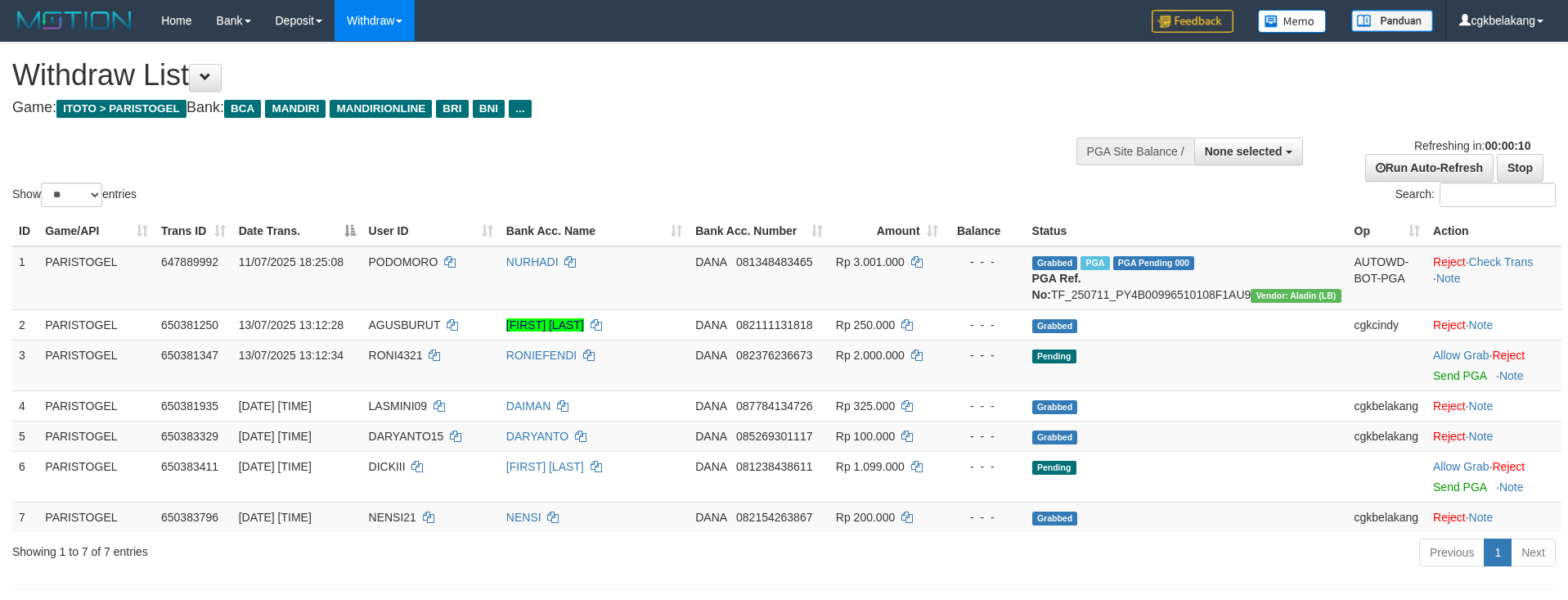 select 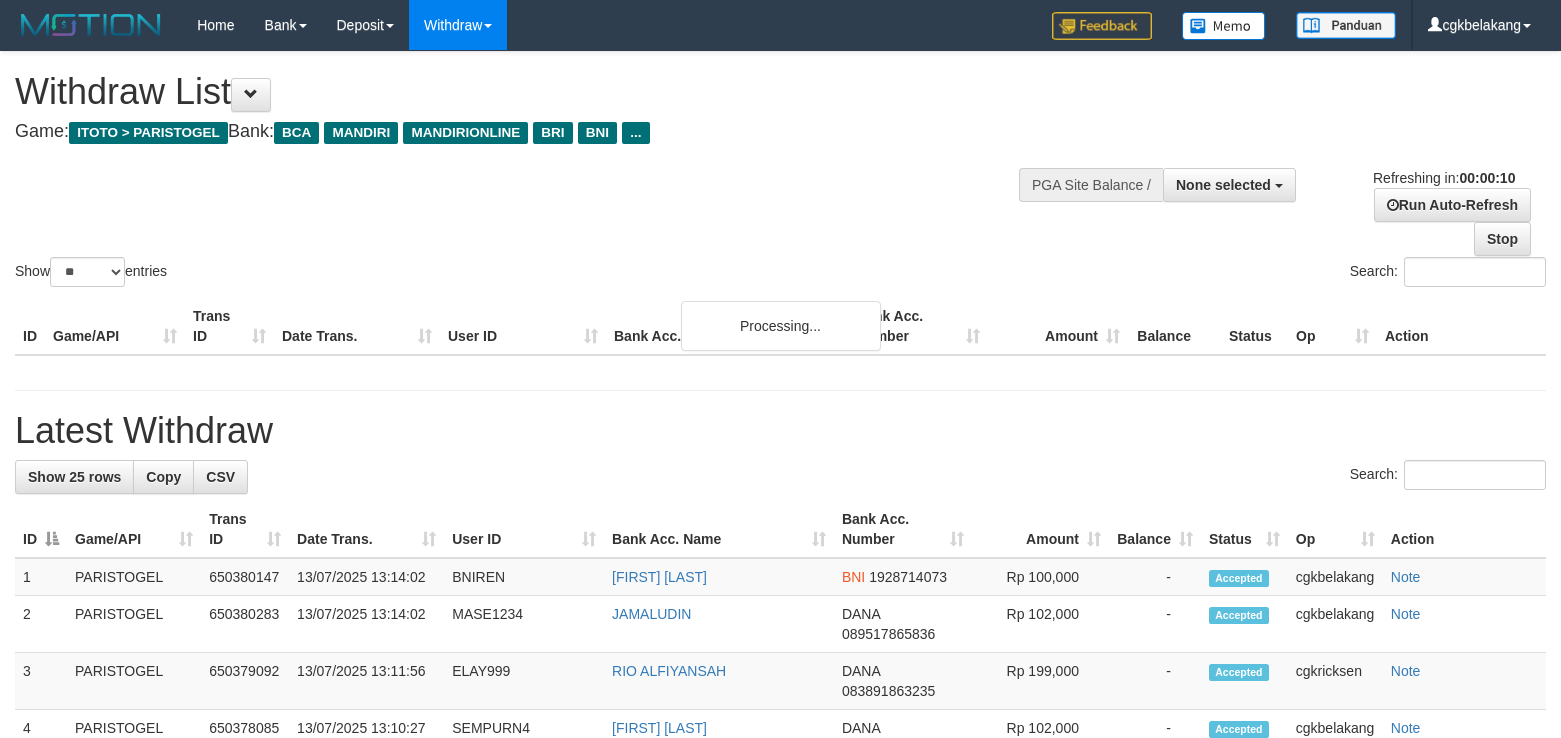 select 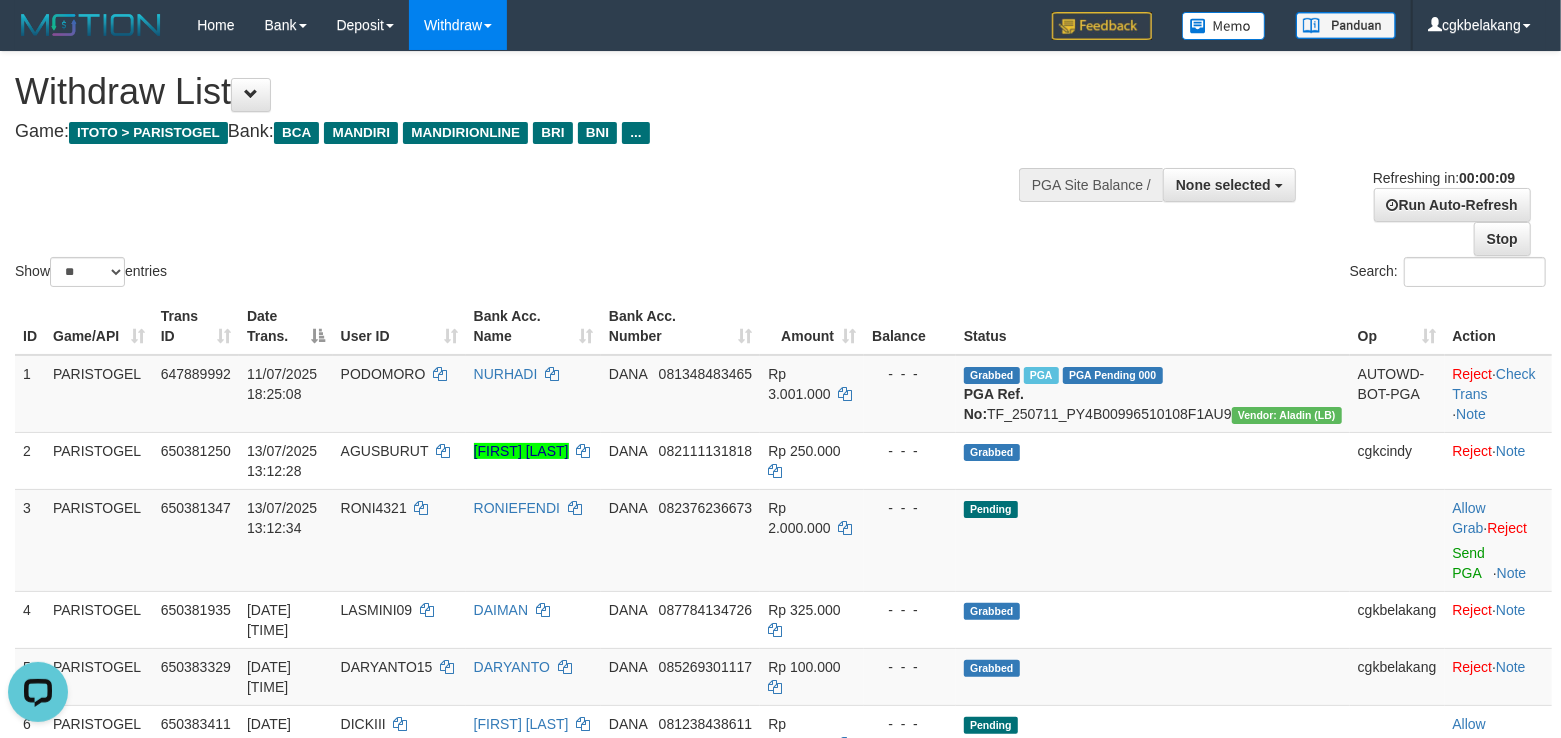 scroll, scrollTop: 0, scrollLeft: 0, axis: both 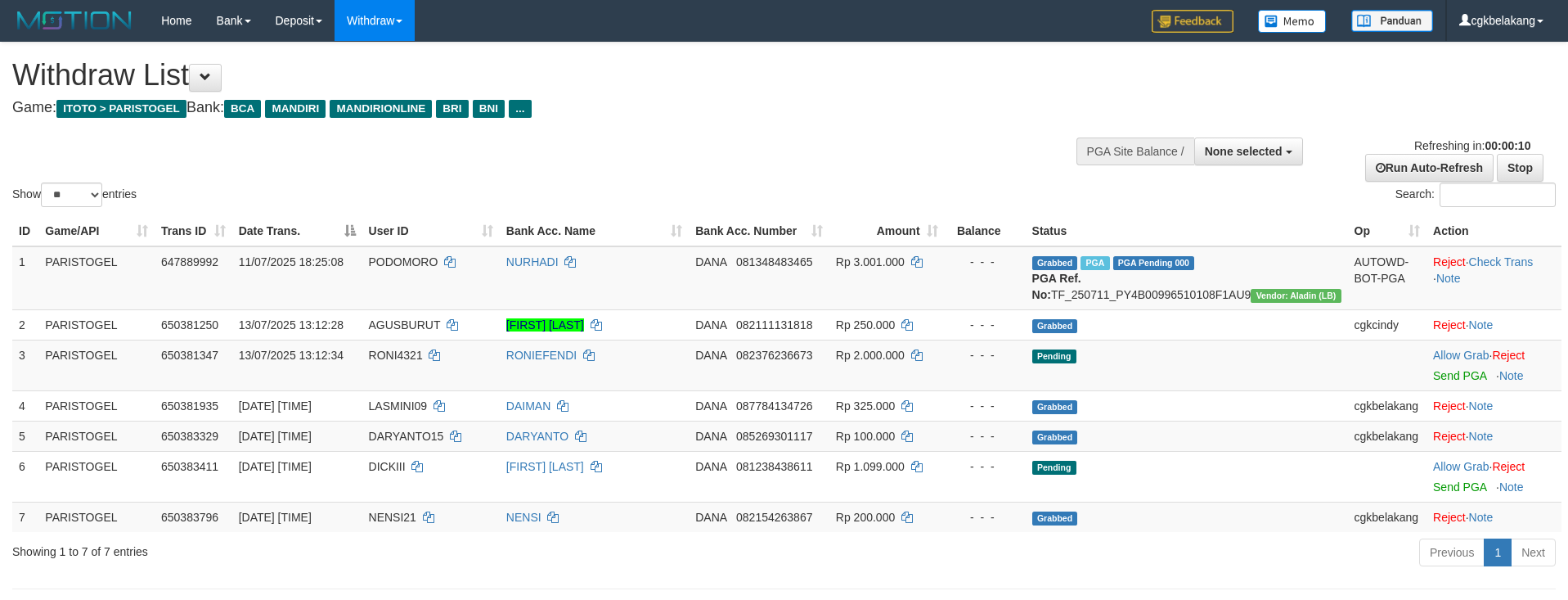 select 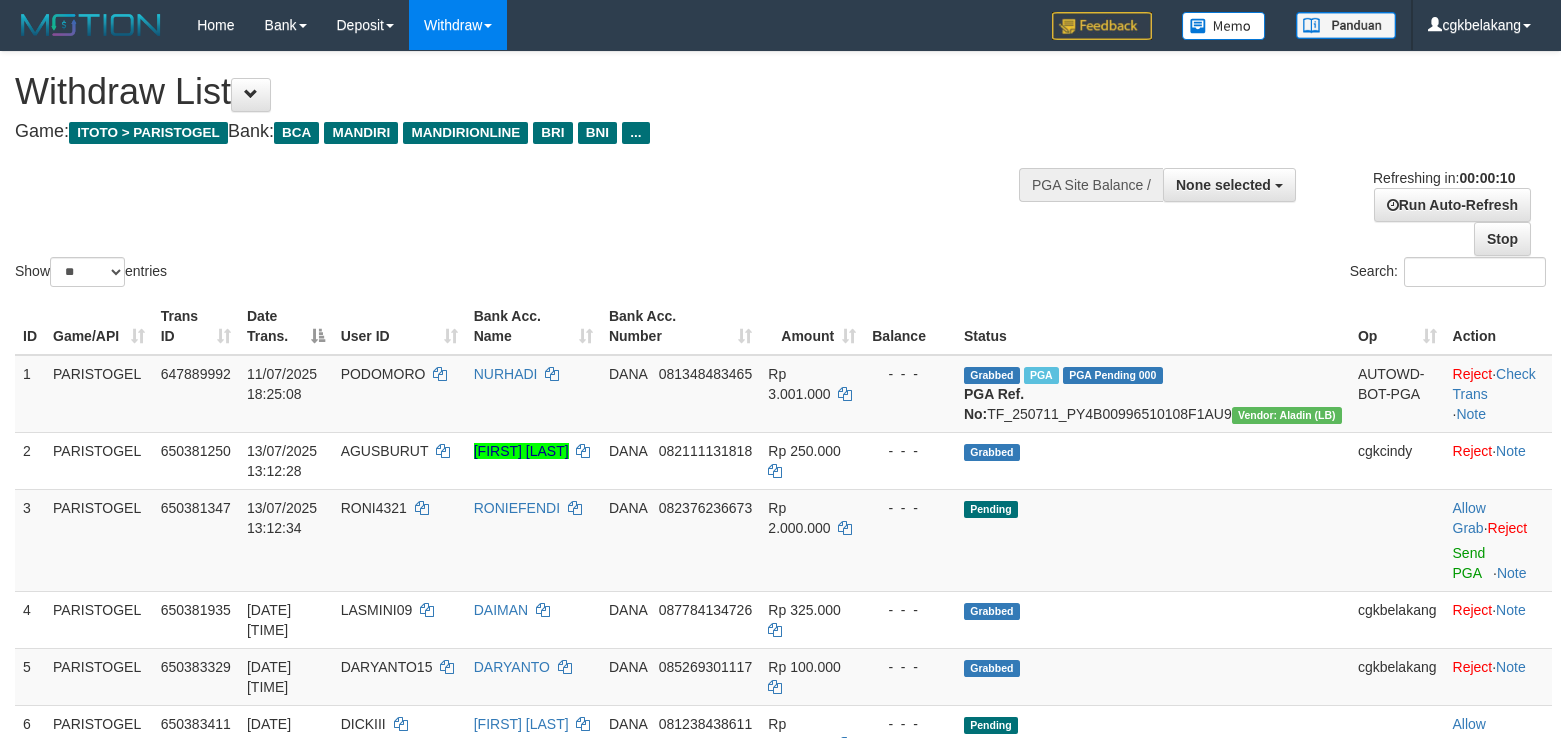 select 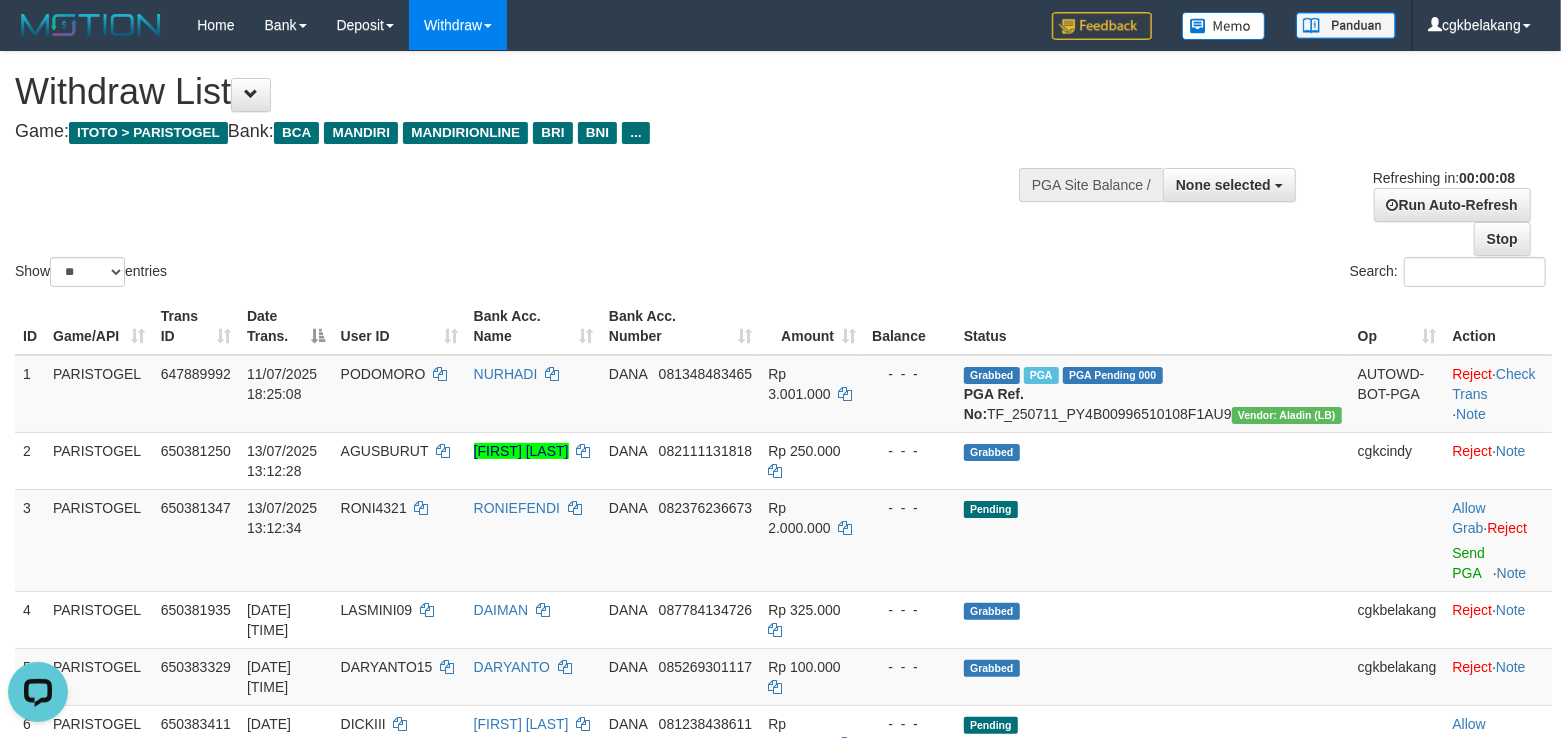 scroll, scrollTop: 0, scrollLeft: 0, axis: both 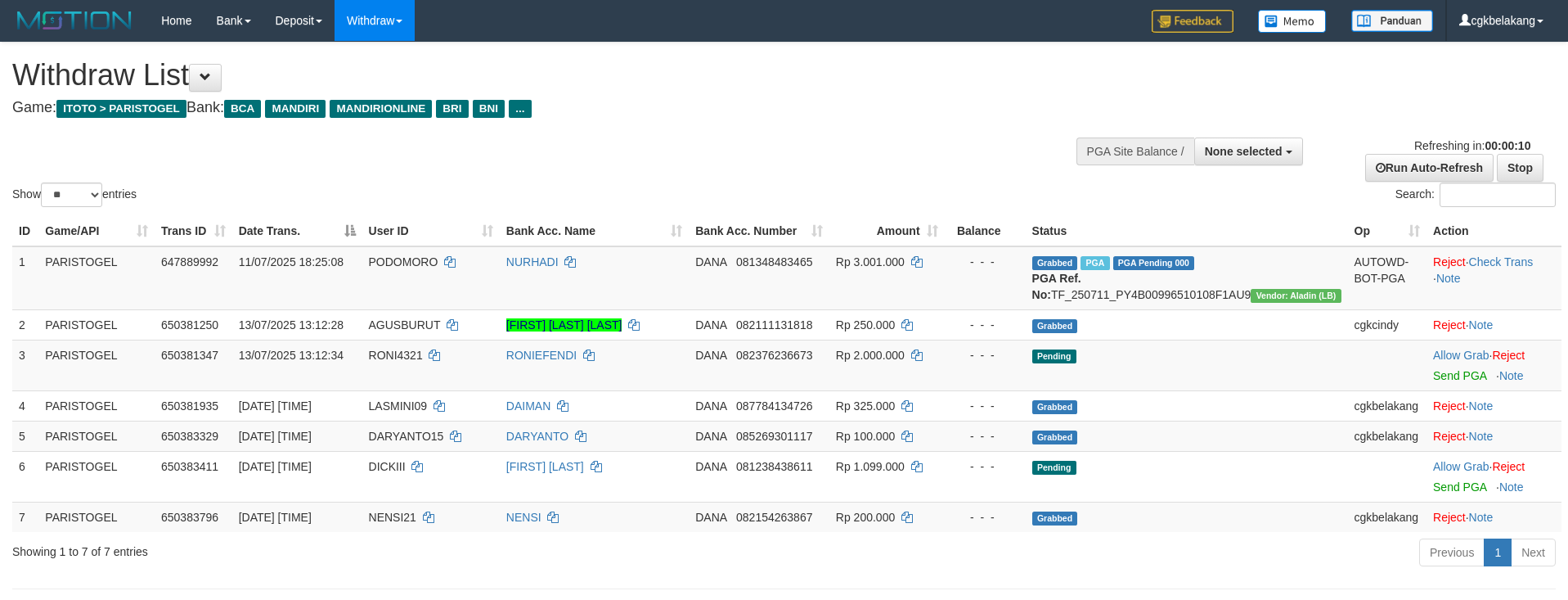 select 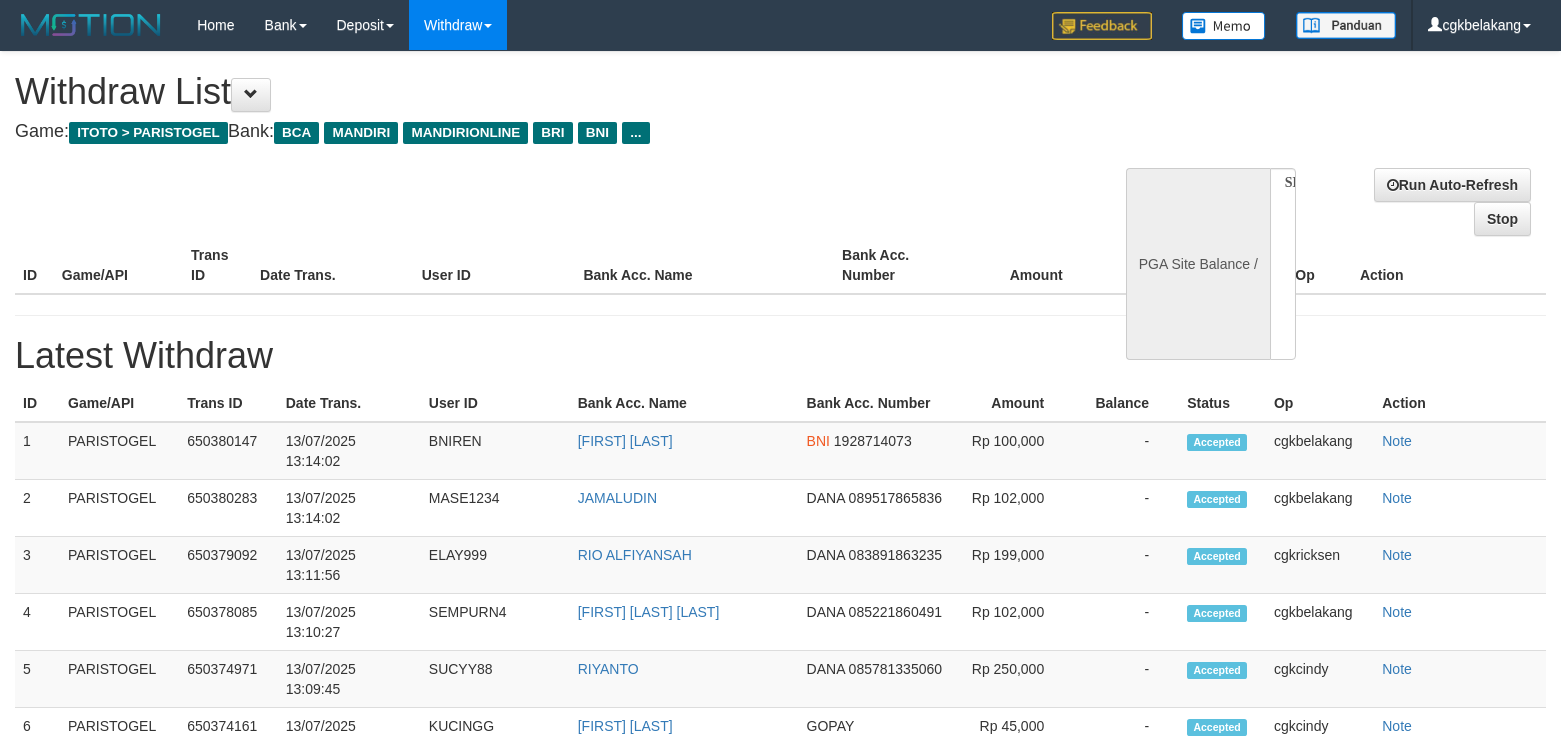 select 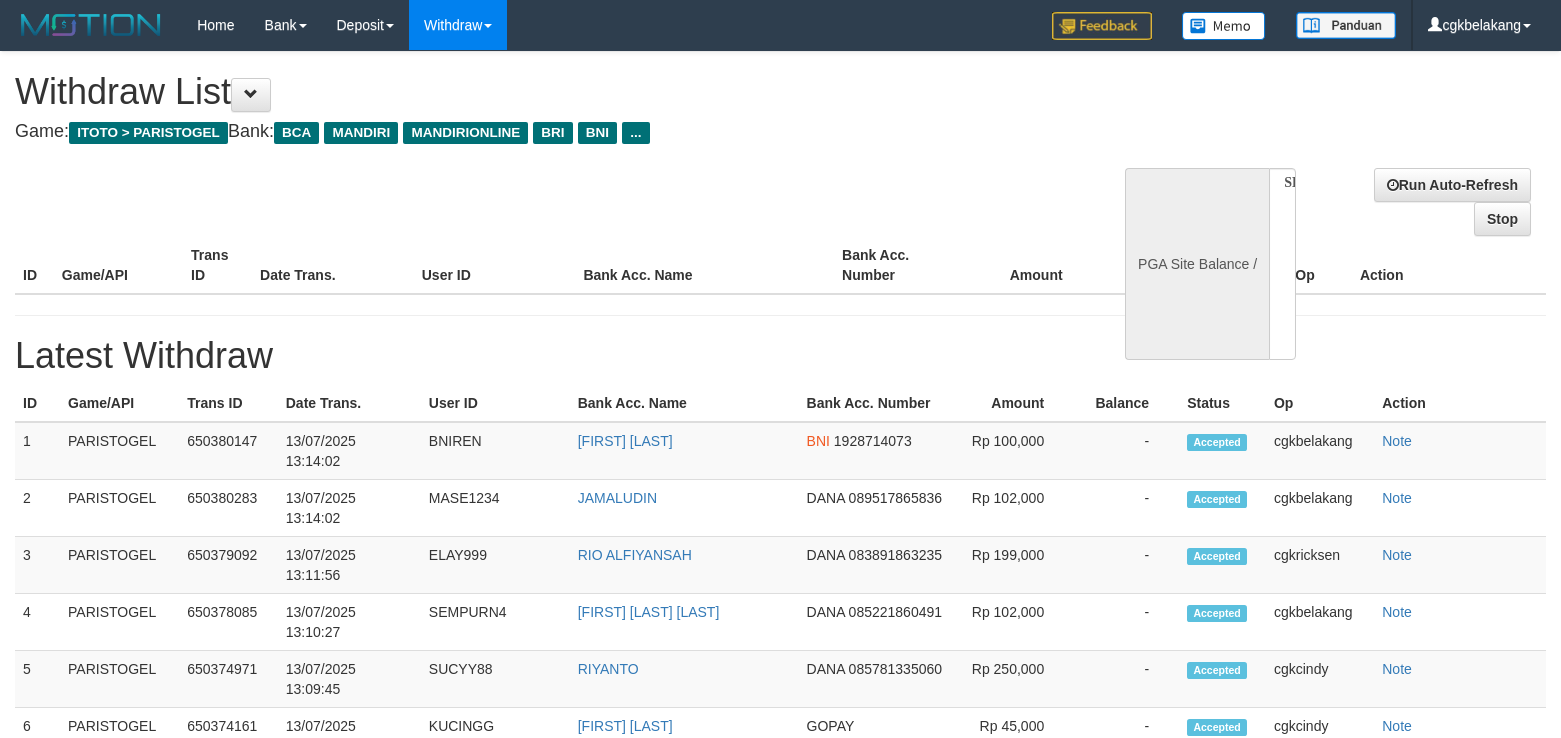scroll, scrollTop: 0, scrollLeft: 0, axis: both 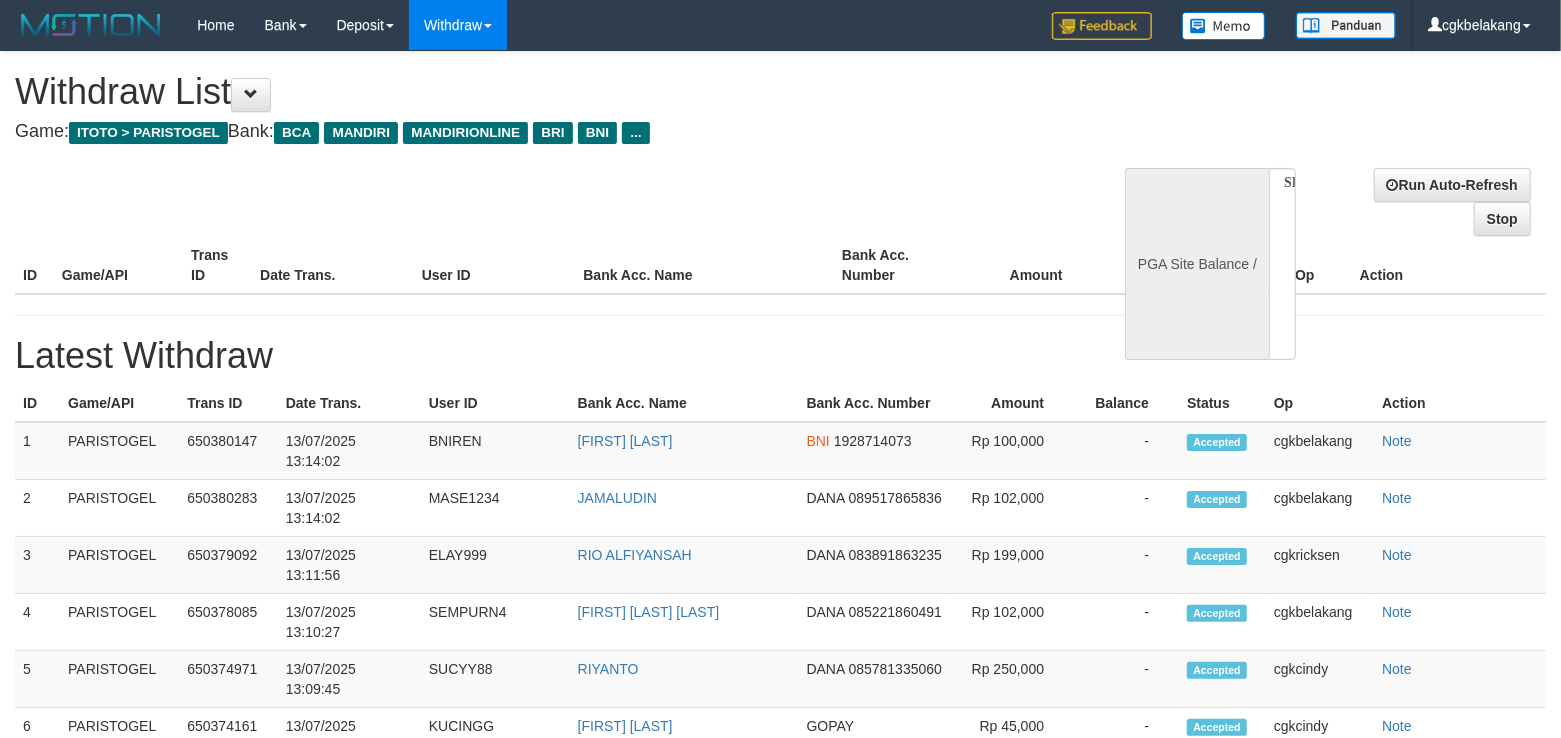 select on "**" 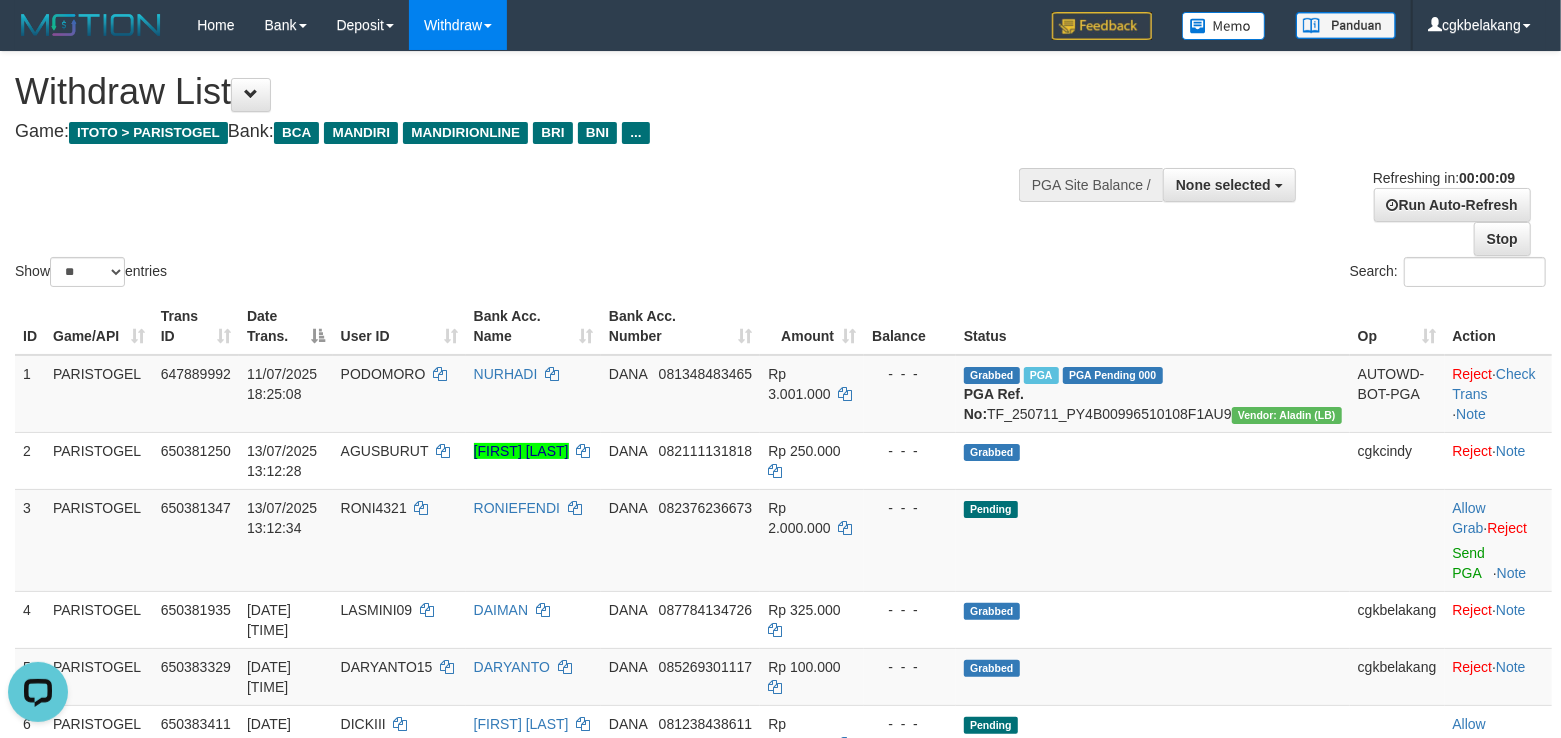 scroll, scrollTop: 0, scrollLeft: 0, axis: both 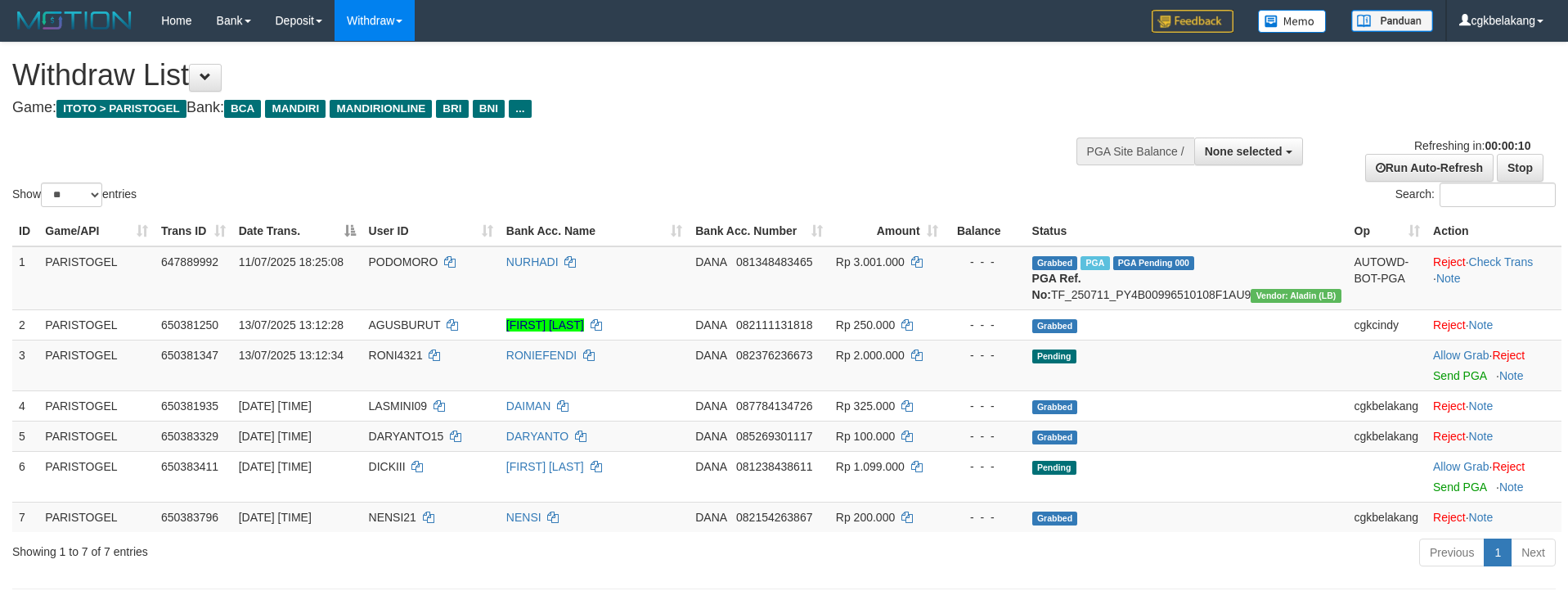 select 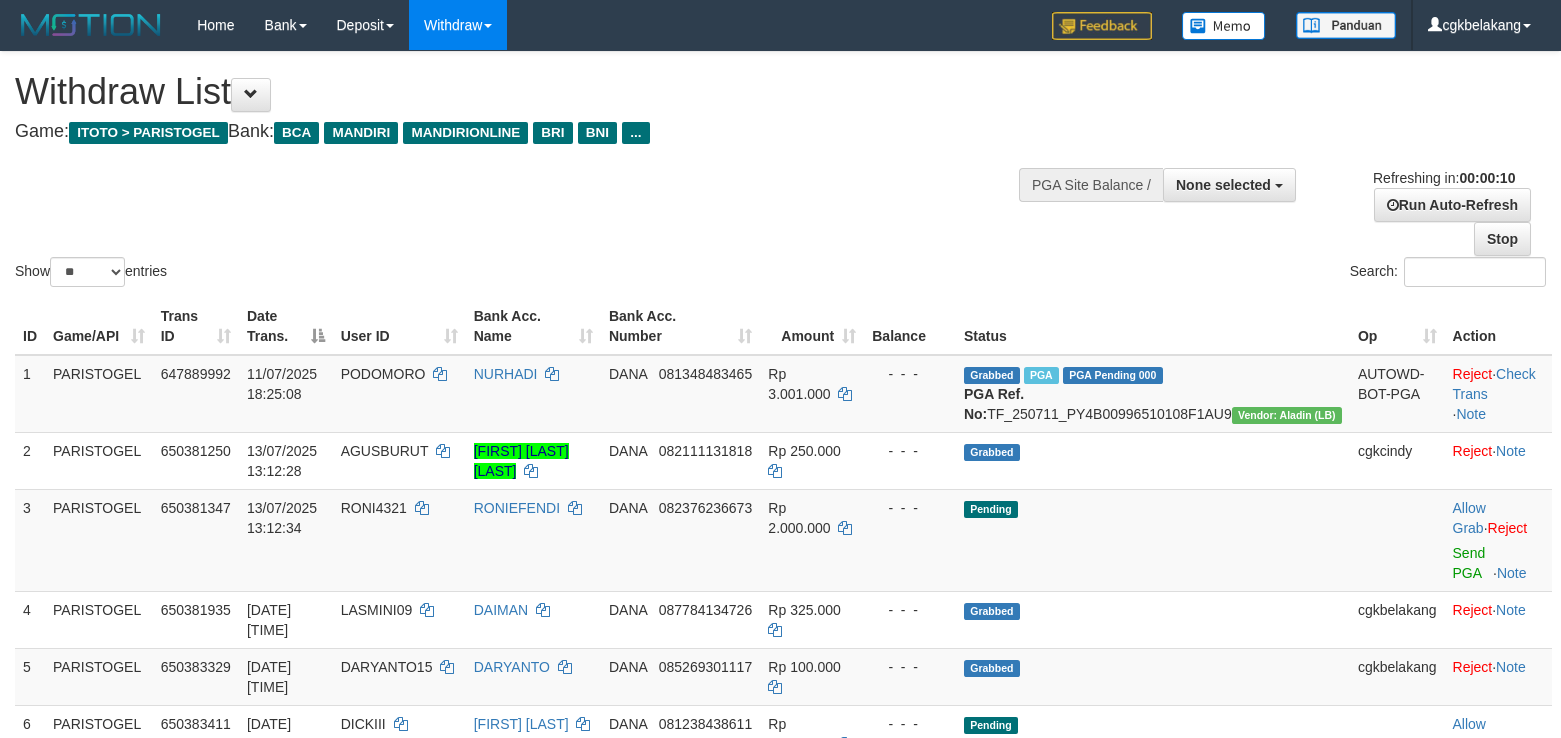 select 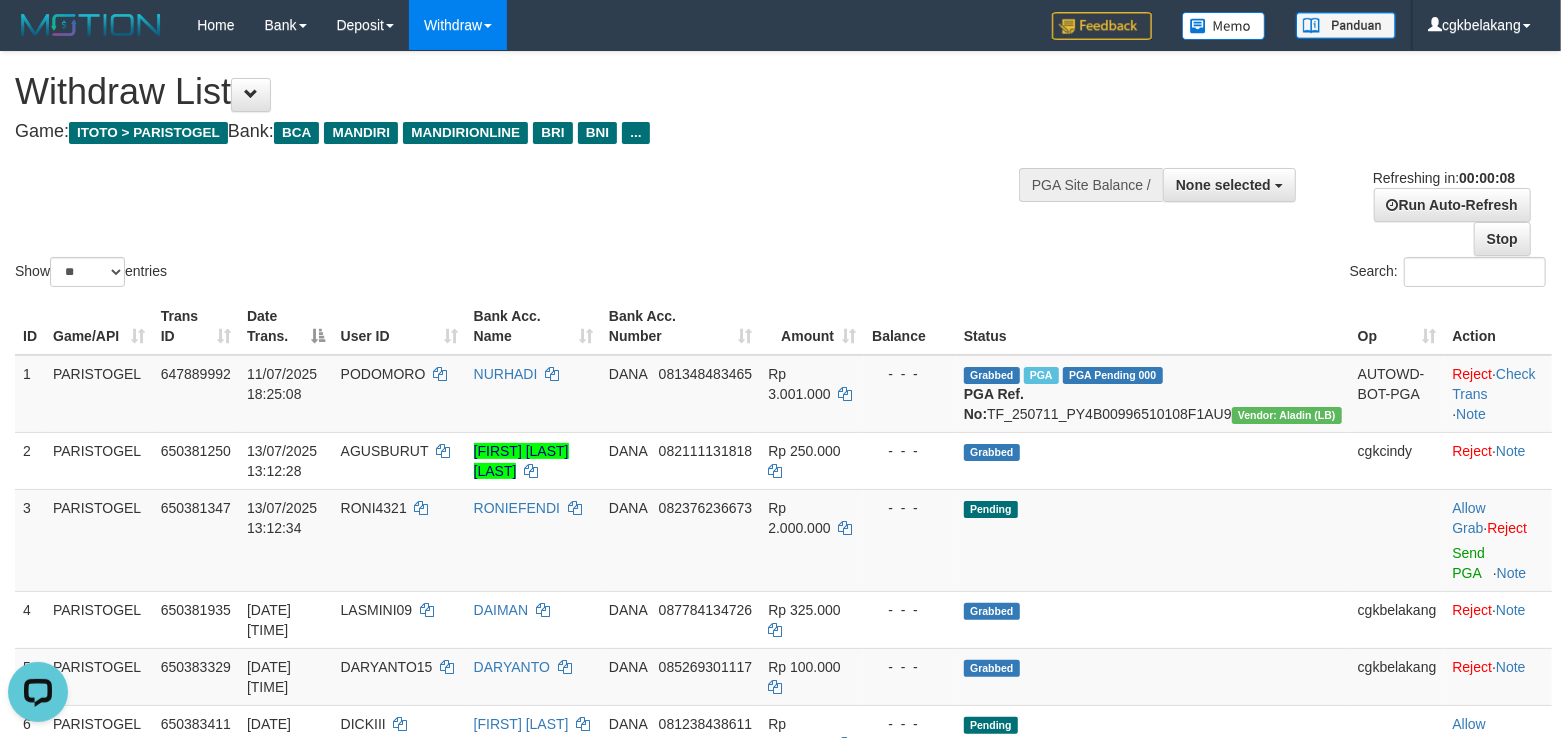 scroll, scrollTop: 0, scrollLeft: 0, axis: both 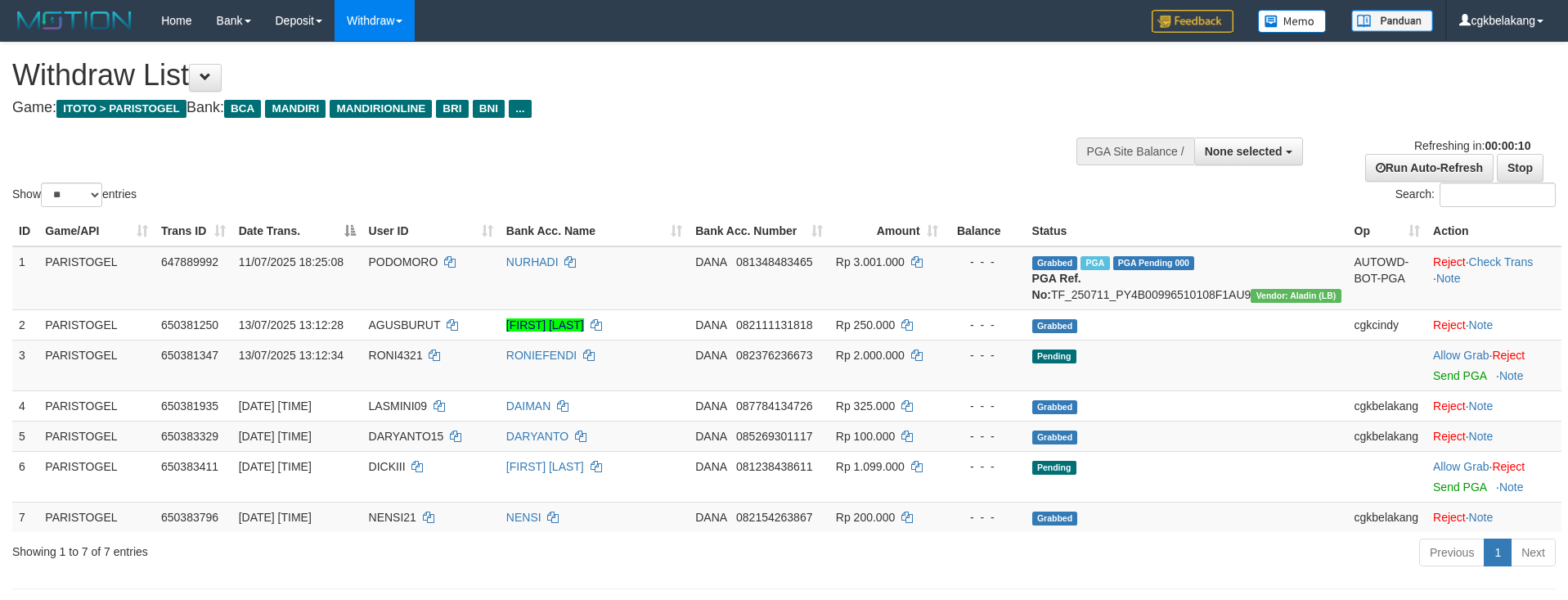 select 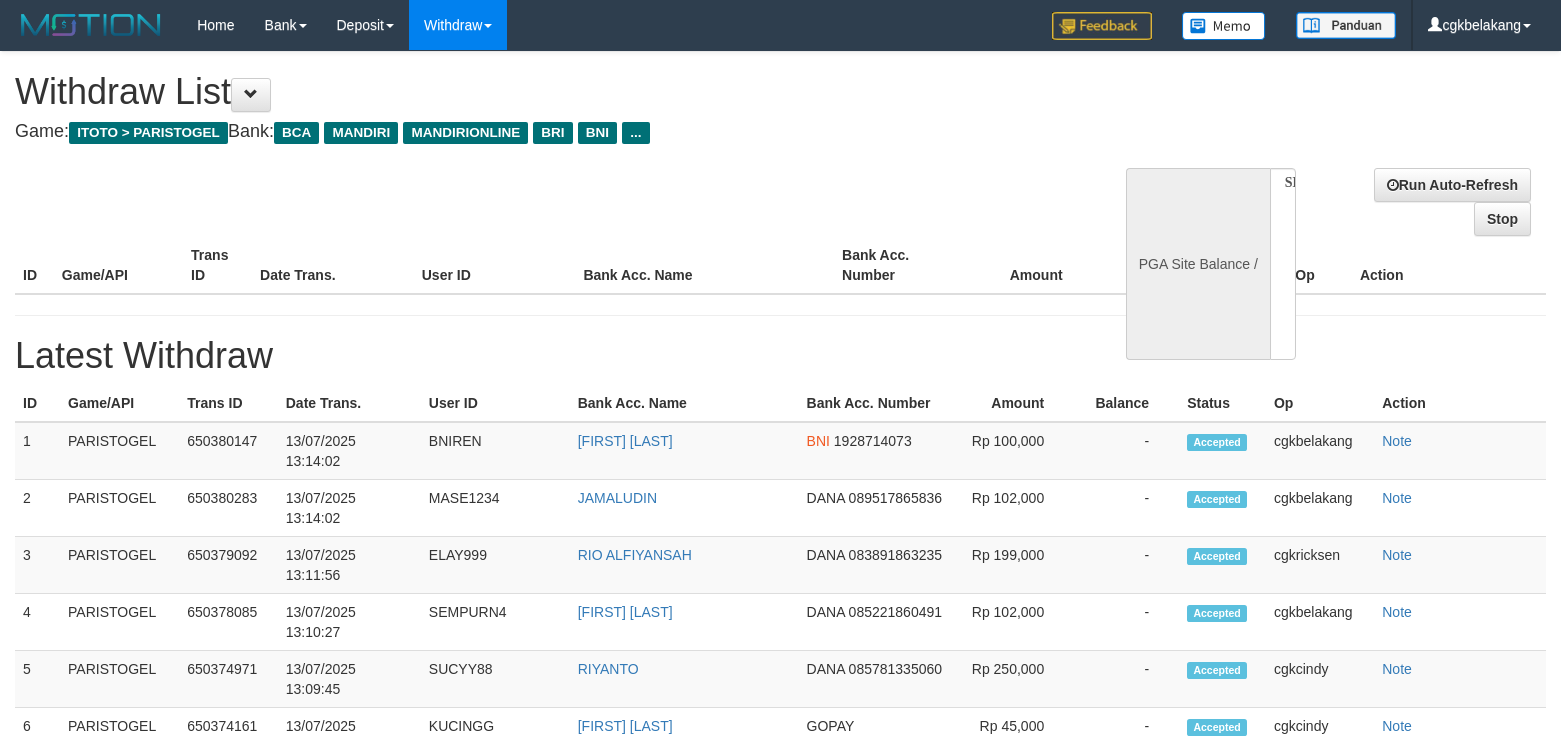 select 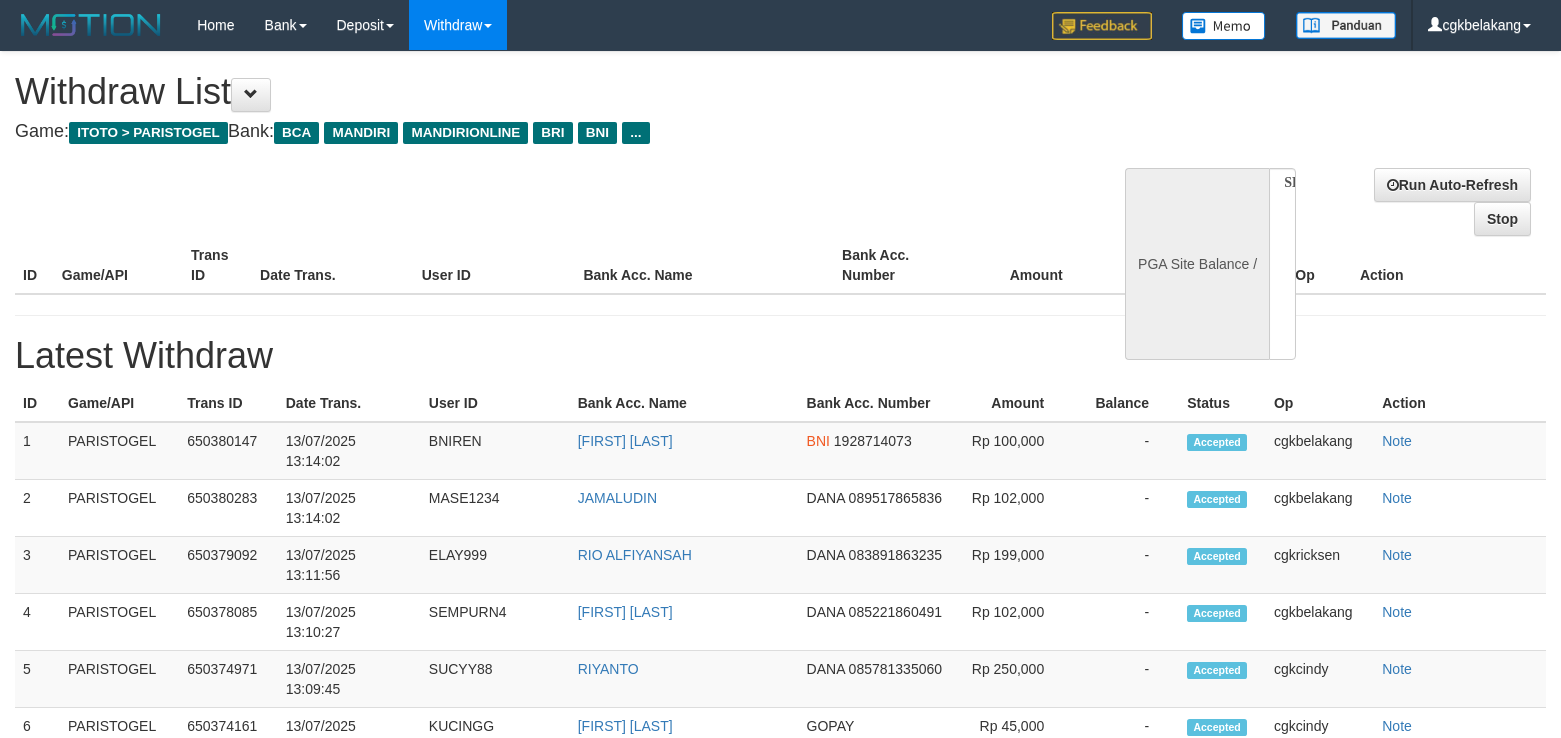 scroll, scrollTop: 0, scrollLeft: 0, axis: both 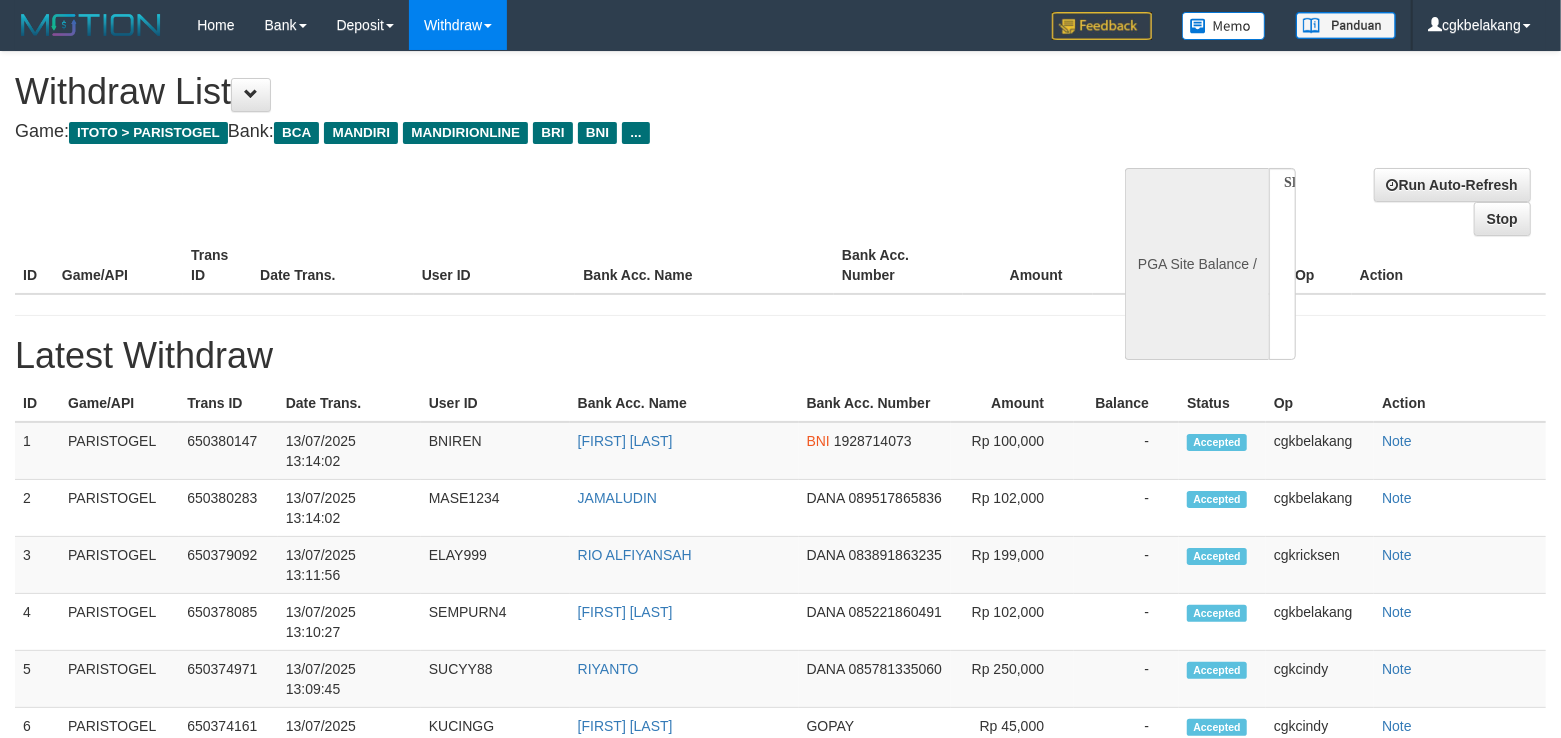 select on "**" 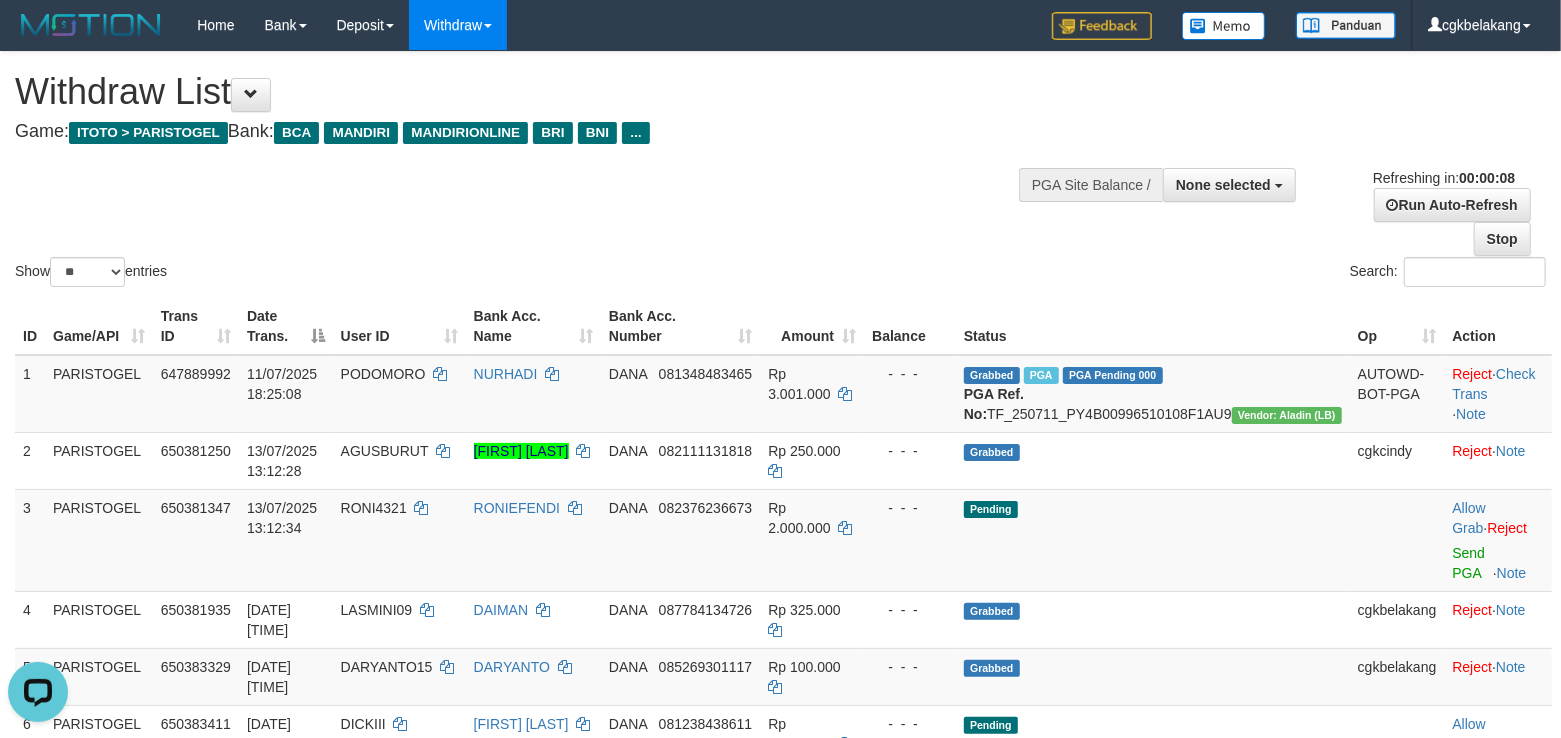 scroll, scrollTop: 0, scrollLeft: 0, axis: both 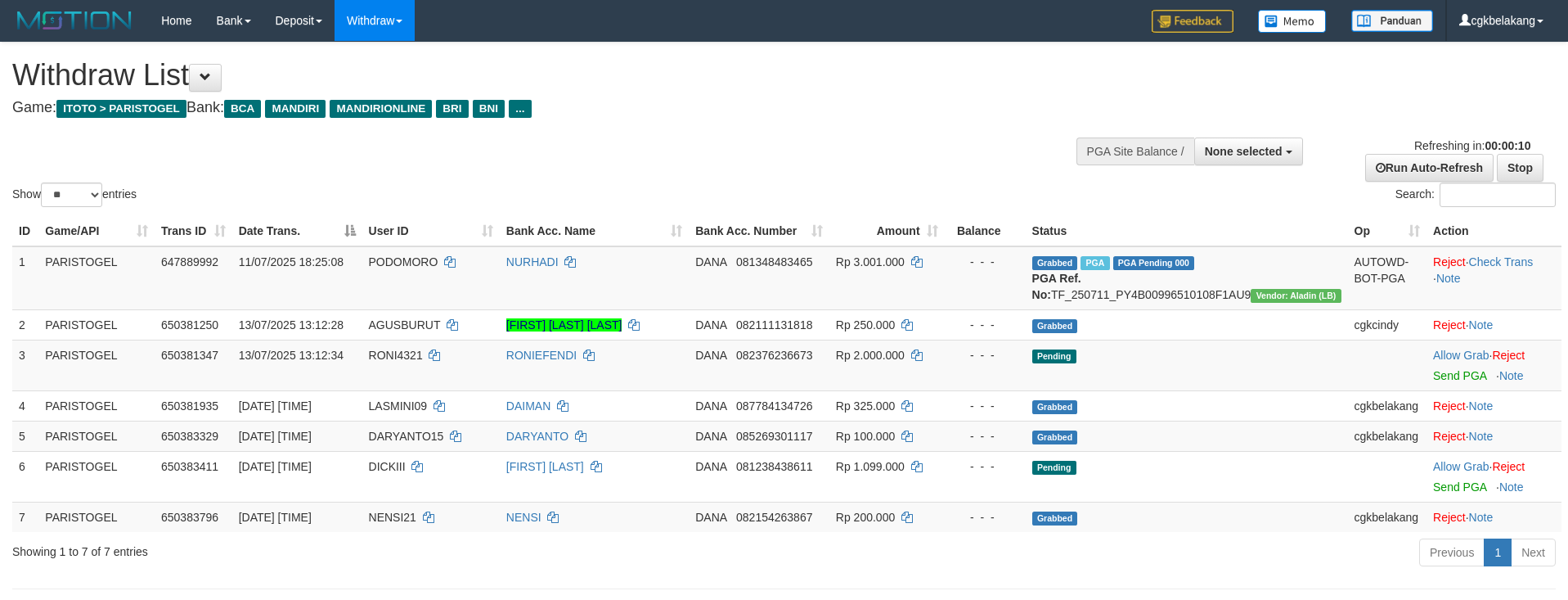 select 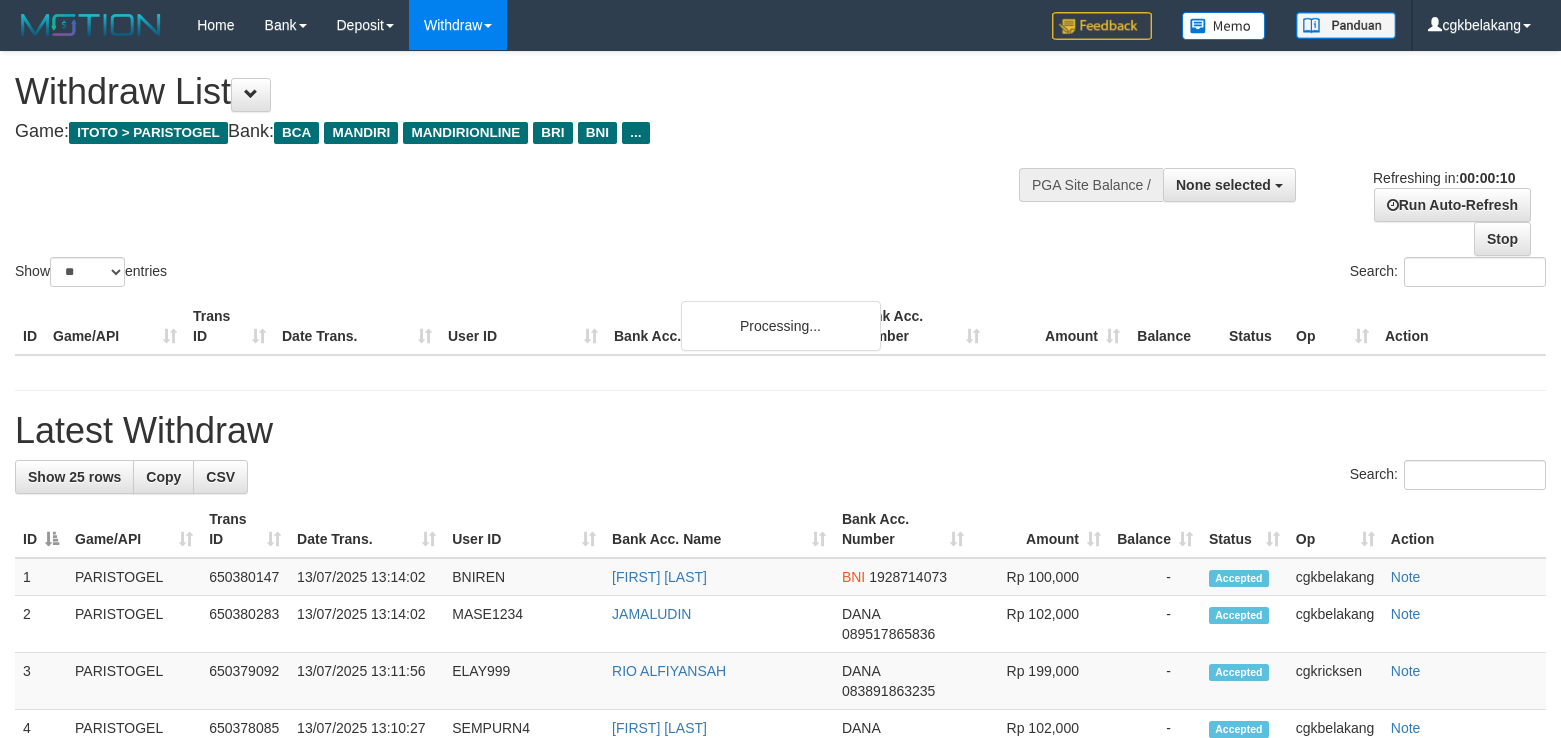 select 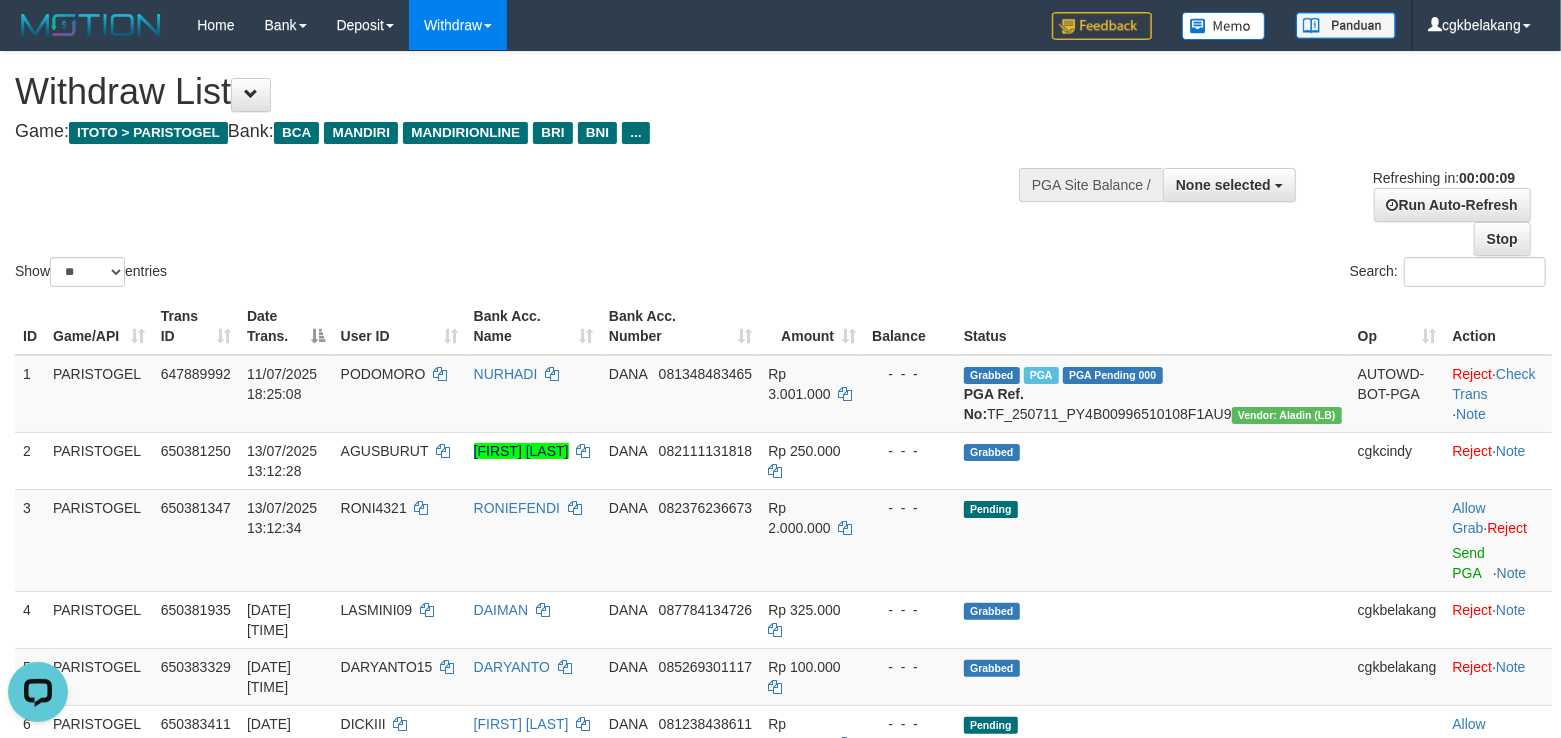 scroll, scrollTop: 0, scrollLeft: 0, axis: both 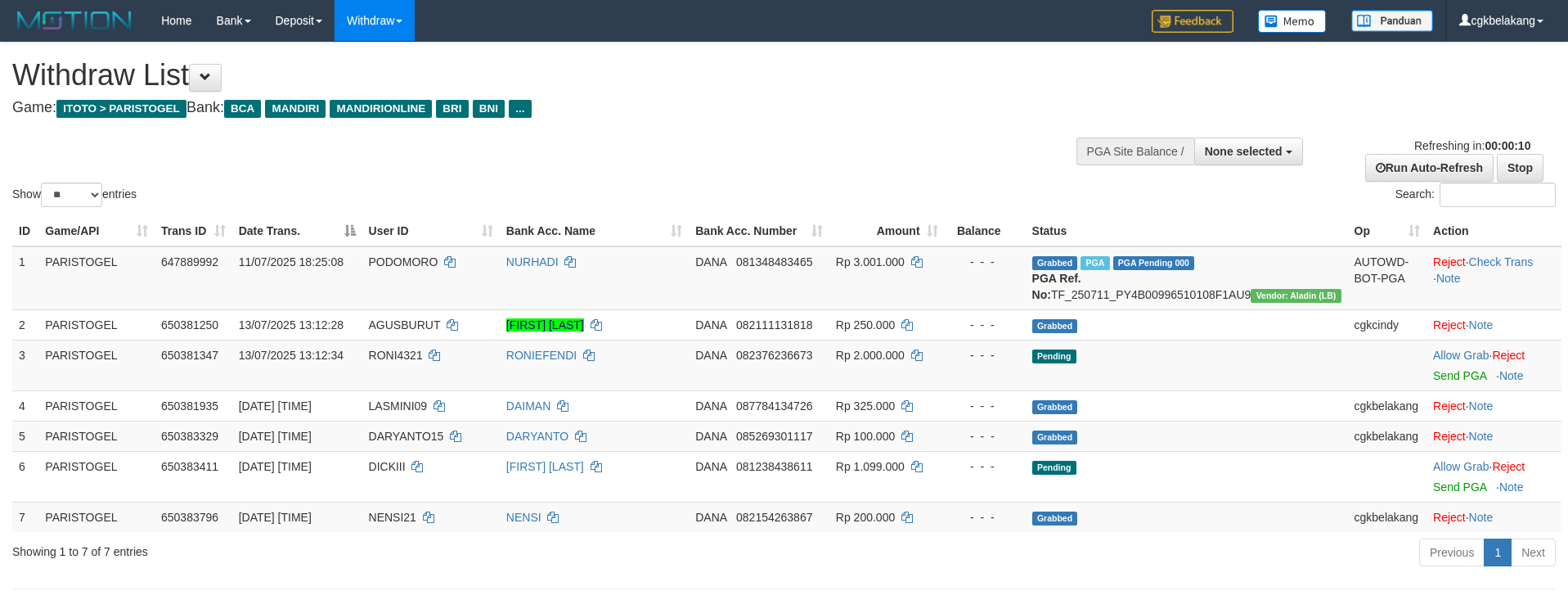 select 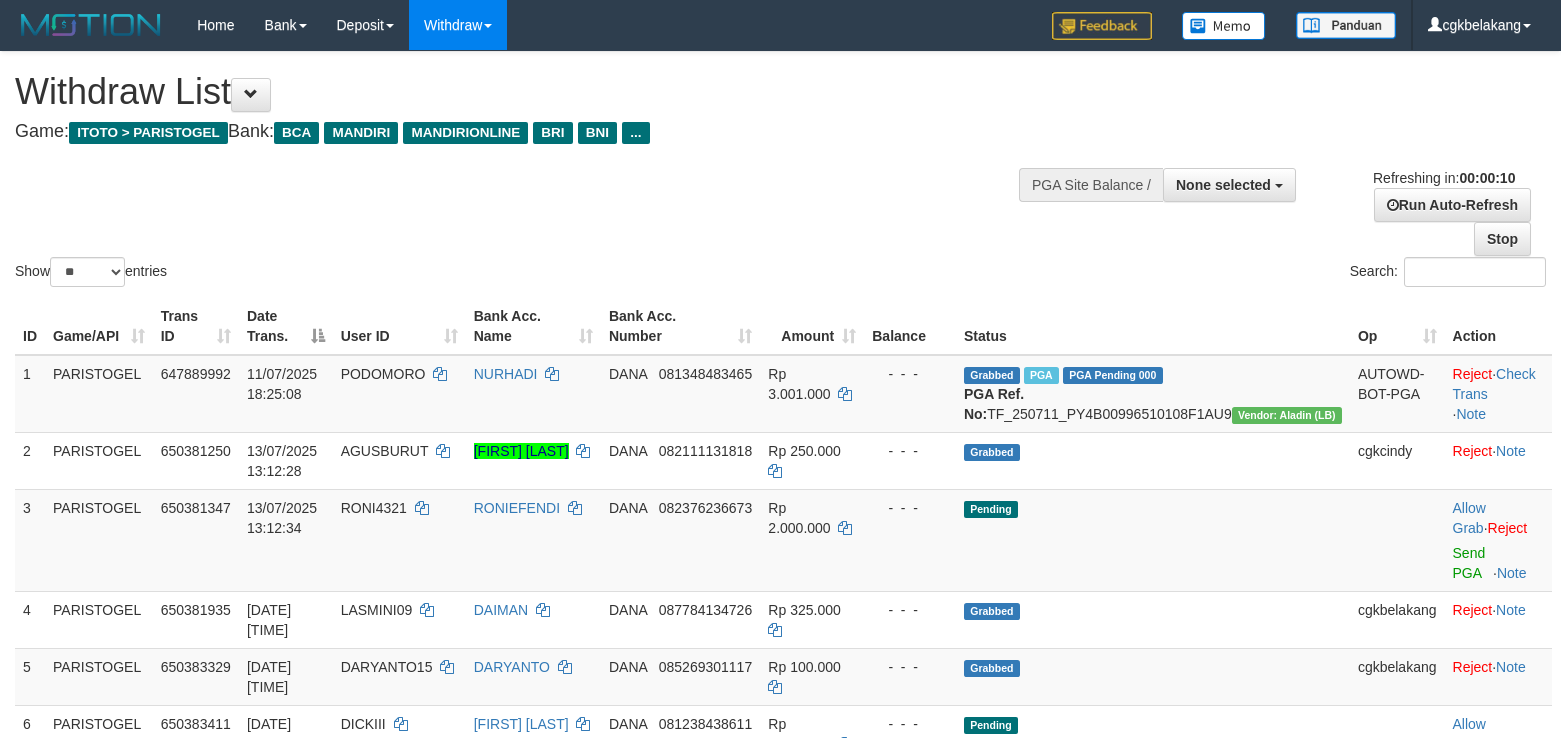 select 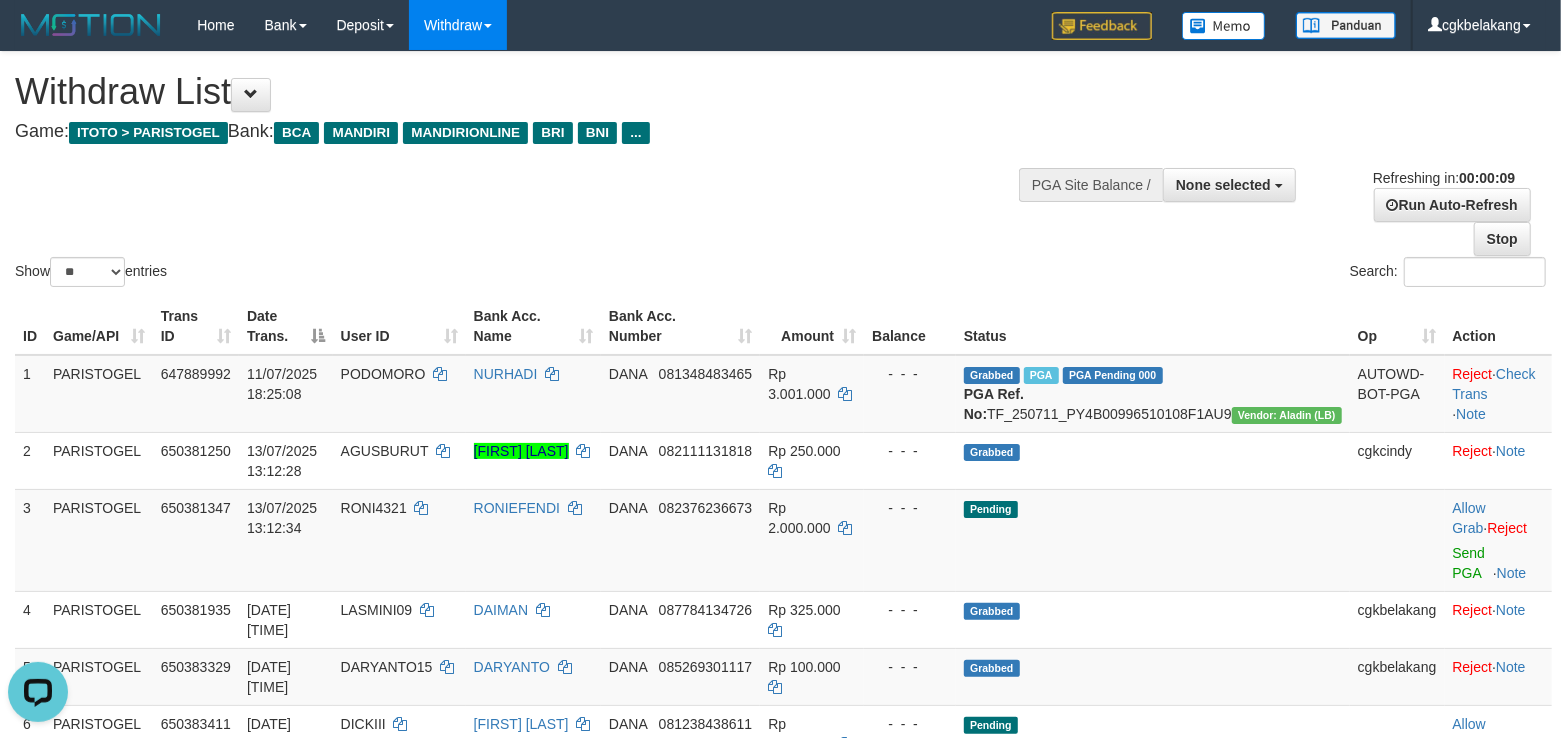 scroll, scrollTop: 0, scrollLeft: 0, axis: both 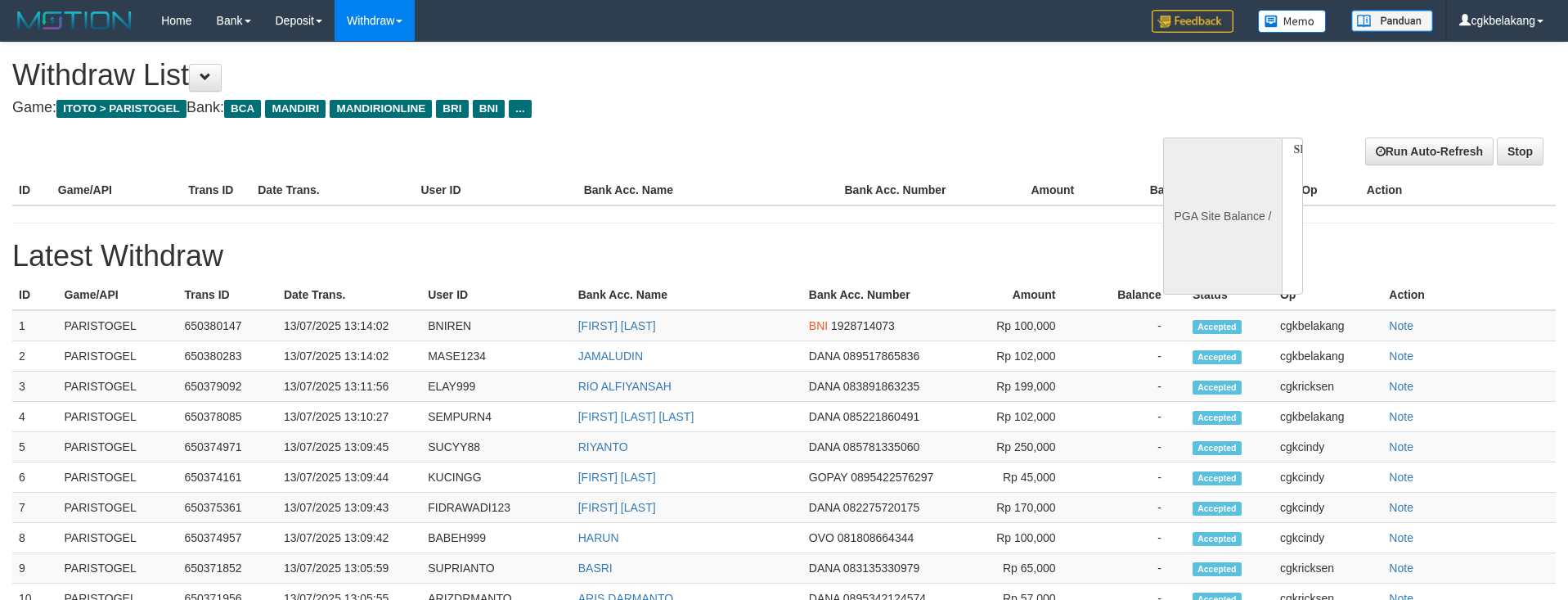 select 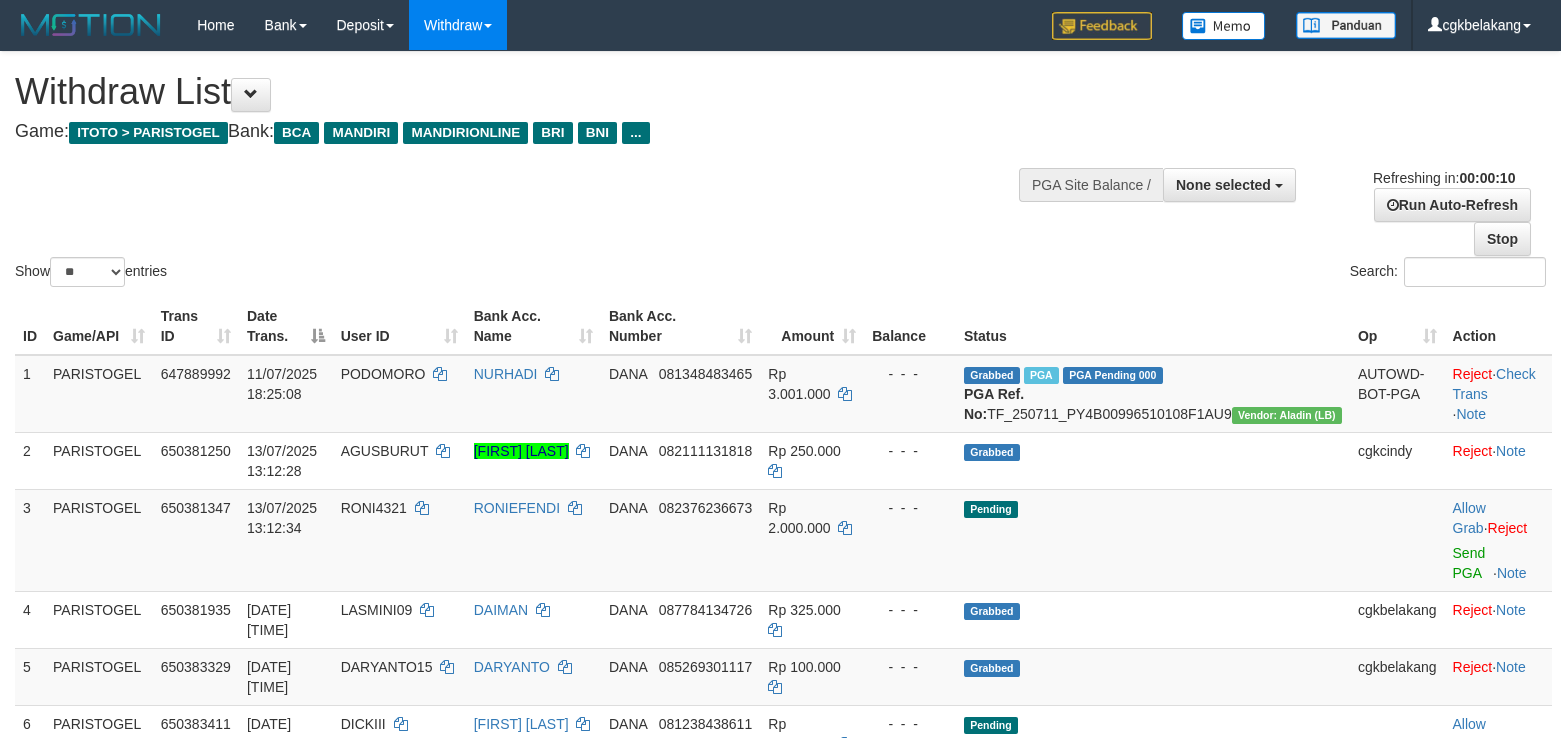 select 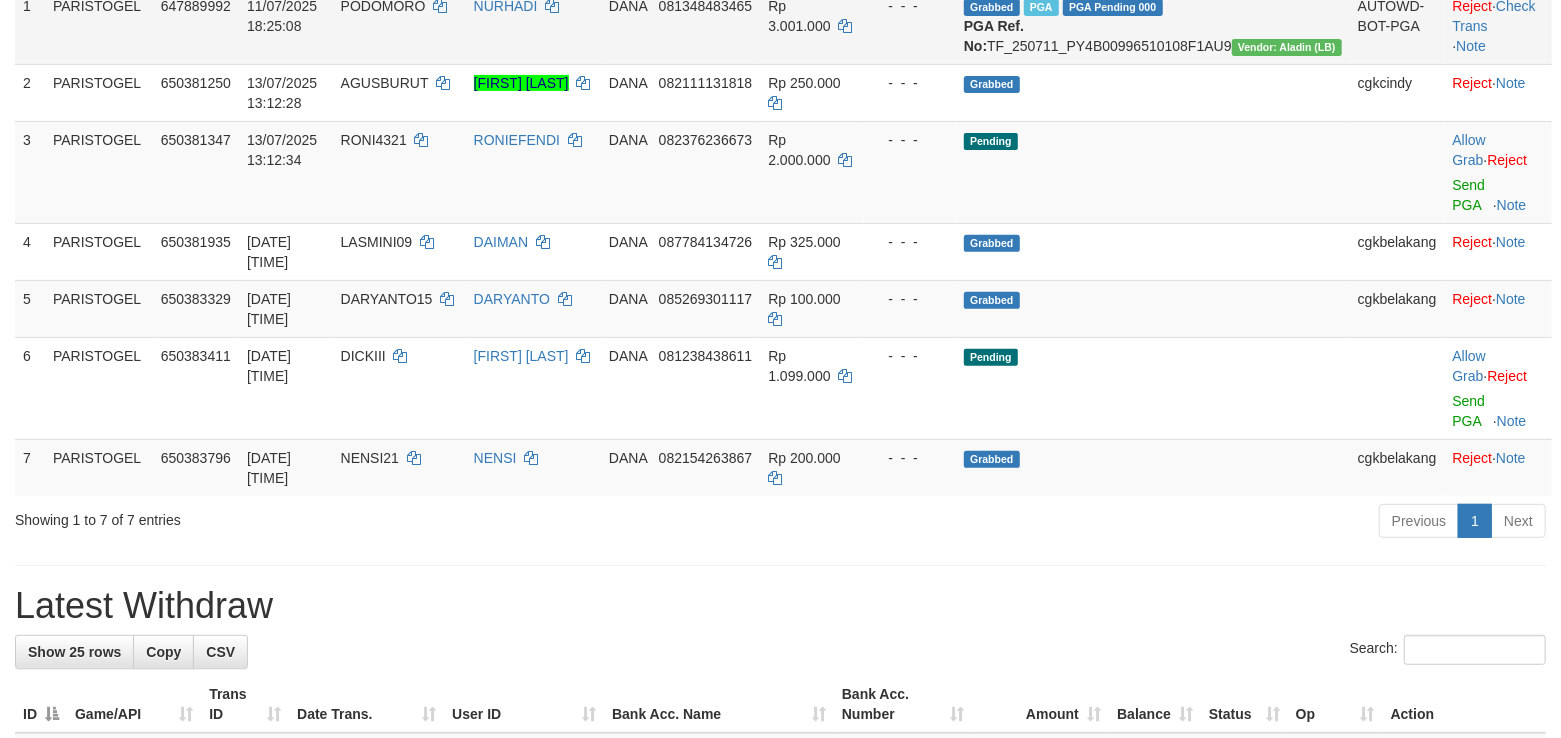 scroll, scrollTop: 533, scrollLeft: 0, axis: vertical 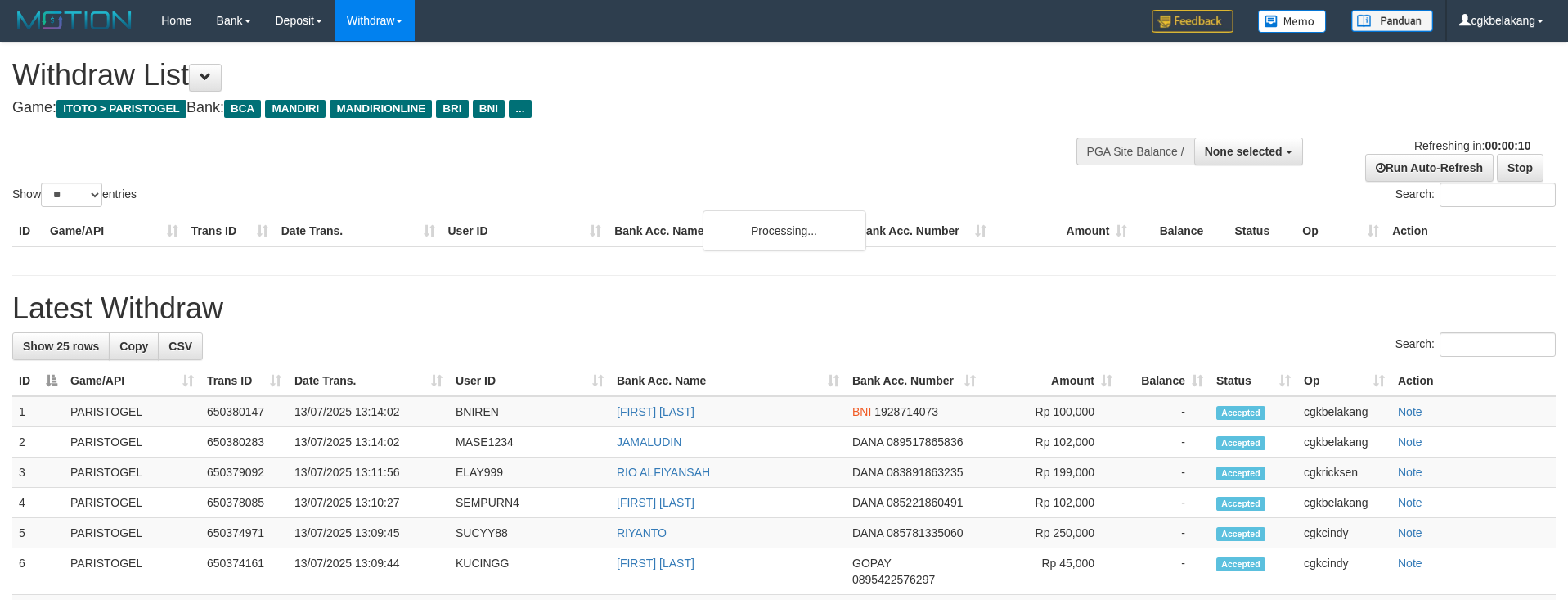 select 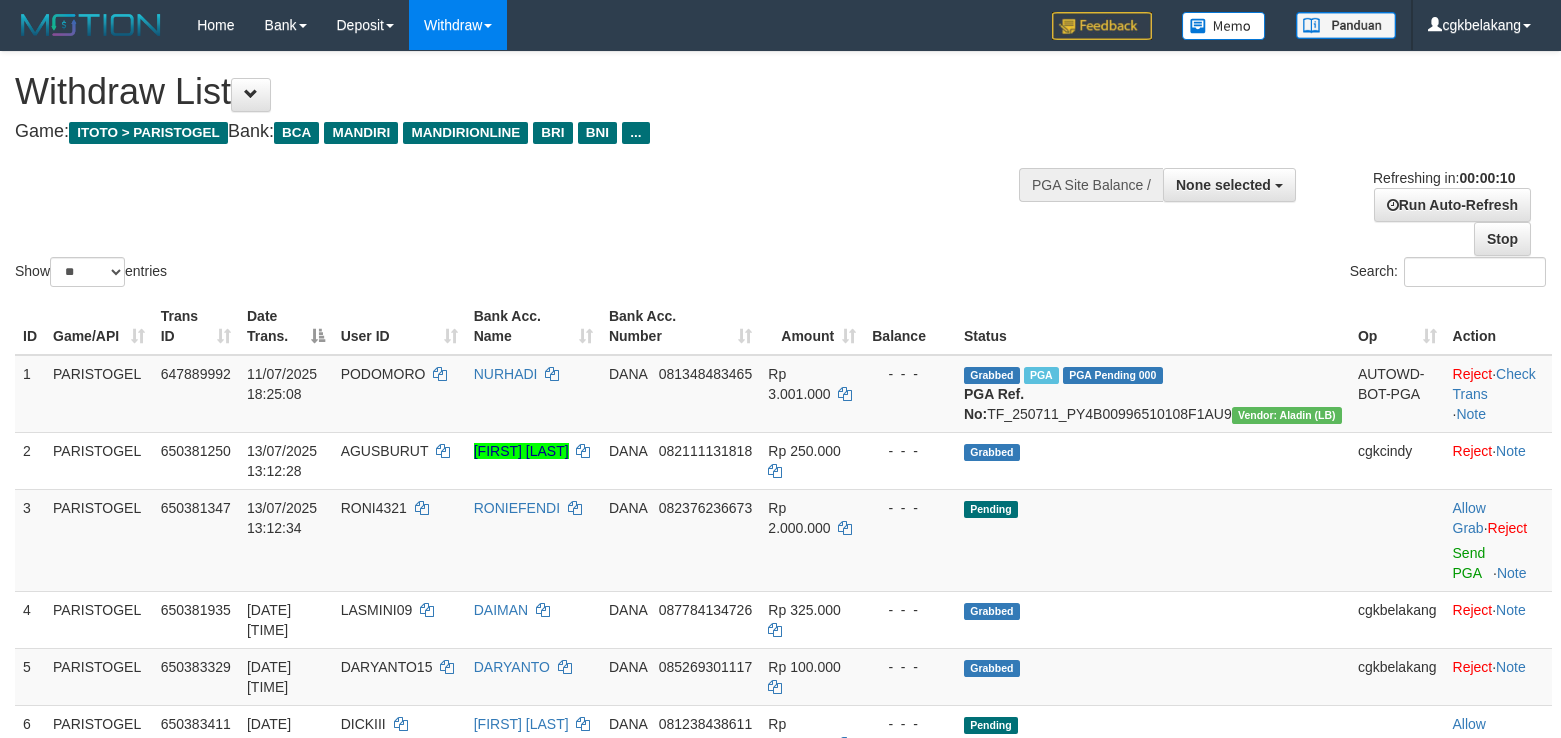 select 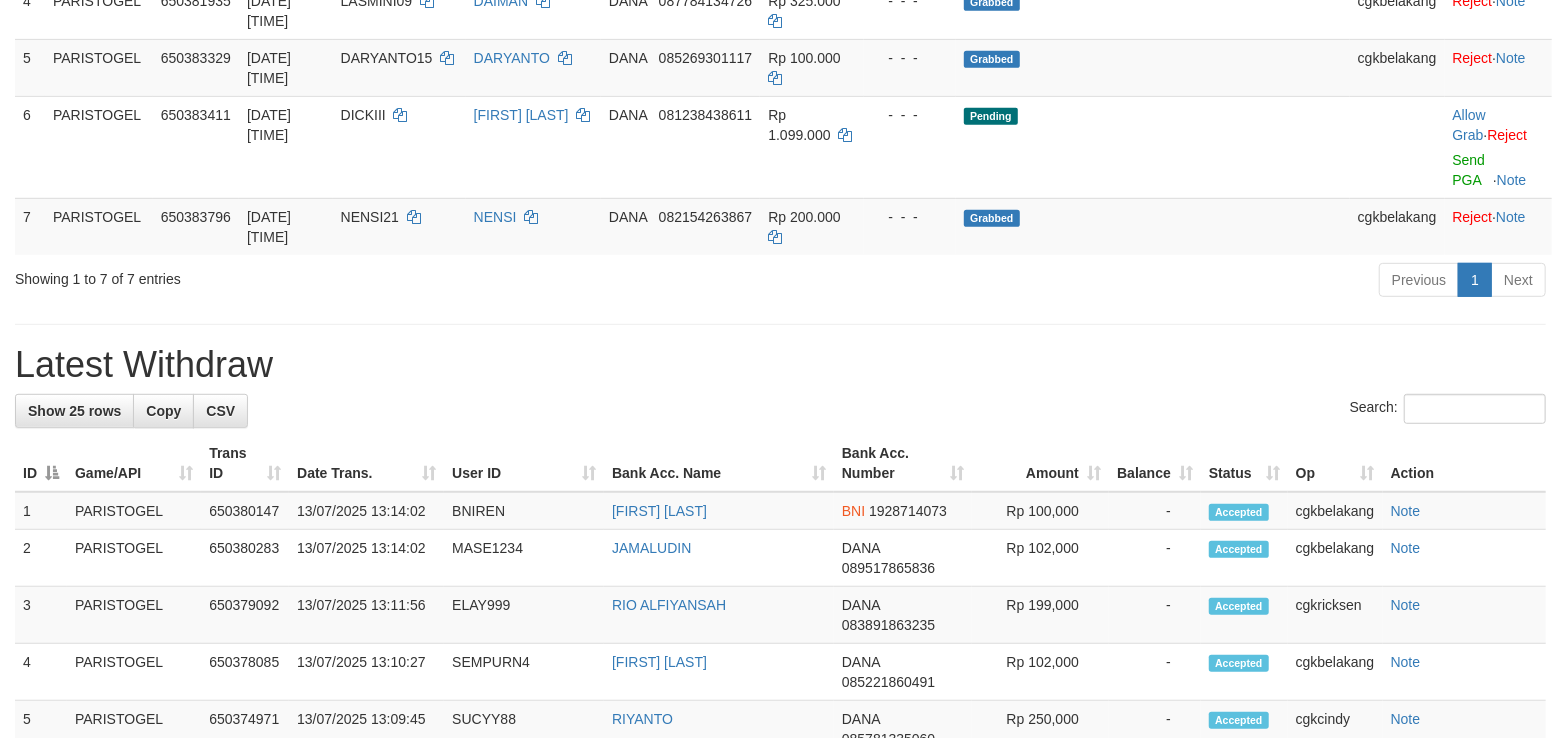 scroll, scrollTop: 533, scrollLeft: 0, axis: vertical 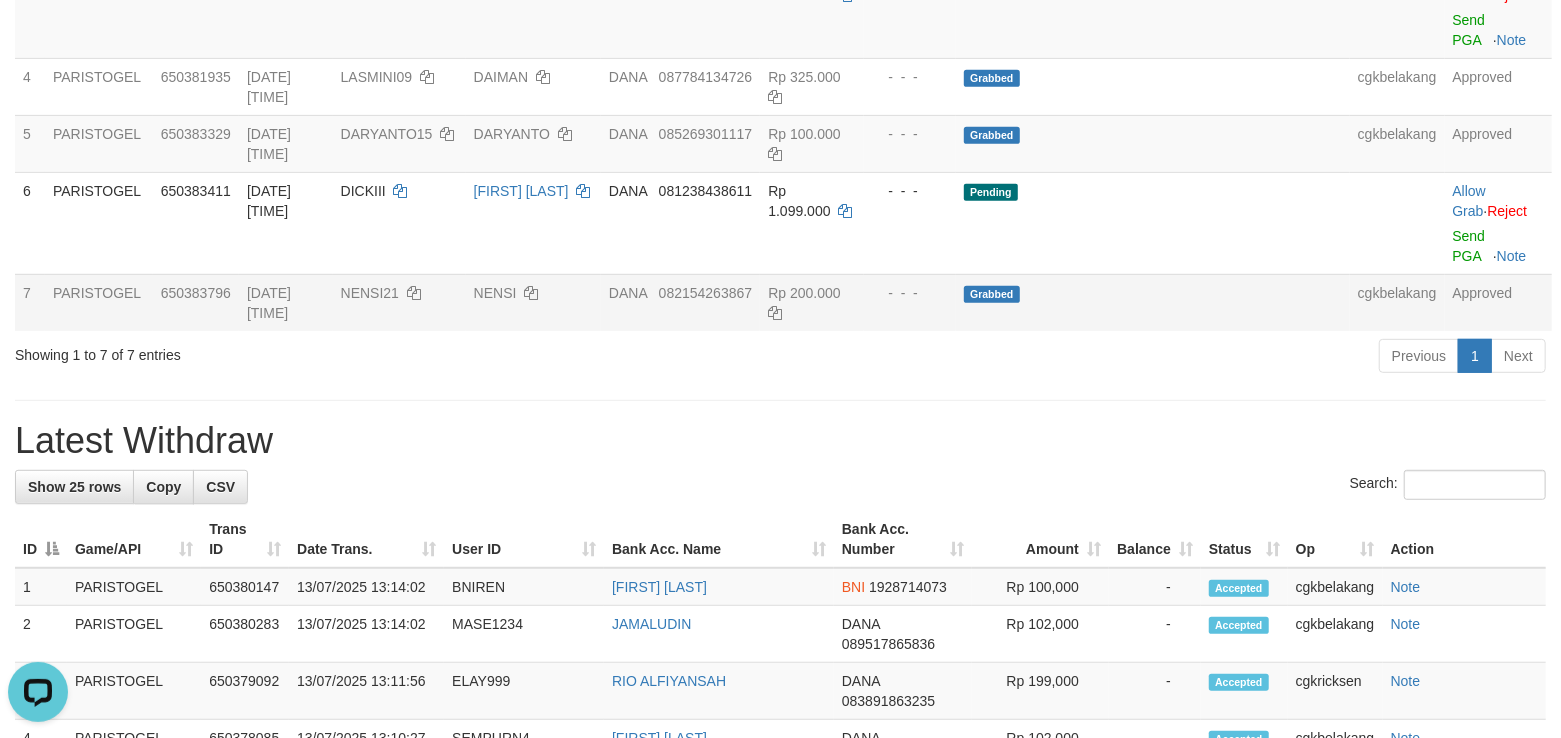 drag, startPoint x: 652, startPoint y: 304, endPoint x: 665, endPoint y: 316, distance: 17.691807 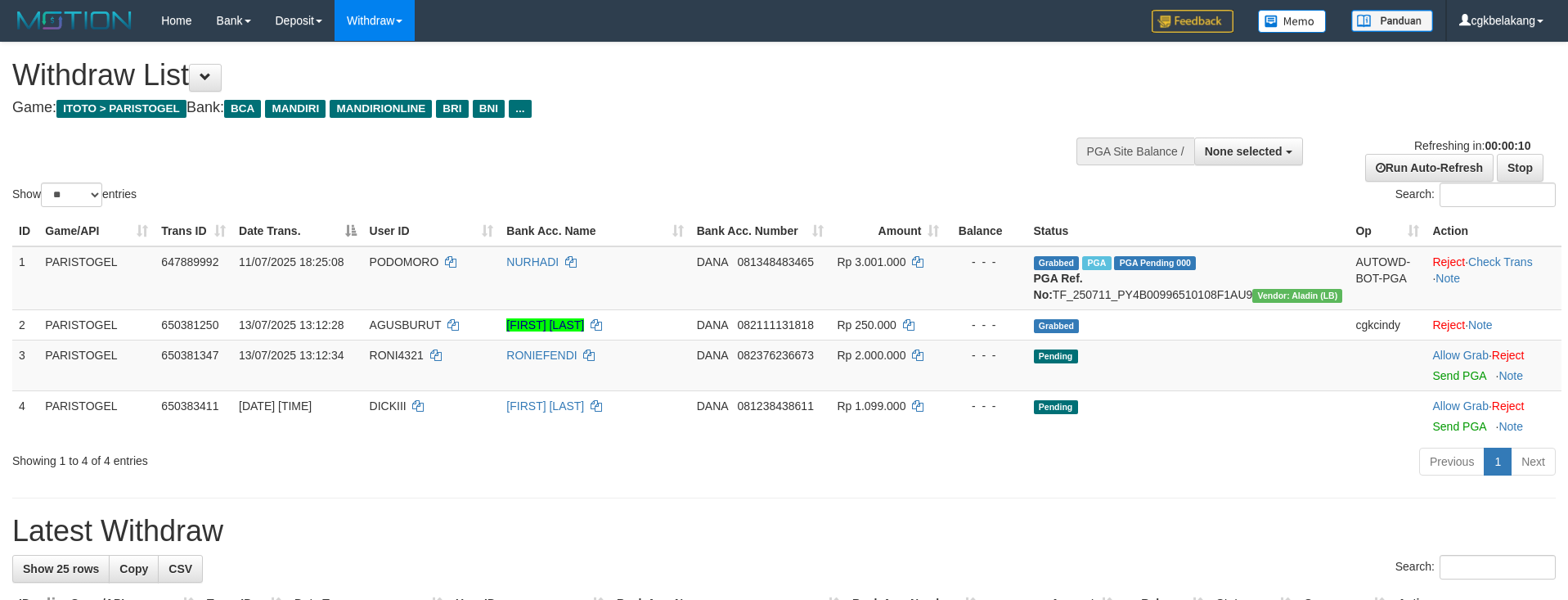 select 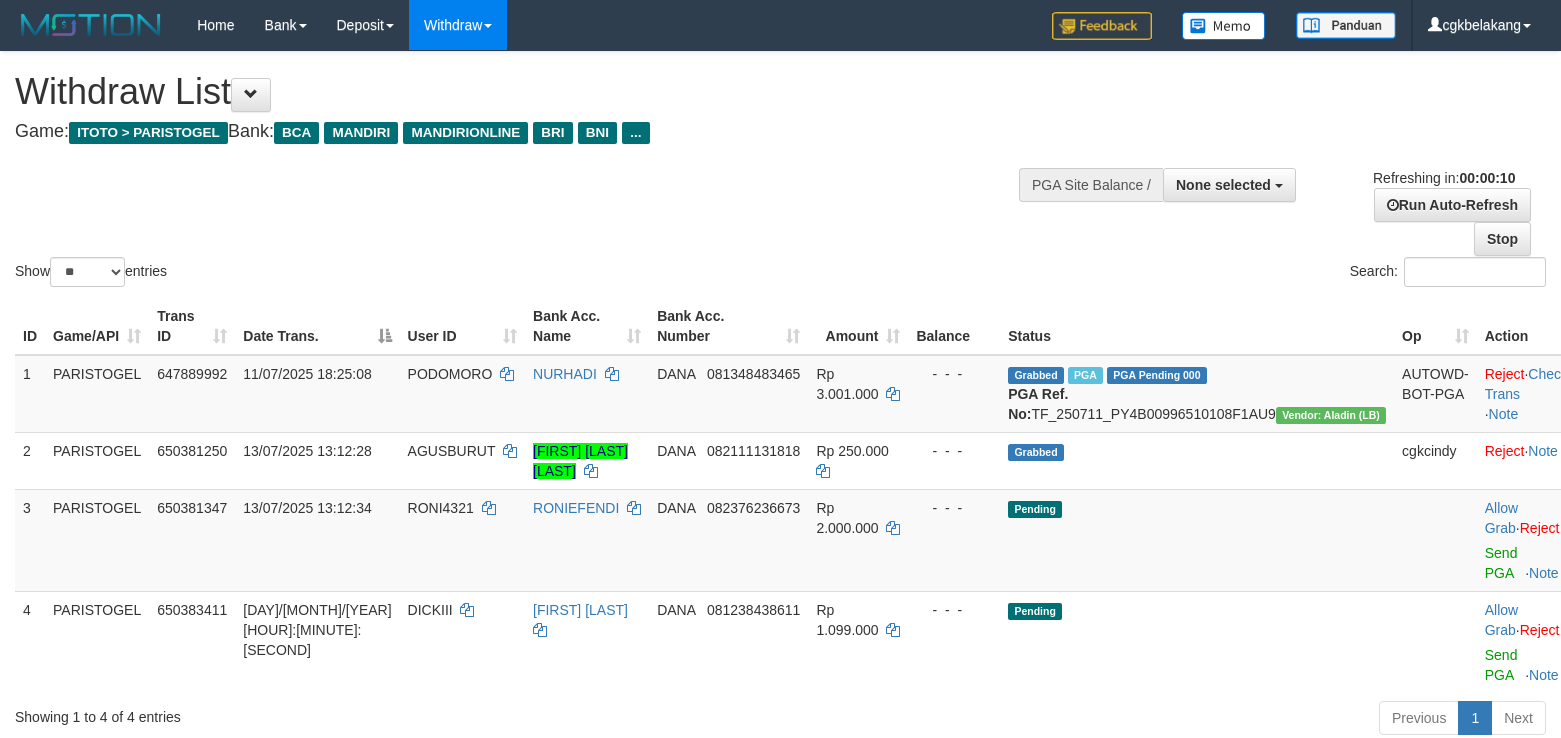select 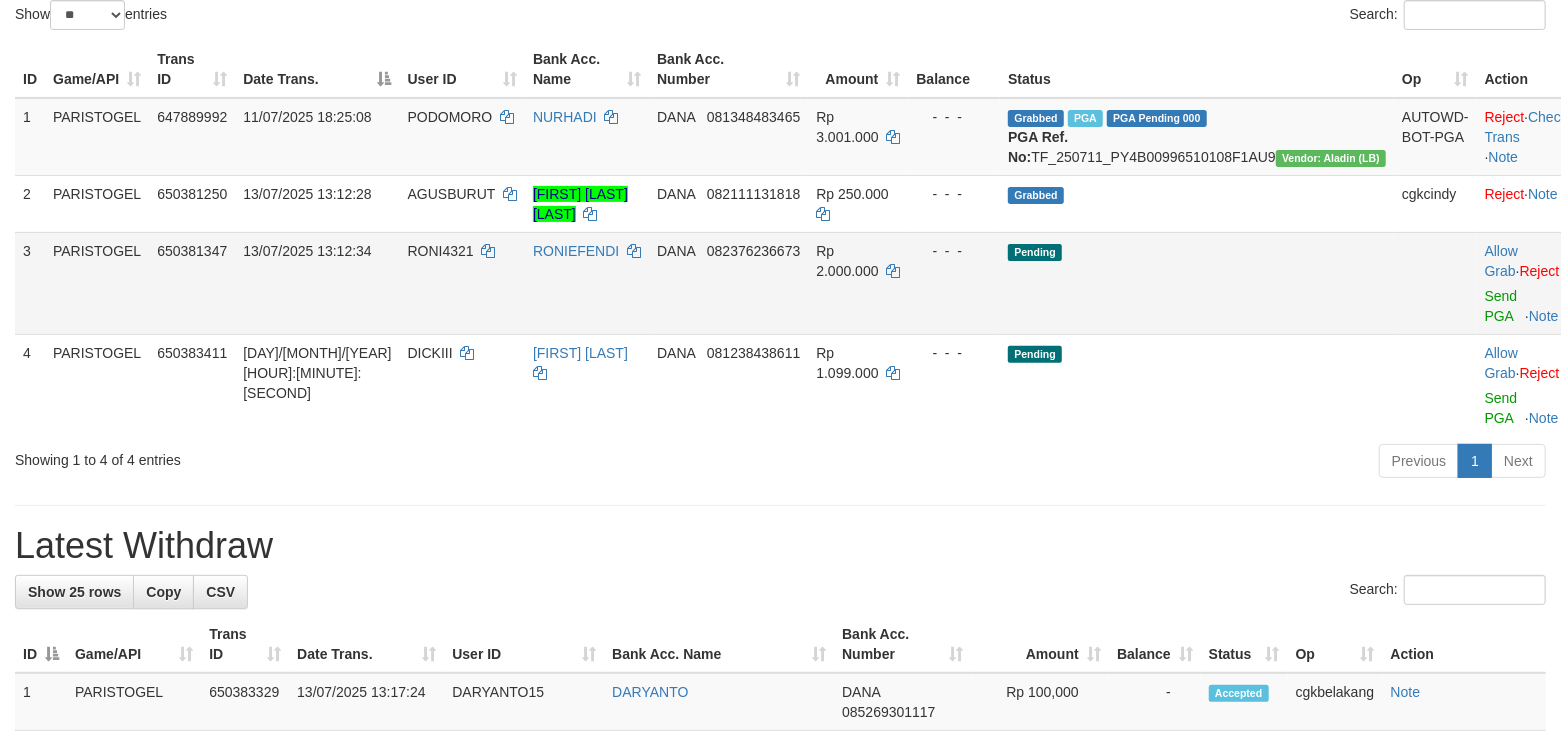 scroll, scrollTop: 266, scrollLeft: 0, axis: vertical 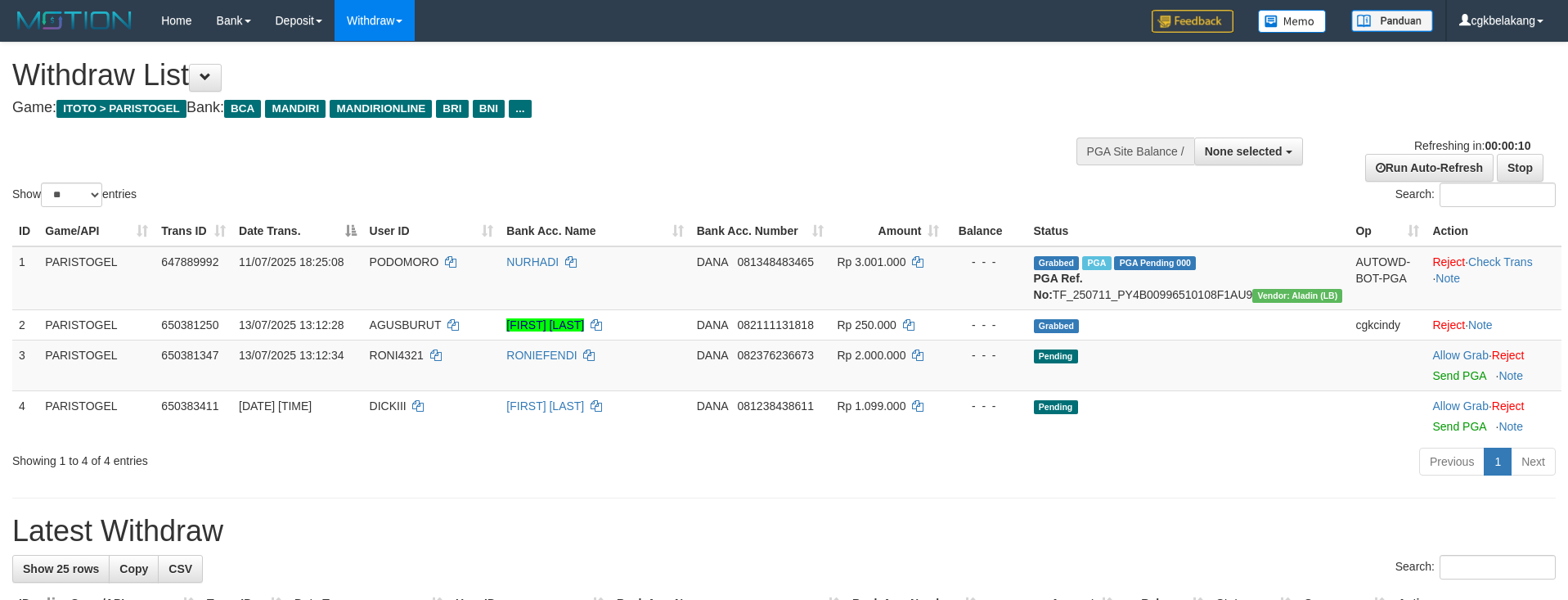 select 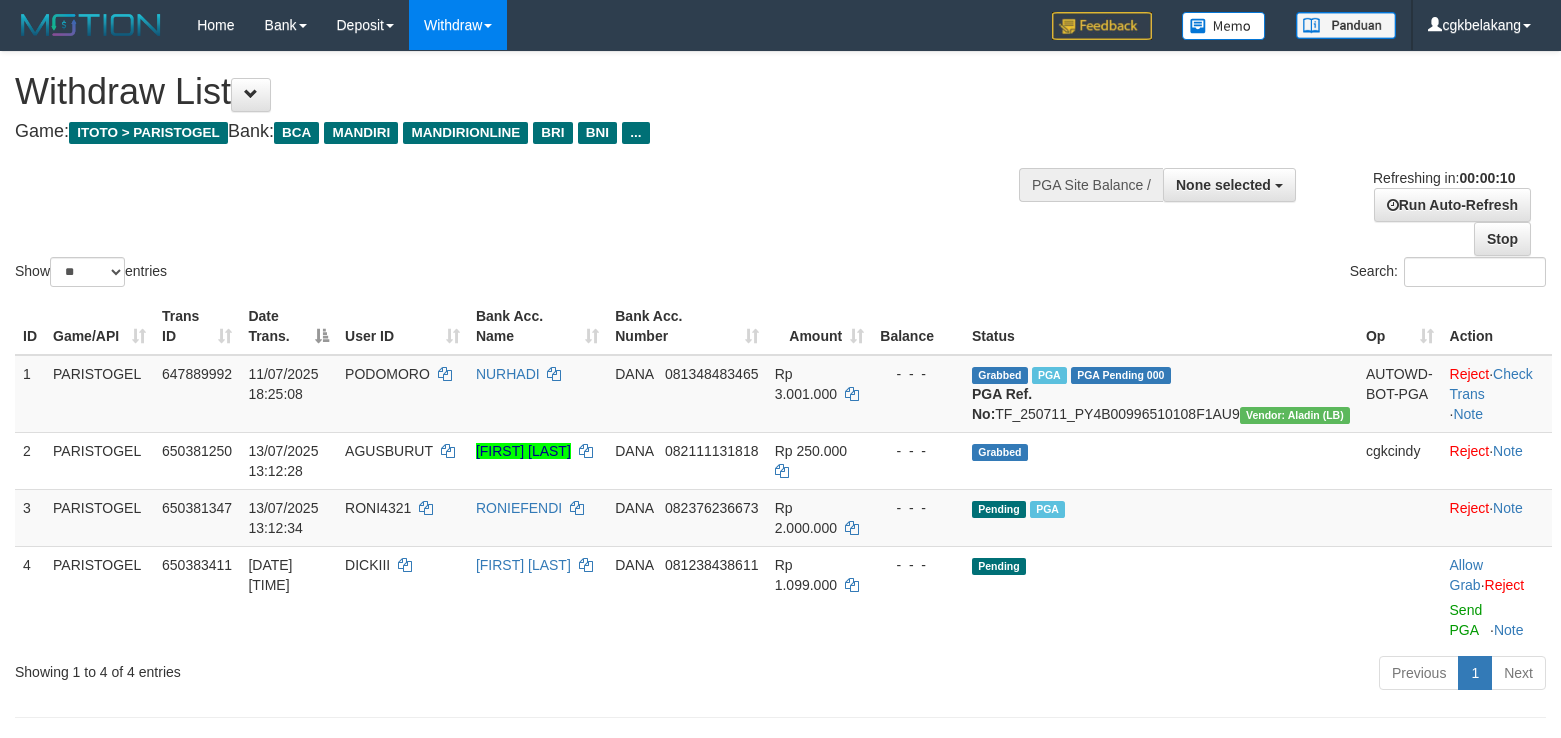 select 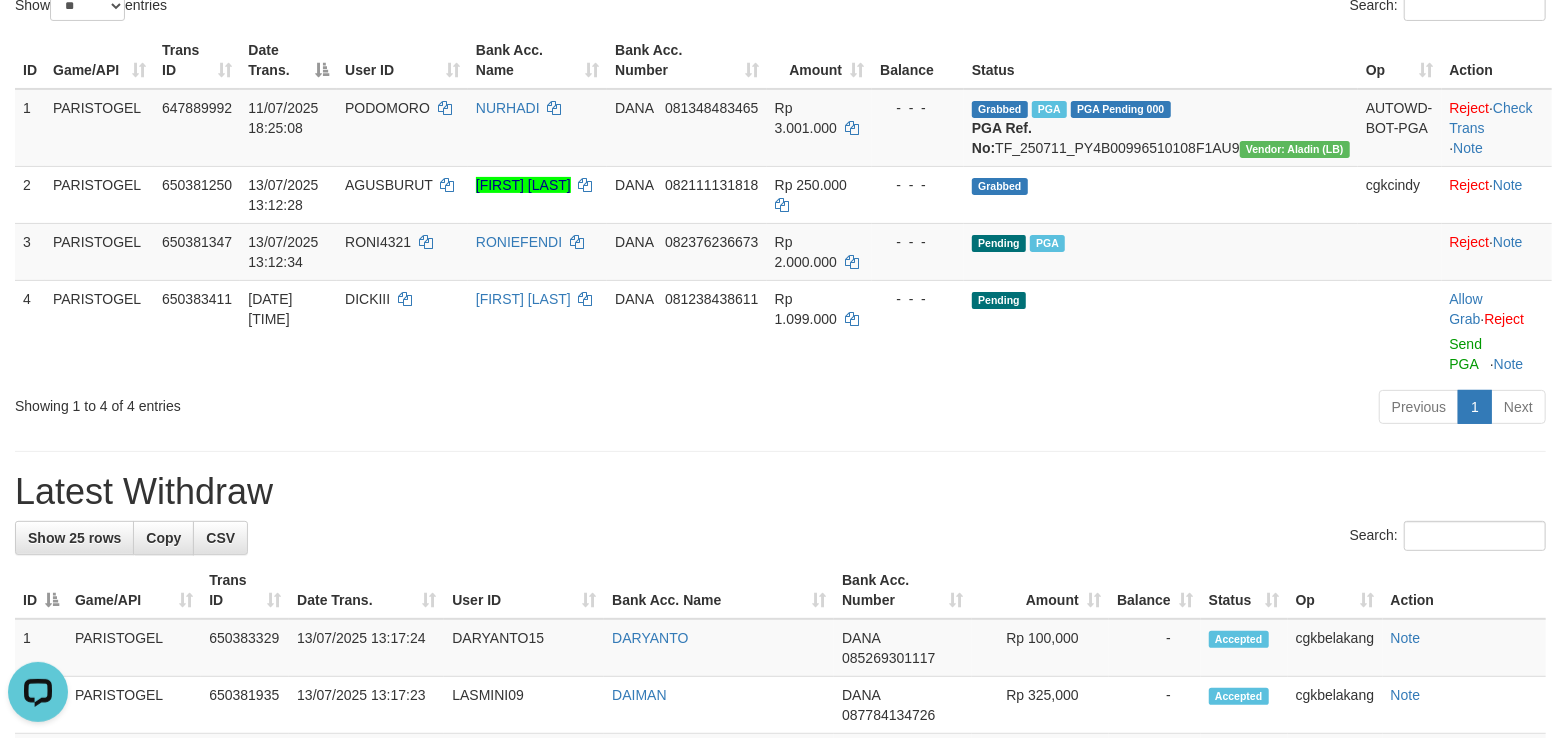 scroll, scrollTop: 0, scrollLeft: 0, axis: both 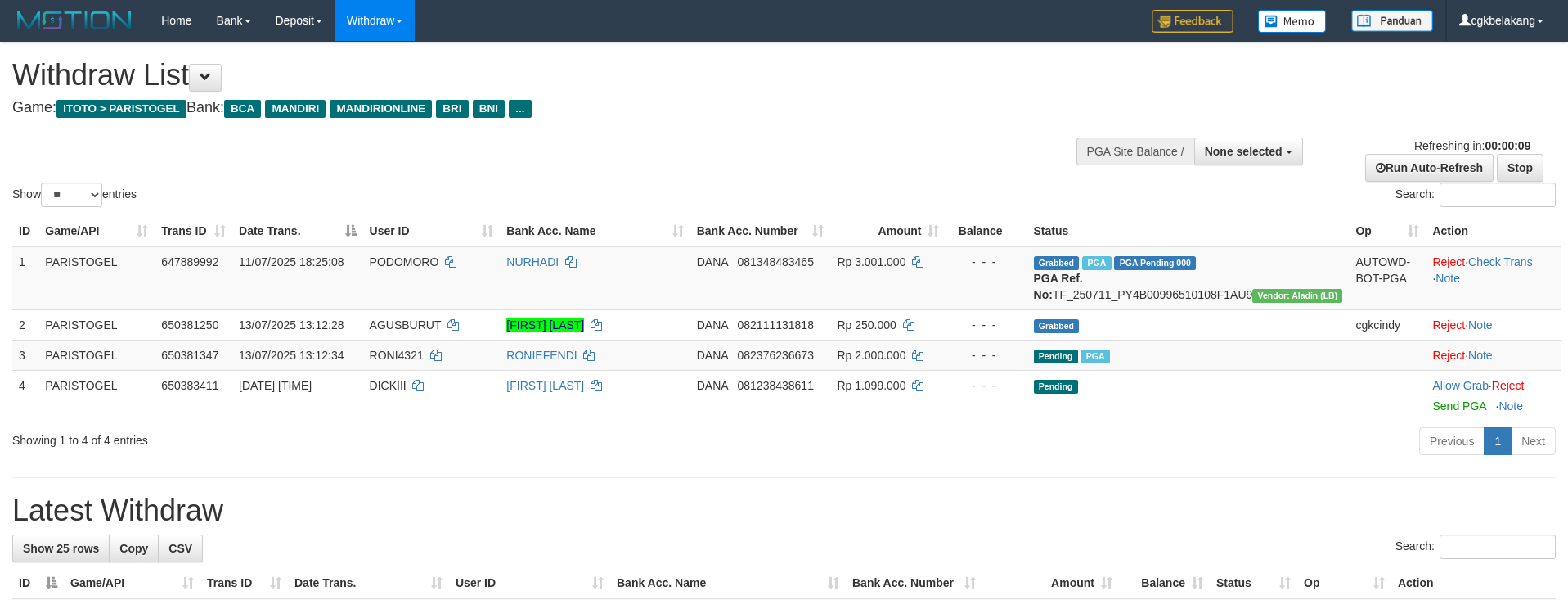 select 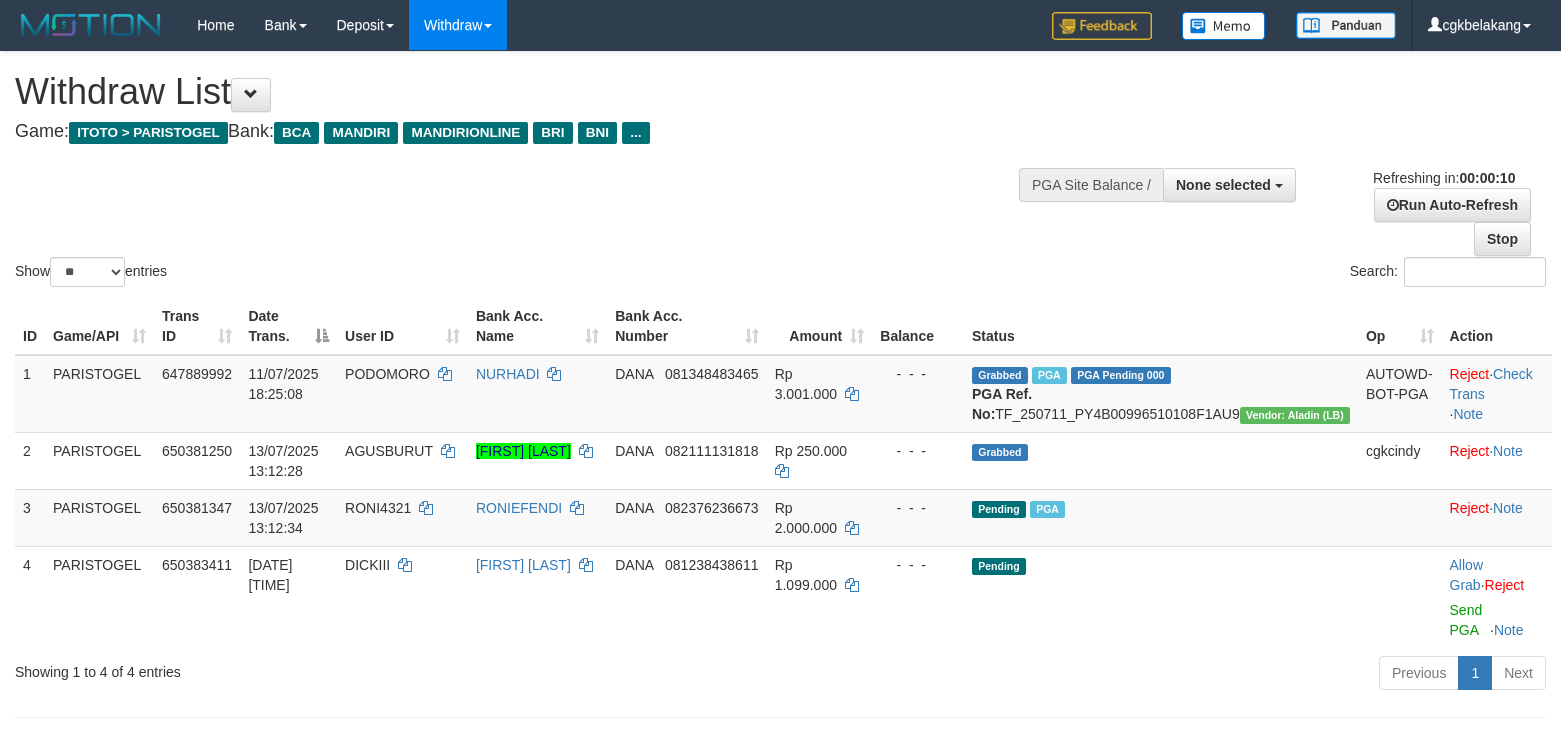select 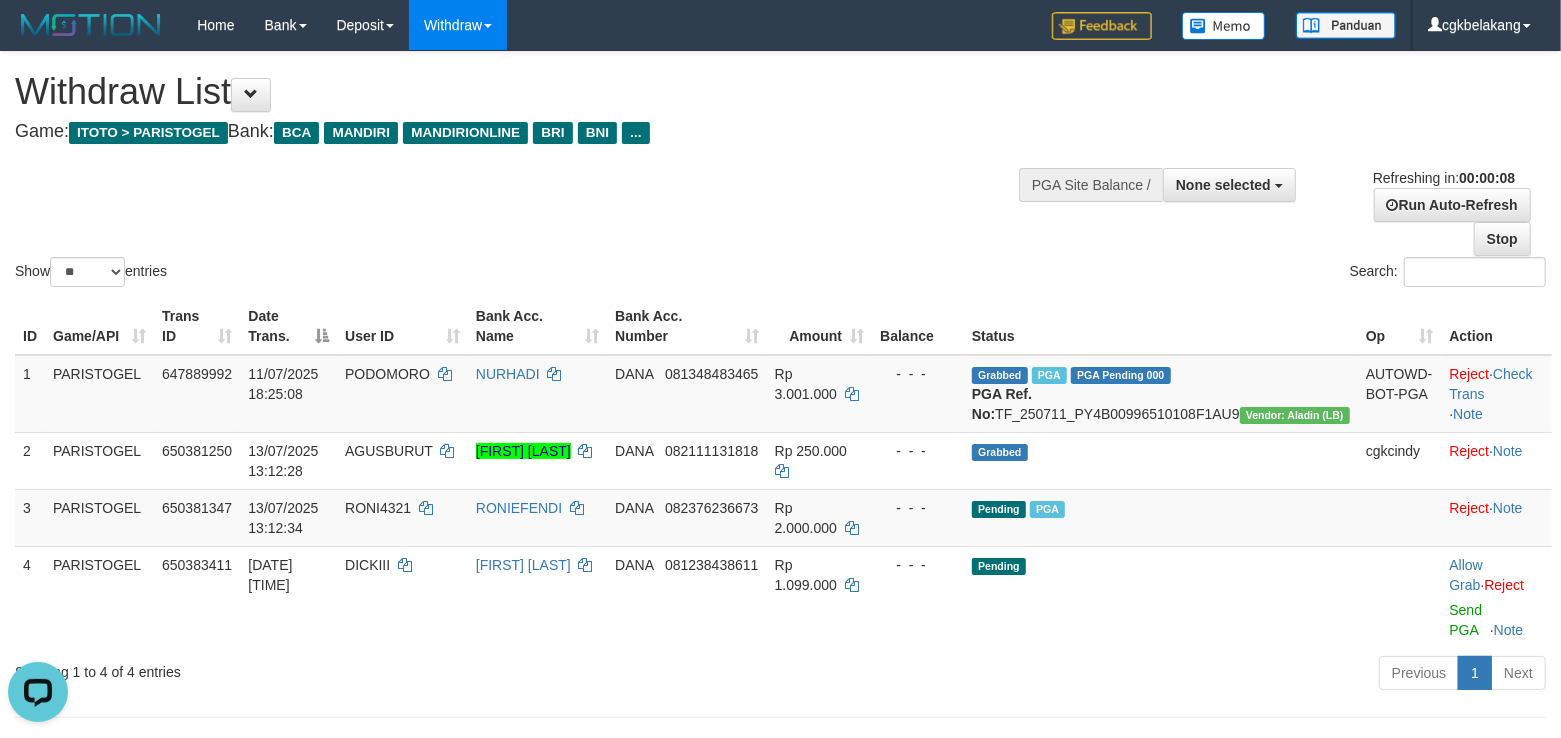 scroll, scrollTop: 0, scrollLeft: 0, axis: both 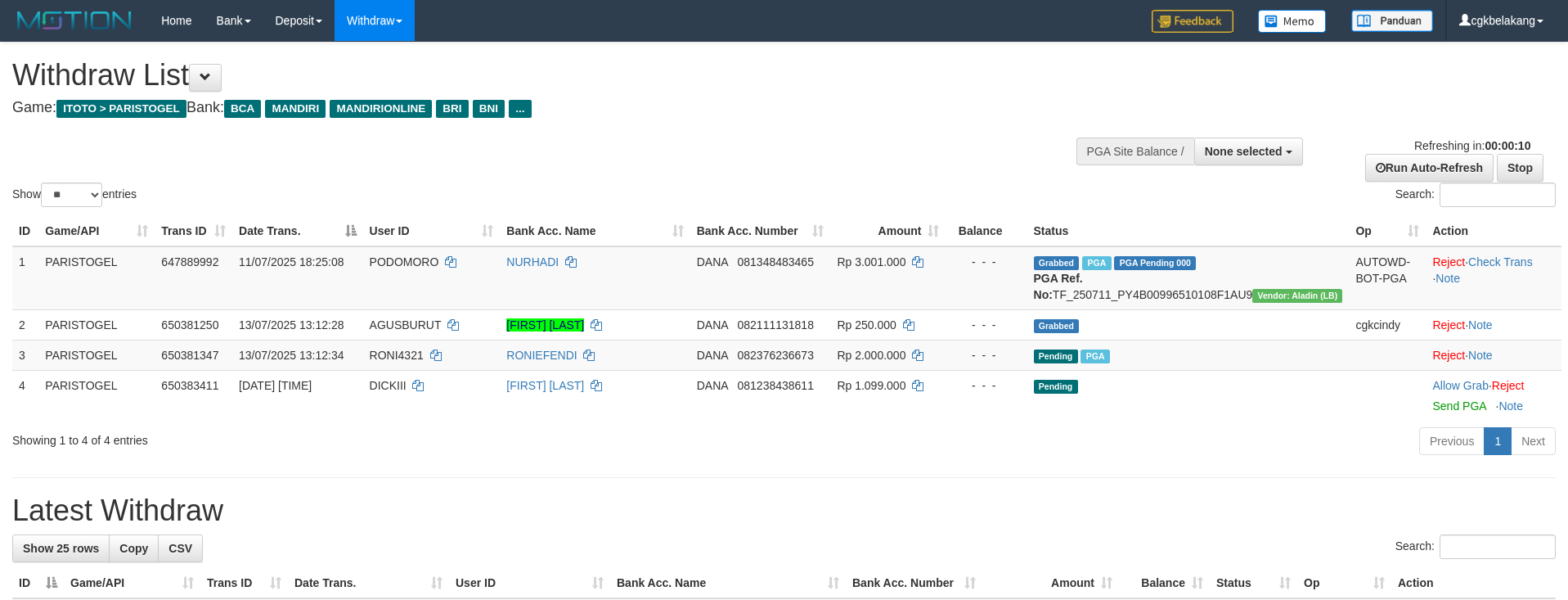 select 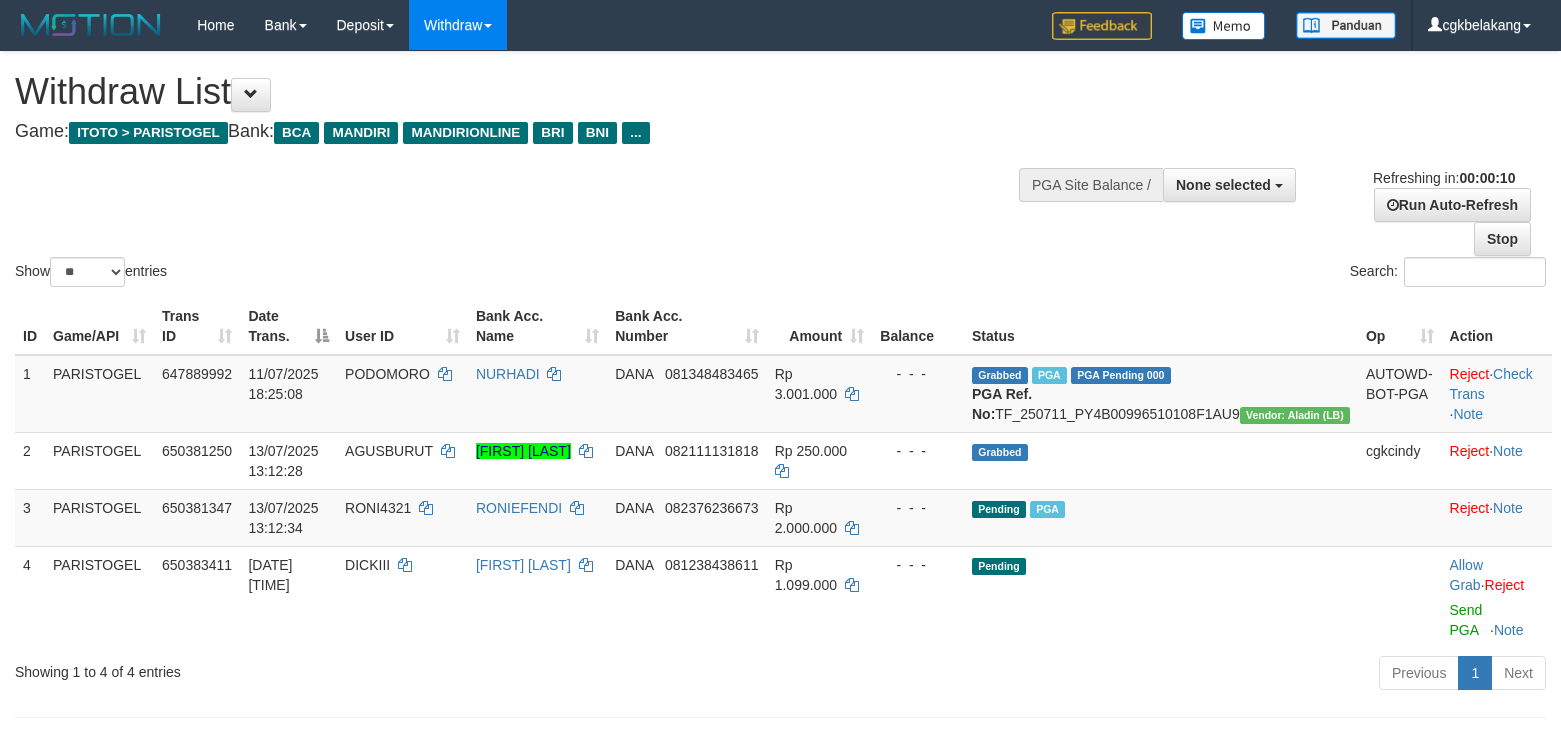 select 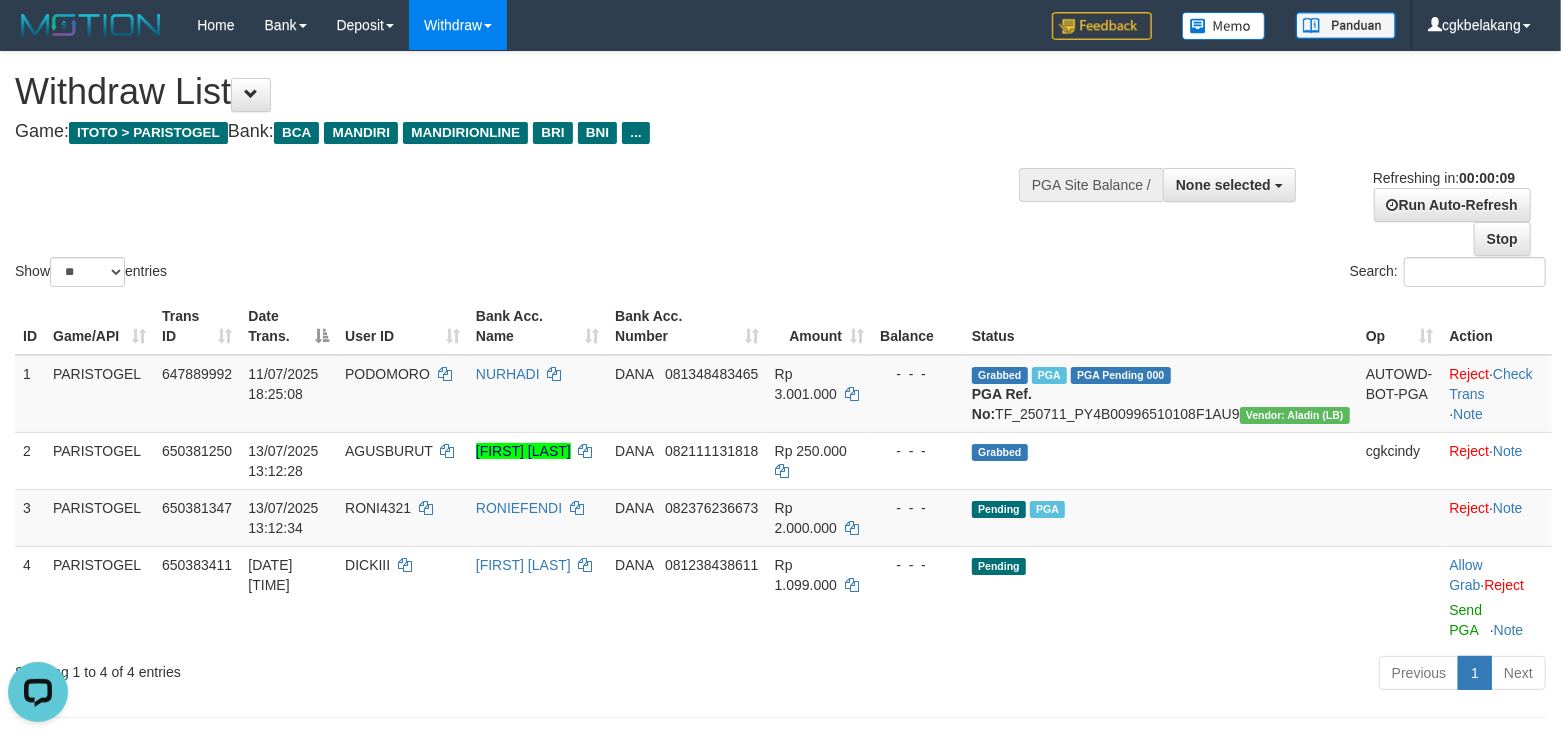 scroll, scrollTop: 0, scrollLeft: 0, axis: both 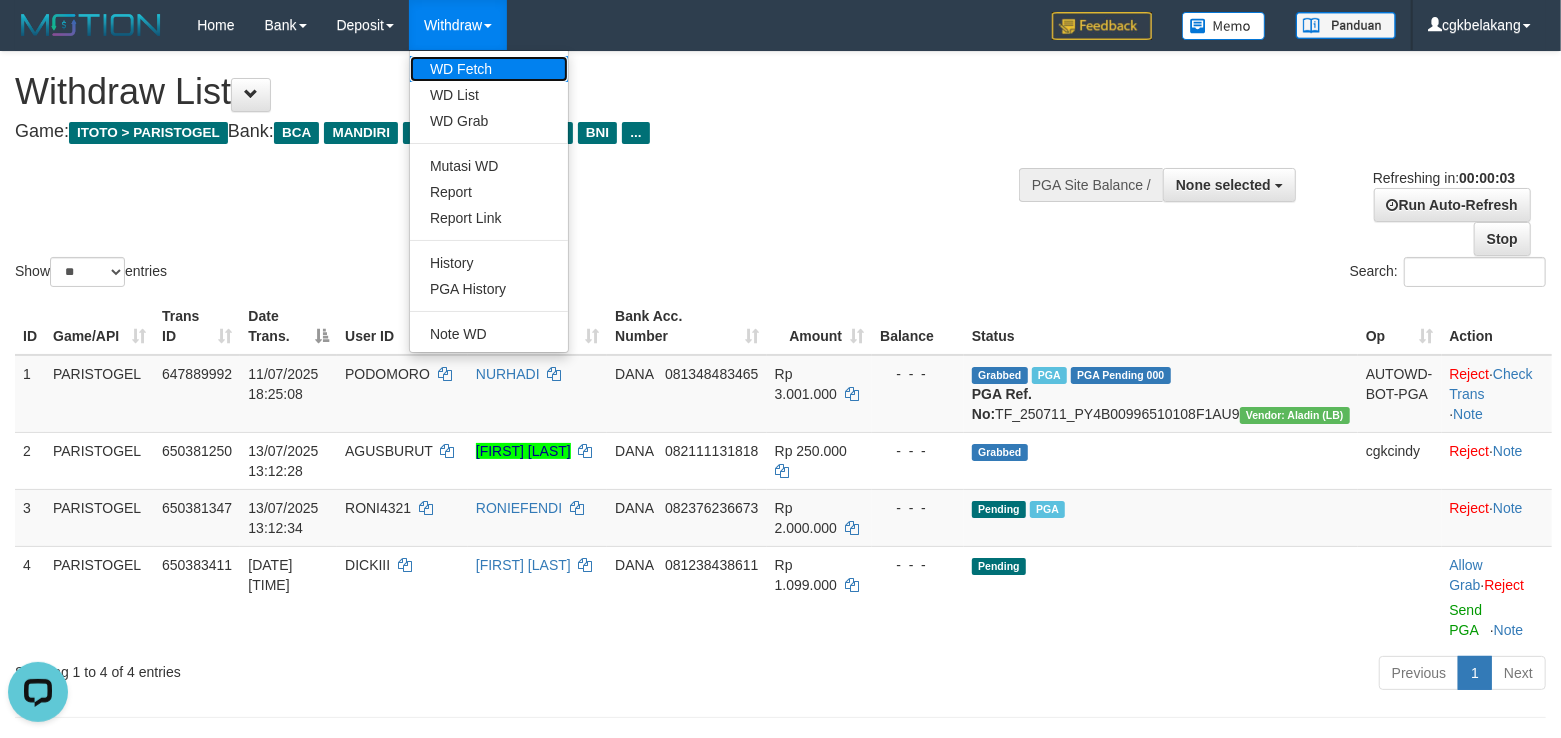 click on "WD Fetch" at bounding box center (489, 69) 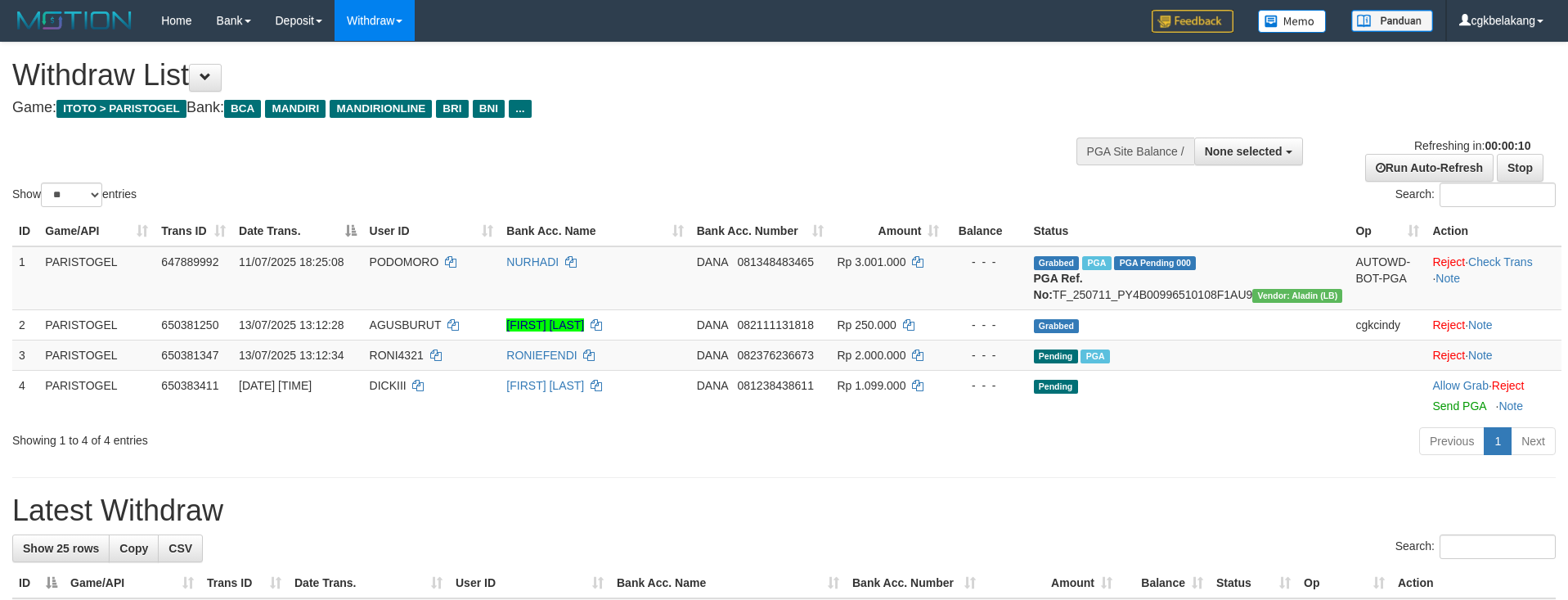 select 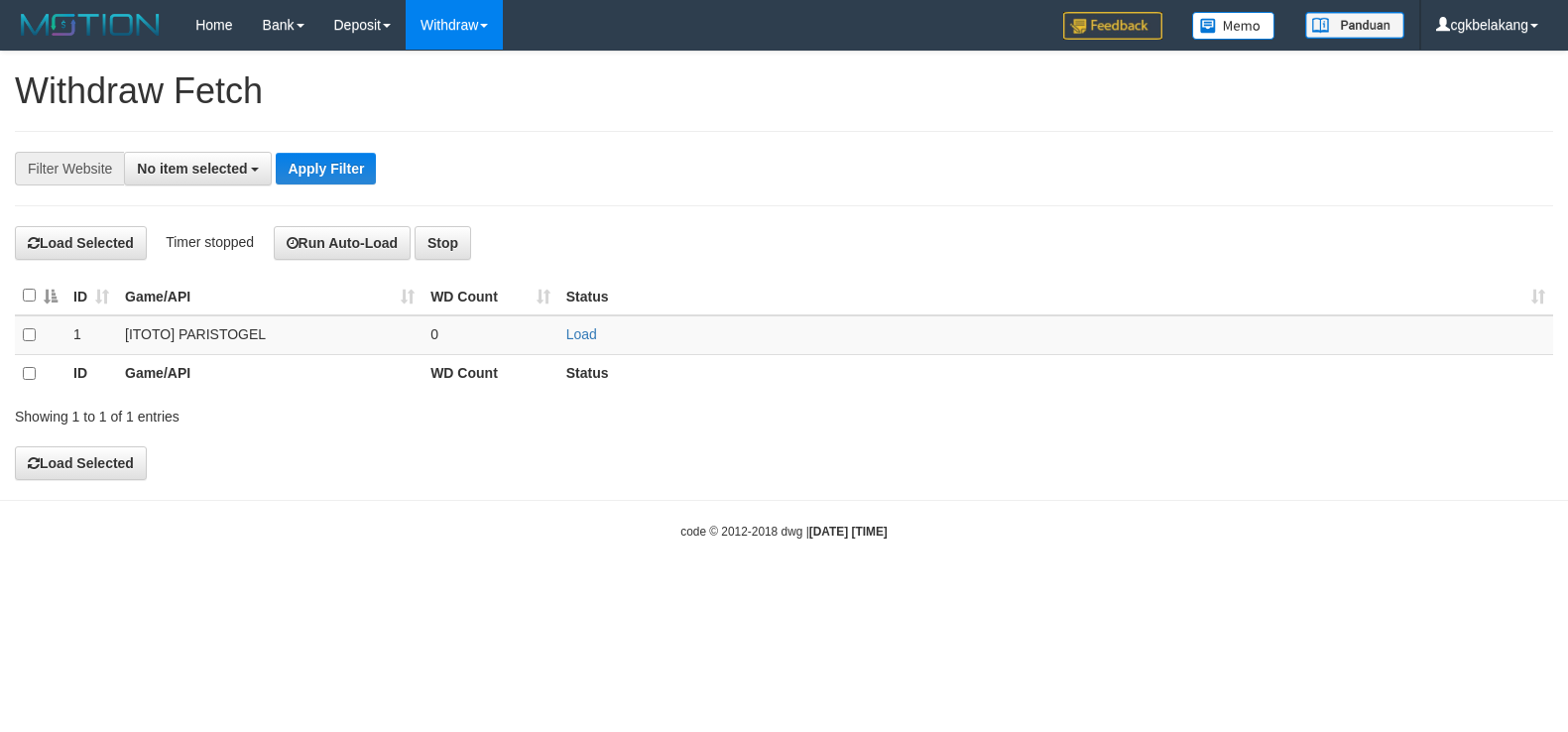 select 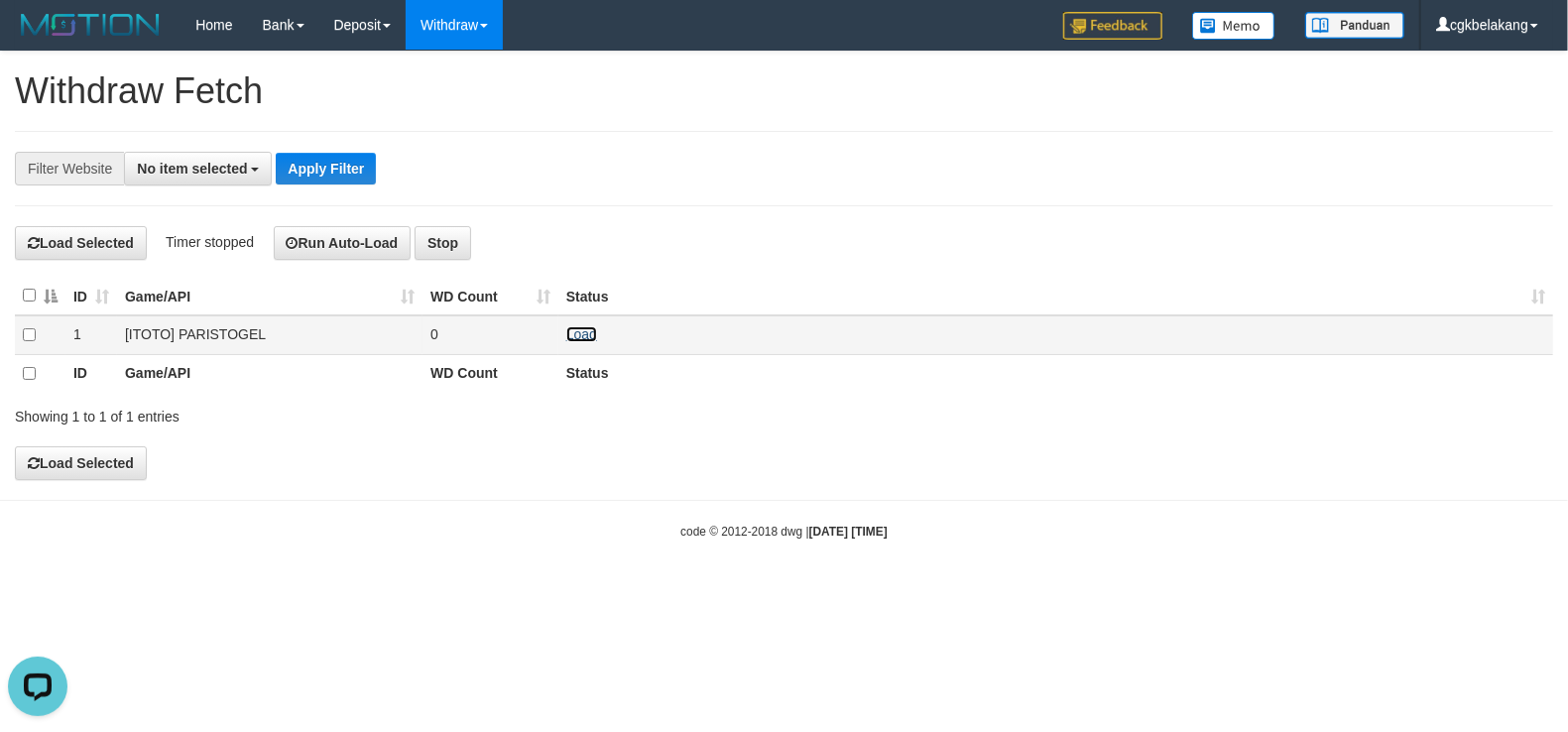 scroll, scrollTop: 0, scrollLeft: 0, axis: both 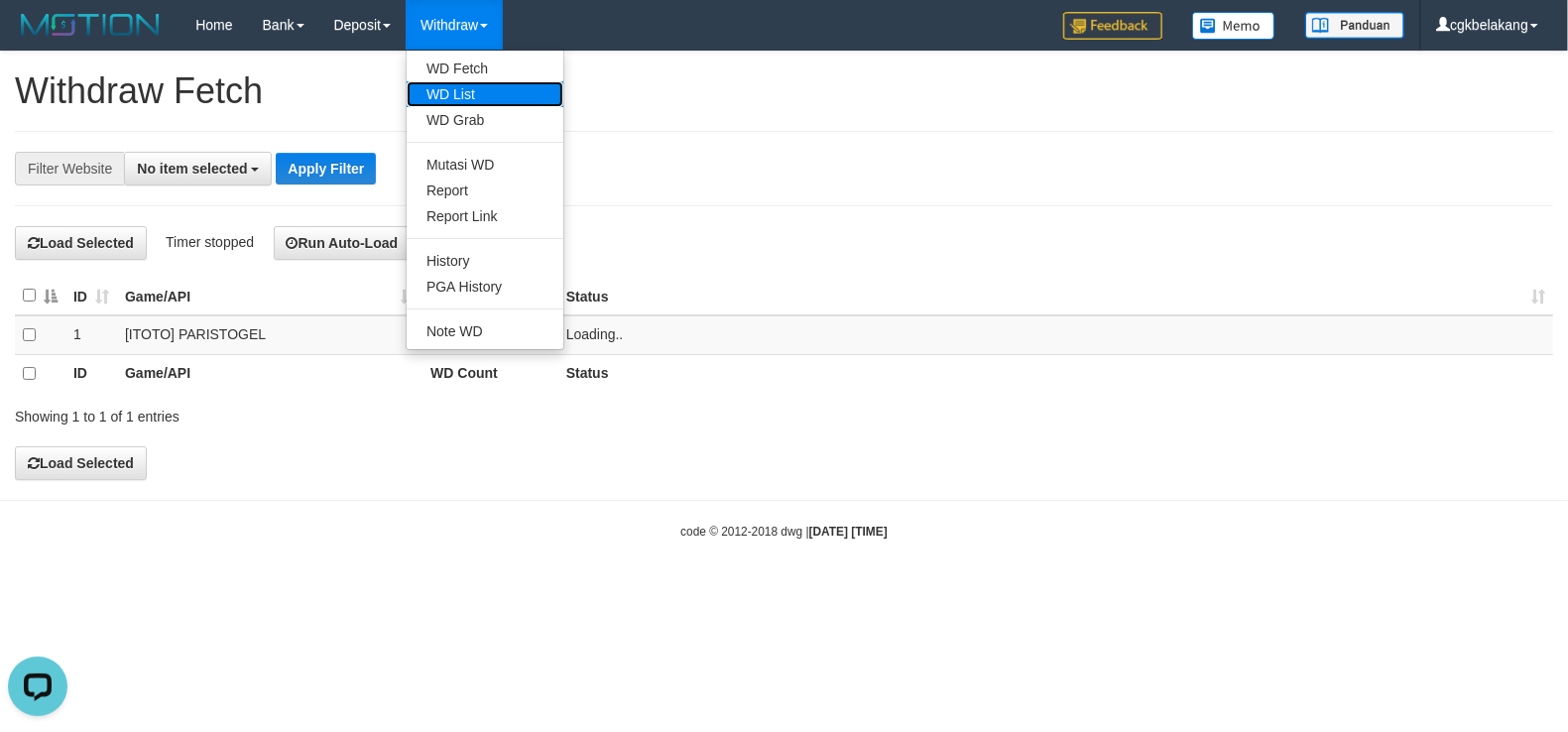 click on "WD List" at bounding box center [485, 94] 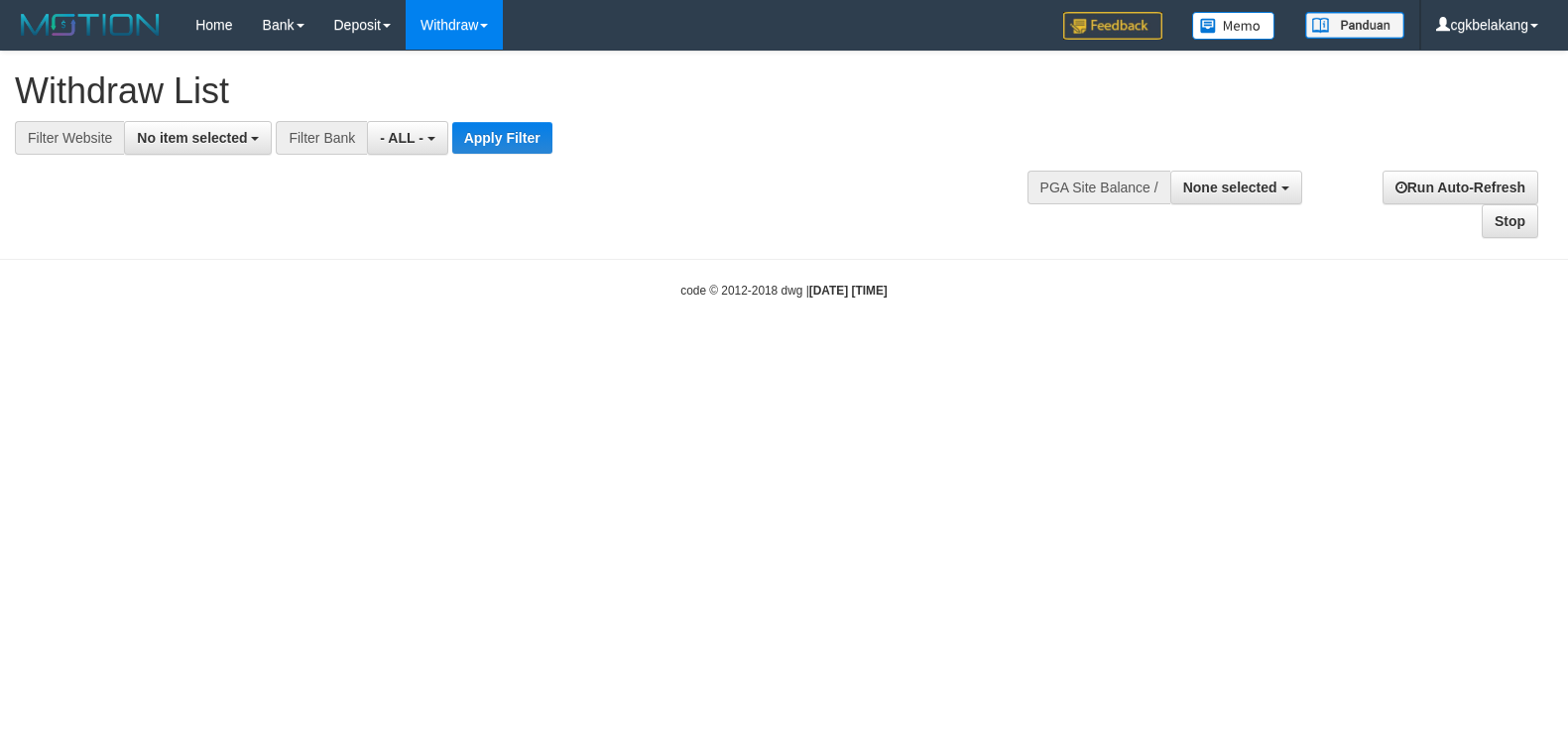 select 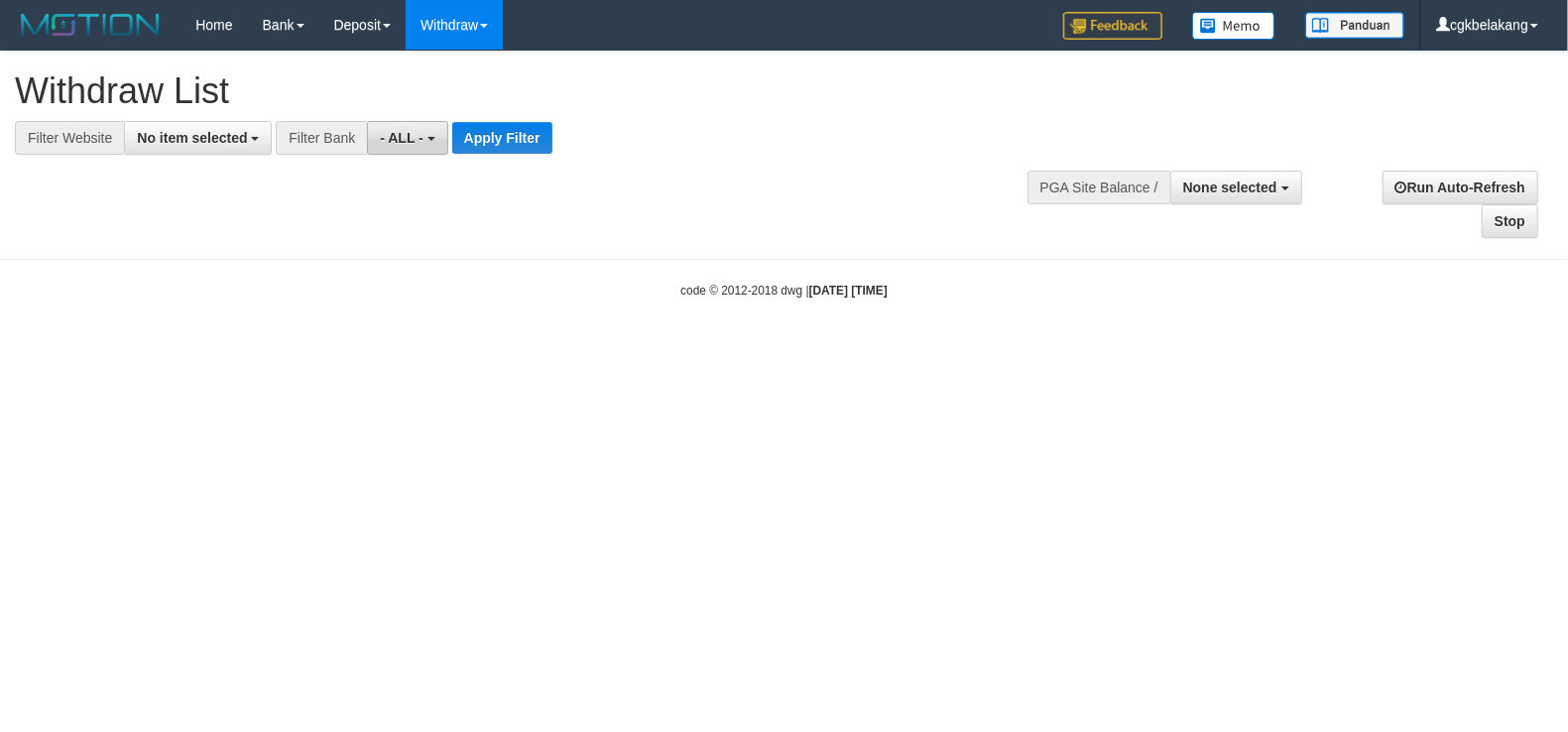 click on "- ALL -" at bounding box center [402, 138] 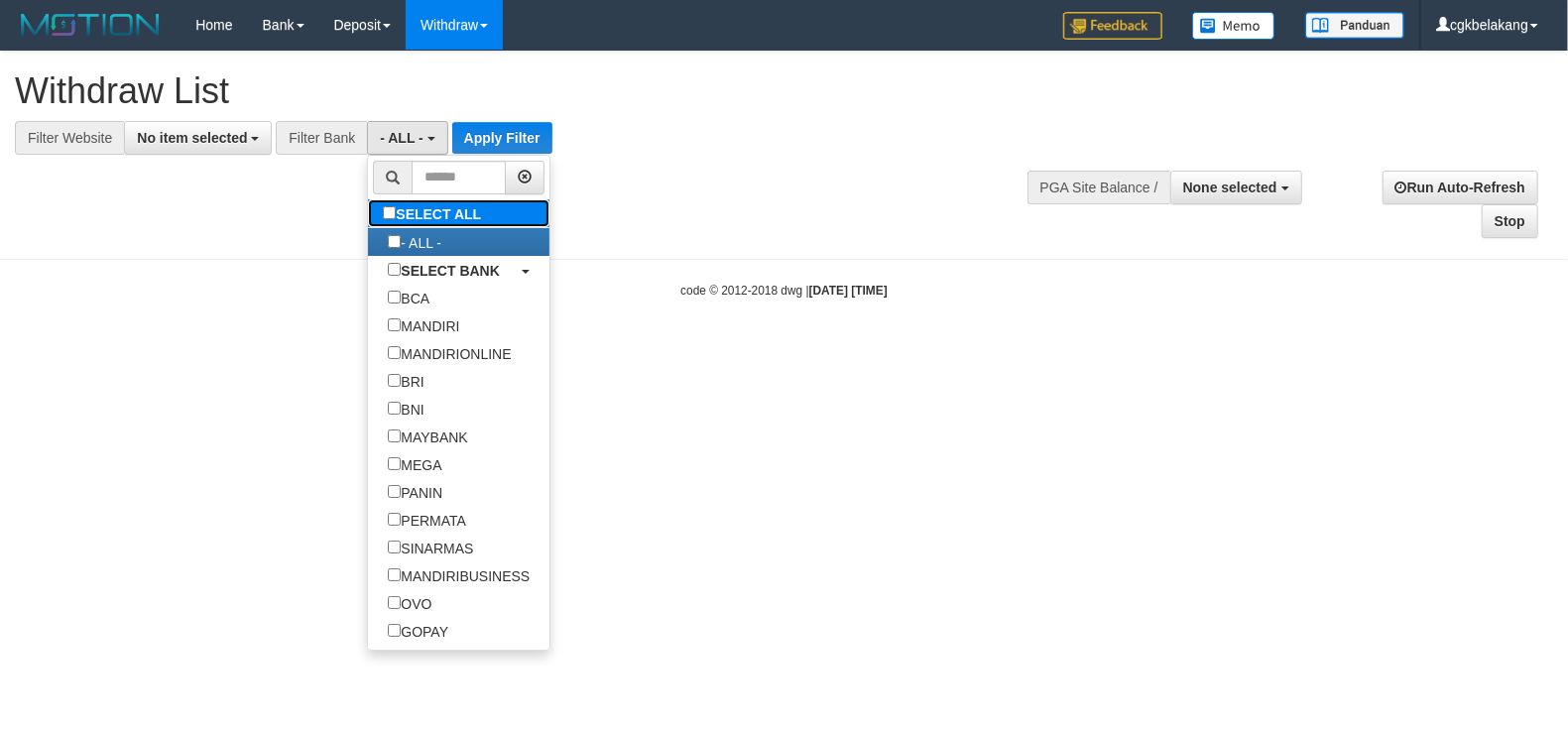 click on "SELECT ALL" at bounding box center (434, 213) 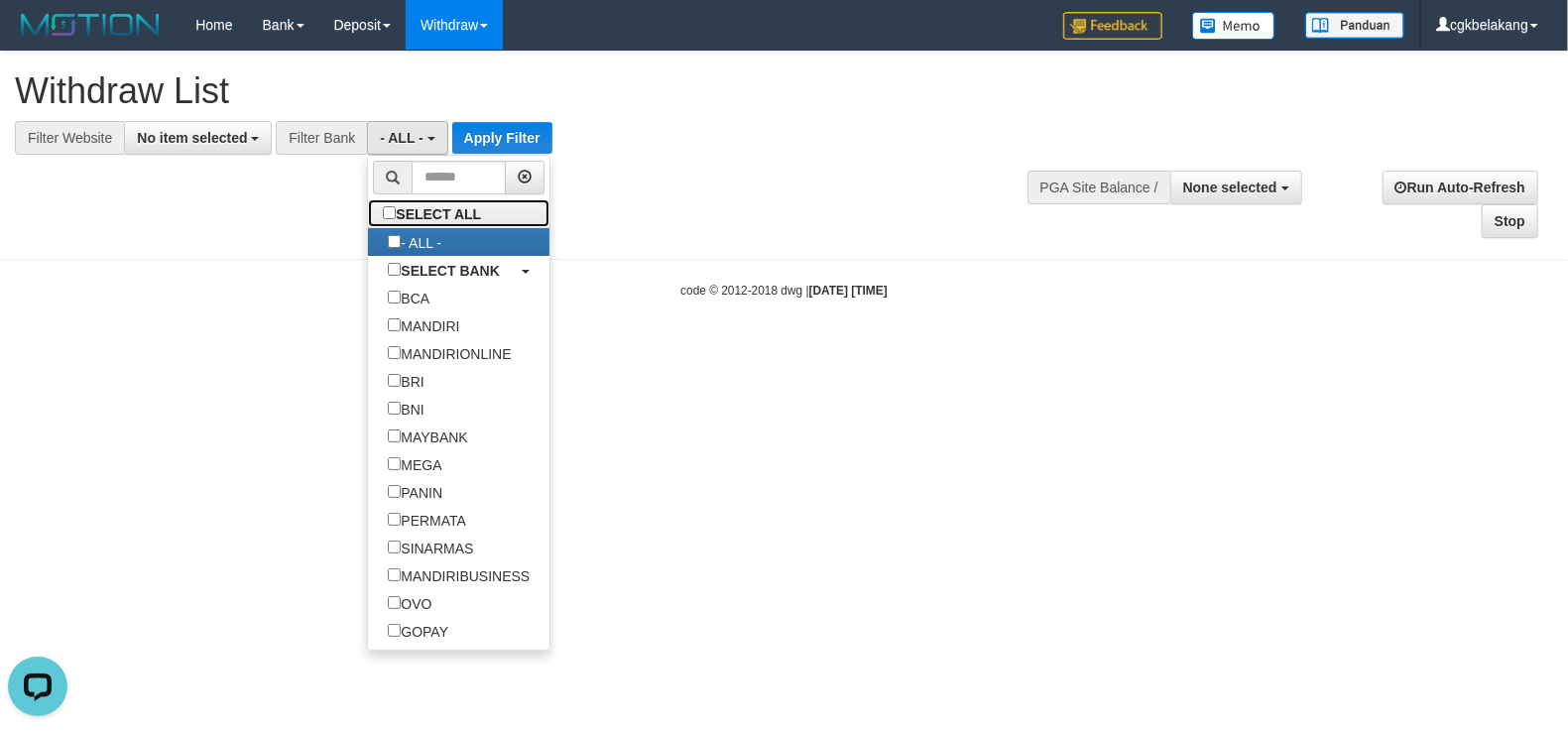 scroll, scrollTop: 0, scrollLeft: 0, axis: both 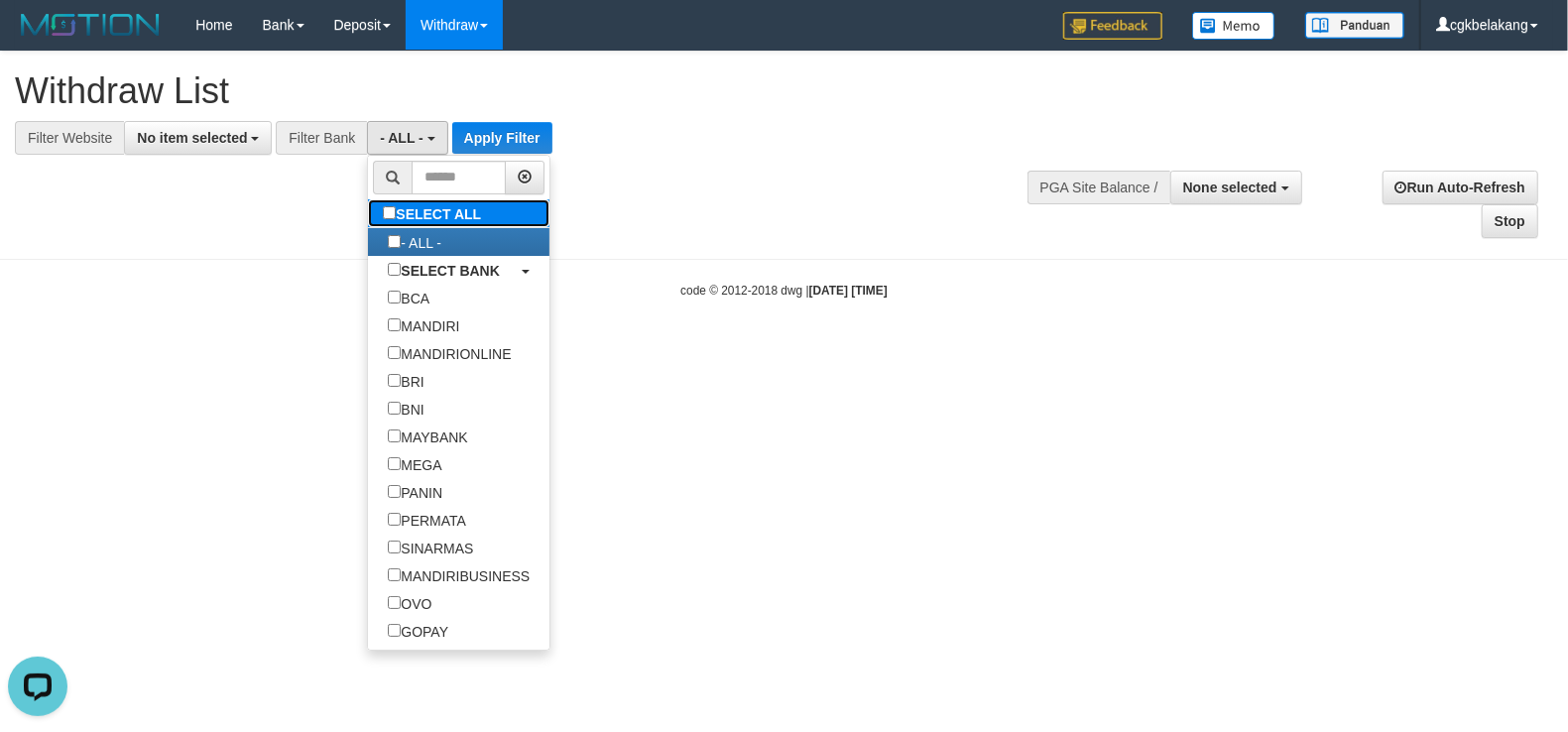 type 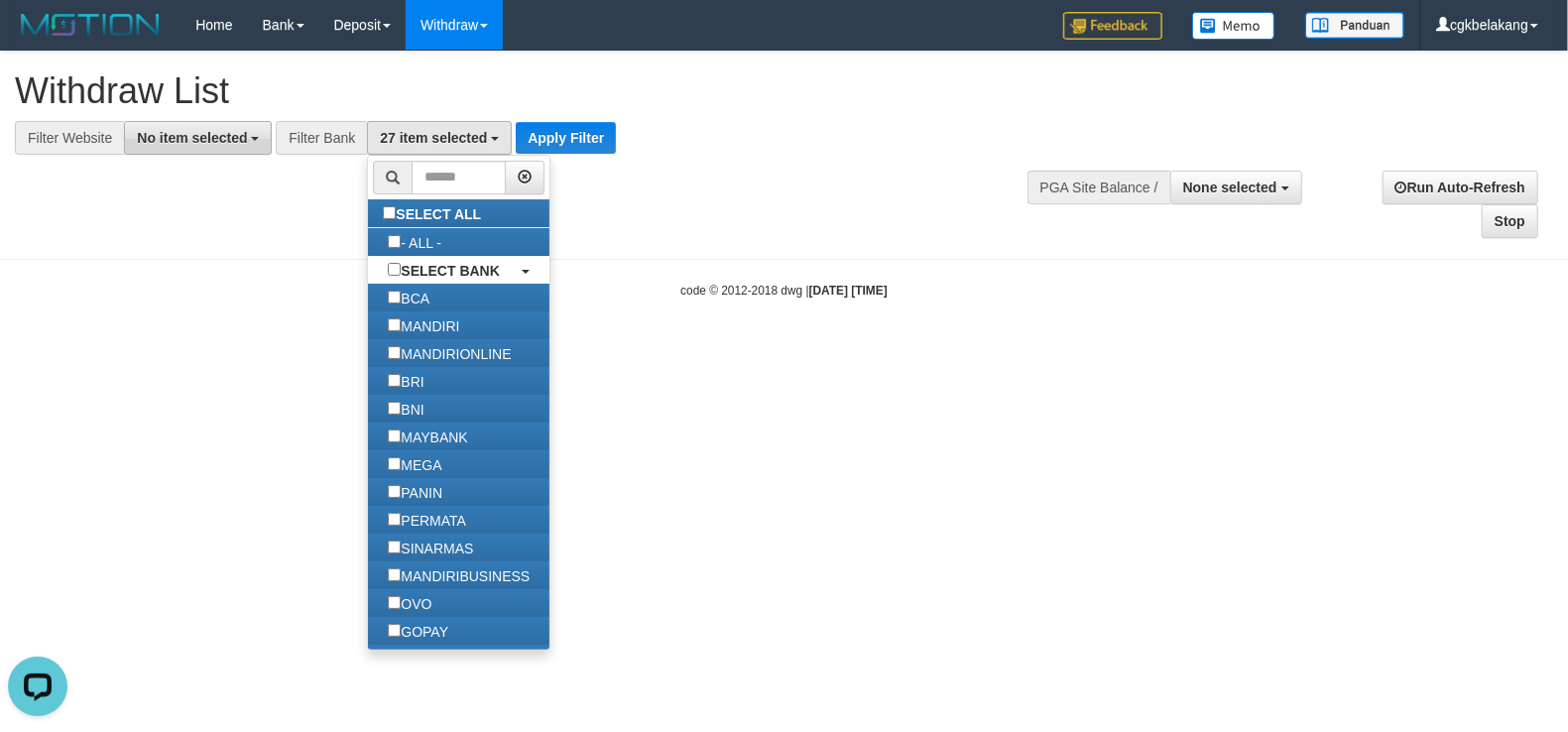click on "No item selected" at bounding box center (197, 138) 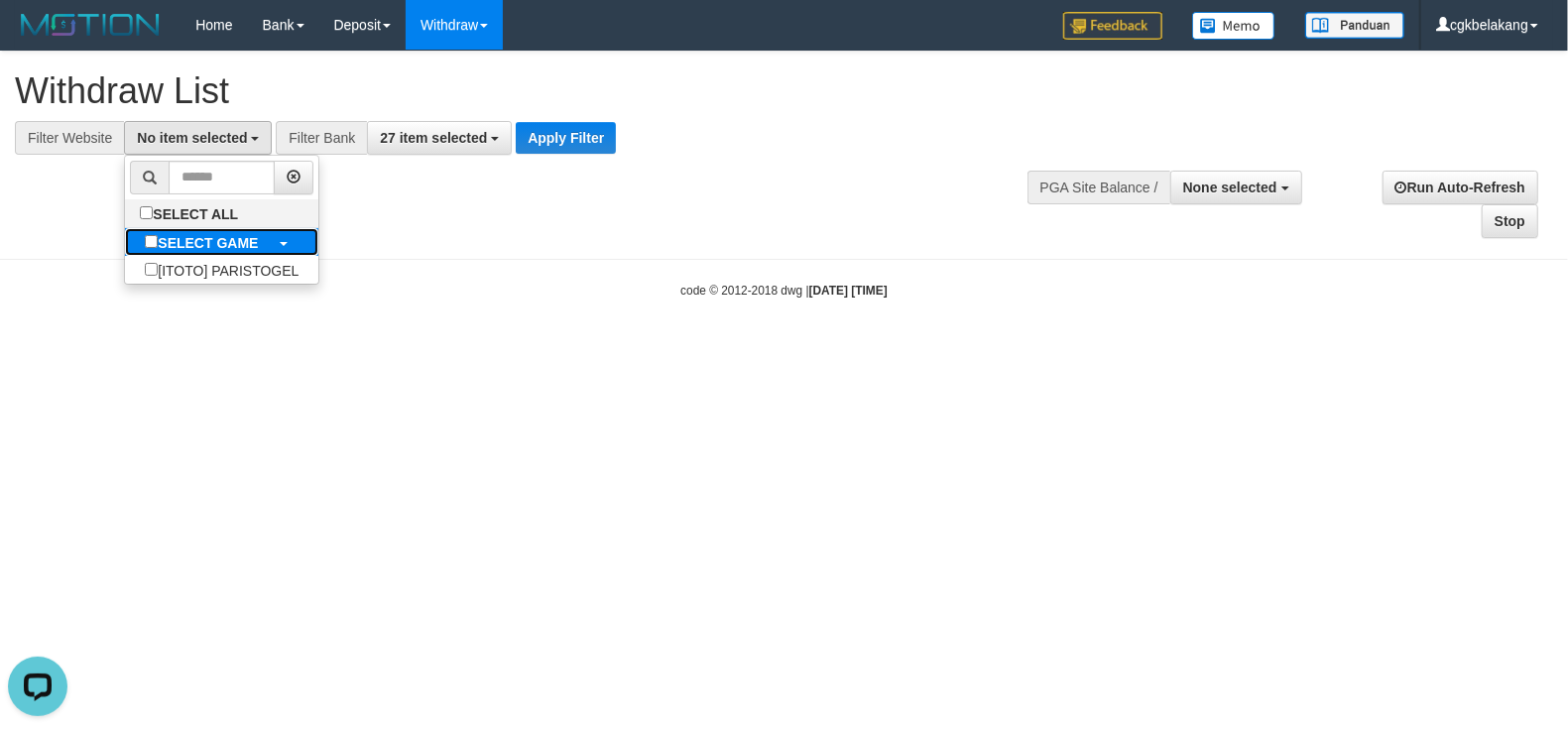 click on "SELECT GAME" at bounding box center (207, 243) 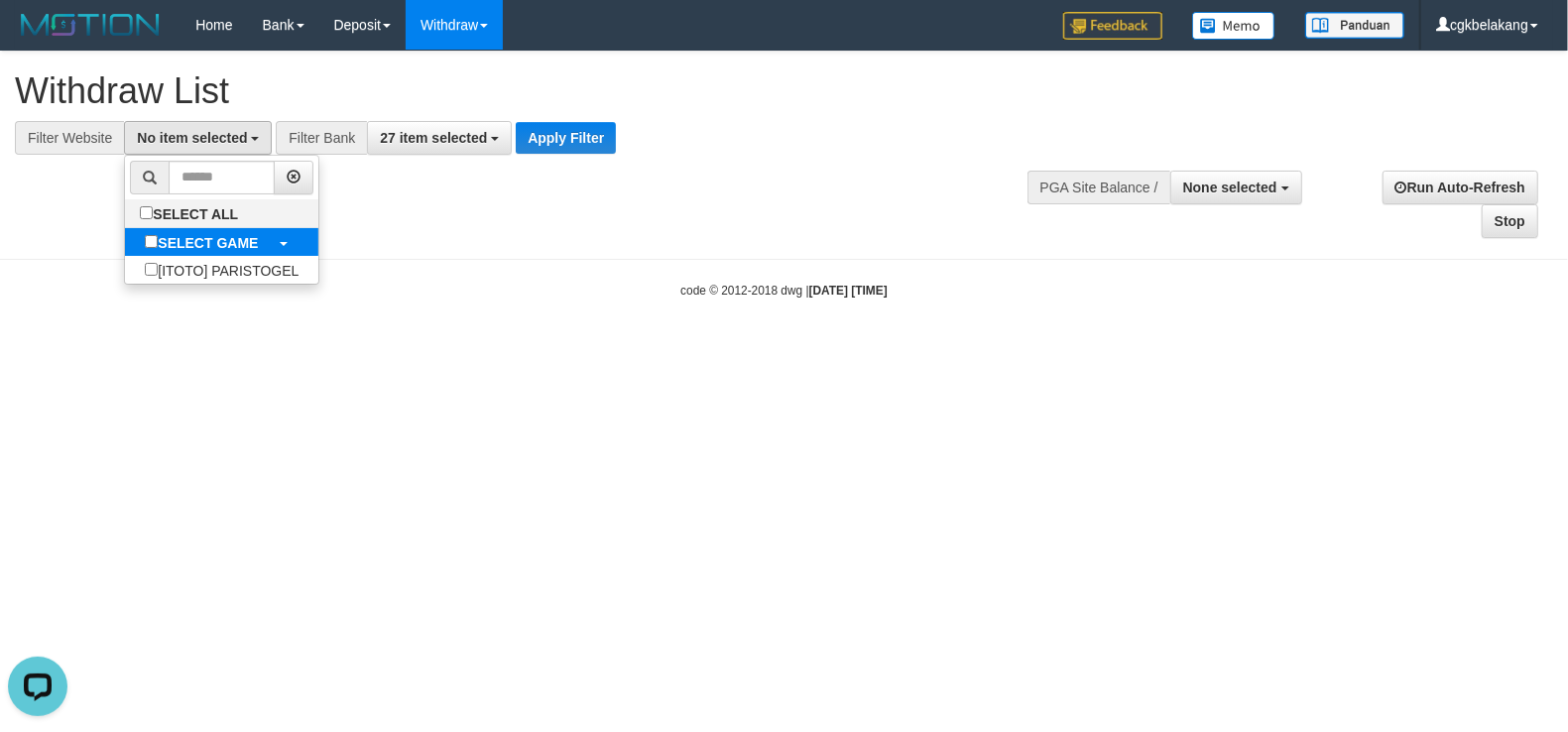 select on "****" 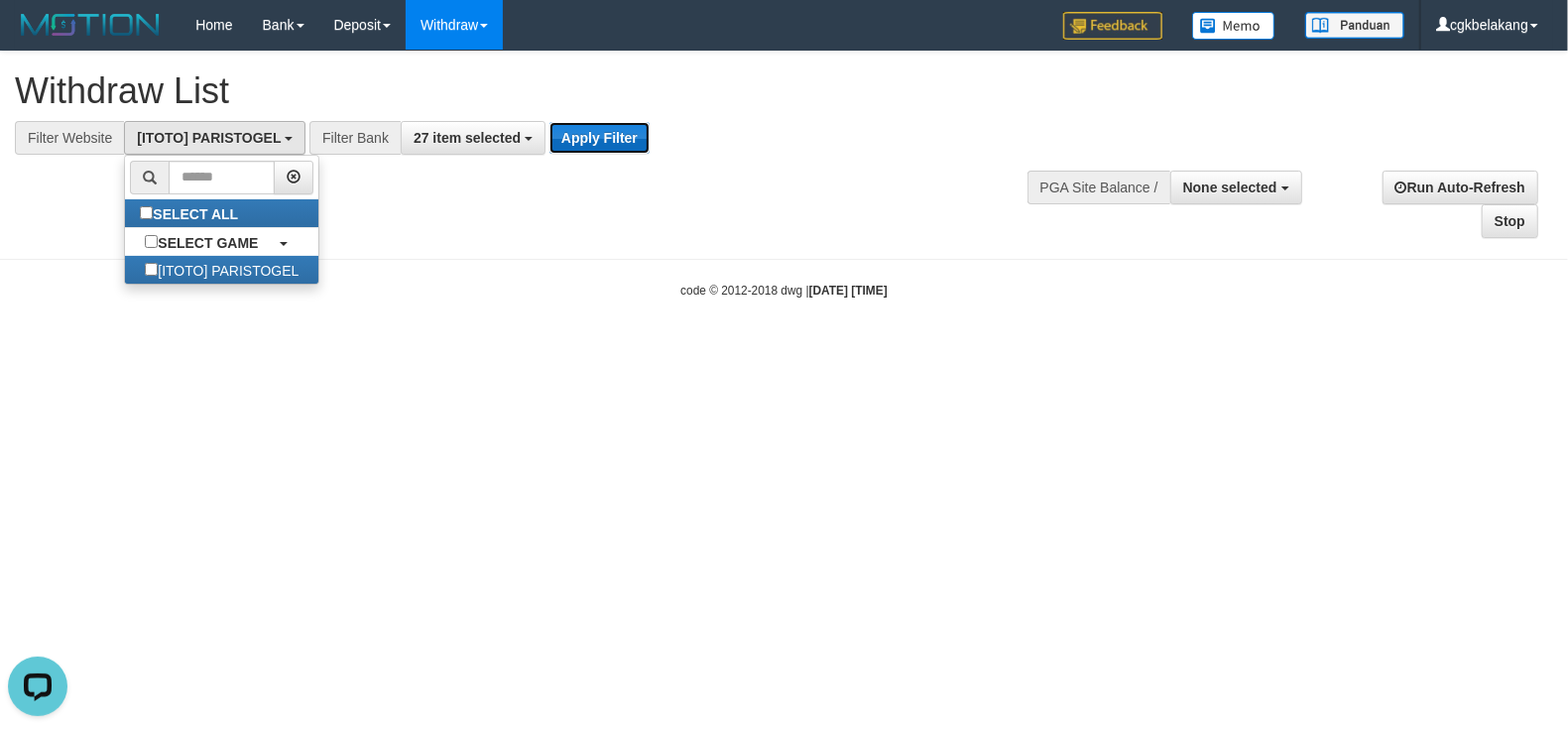 click on "Apply Filter" at bounding box center (599, 138) 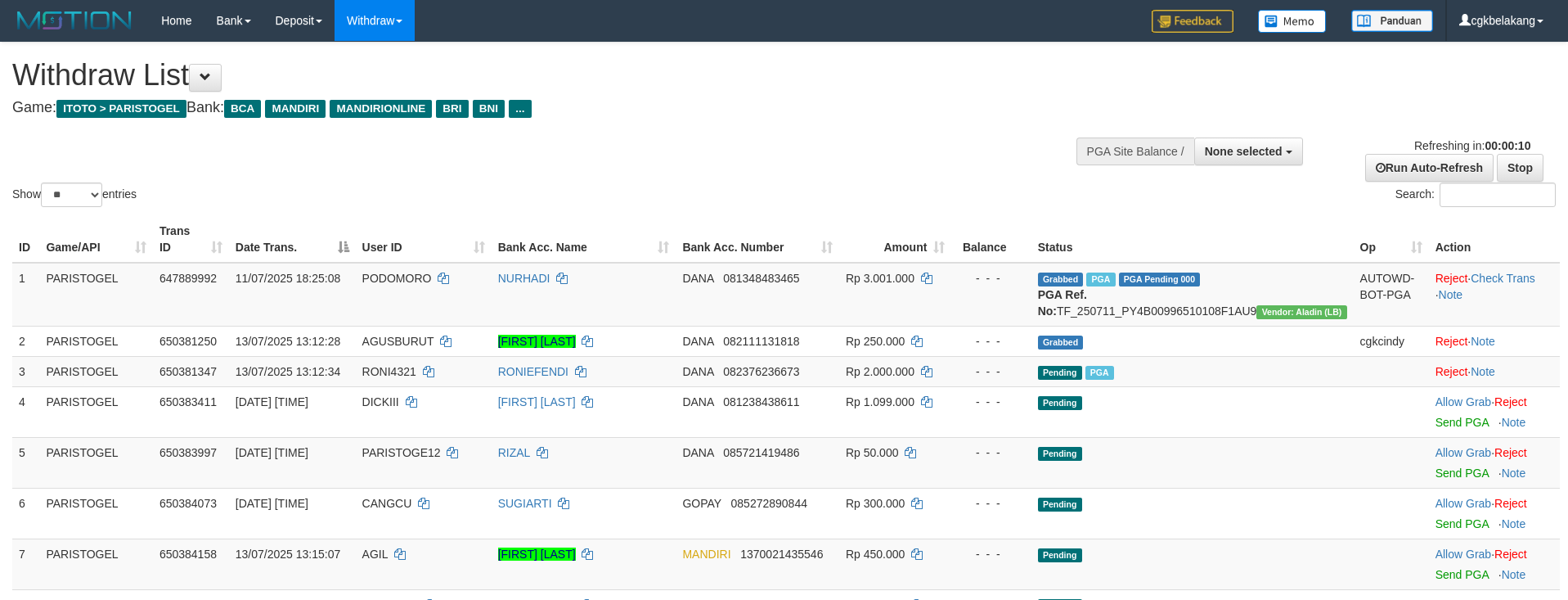 select 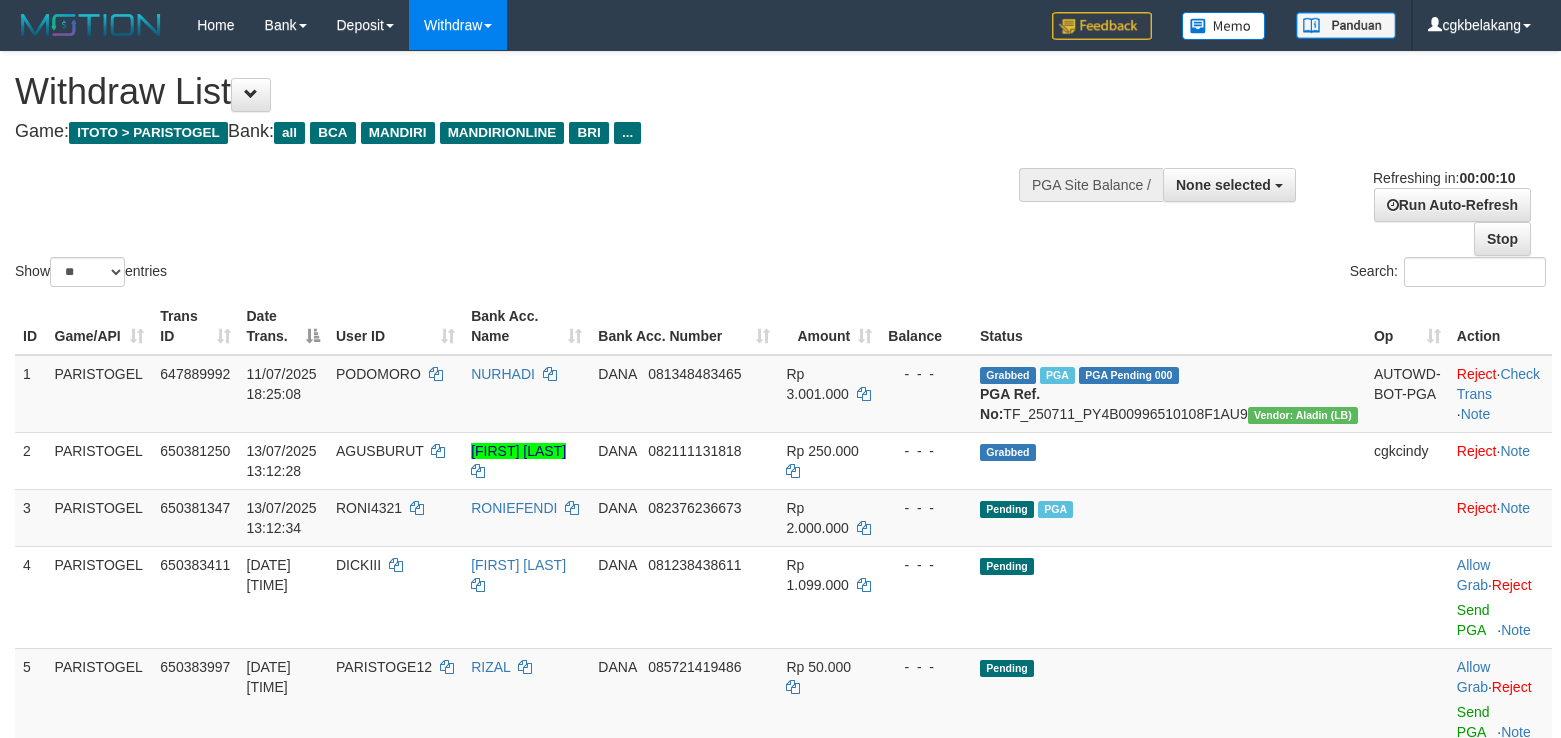 select 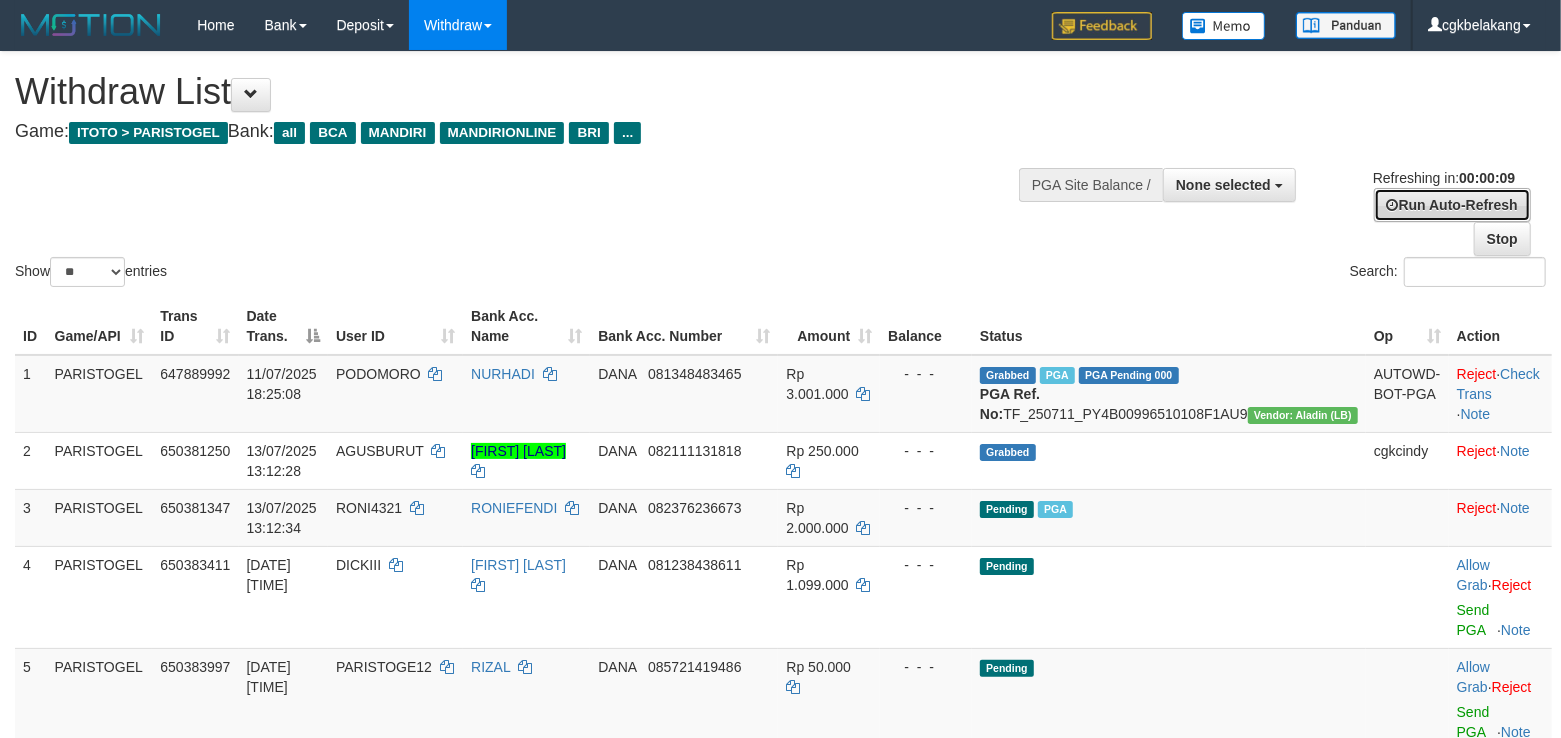 click on "Run Auto-Refresh" at bounding box center [1452, 205] 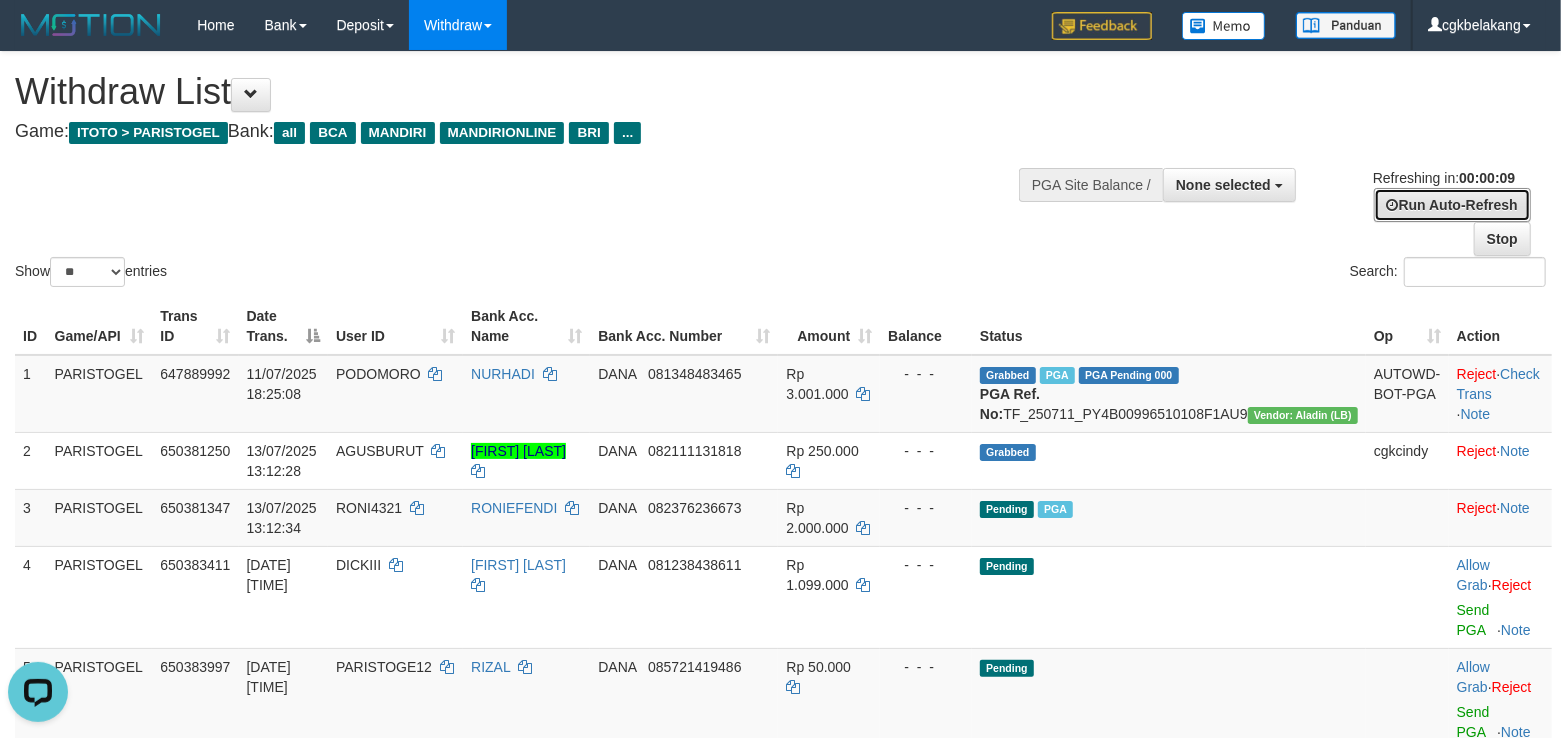 scroll, scrollTop: 0, scrollLeft: 0, axis: both 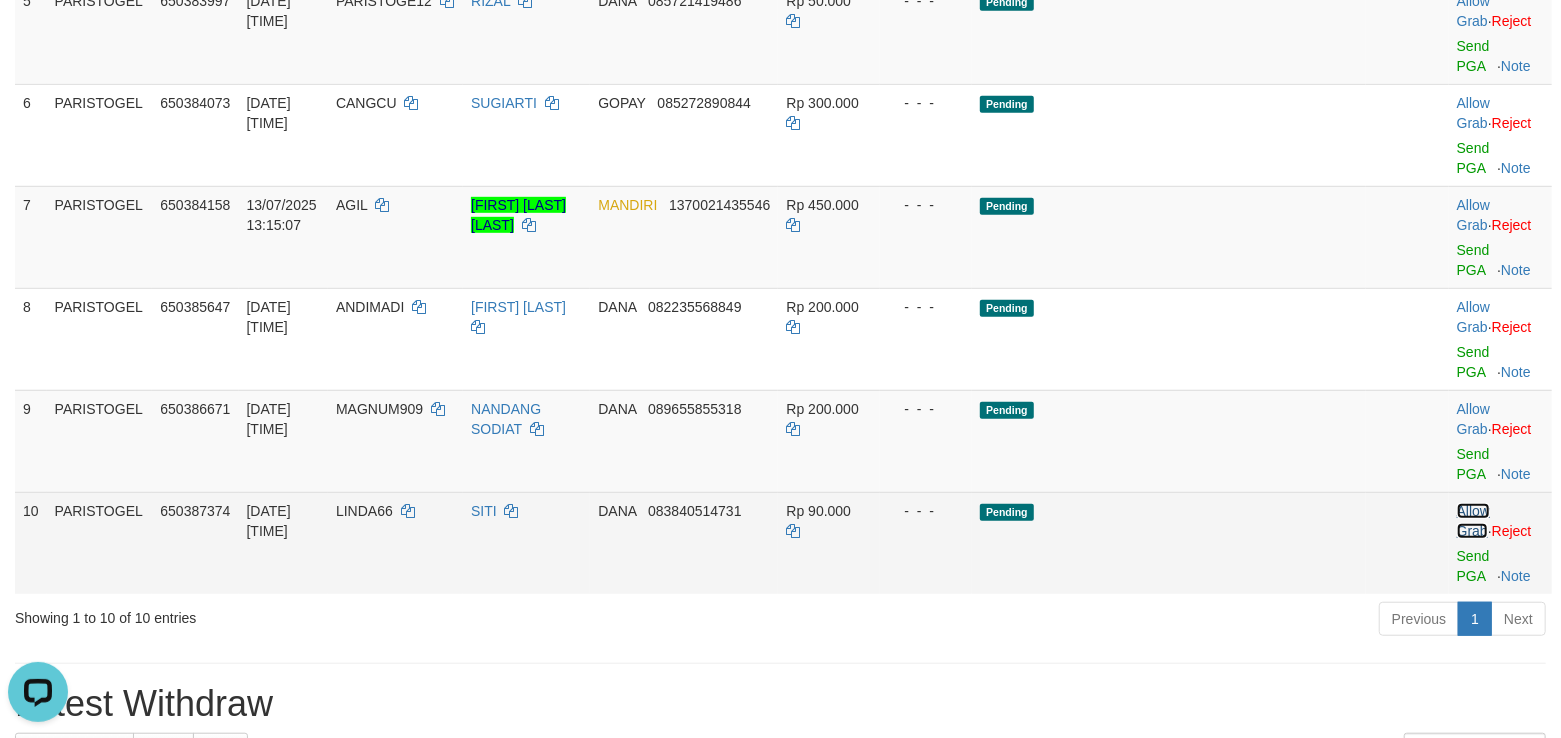 click on "Allow Grab" at bounding box center [1473, 521] 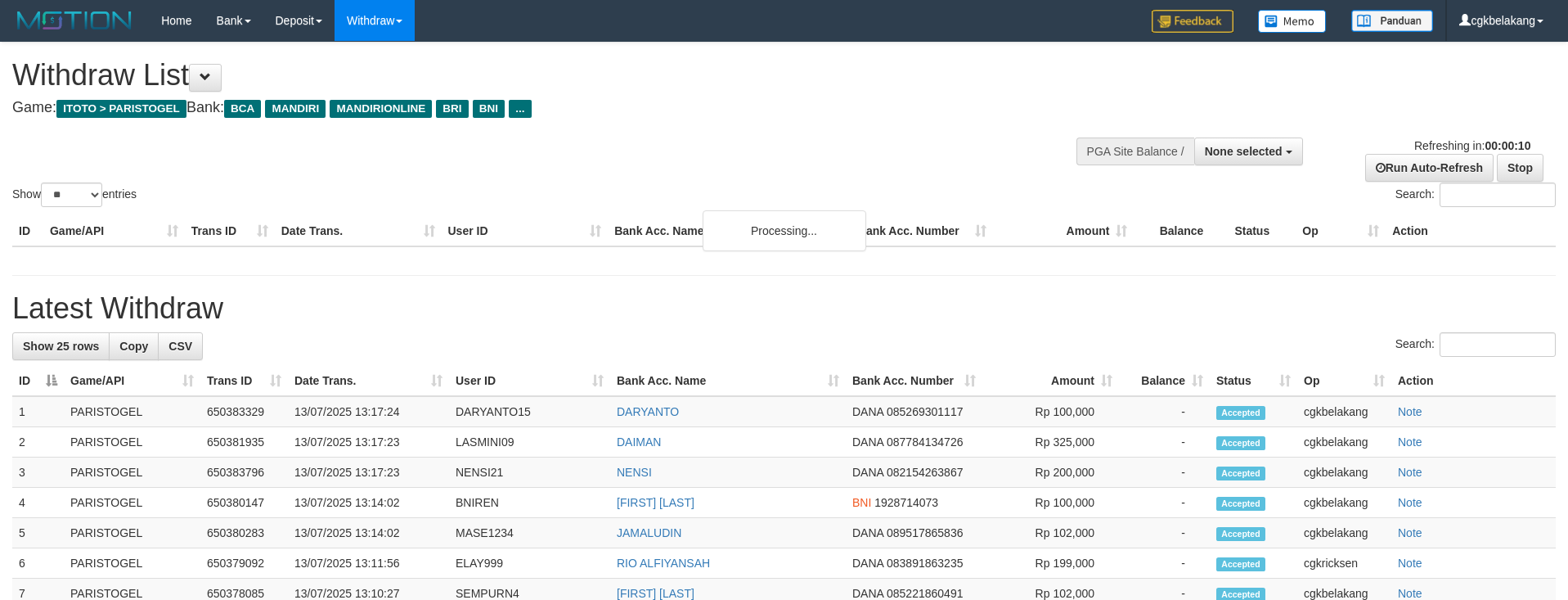 select 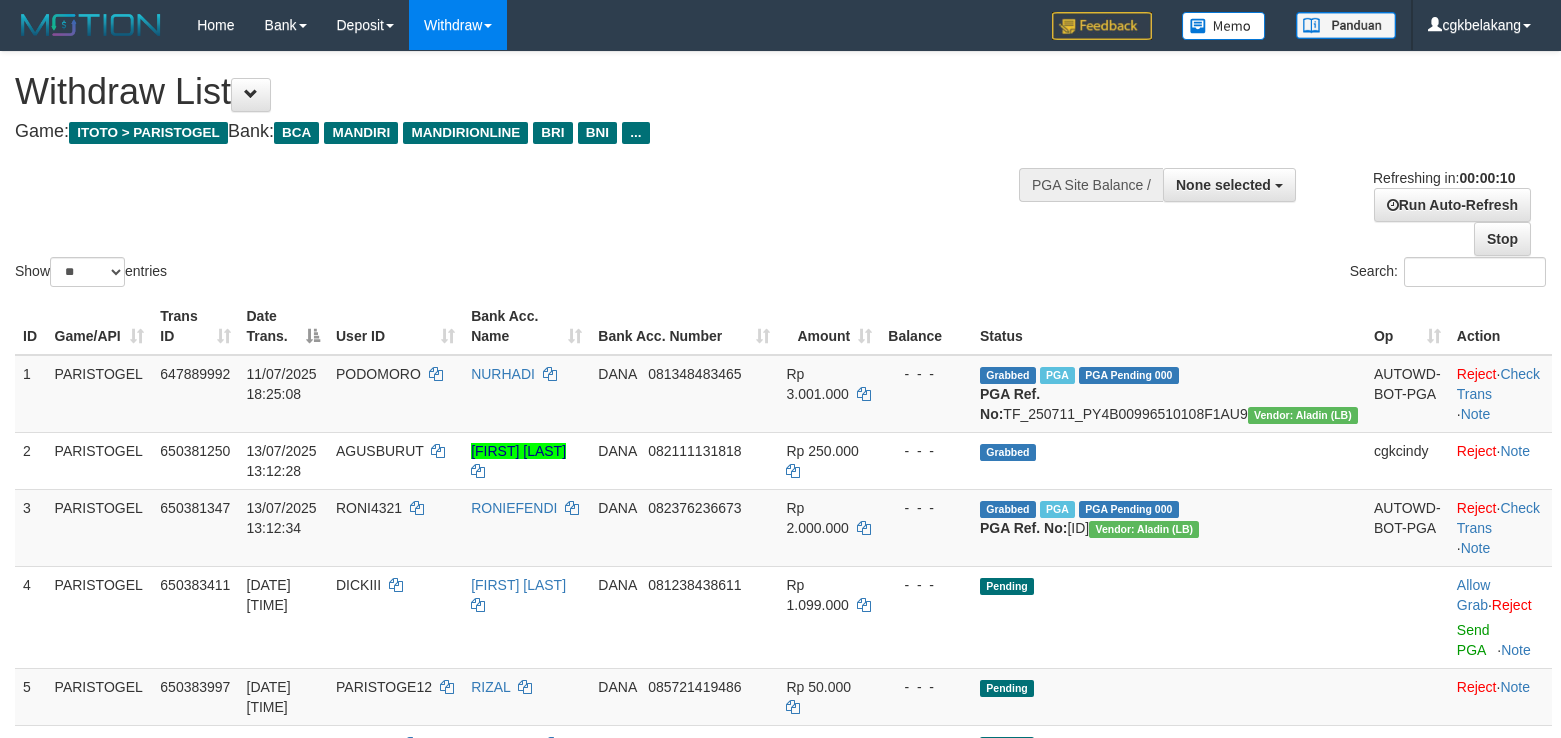select 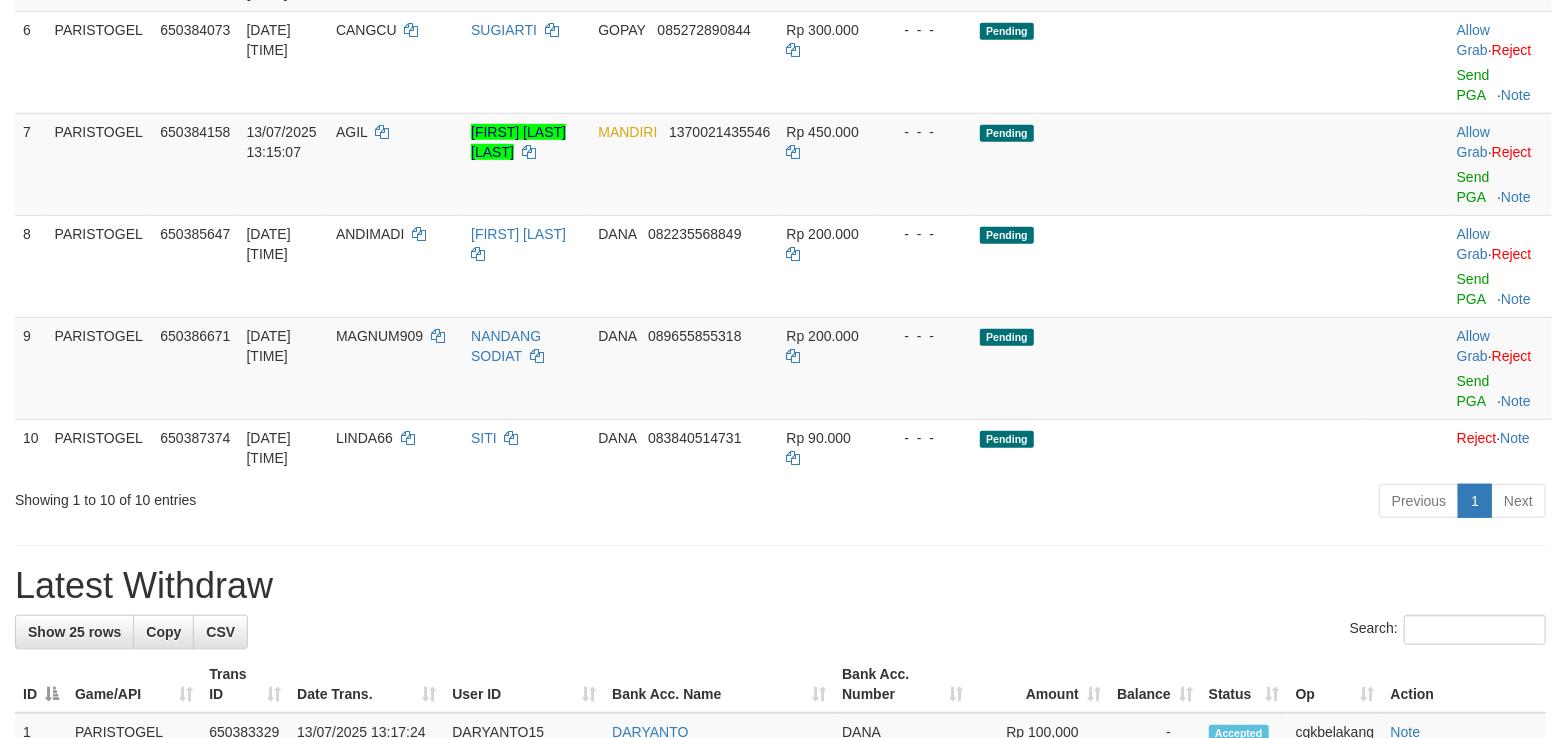 scroll, scrollTop: 666, scrollLeft: 0, axis: vertical 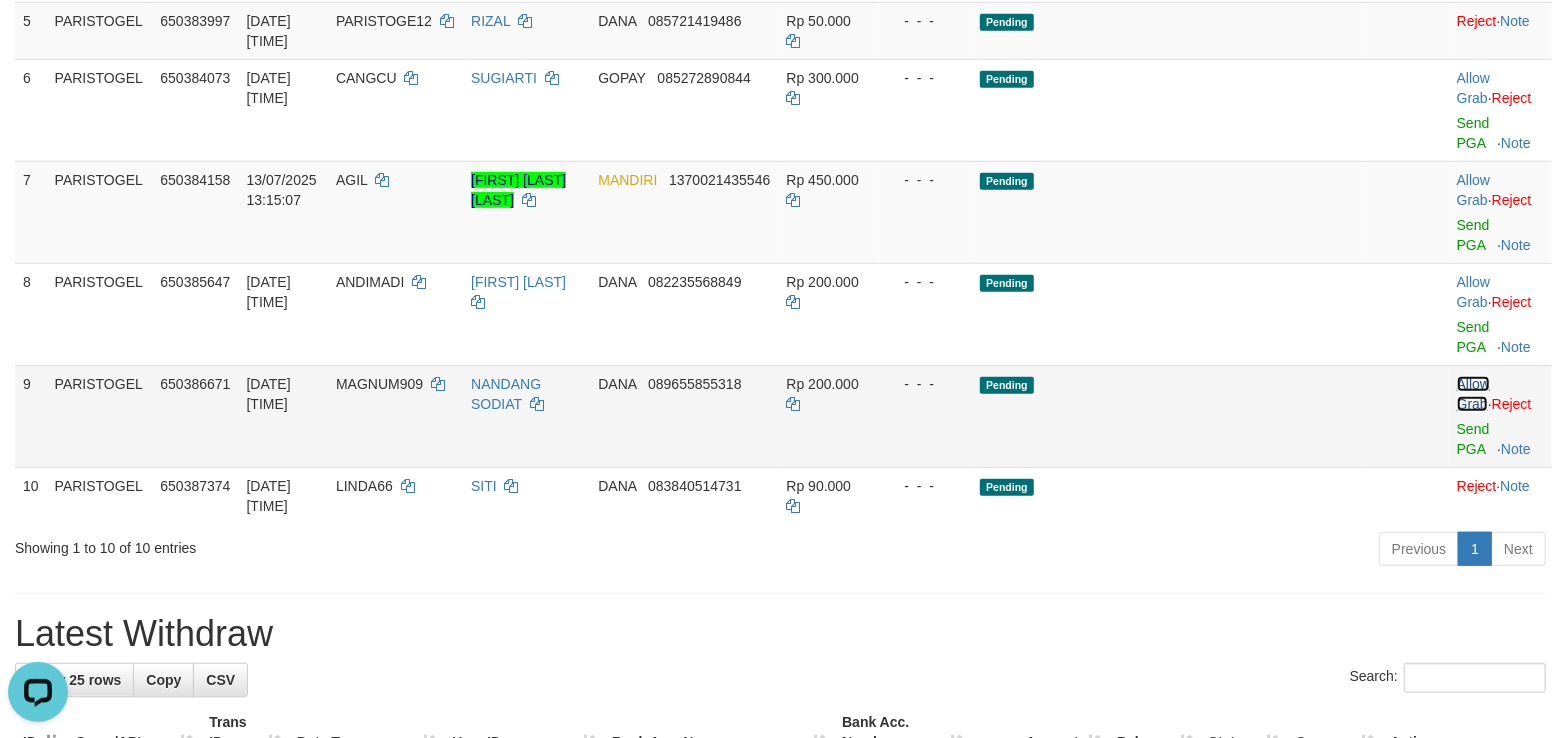 click on "Allow Grab" at bounding box center [1473, 394] 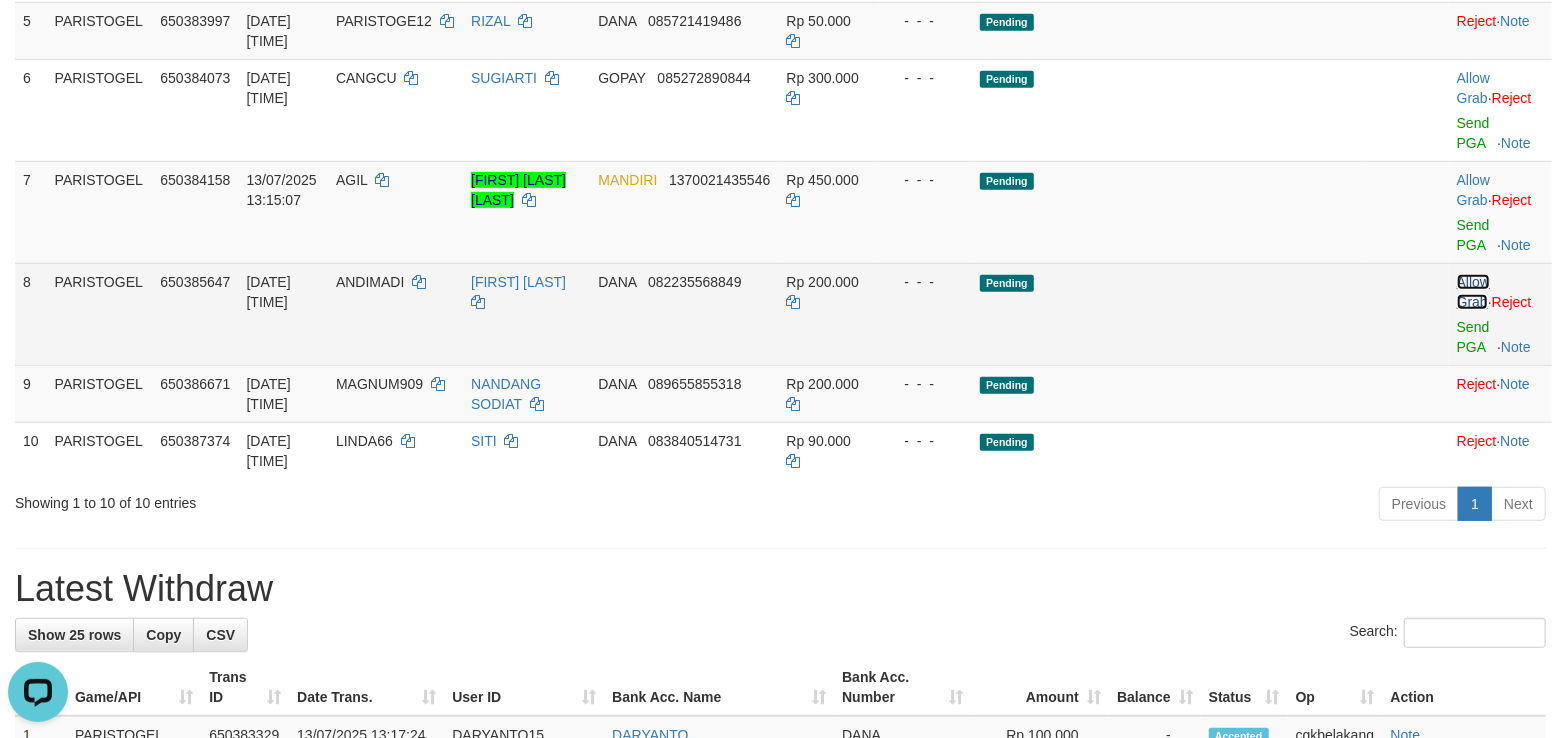 click on "Allow Grab" at bounding box center [1473, 292] 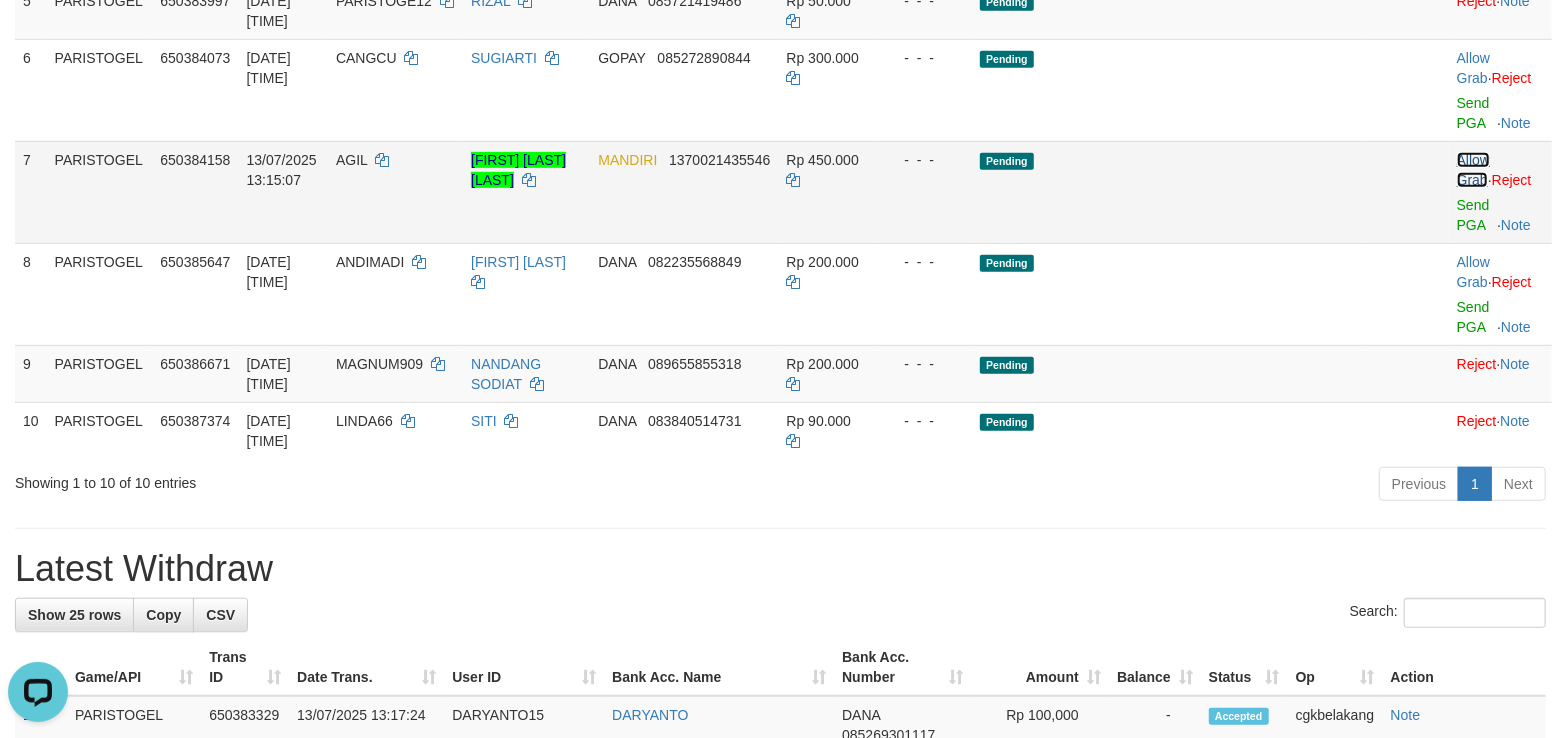 click on "Allow Grab" at bounding box center (1473, 170) 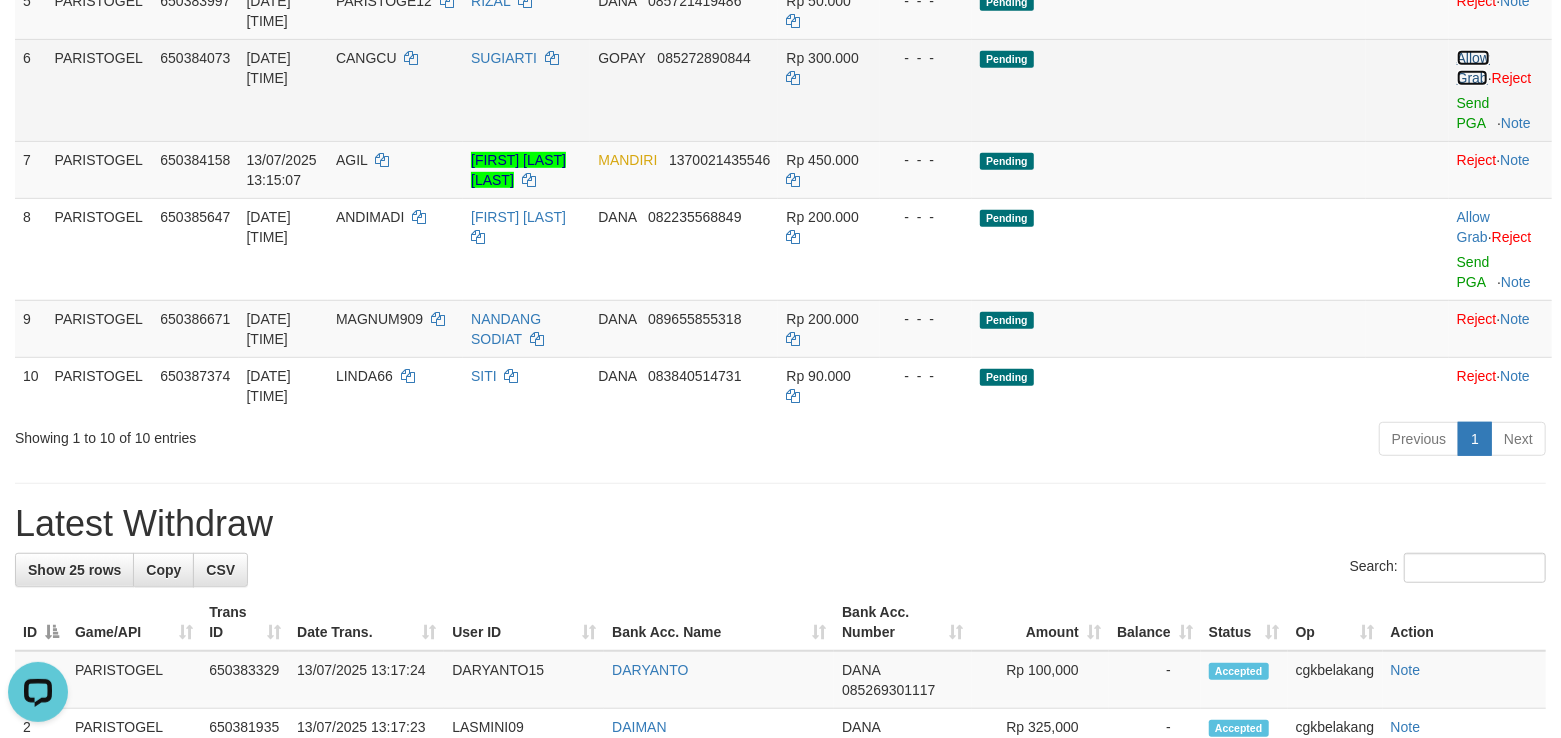 click on "Allow Grab" at bounding box center [1473, 68] 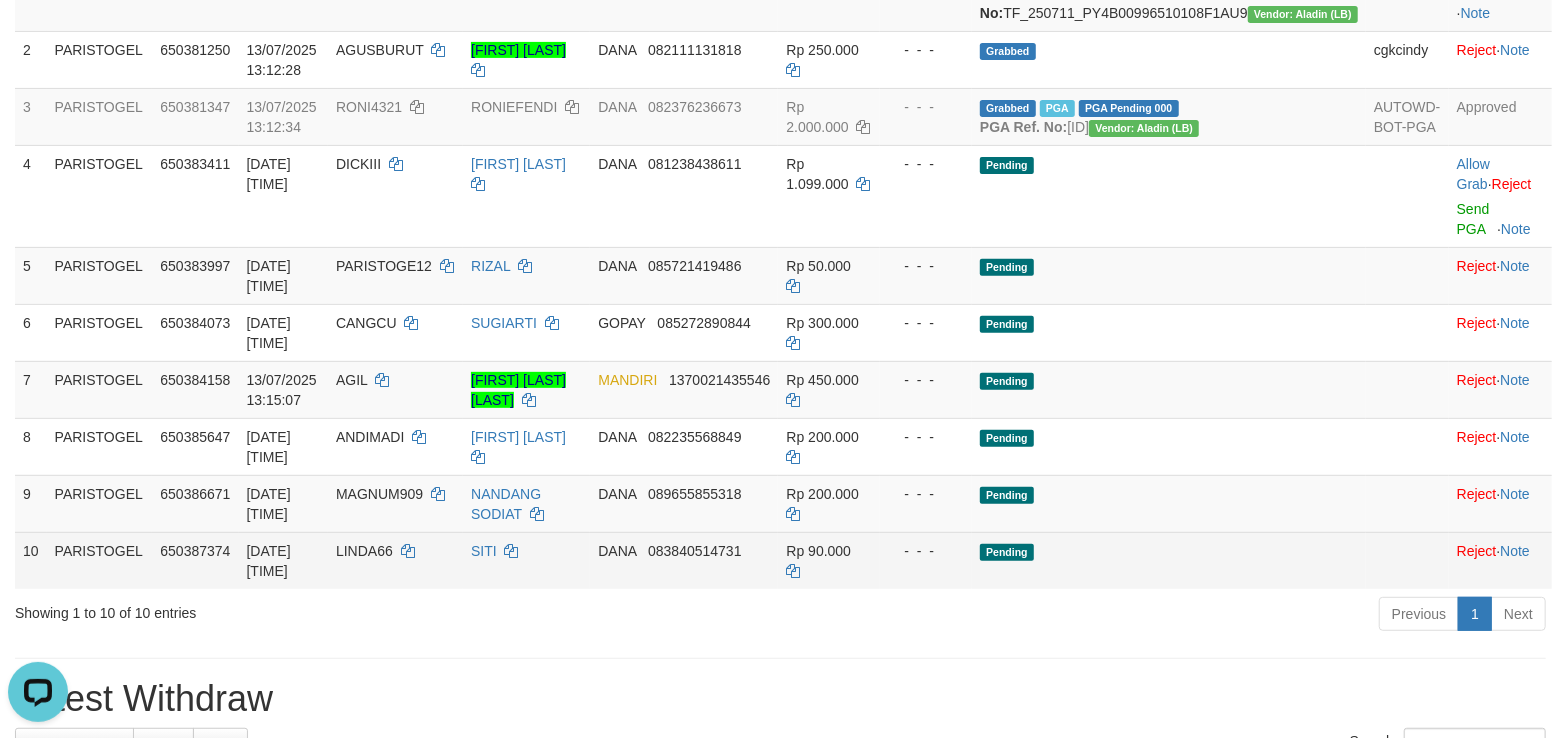 scroll, scrollTop: 400, scrollLeft: 0, axis: vertical 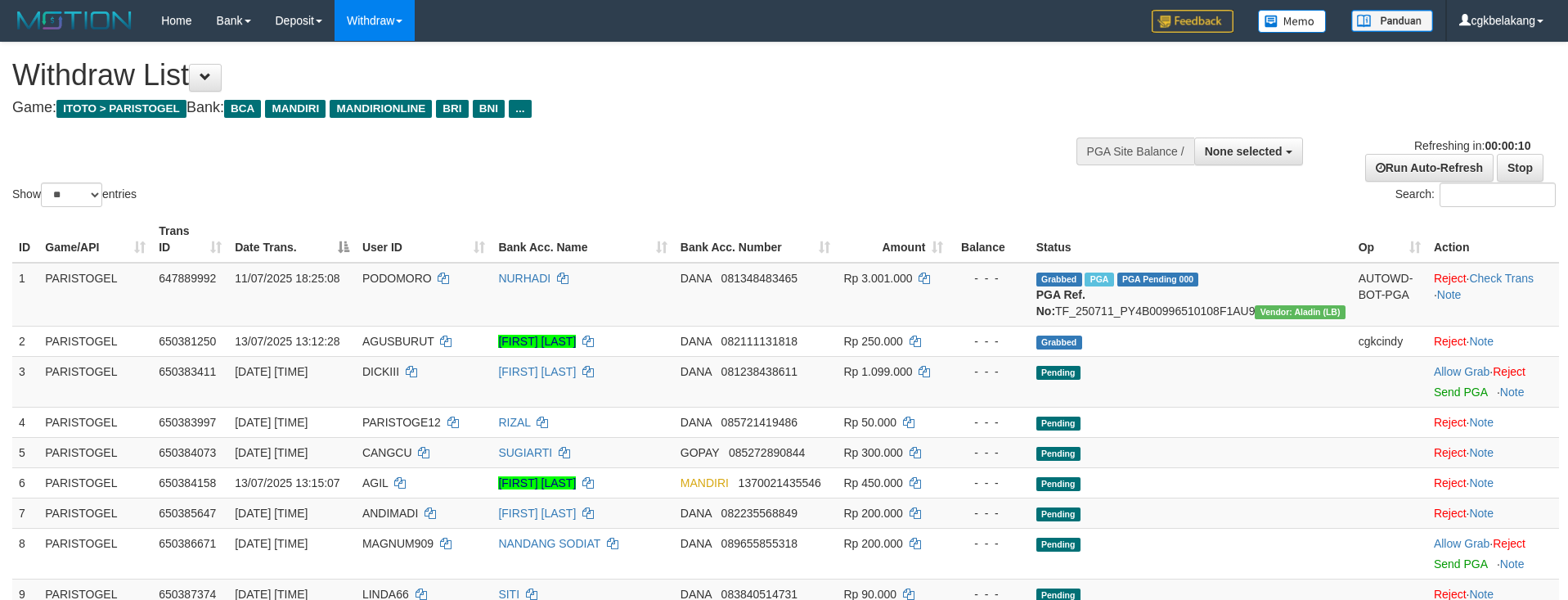select 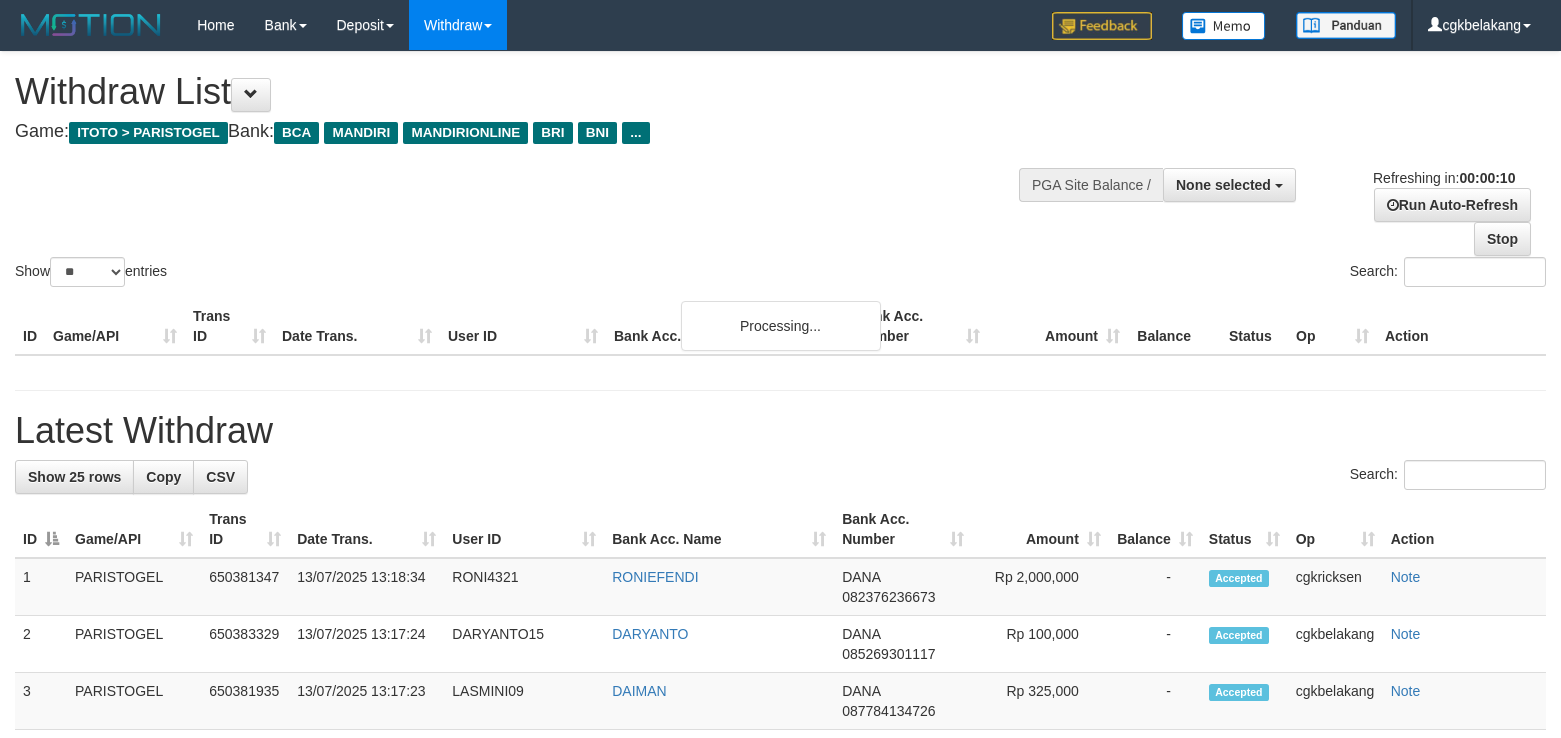 select 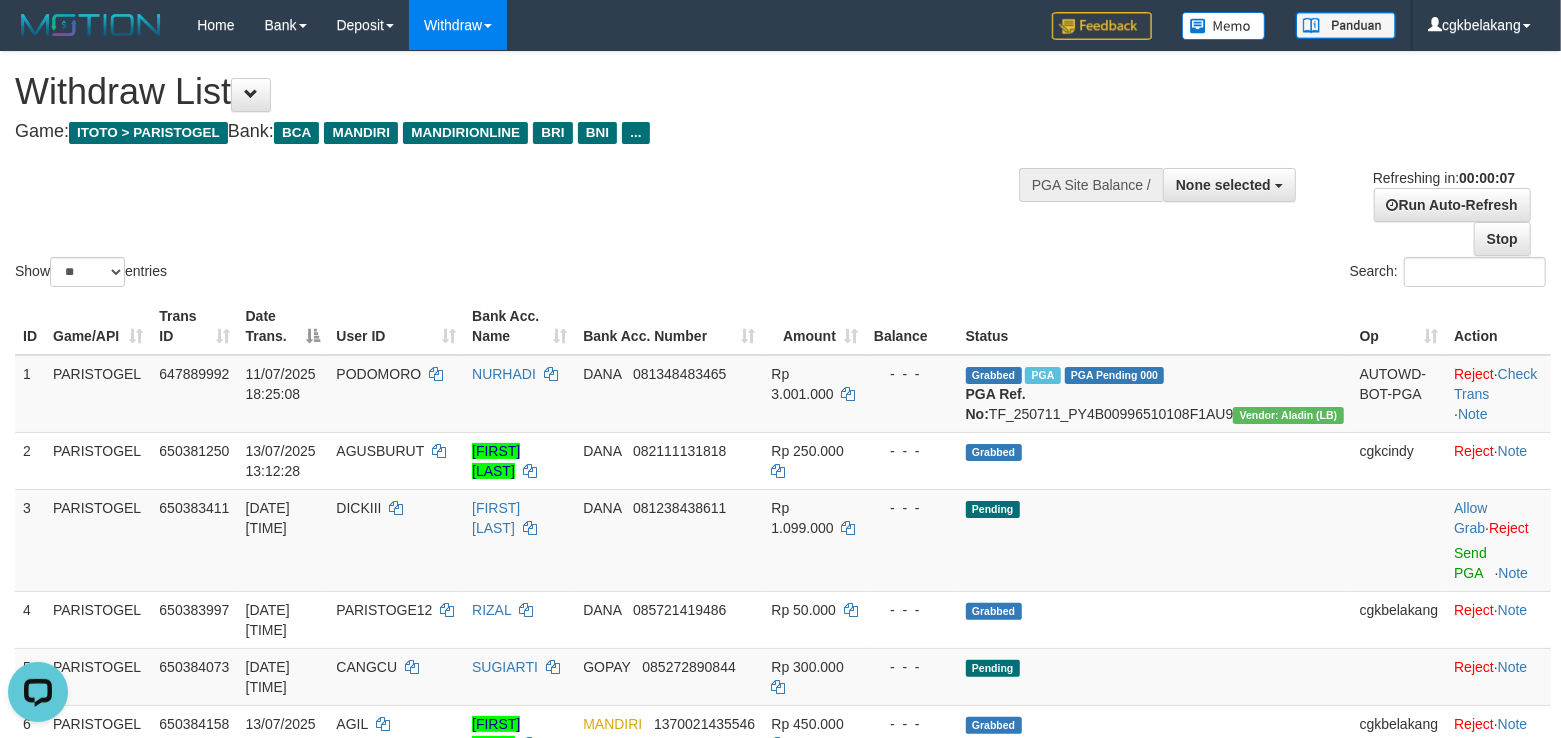 scroll, scrollTop: 0, scrollLeft: 0, axis: both 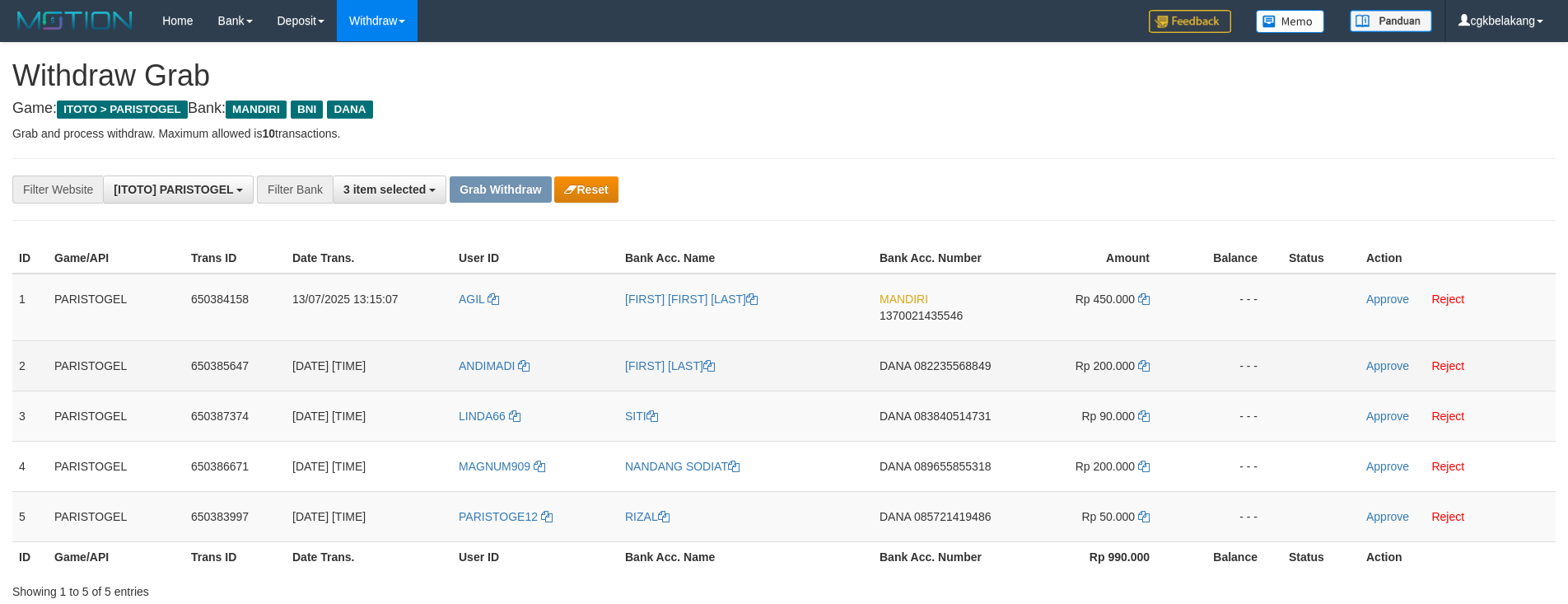 click on "ANDIMADI" at bounding box center (535, 365) 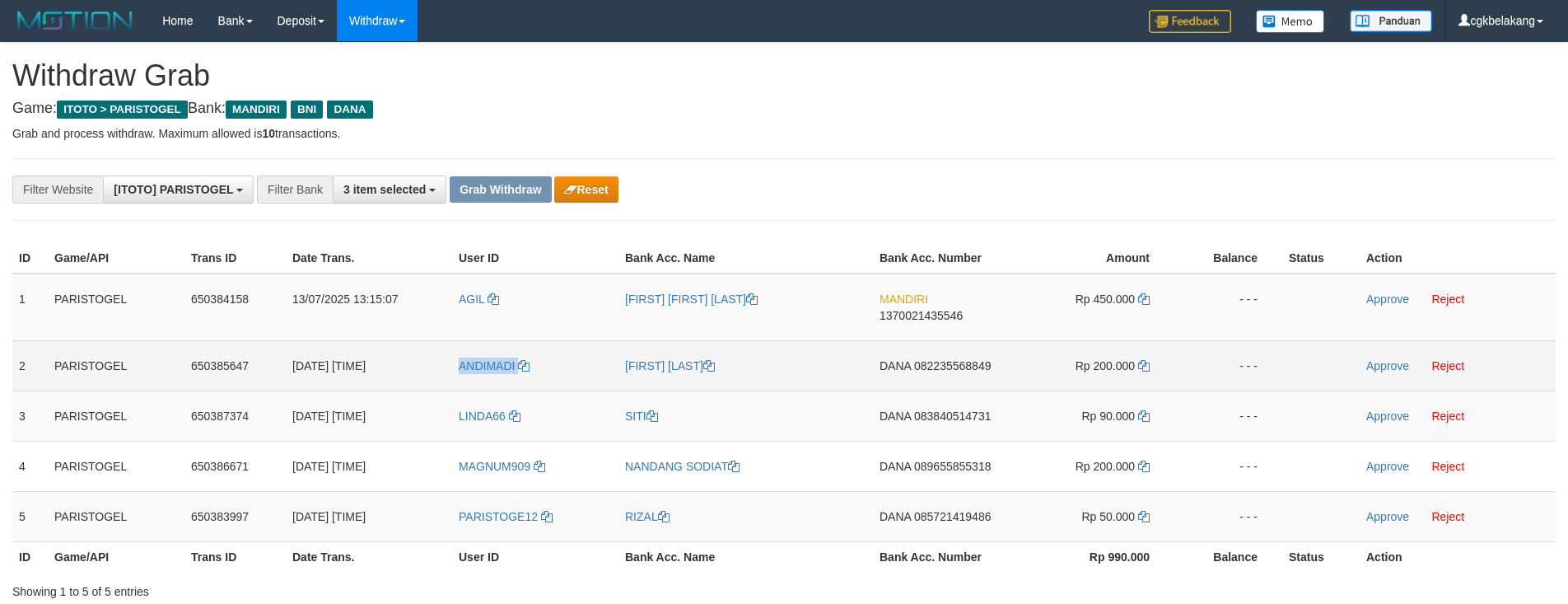 click on "ANDIMADI" at bounding box center [535, 365] 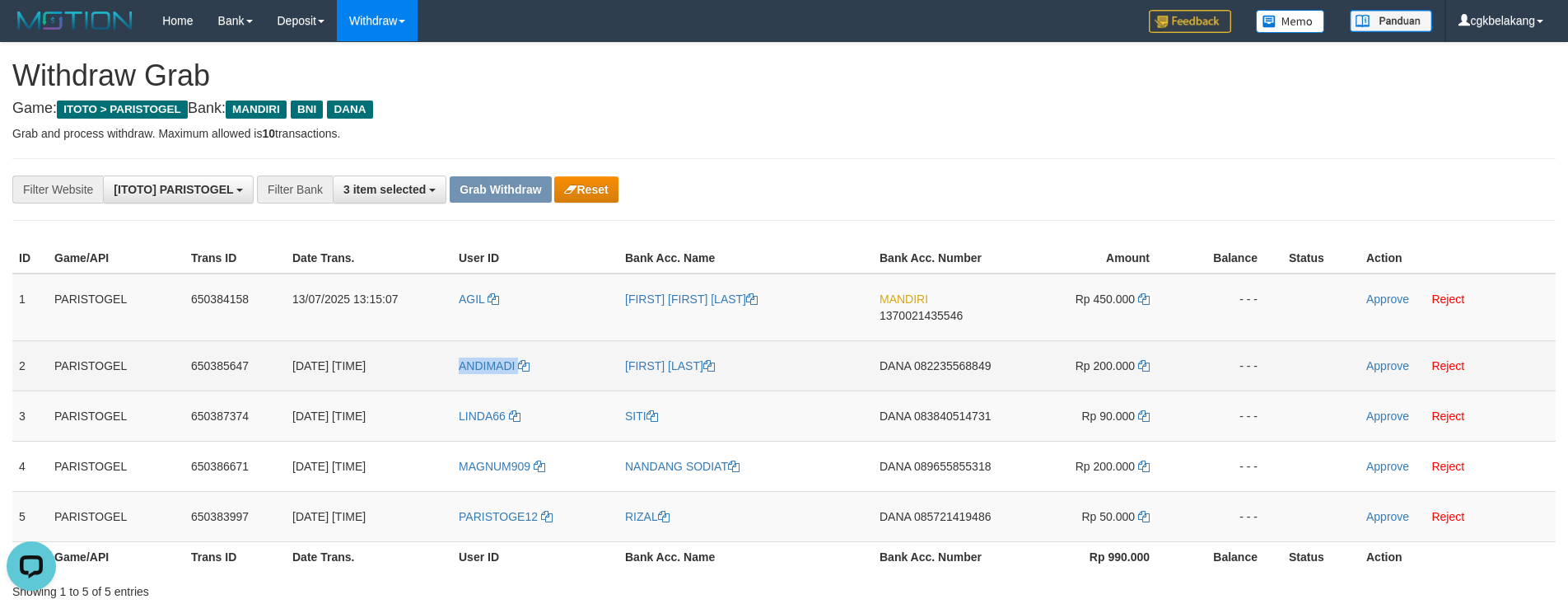 scroll, scrollTop: 0, scrollLeft: 0, axis: both 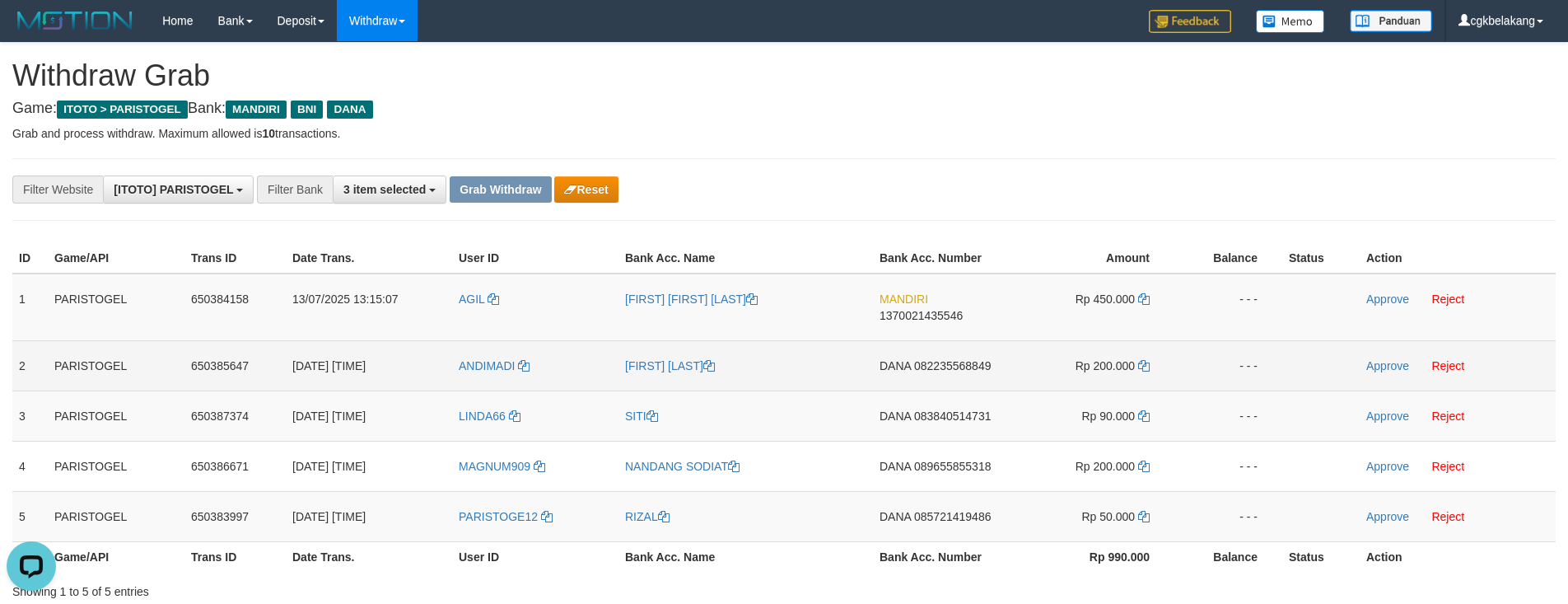 click on "[FIRST] [LAST]" at bounding box center [745, 365] 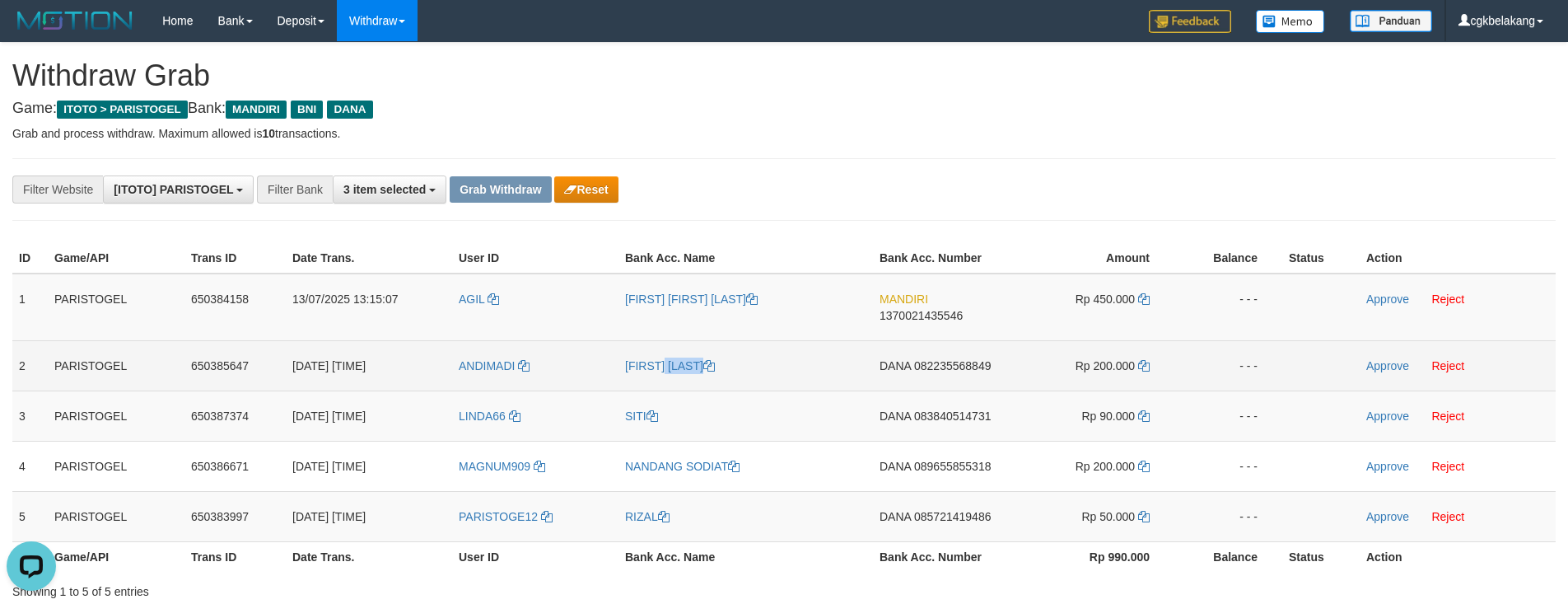 drag, startPoint x: 659, startPoint y: 377, endPoint x: 649, endPoint y: 372, distance: 11.18034 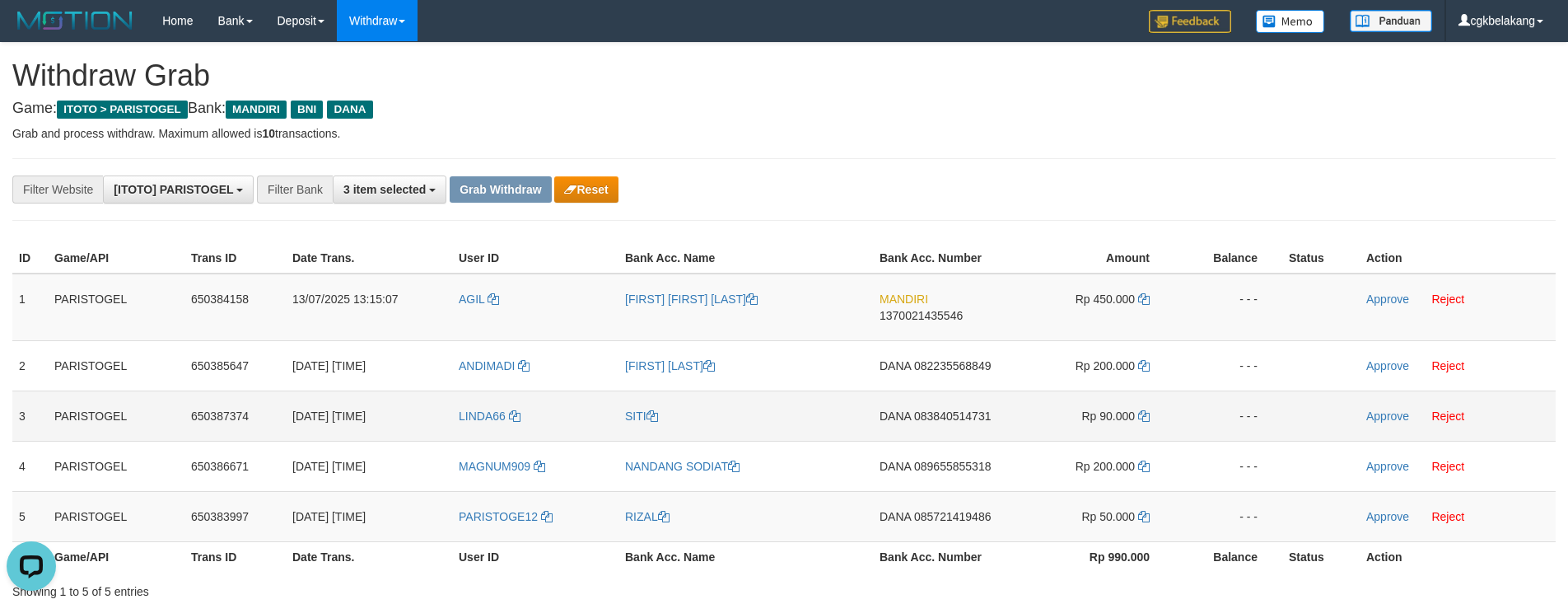 click on "LINDA66" at bounding box center [535, 415] 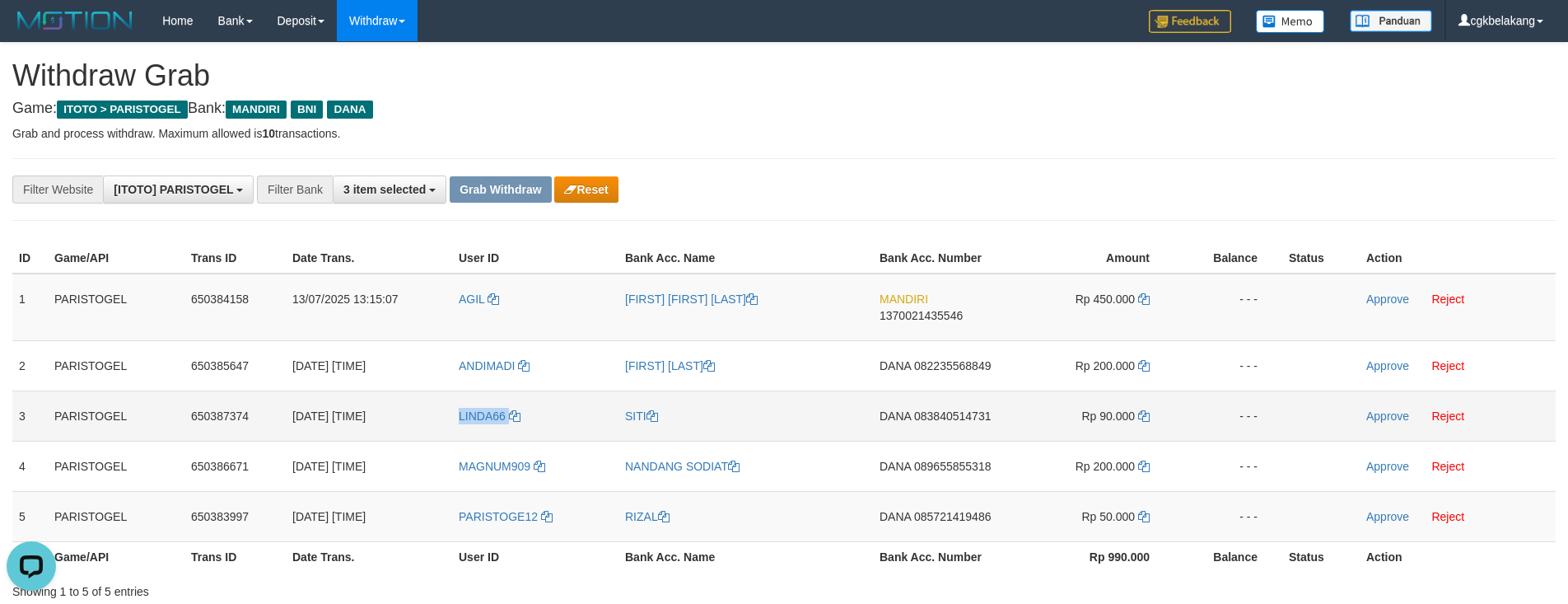 click on "LINDA66" at bounding box center (535, 415) 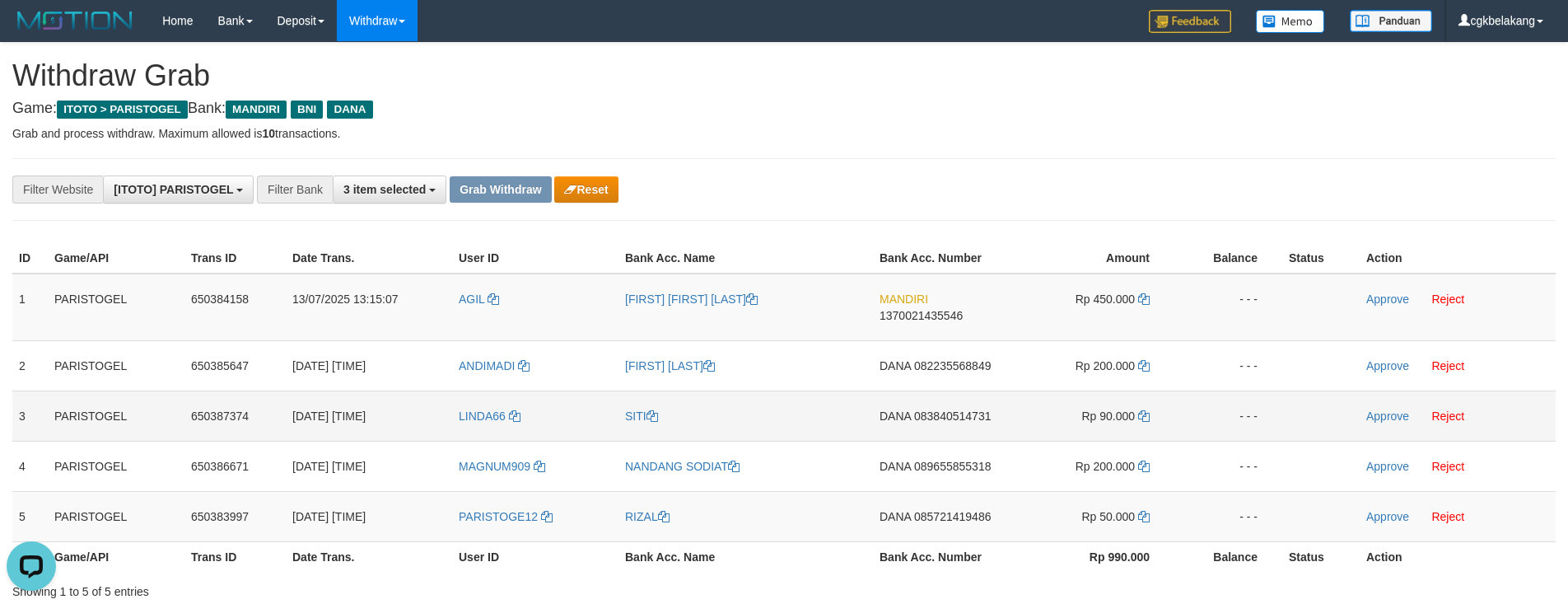 click on "SITI" at bounding box center [745, 415] 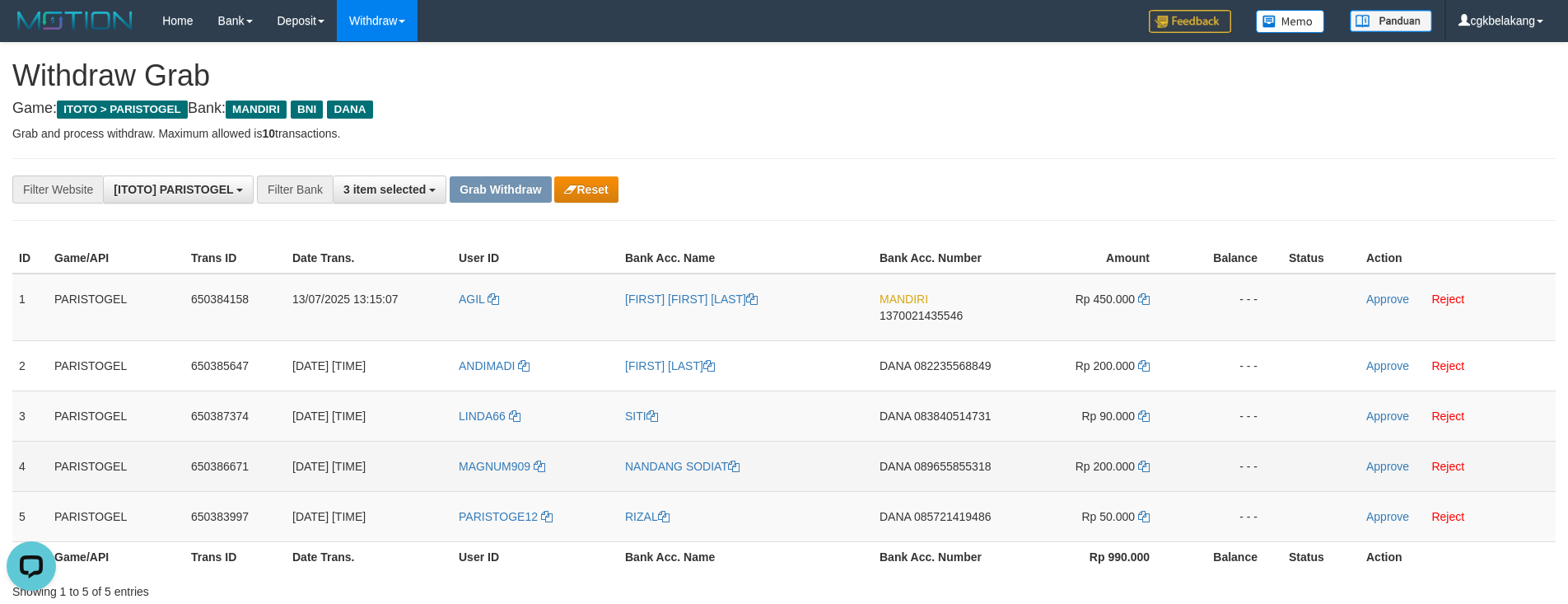 click on "MAGNUM909" at bounding box center (535, 466) 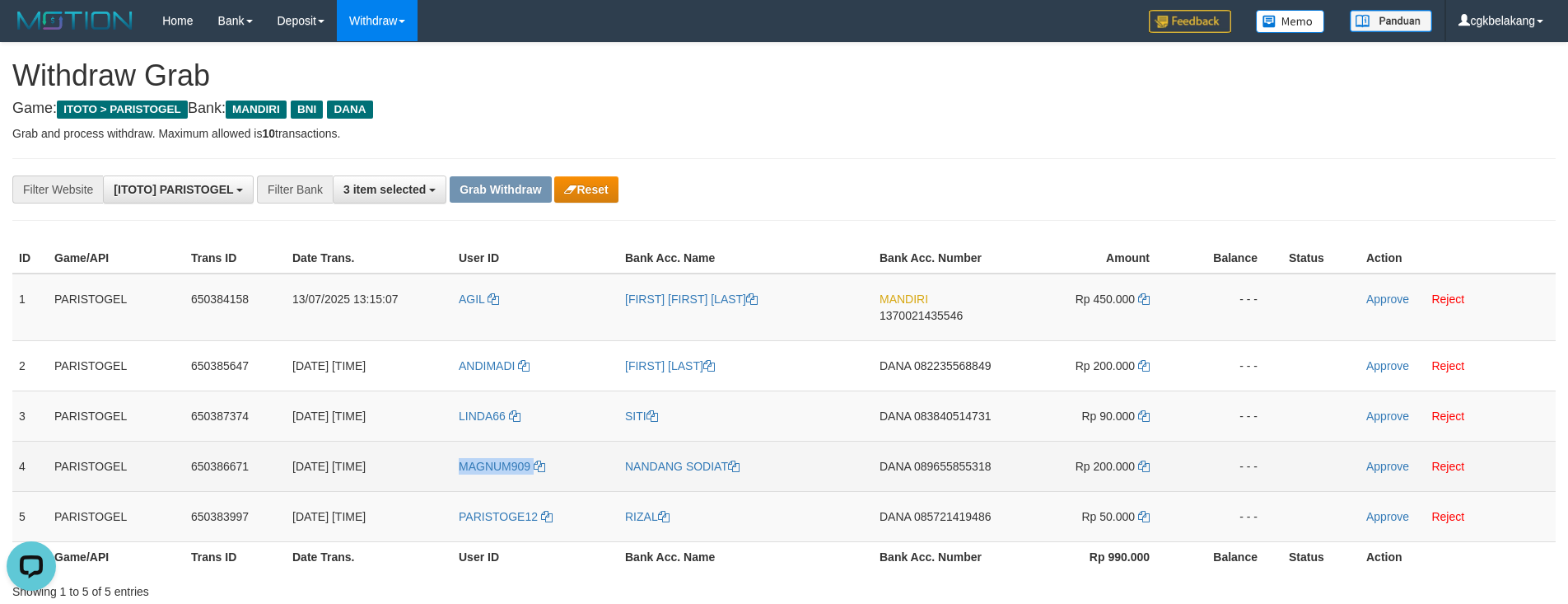 click on "MAGNUM909" at bounding box center [535, 466] 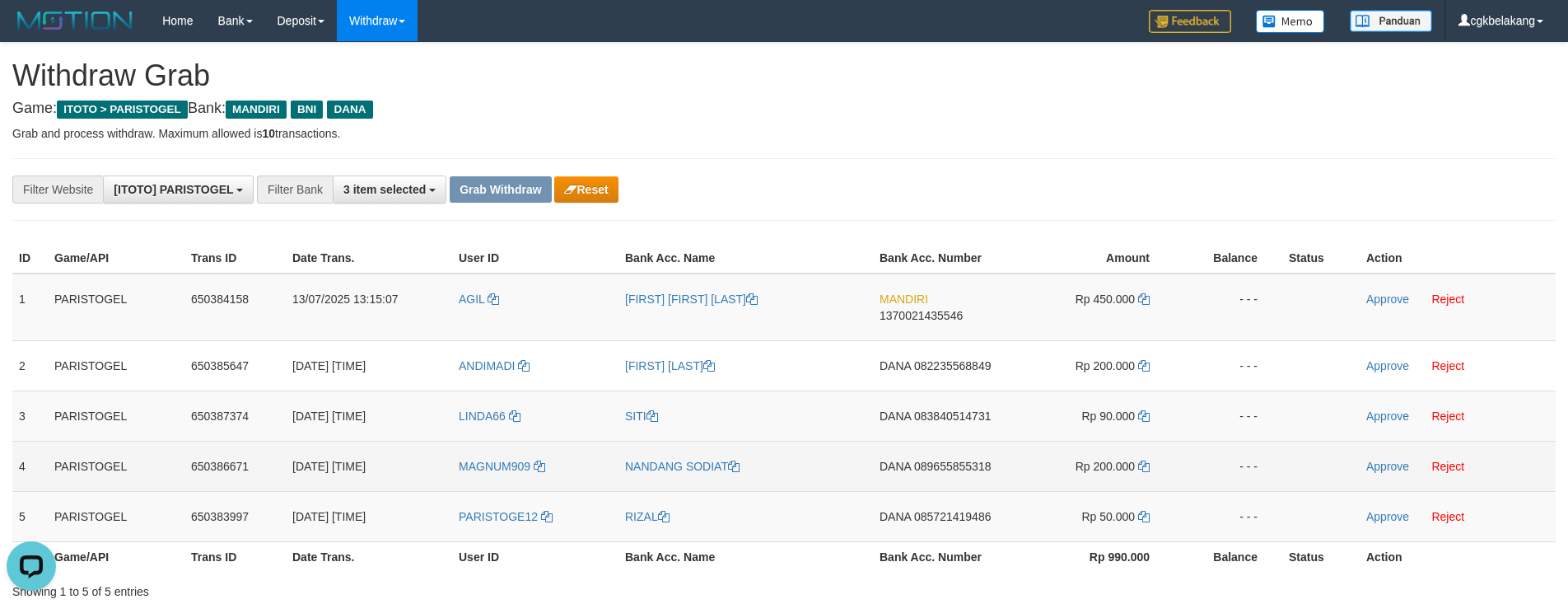 click on "NANDANG SODIAT" at bounding box center [745, 466] 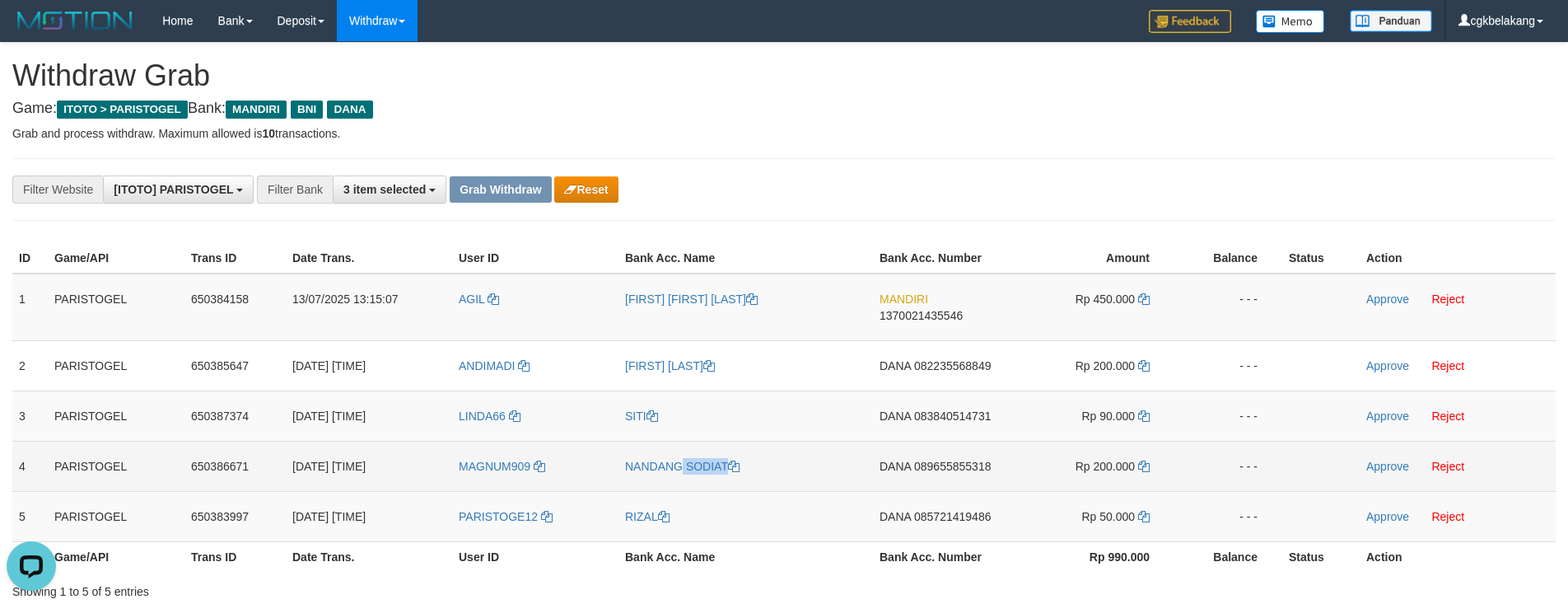 click on "NANDANG SODIAT" at bounding box center (745, 466) 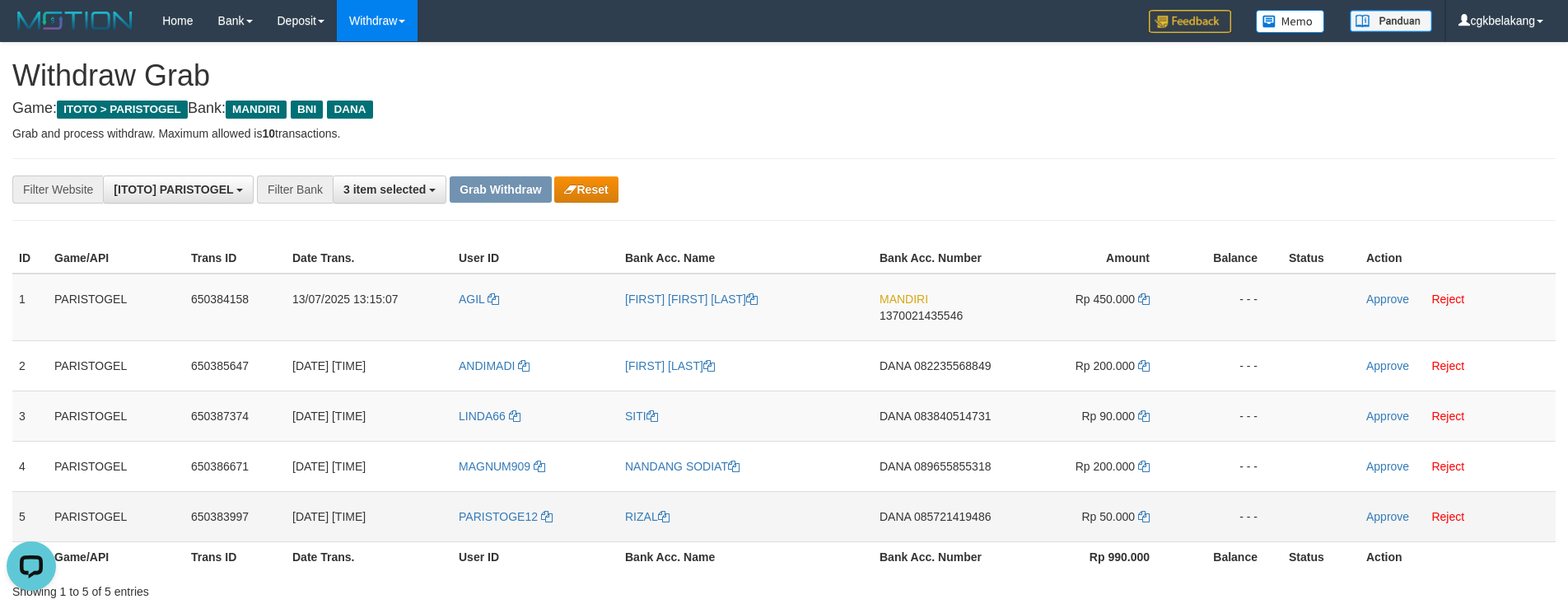 click on "PARISTOGE12" at bounding box center (535, 516) 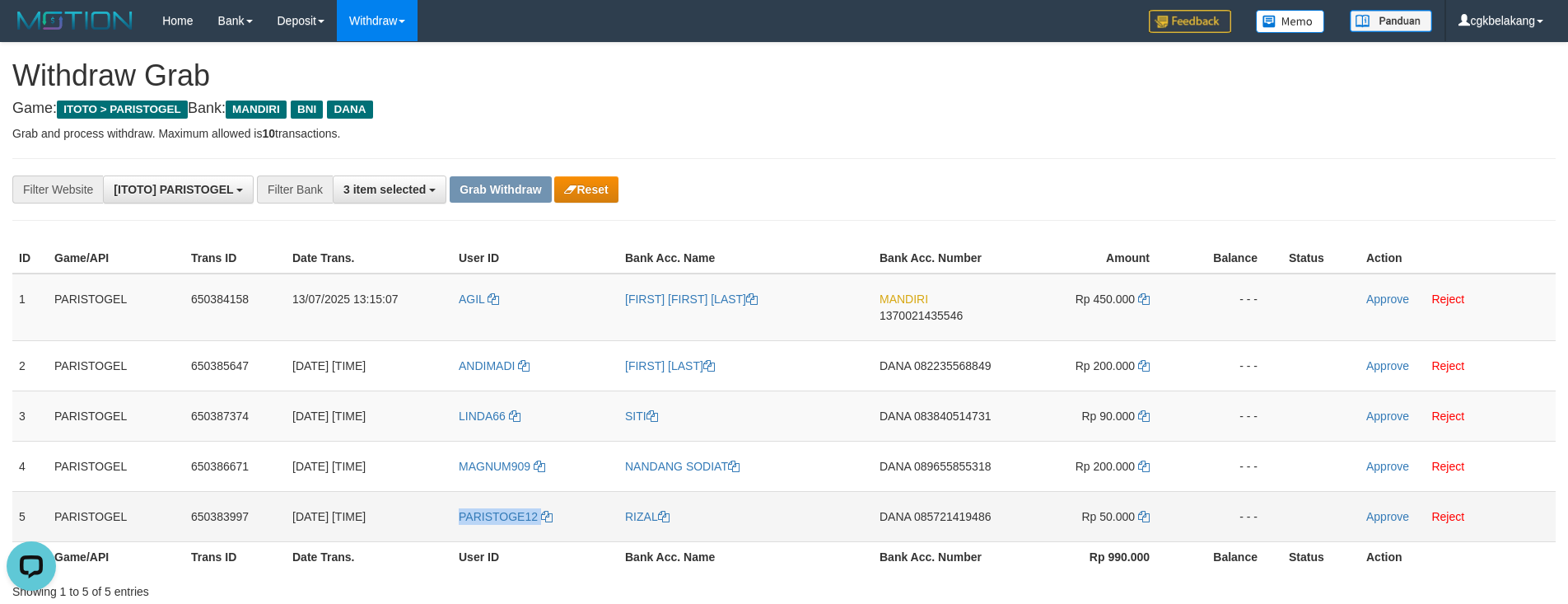 click on "PARISTOGE12" at bounding box center (535, 516) 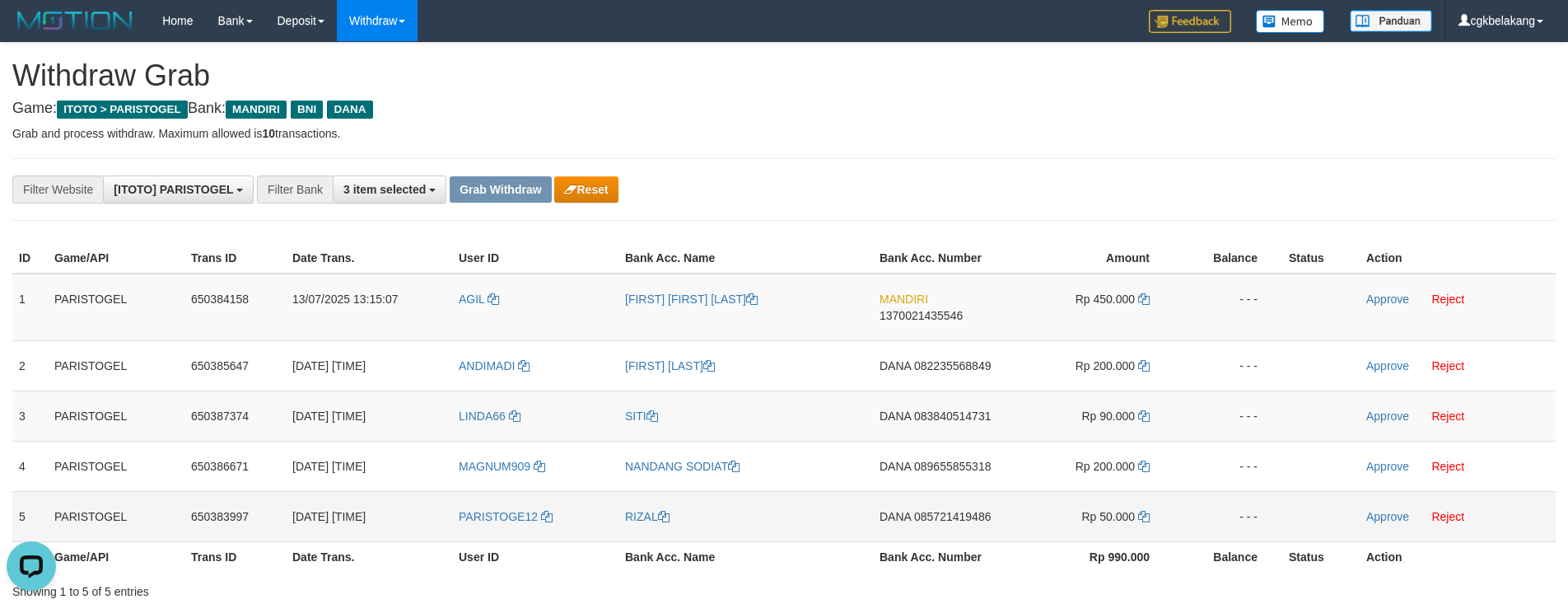 click on "RIZAL" at bounding box center (745, 516) 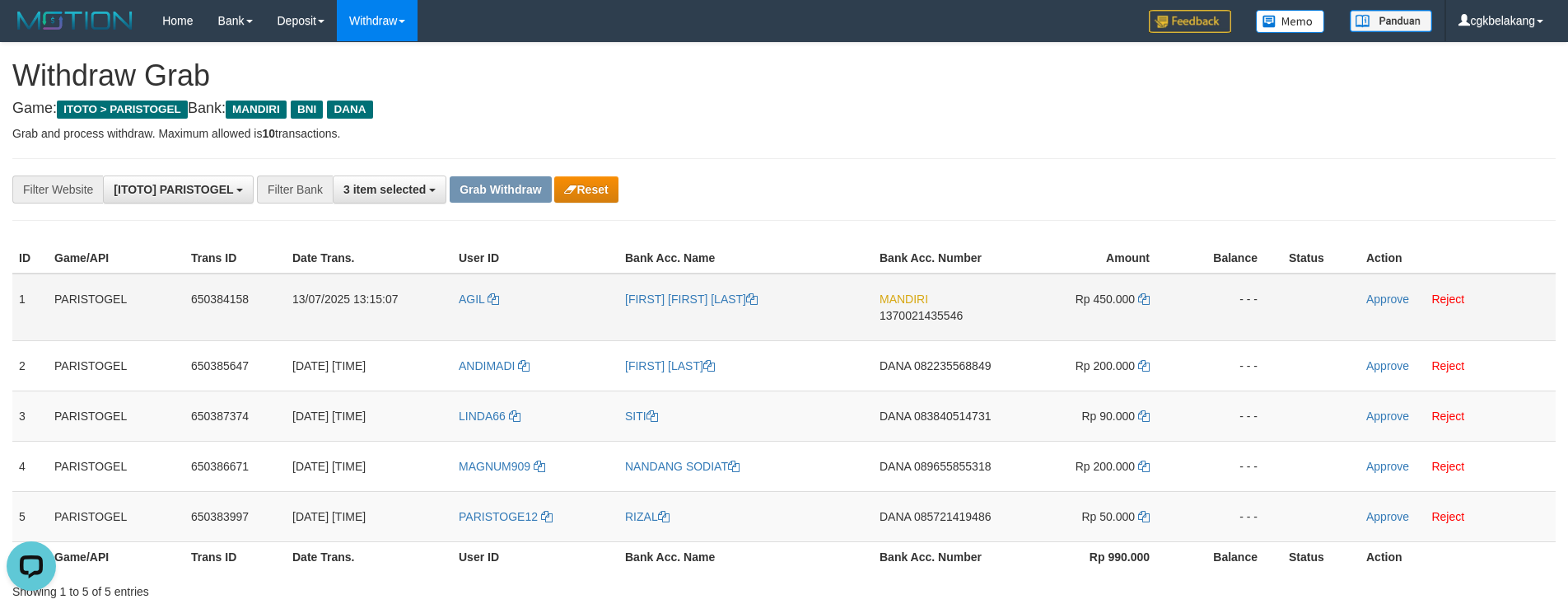 click on "AGIL" at bounding box center [535, 307] 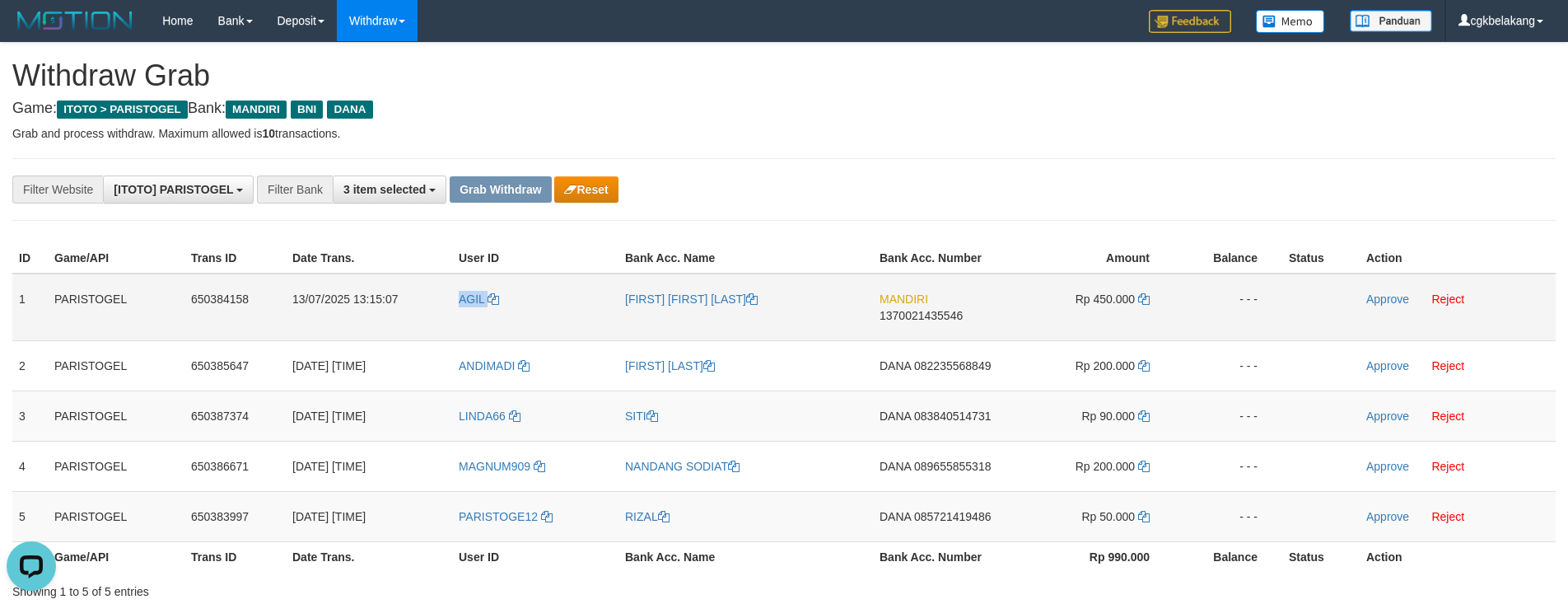 click on "AGIL" at bounding box center (535, 307) 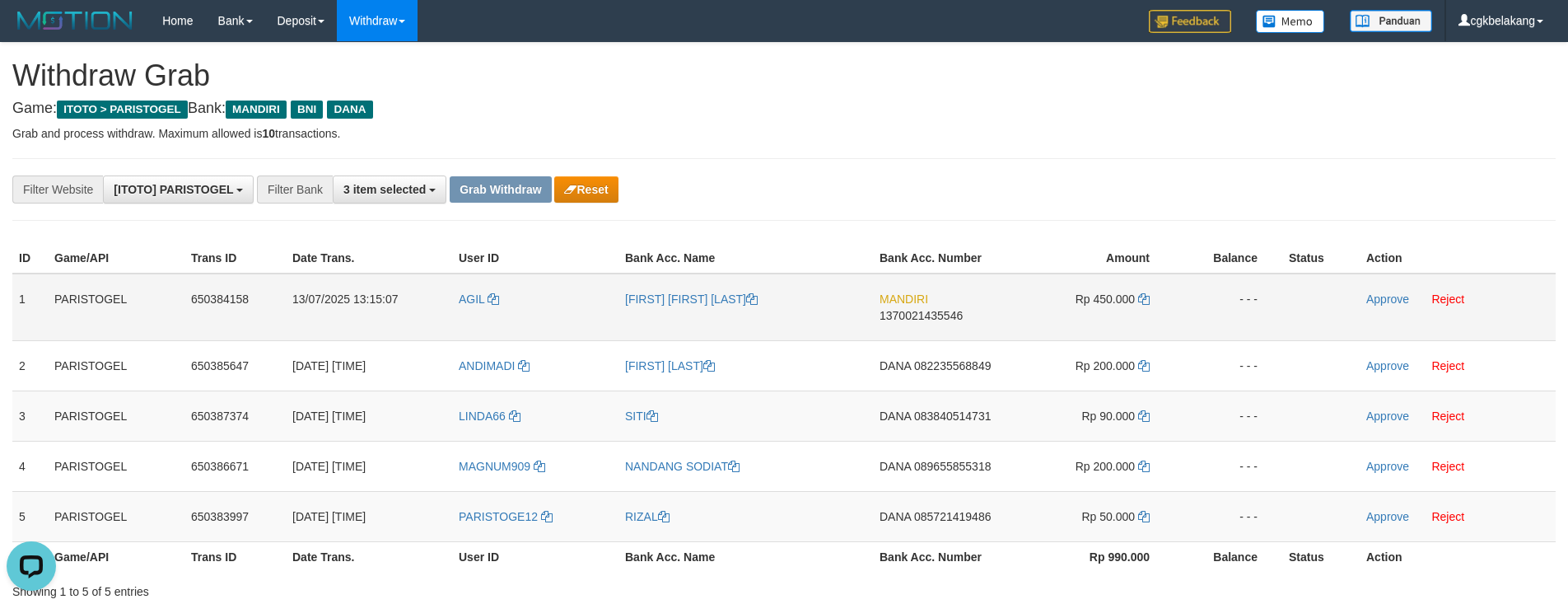 click on "[FIRST] [LAST]" at bounding box center [745, 307] 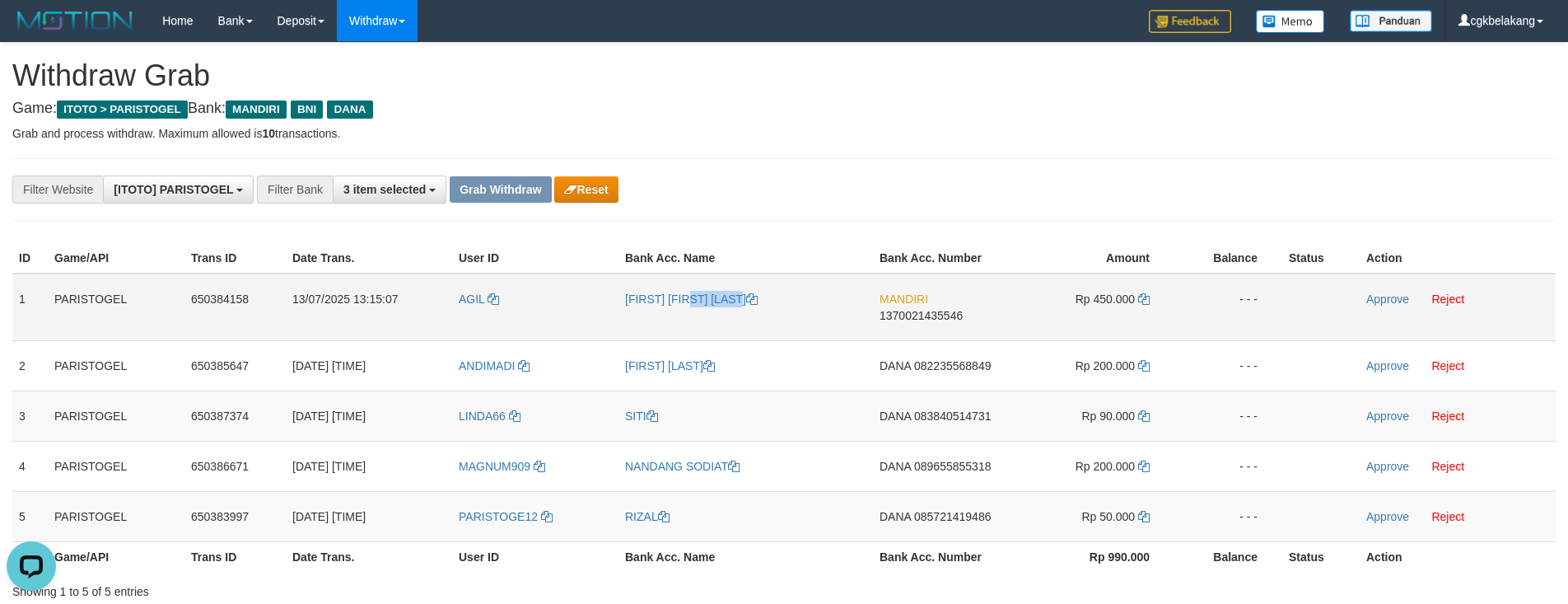 click on "[FIRST] [LAST] [LAST]" at bounding box center [745, 307] 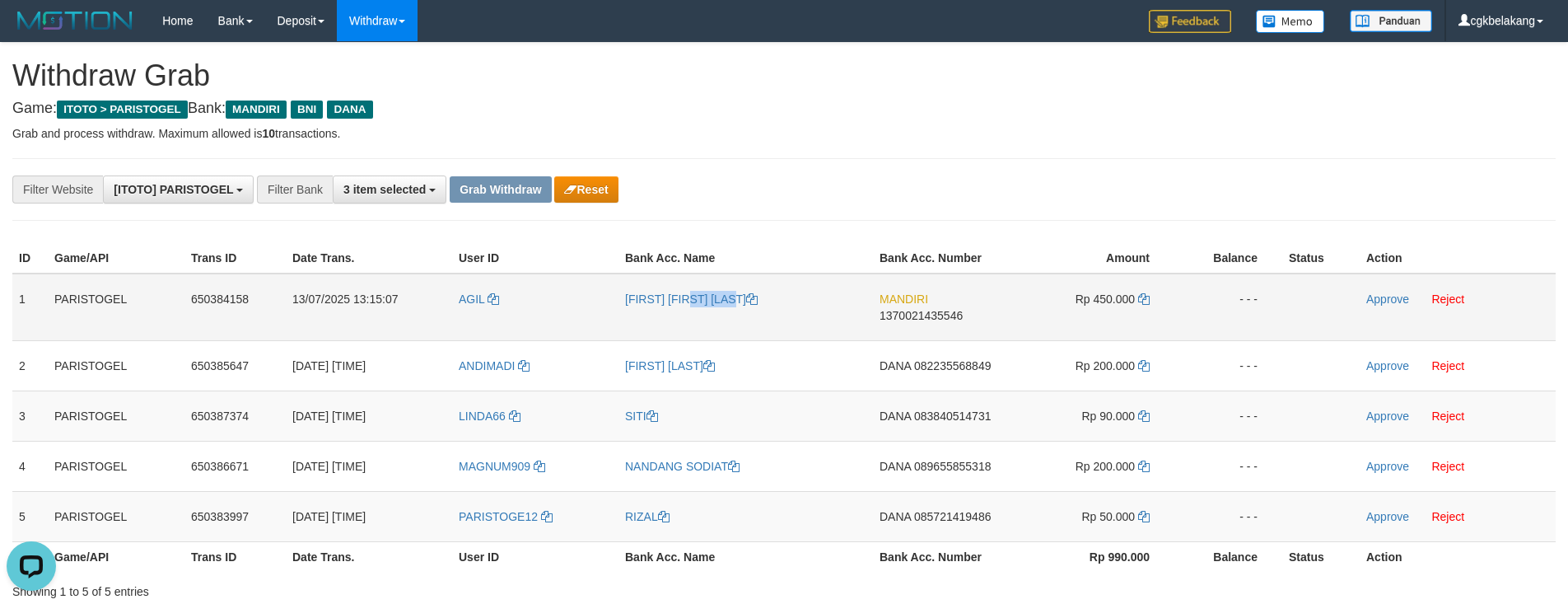 click on "[FIRST] [LAST] [LAST]" at bounding box center (745, 307) 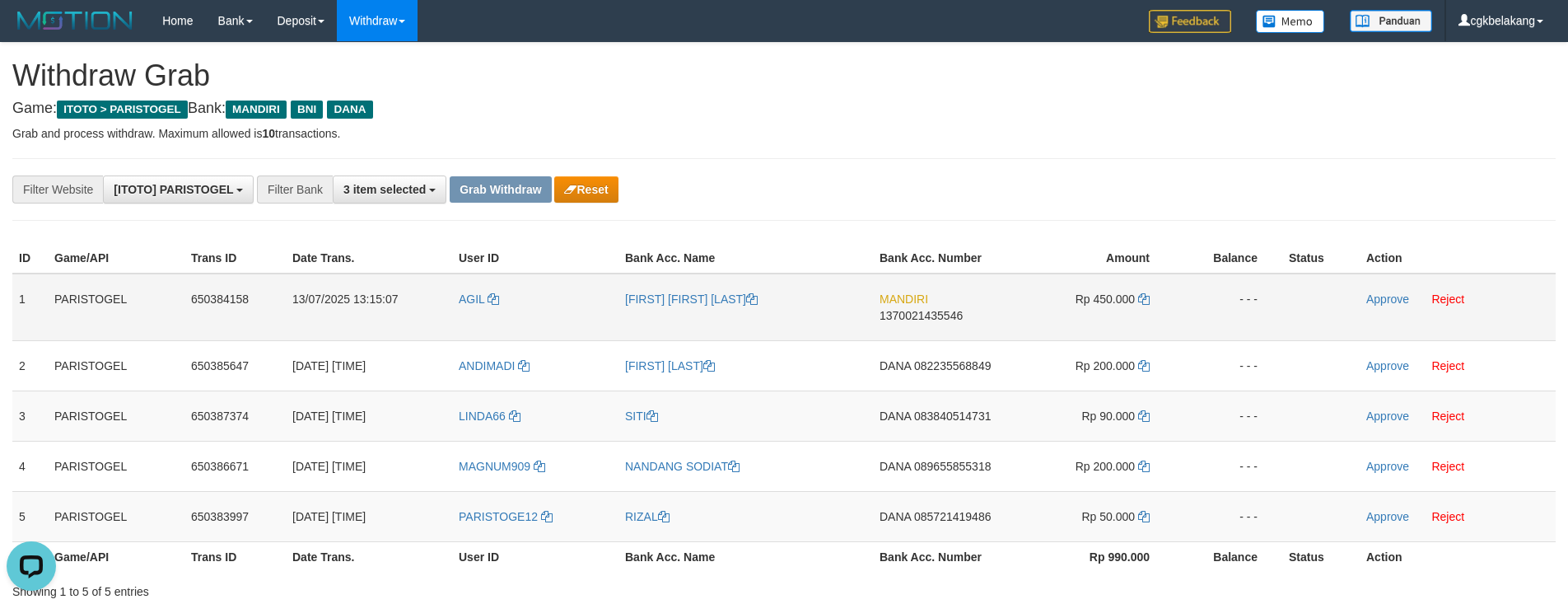 click on "[FIRST] [LAST] [LAST]" at bounding box center (745, 307) 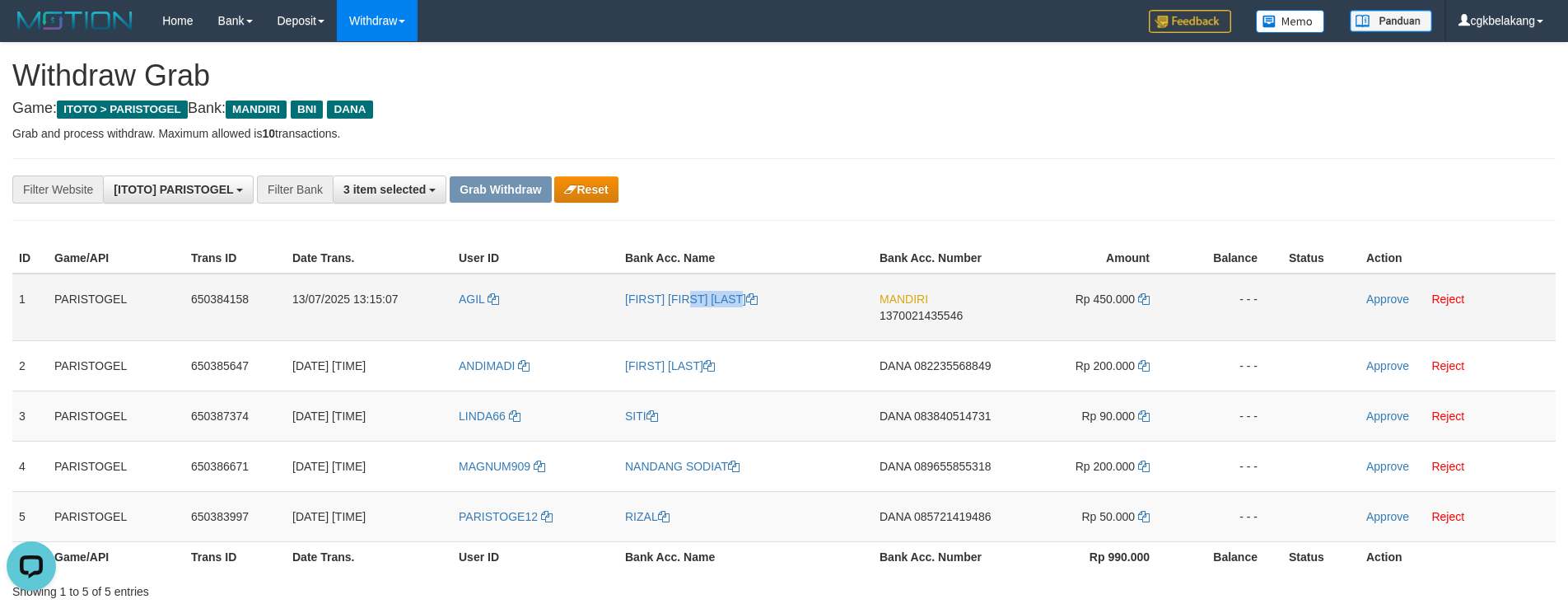 click on "[FIRST] [LAST] [LAST]" at bounding box center (745, 307) 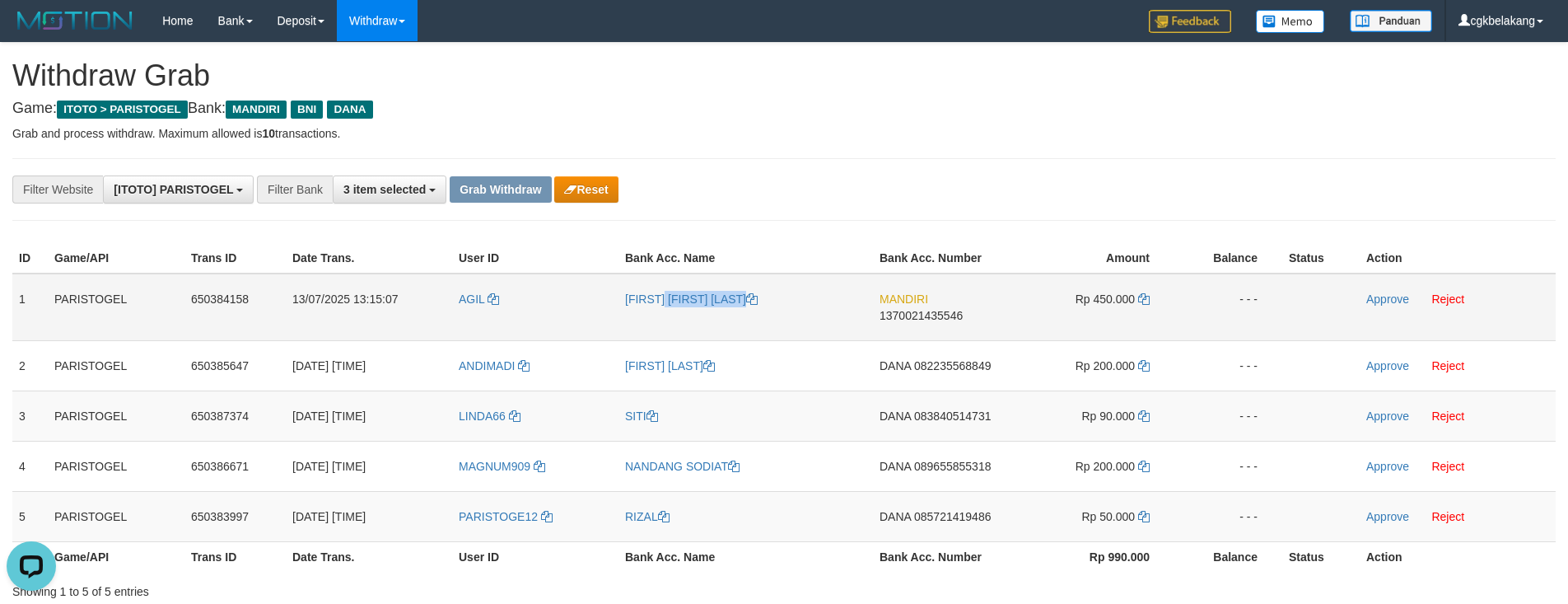 click on "[FIRST] [LAST] [LAST]" at bounding box center [745, 307] 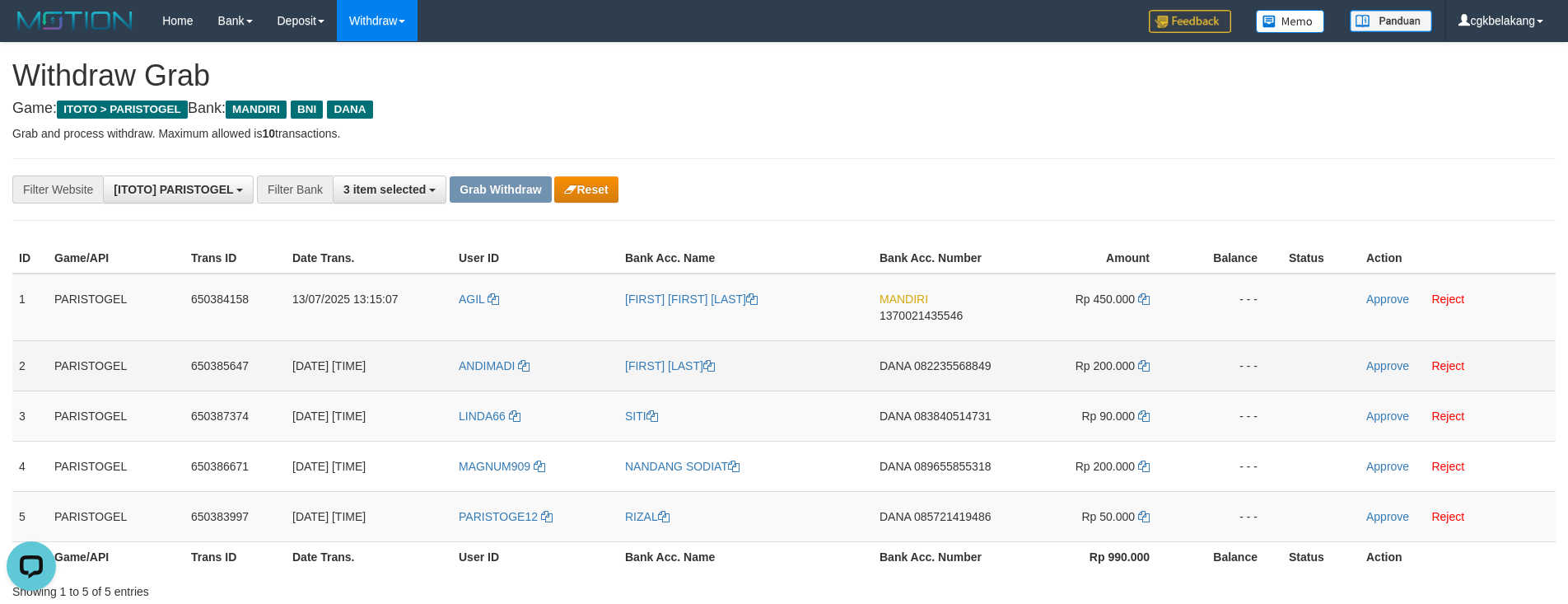 click on "DANA
082235568849" at bounding box center (942, 365) 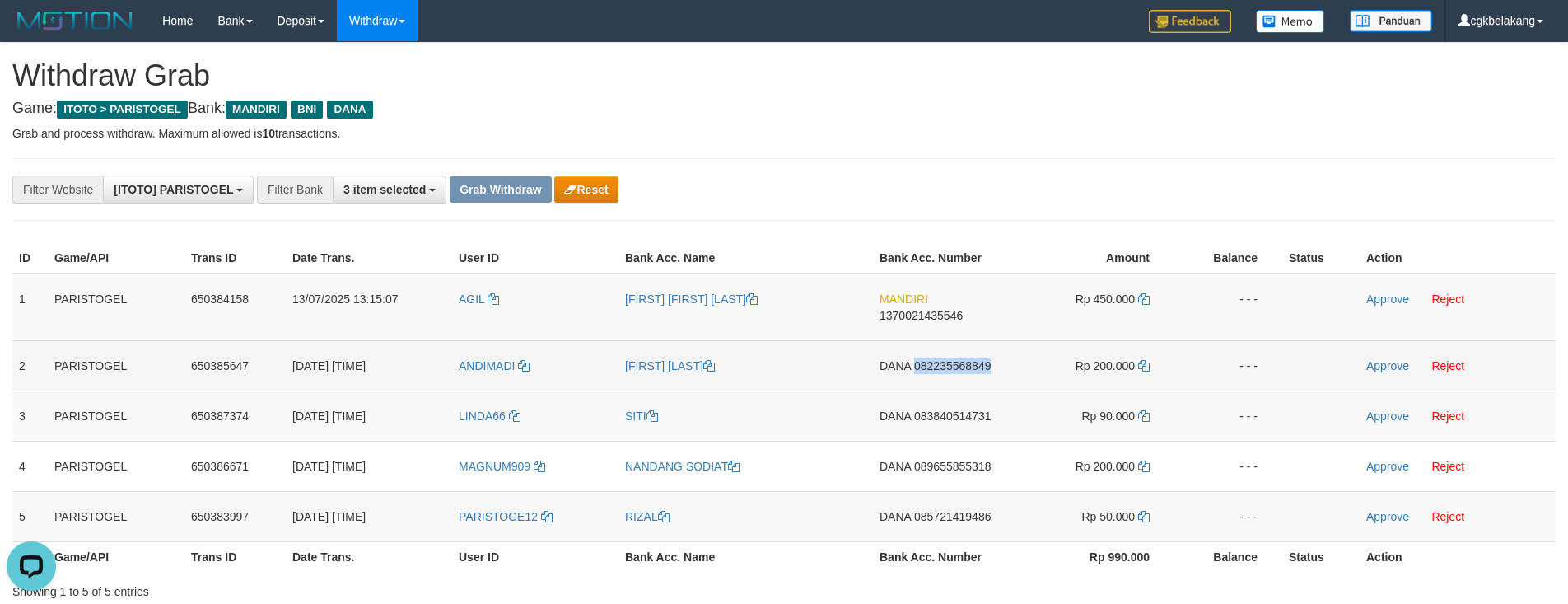click on "DANA
082235568849" at bounding box center [942, 365] 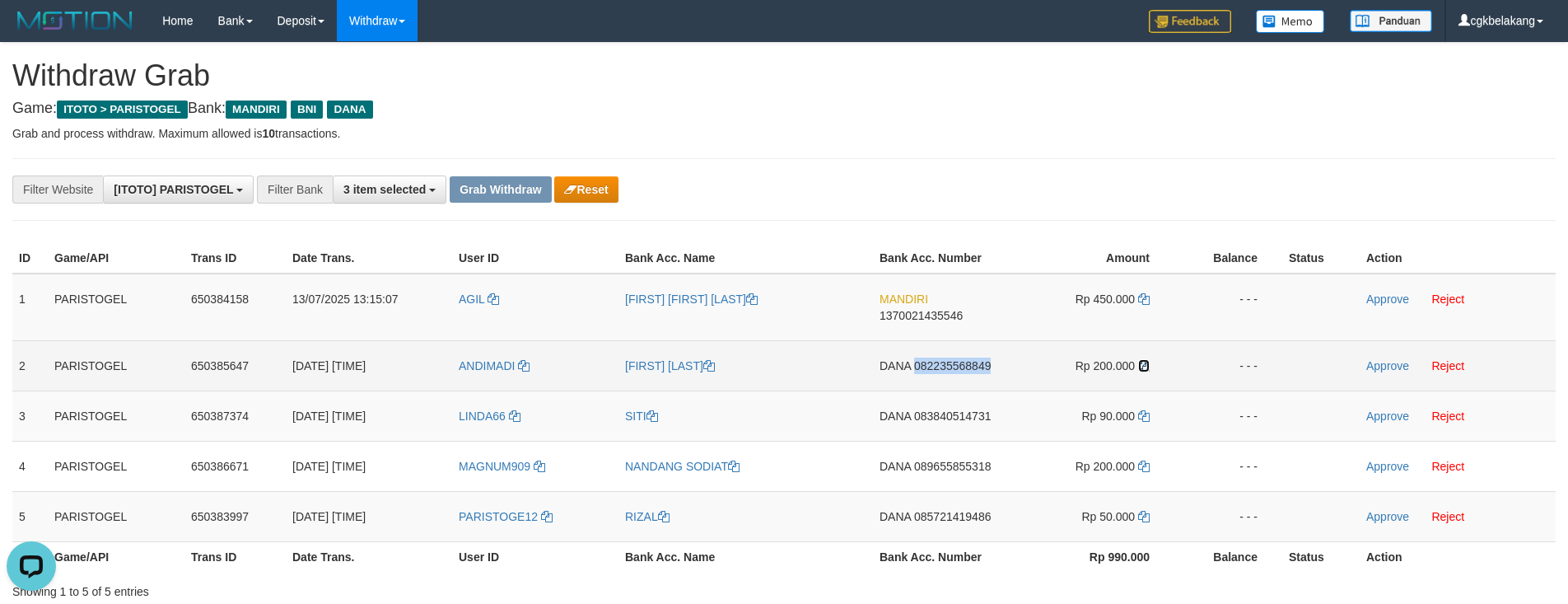 click at bounding box center [1144, 366] 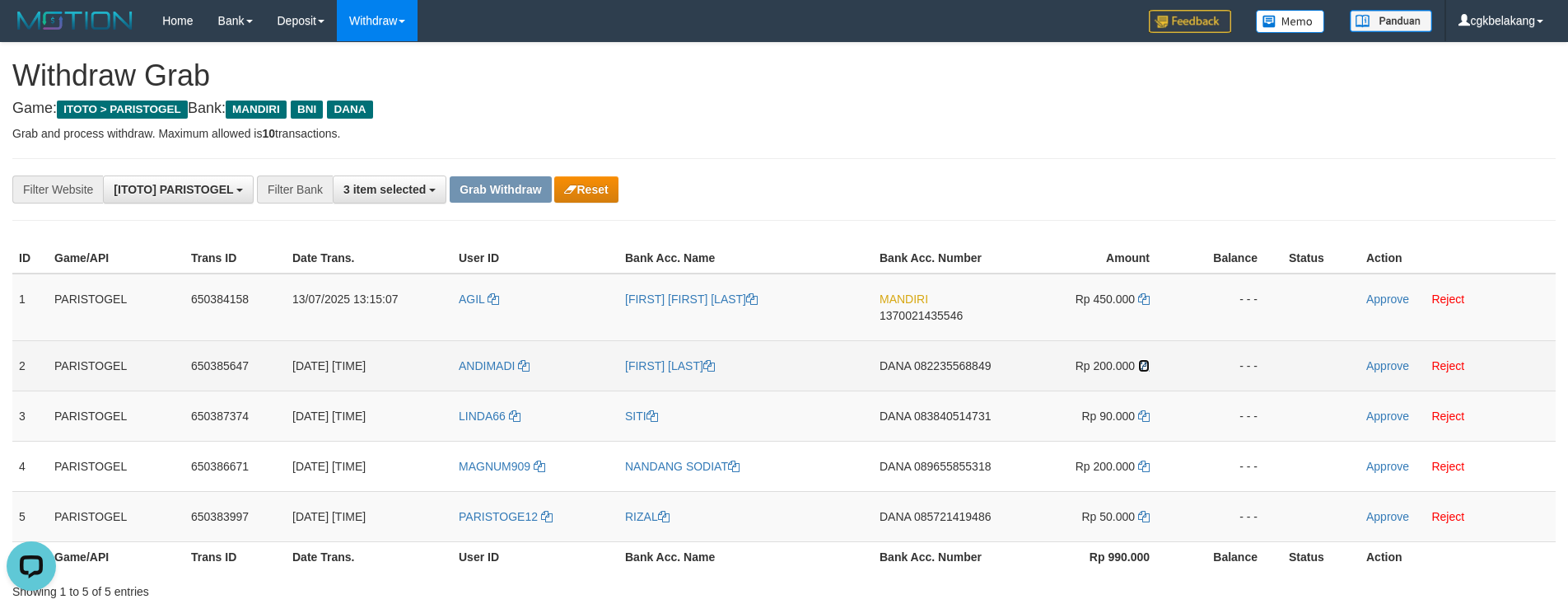 click at bounding box center (1144, 366) 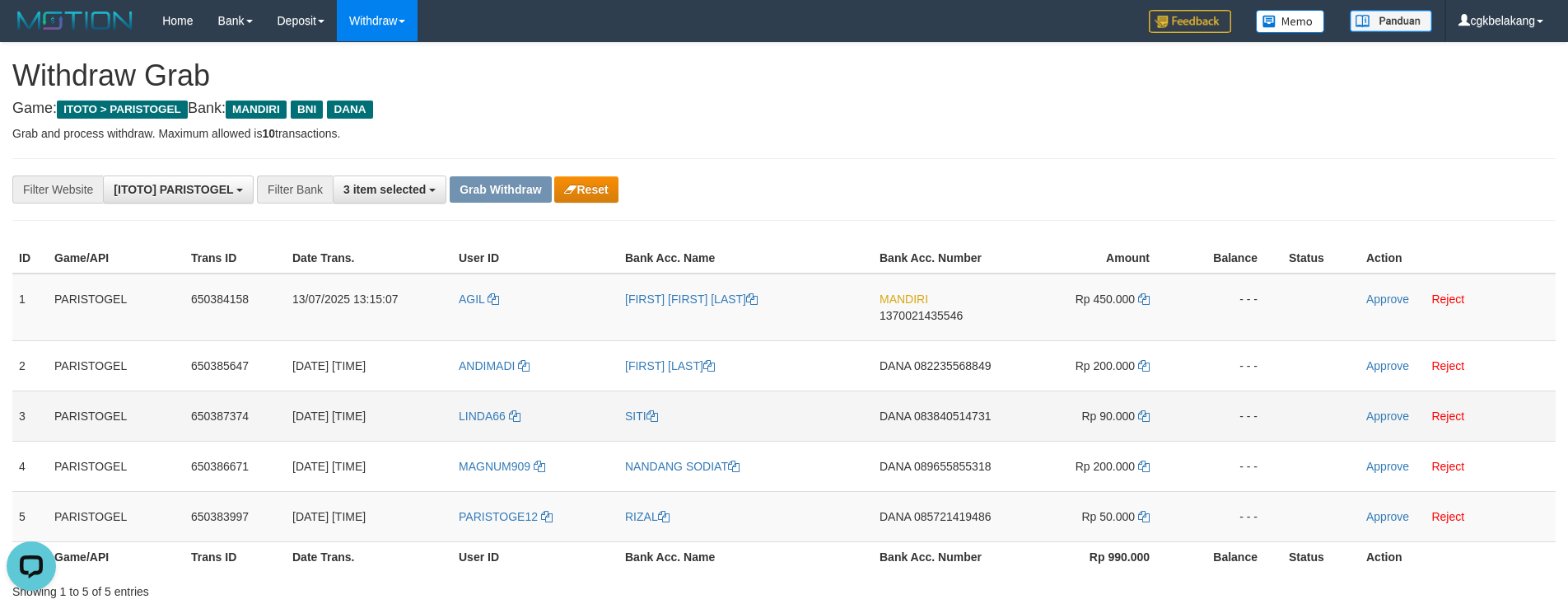 click on "DANA
083840514731" at bounding box center [942, 415] 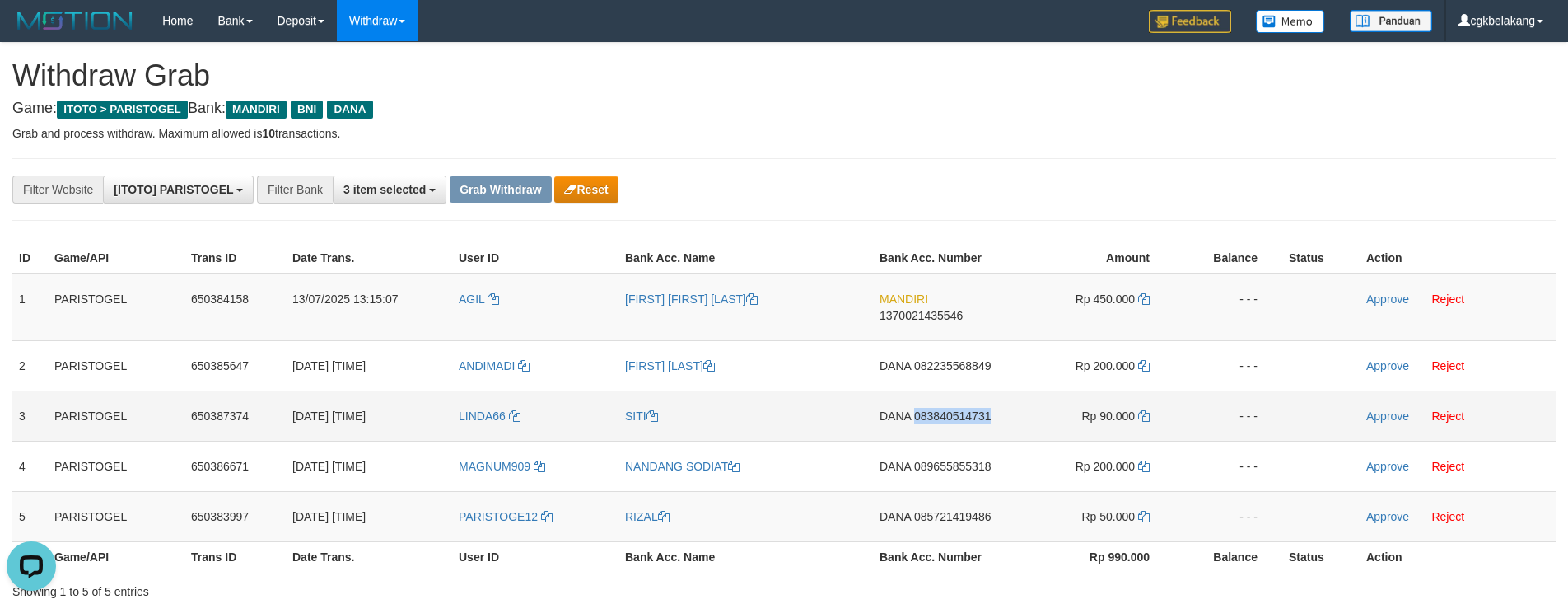 click on "DANA
083840514731" at bounding box center (942, 415) 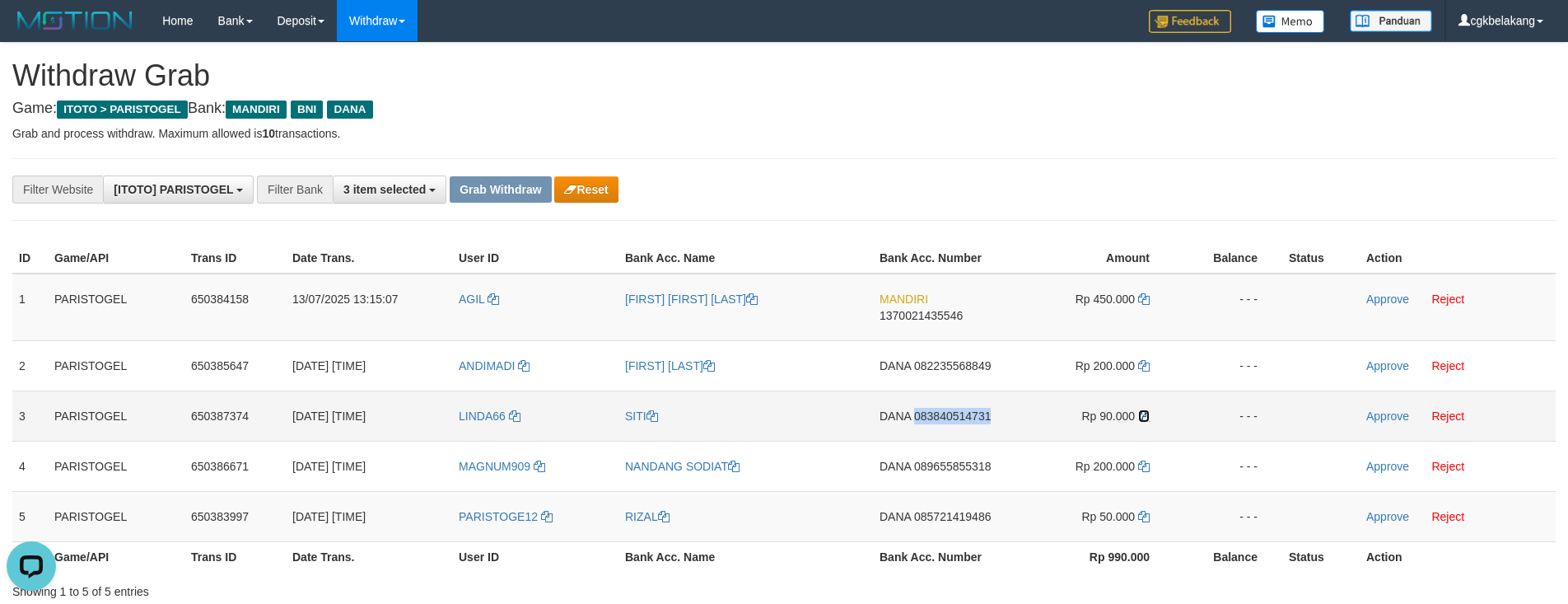 click at bounding box center [1144, 416] 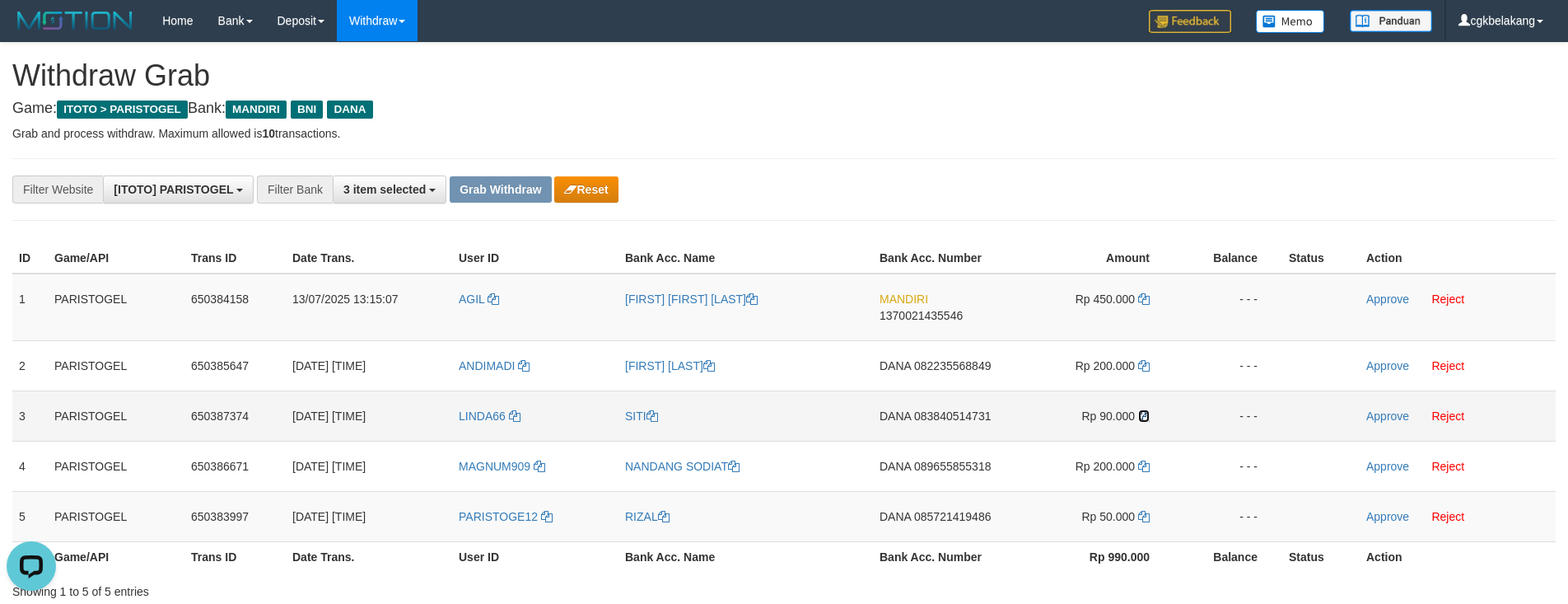 click at bounding box center [1144, 416] 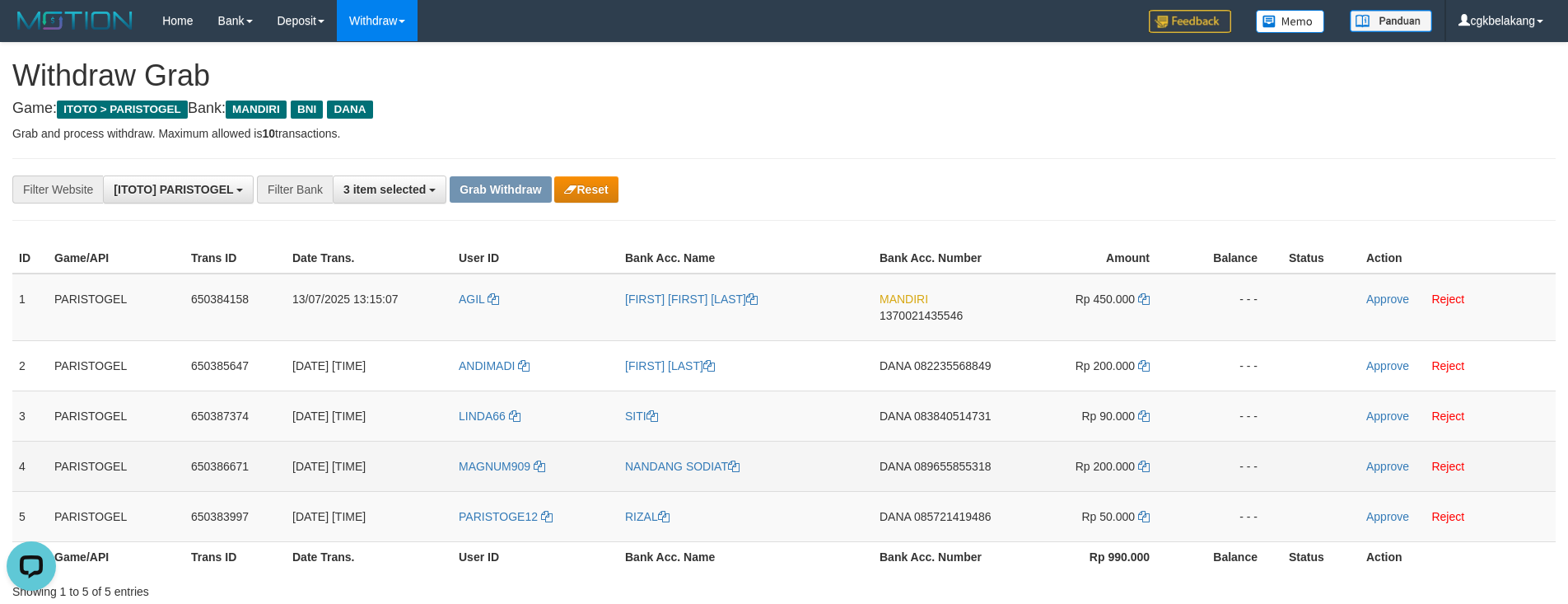 click on "DANA
089655855318" at bounding box center (942, 466) 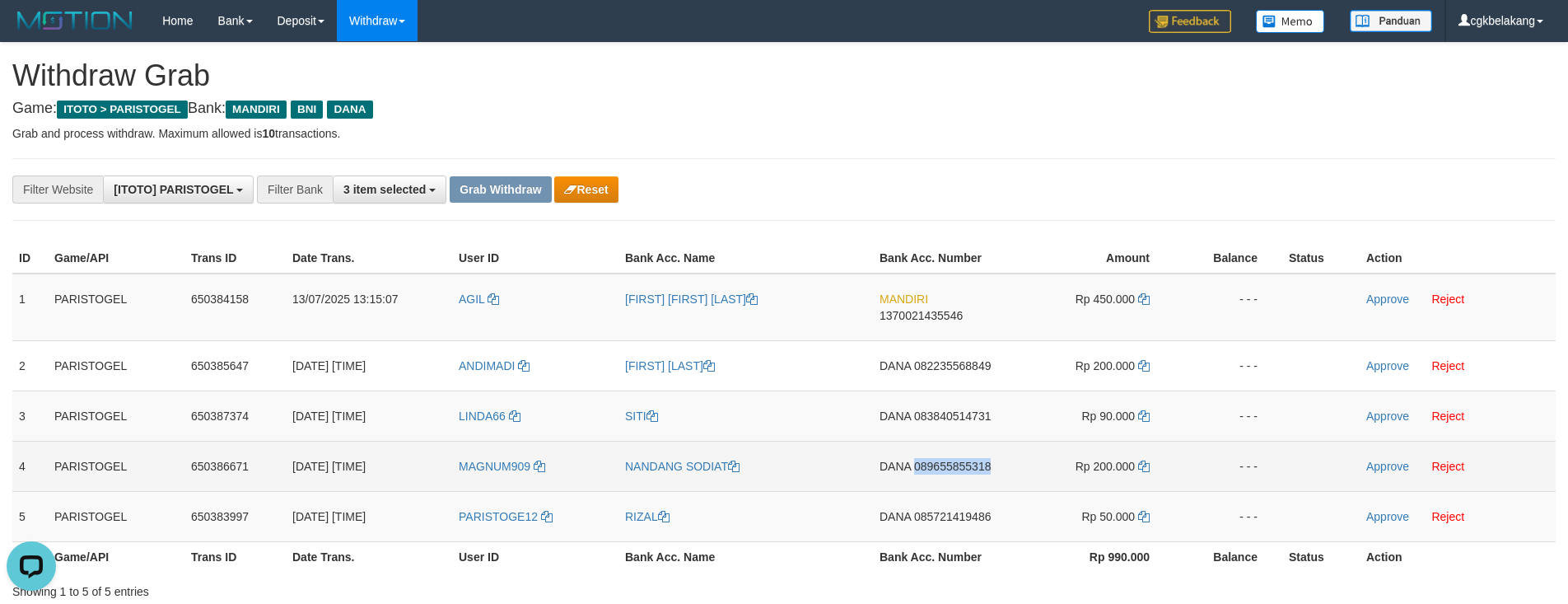 click on "DANA
089655855318" at bounding box center [942, 466] 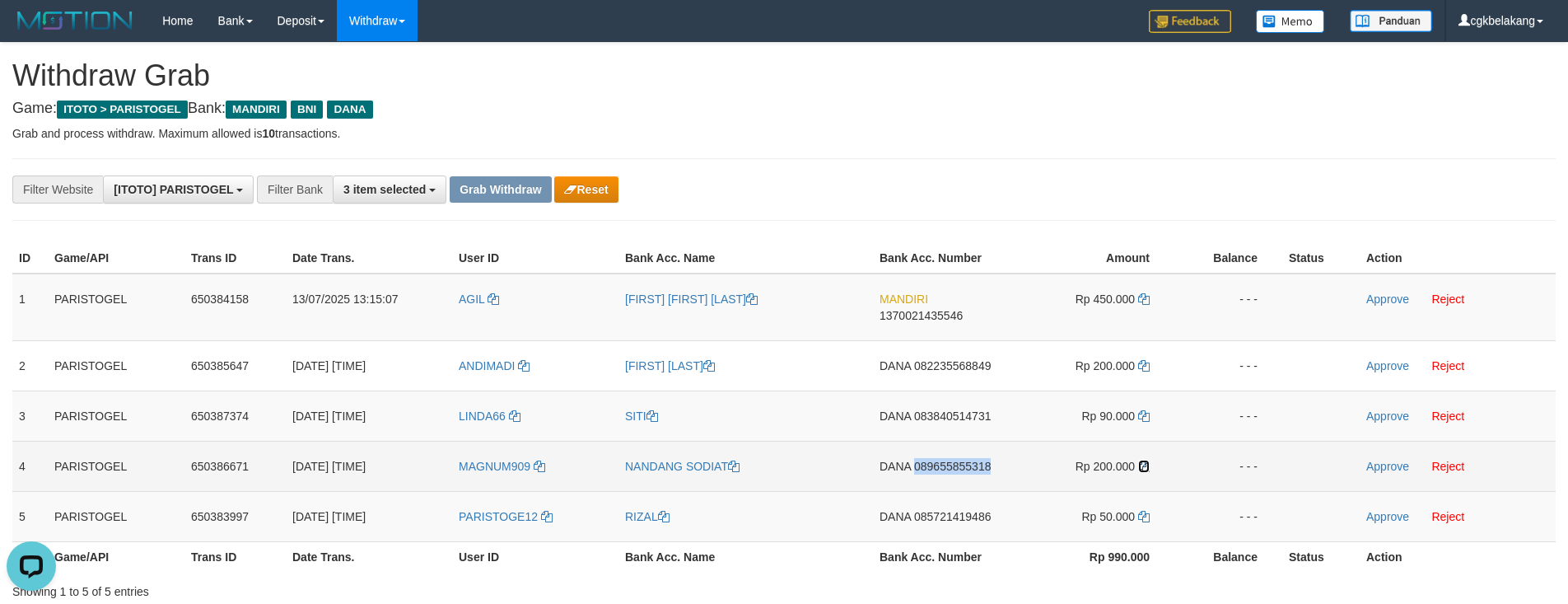 click at bounding box center (1144, 466) 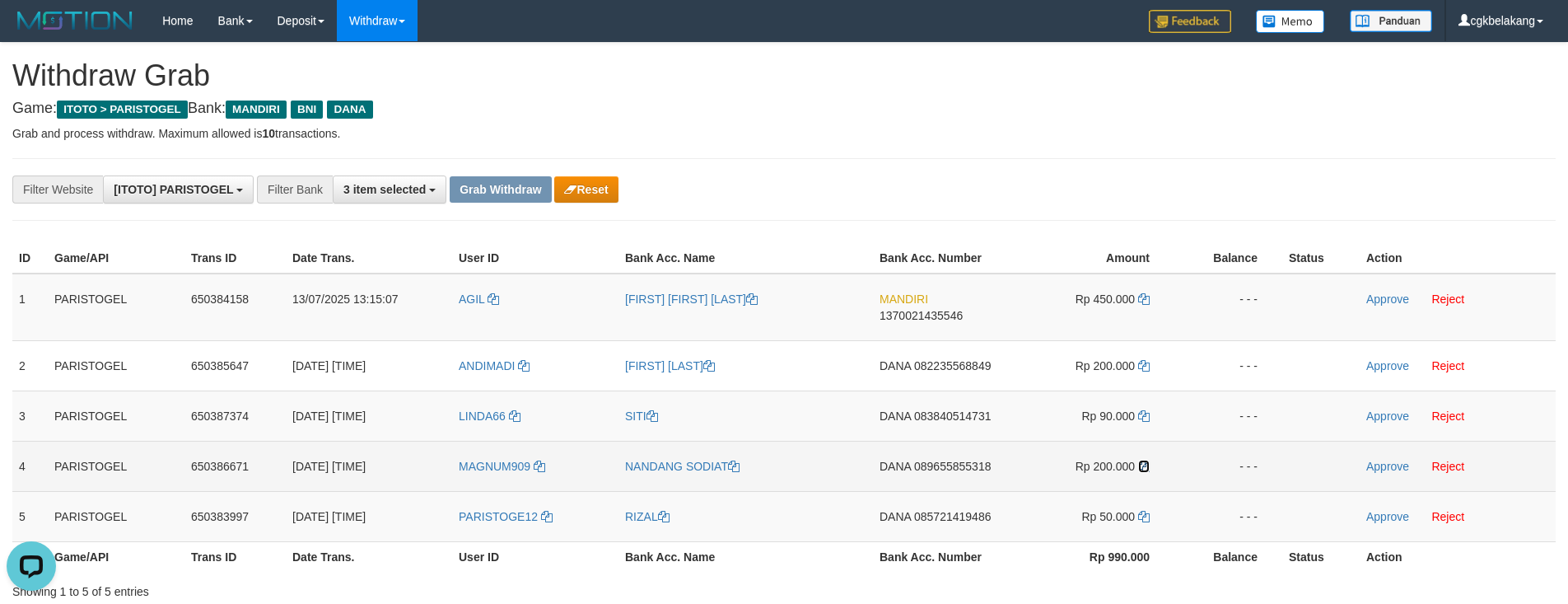 click at bounding box center (1144, 466) 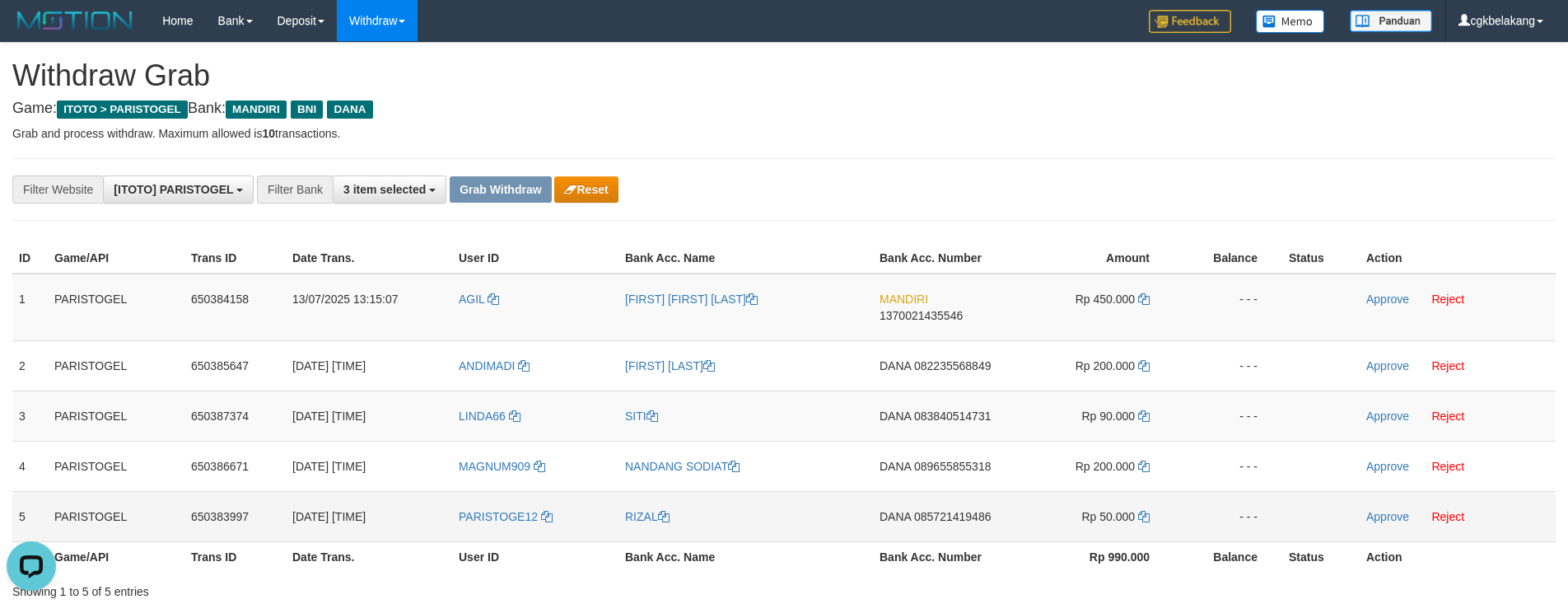 click on "DANA
085721419486" at bounding box center [942, 516] 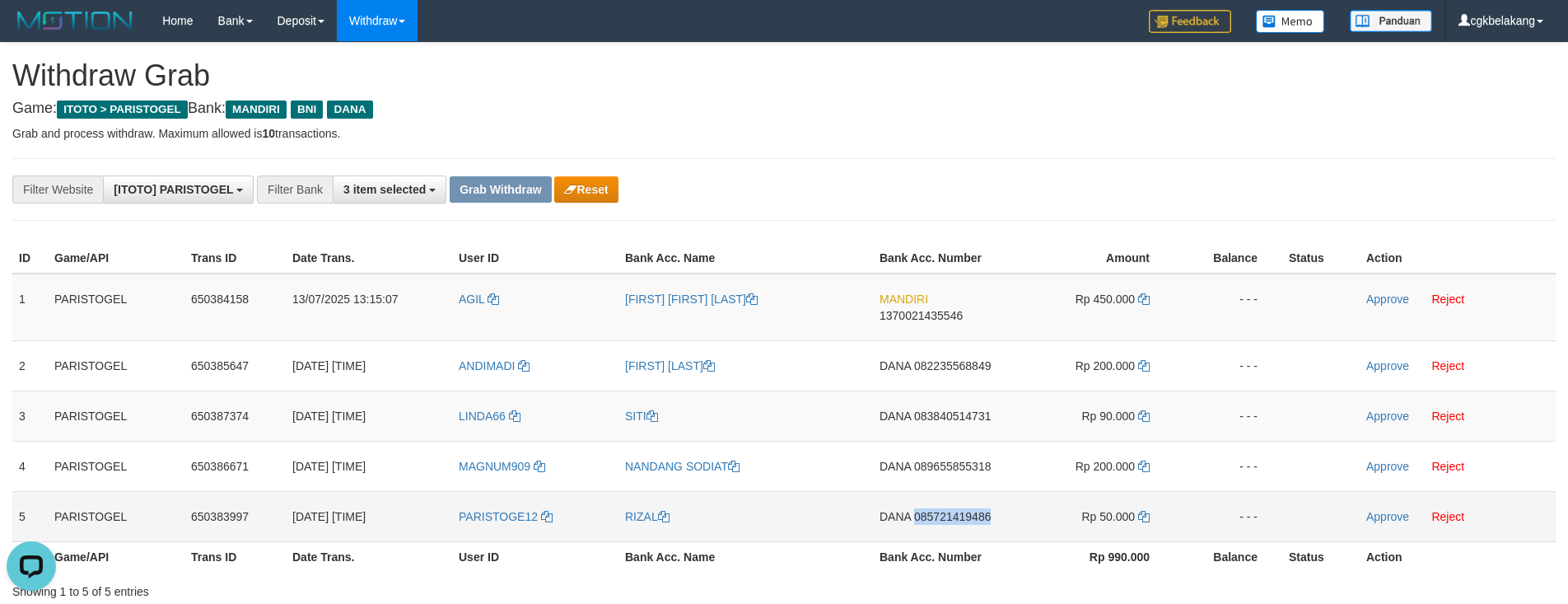 click on "DANA
085721419486" at bounding box center (942, 516) 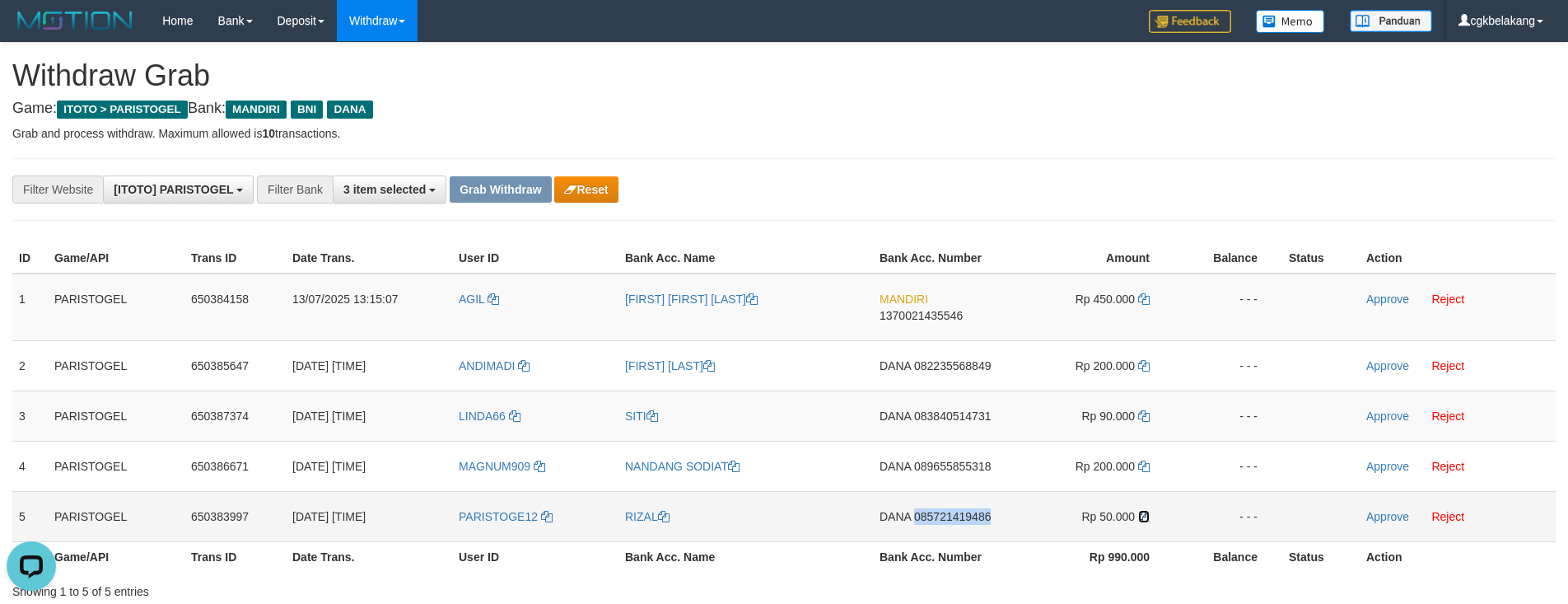 click at bounding box center [1144, 517] 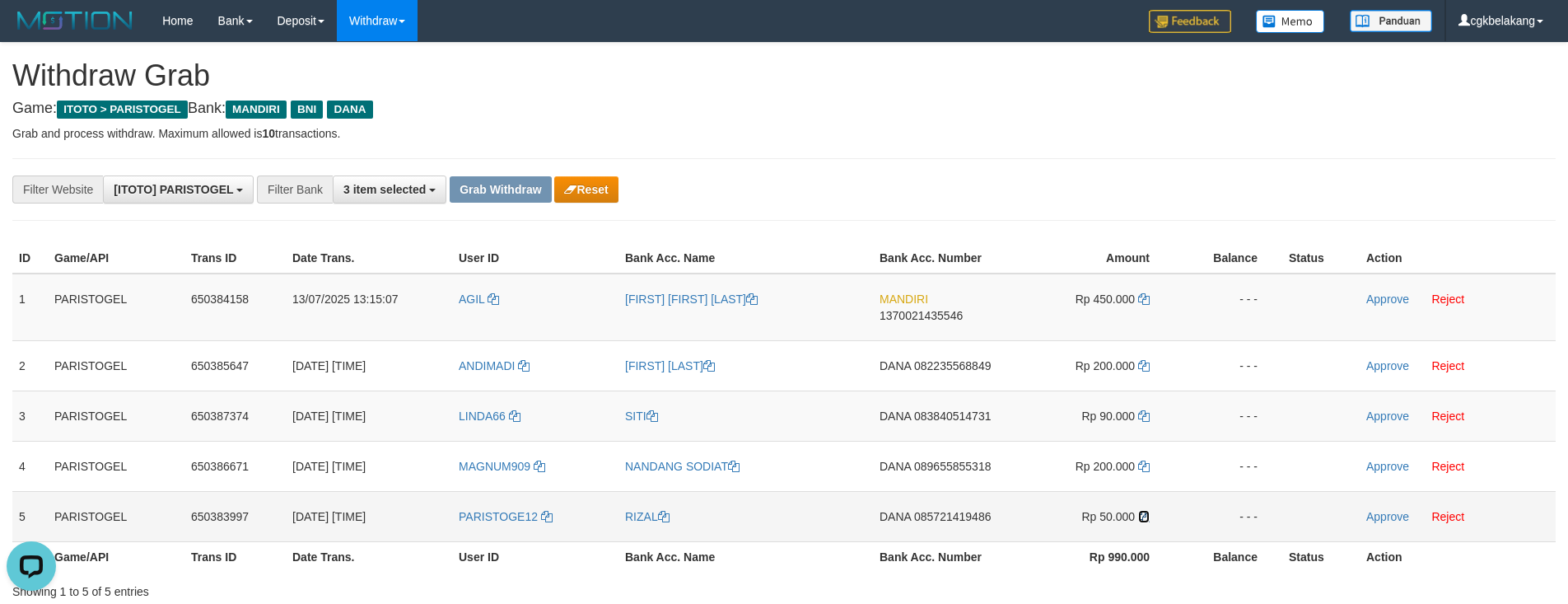 click at bounding box center (1144, 517) 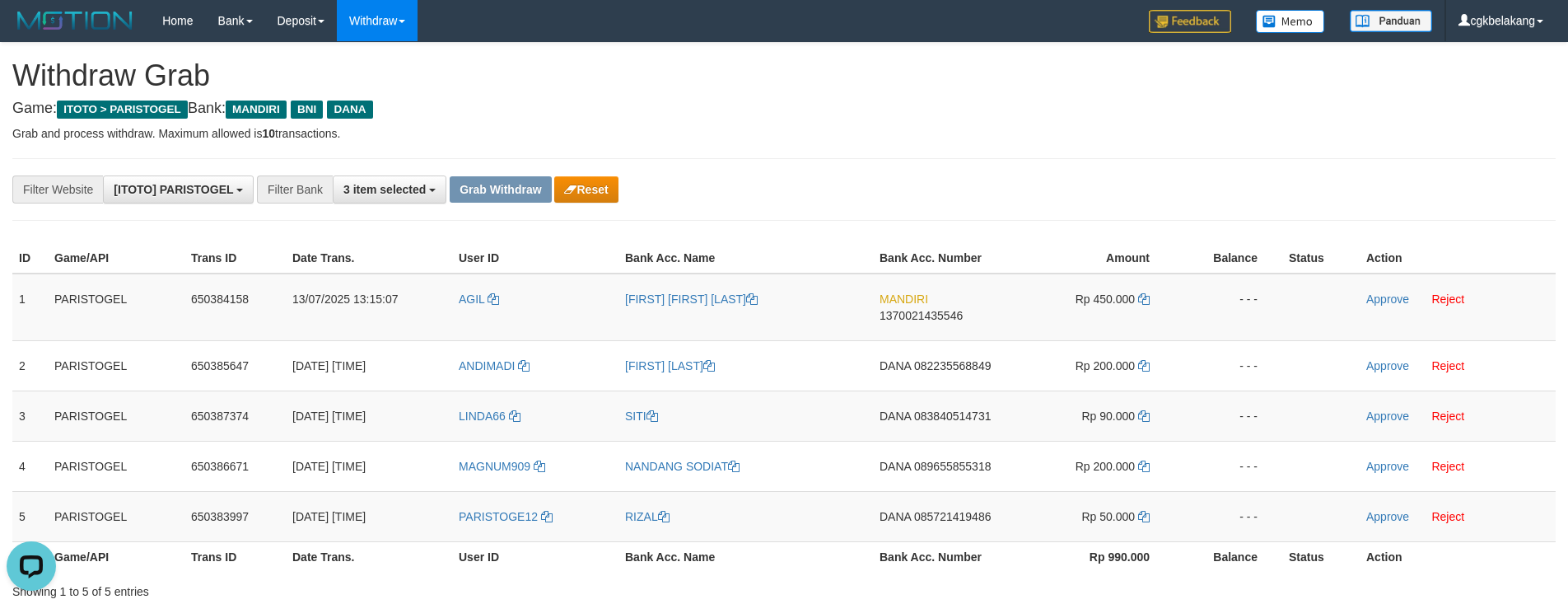click on "**********" at bounding box center [784, 803] 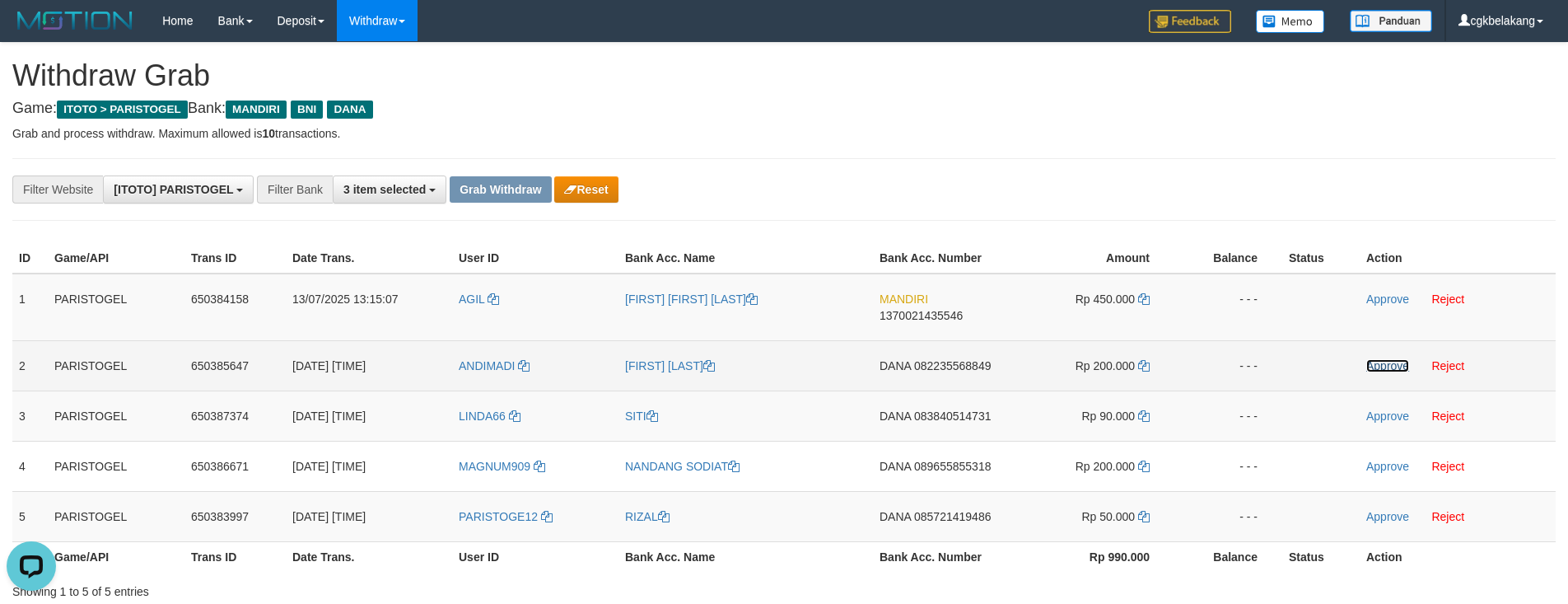 click on "Approve" at bounding box center [1388, 366] 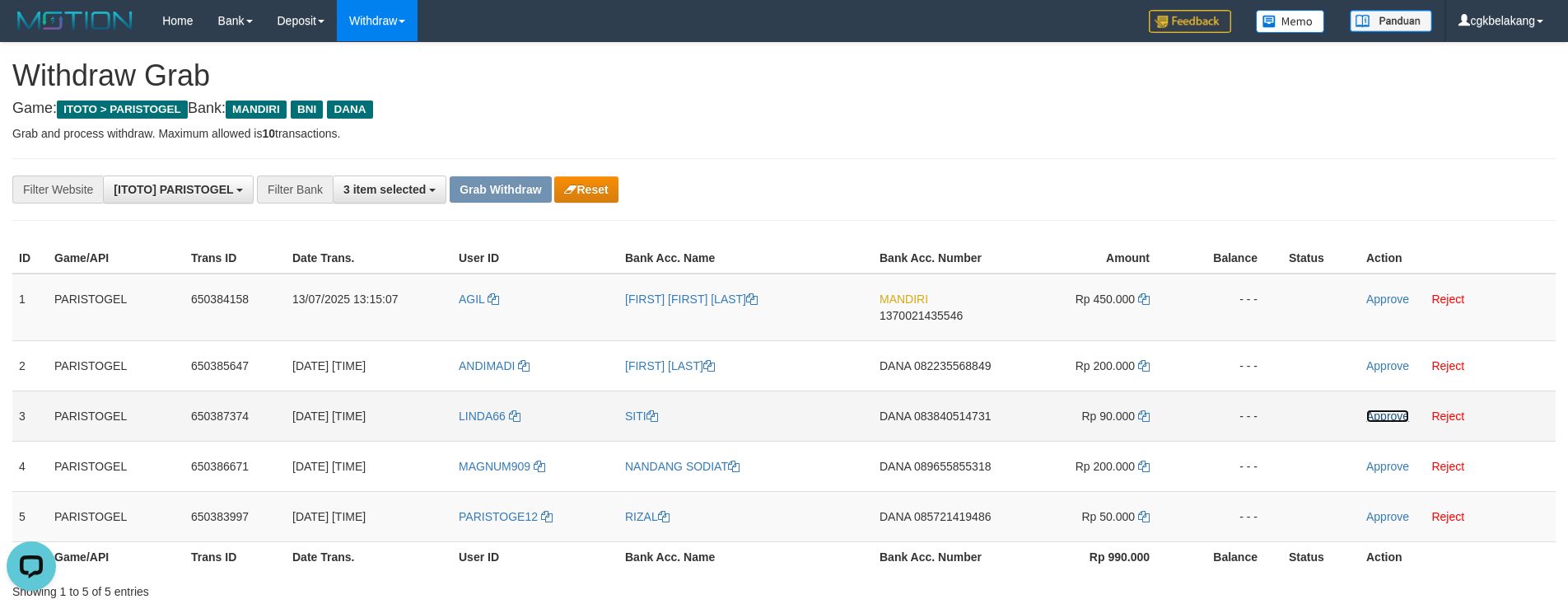 click on "Approve" at bounding box center [1388, 416] 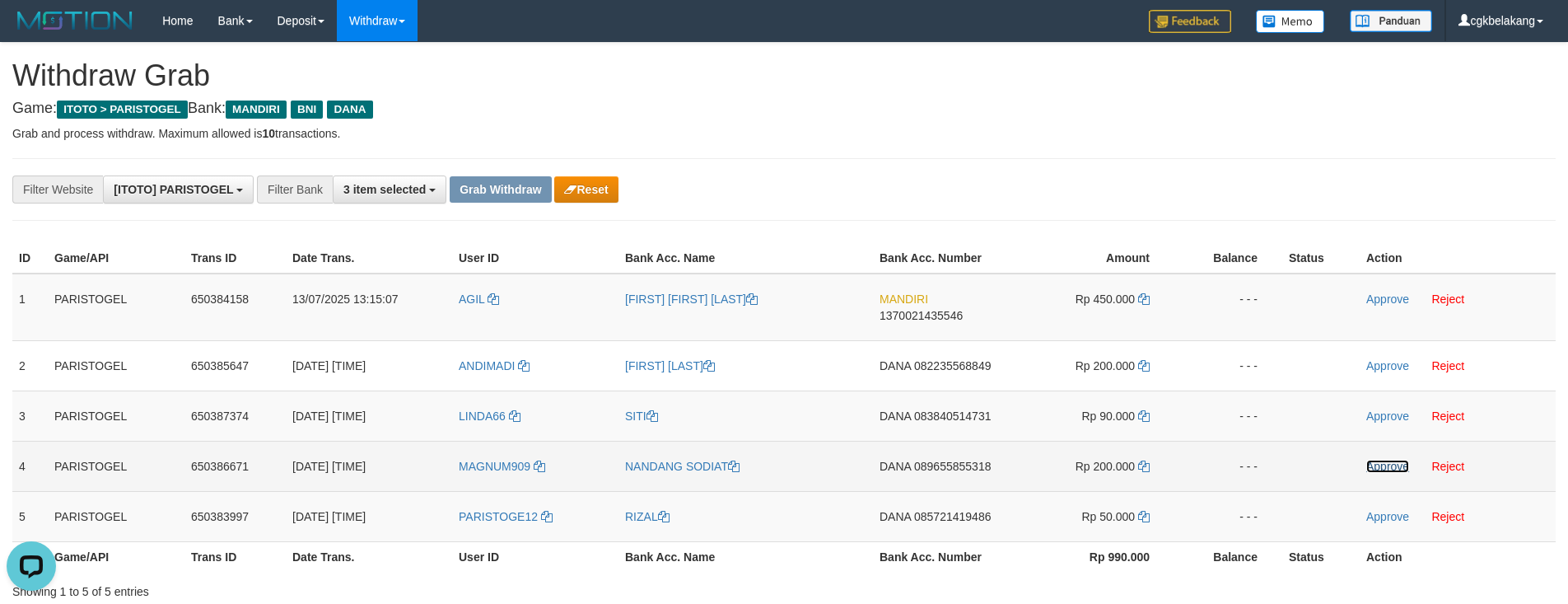 click on "Approve" at bounding box center [1388, 466] 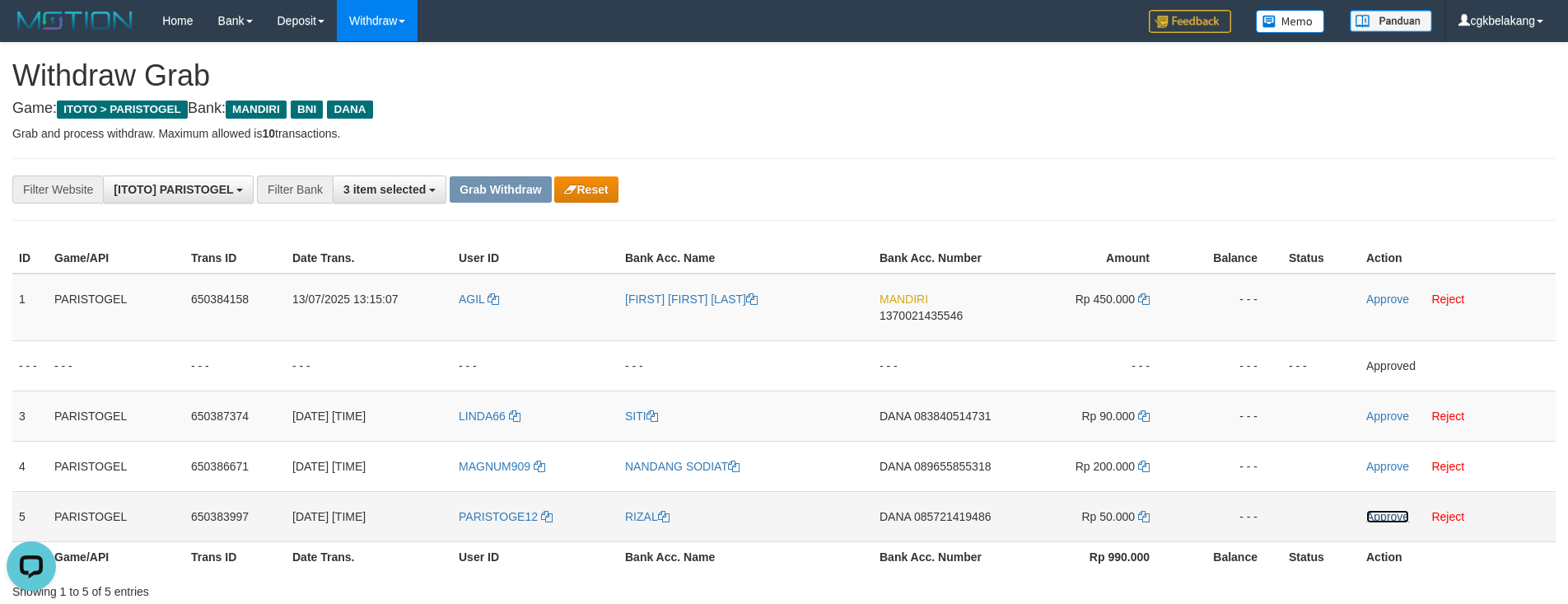 click on "Approve" at bounding box center [1388, 517] 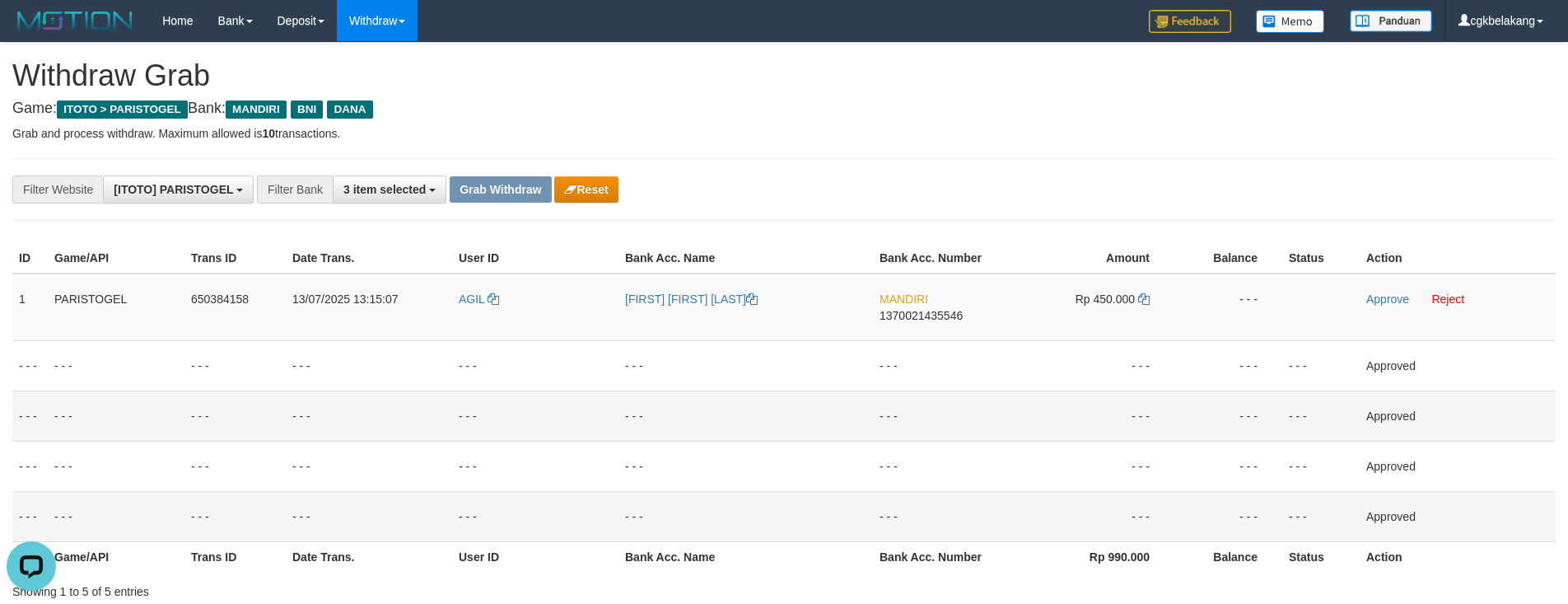 click on "Approved" at bounding box center [1458, 415] 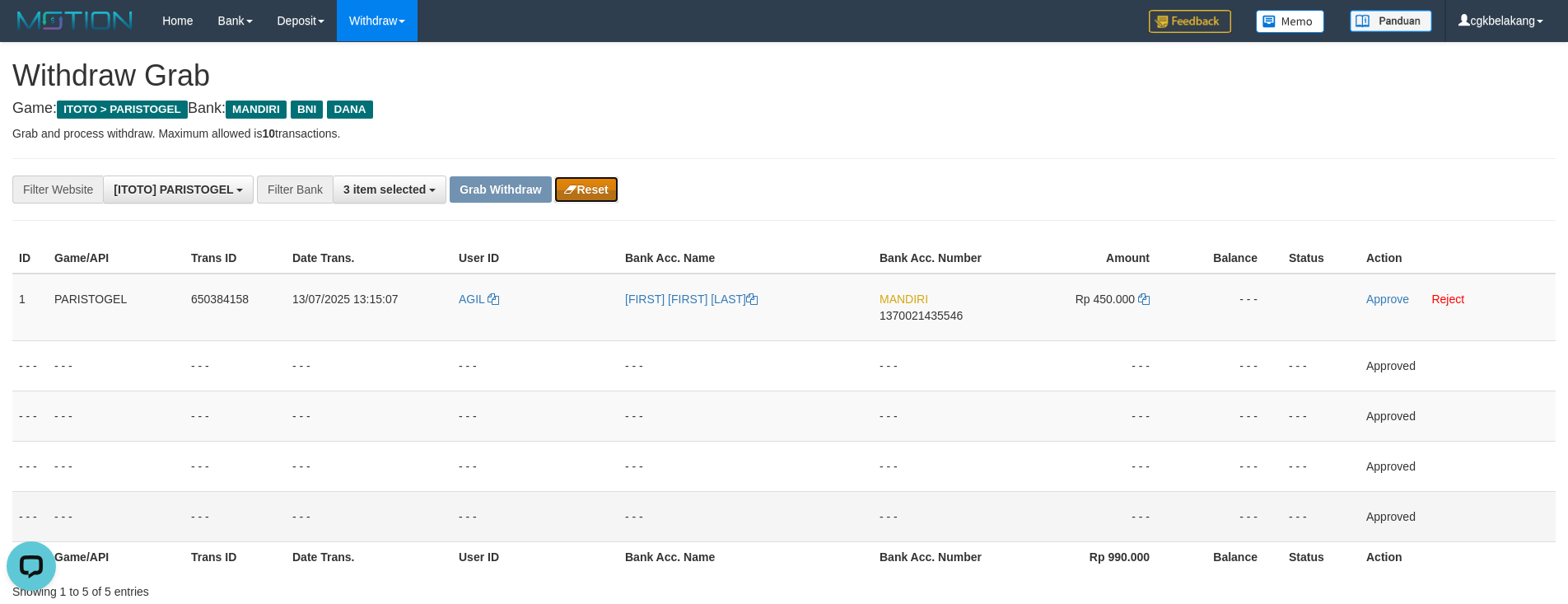 click on "Reset" at bounding box center (586, 190) 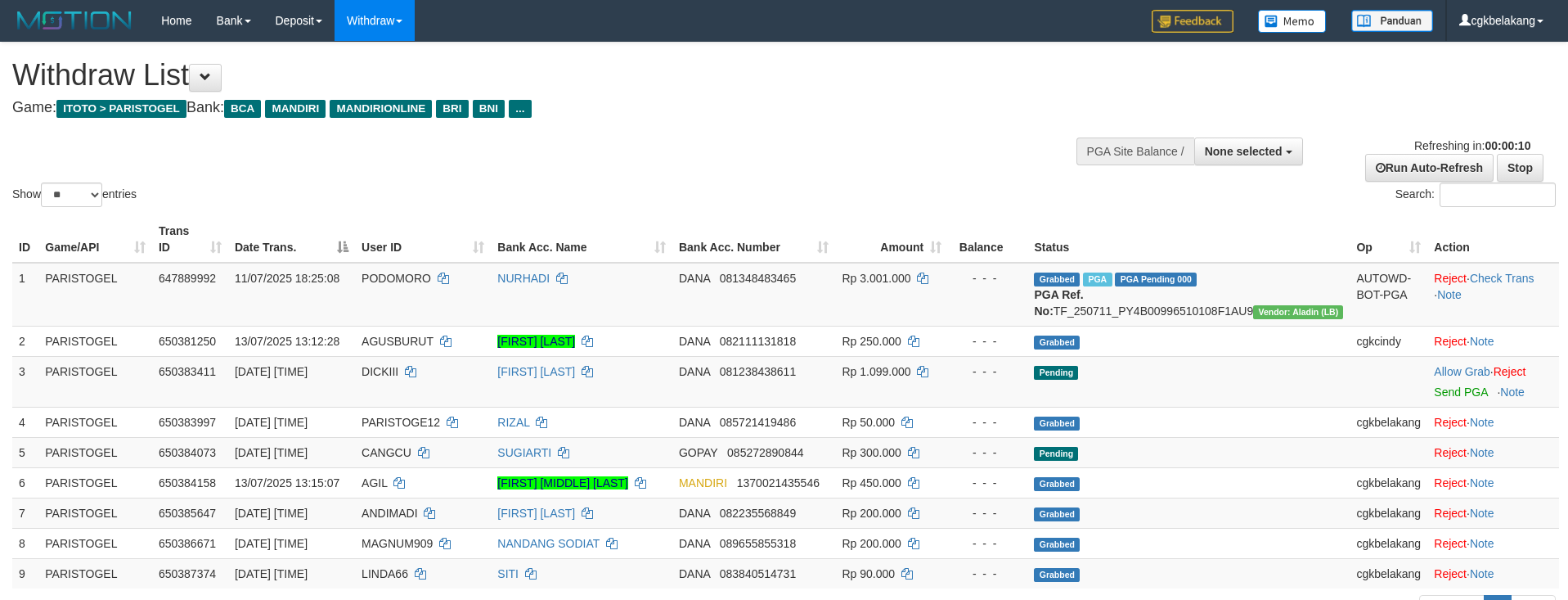 select 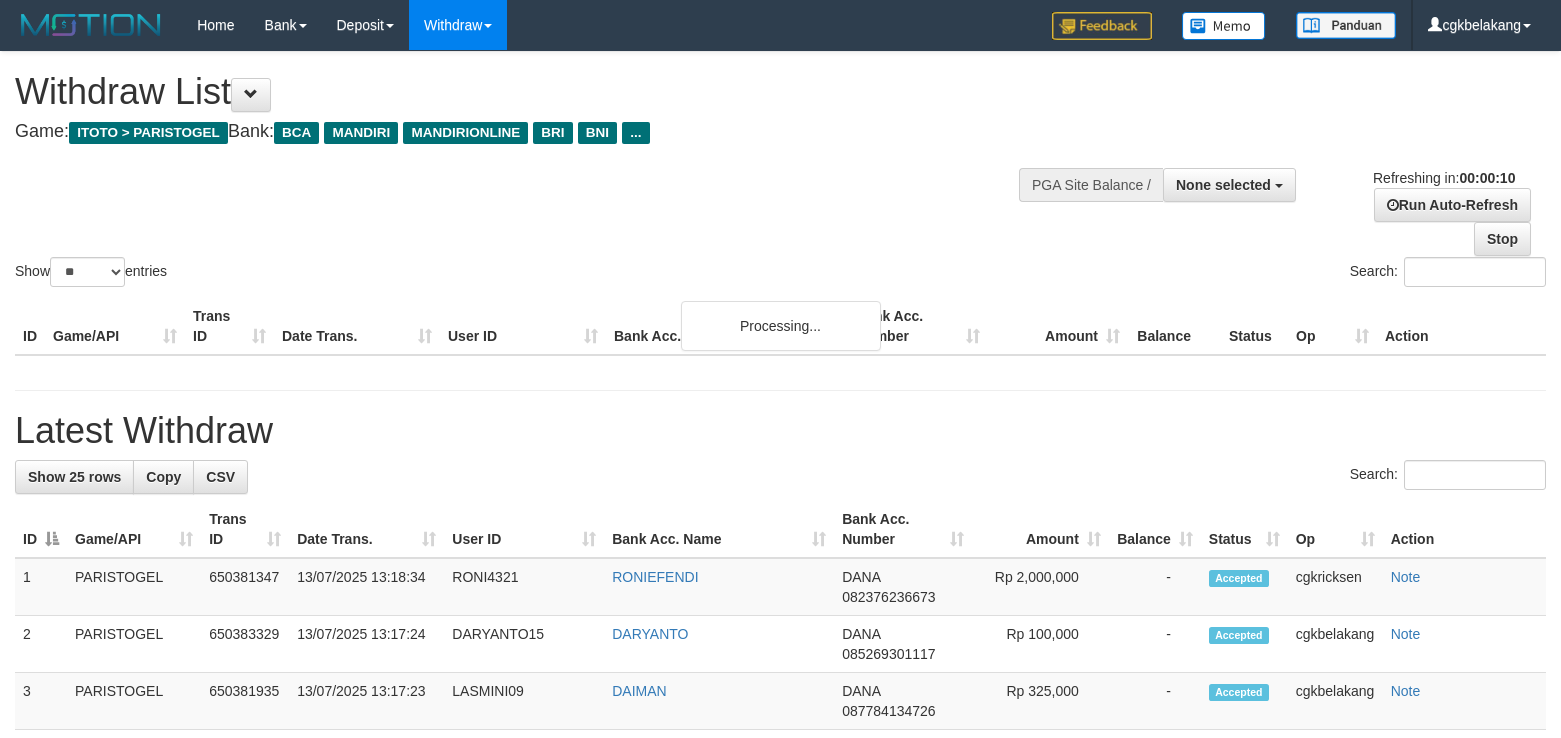 select 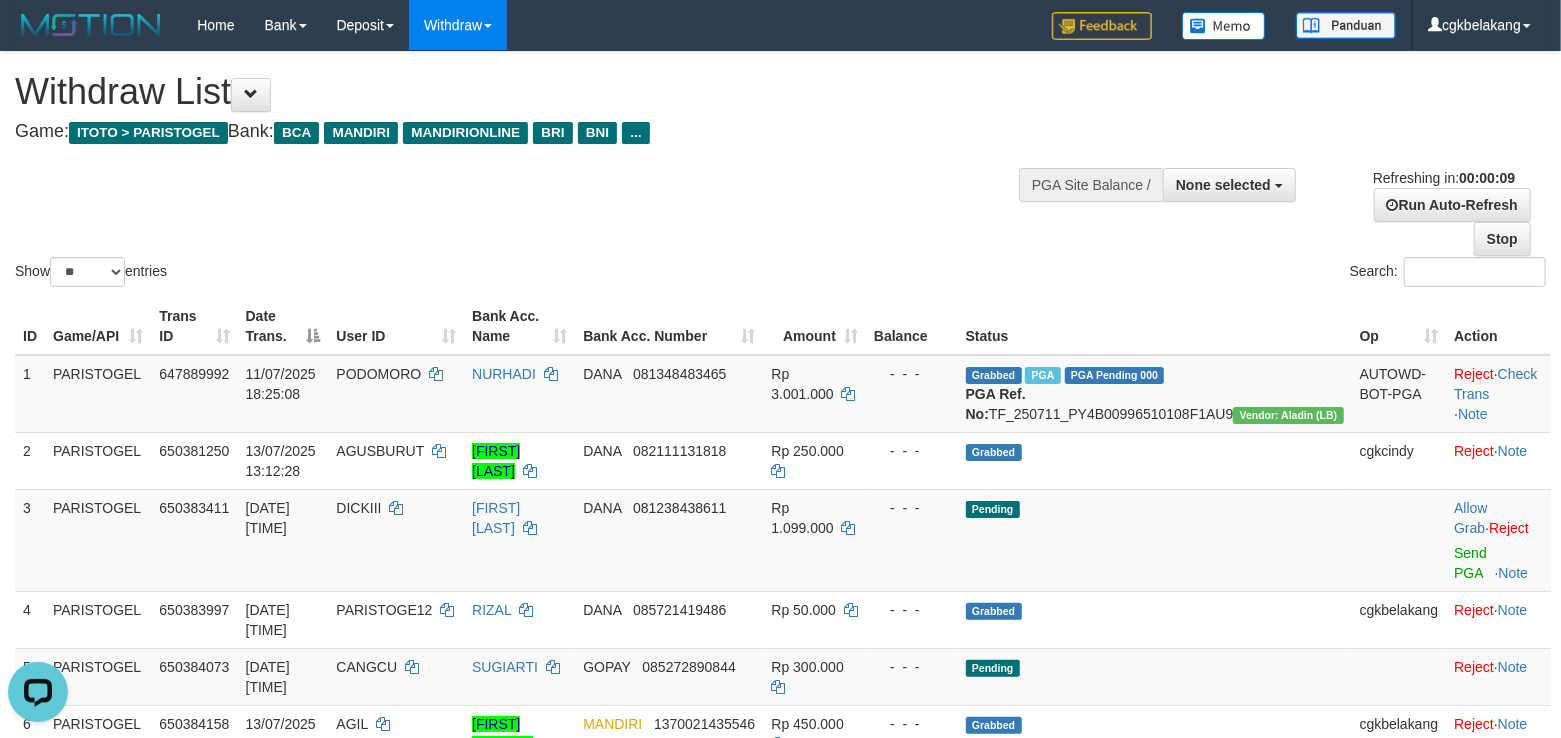 scroll, scrollTop: 0, scrollLeft: 0, axis: both 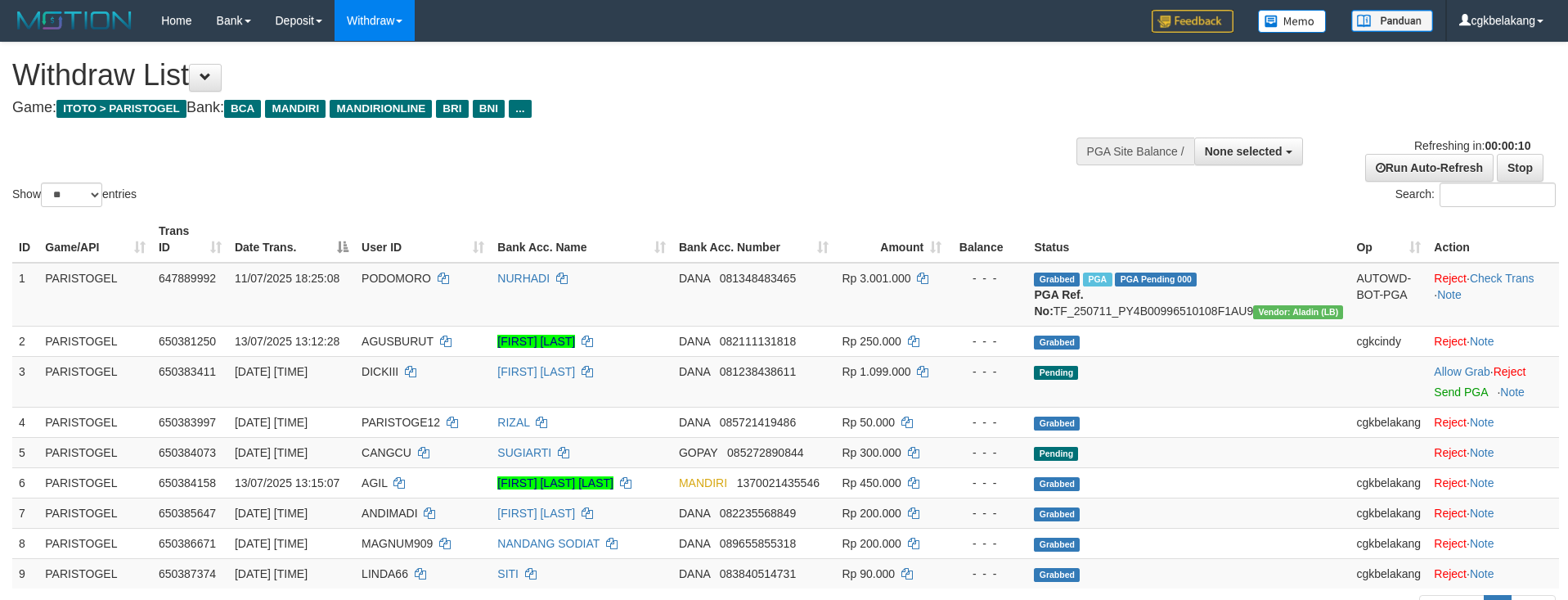 select 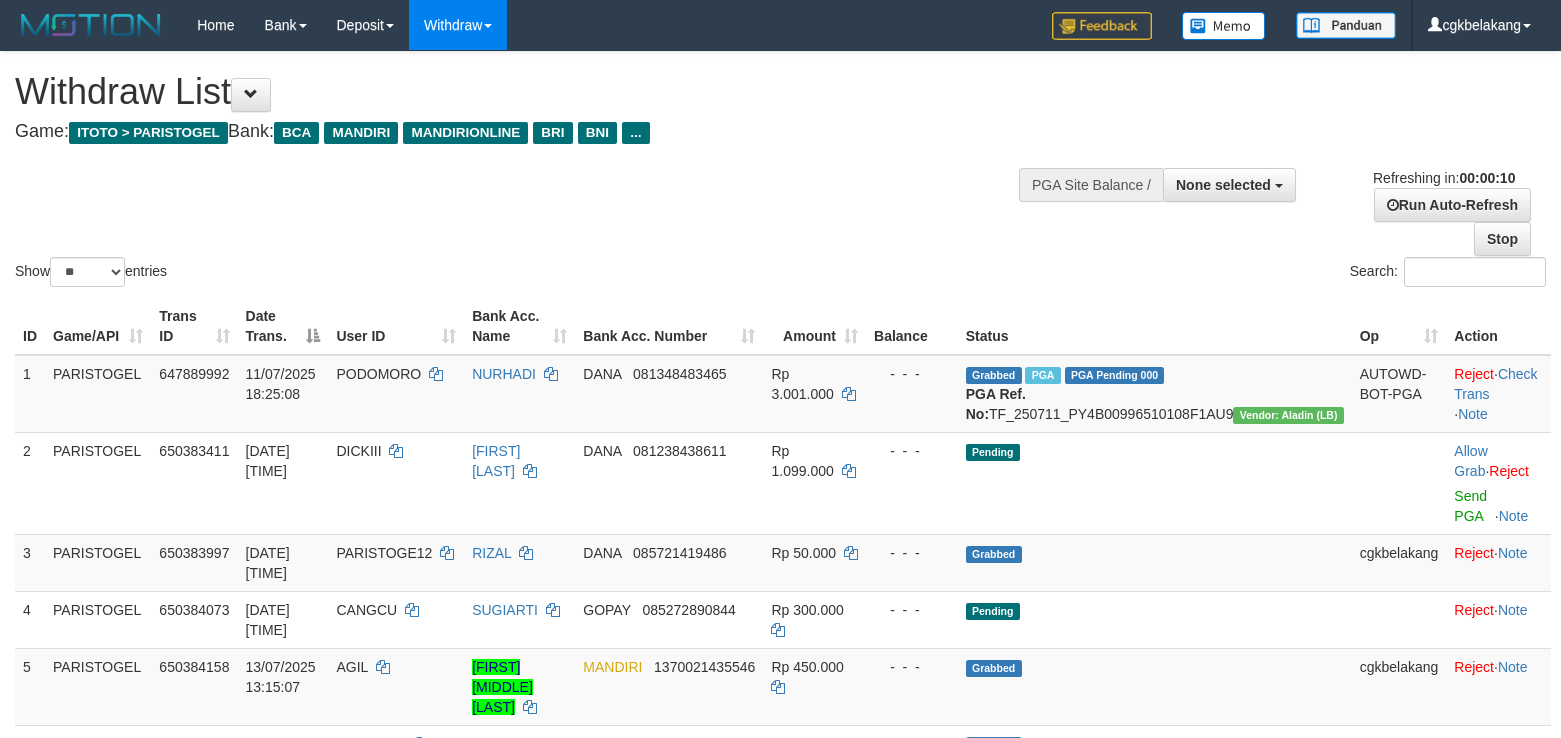select 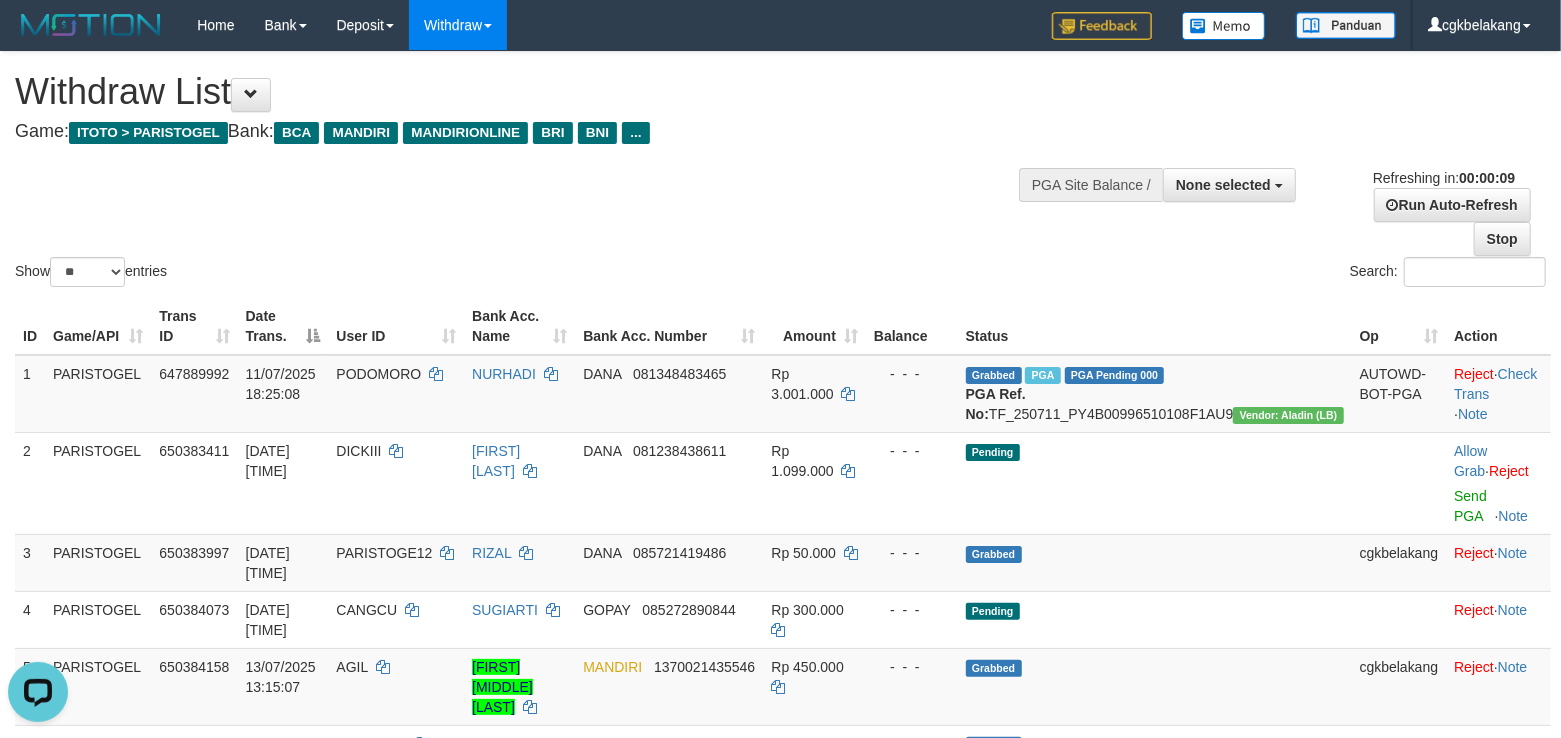 scroll, scrollTop: 0, scrollLeft: 0, axis: both 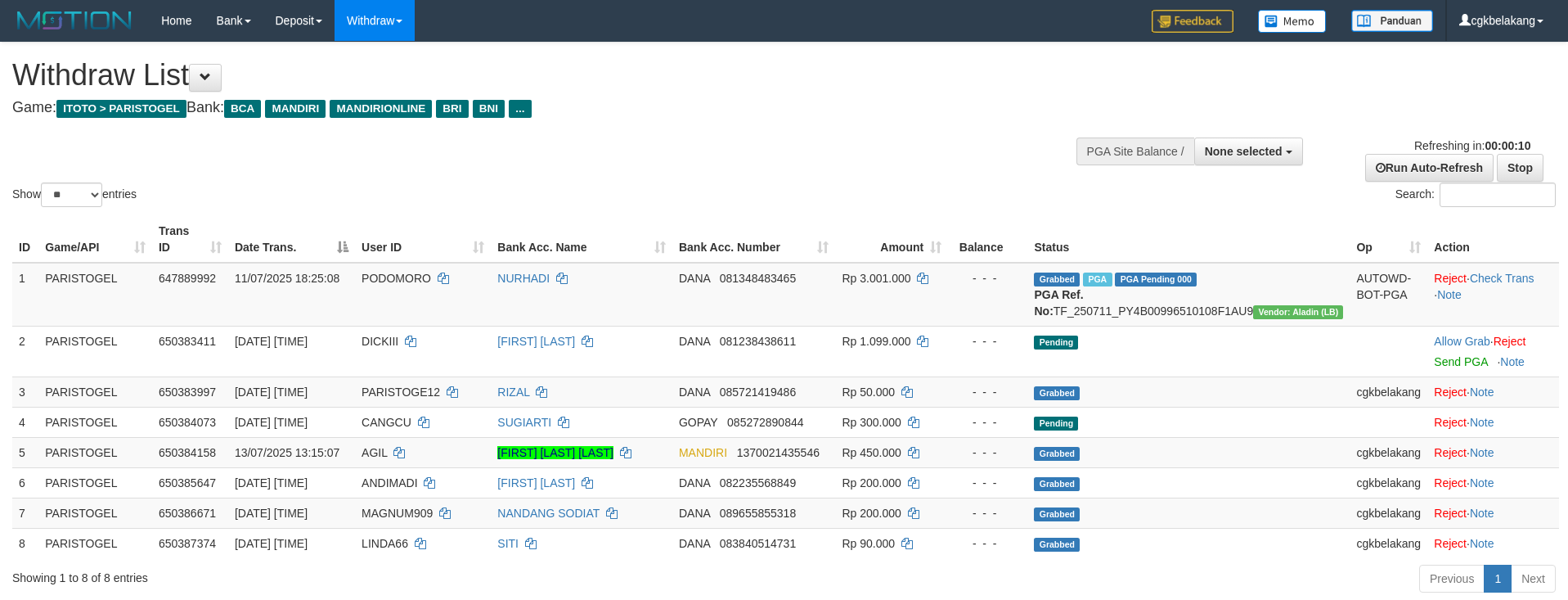 select 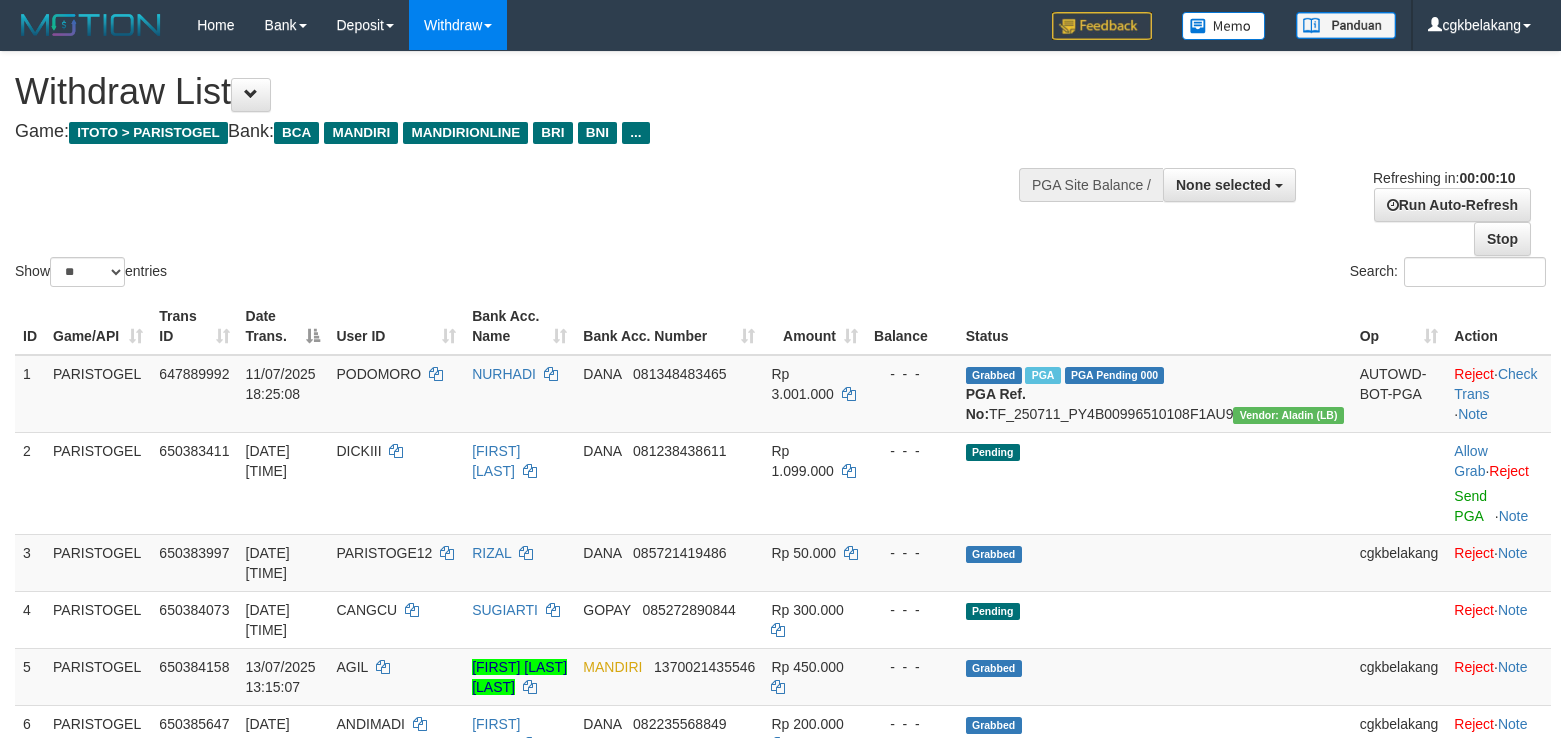 select 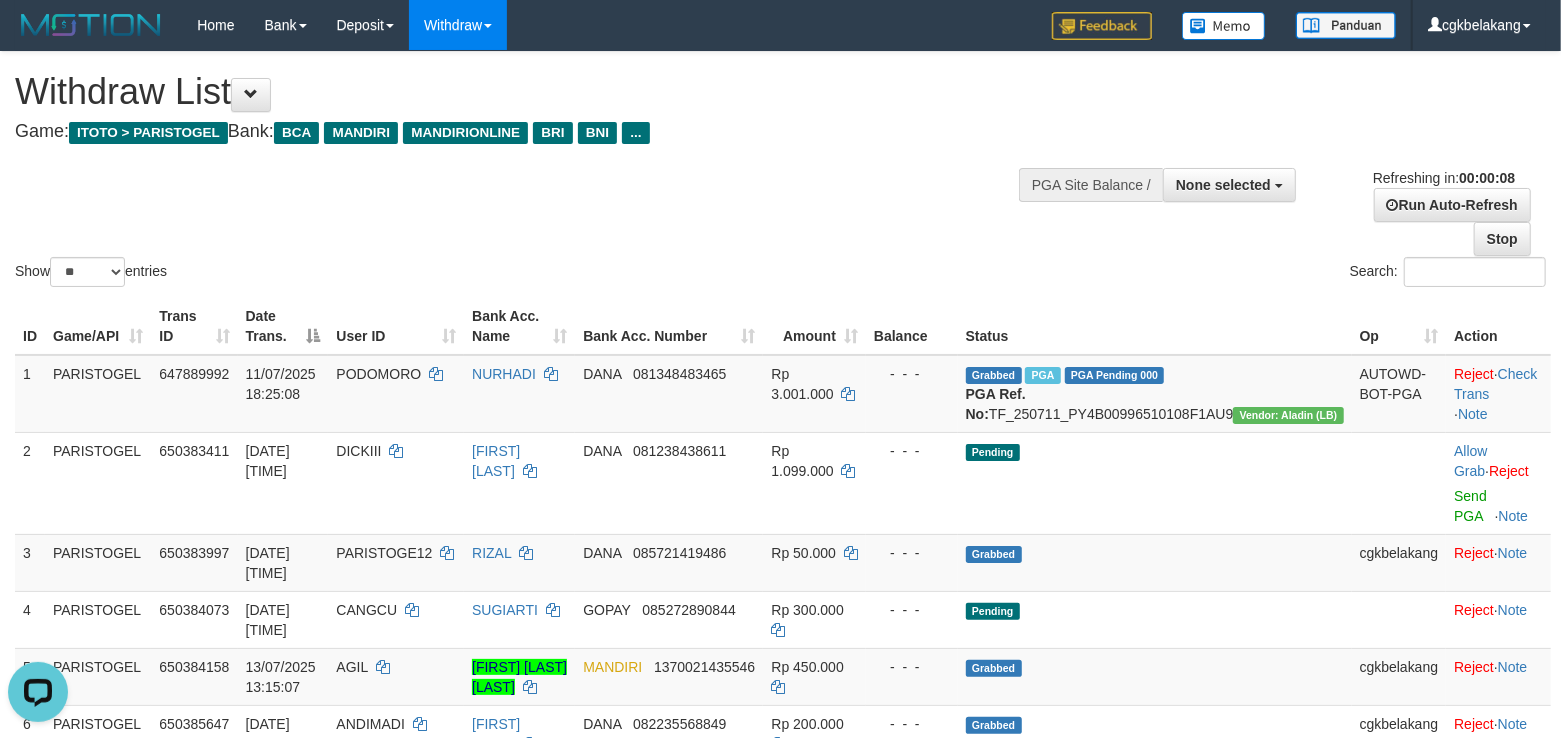 scroll, scrollTop: 0, scrollLeft: 0, axis: both 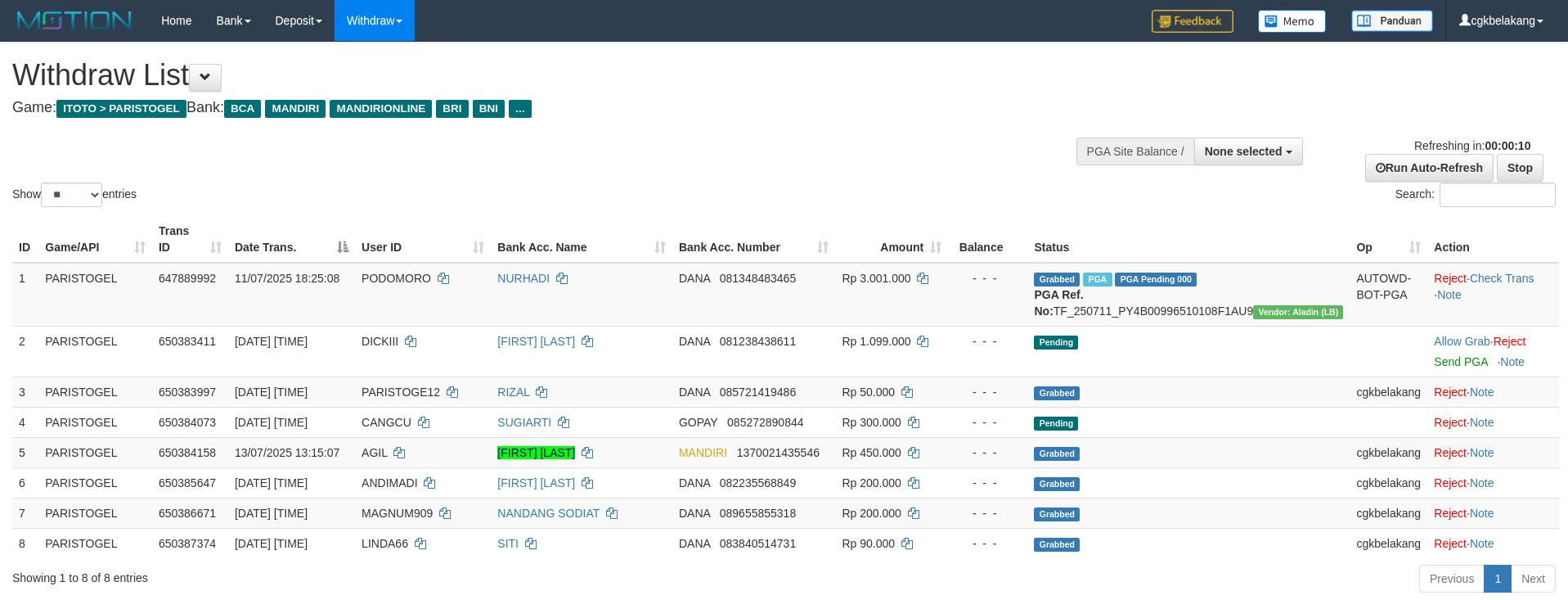 select 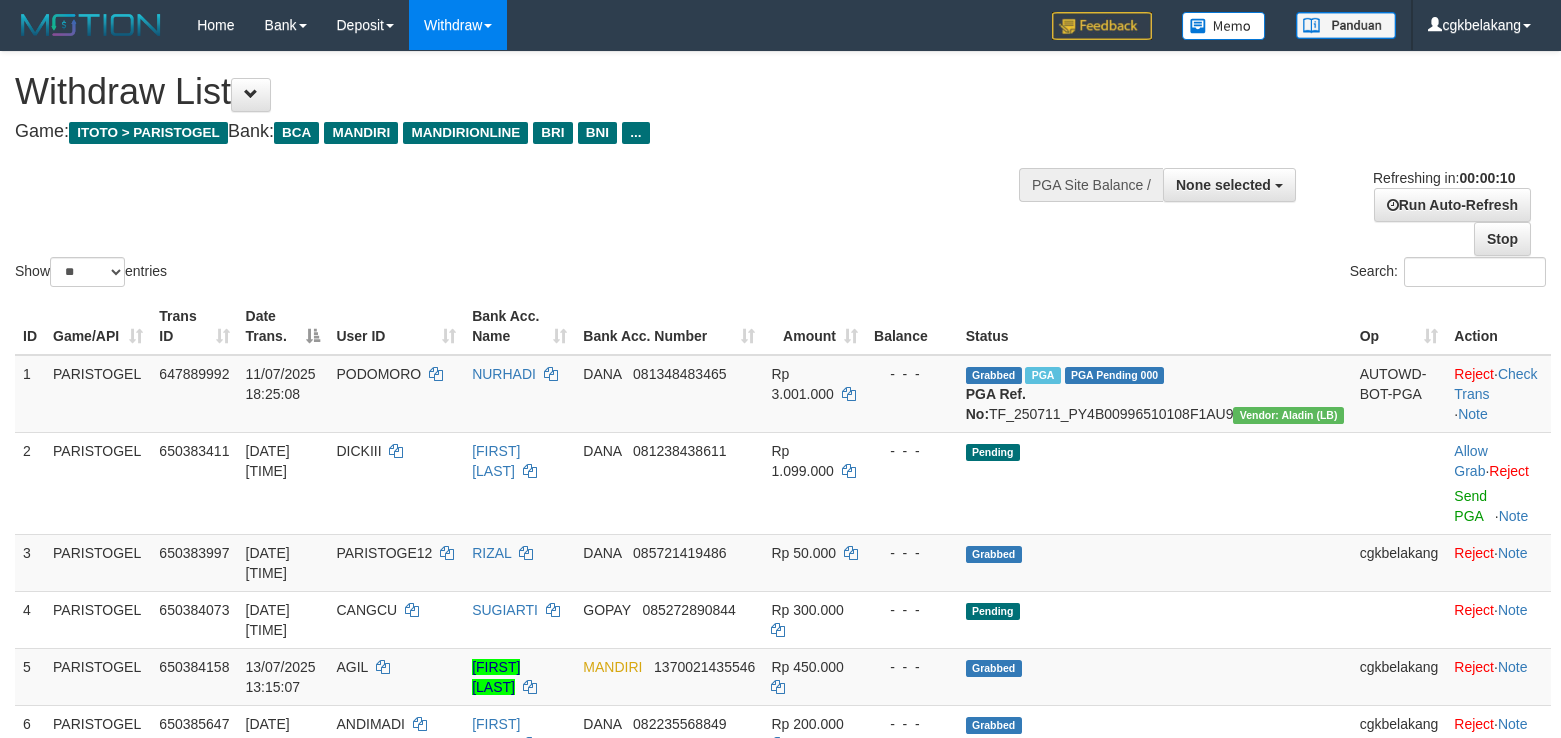 select 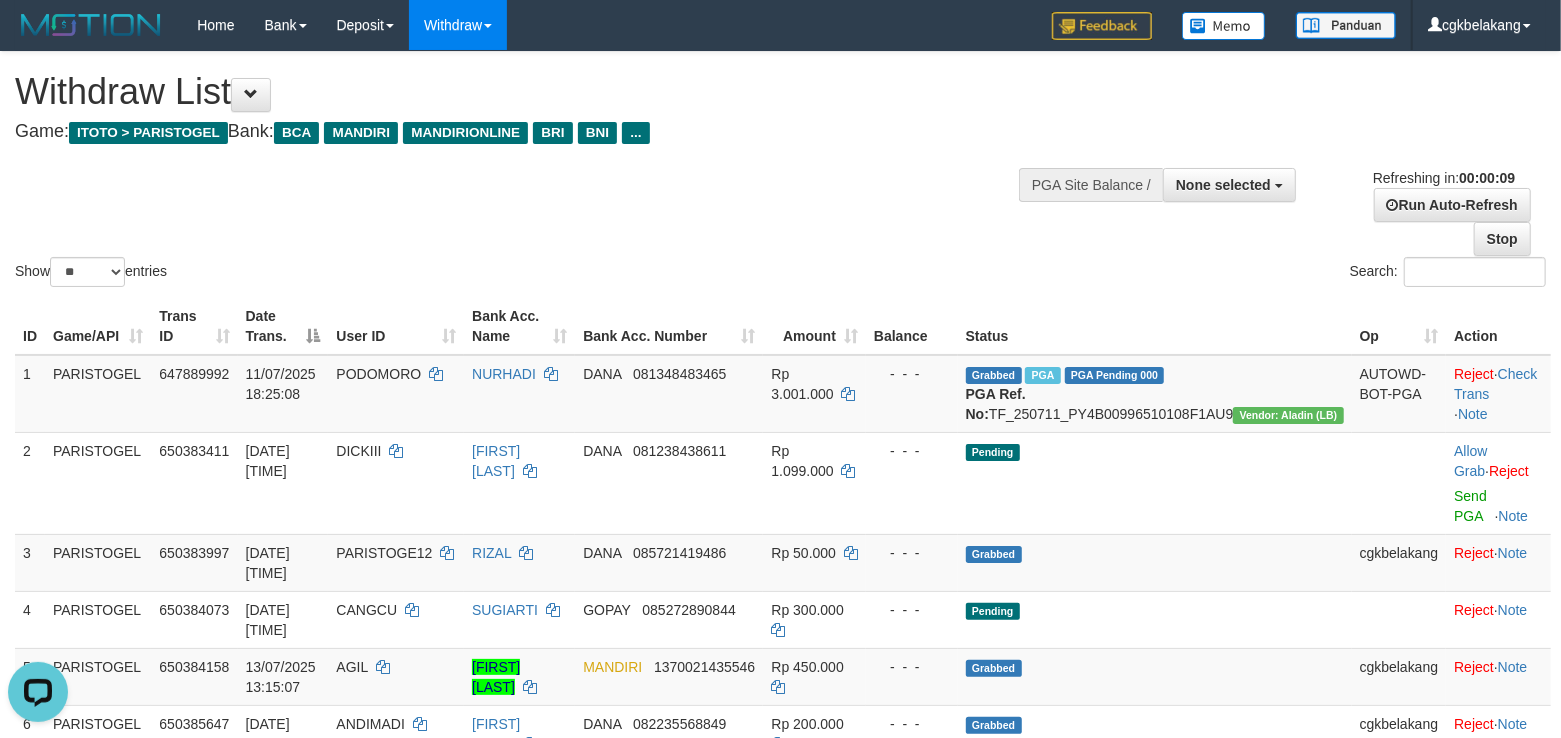 scroll, scrollTop: 0, scrollLeft: 0, axis: both 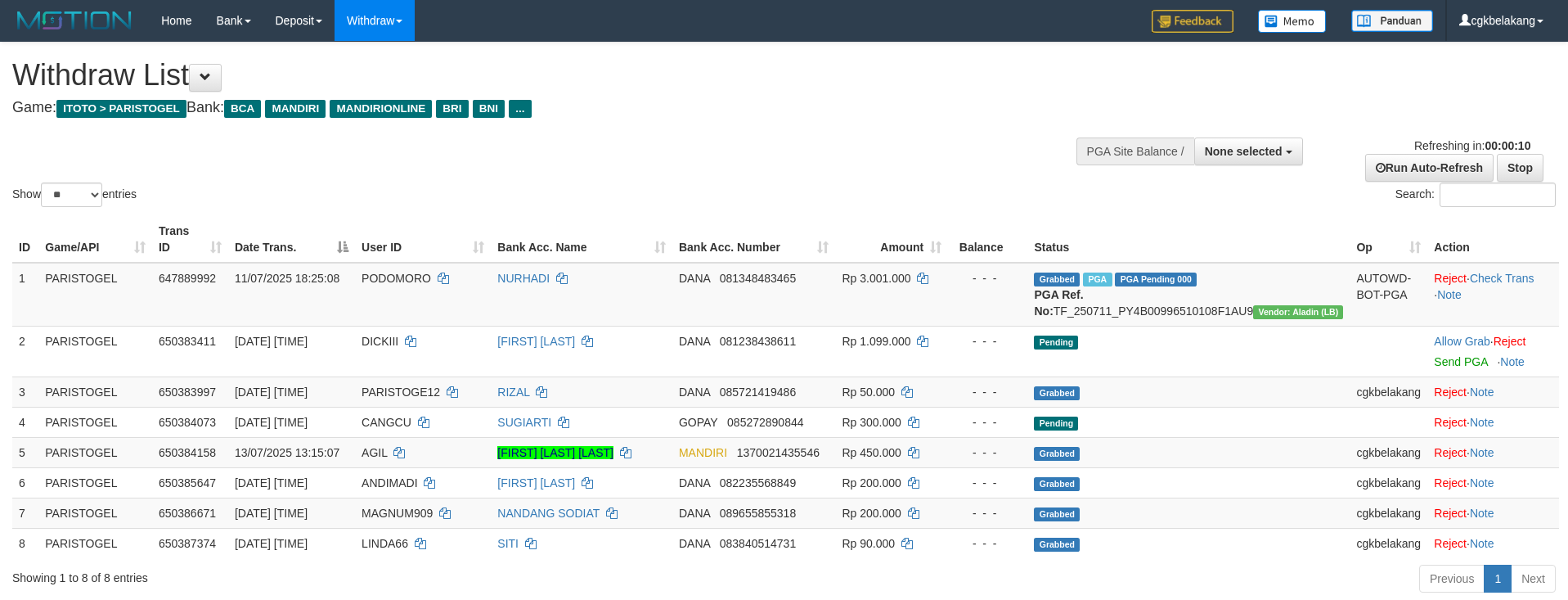 select 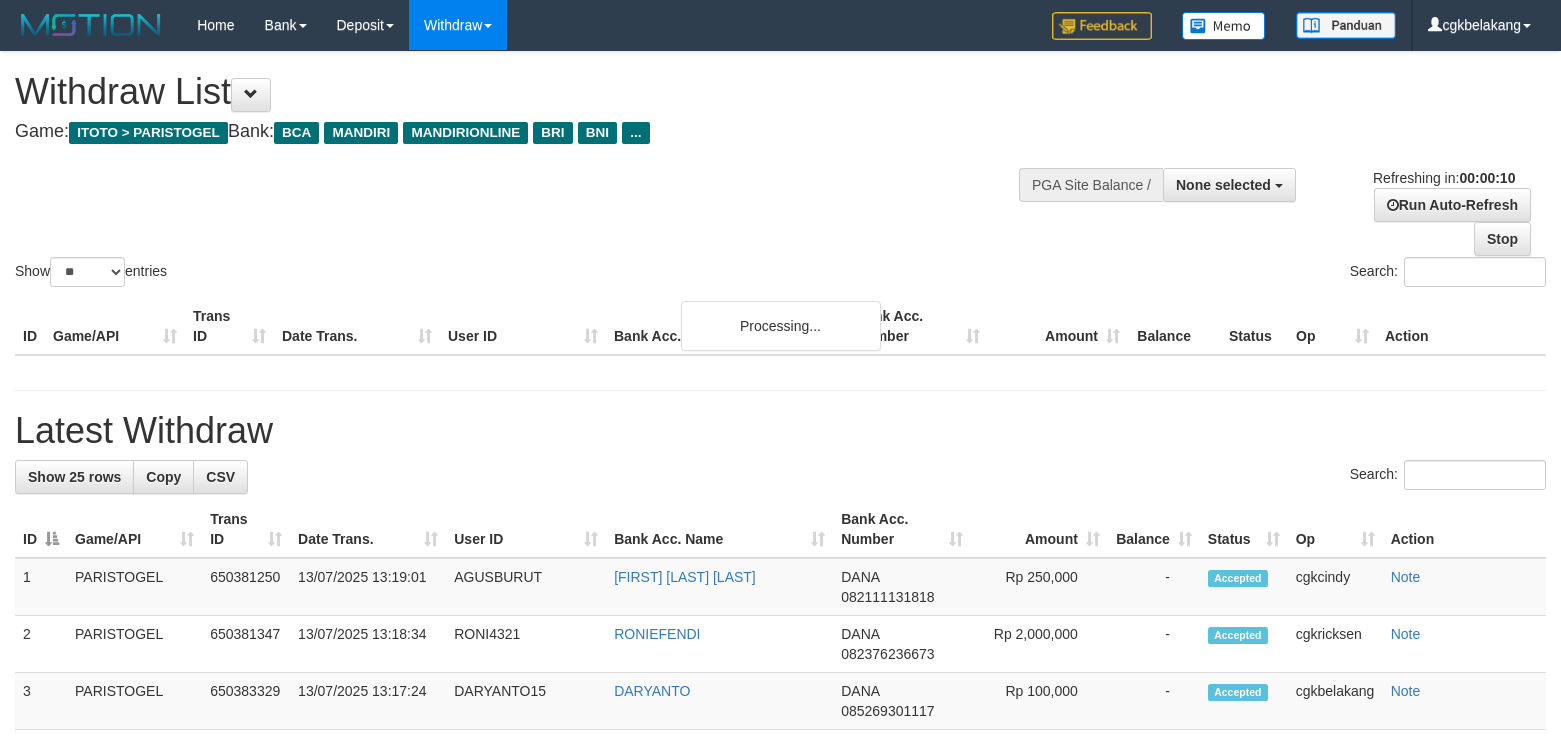 select 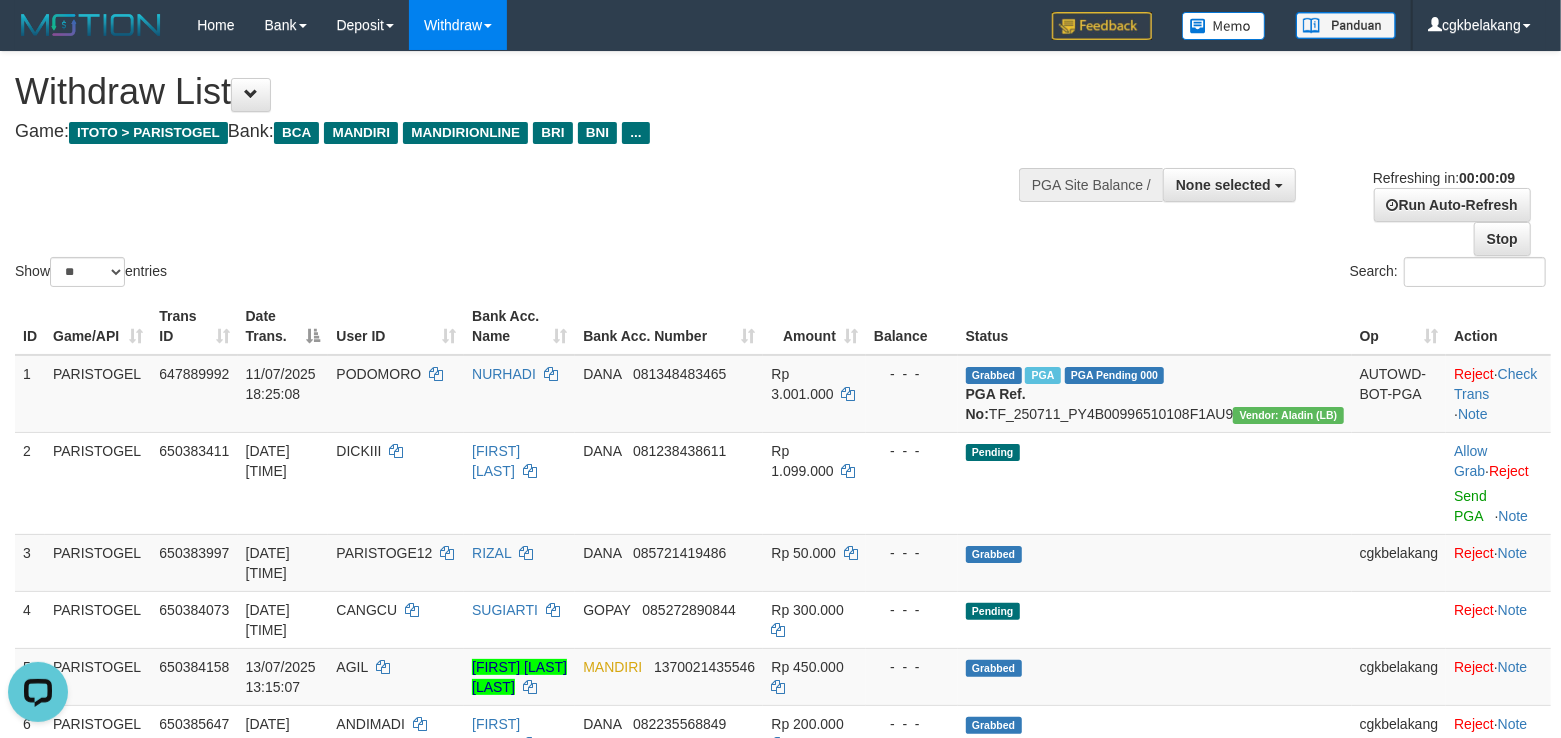 scroll, scrollTop: 0, scrollLeft: 0, axis: both 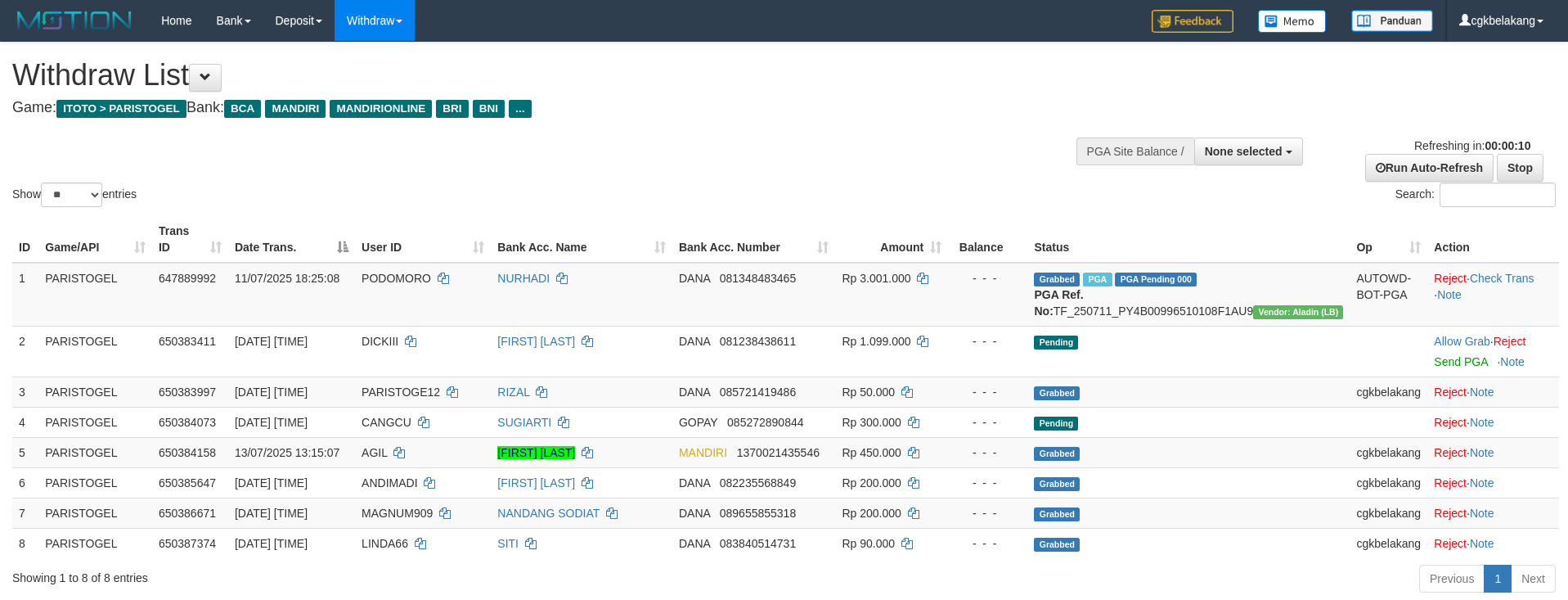 select 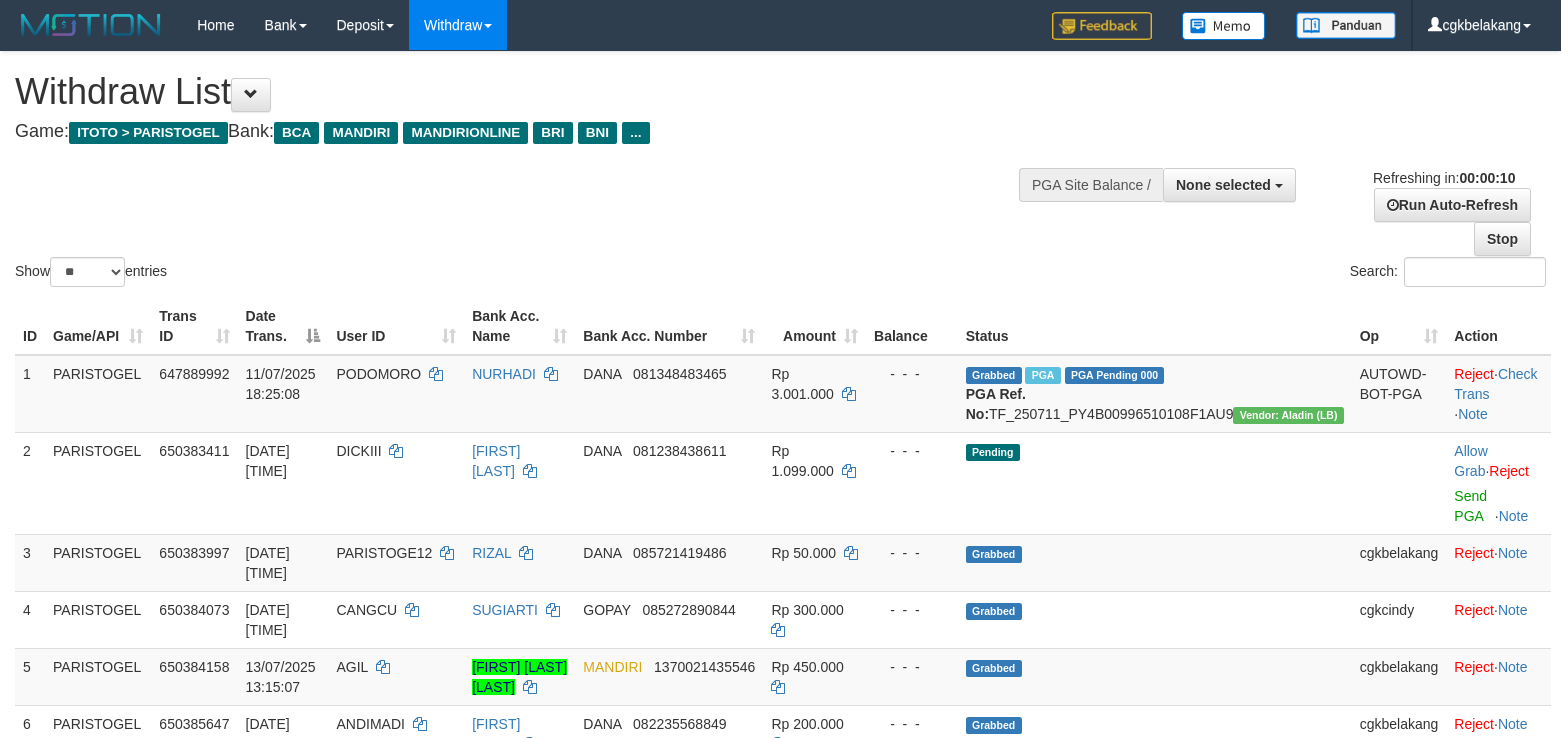 select 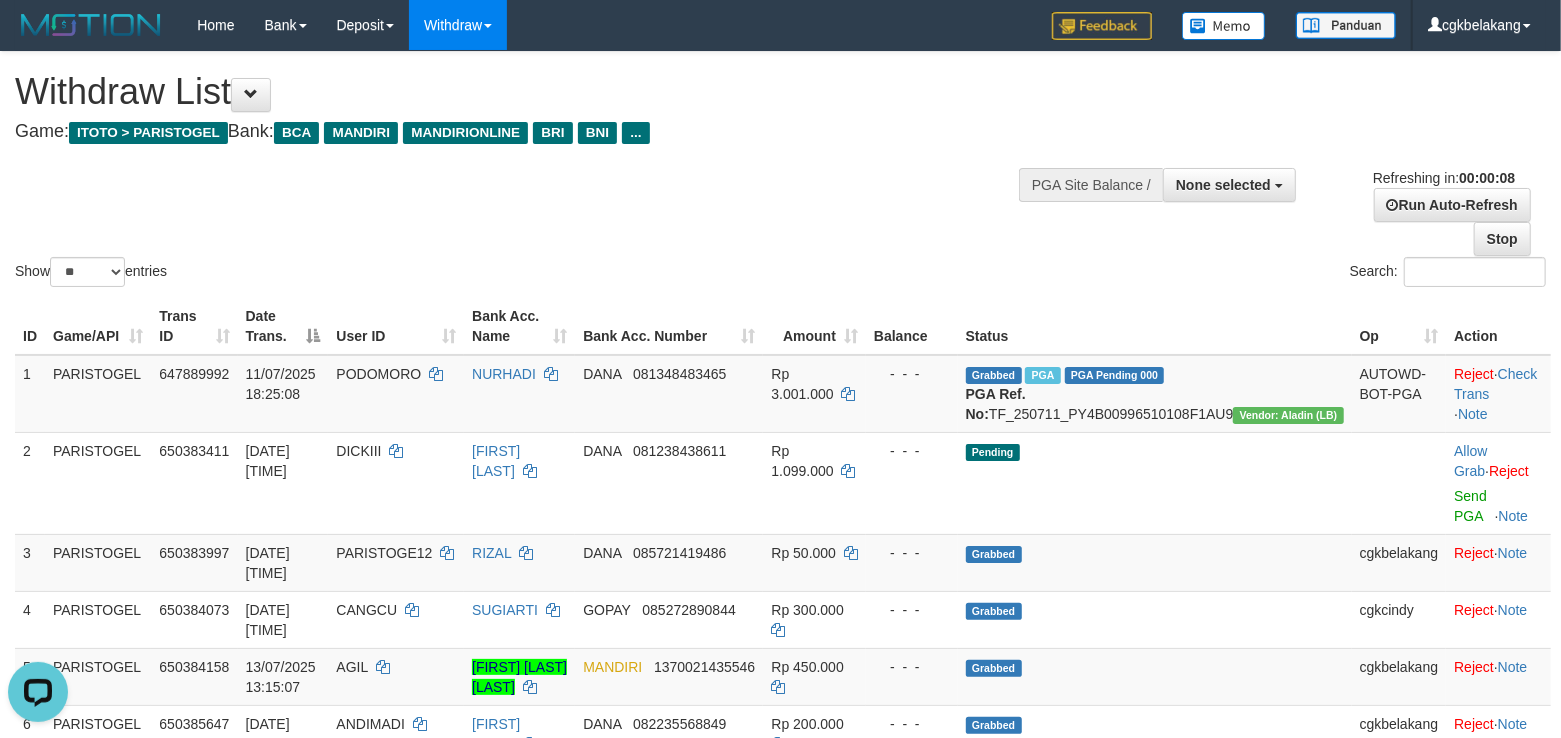 scroll, scrollTop: 0, scrollLeft: 0, axis: both 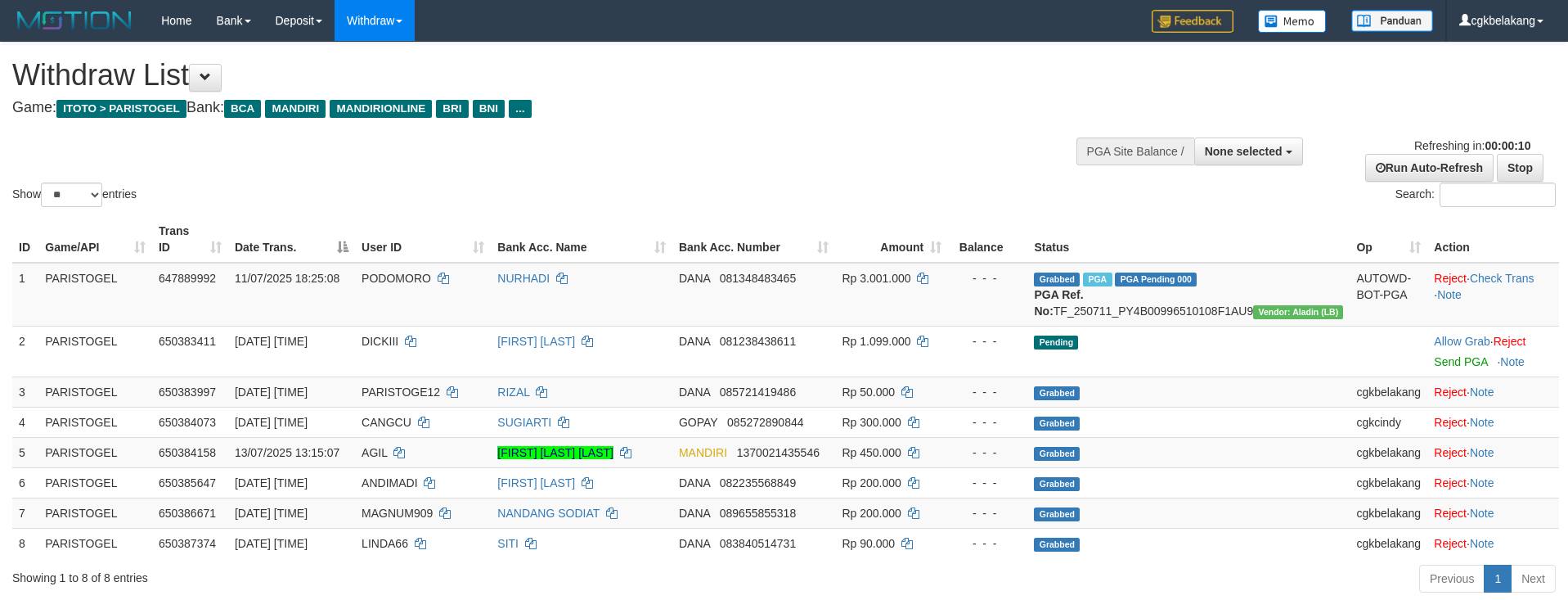 select 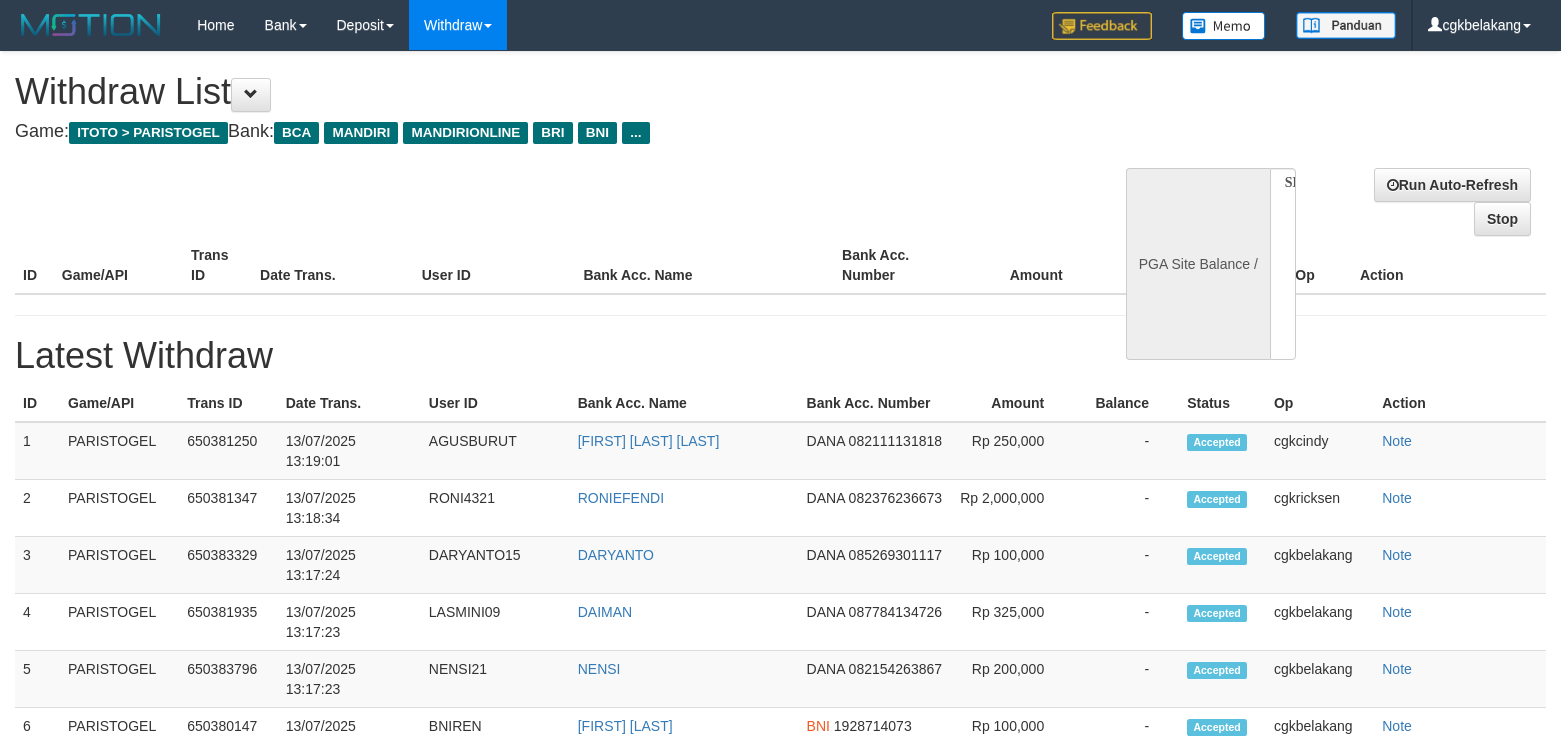 select 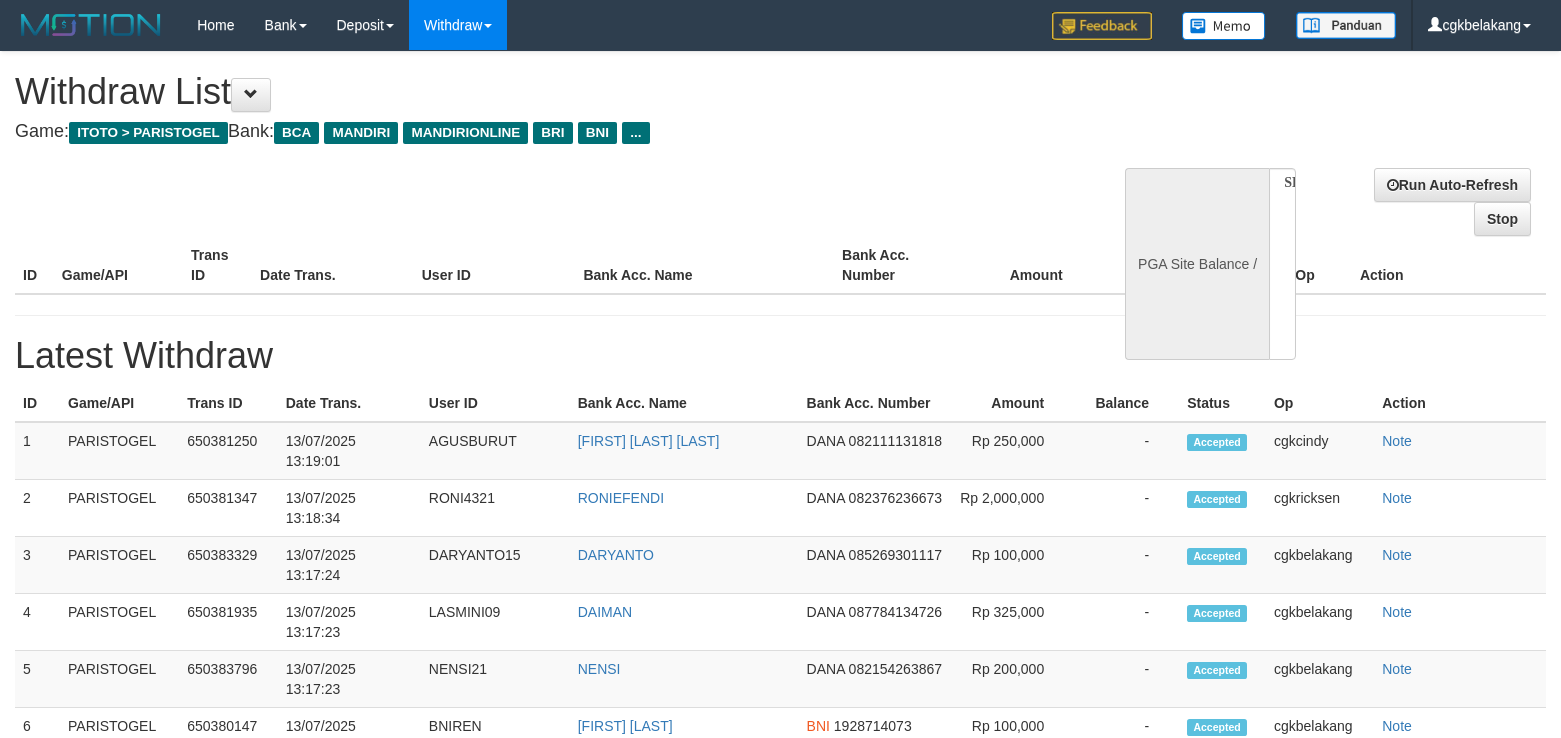 scroll, scrollTop: 0, scrollLeft: 0, axis: both 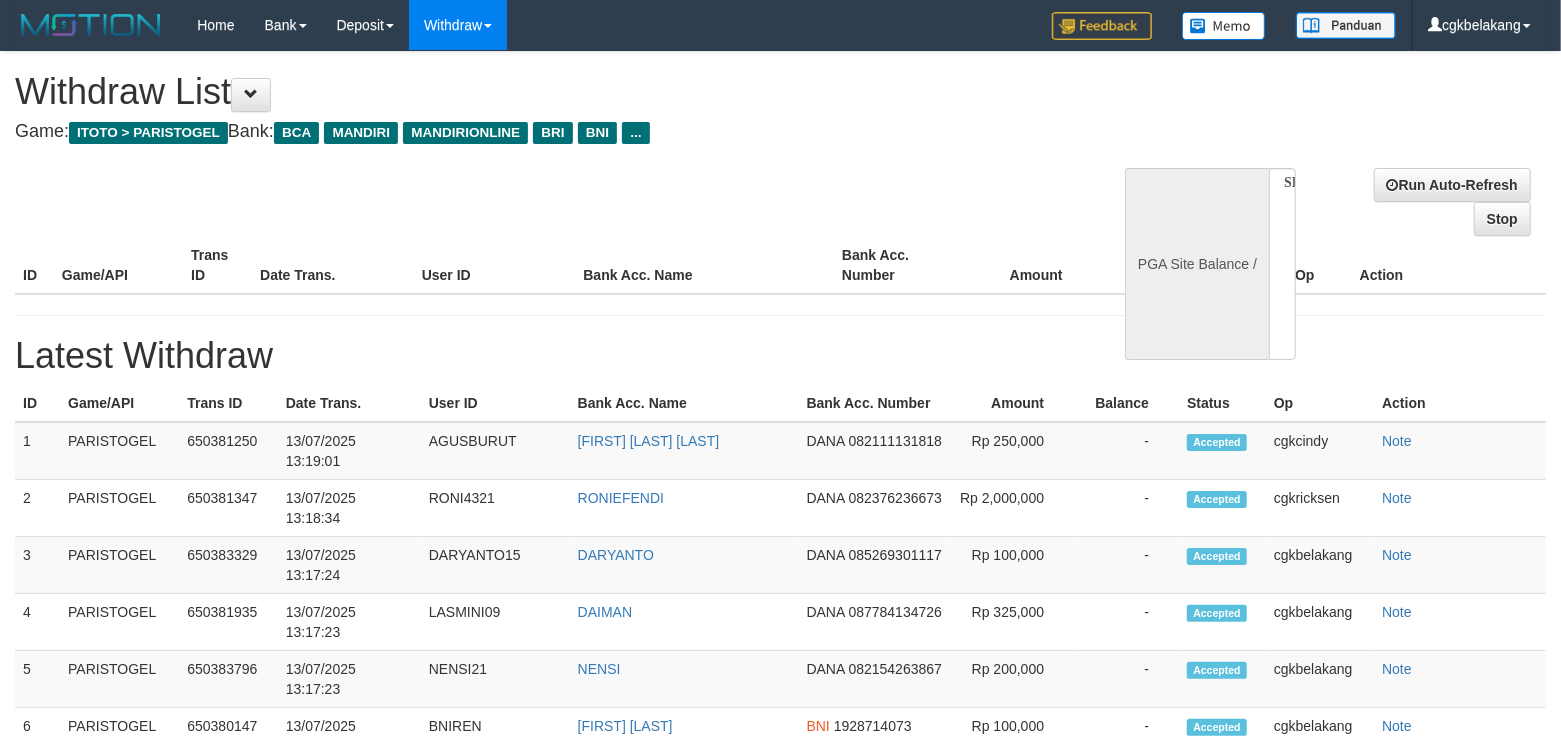 select on "**" 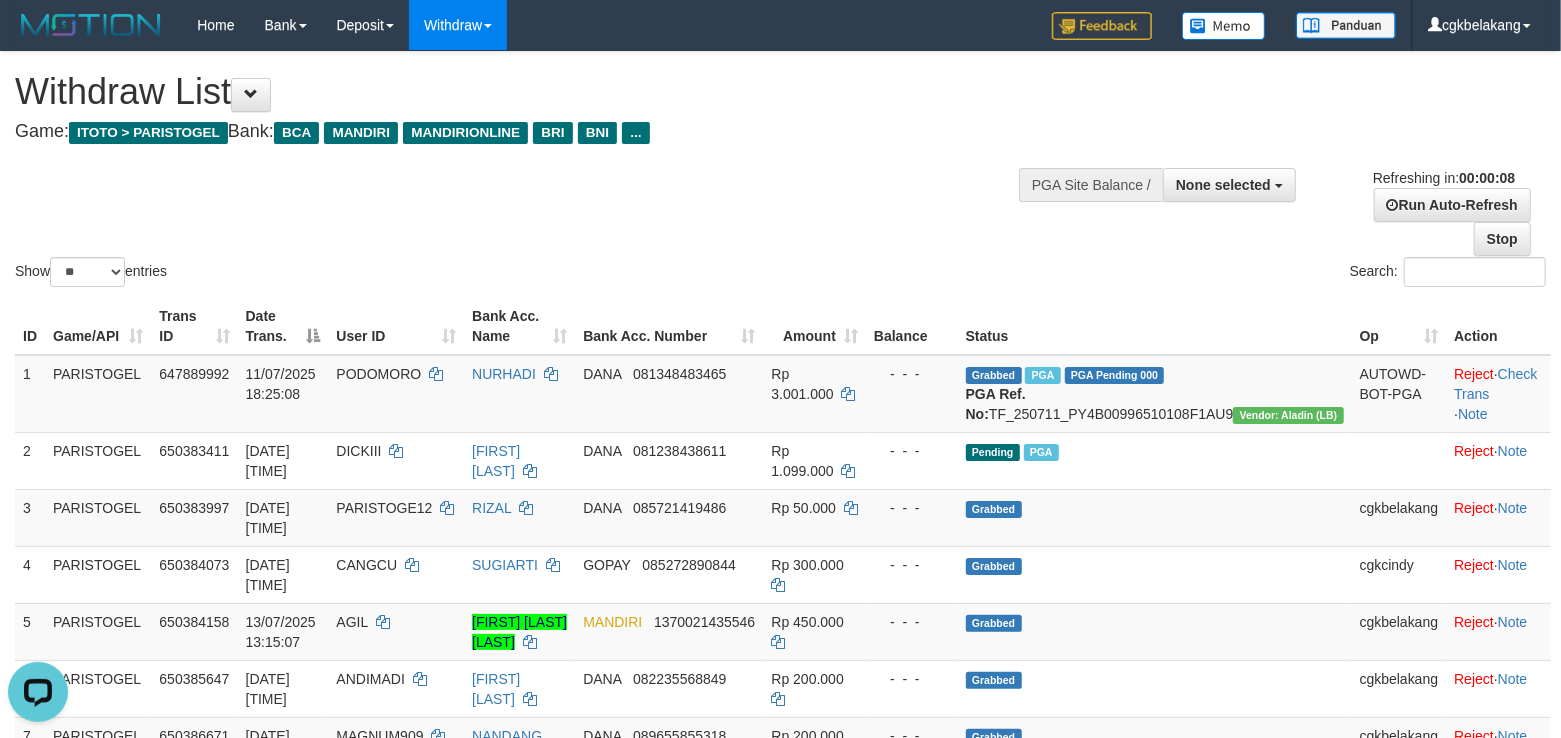 scroll, scrollTop: 0, scrollLeft: 0, axis: both 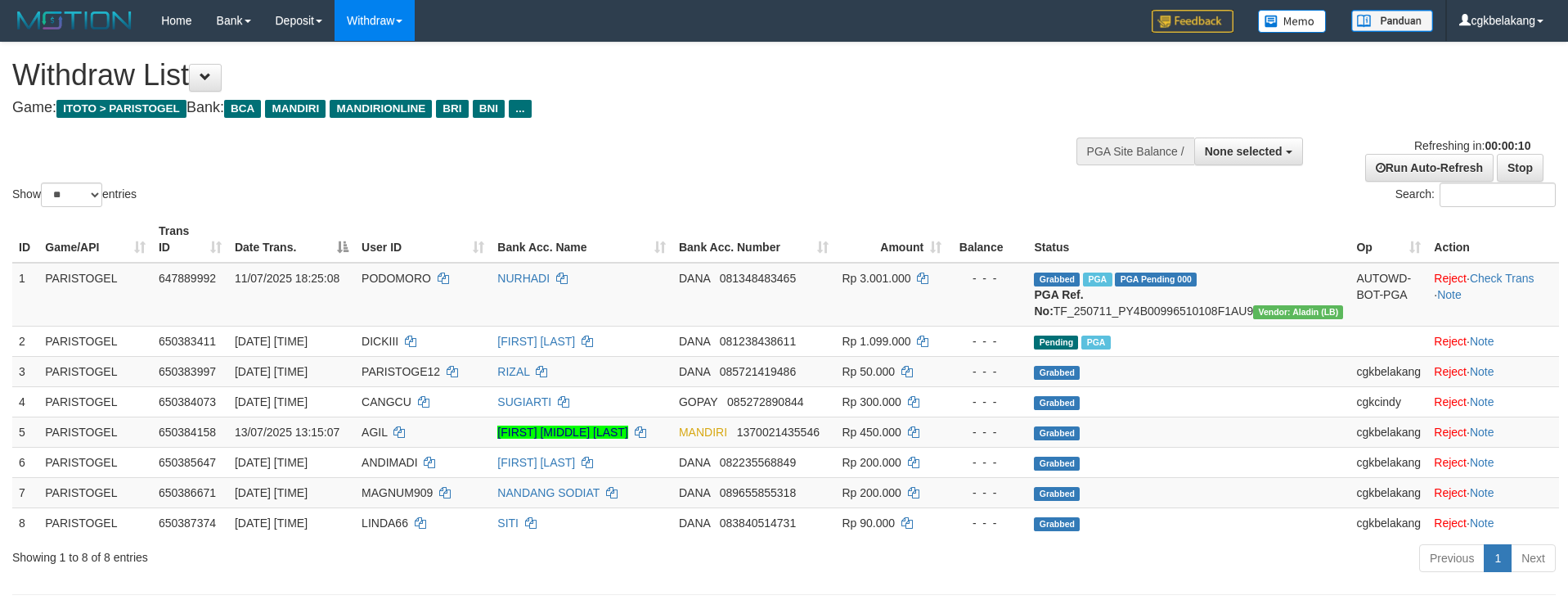 select 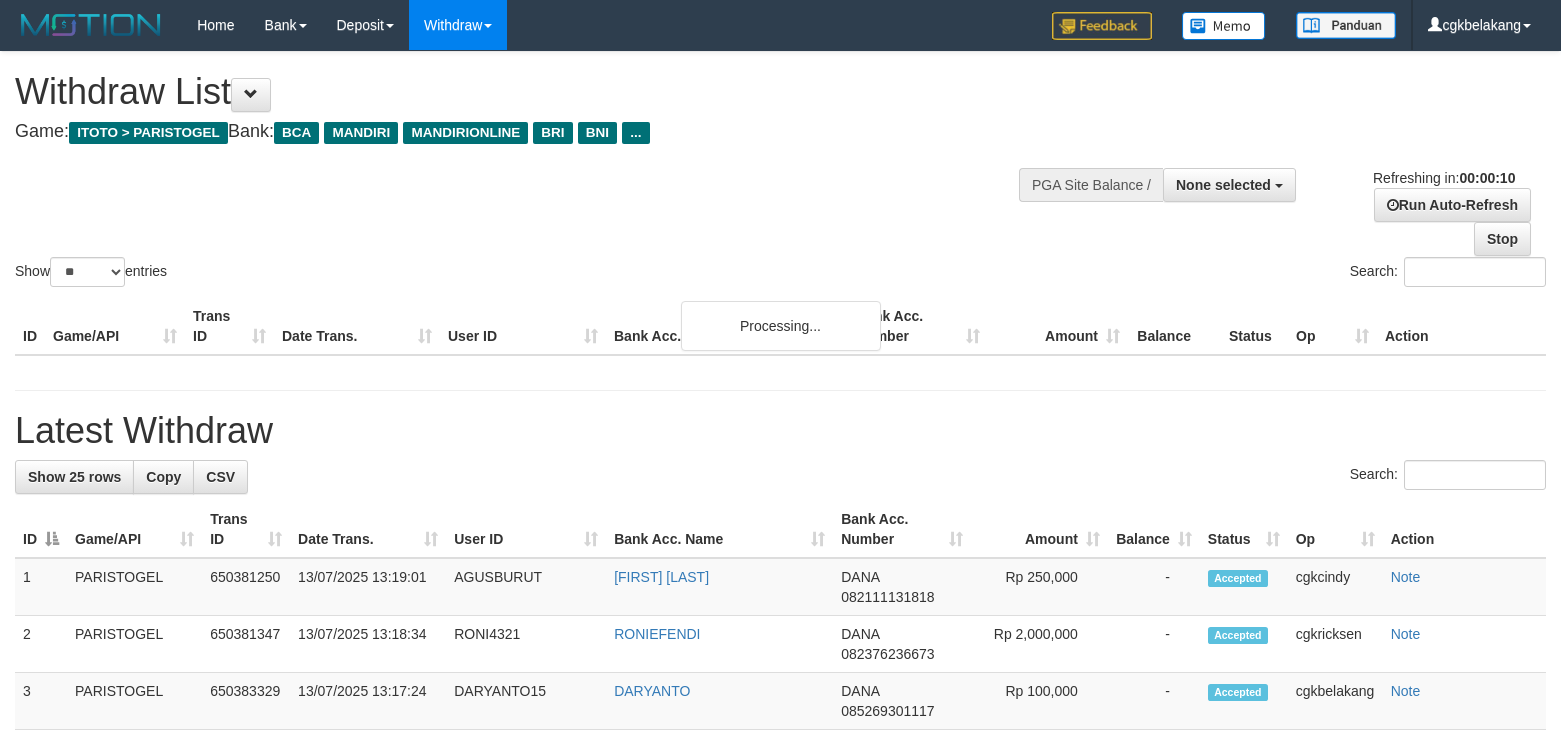 select 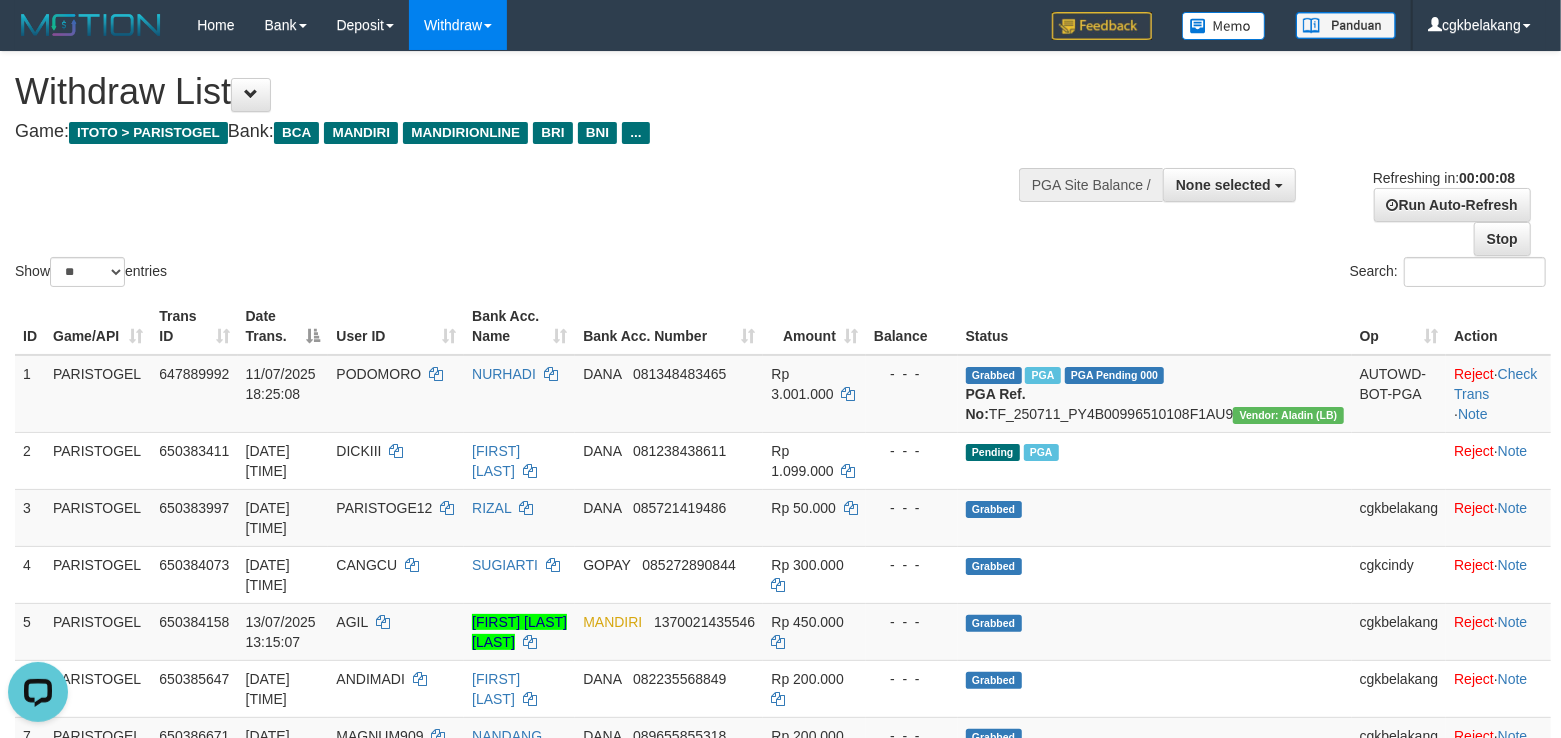 scroll, scrollTop: 0, scrollLeft: 0, axis: both 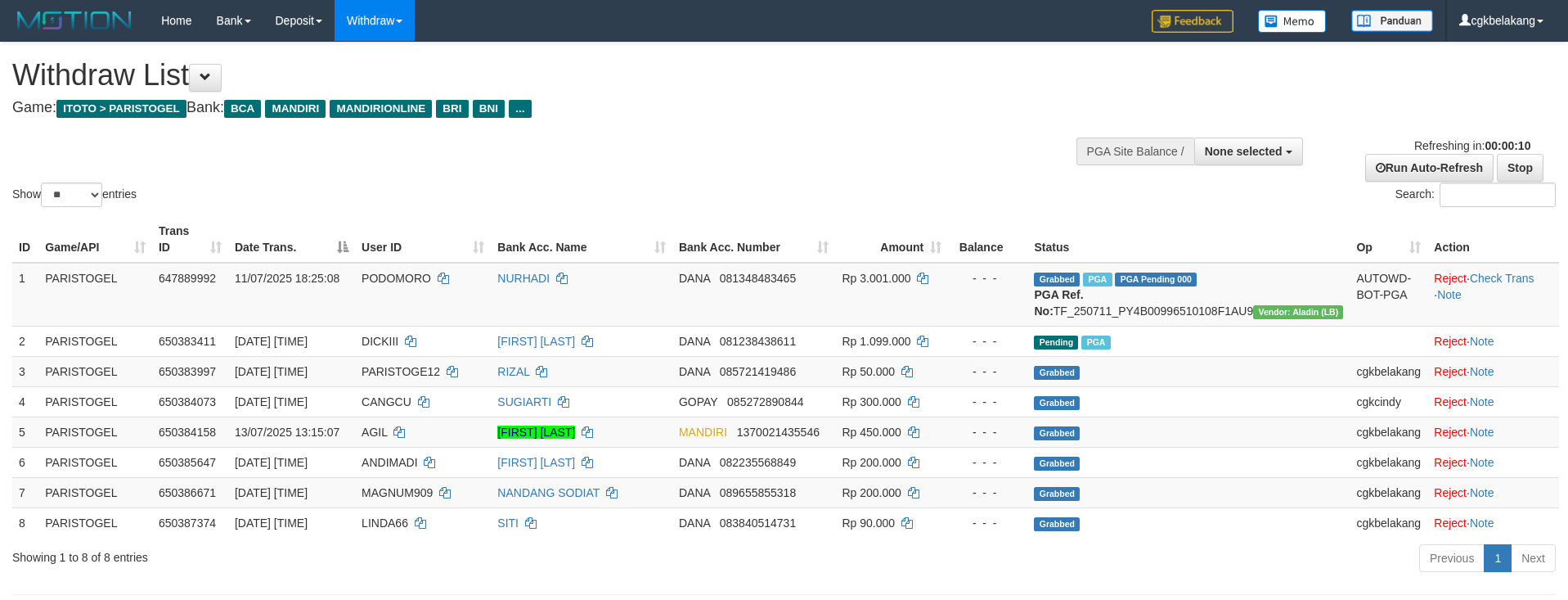 select 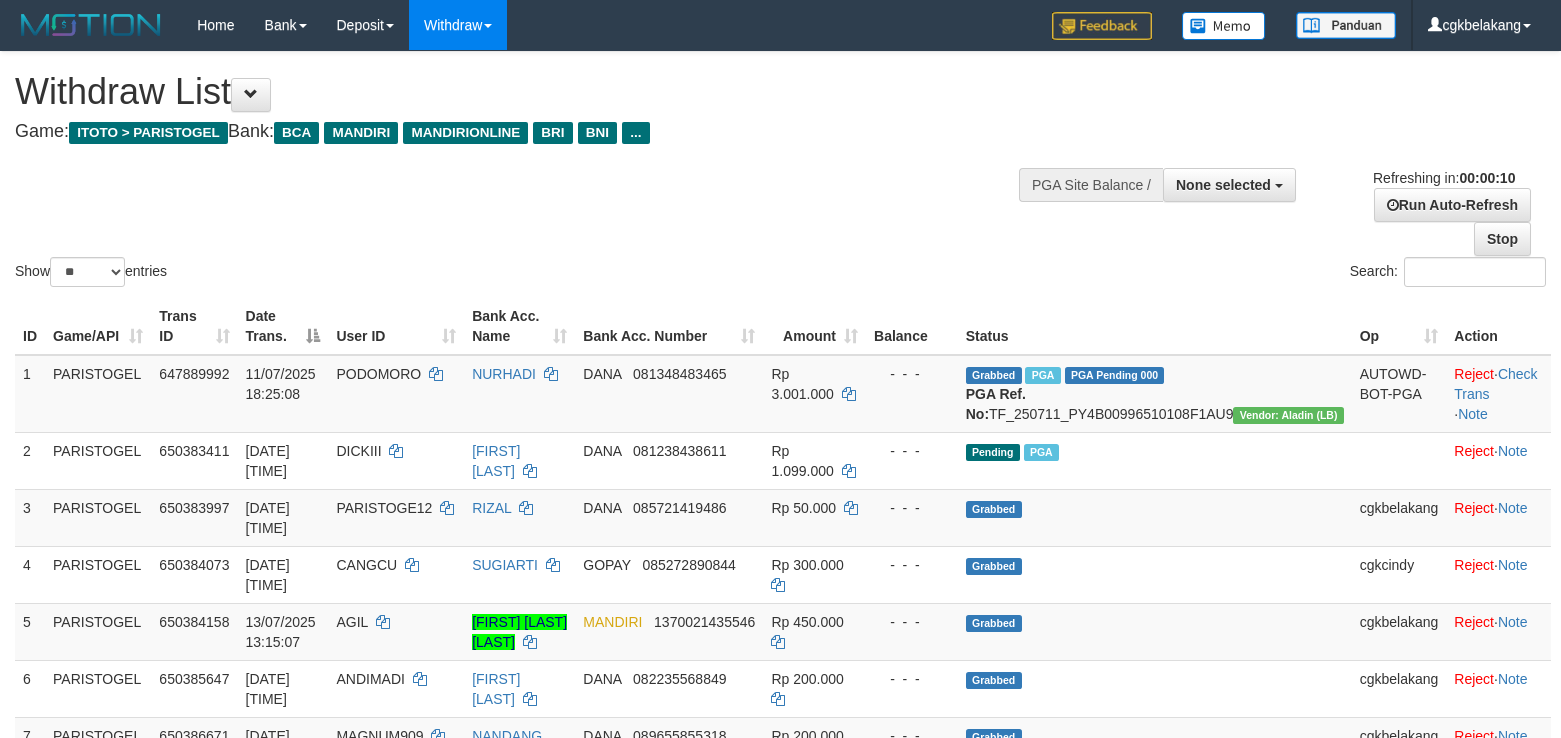 select 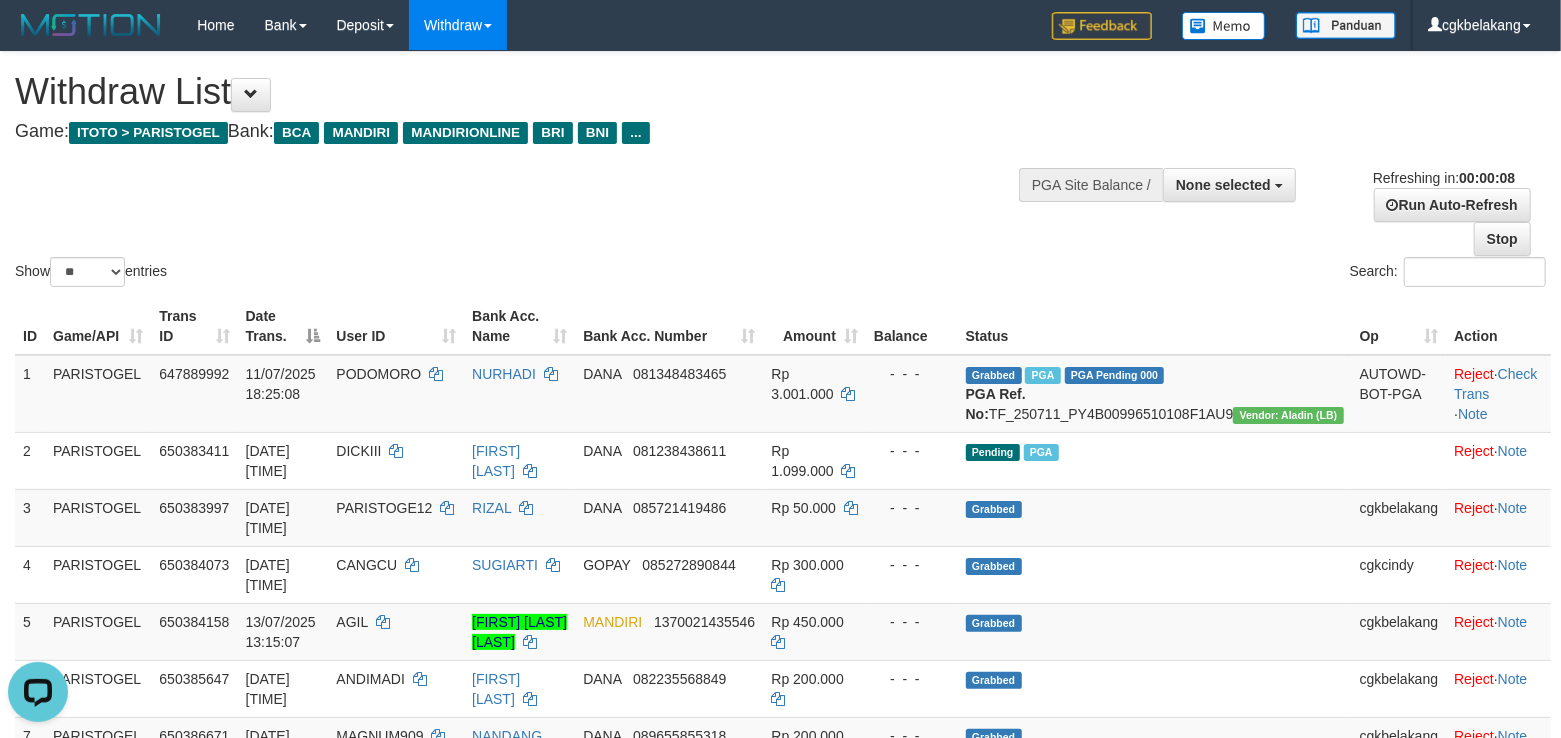 scroll, scrollTop: 0, scrollLeft: 0, axis: both 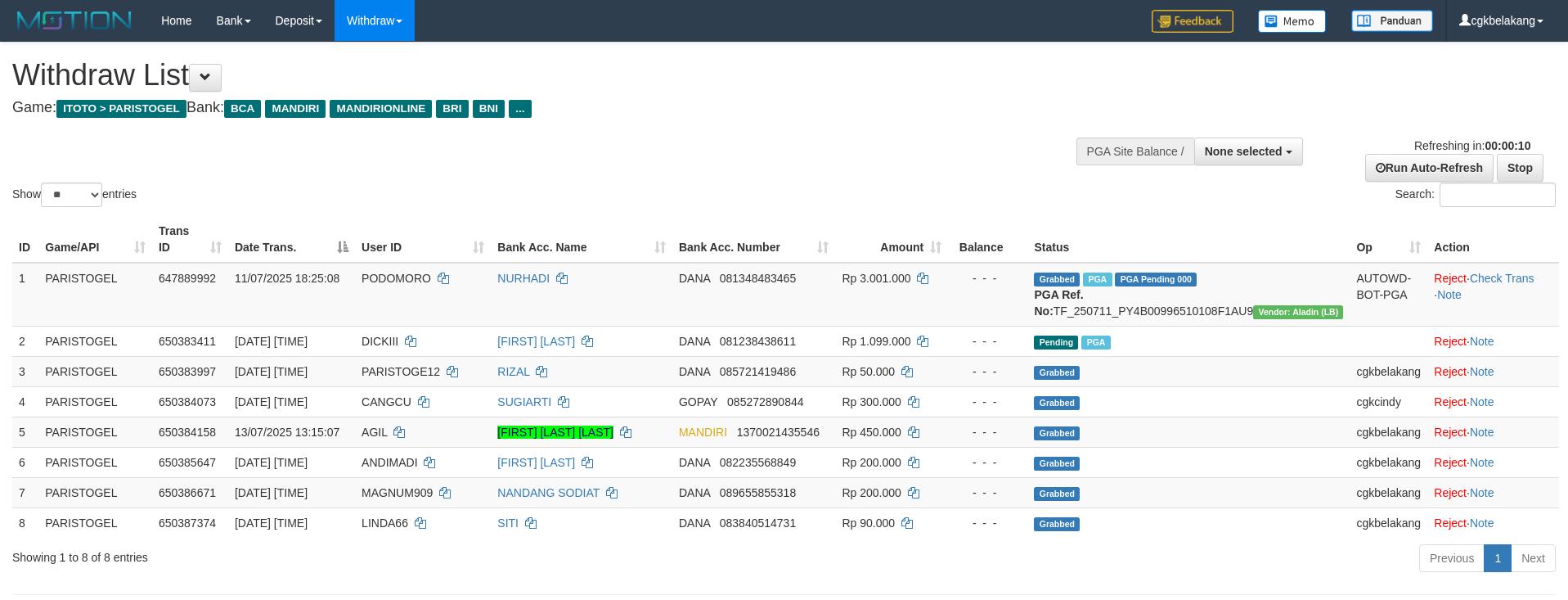 select 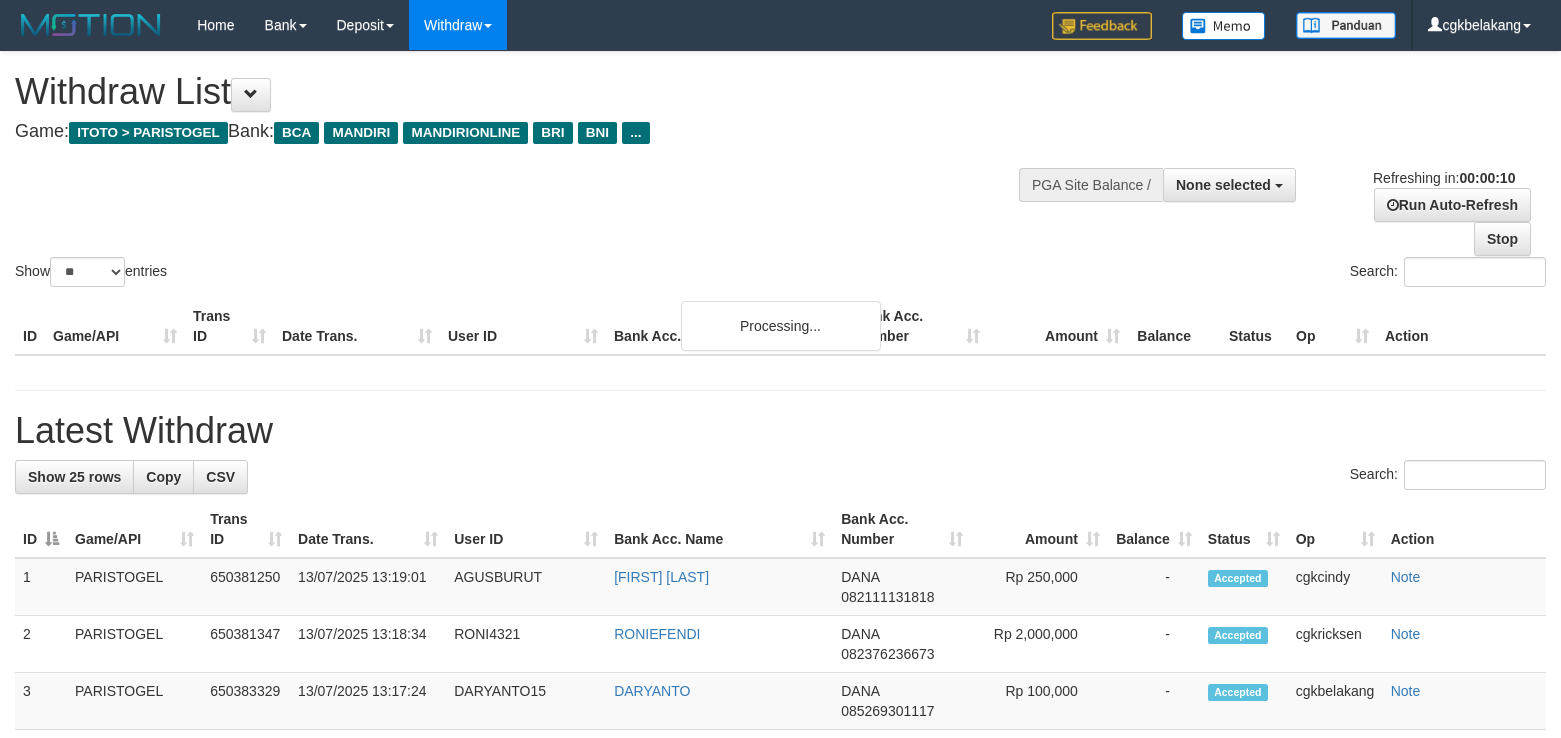 select 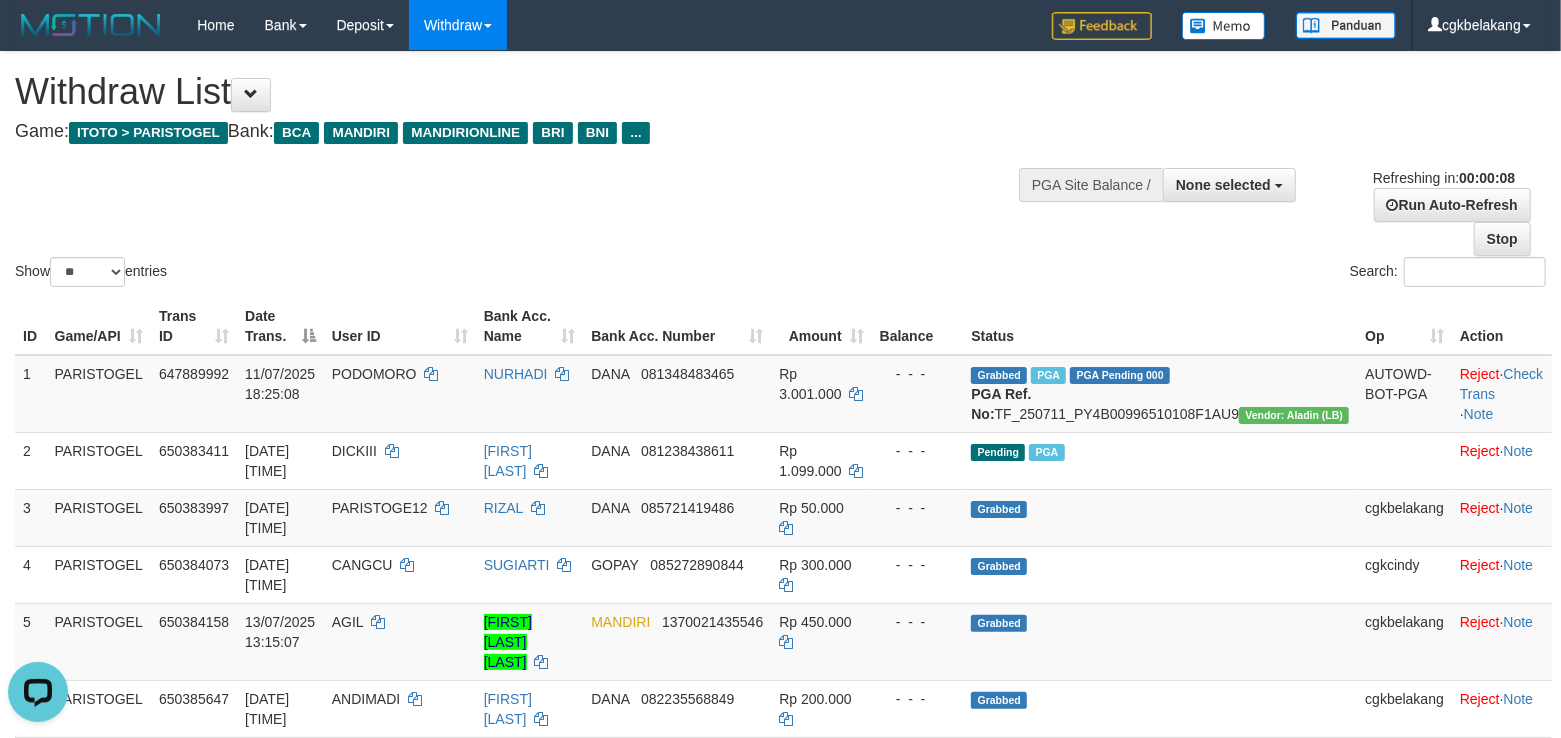 scroll, scrollTop: 0, scrollLeft: 0, axis: both 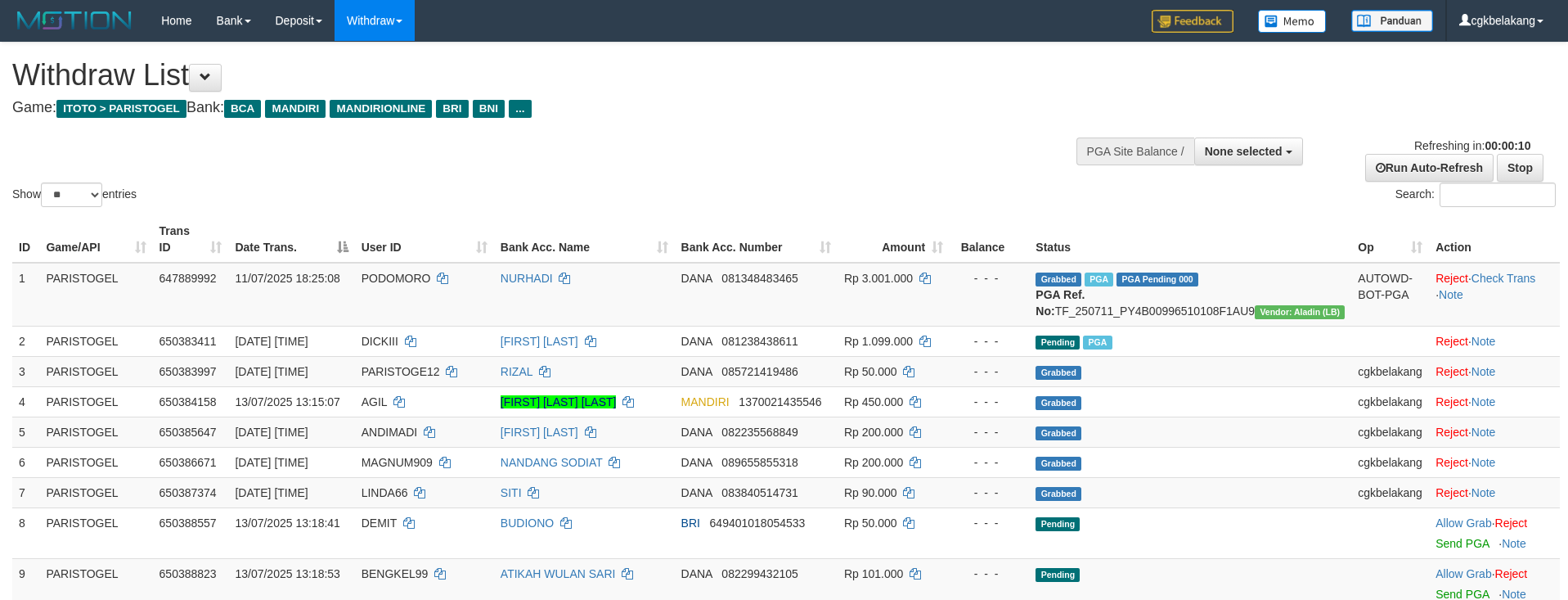 select 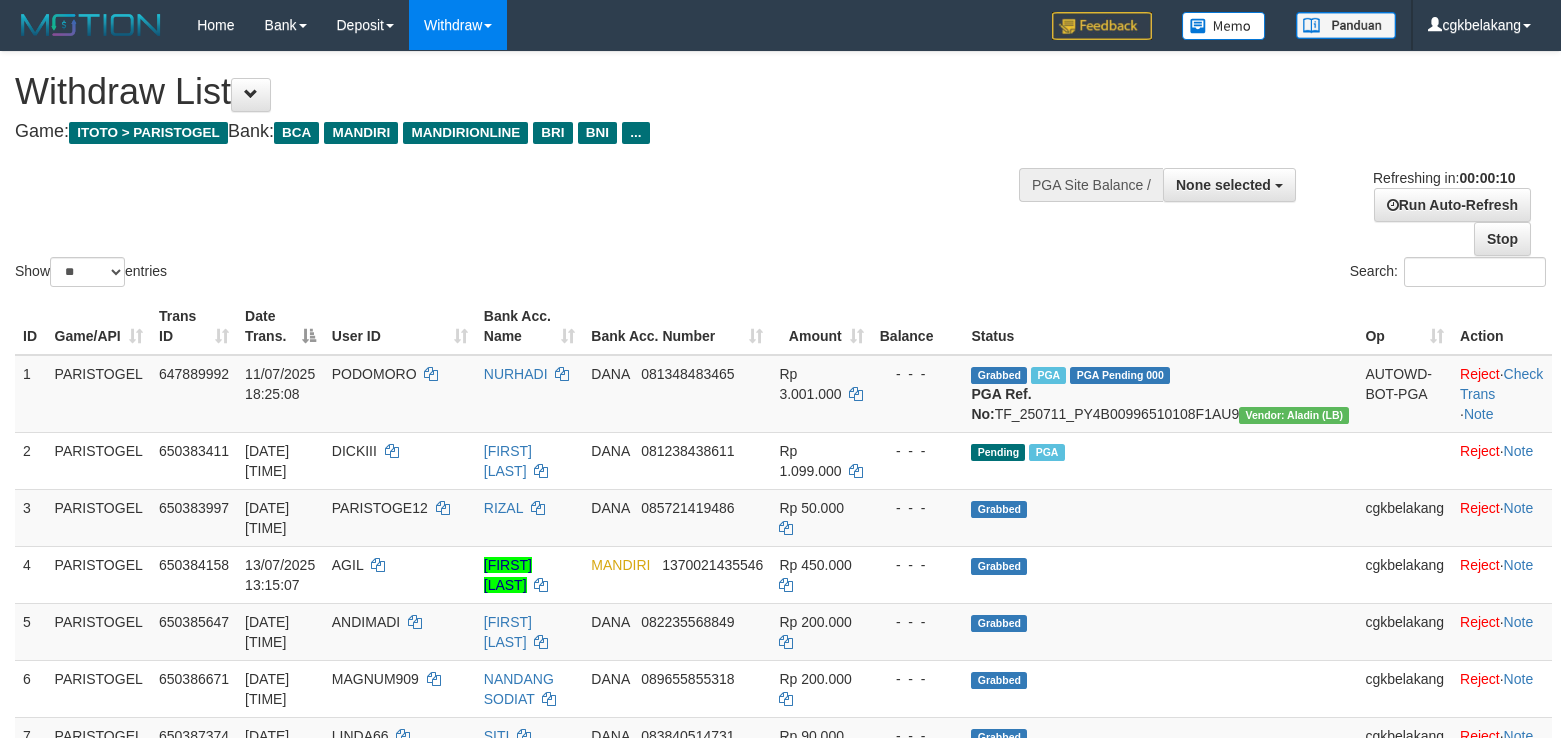 select 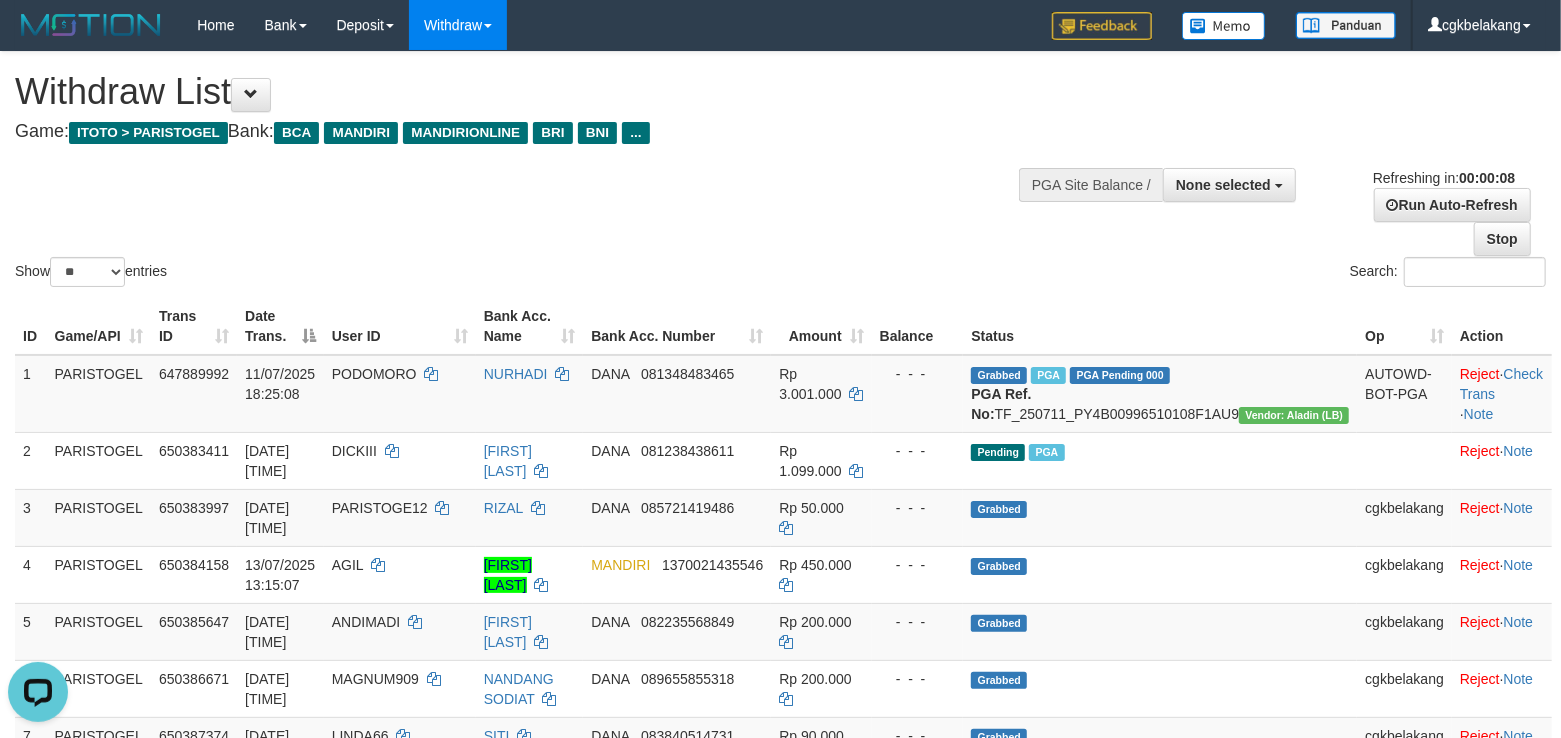 scroll, scrollTop: 0, scrollLeft: 0, axis: both 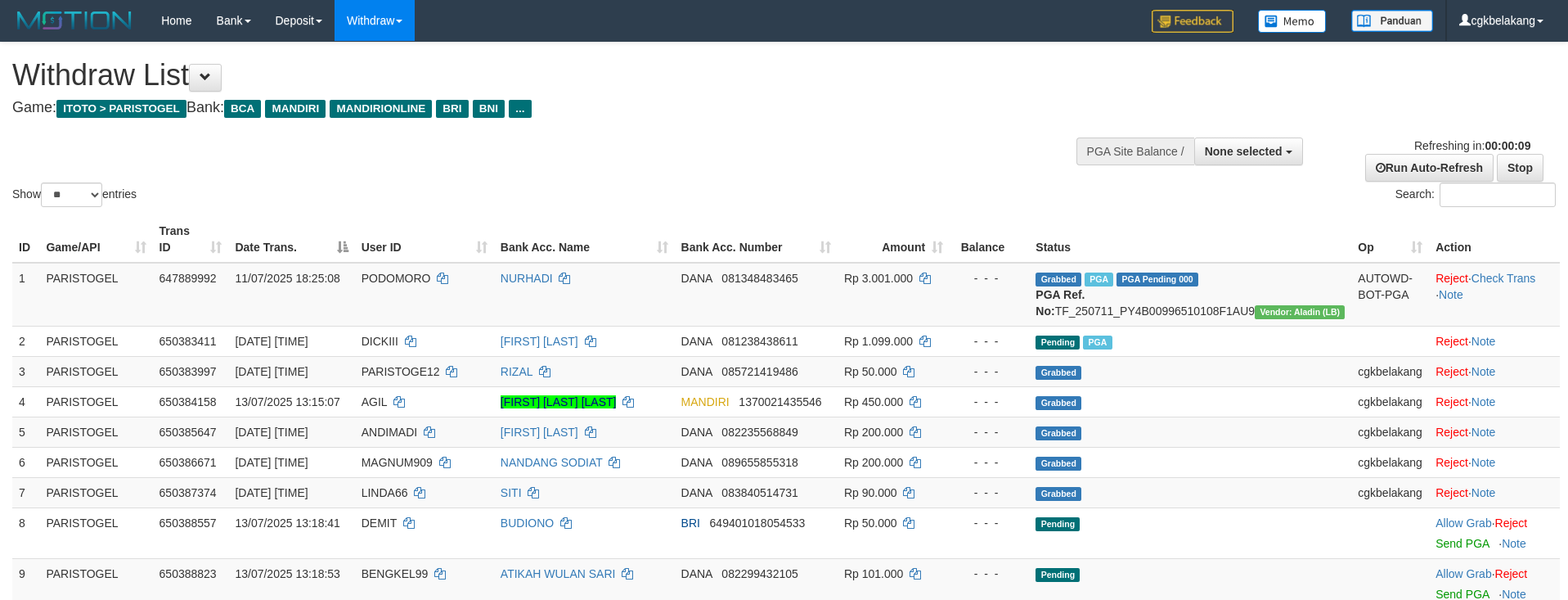 select 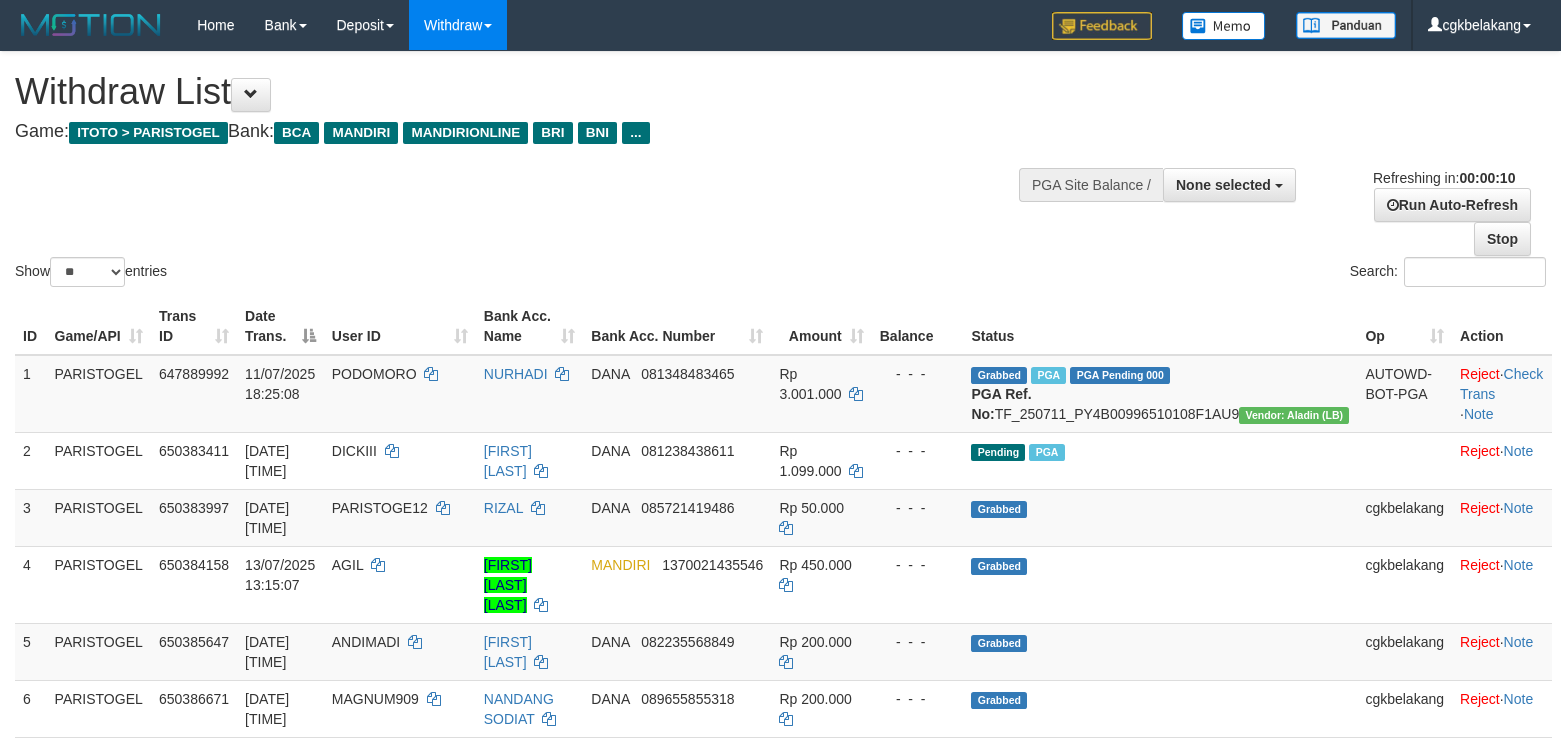 select 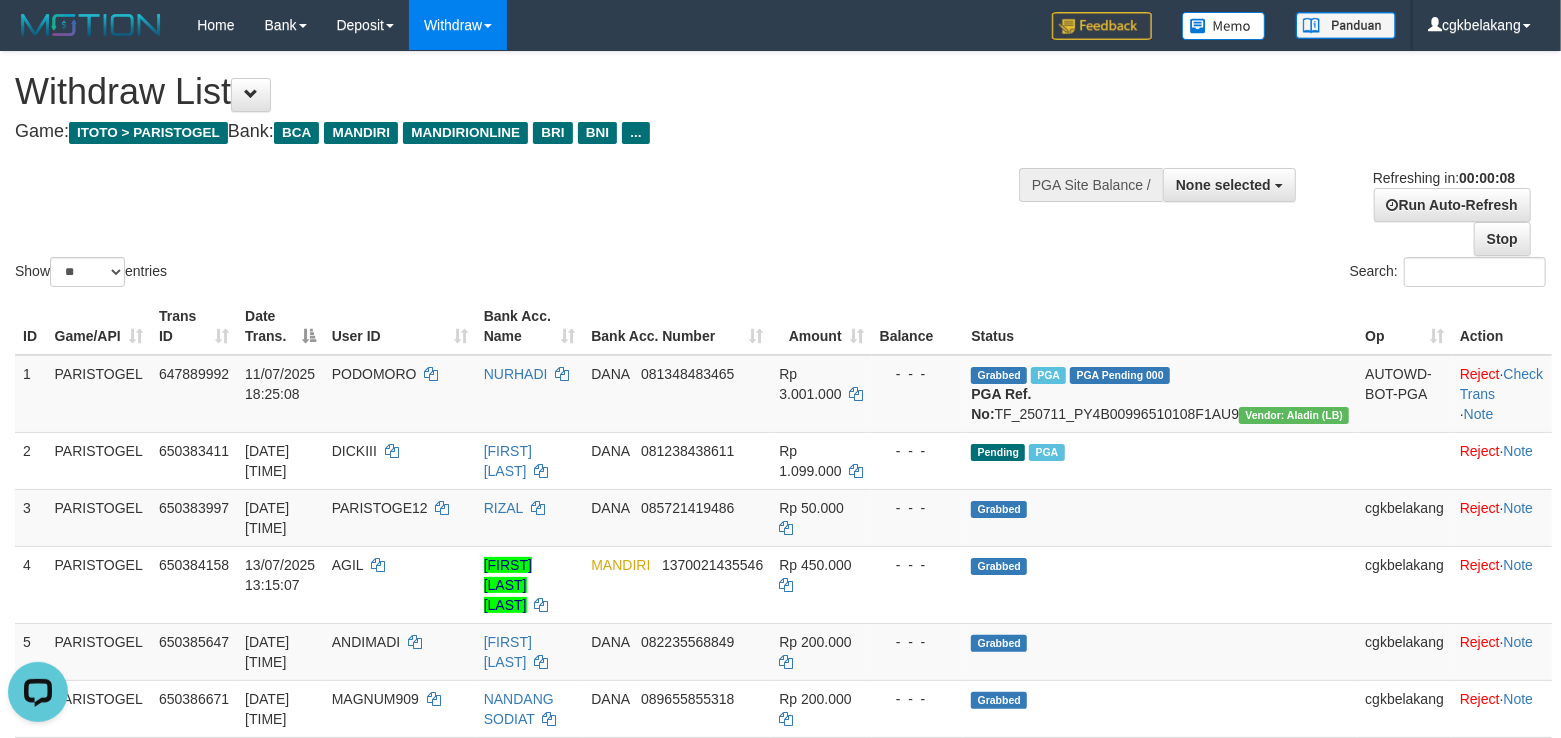 scroll, scrollTop: 0, scrollLeft: 0, axis: both 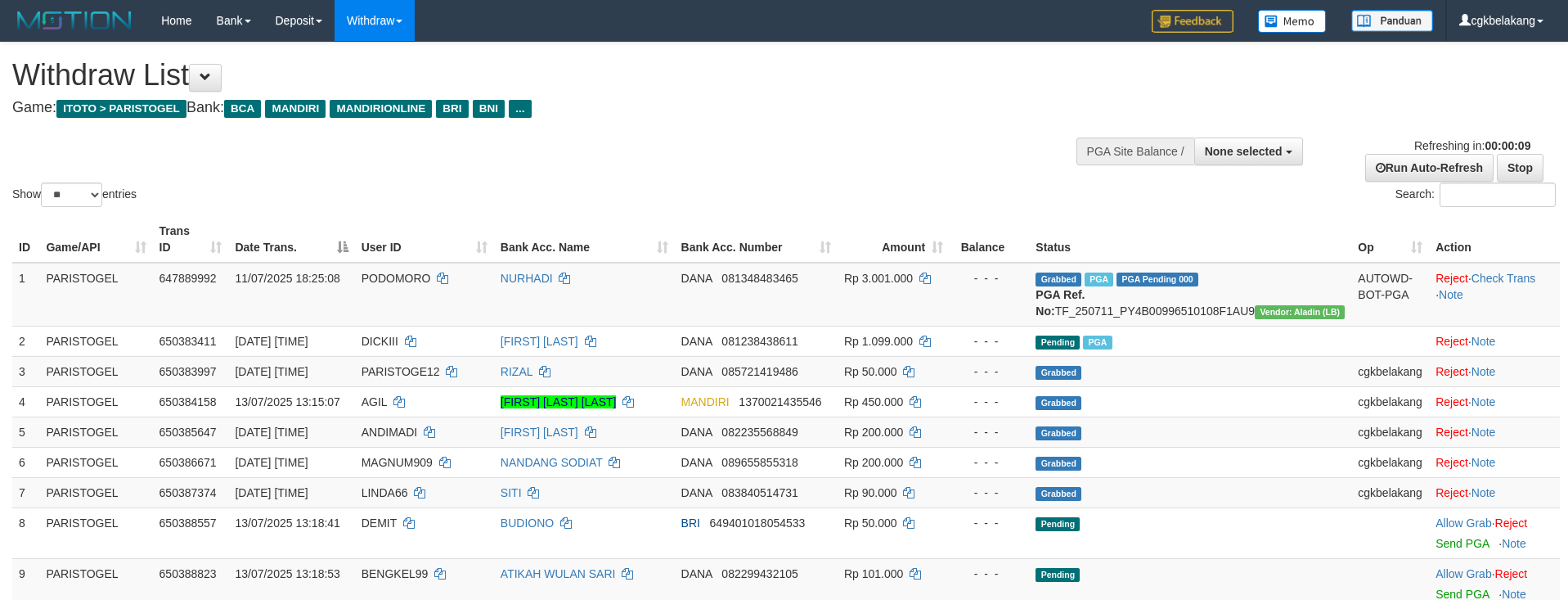 select 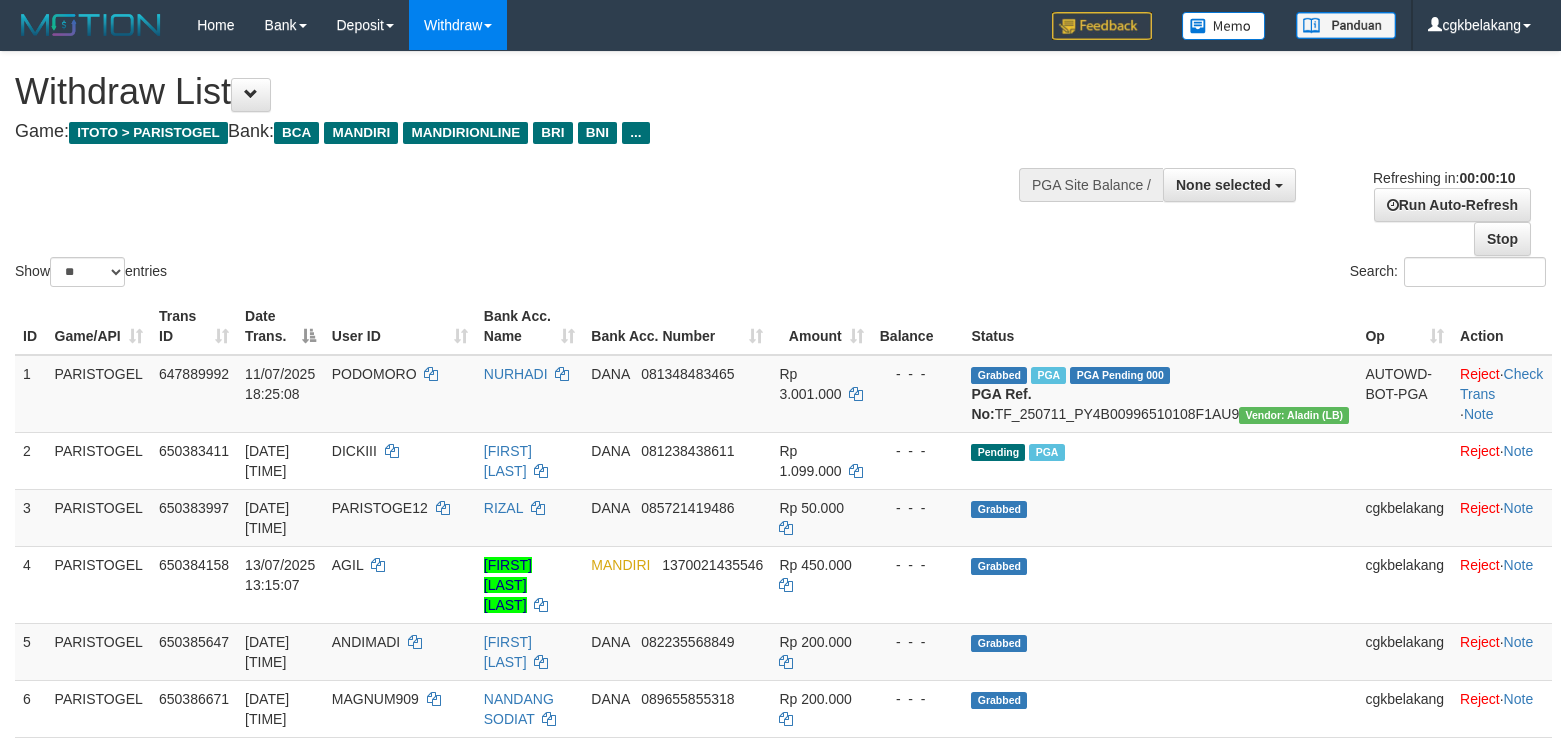 select 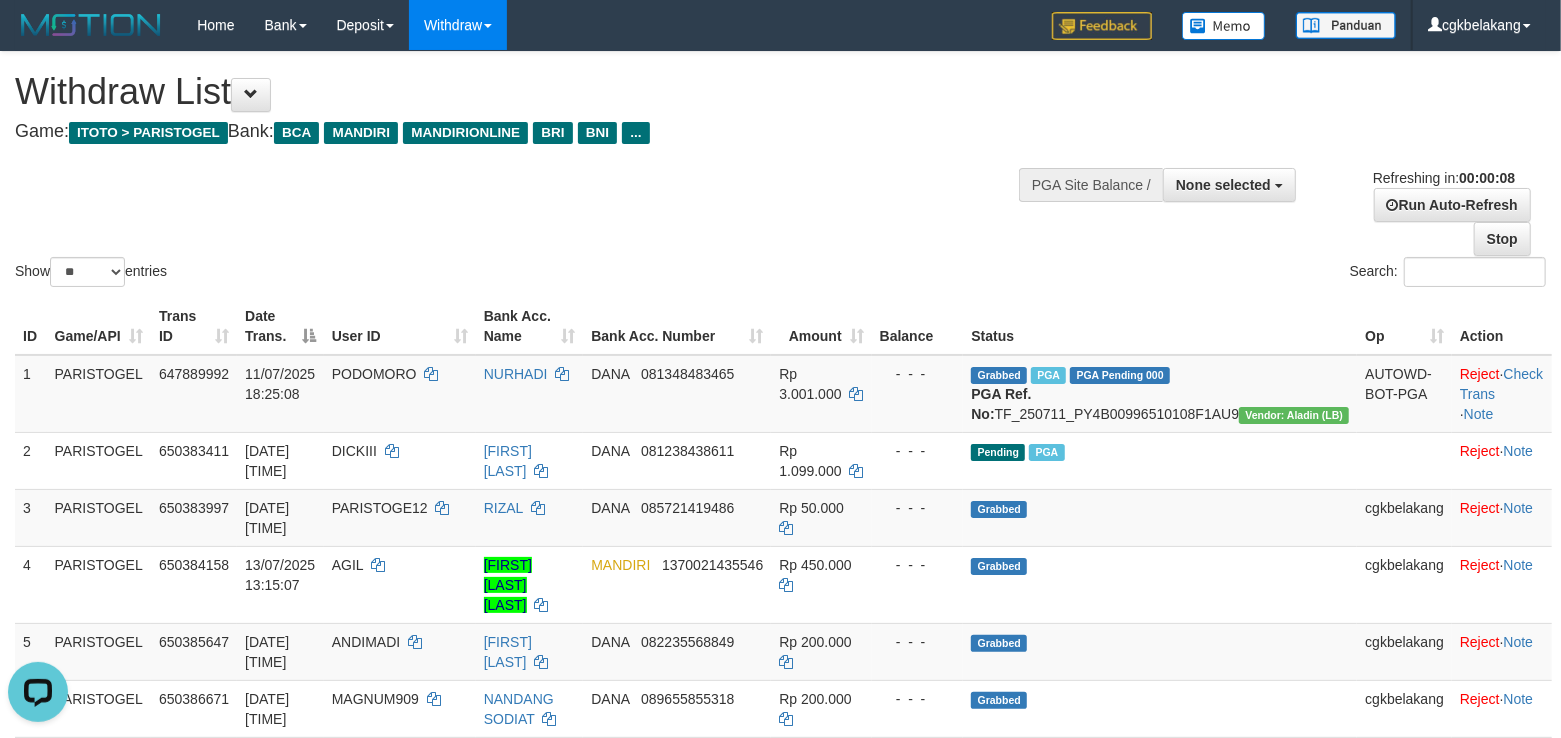 scroll, scrollTop: 0, scrollLeft: 0, axis: both 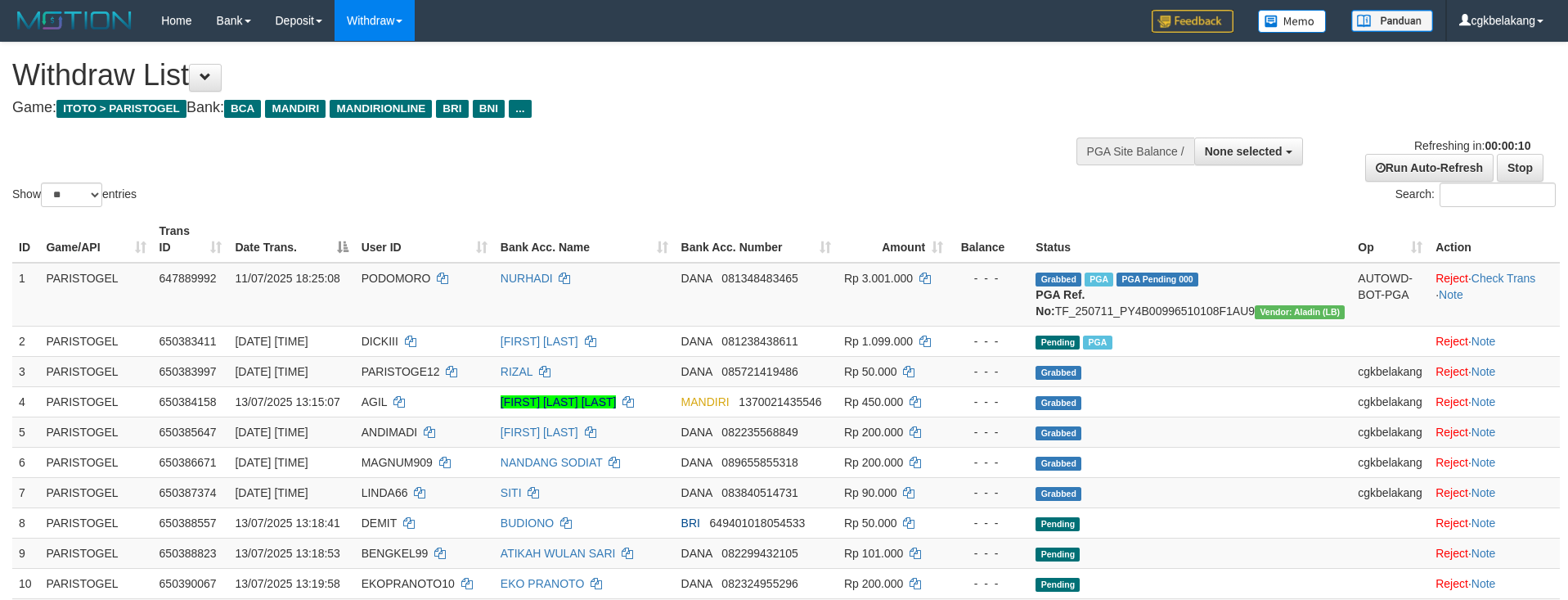 select 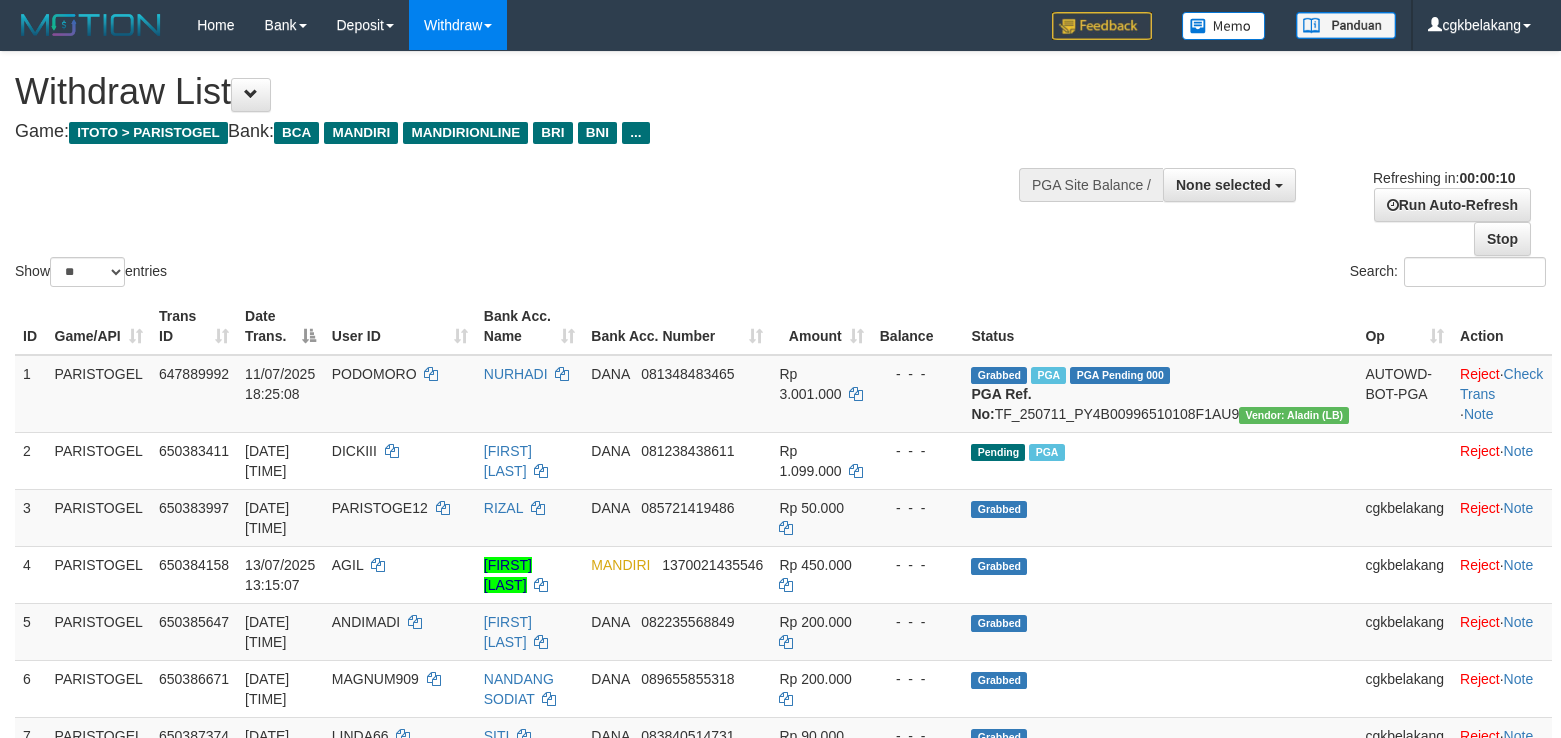 select 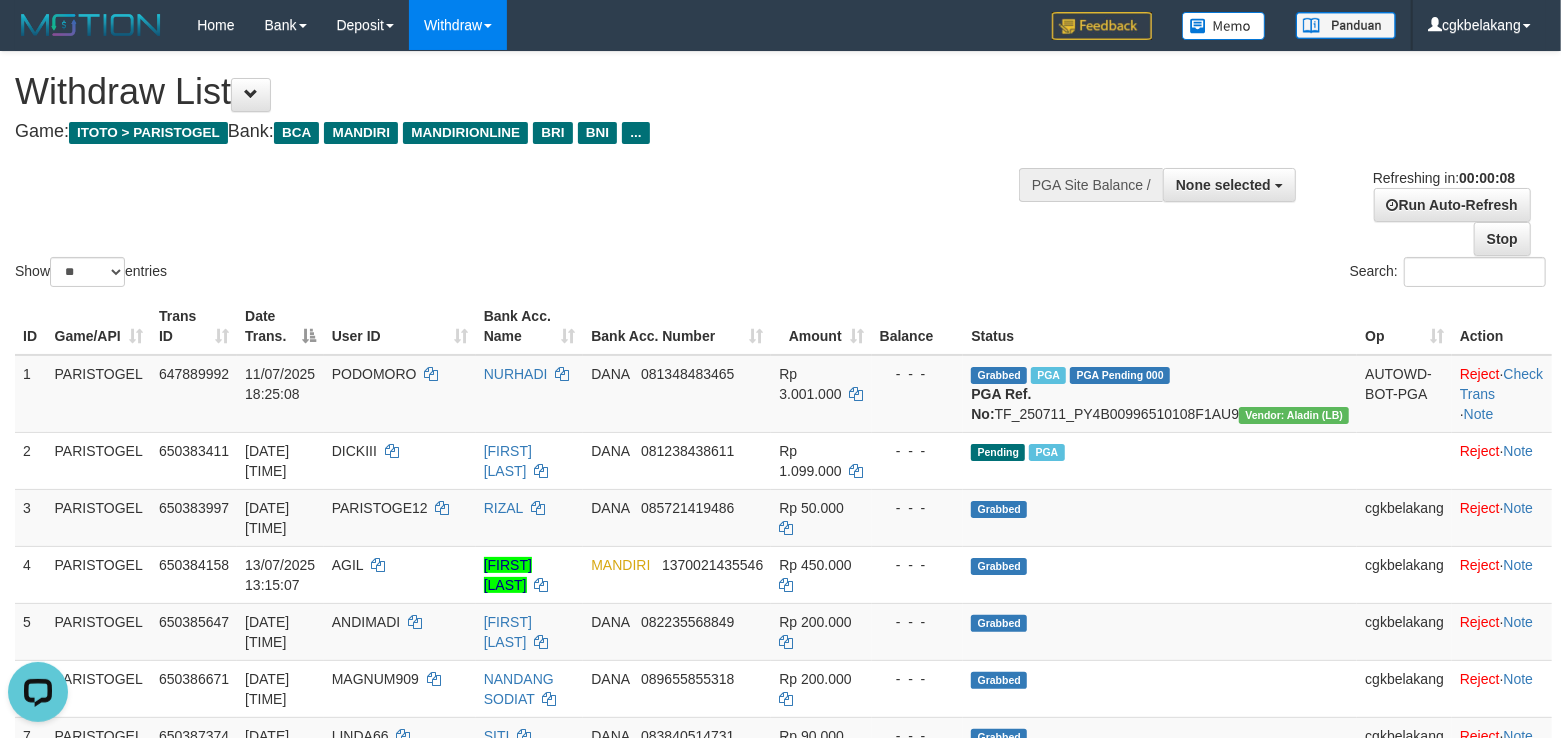 scroll, scrollTop: 0, scrollLeft: 0, axis: both 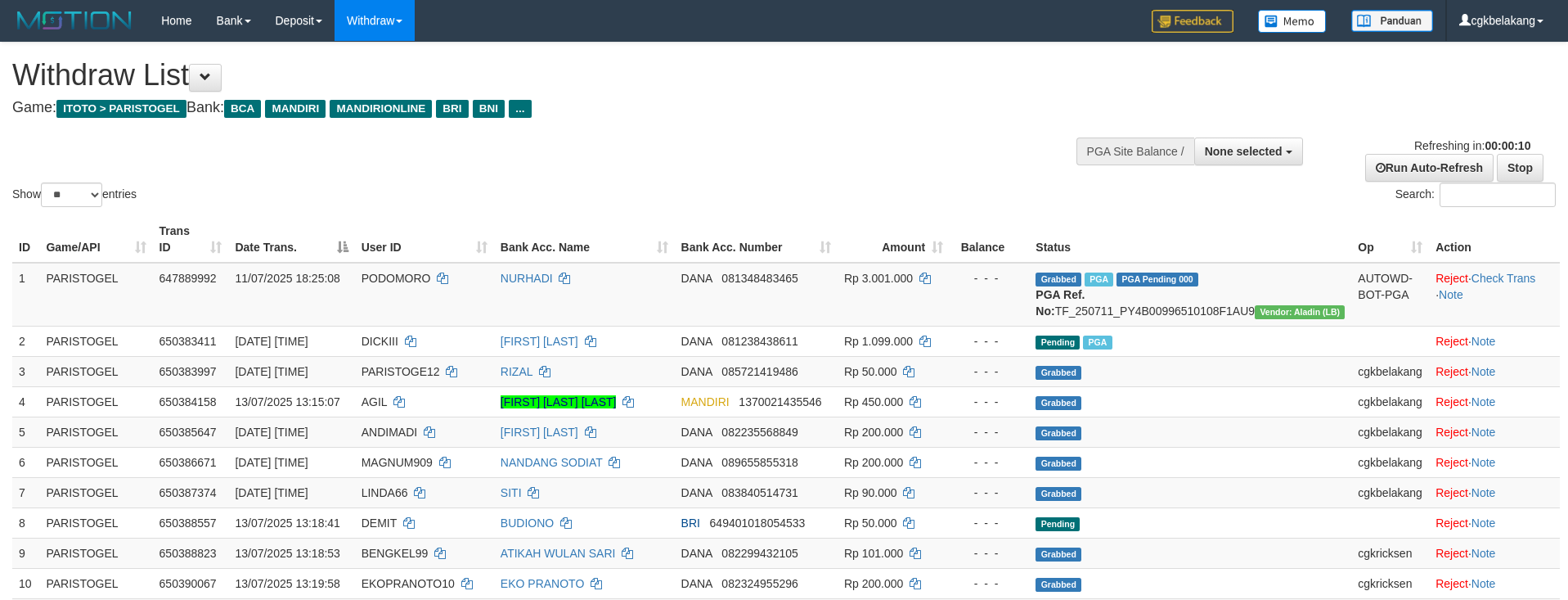 select 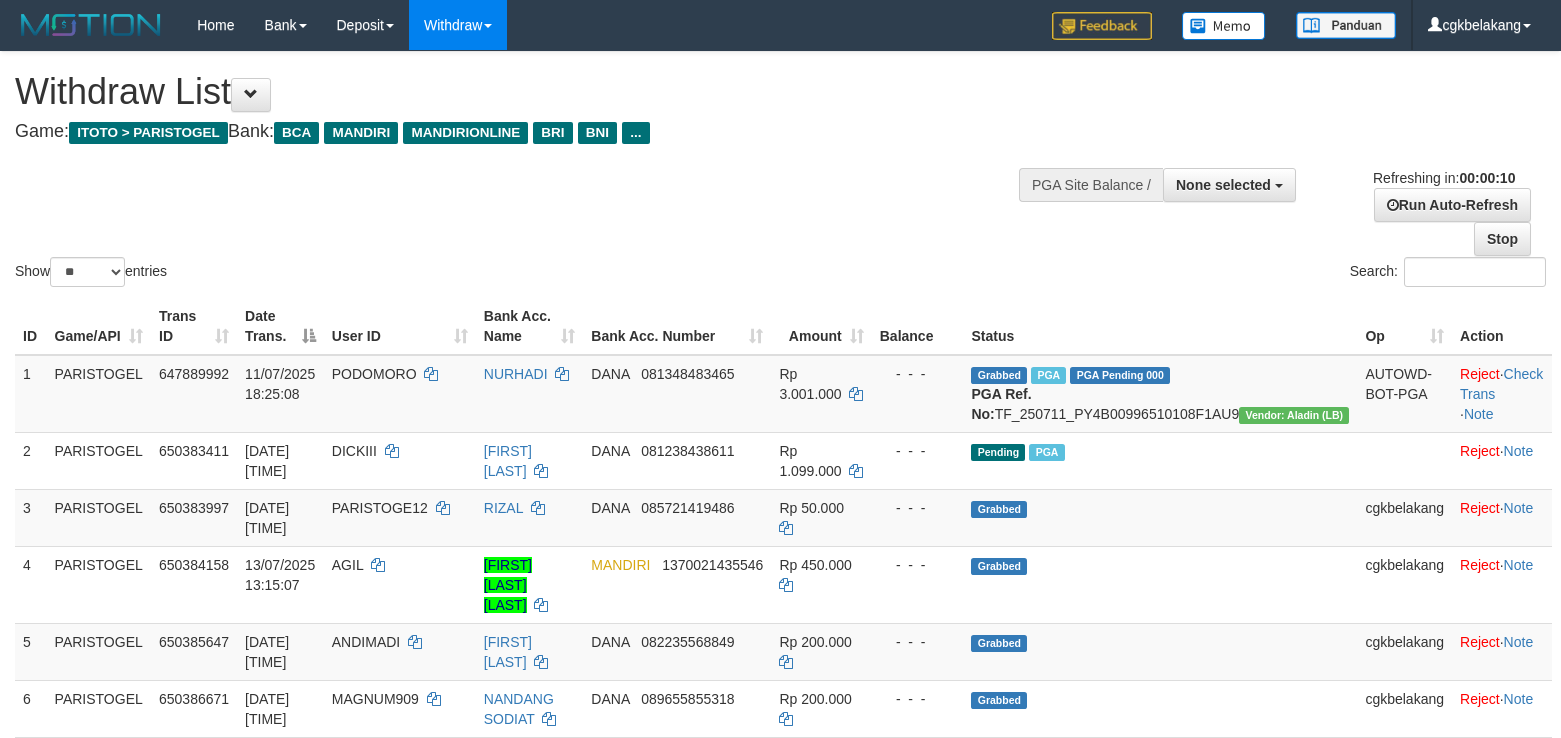 select 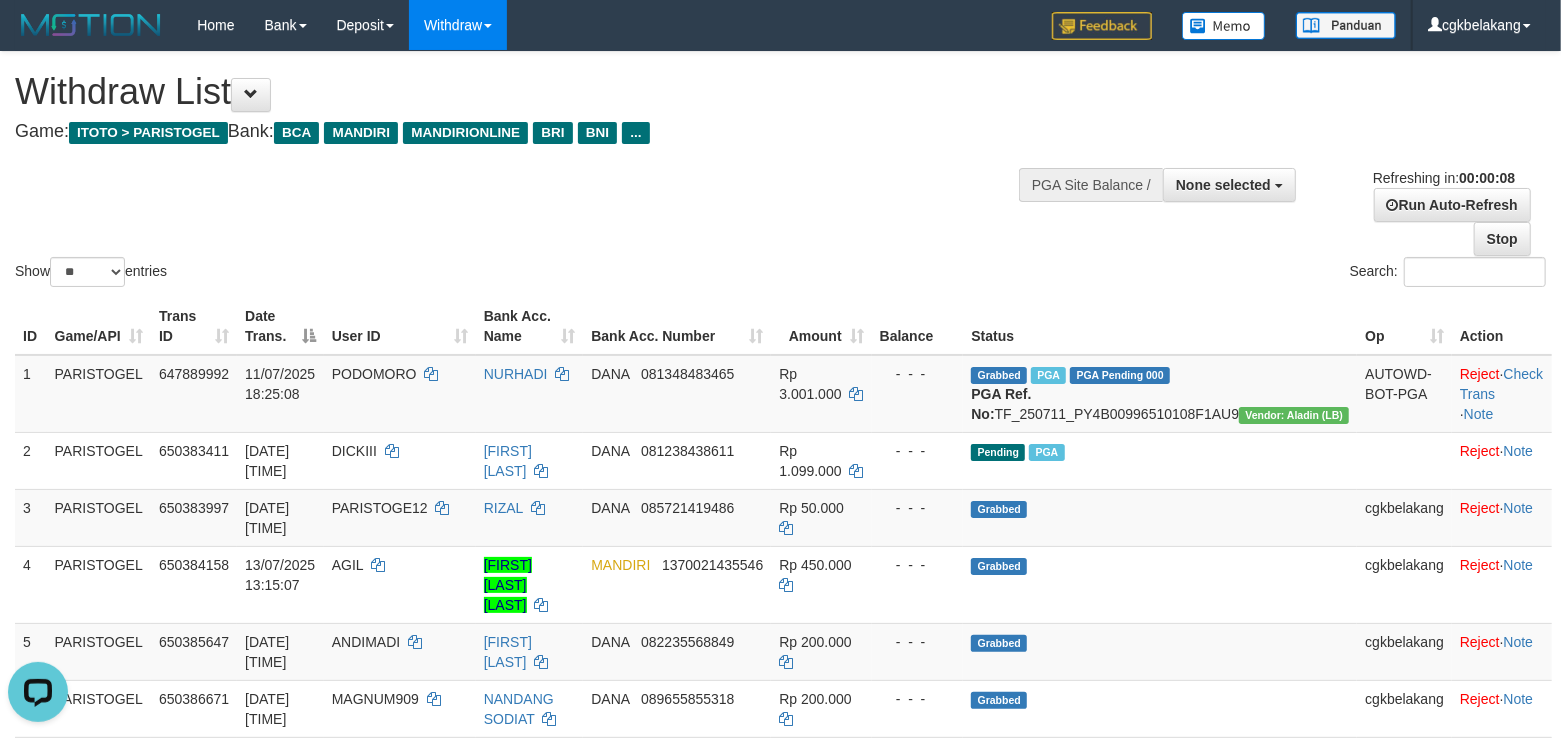 scroll, scrollTop: 0, scrollLeft: 0, axis: both 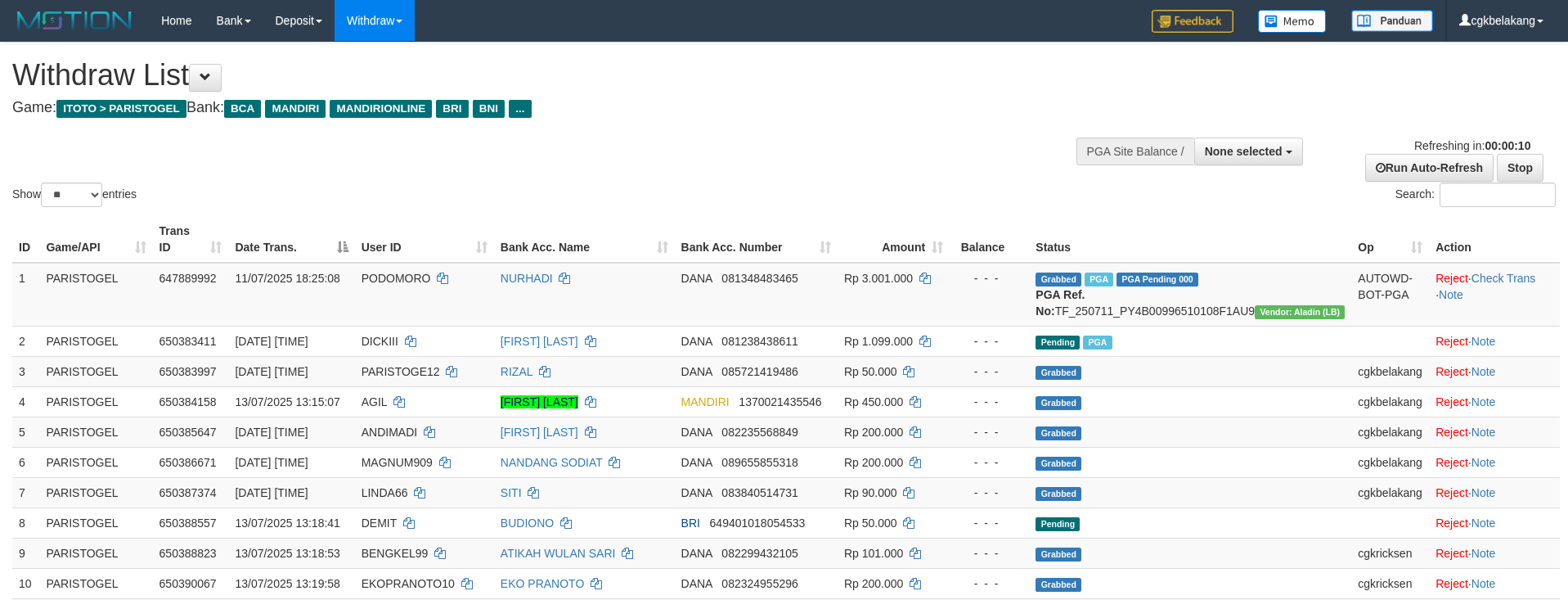 select 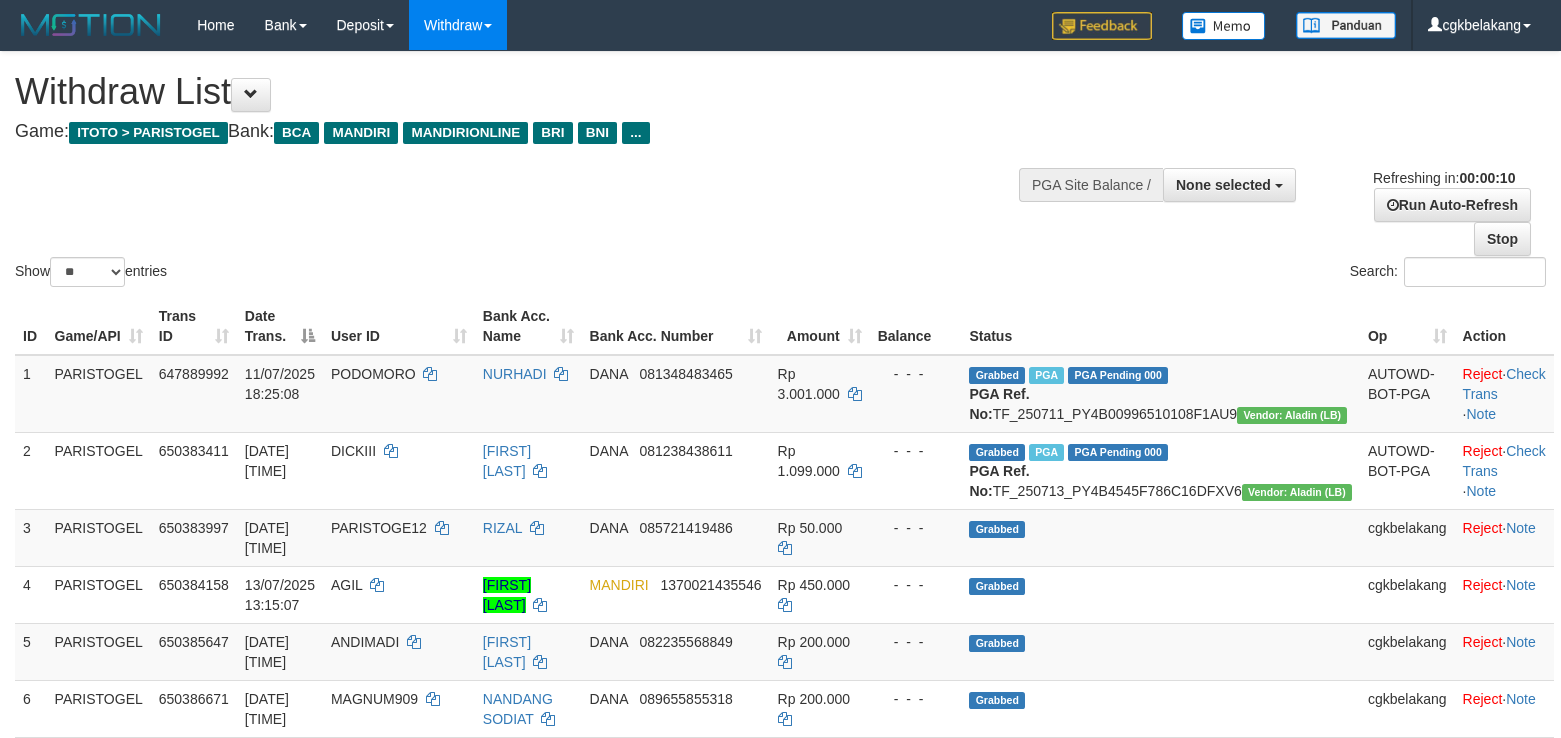 select 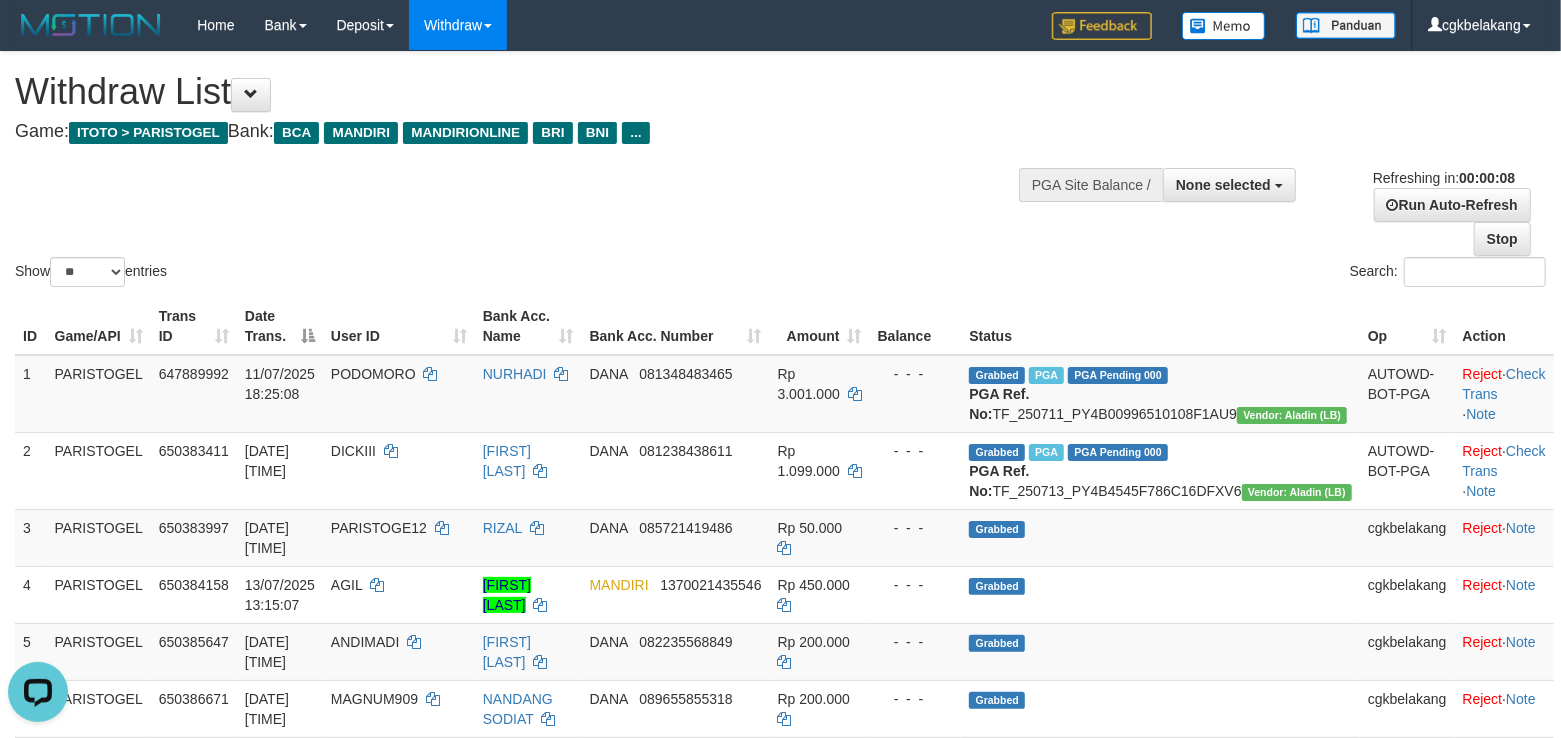 scroll, scrollTop: 0, scrollLeft: 0, axis: both 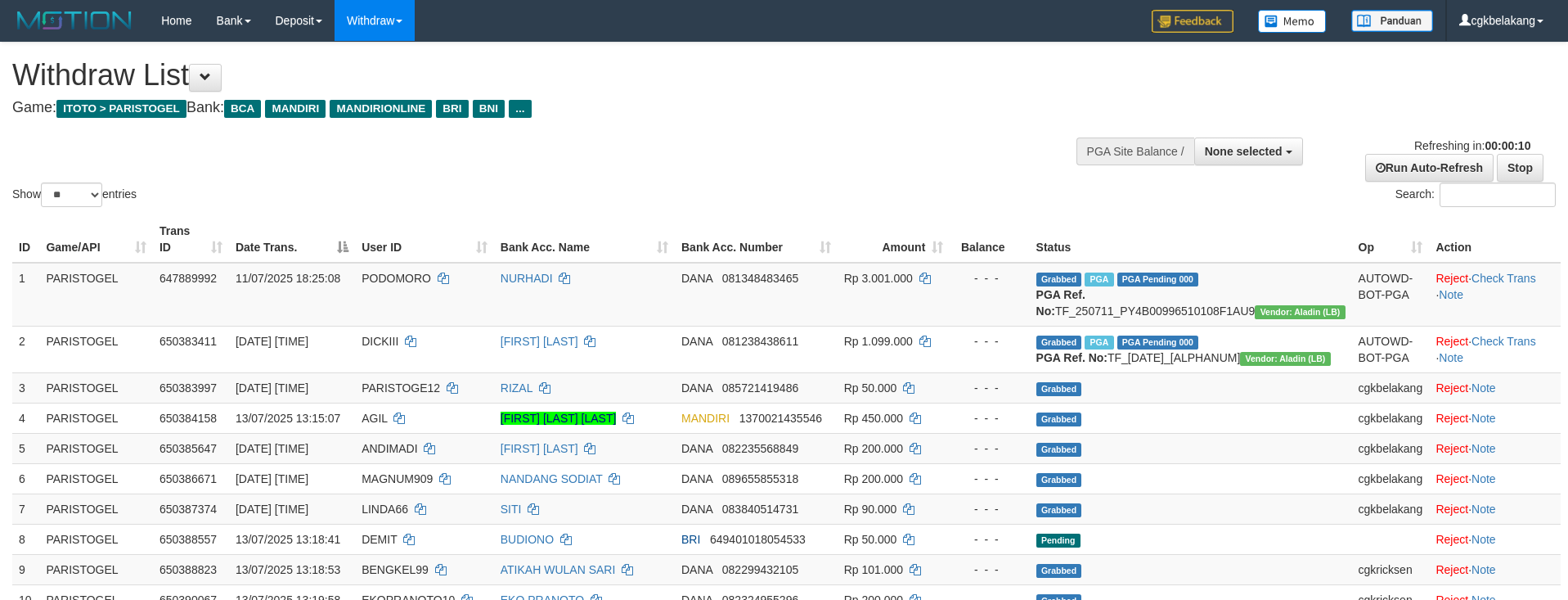 select 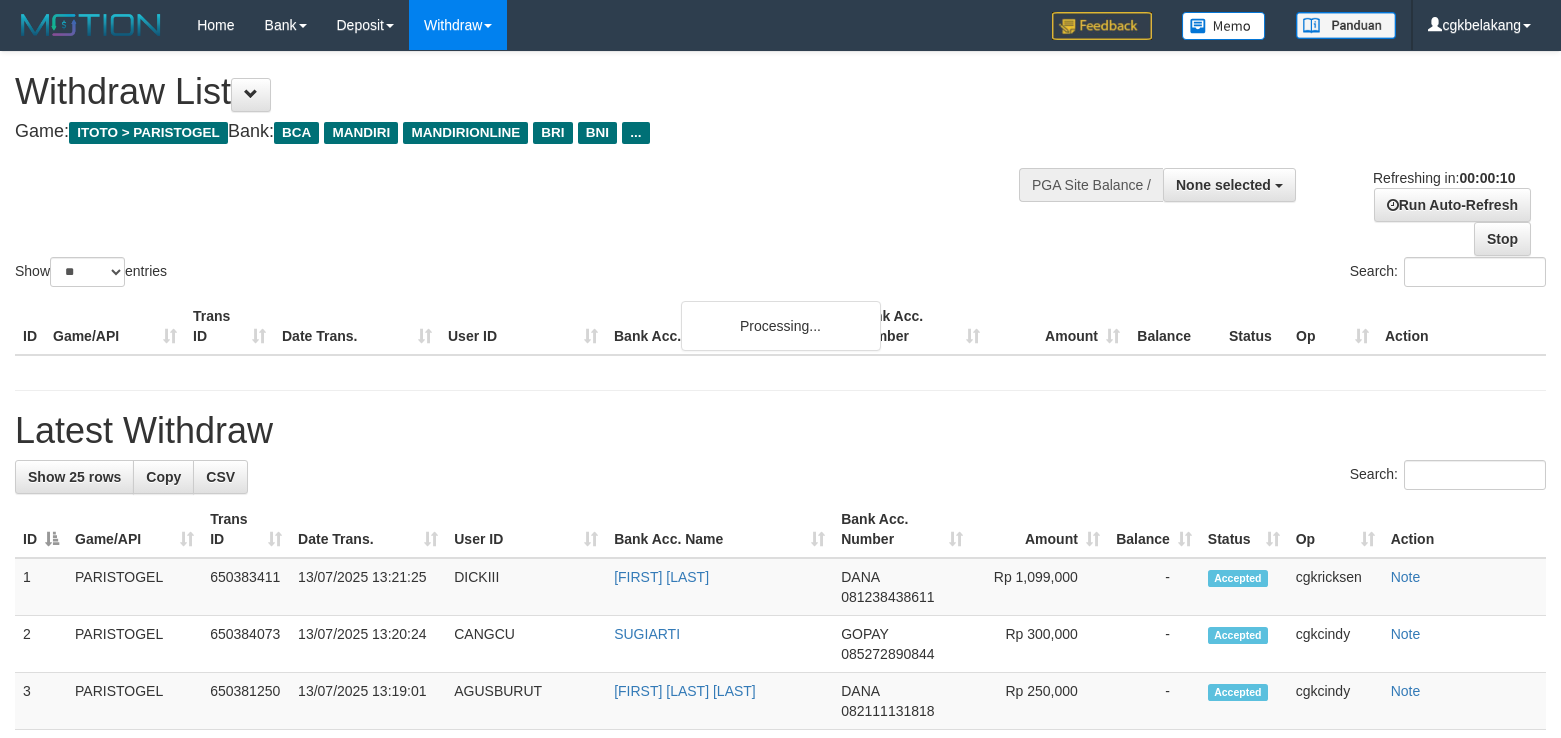 select 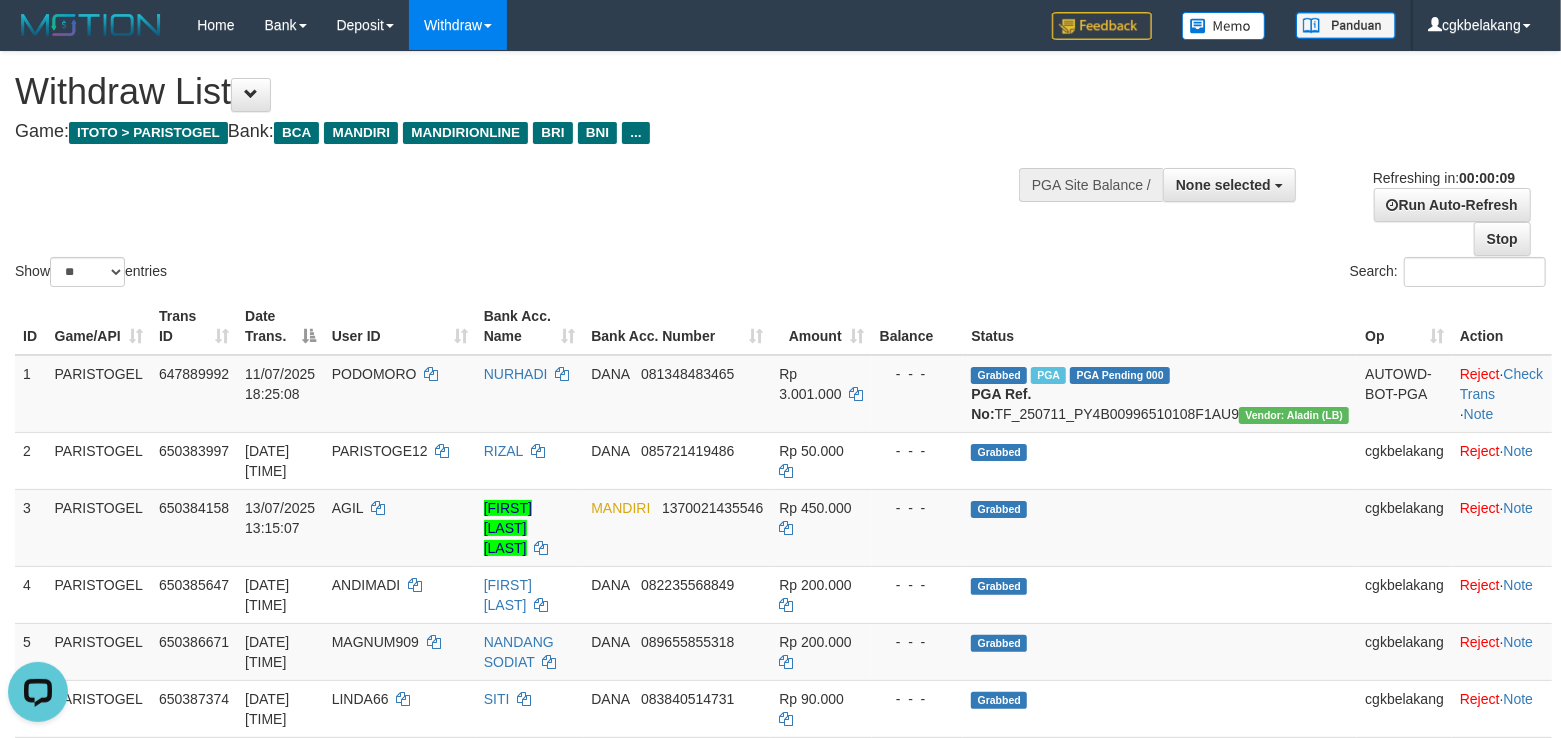 scroll, scrollTop: 0, scrollLeft: 0, axis: both 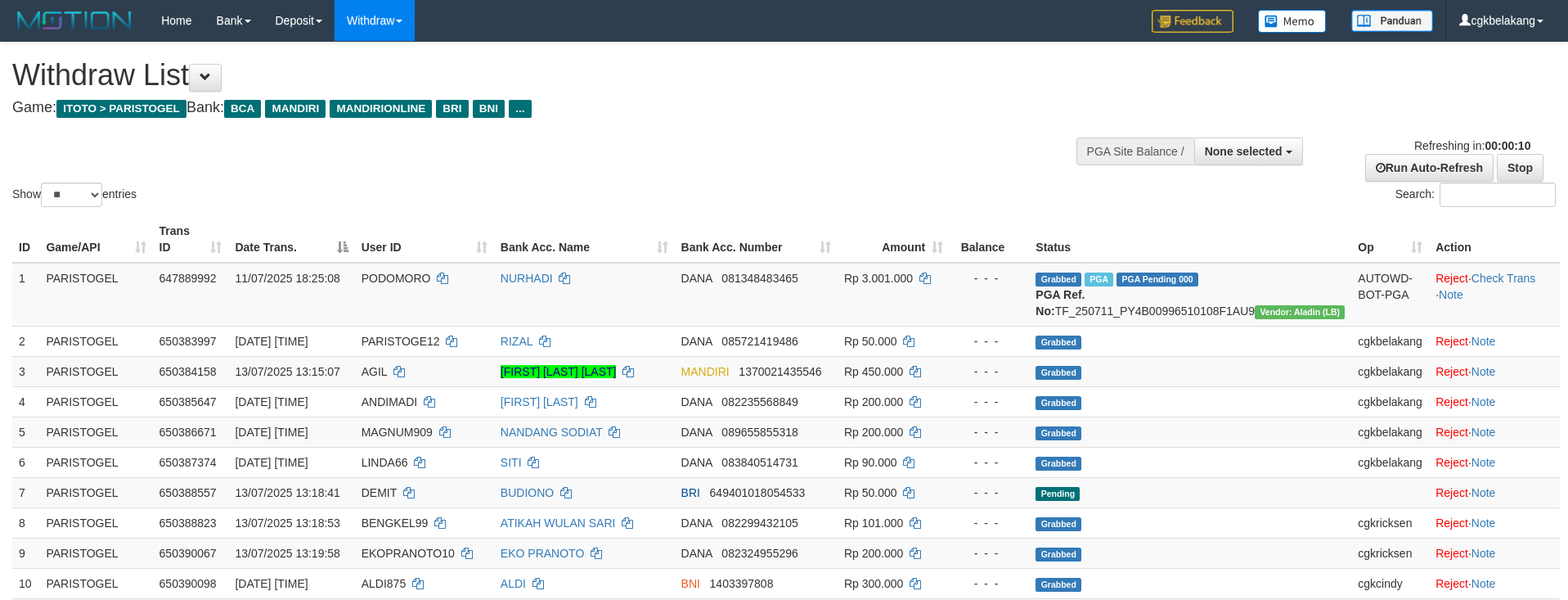 select 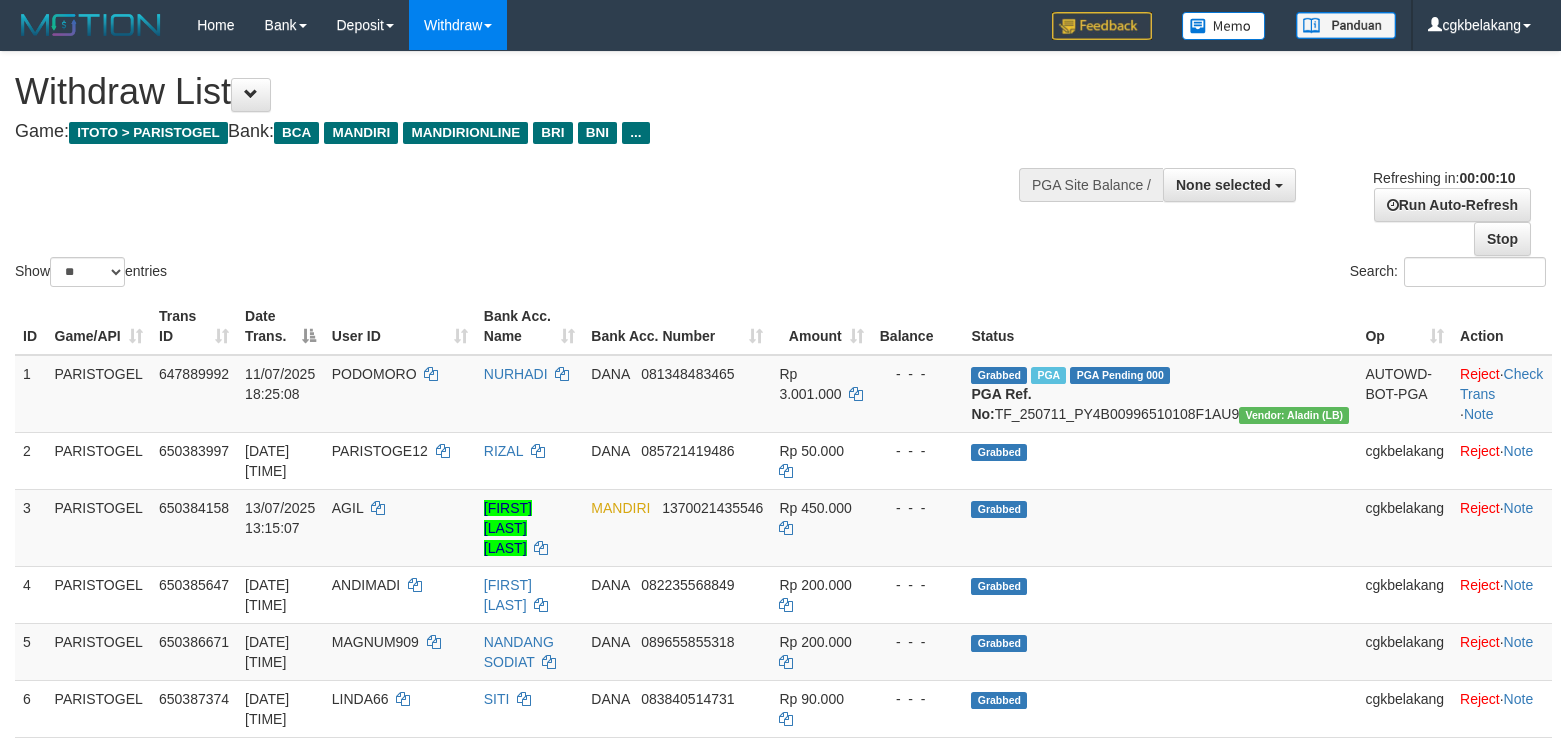 select 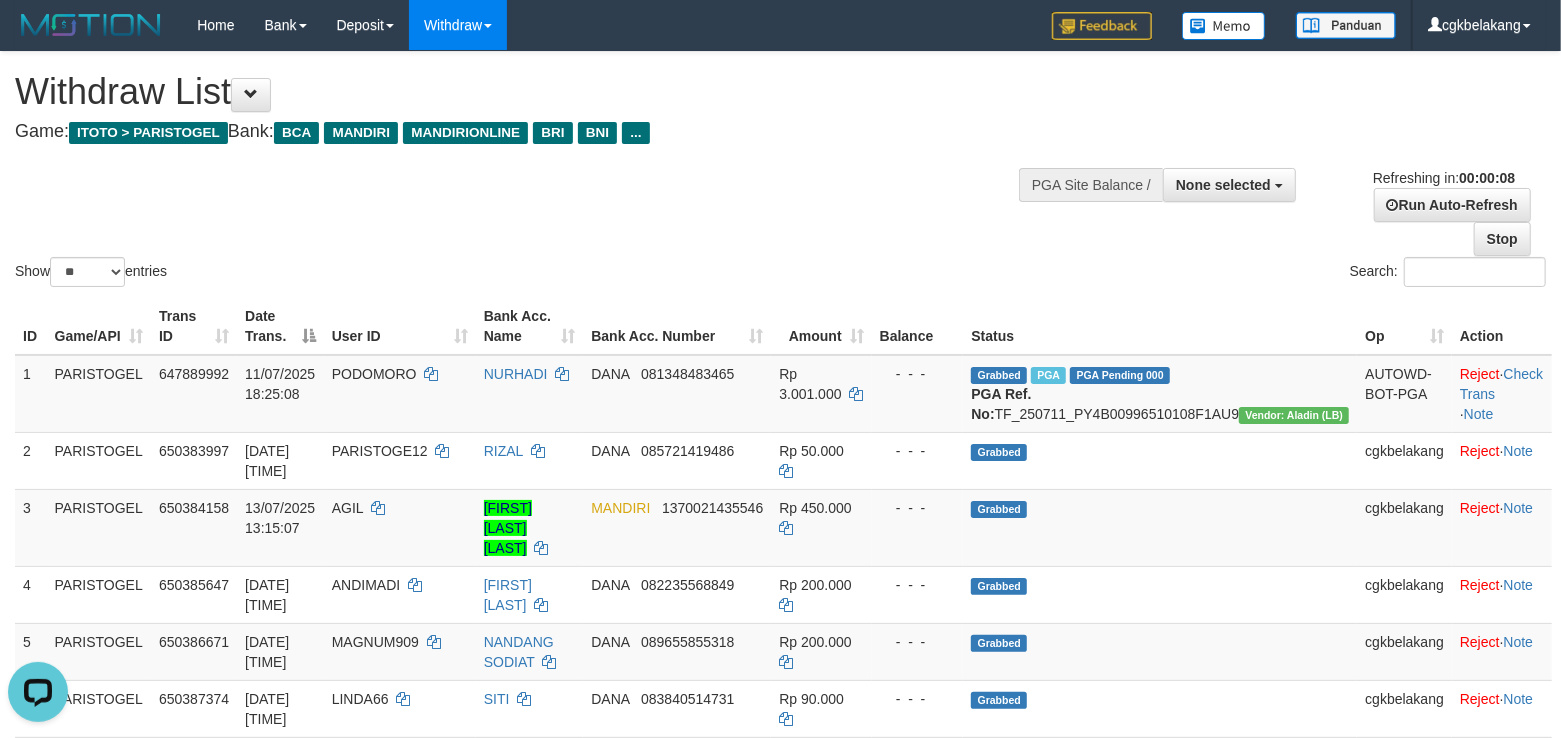 scroll, scrollTop: 0, scrollLeft: 0, axis: both 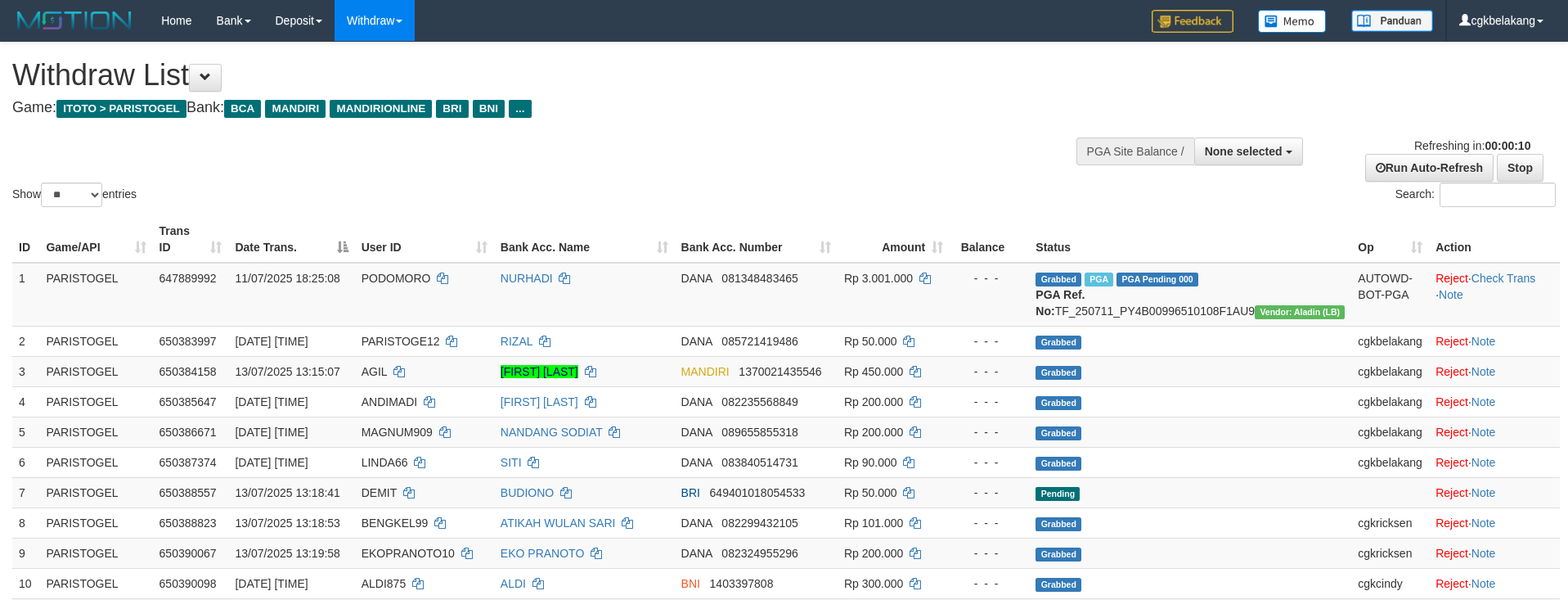 select 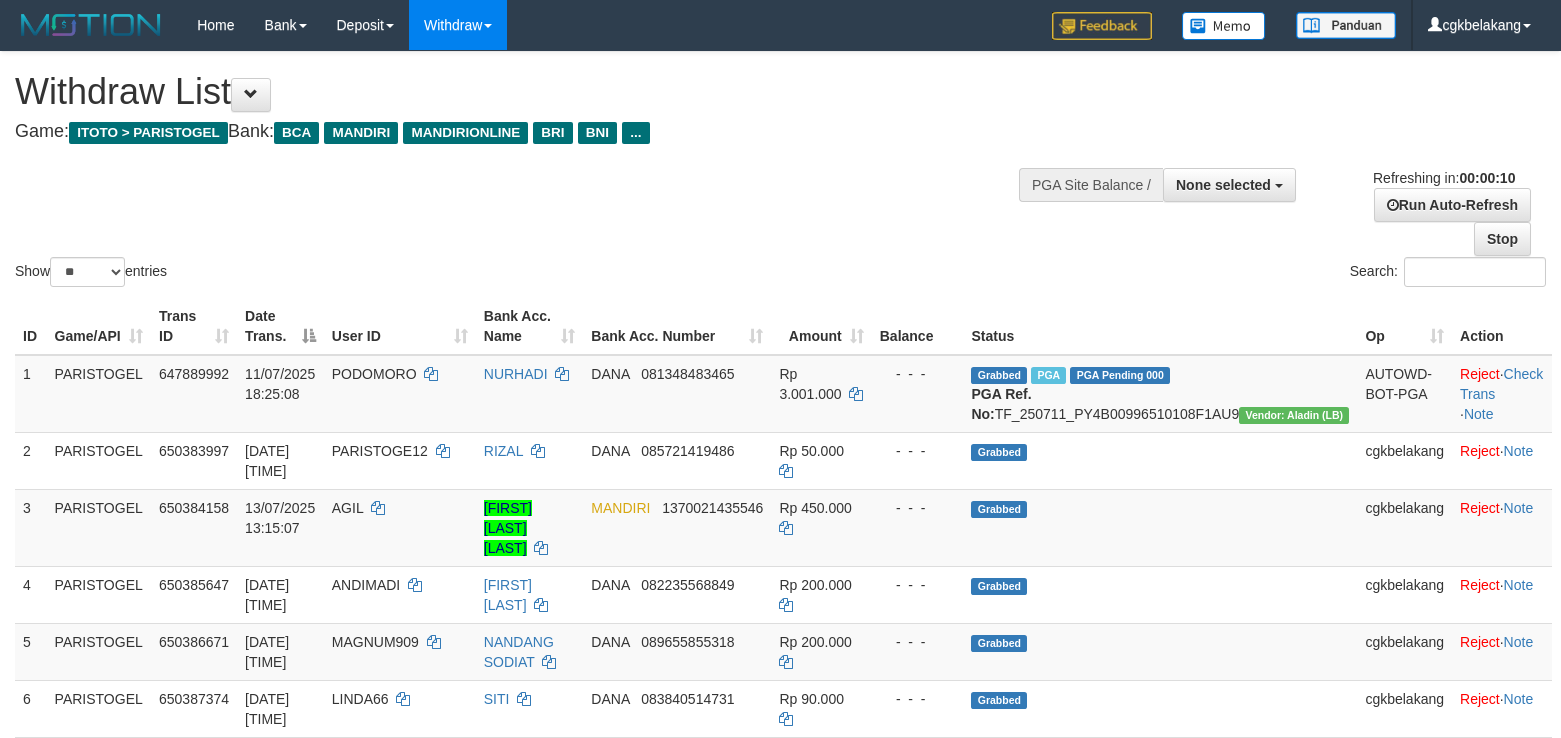 select 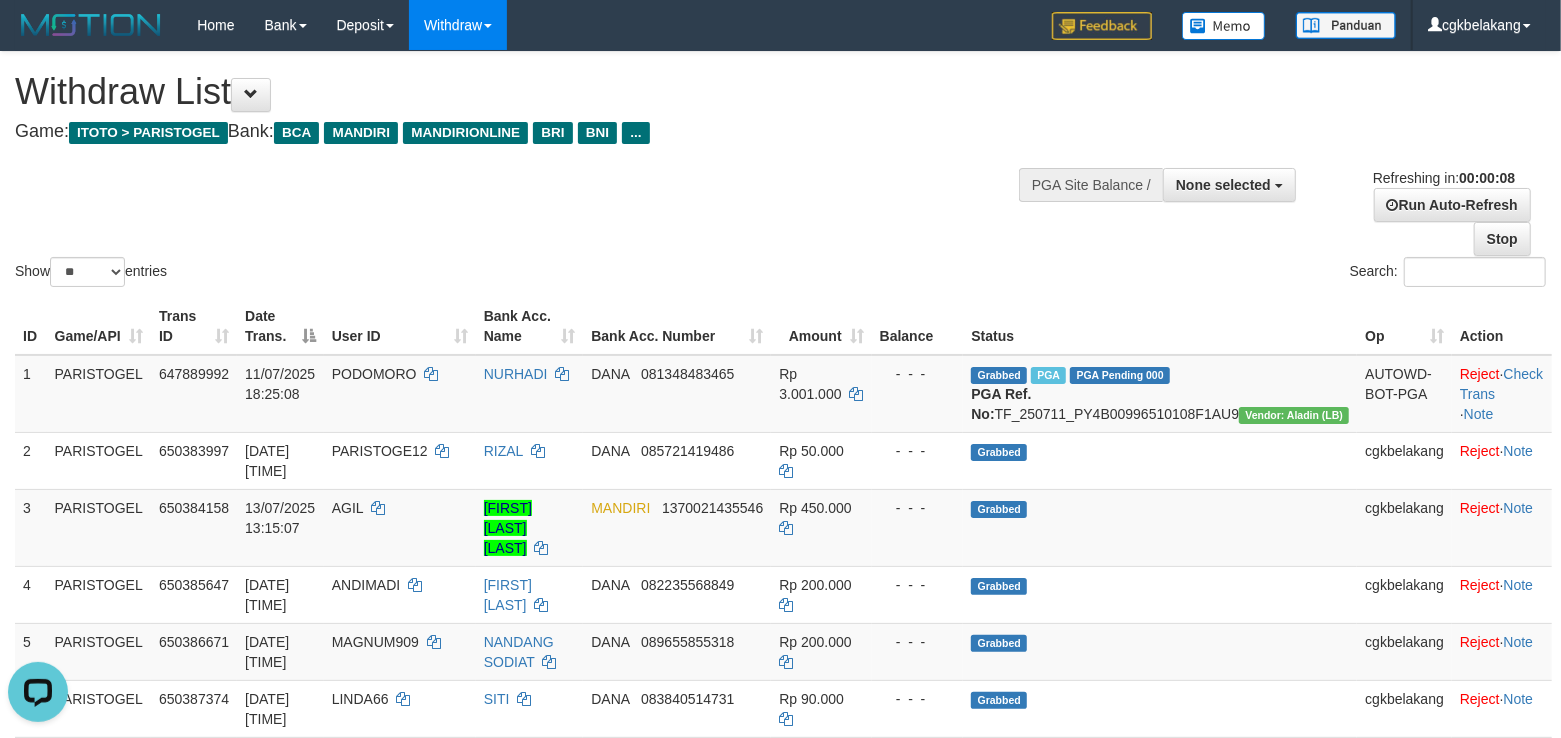 scroll, scrollTop: 0, scrollLeft: 0, axis: both 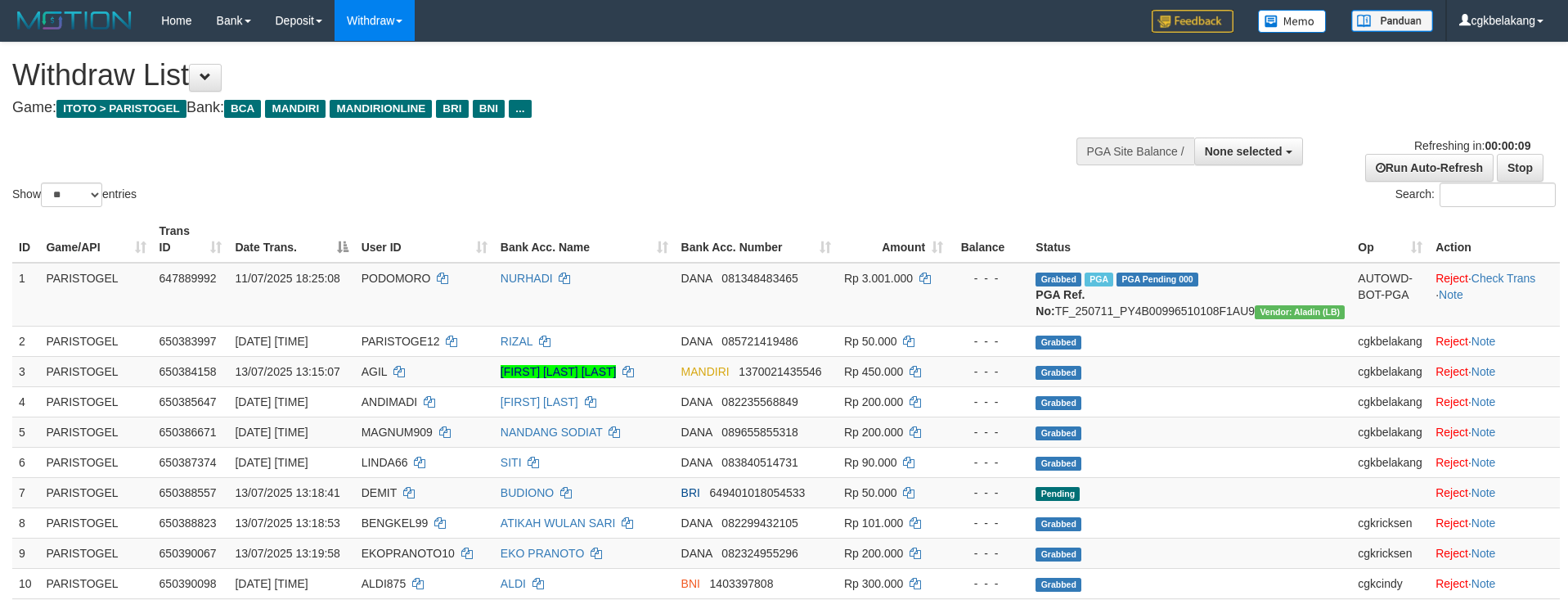 select 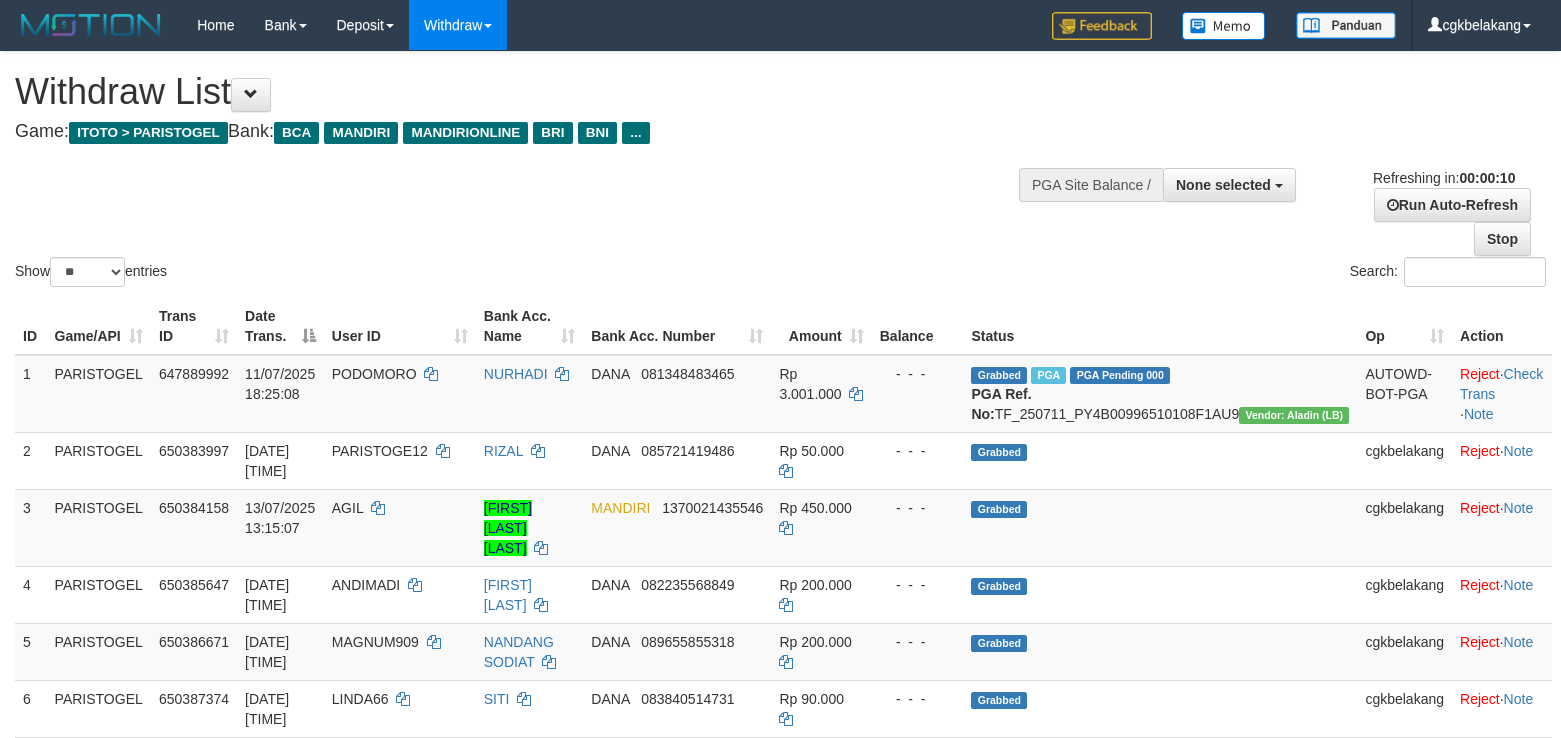 select 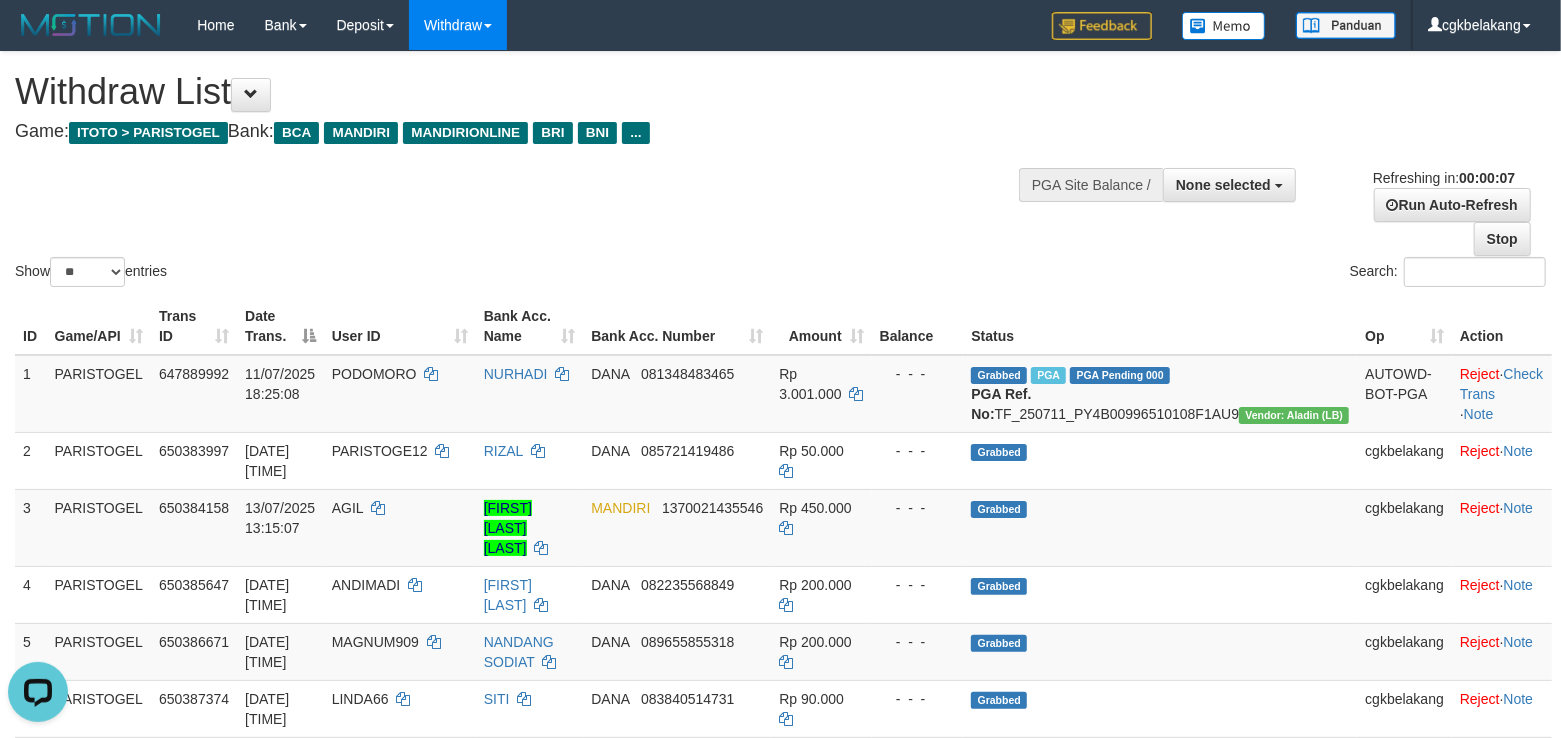scroll, scrollTop: 0, scrollLeft: 0, axis: both 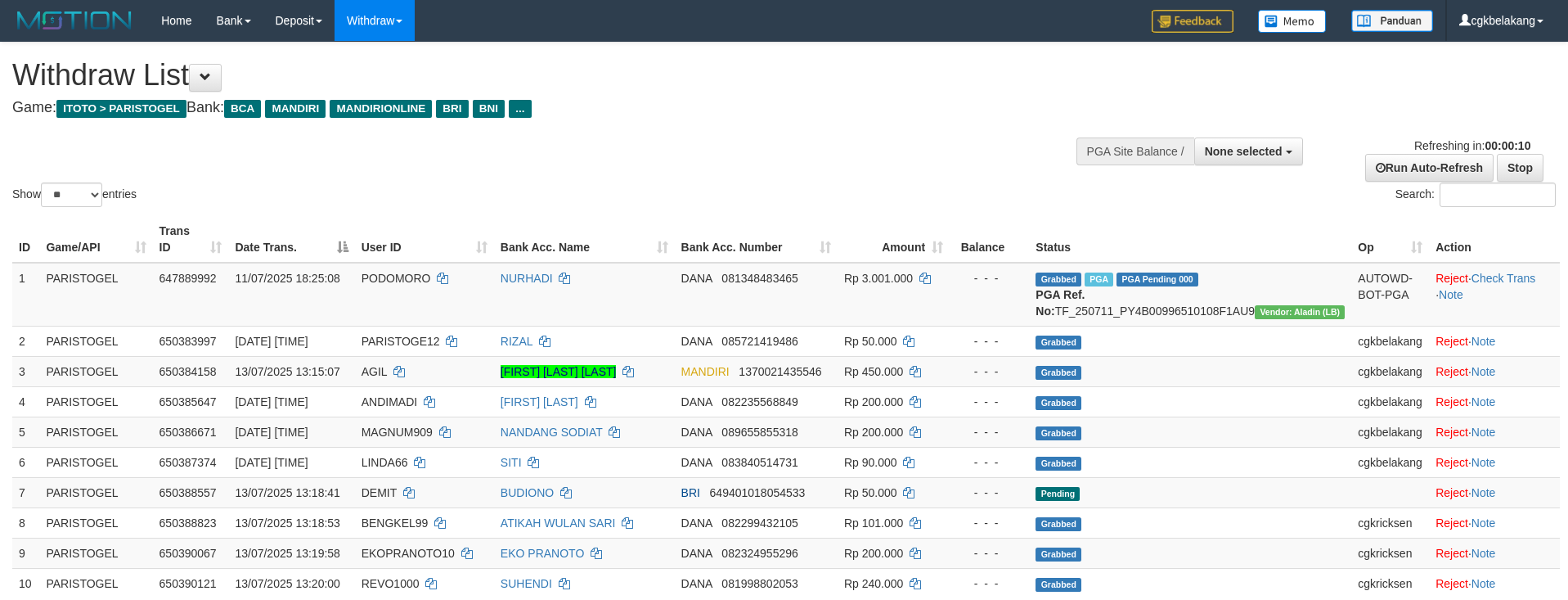 select 